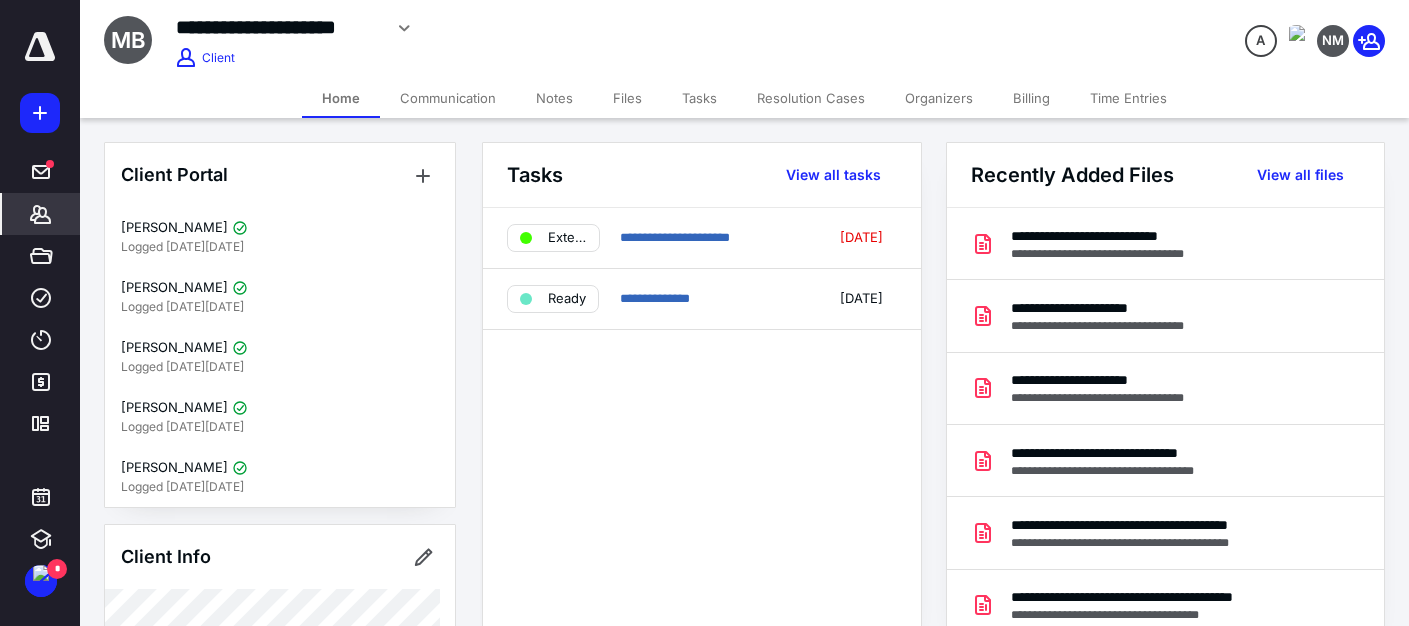 scroll, scrollTop: 0, scrollLeft: 0, axis: both 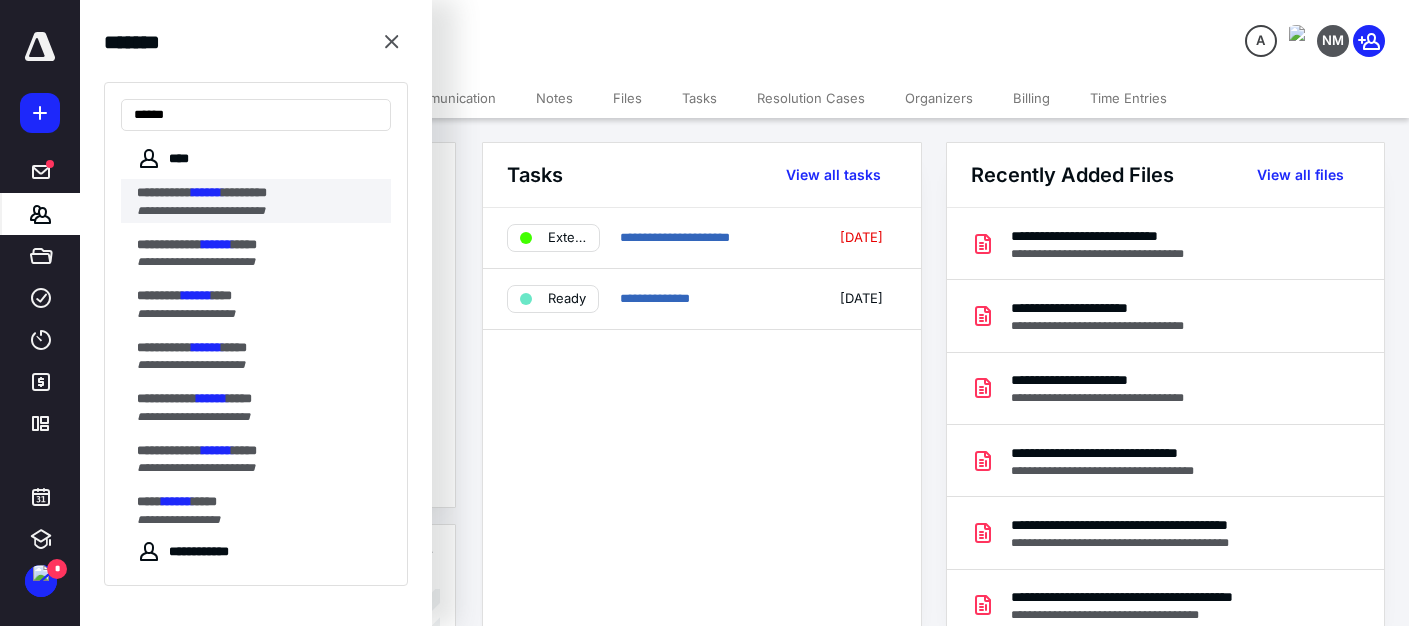 type on "******" 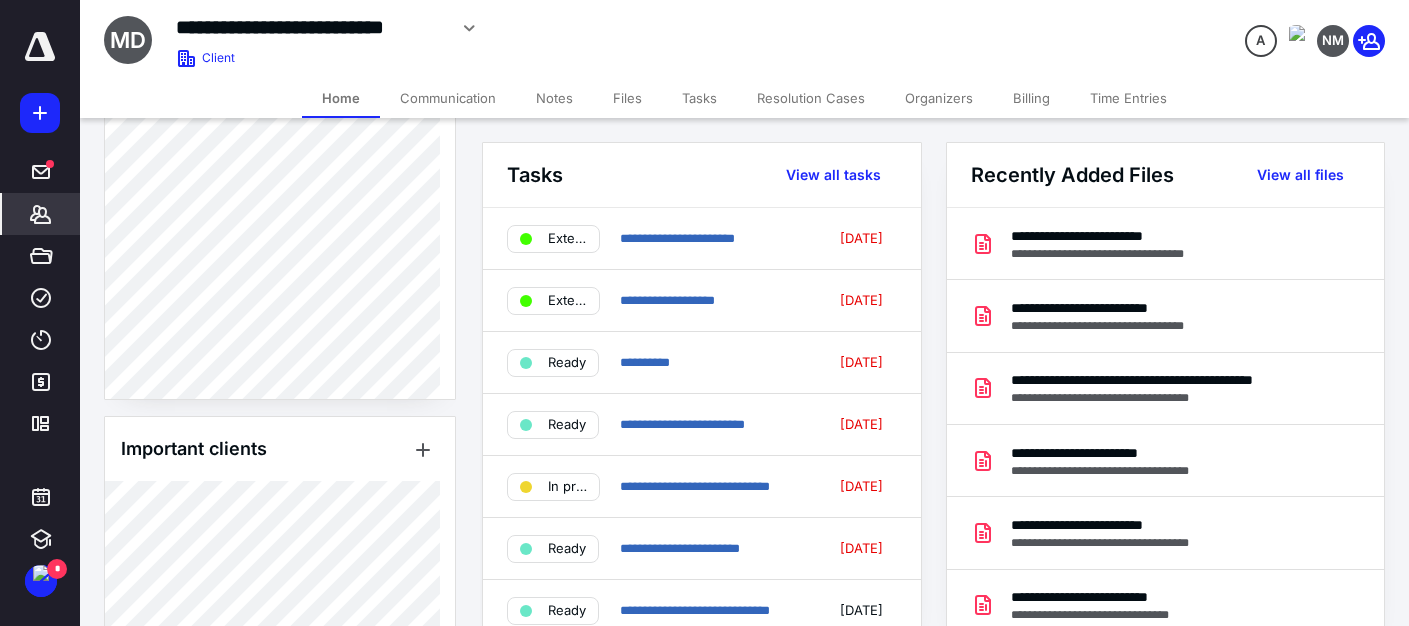 scroll, scrollTop: 1800, scrollLeft: 0, axis: vertical 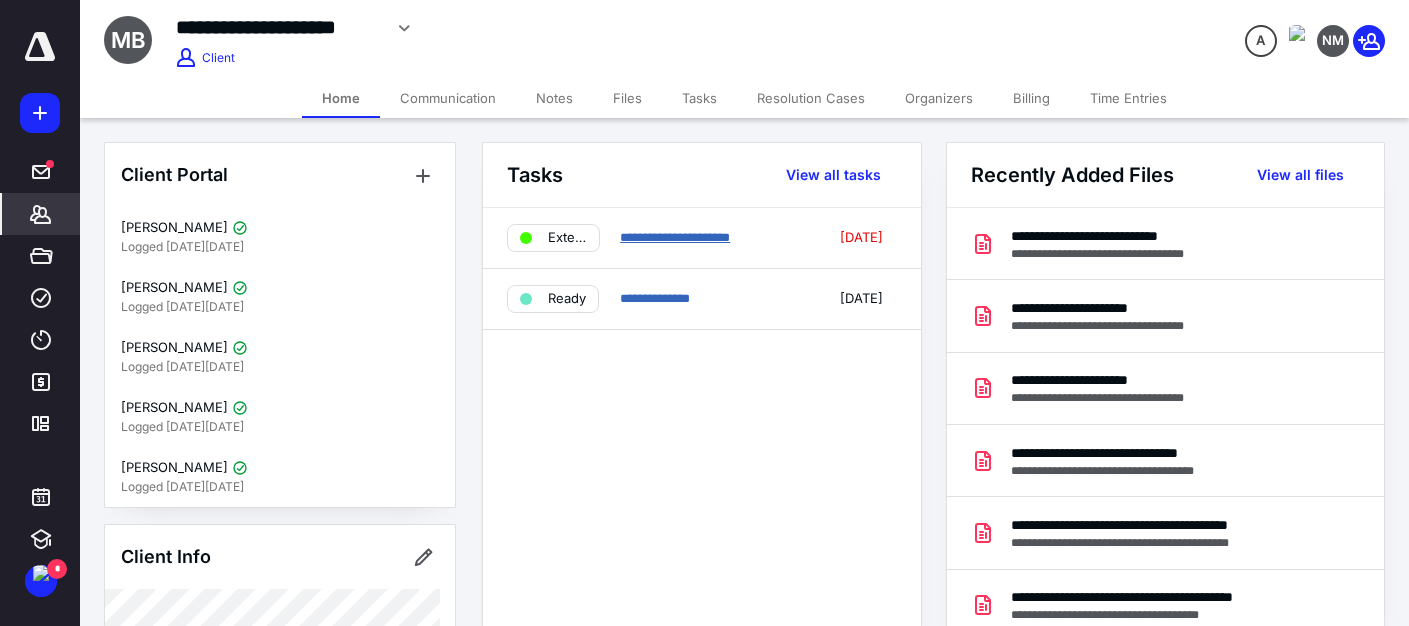 click on "**********" at bounding box center [675, 237] 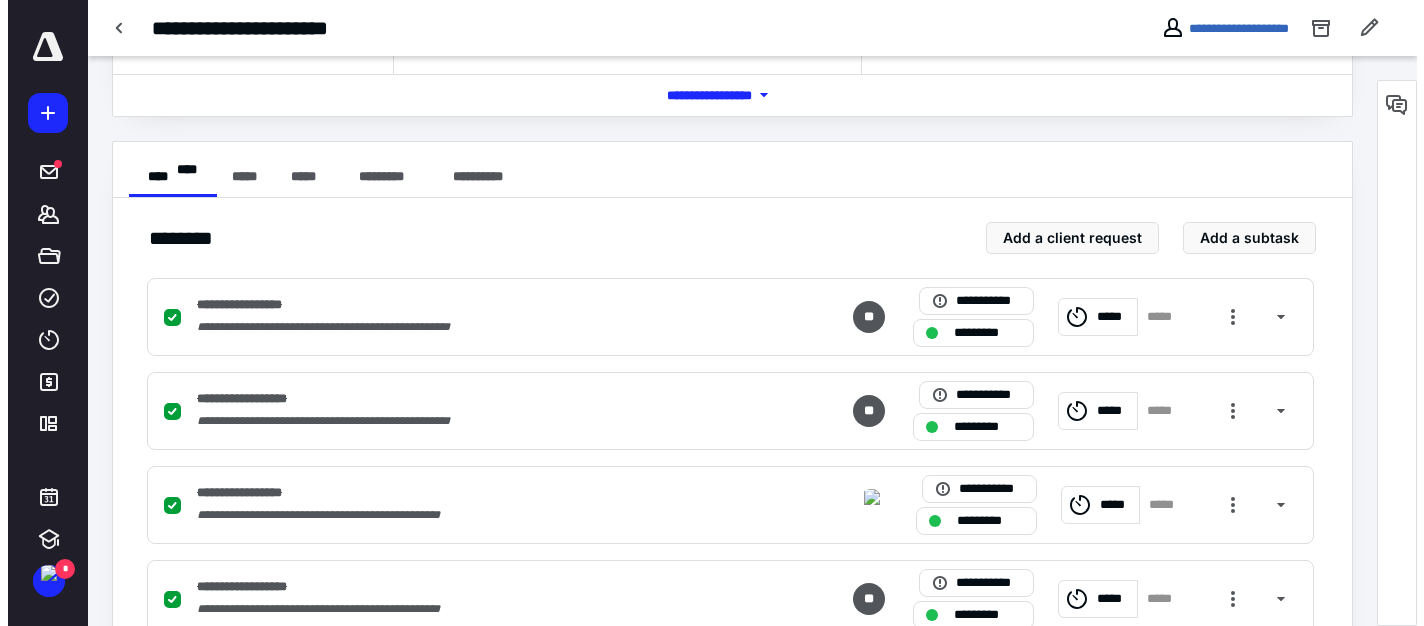 scroll, scrollTop: 0, scrollLeft: 0, axis: both 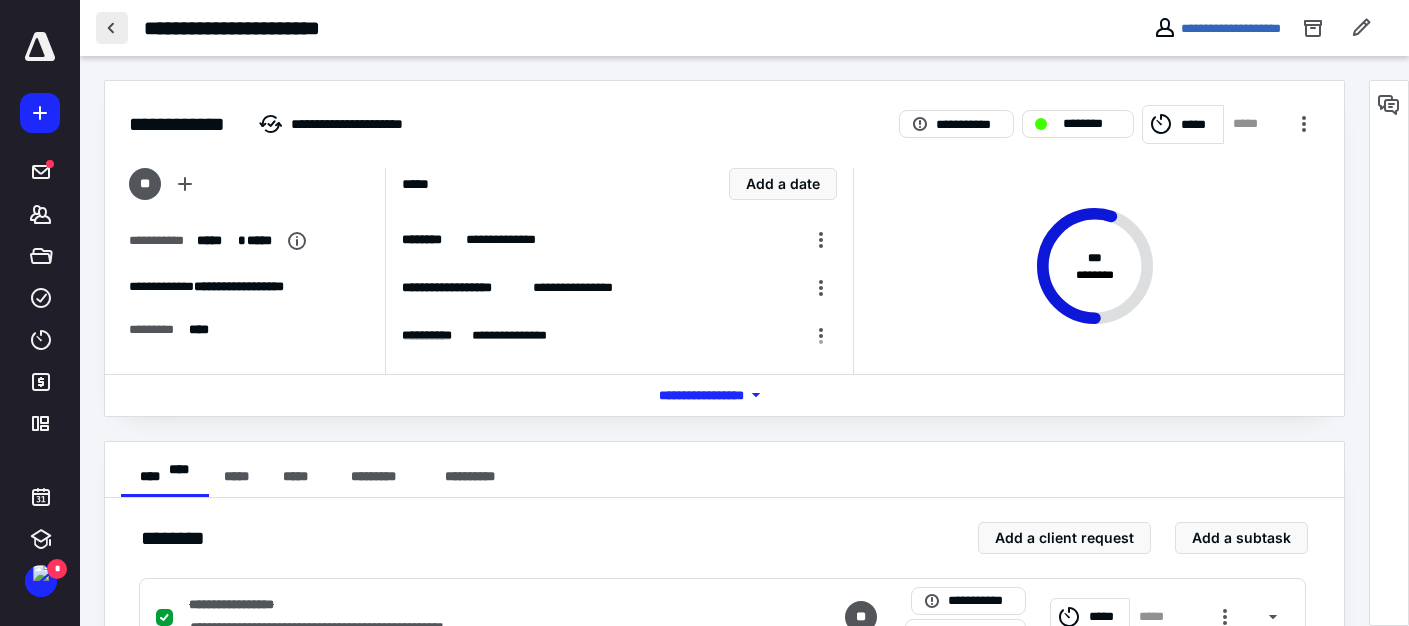 click at bounding box center [112, 28] 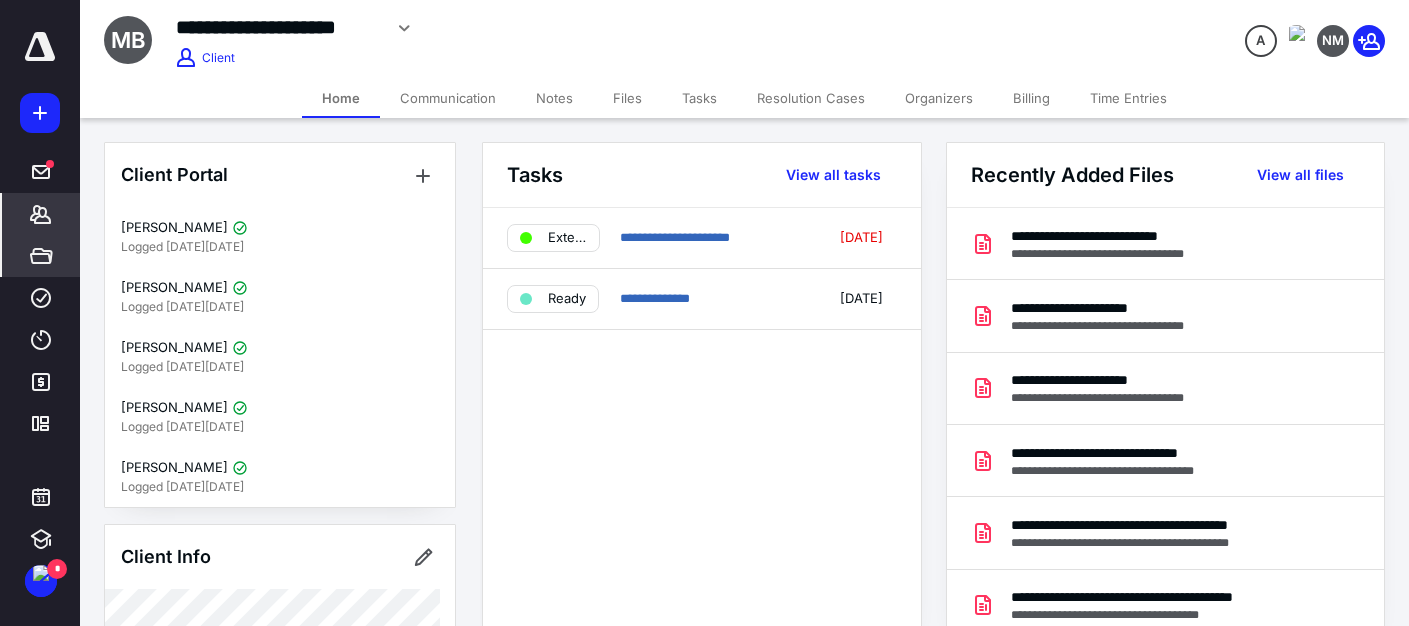 click 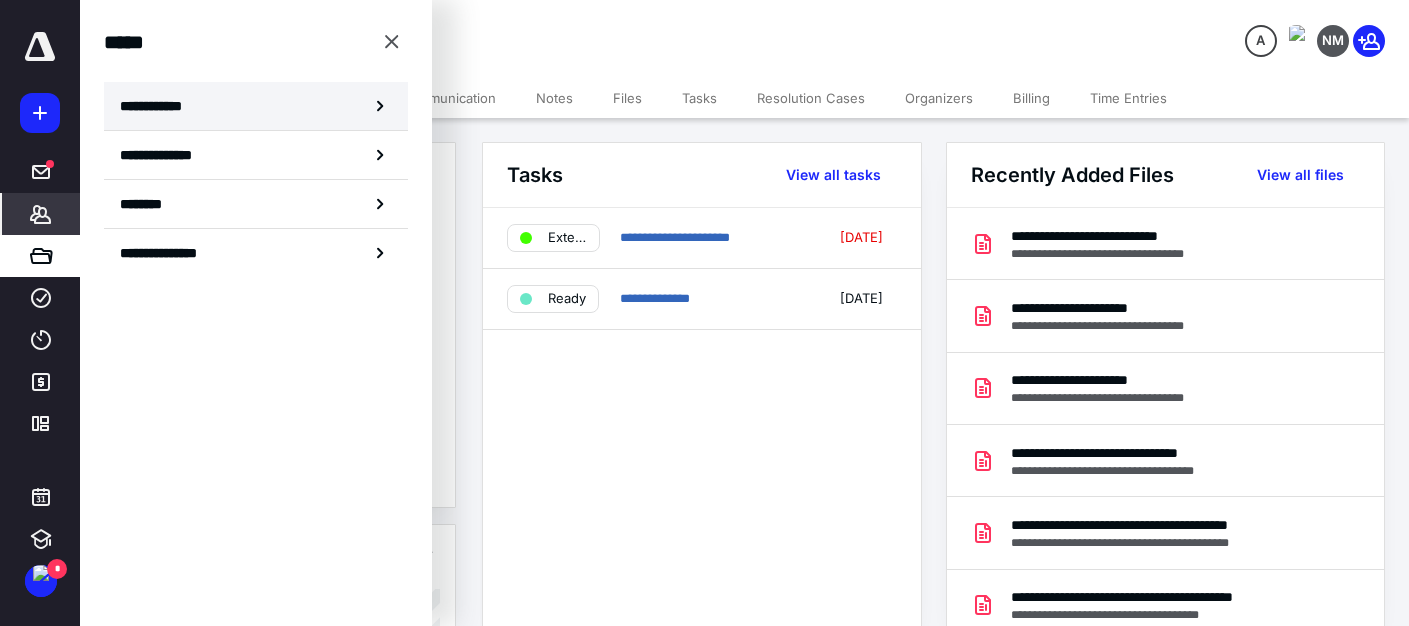 click on "**********" at bounding box center (157, 106) 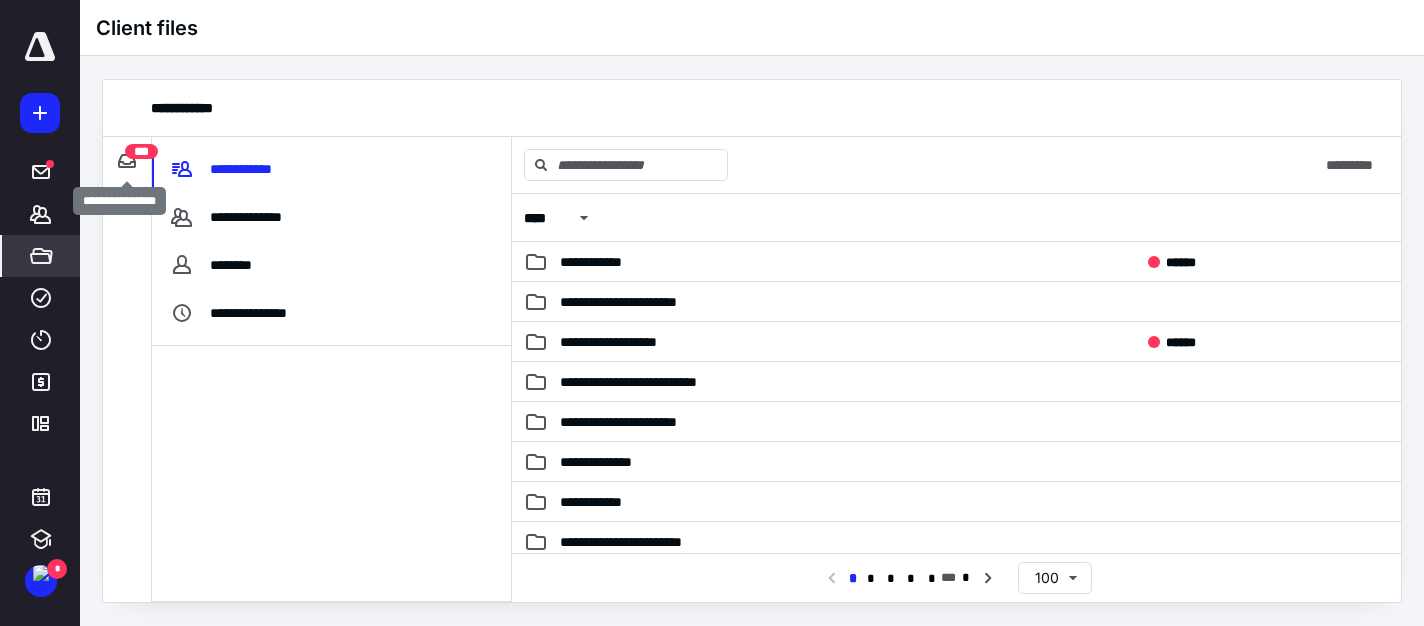 click on "***" at bounding box center [141, 151] 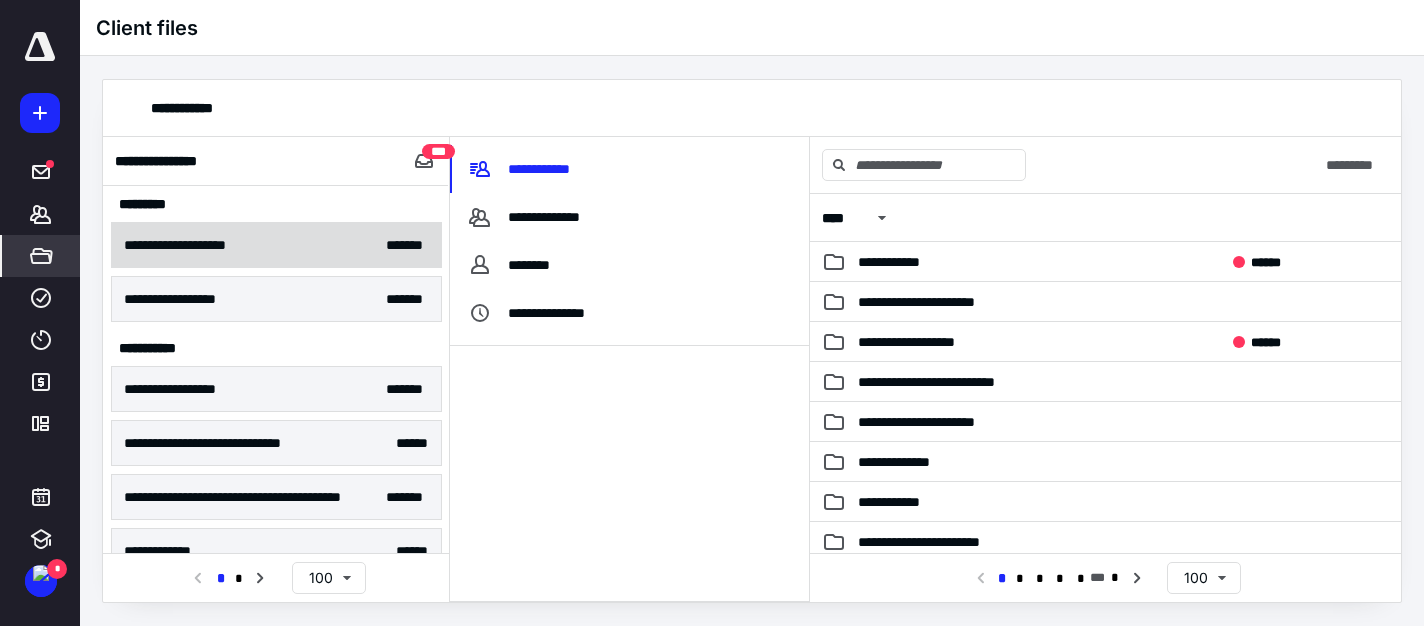 click on "**********" at bounding box center (276, 245) 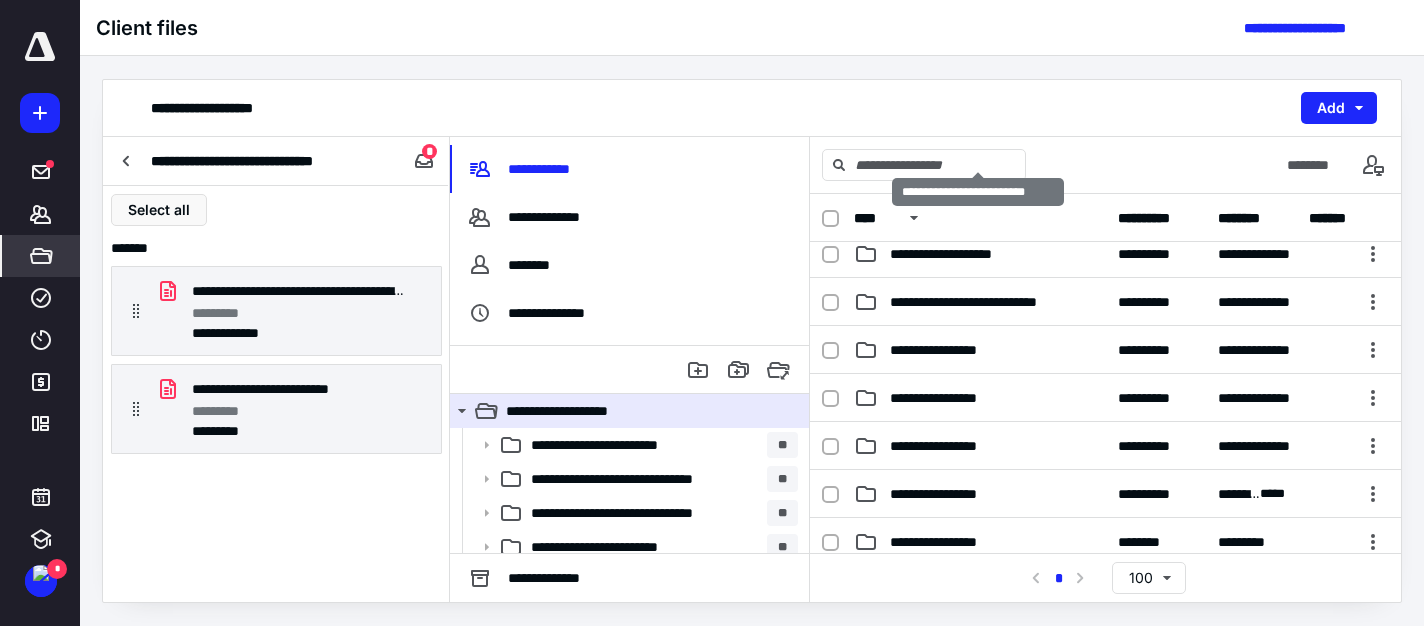 scroll, scrollTop: 400, scrollLeft: 0, axis: vertical 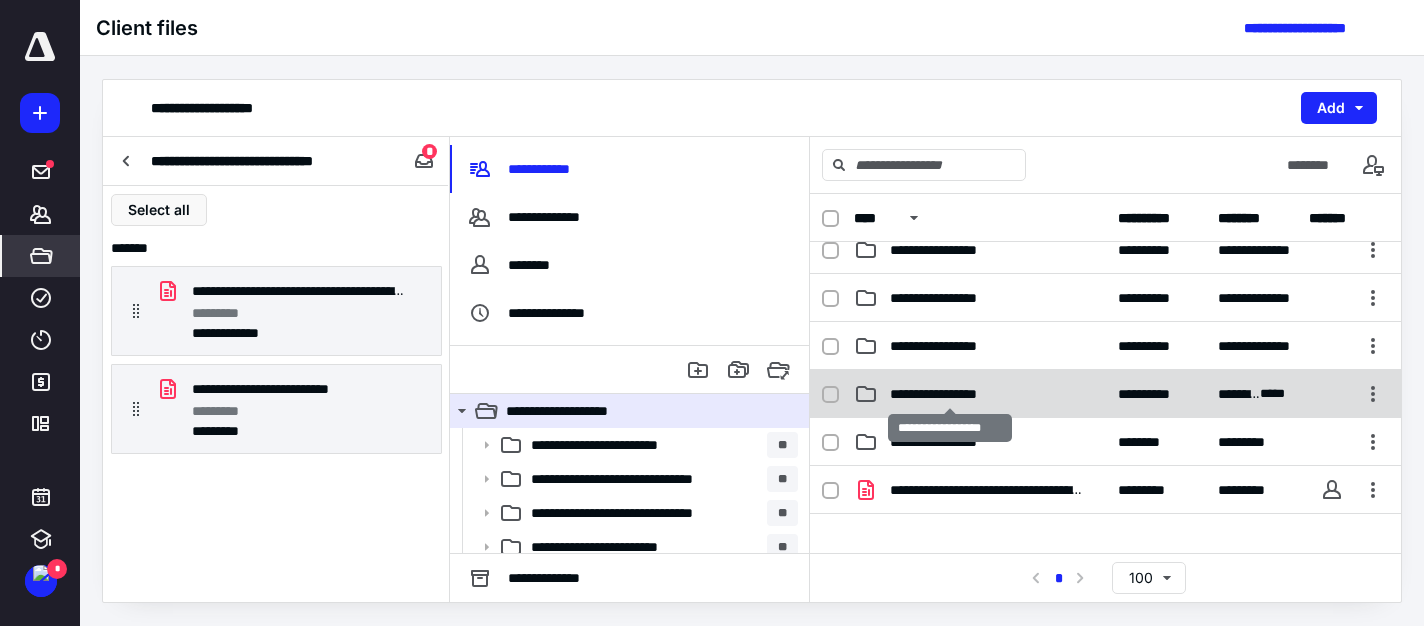 click on "**********" at bounding box center (950, 394) 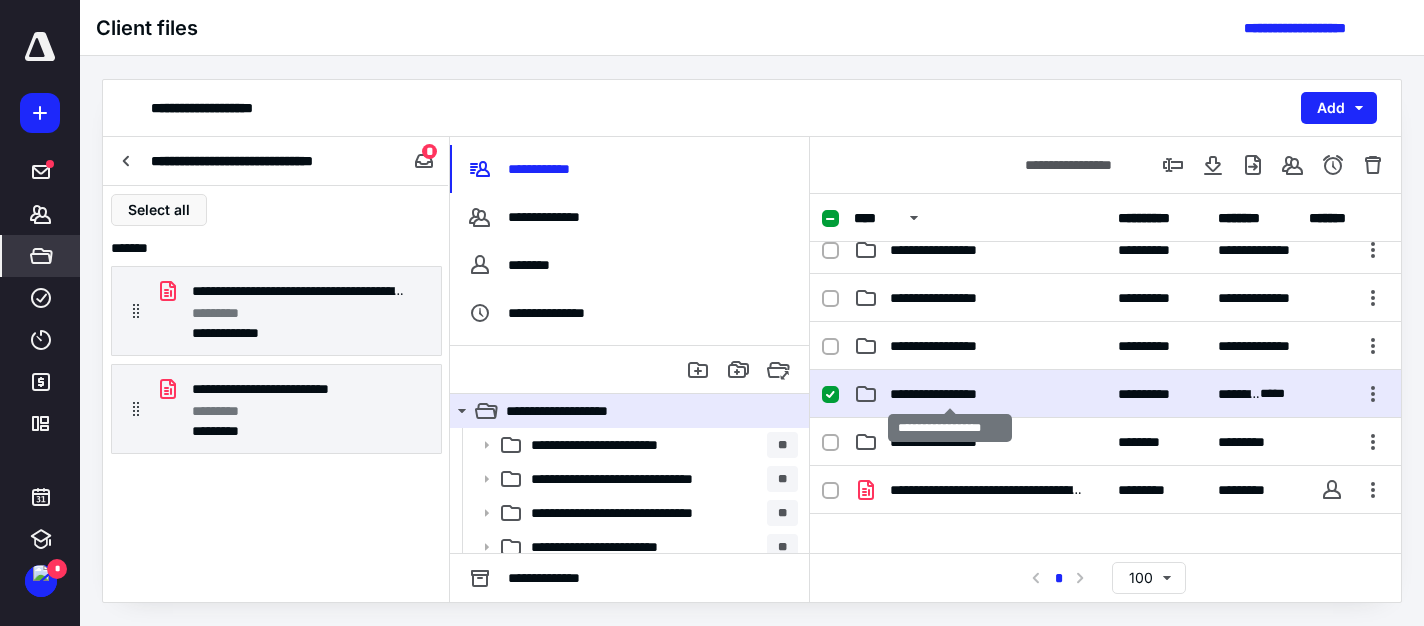 click on "**********" at bounding box center (950, 394) 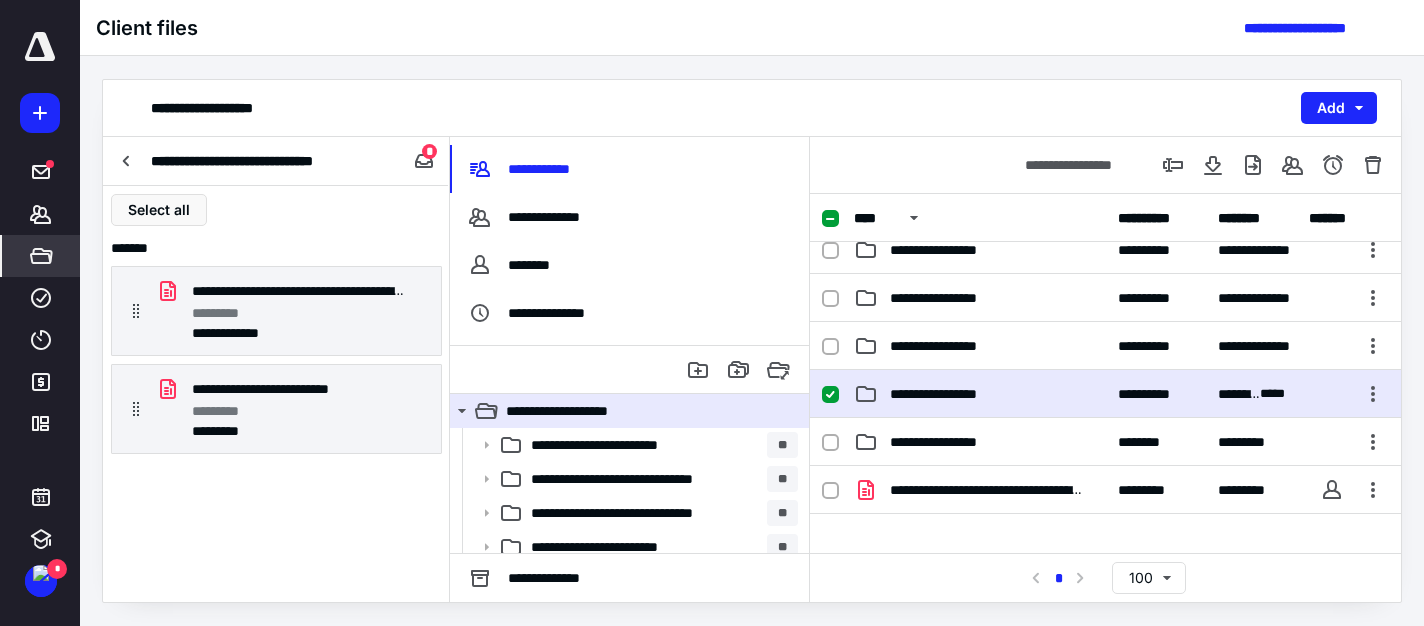 click on "**********" at bounding box center [276, 394] 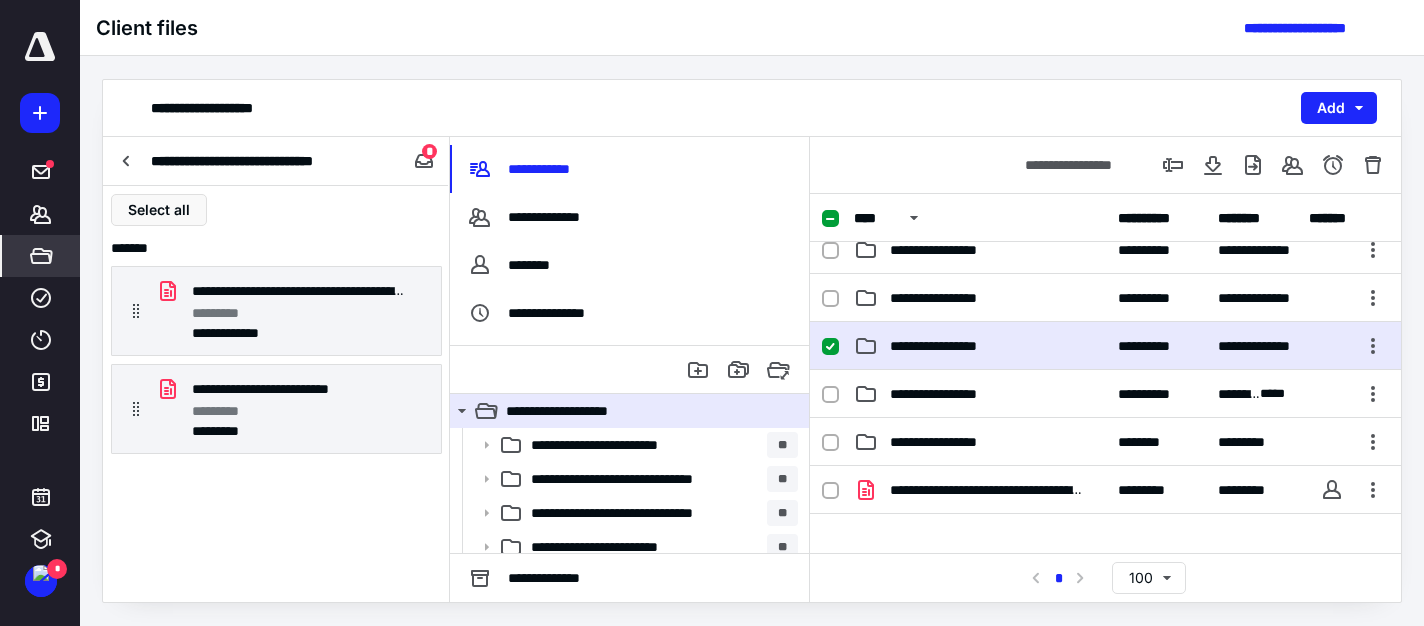 checkbox on "true" 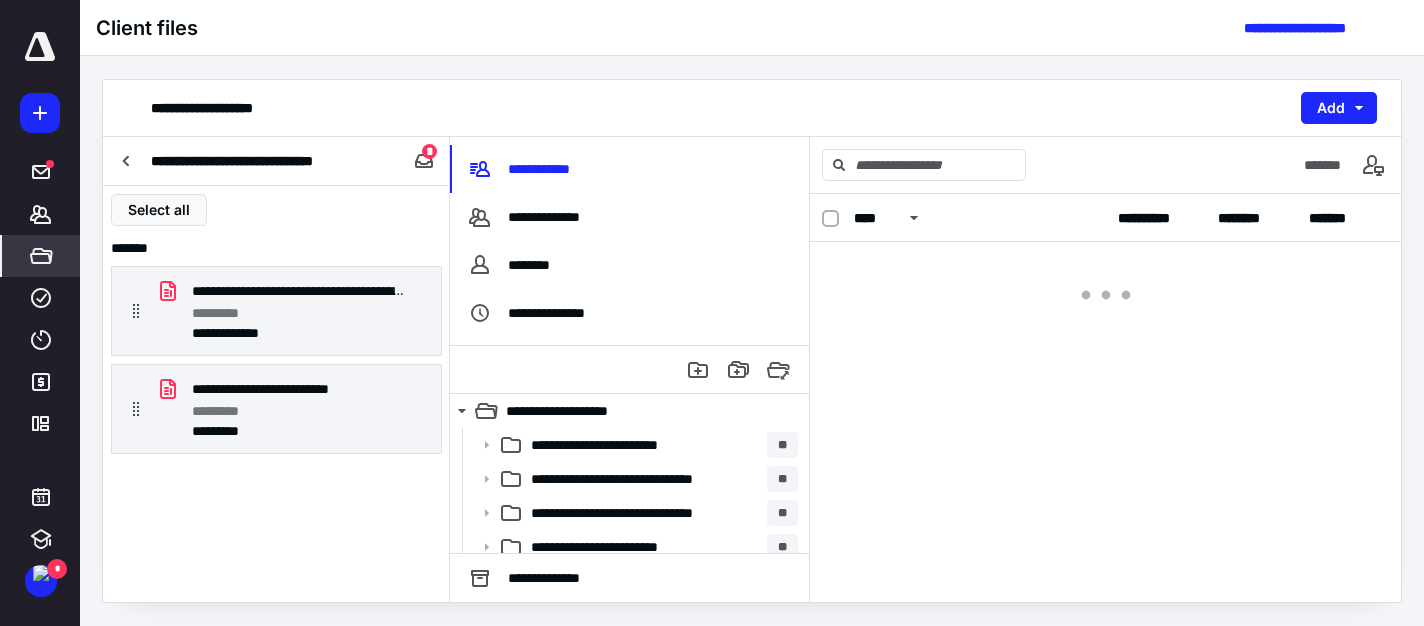 scroll, scrollTop: 0, scrollLeft: 0, axis: both 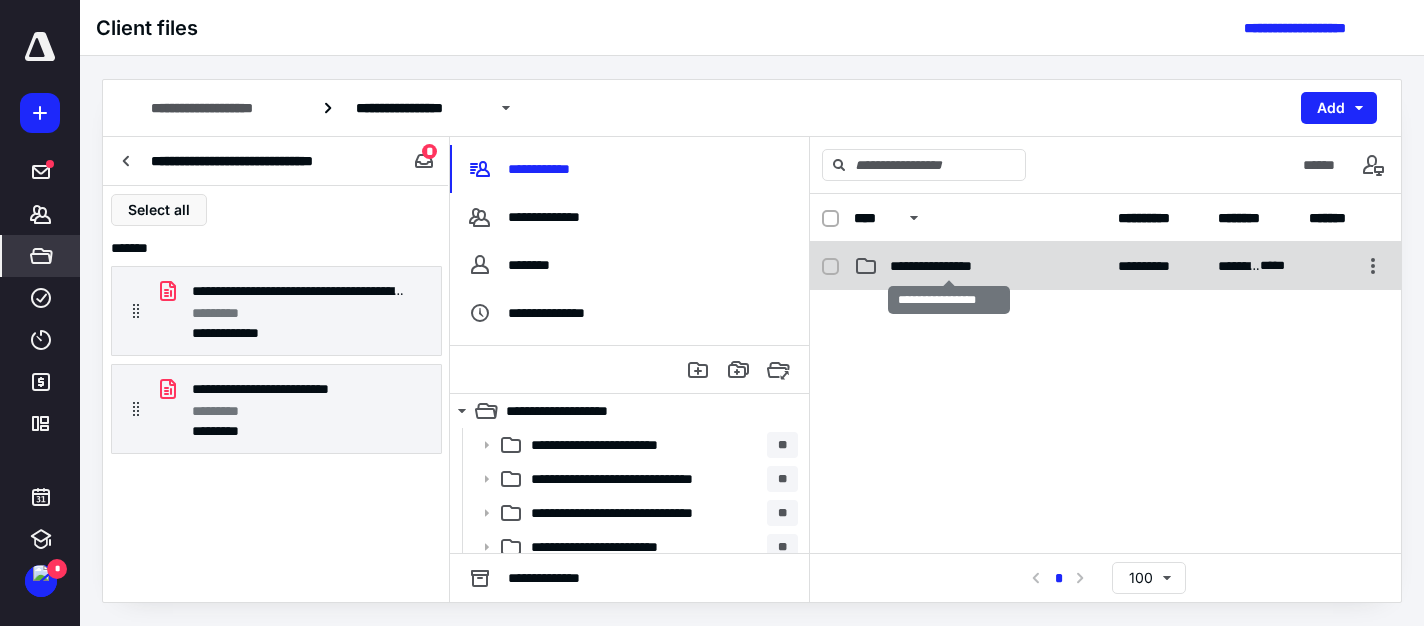 click on "**********" at bounding box center (948, 266) 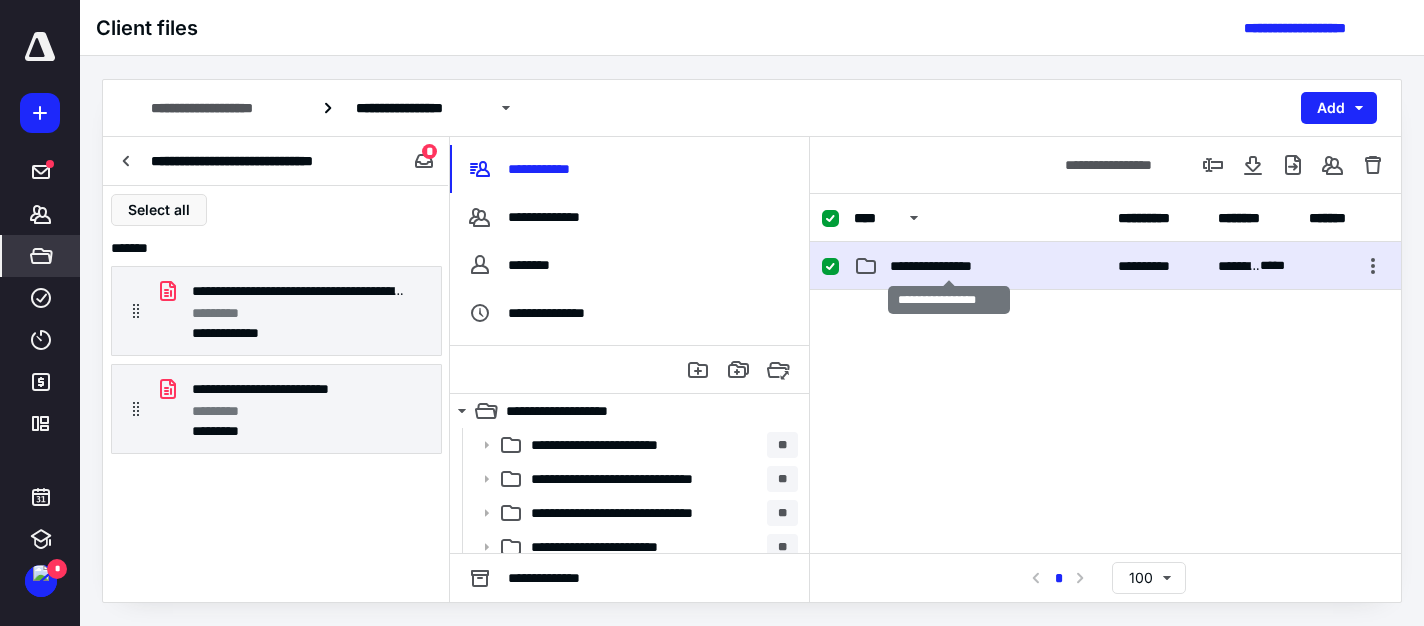 click on "**********" at bounding box center [948, 266] 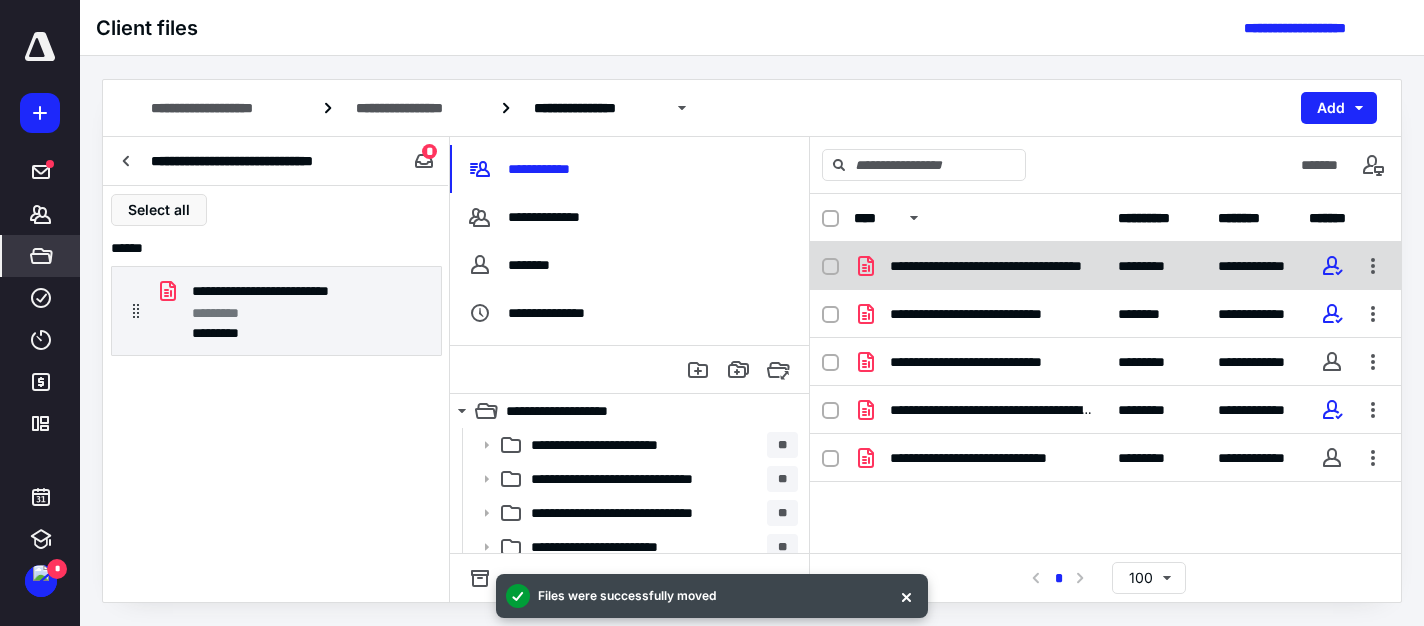 click on "**********" at bounding box center (992, 266) 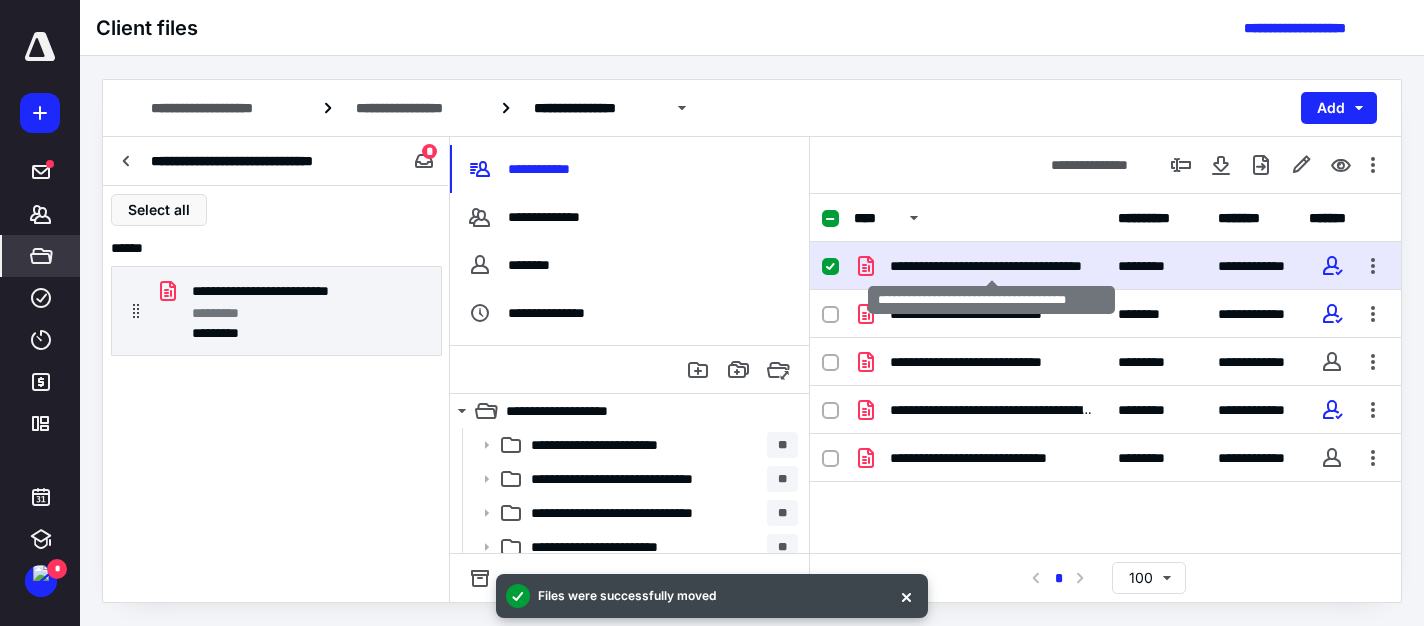 click on "**********" at bounding box center [992, 266] 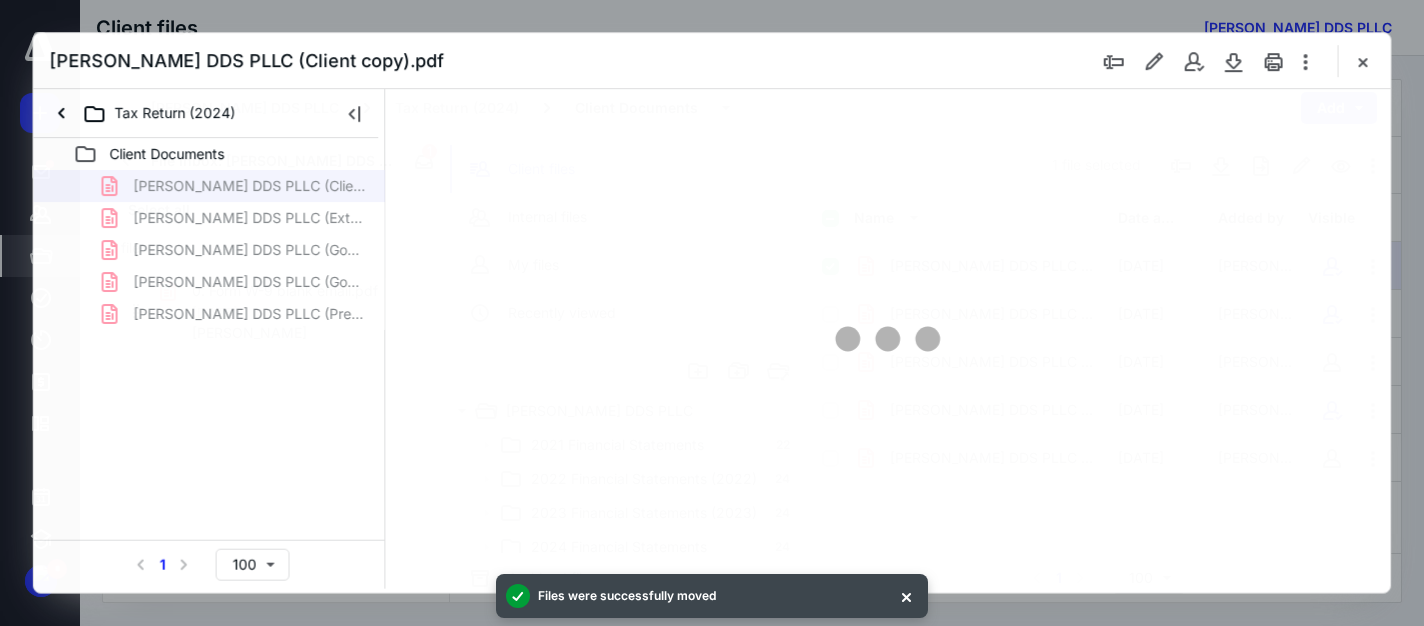 scroll, scrollTop: 0, scrollLeft: 0, axis: both 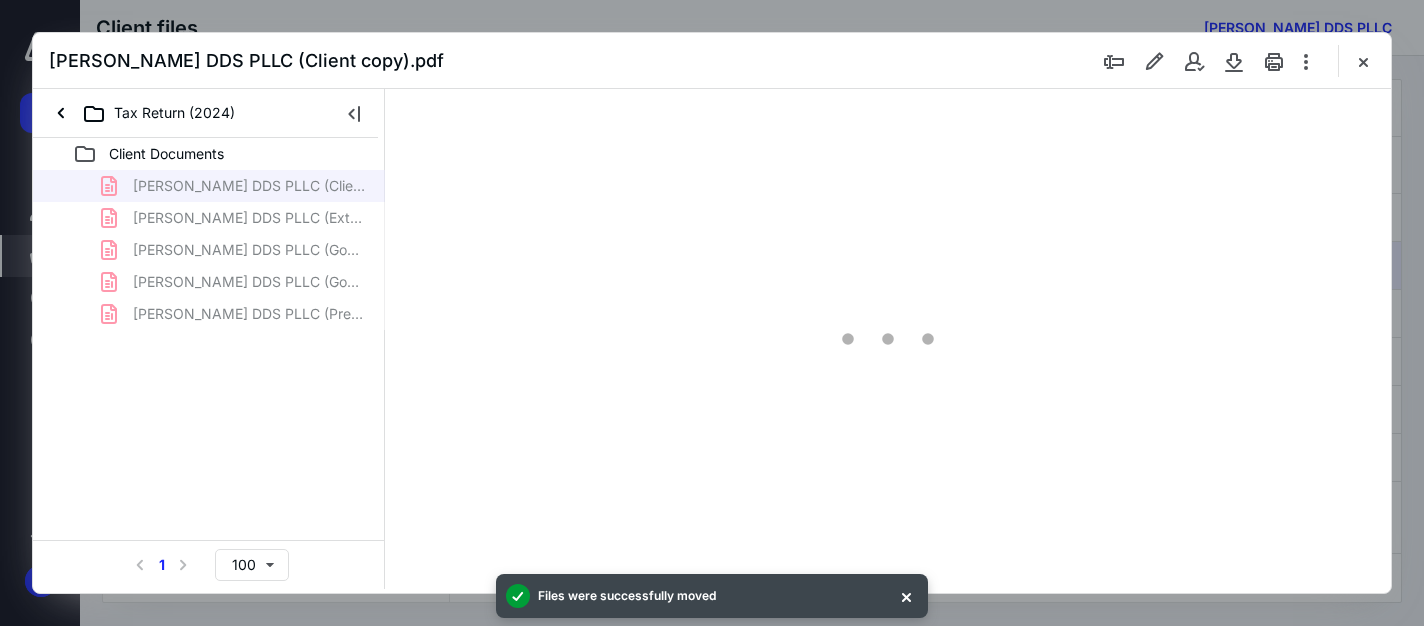 type on "161" 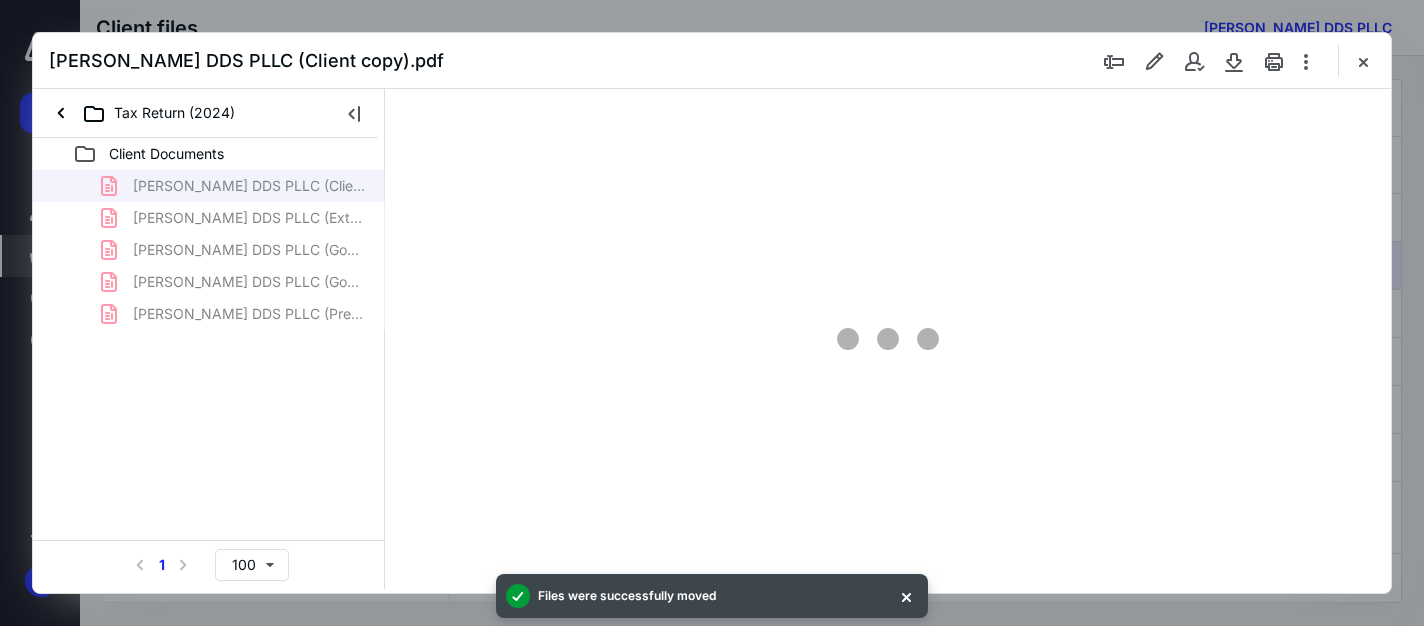 scroll, scrollTop: 82, scrollLeft: 142, axis: both 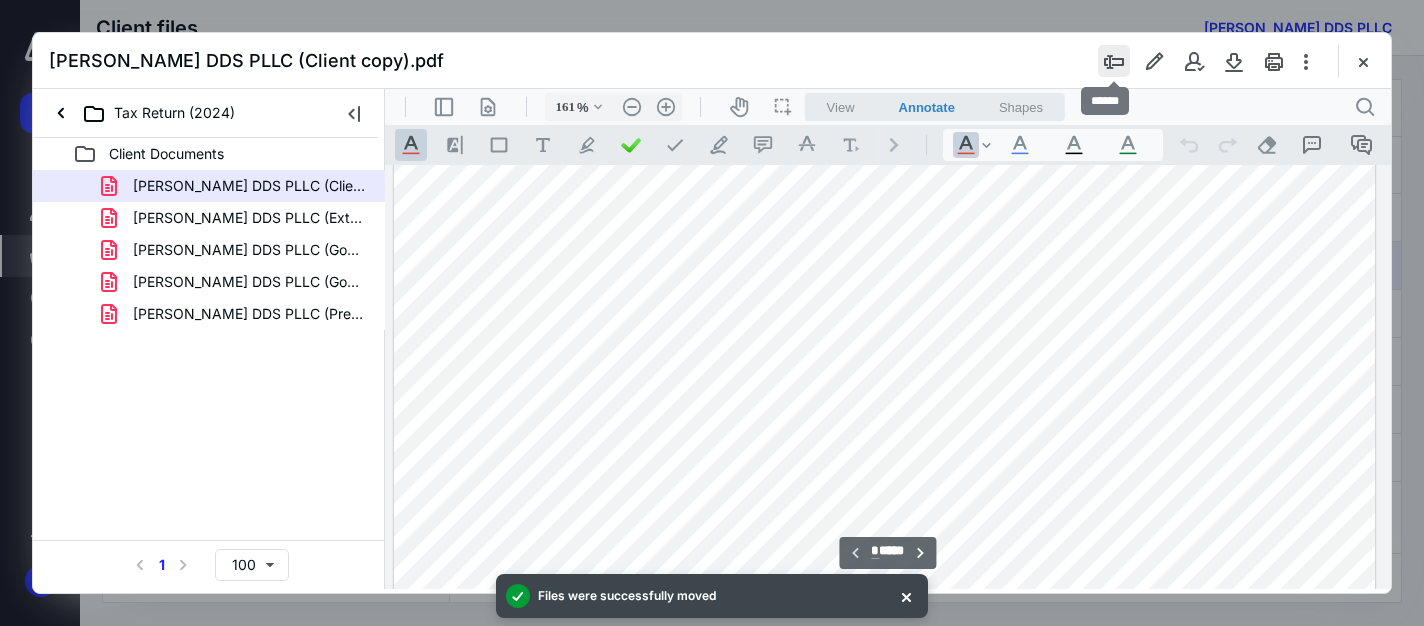 click at bounding box center [1114, 61] 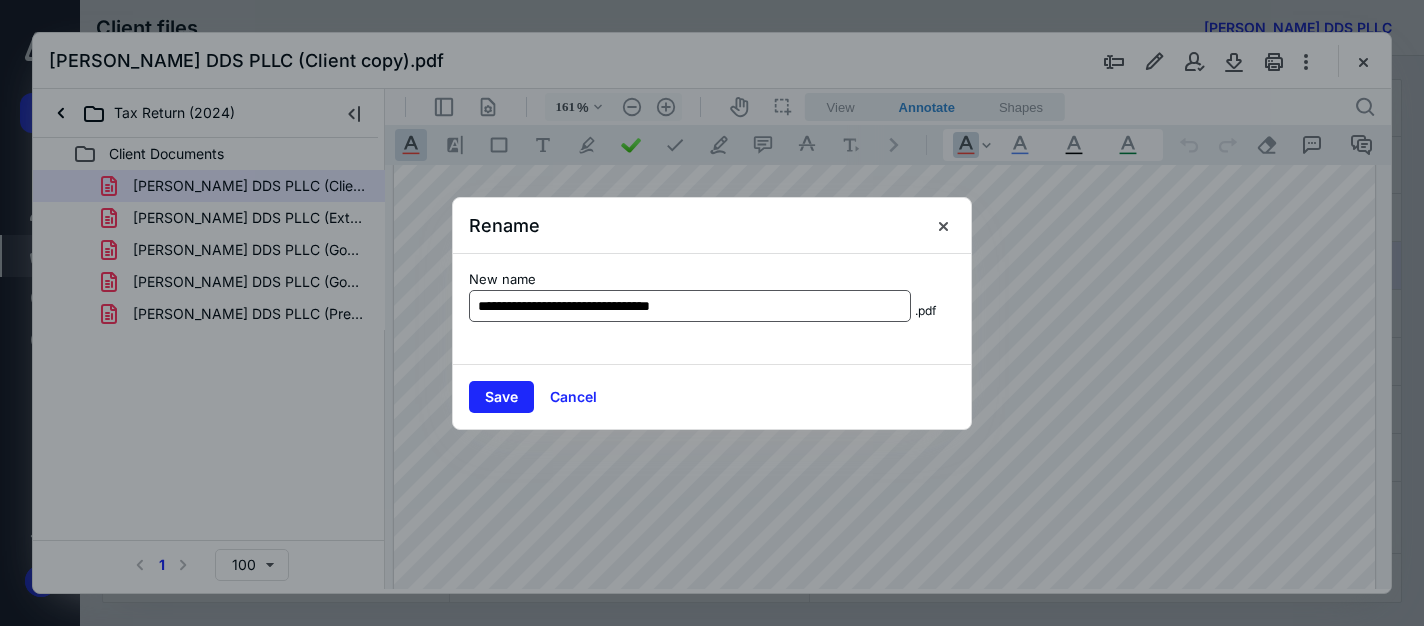 click on "**********" at bounding box center (690, 306) 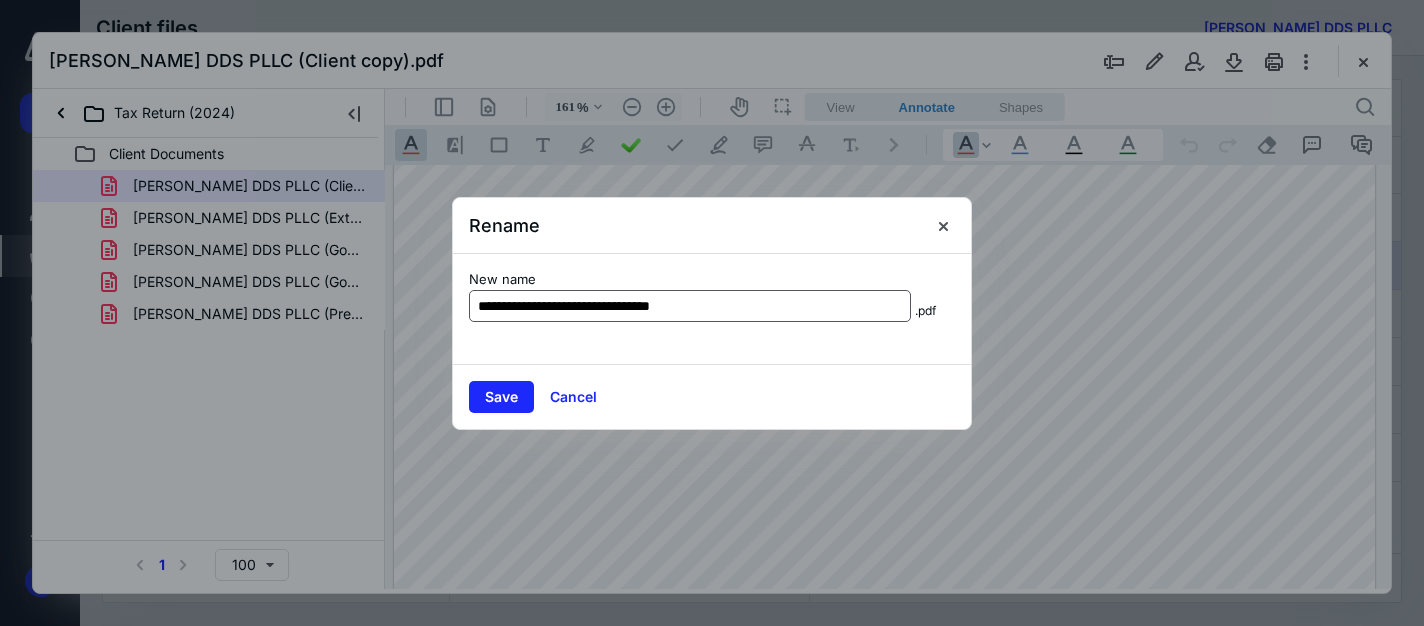drag, startPoint x: 731, startPoint y: 306, endPoint x: 627, endPoint y: 304, distance: 104.019226 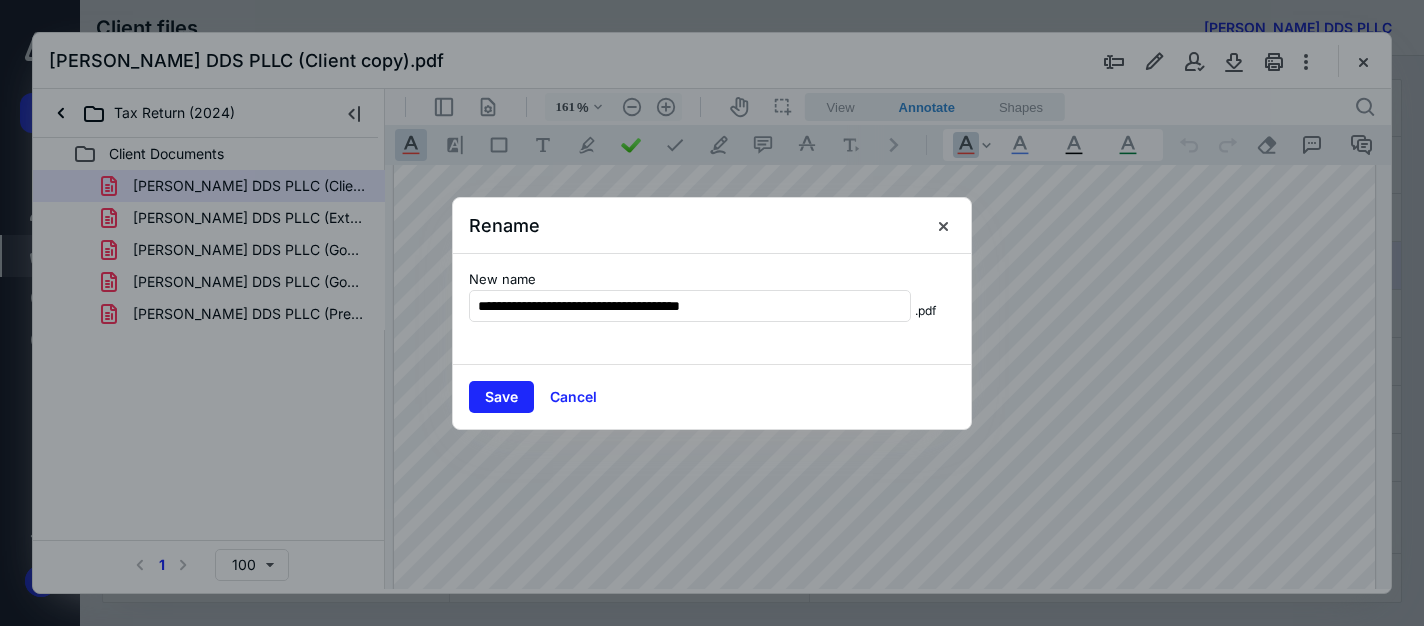 type on "**********" 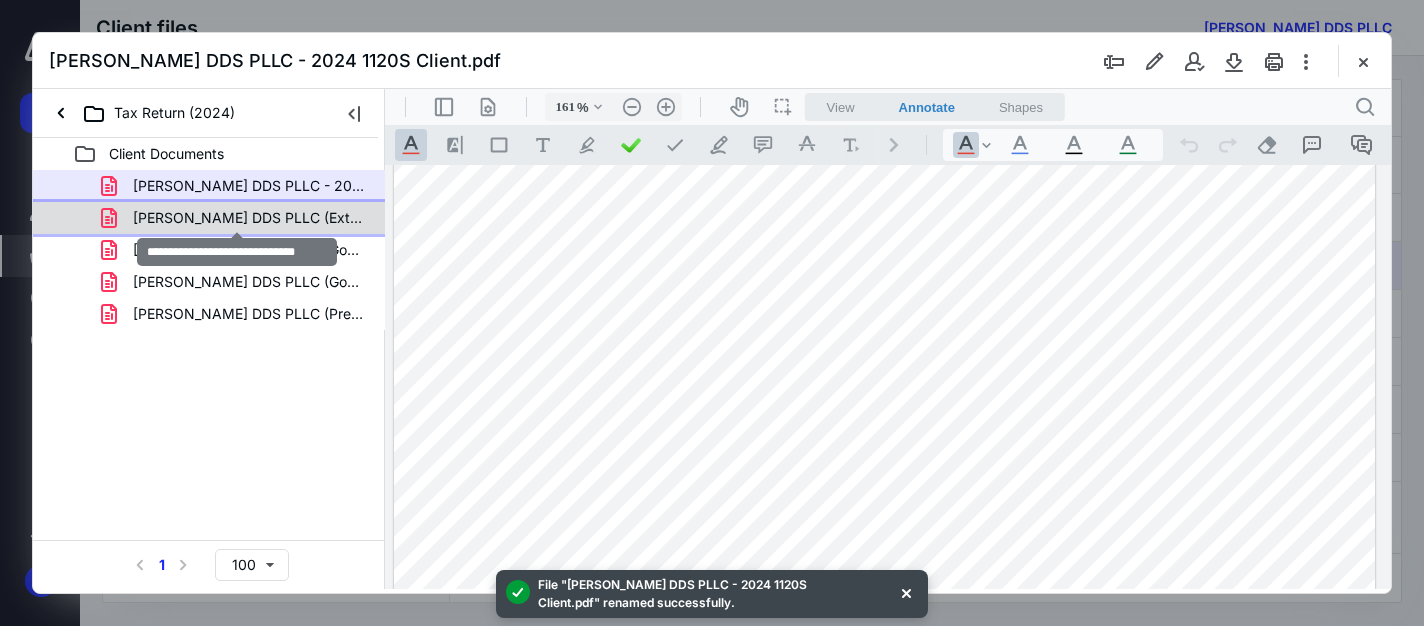 click on "[PERSON_NAME] DDS PLLC (Ext).pdf" at bounding box center [249, 218] 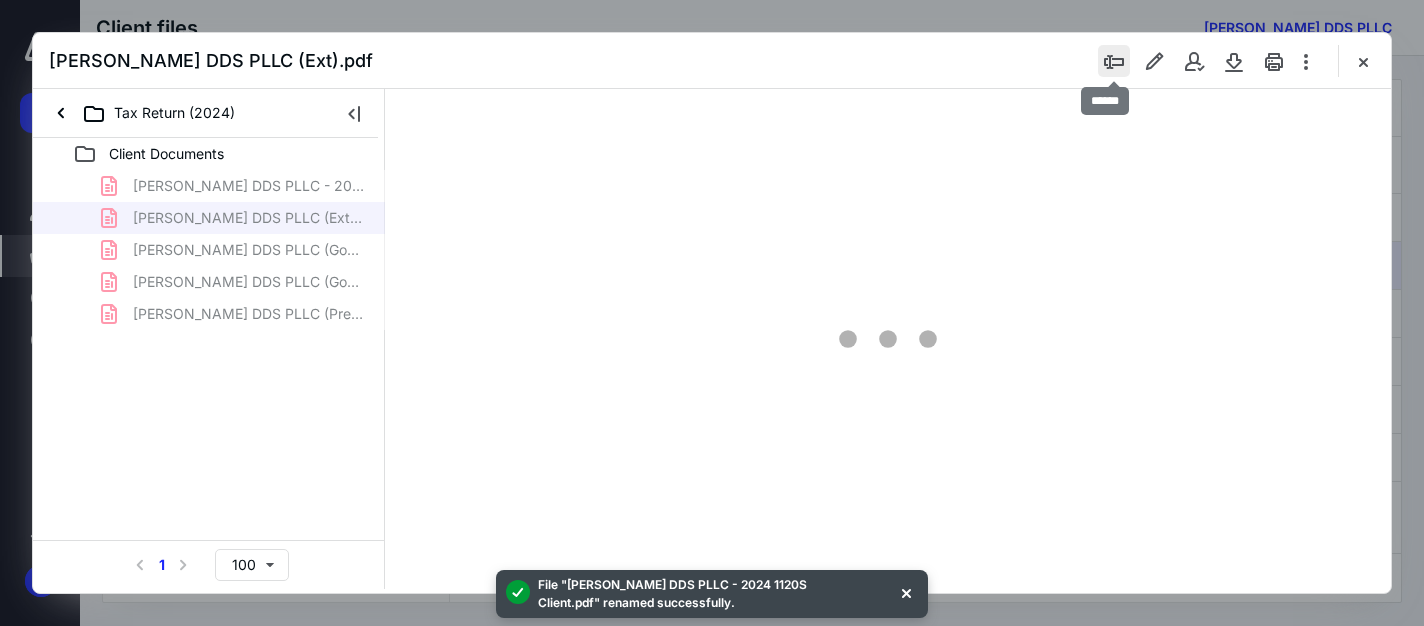 click at bounding box center [1114, 61] 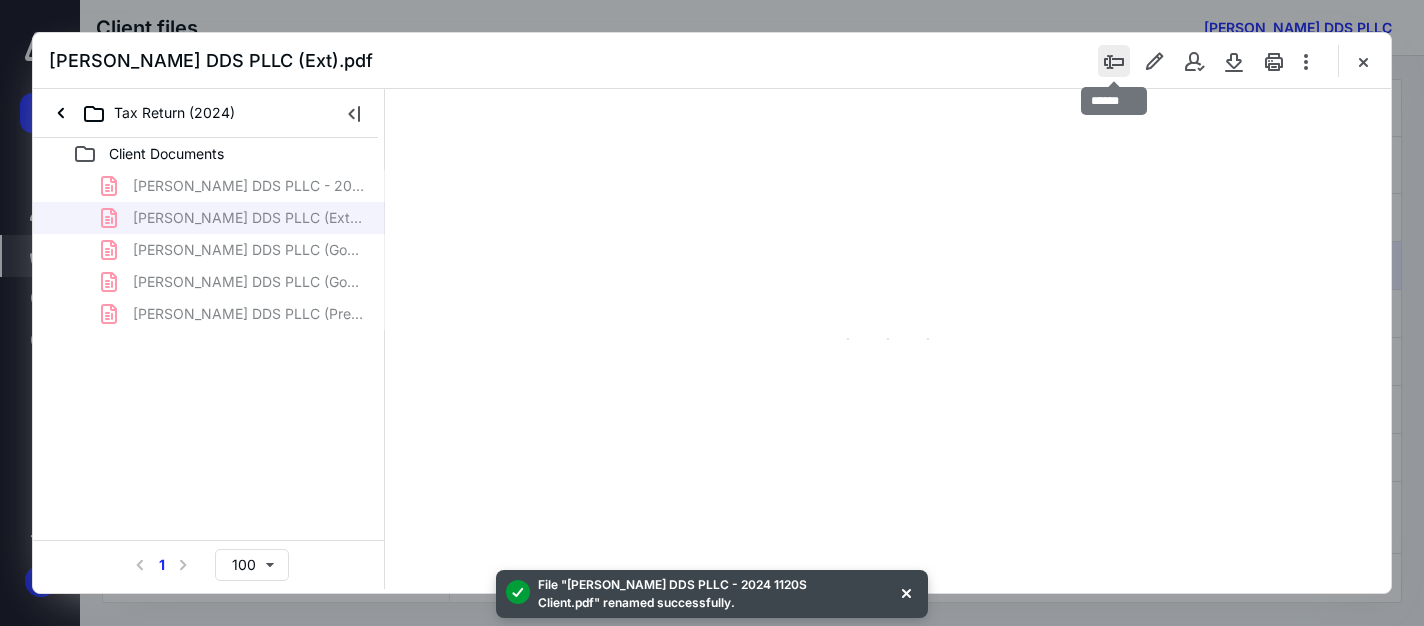 type on "161" 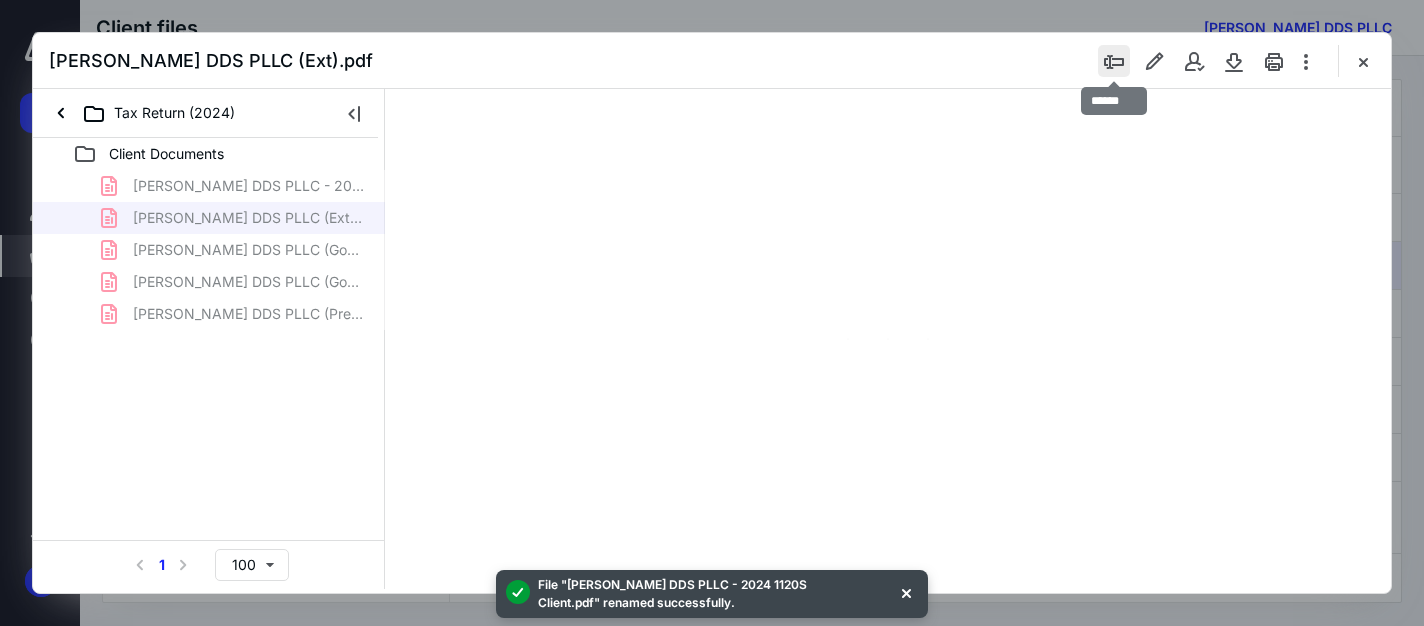 scroll, scrollTop: 82, scrollLeft: 0, axis: vertical 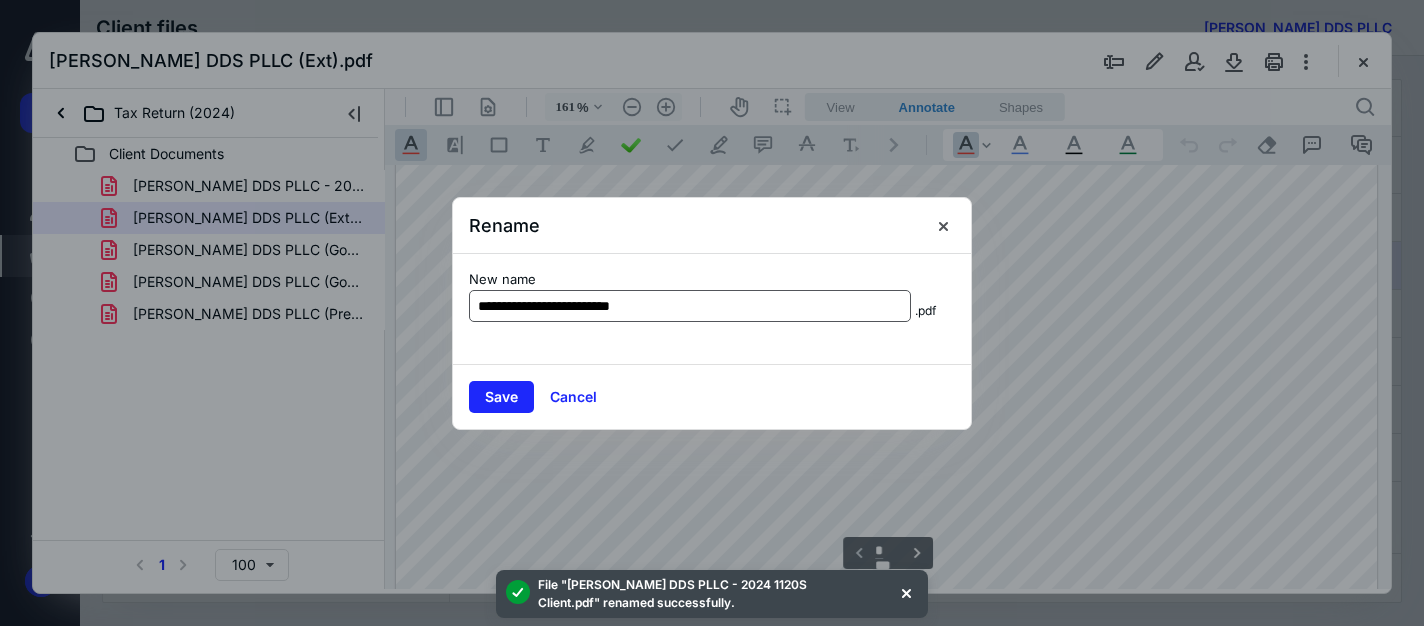click on "**********" at bounding box center [690, 306] 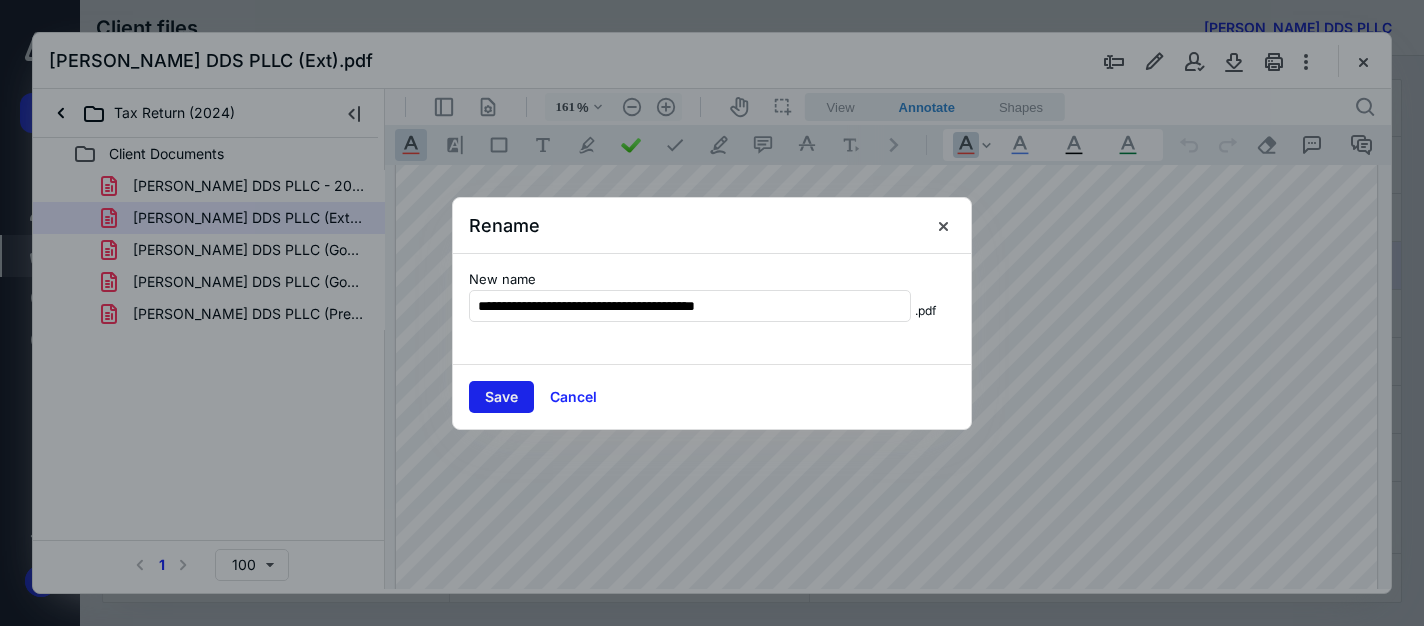 type on "**********" 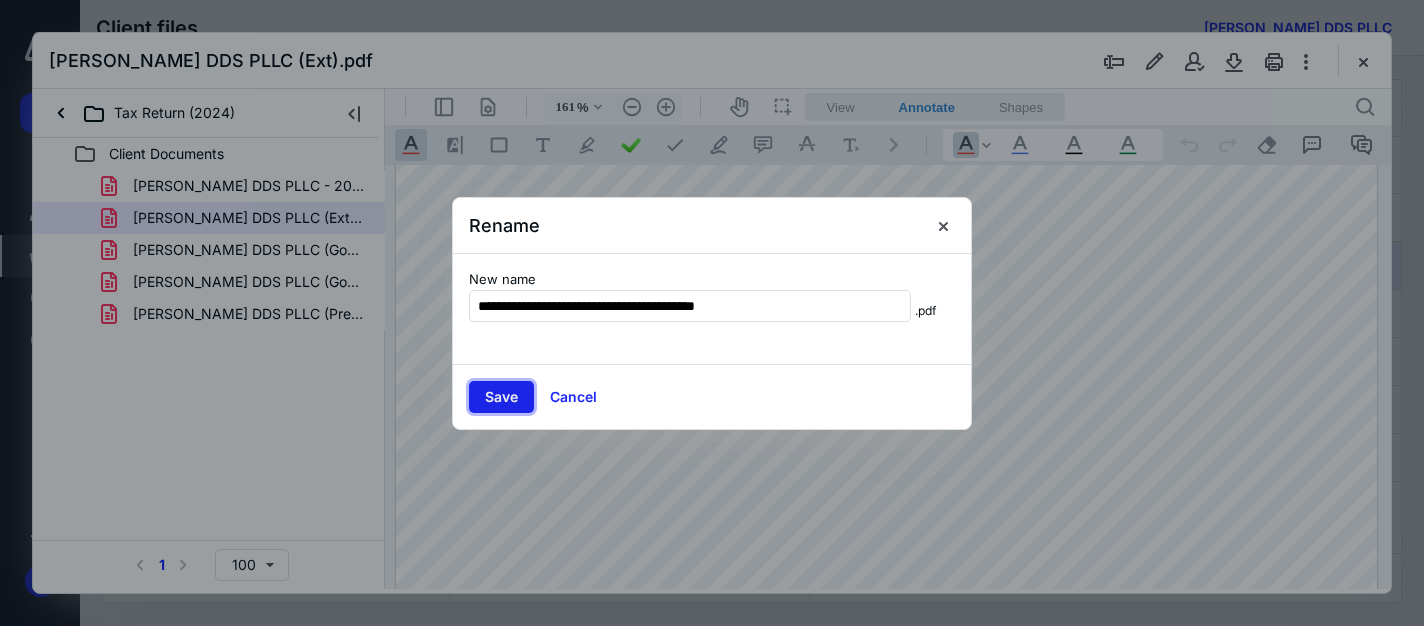 click on "Save" at bounding box center (501, 397) 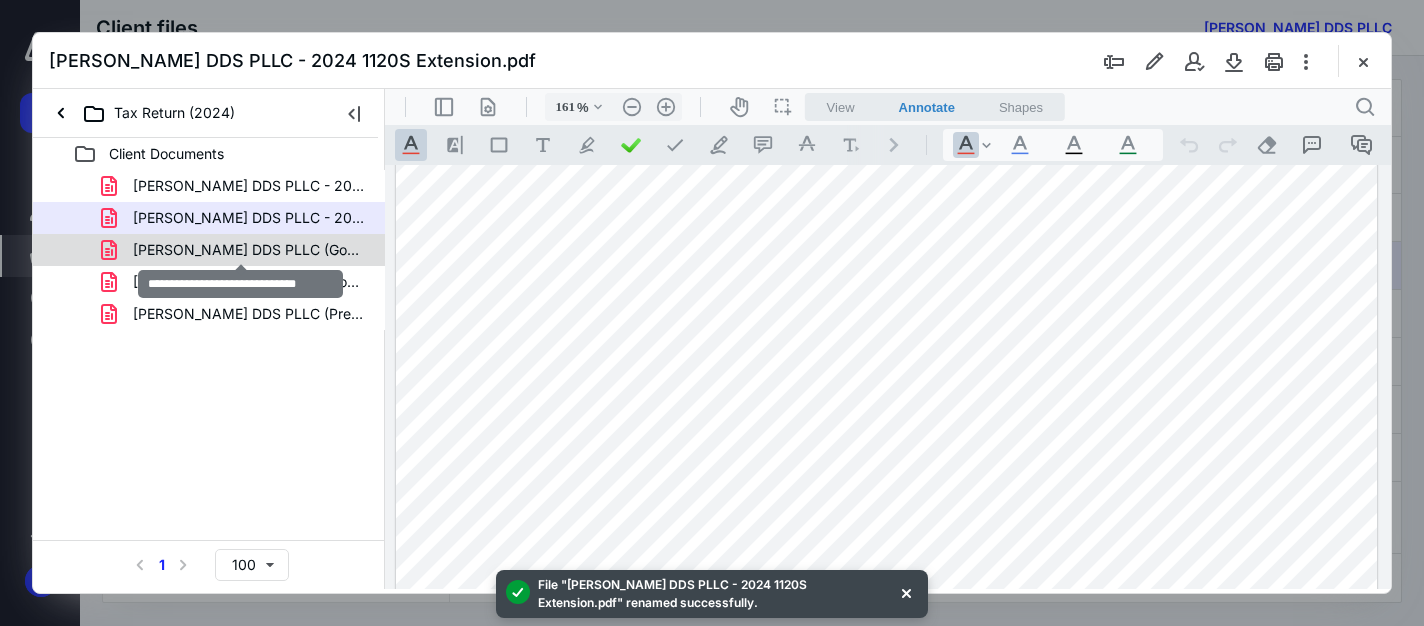 click on "[PERSON_NAME] DDS PLLC (Gov).pdf" at bounding box center [249, 250] 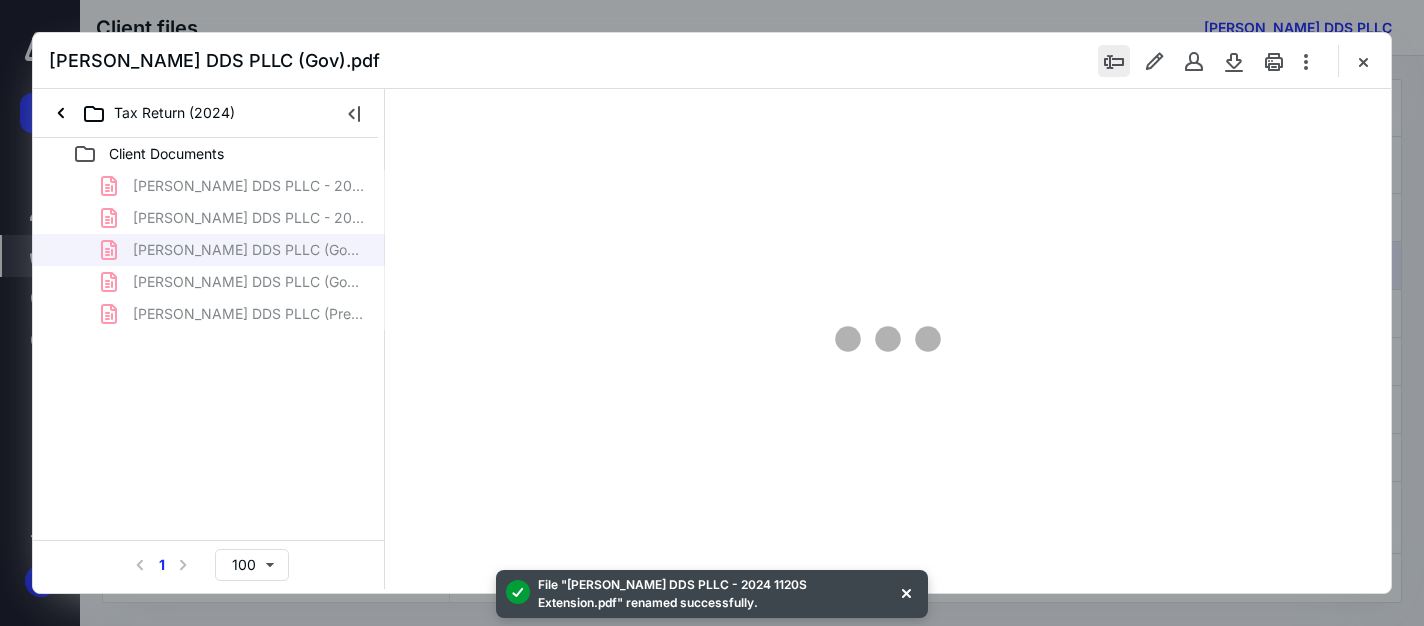 type on "161" 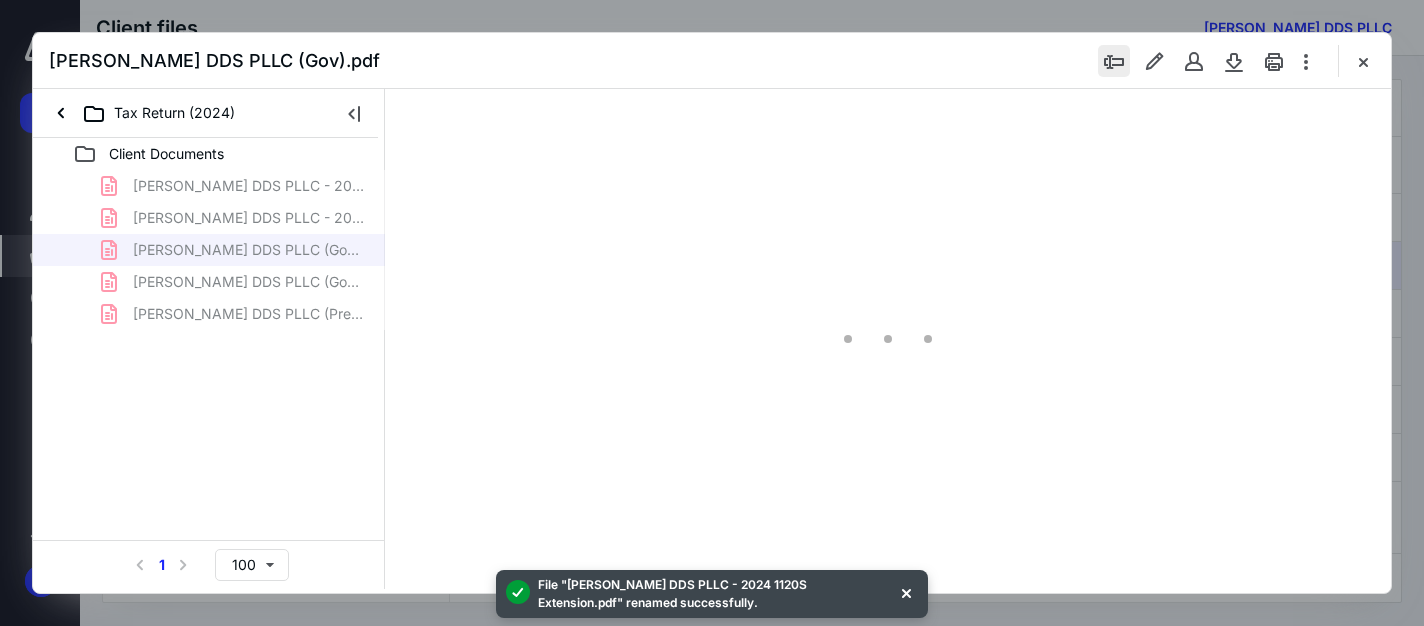 scroll, scrollTop: 82, scrollLeft: 0, axis: vertical 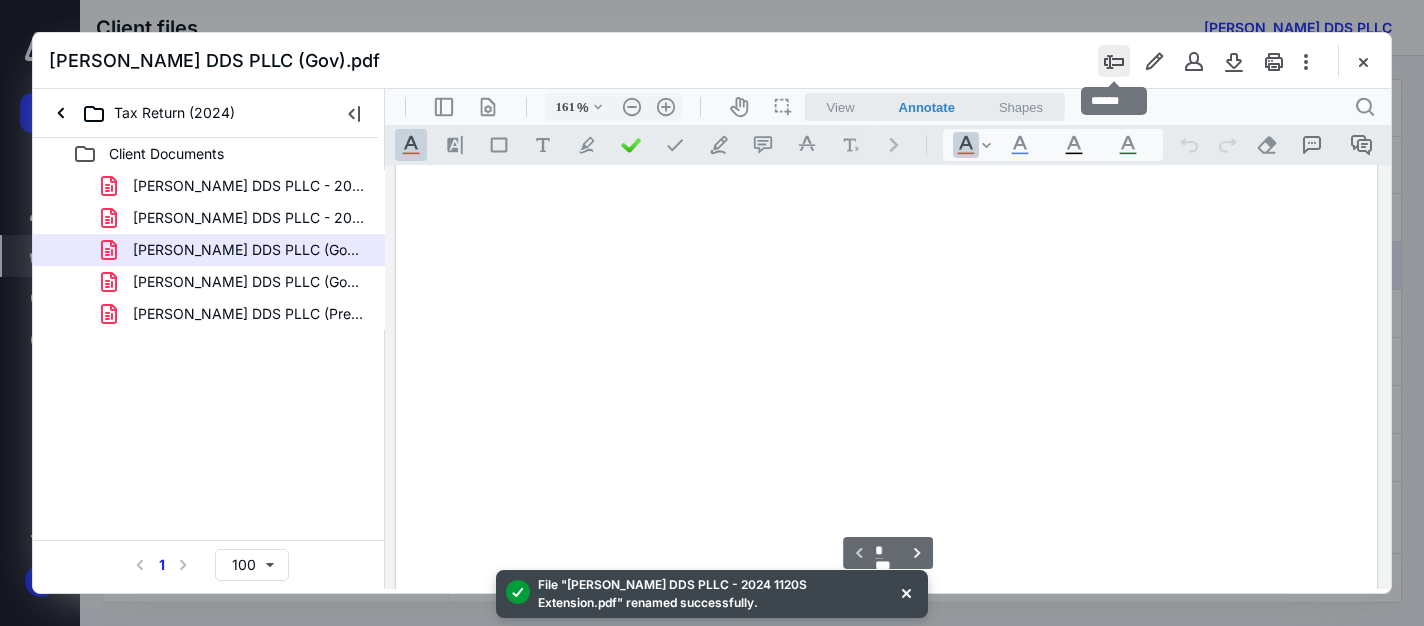 click at bounding box center [1114, 61] 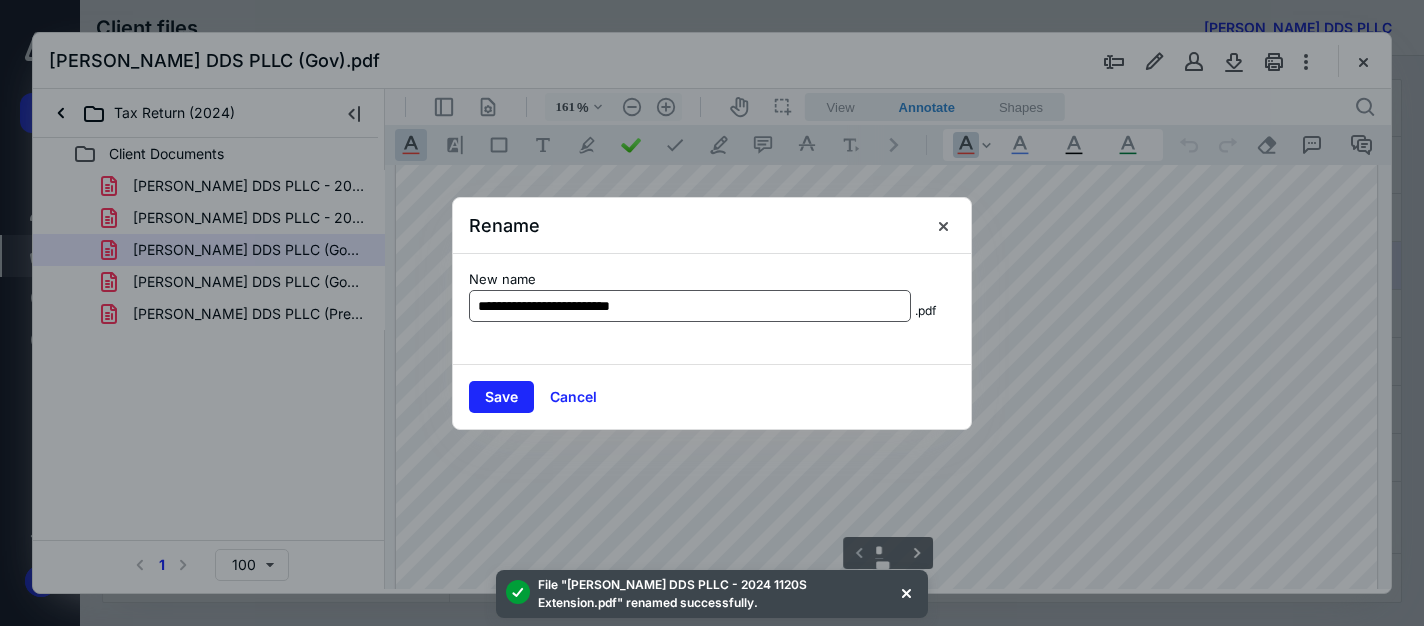click on "**********" at bounding box center [690, 306] 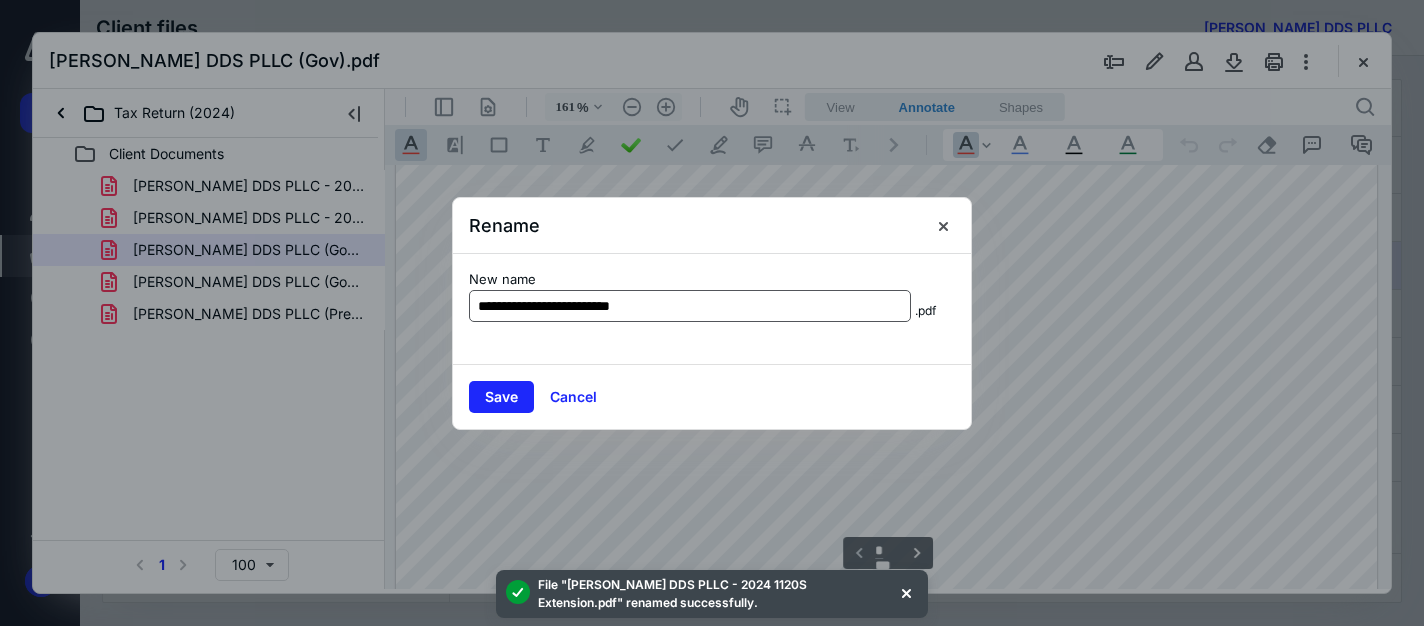 drag, startPoint x: 670, startPoint y: 303, endPoint x: 627, endPoint y: 306, distance: 43.104523 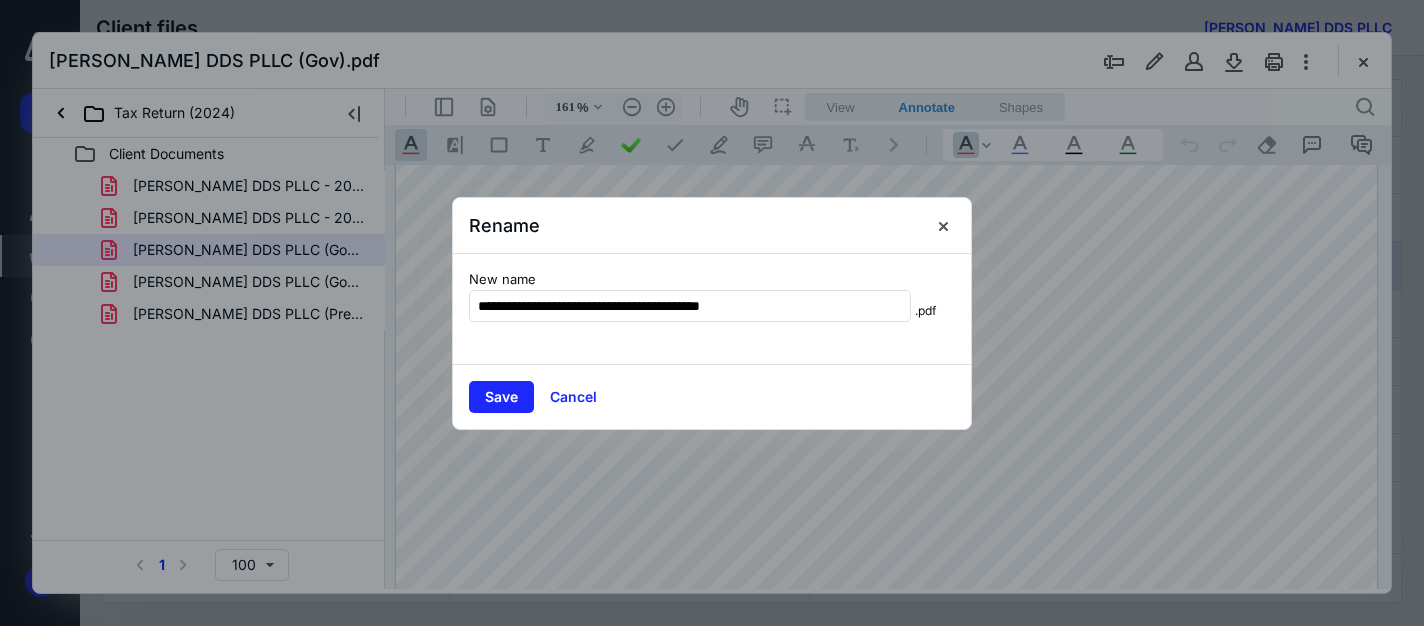 type on "**********" 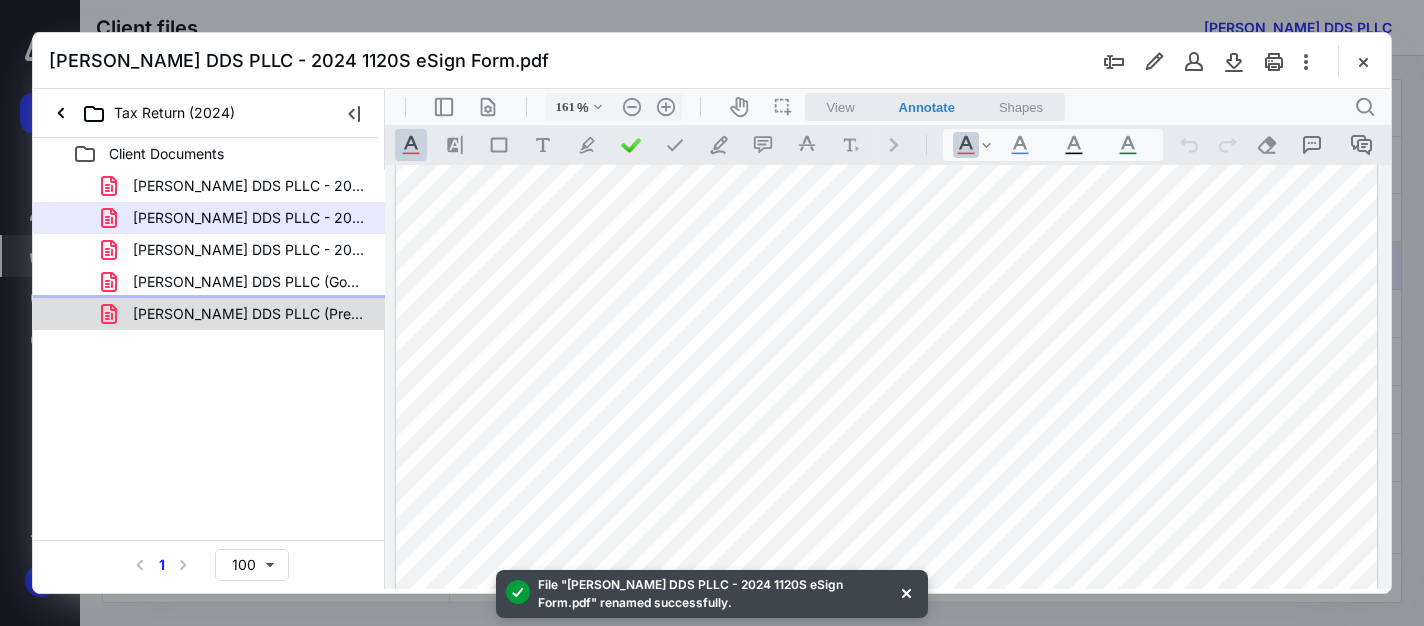click on "[PERSON_NAME] DDS PLLC (Prep).pdf" at bounding box center [209, 314] 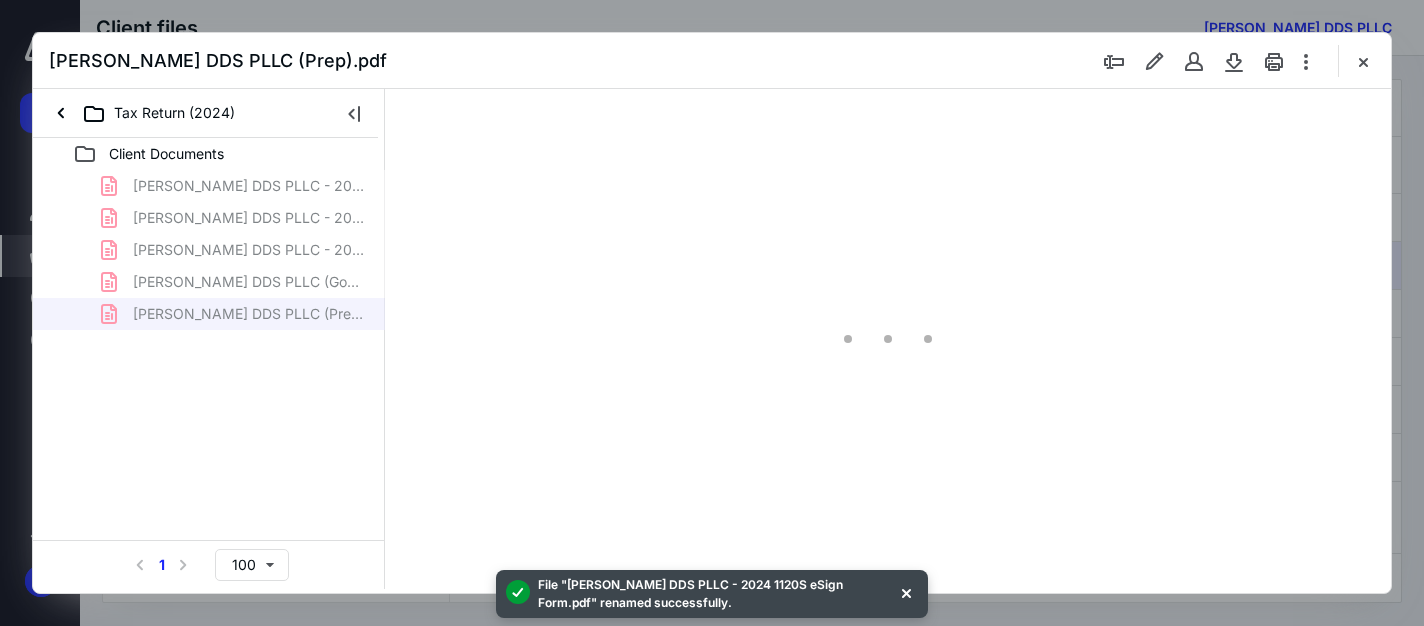 click on "[PERSON_NAME] DDS PLLC - 2024 1120S Client.pdf [PERSON_NAME] DDS PLLC - 2024 1120S eSign Form.pdf [PERSON_NAME] DDS PLLC - 2024 1120S Extension.pdf [PERSON_NAME] DDS PLLC (Gov)(signed_[DATE]).pdf [PERSON_NAME] DDS PLLC (Prep).pdf" at bounding box center [209, 250] 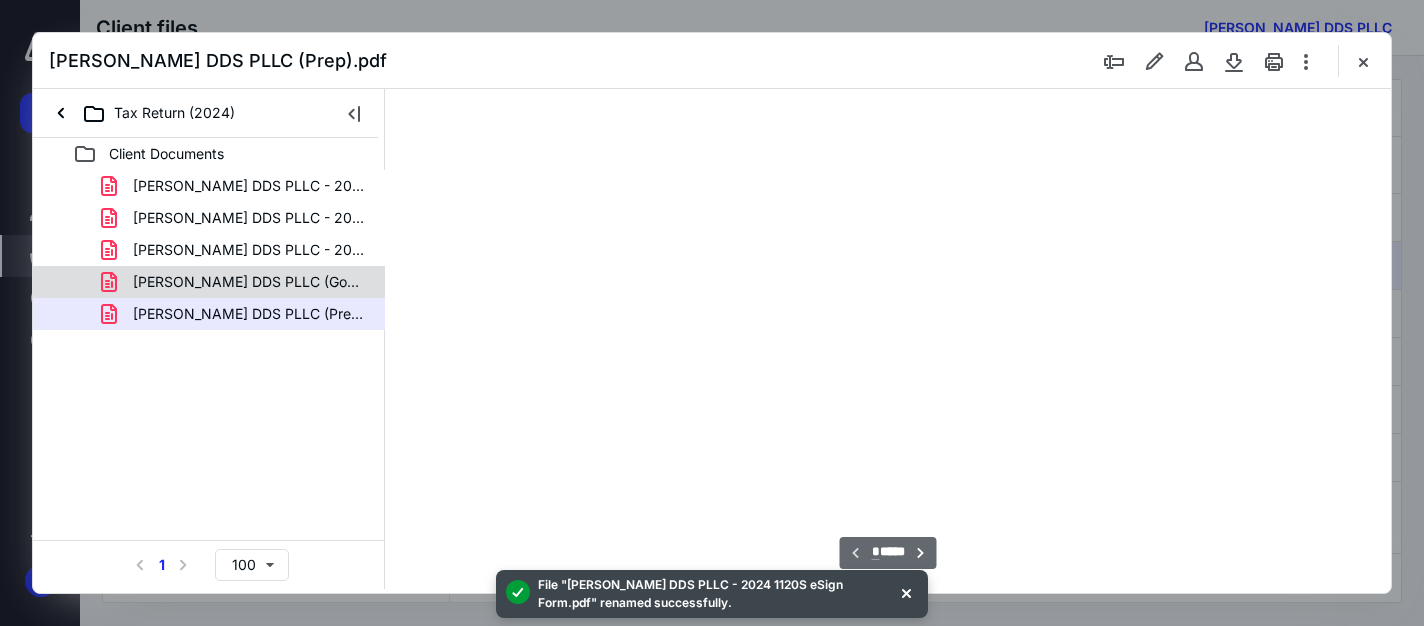 scroll, scrollTop: 82, scrollLeft: 142, axis: both 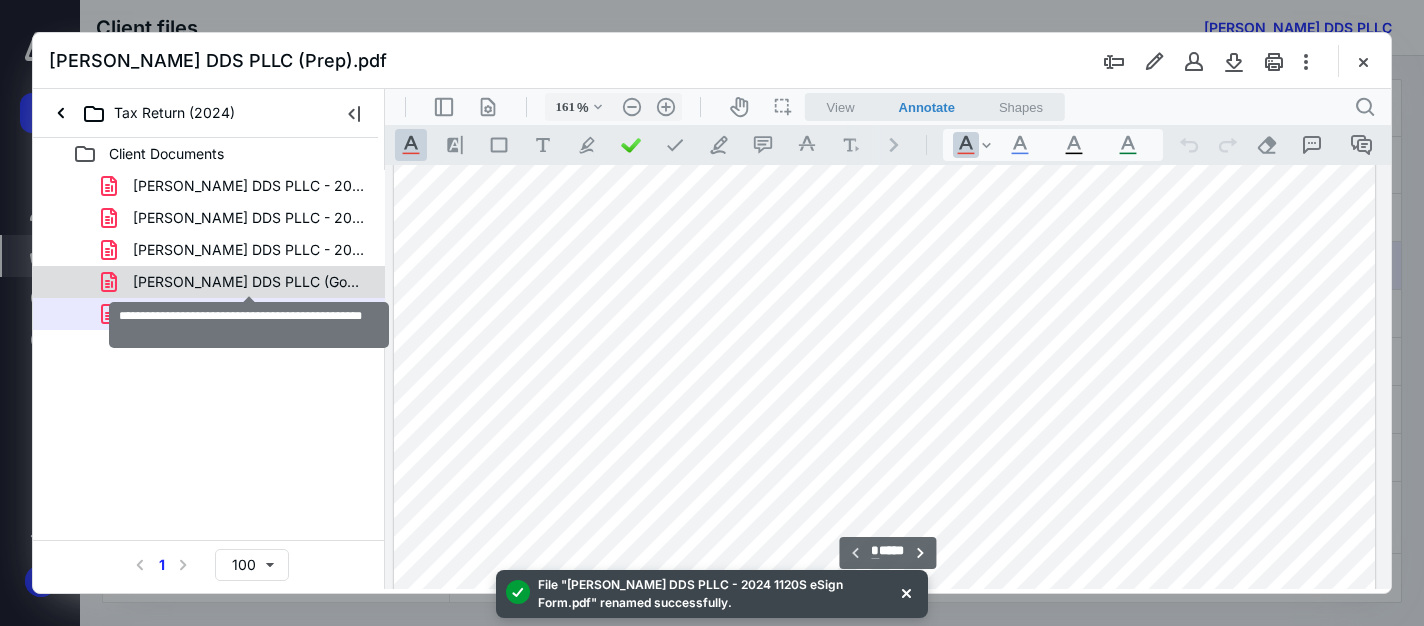 click on "[PERSON_NAME] DDS PLLC (Gov)(signed_[DATE]).pdf" at bounding box center (249, 282) 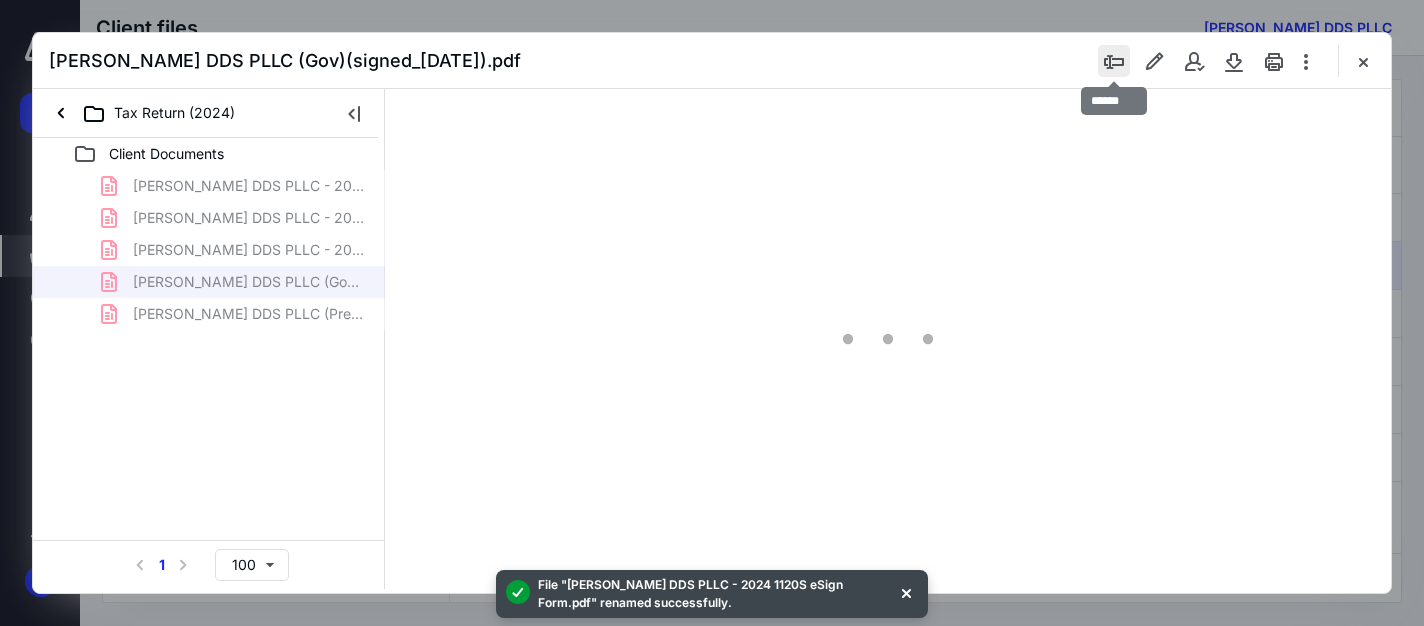 type on "161" 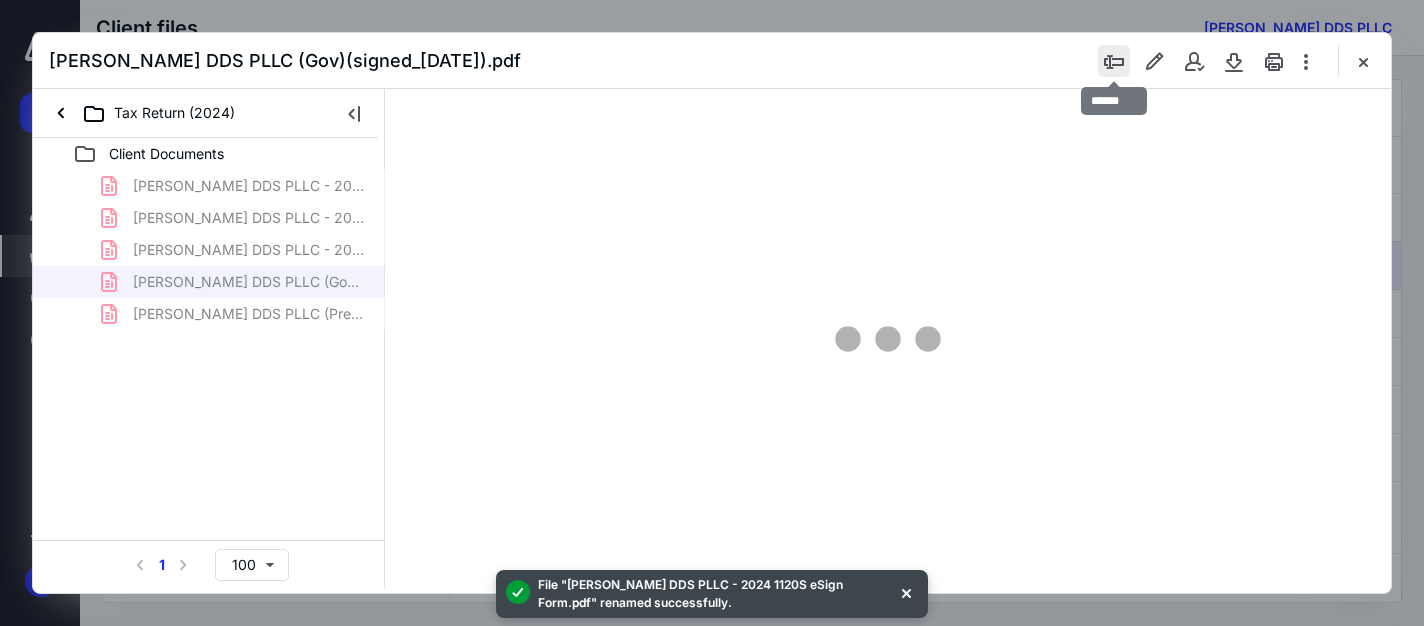 scroll, scrollTop: 82, scrollLeft: 0, axis: vertical 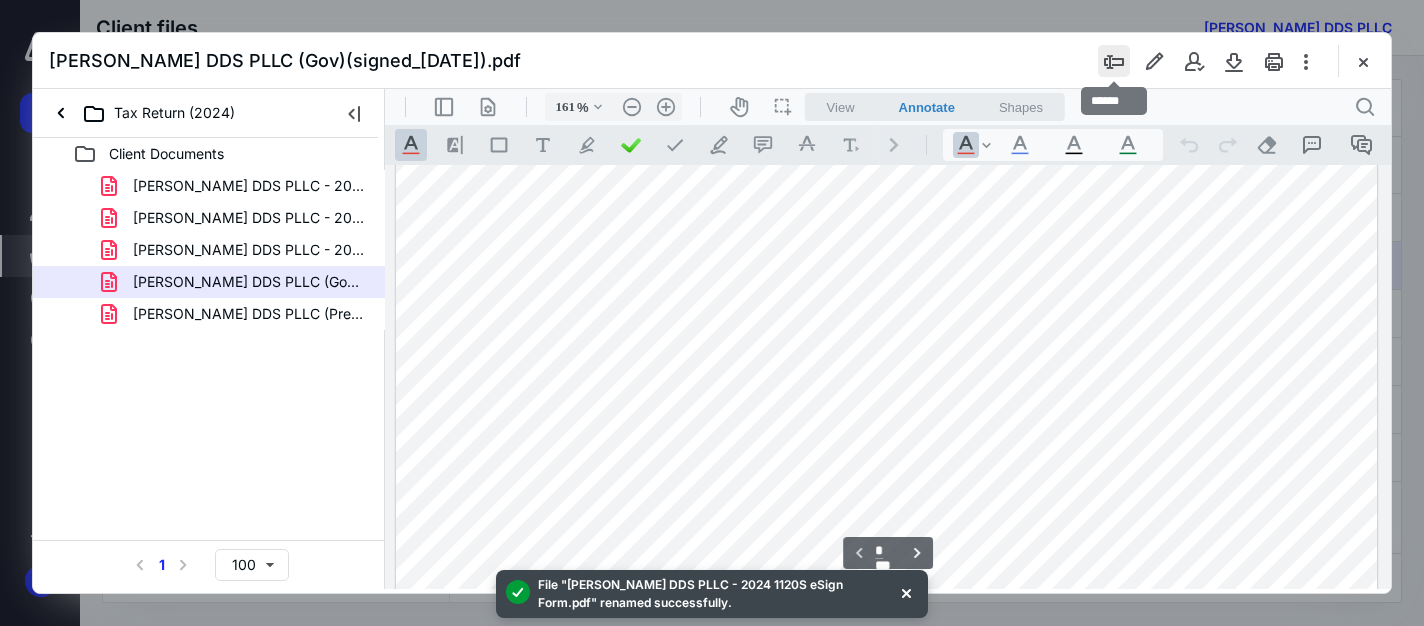 click at bounding box center (1114, 61) 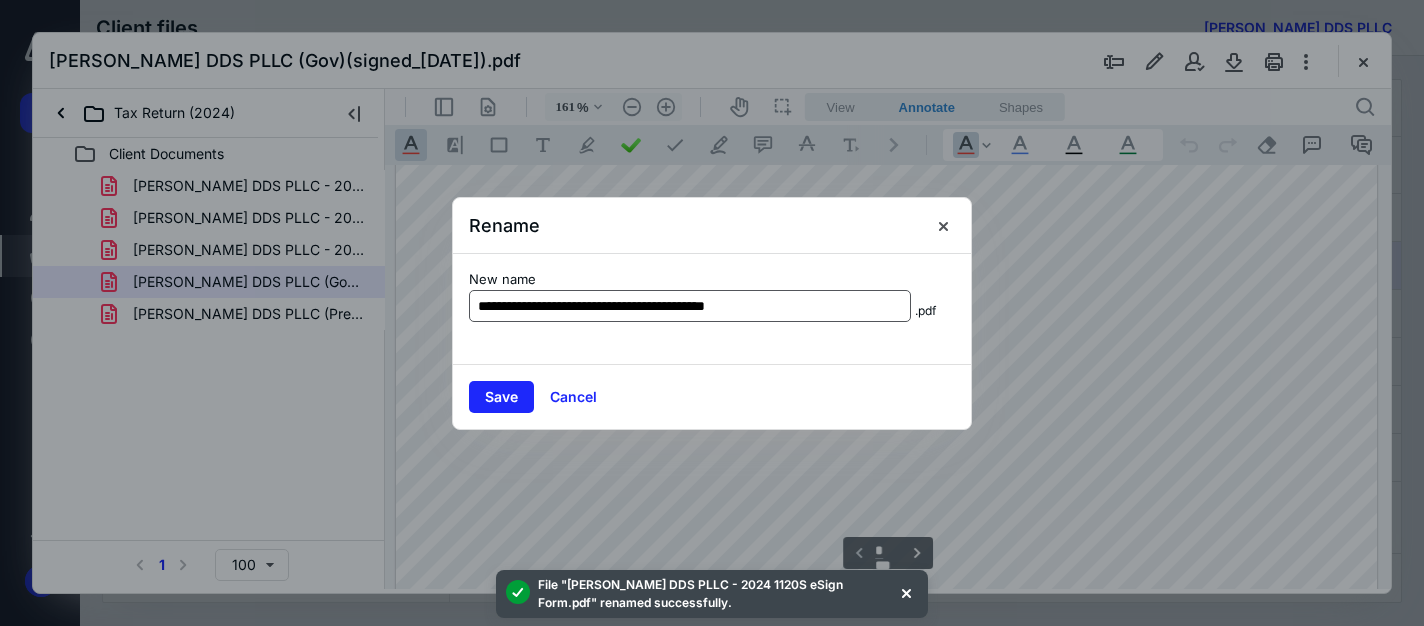 click on "**********" at bounding box center (690, 306) 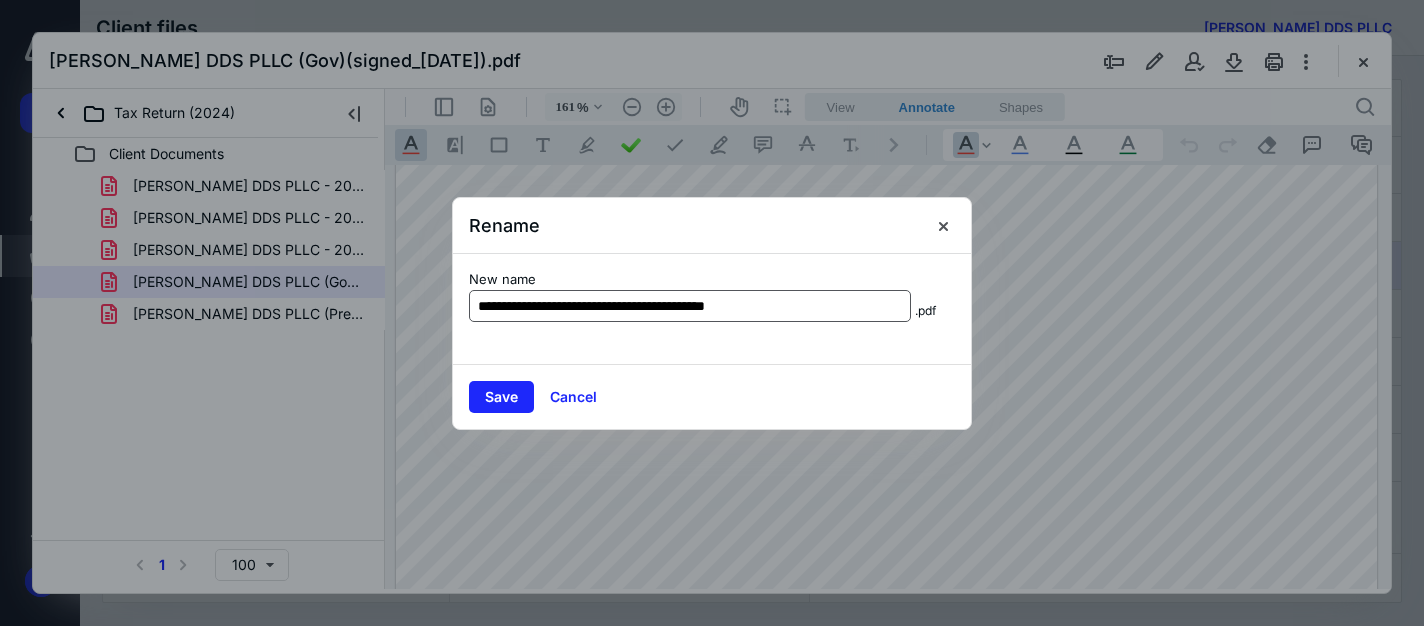 drag, startPoint x: 819, startPoint y: 303, endPoint x: 631, endPoint y: 314, distance: 188.32153 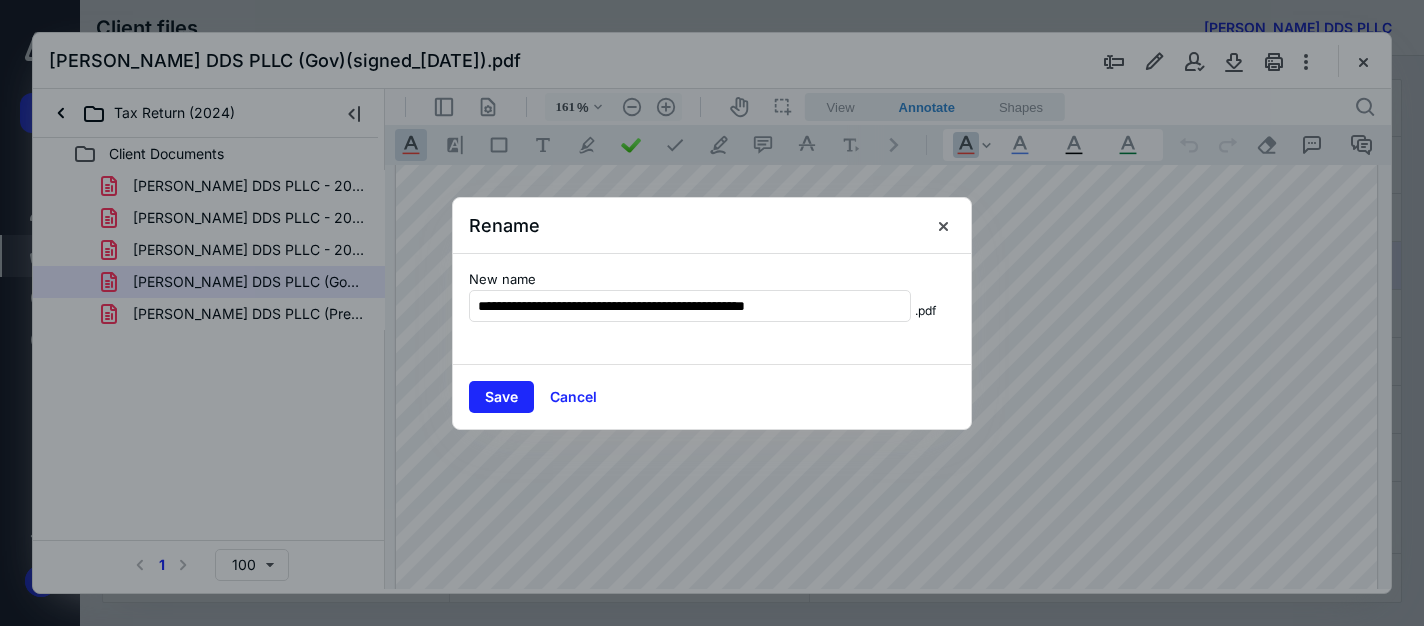 type on "**********" 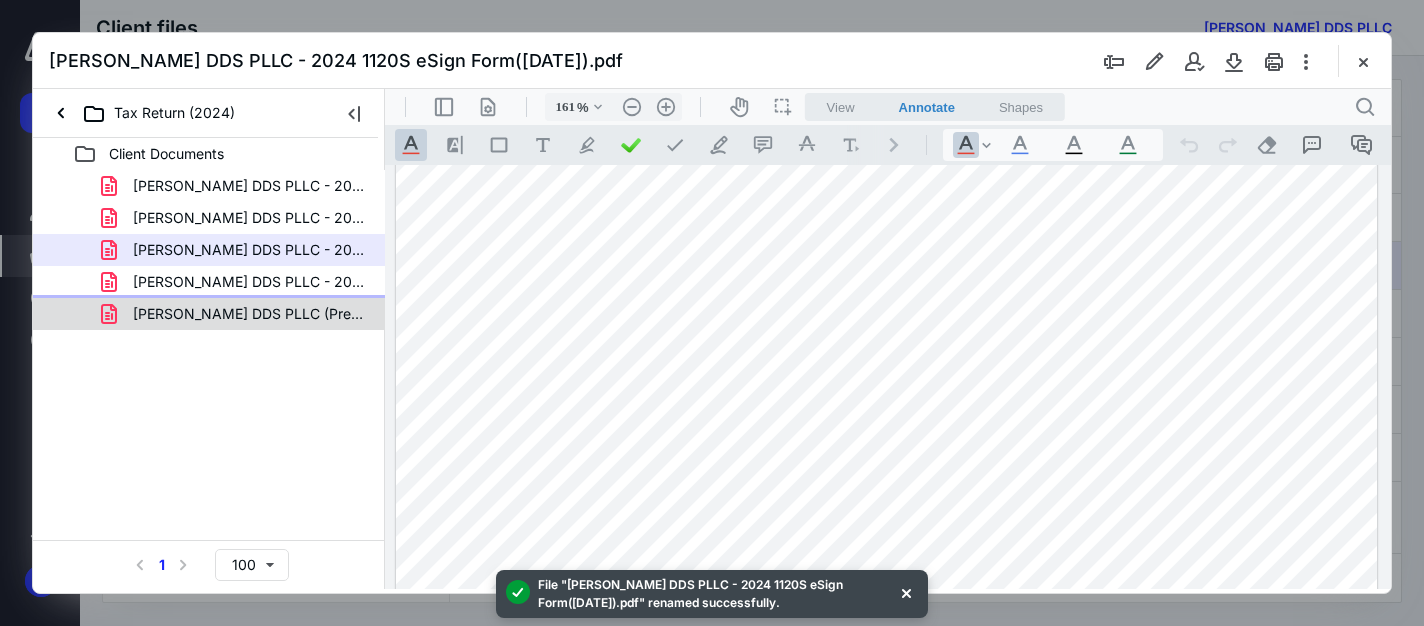 click on "[PERSON_NAME] DDS PLLC (Prep).pdf" at bounding box center [237, 314] 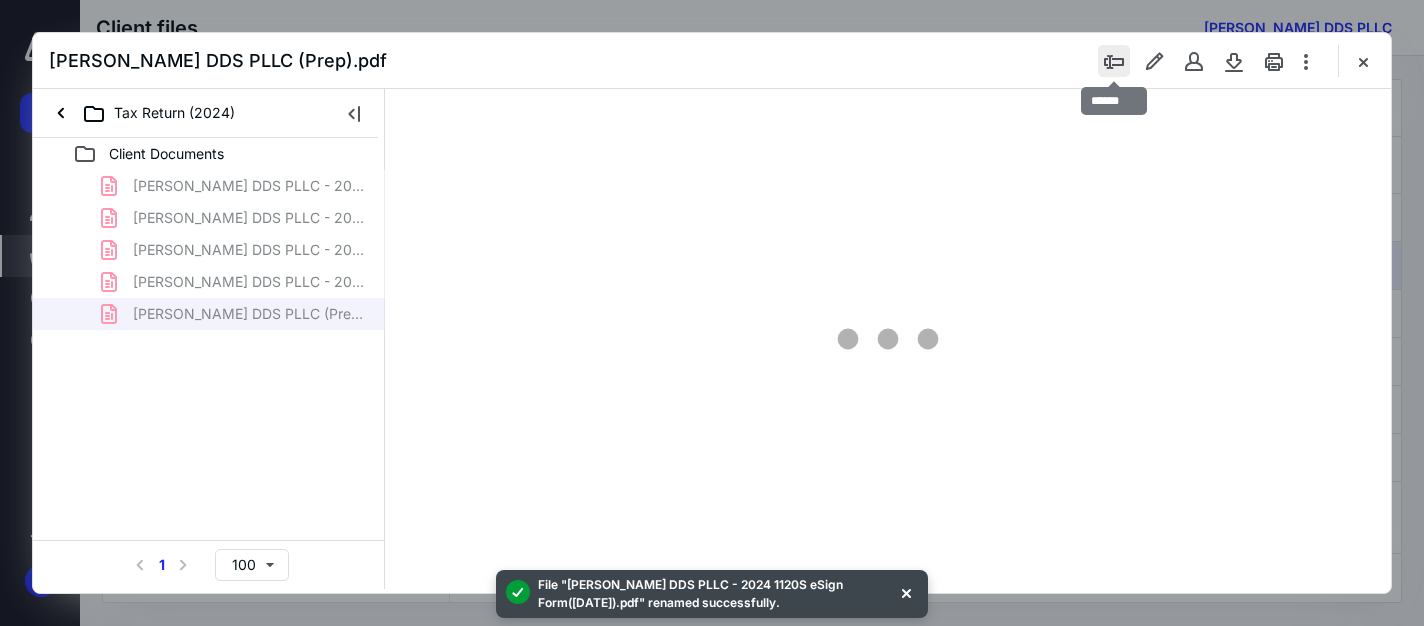 click at bounding box center [1114, 61] 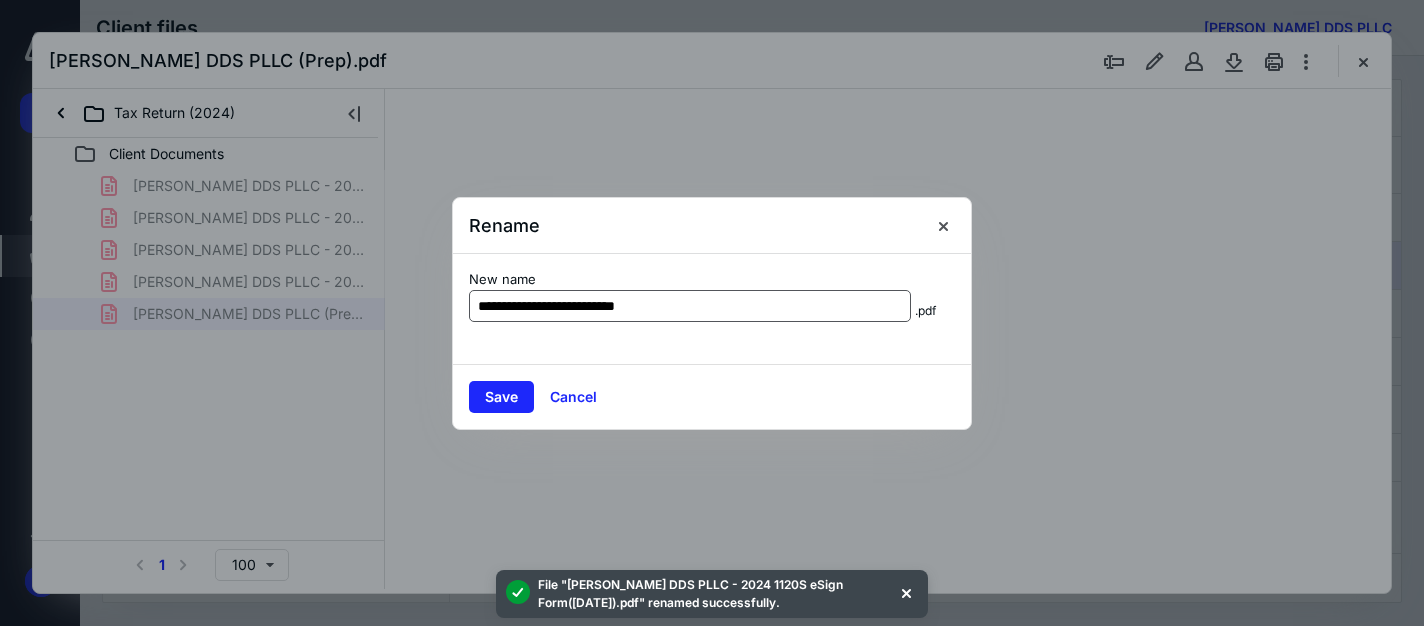 type on "161" 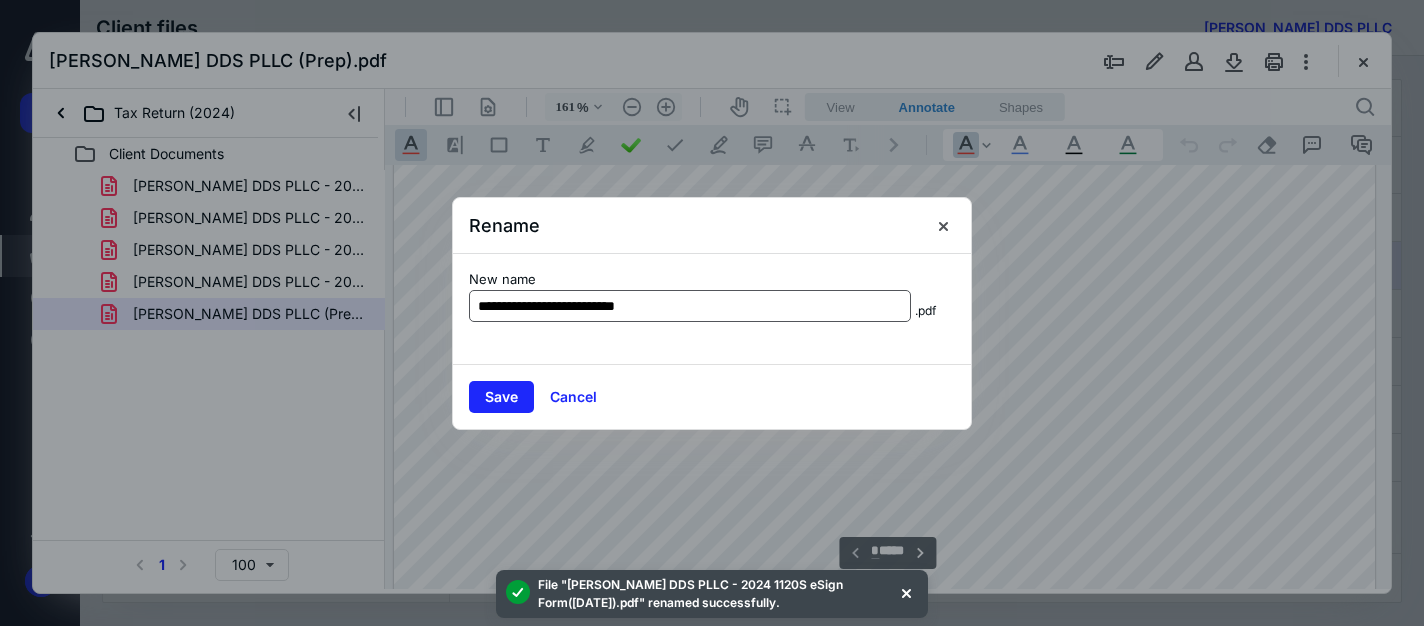 click on "**********" at bounding box center (690, 306) 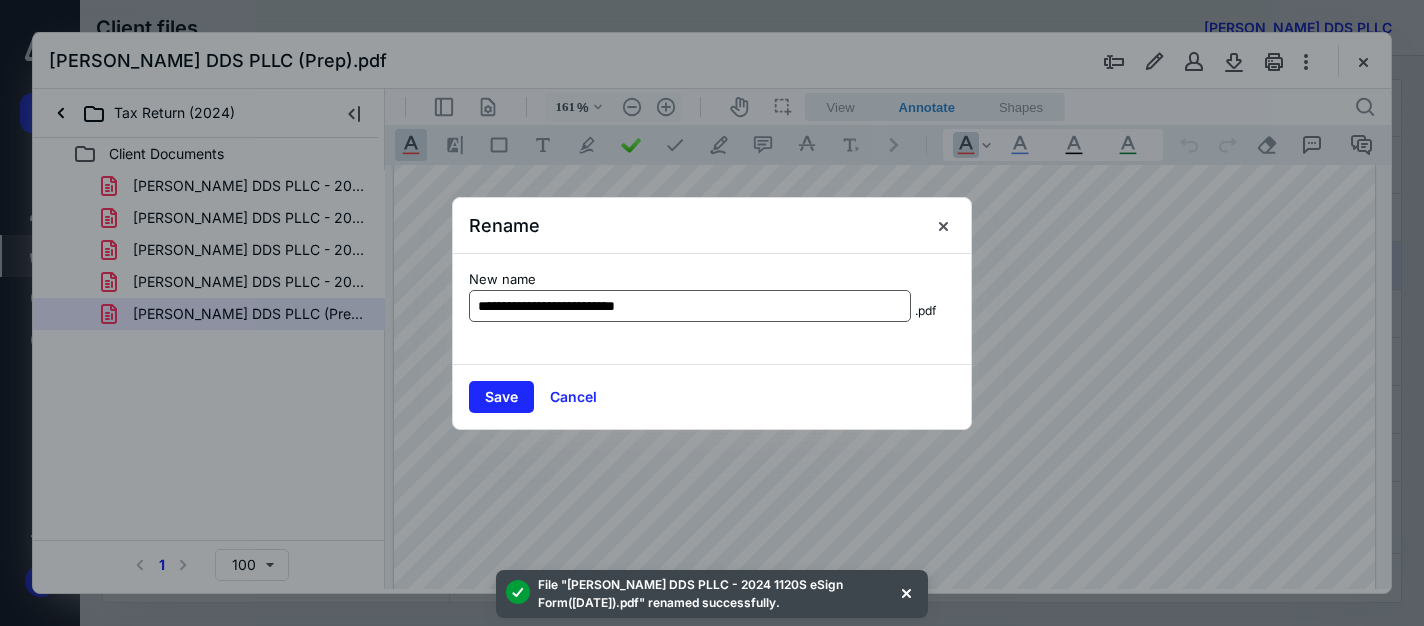 drag, startPoint x: 677, startPoint y: 311, endPoint x: 629, endPoint y: 306, distance: 48.259712 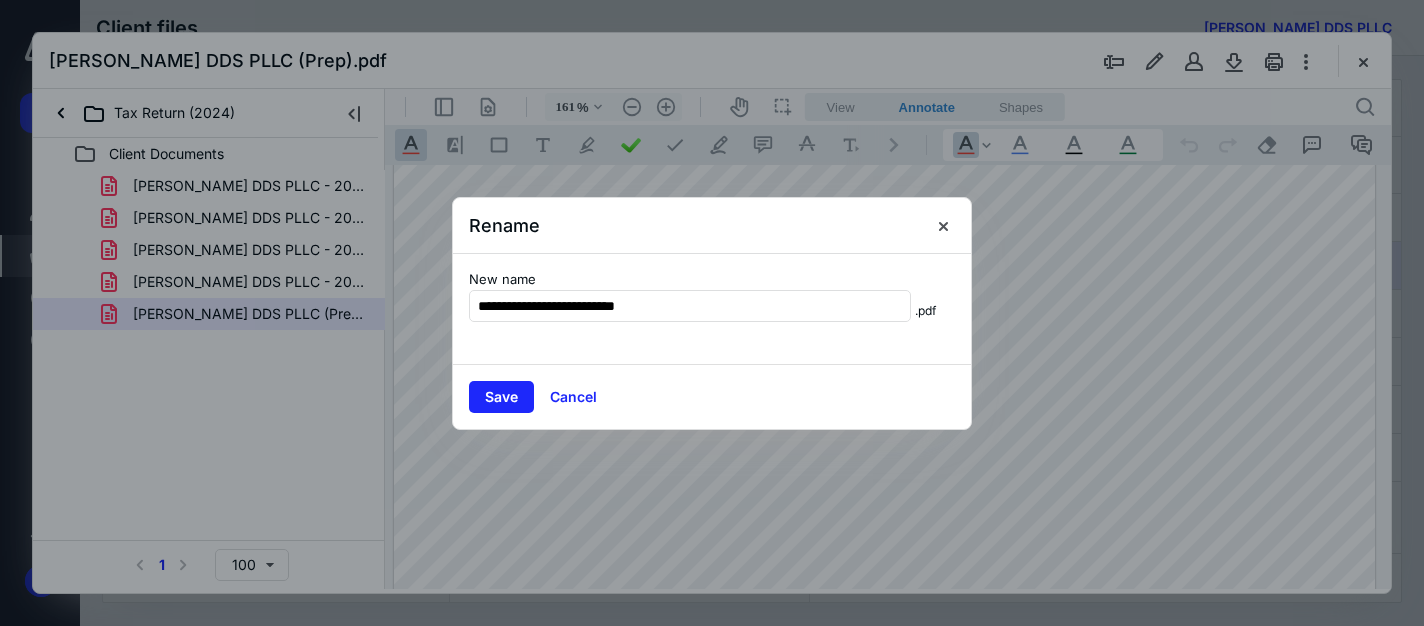 click on "Save Cancel" at bounding box center (712, 396) 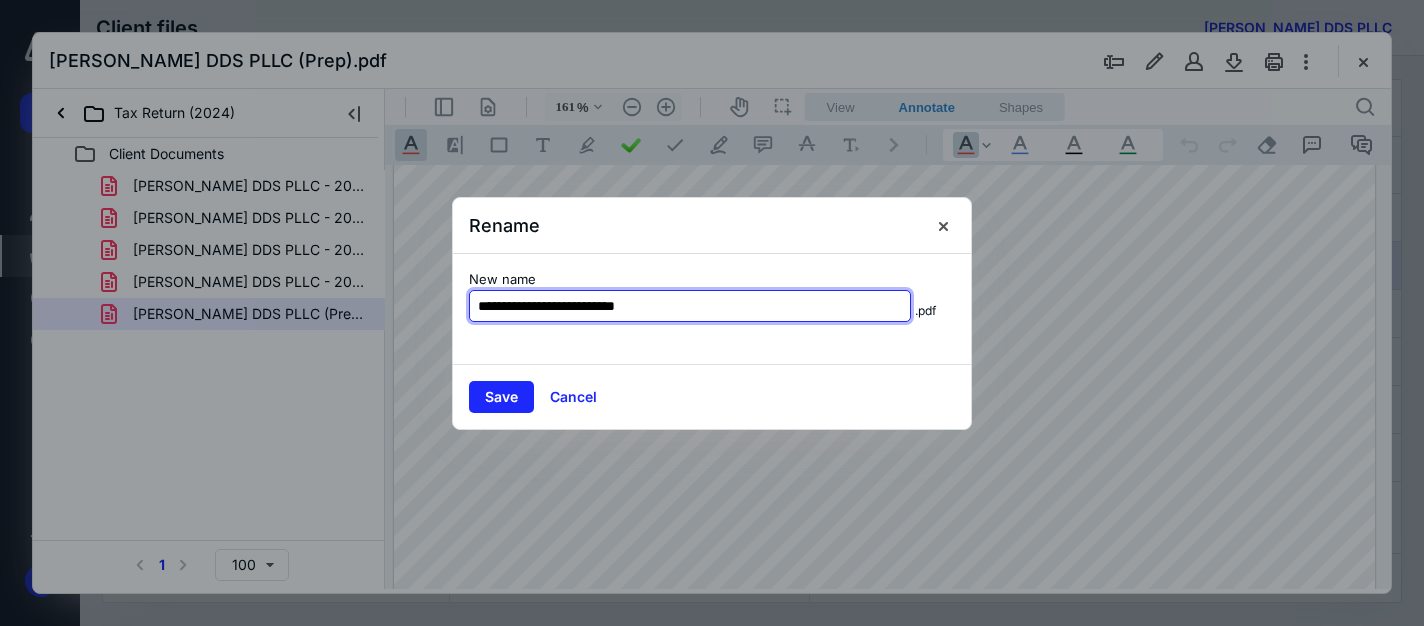 click on "**********" at bounding box center [690, 306] 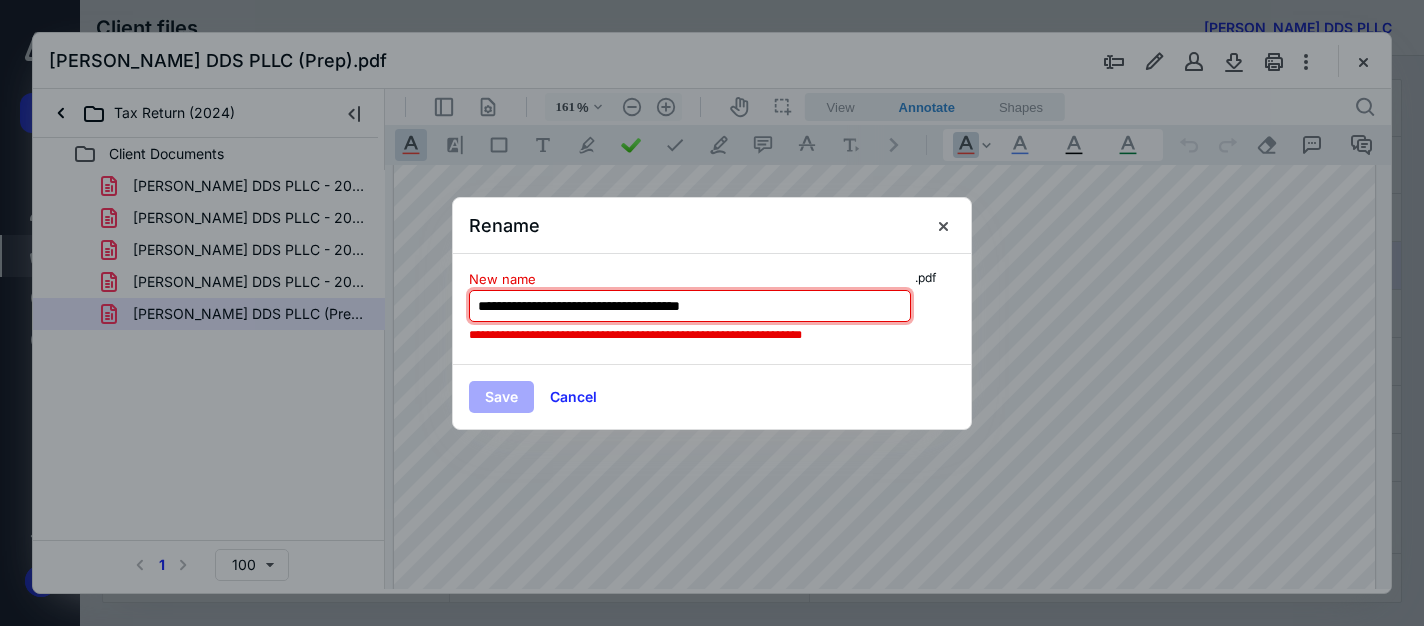 drag, startPoint x: 759, startPoint y: 306, endPoint x: 720, endPoint y: 304, distance: 39.051247 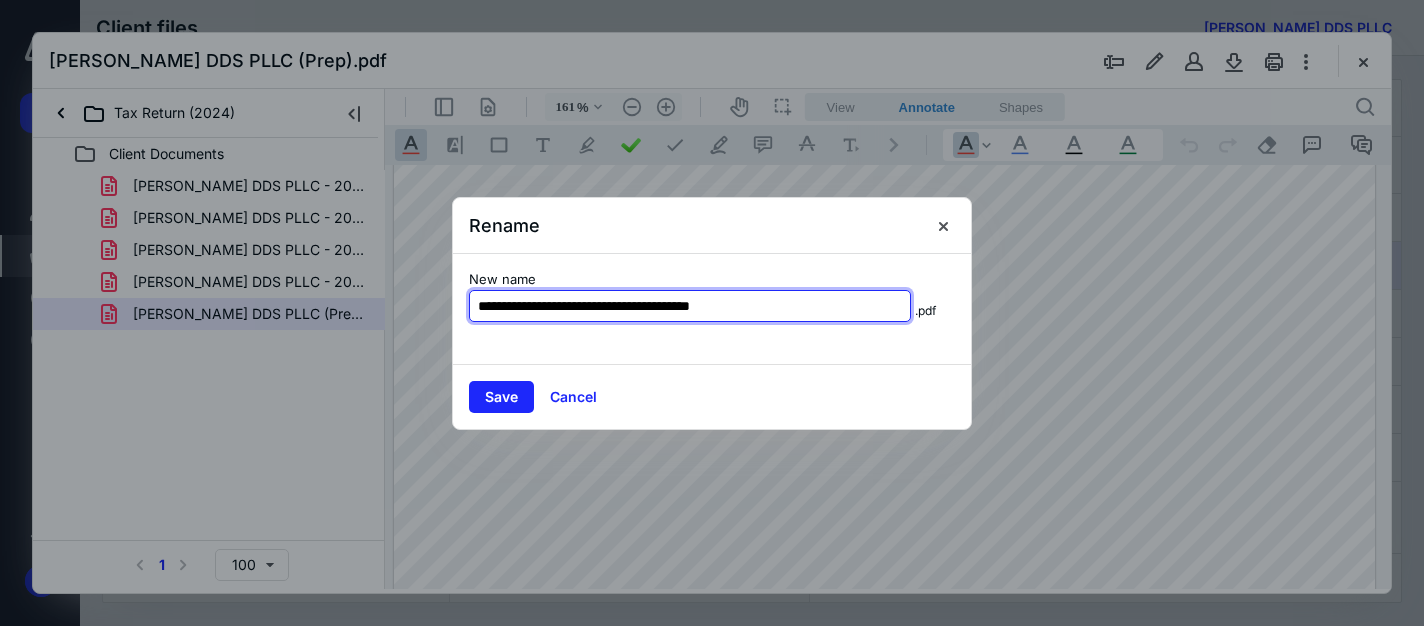 type on "**********" 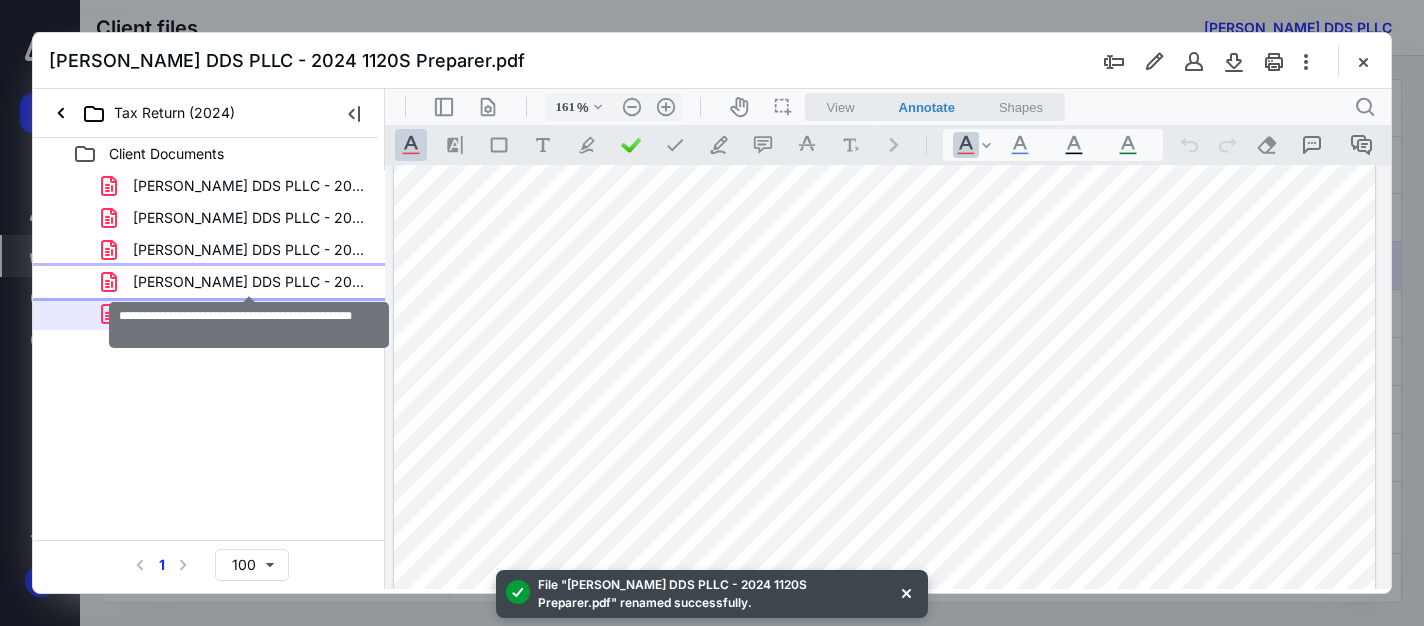 click on "[PERSON_NAME] DDS PLLC - 2024 1120S Extension.pdf" at bounding box center [249, 282] 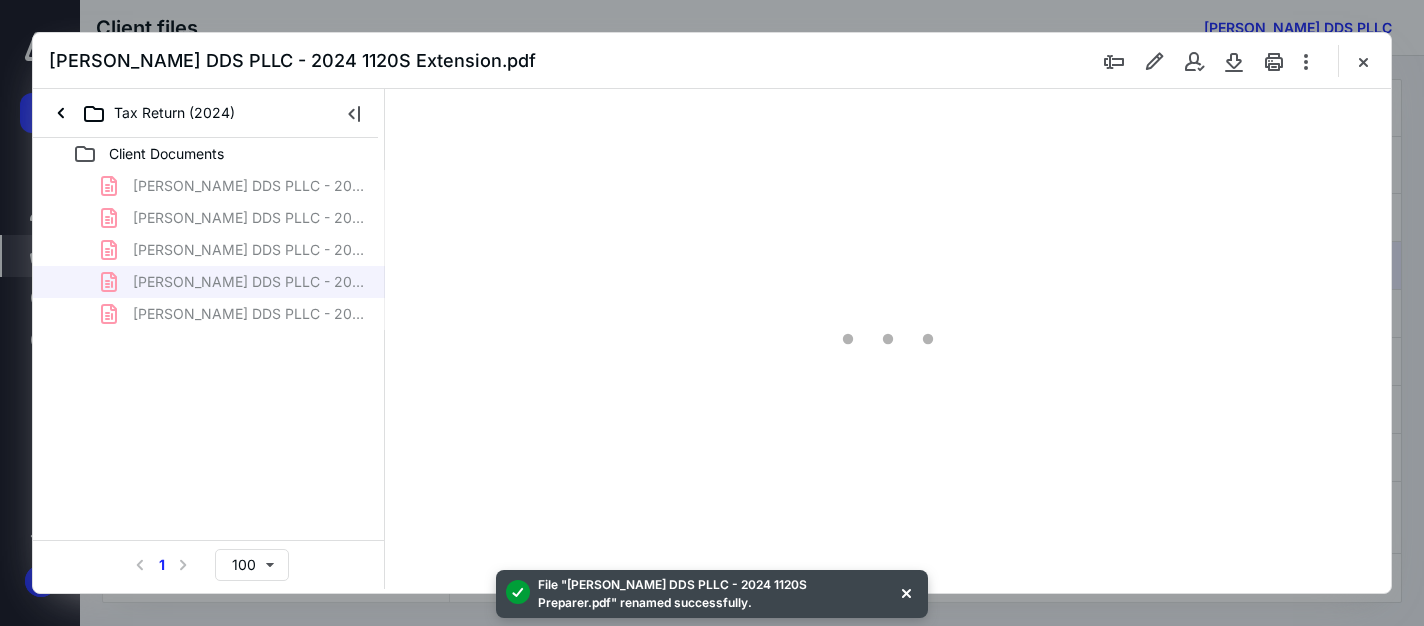 type on "161" 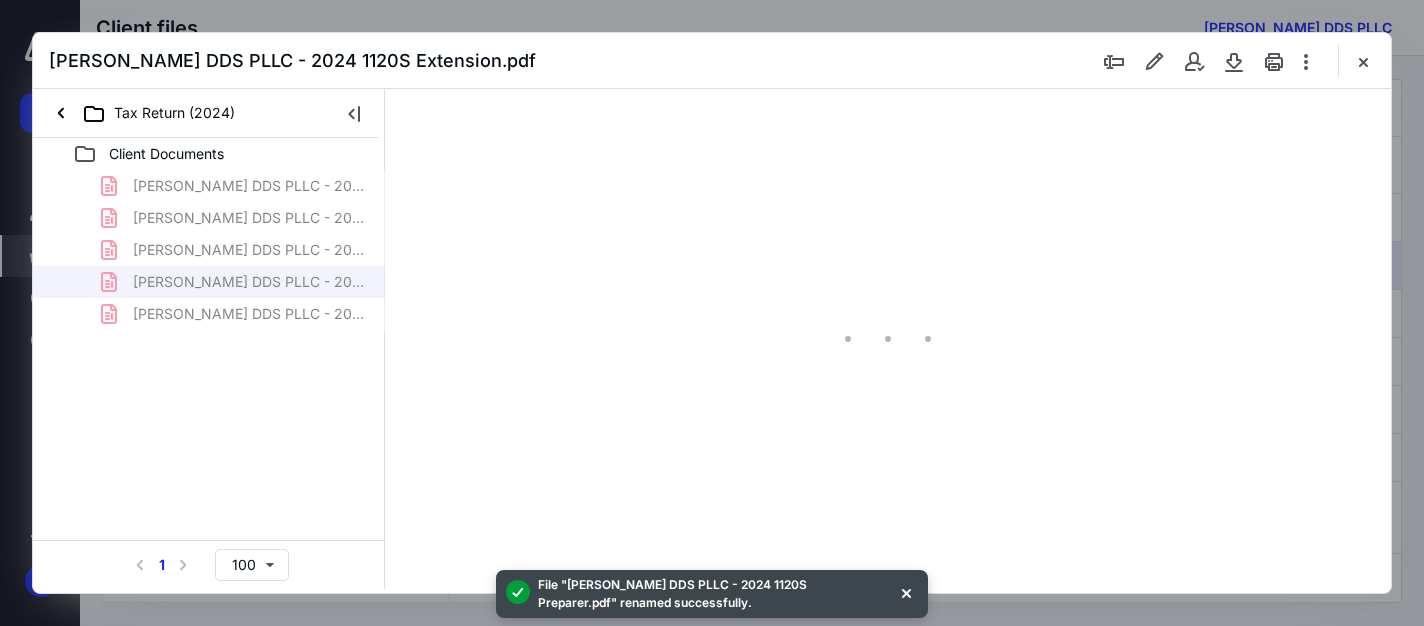 scroll, scrollTop: 82, scrollLeft: 0, axis: vertical 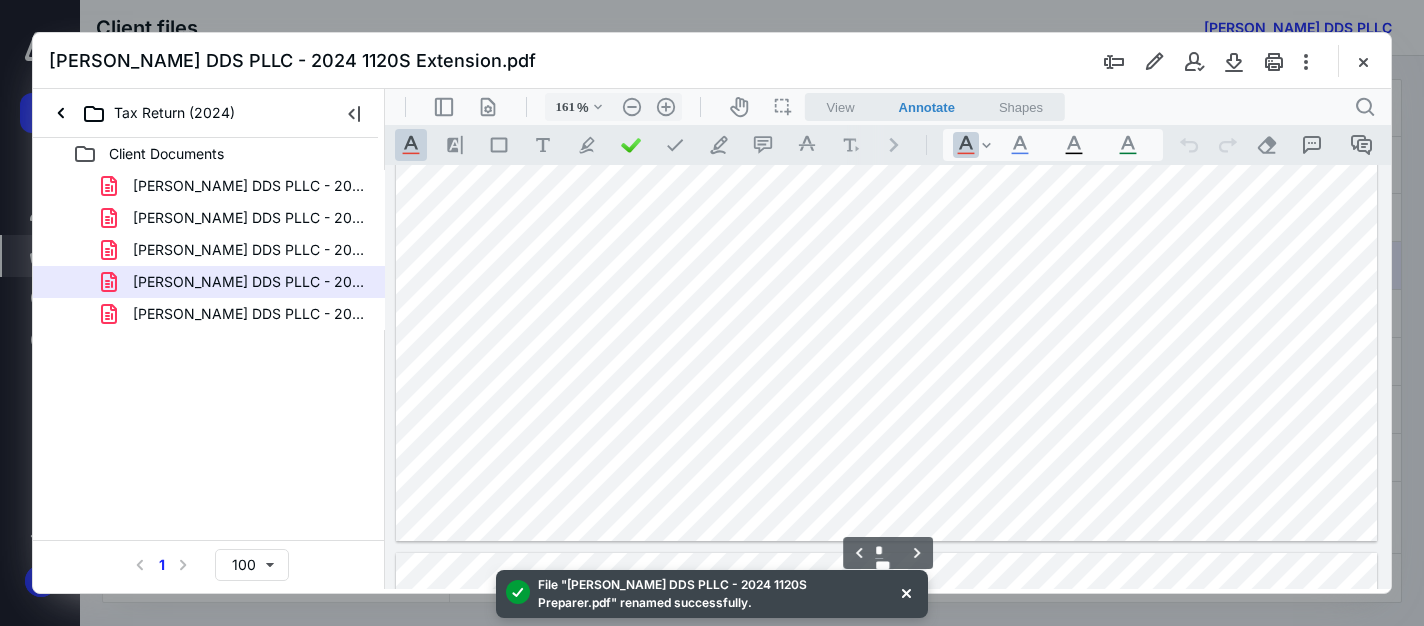 type on "*" 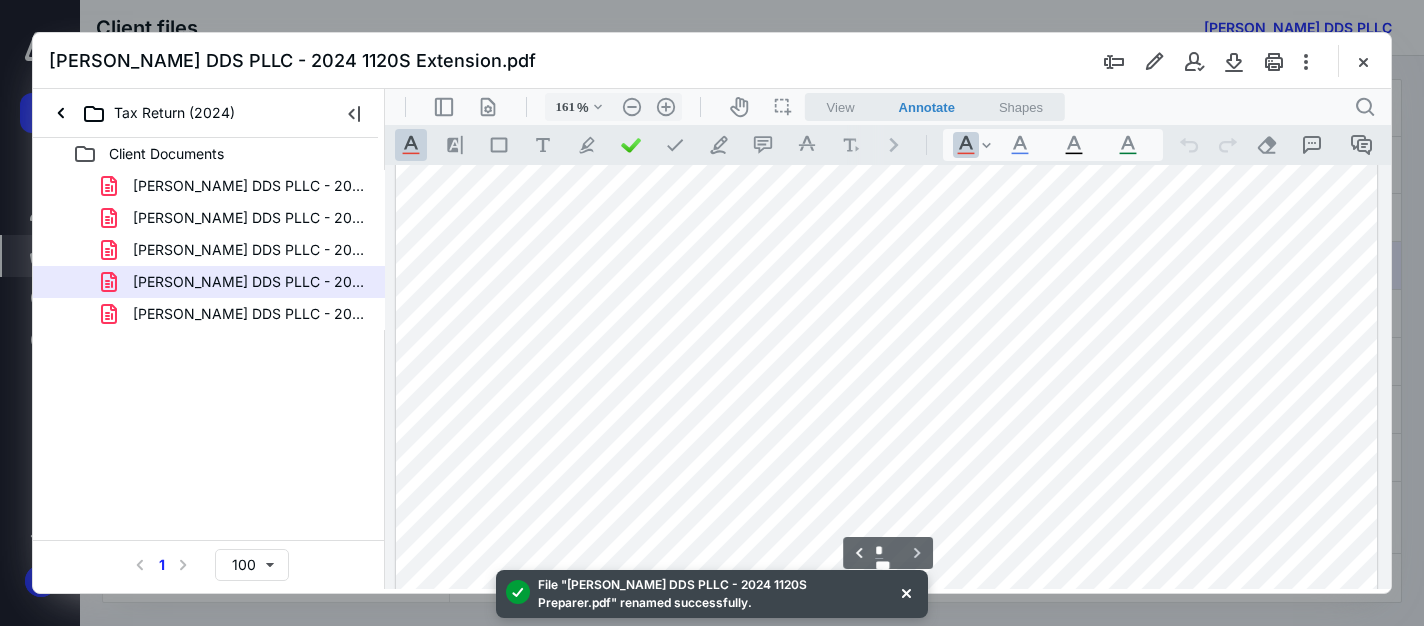 scroll, scrollTop: 3422, scrollLeft: 0, axis: vertical 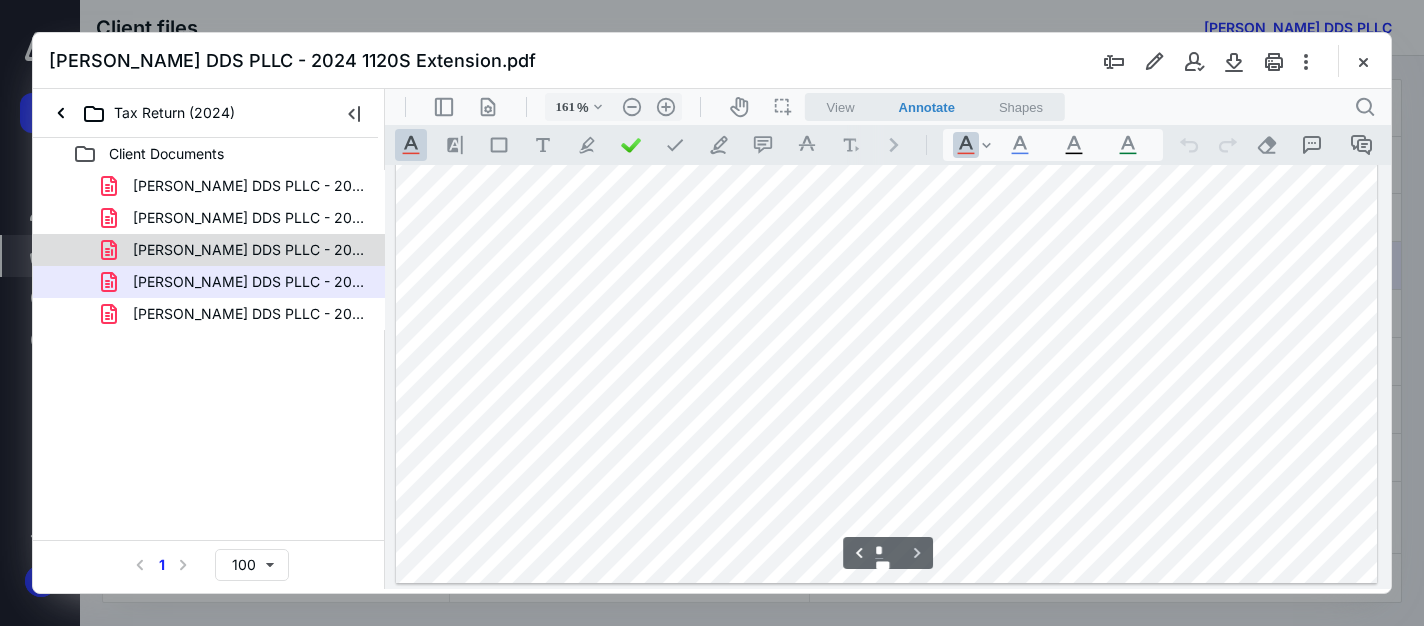 click on "[PERSON_NAME] DDS PLLC - 2024 1120S eSign Form([DATE]).pdf" at bounding box center [249, 250] 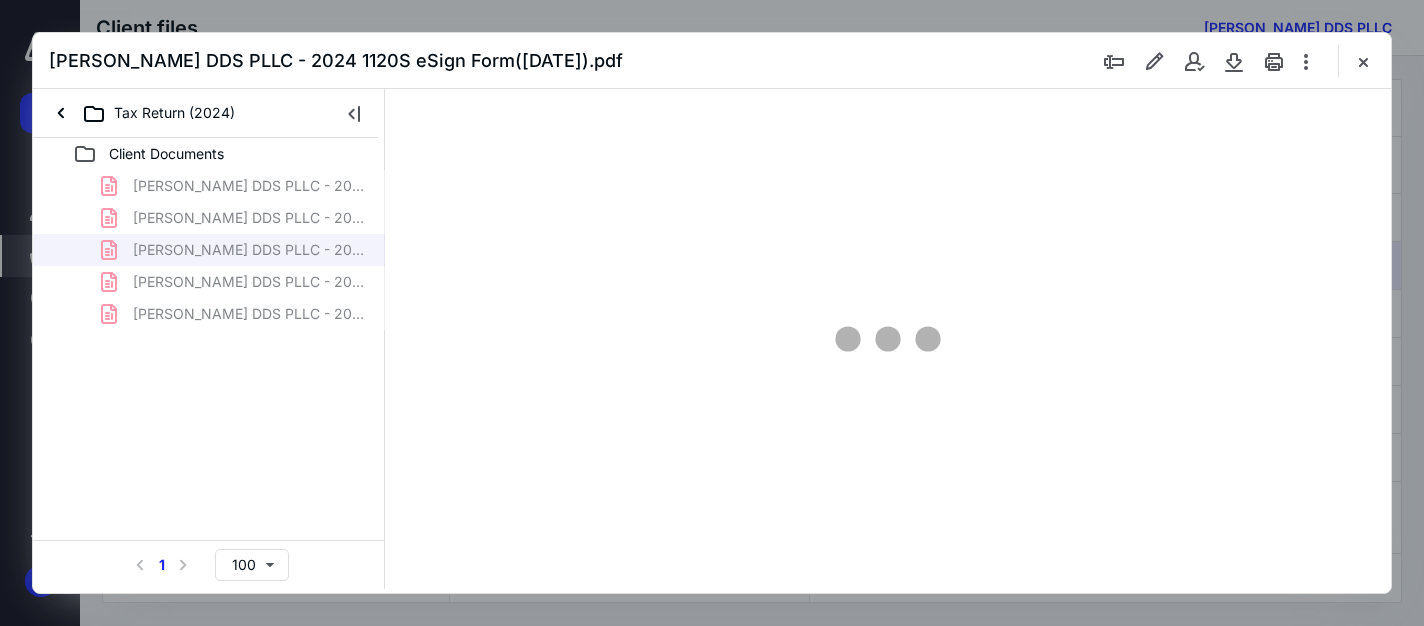 type on "161" 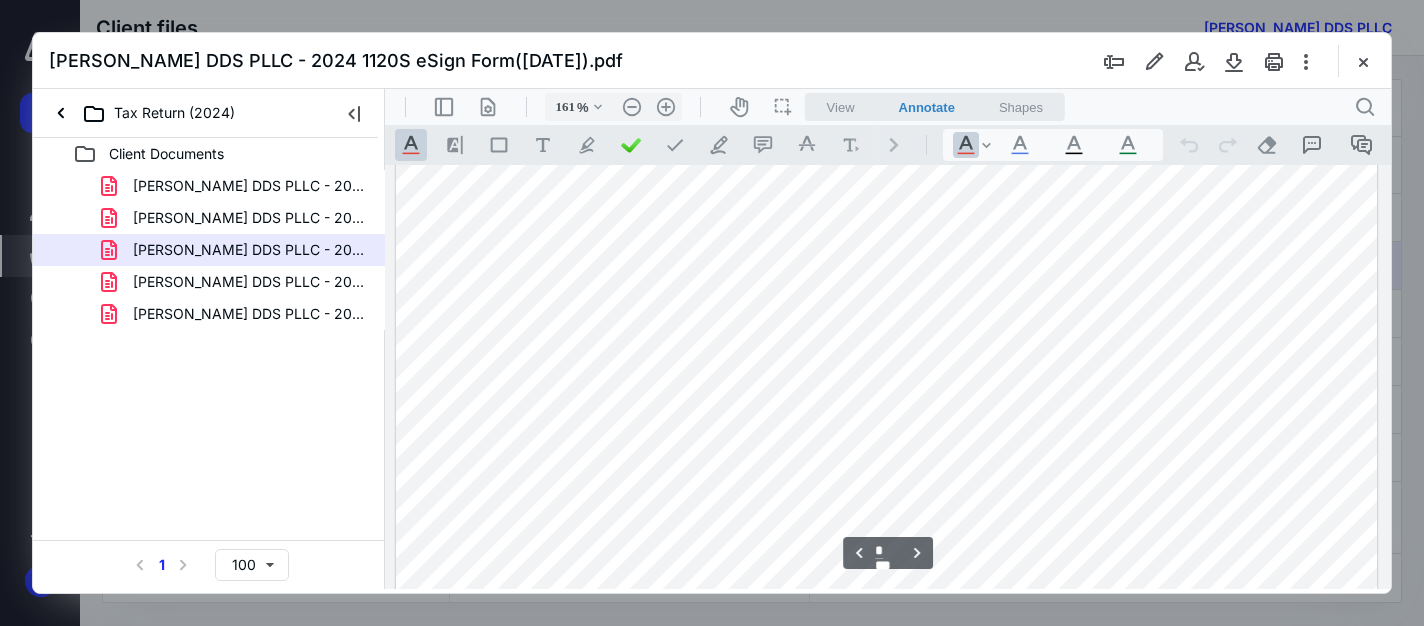 scroll, scrollTop: 4682, scrollLeft: 0, axis: vertical 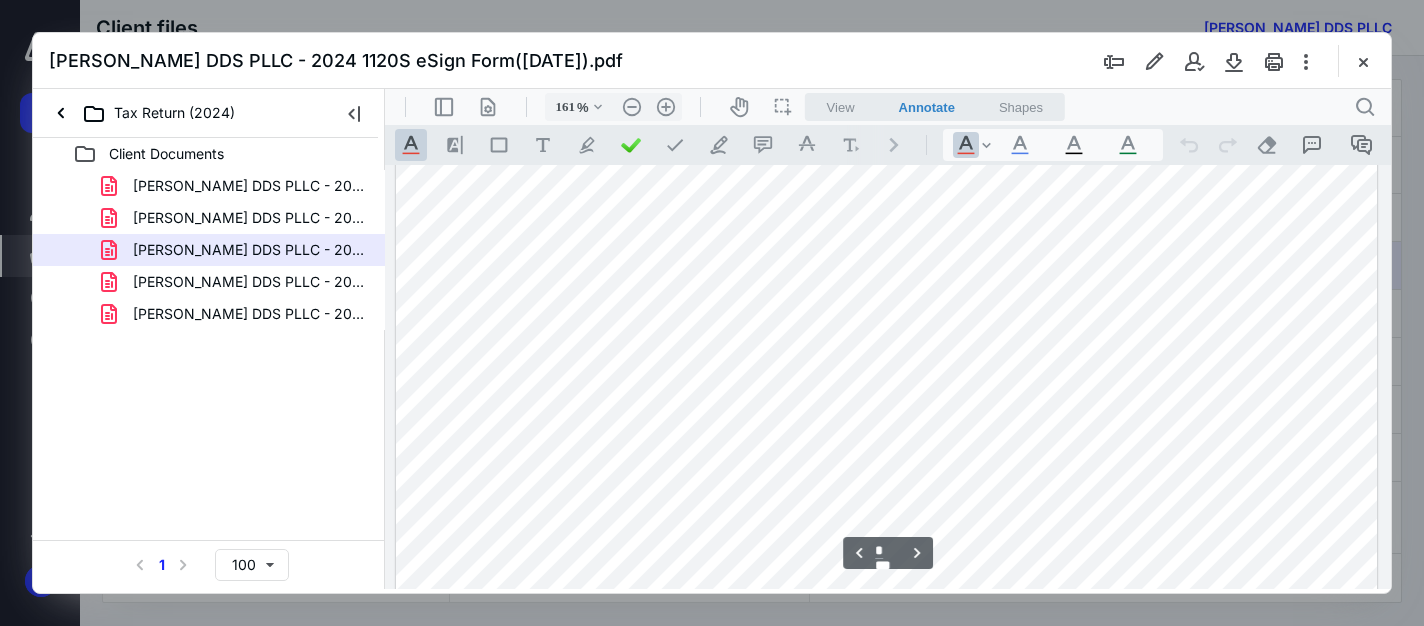 type on "*" 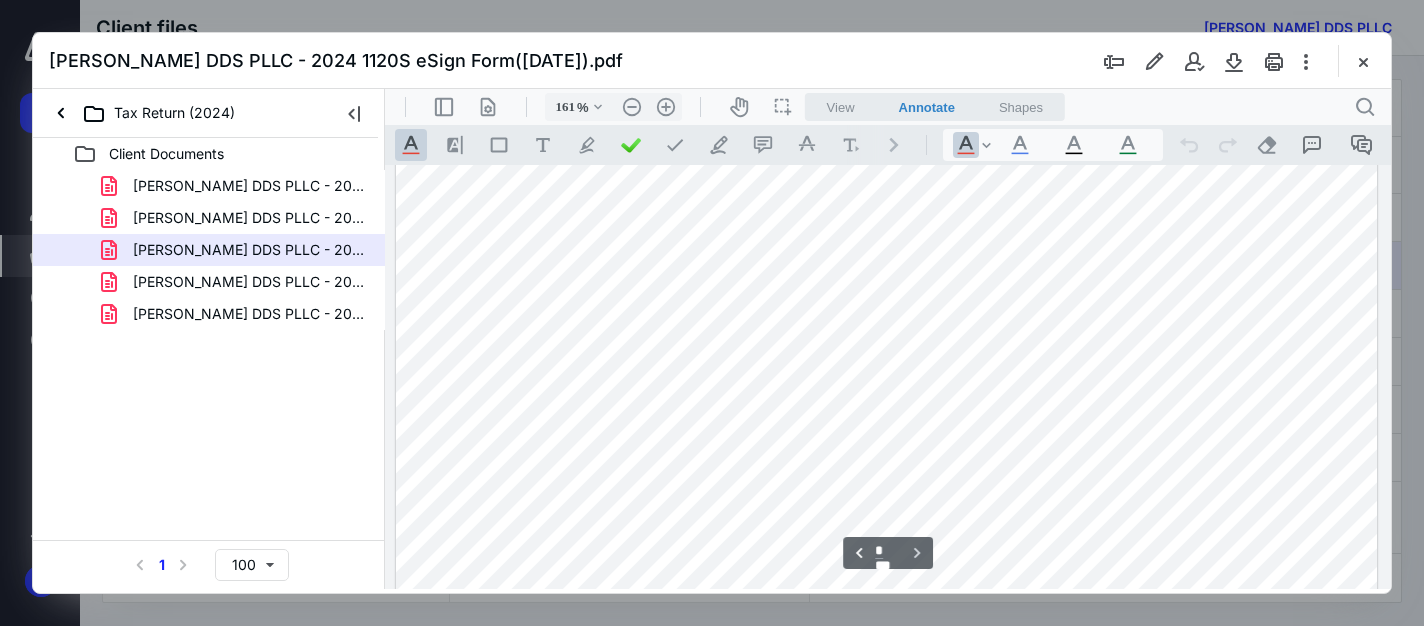 scroll, scrollTop: 5386, scrollLeft: 0, axis: vertical 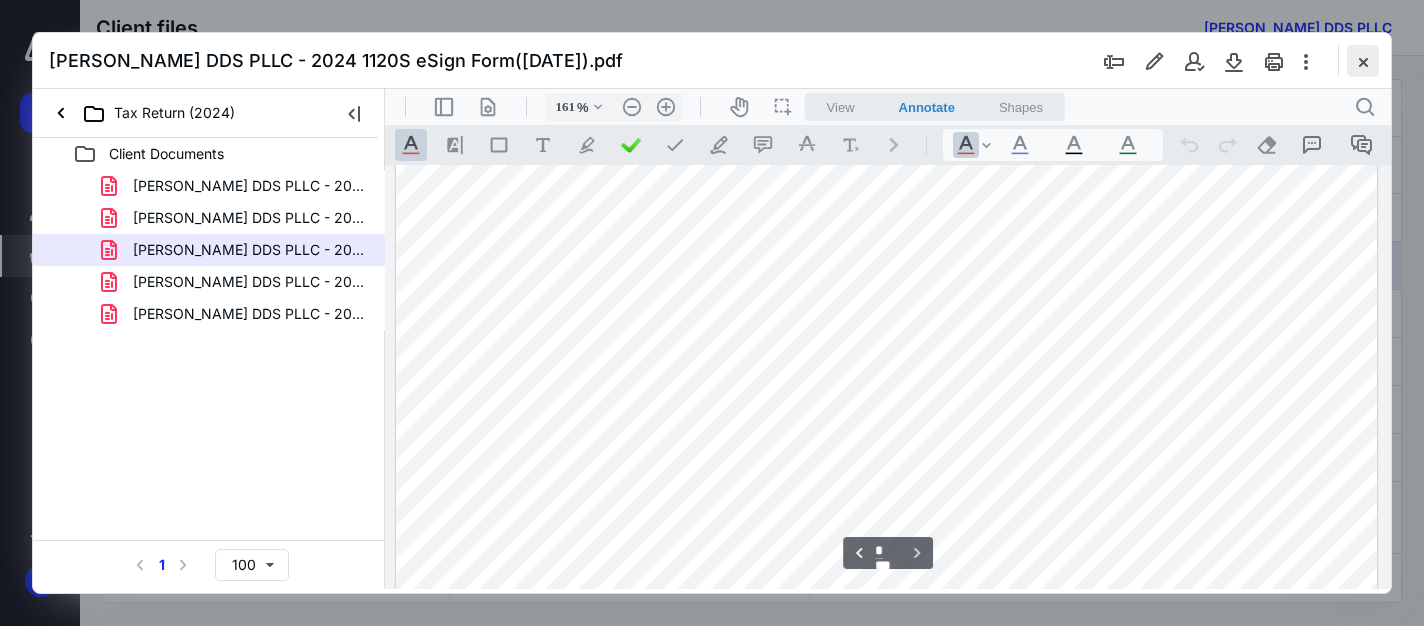click at bounding box center (1363, 61) 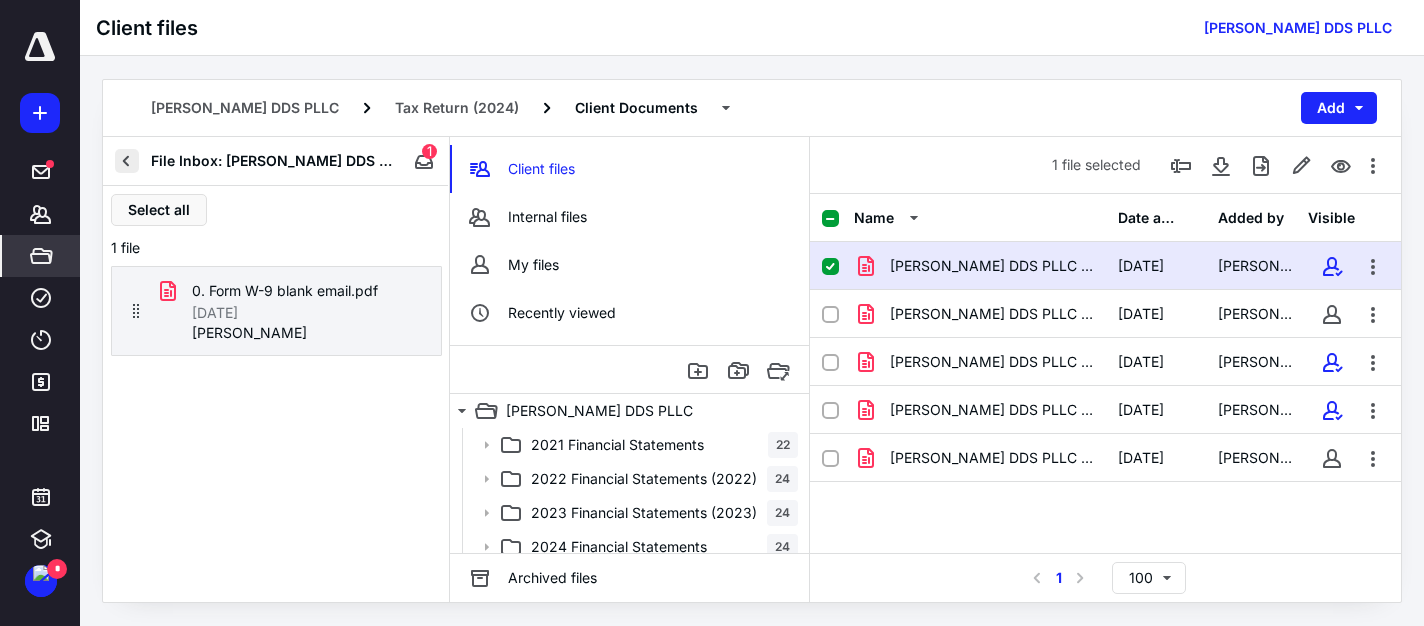 click at bounding box center [127, 161] 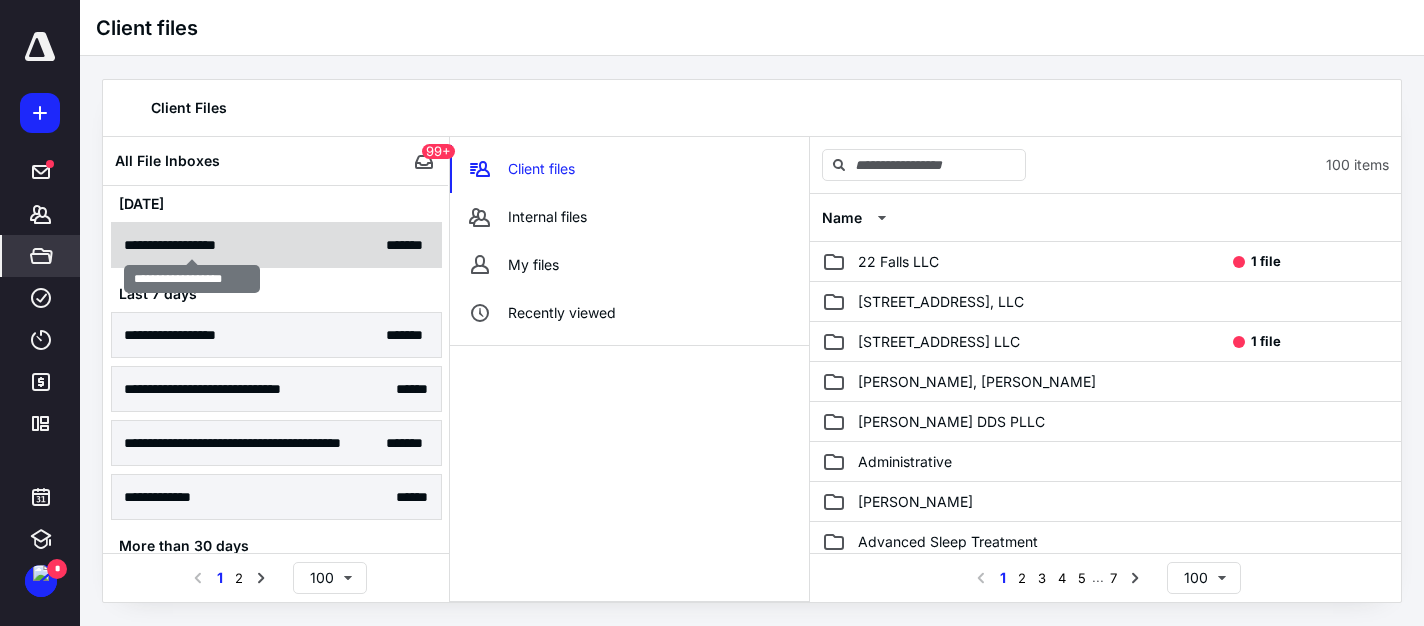 click on "**********" at bounding box center [191, 245] 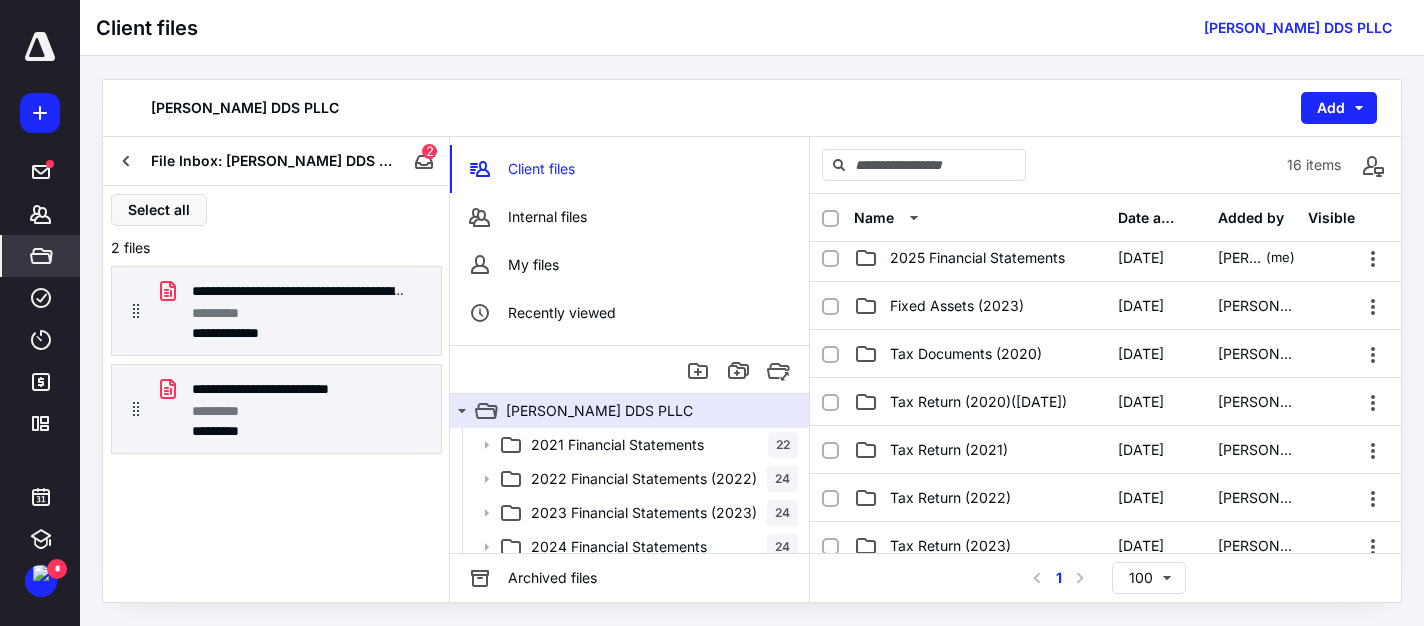 scroll, scrollTop: 500, scrollLeft: 0, axis: vertical 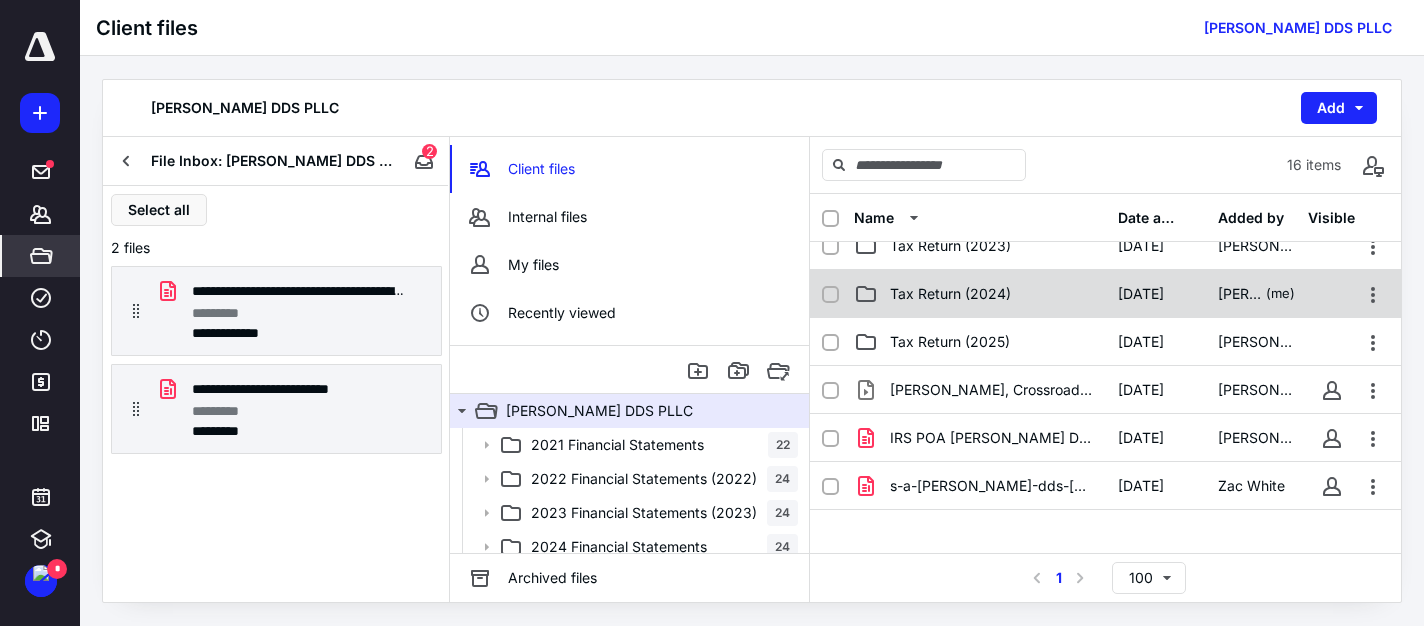 click on "Tax Return (2024)" at bounding box center (950, 294) 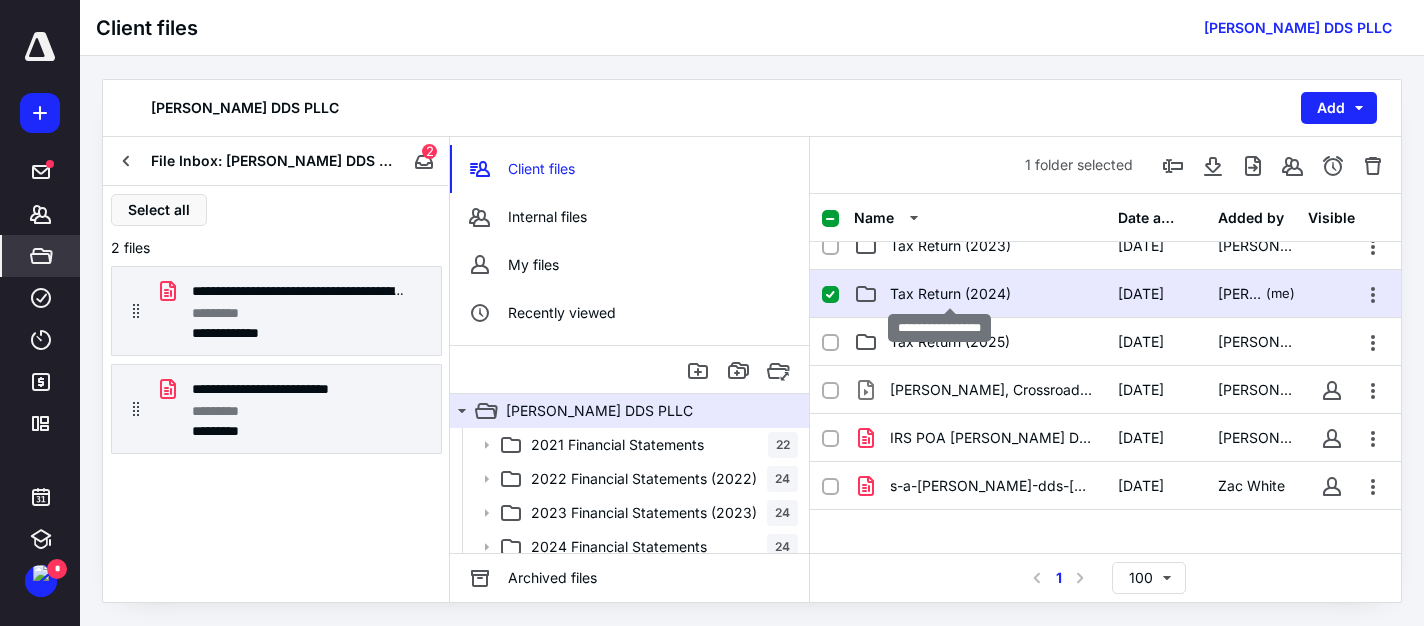 checkbox on "true" 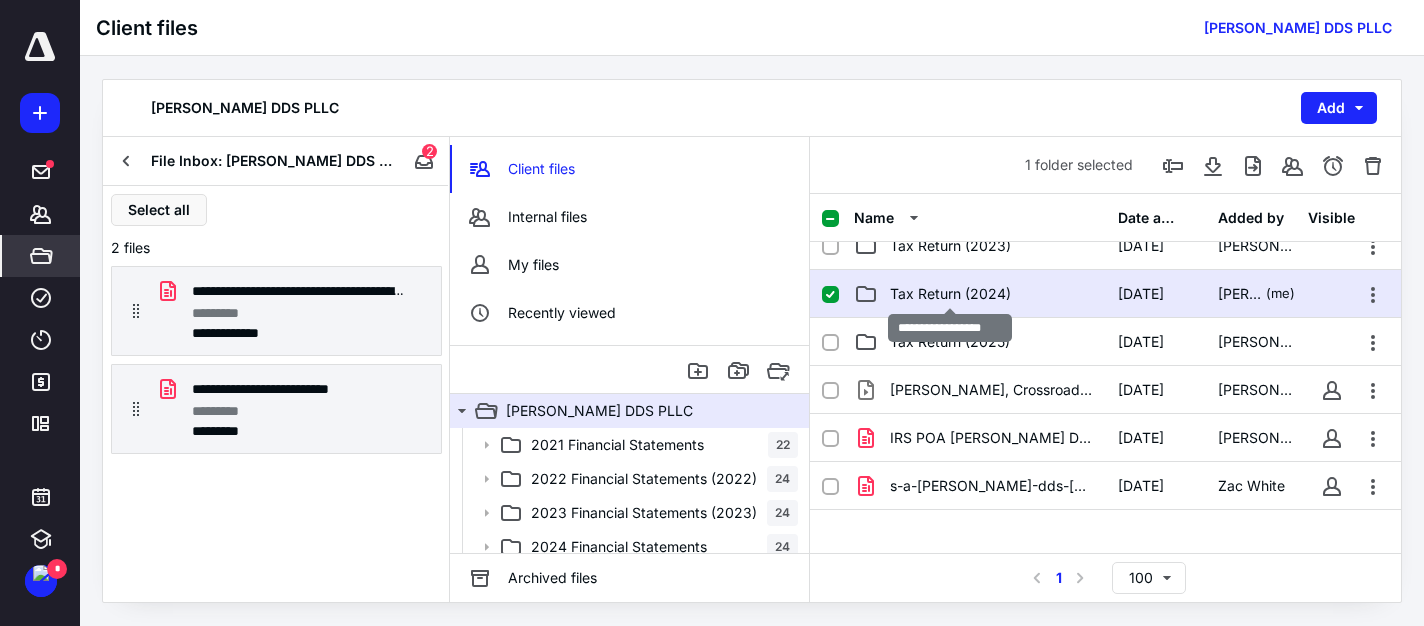click on "Tax Return (2024)" at bounding box center (950, 294) 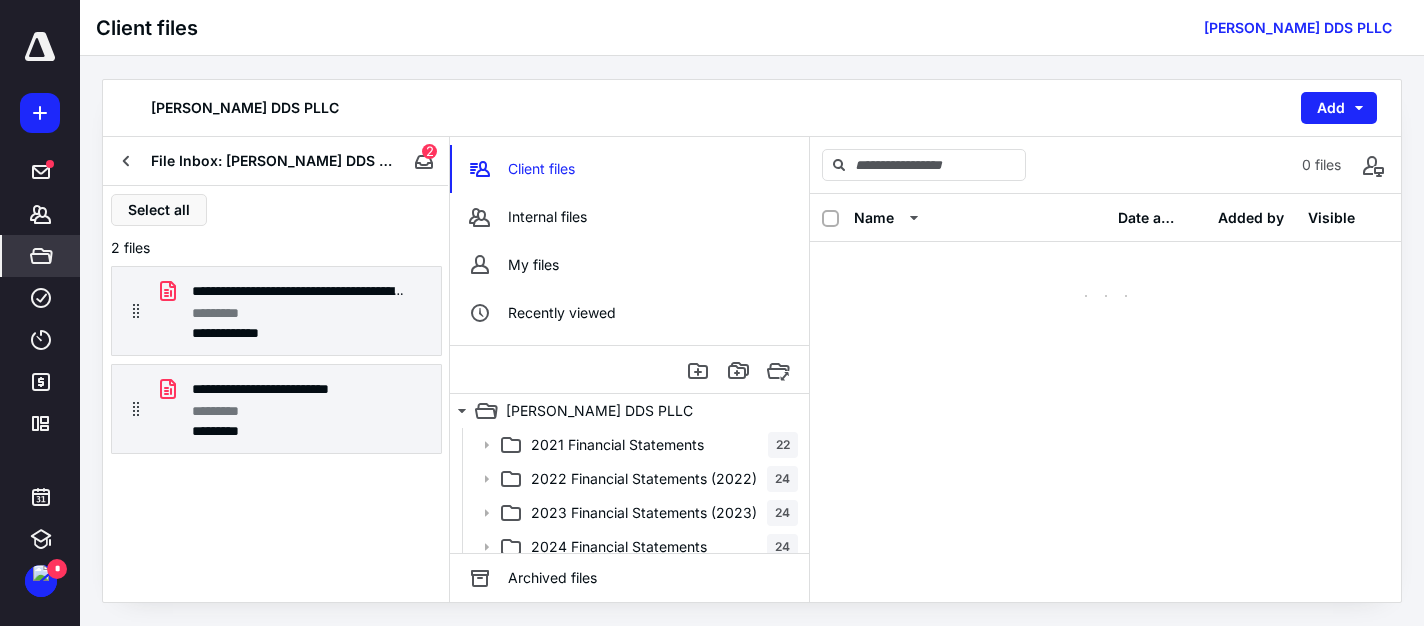 scroll, scrollTop: 0, scrollLeft: 0, axis: both 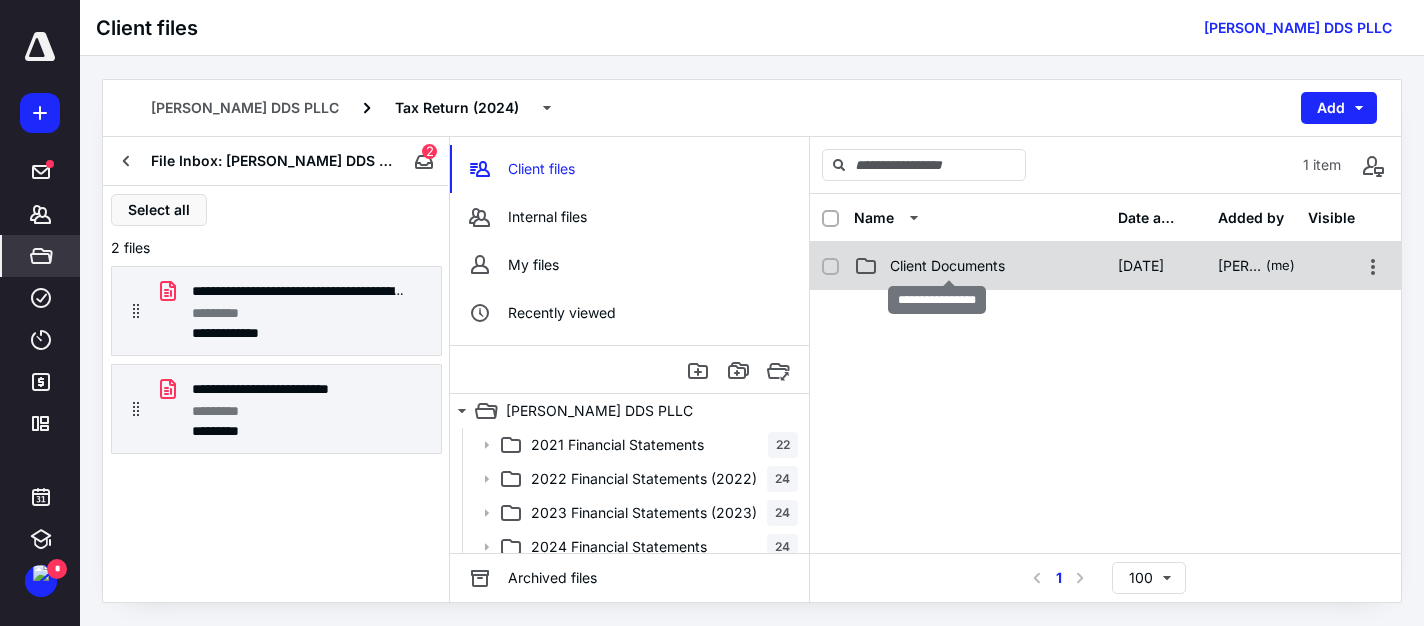click on "Client Documents" at bounding box center (947, 266) 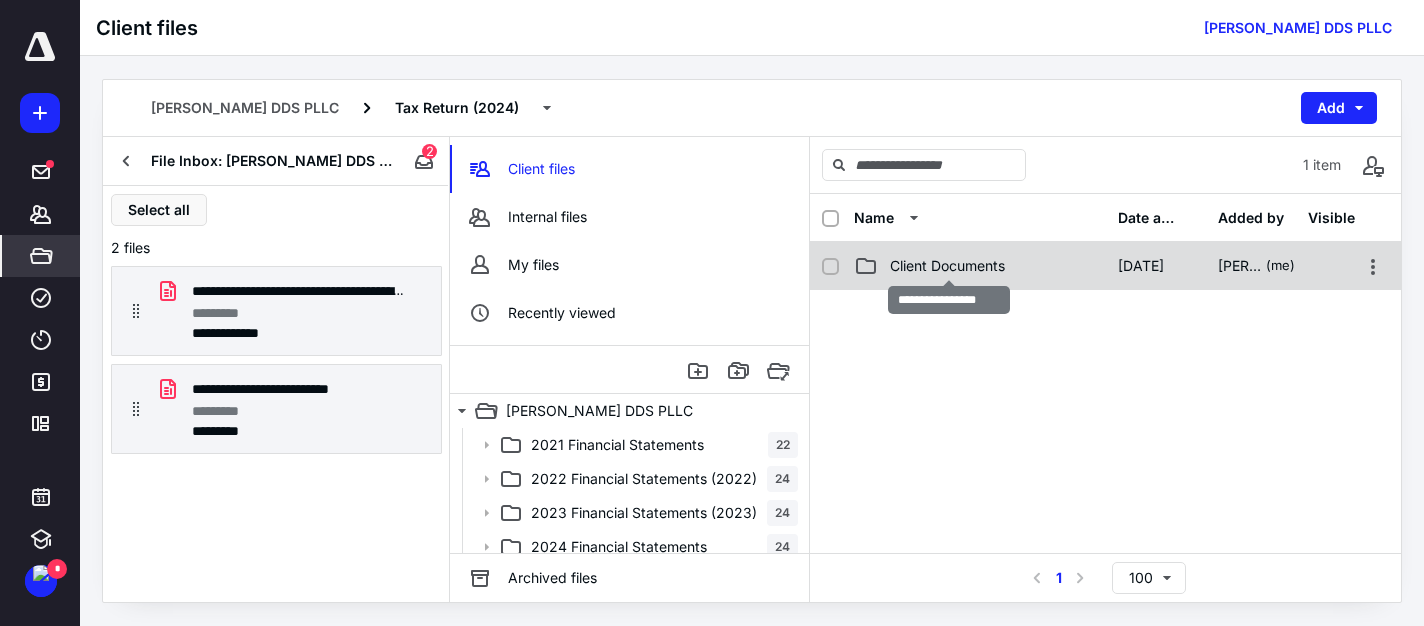 click on "Client Documents" at bounding box center [947, 266] 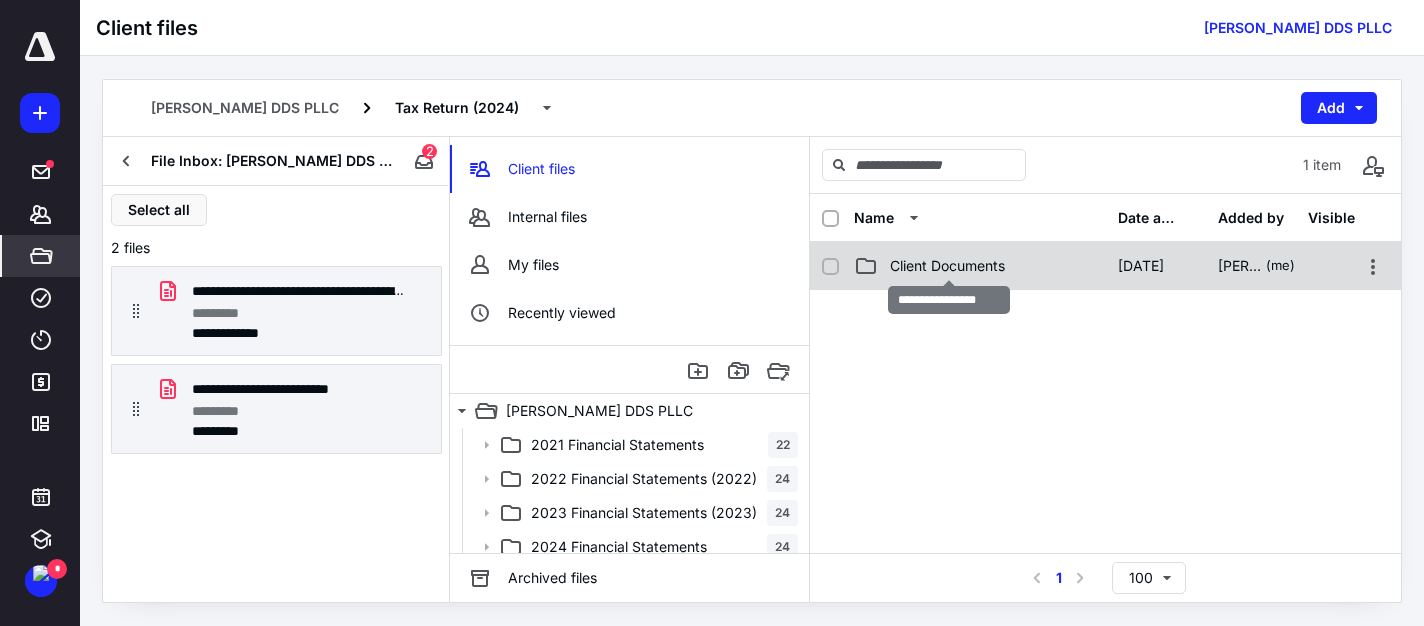 checkbox on "false" 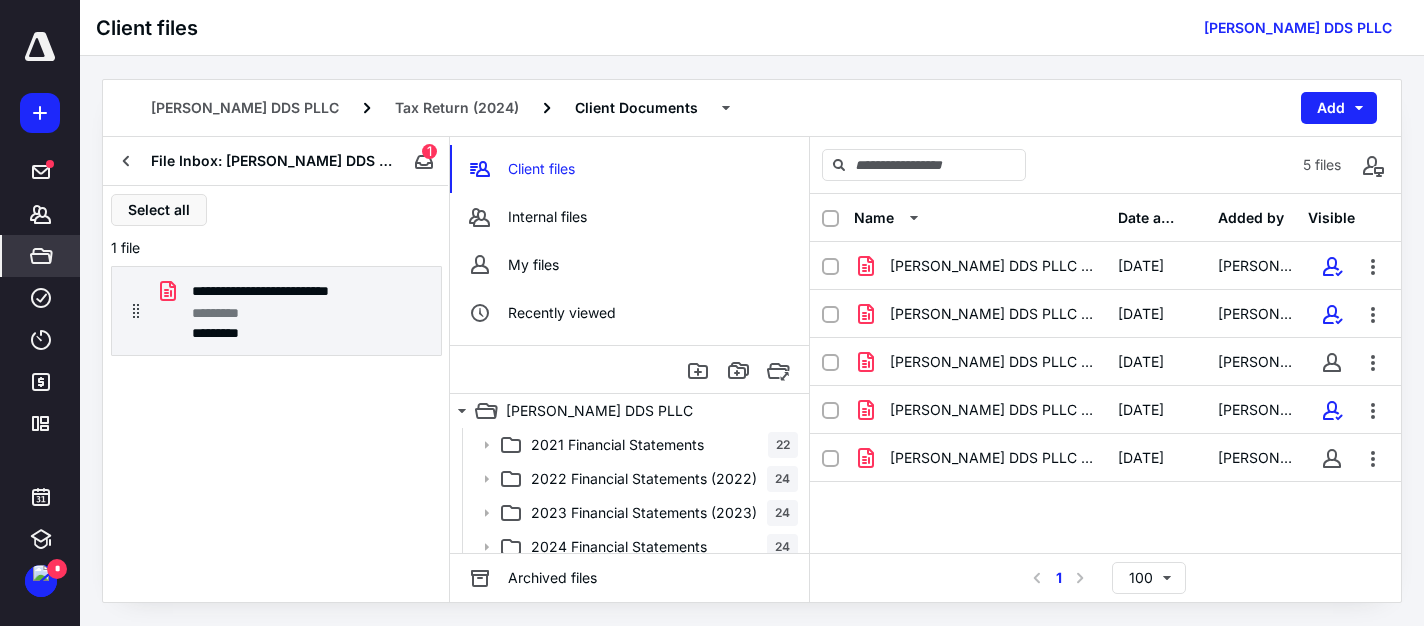 click on "**********" at bounding box center [276, 394] 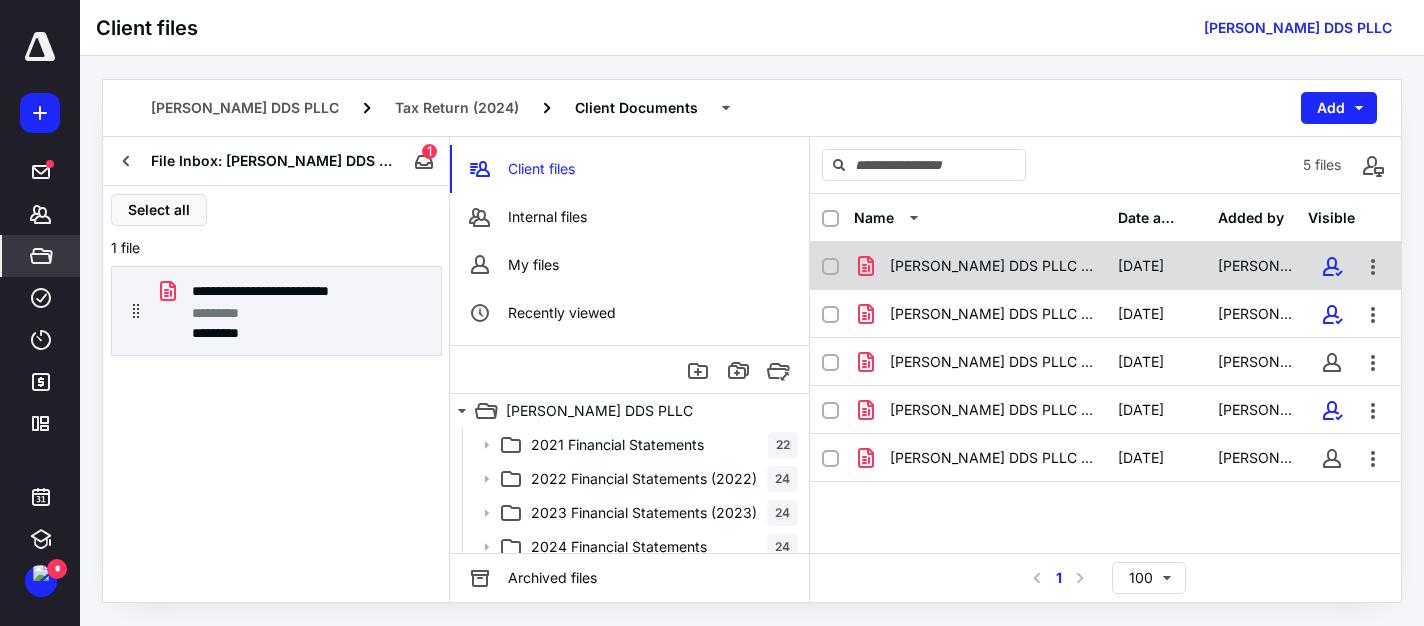 click on "[PERSON_NAME] DDS PLLC (Client copy).pdf" at bounding box center [992, 266] 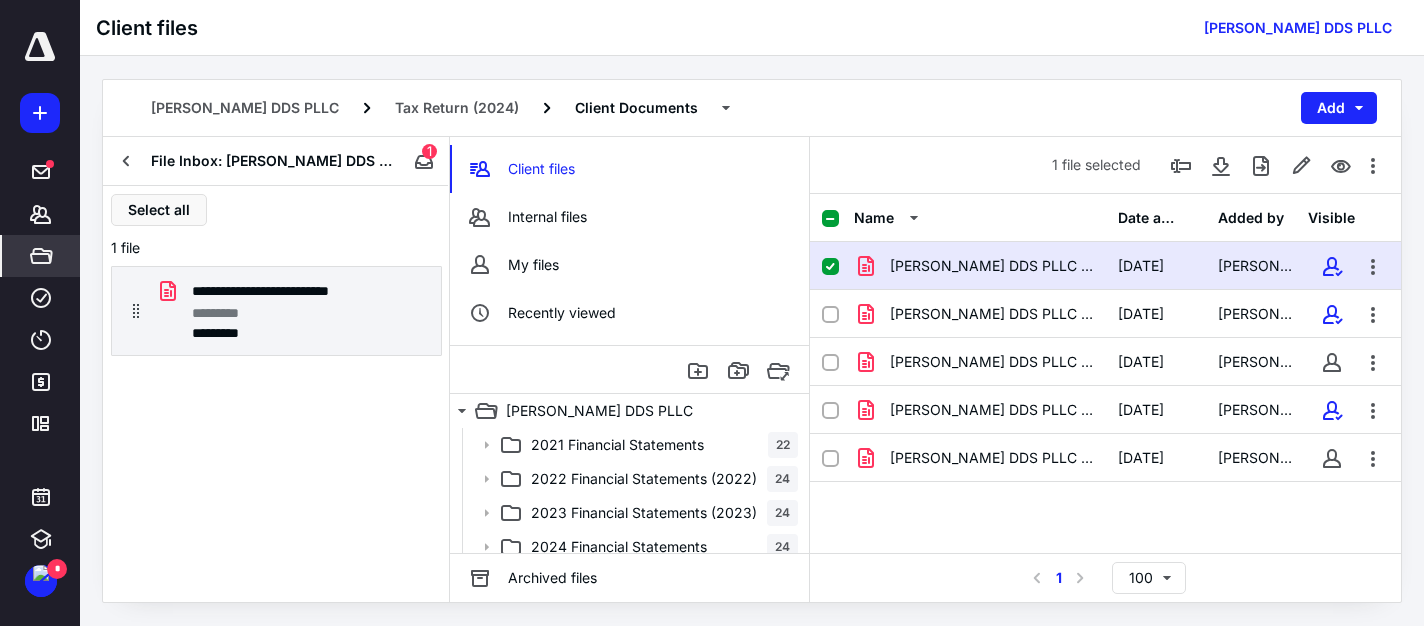 click on "[PERSON_NAME] DDS PLLC (Client copy).pdf" at bounding box center (992, 266) 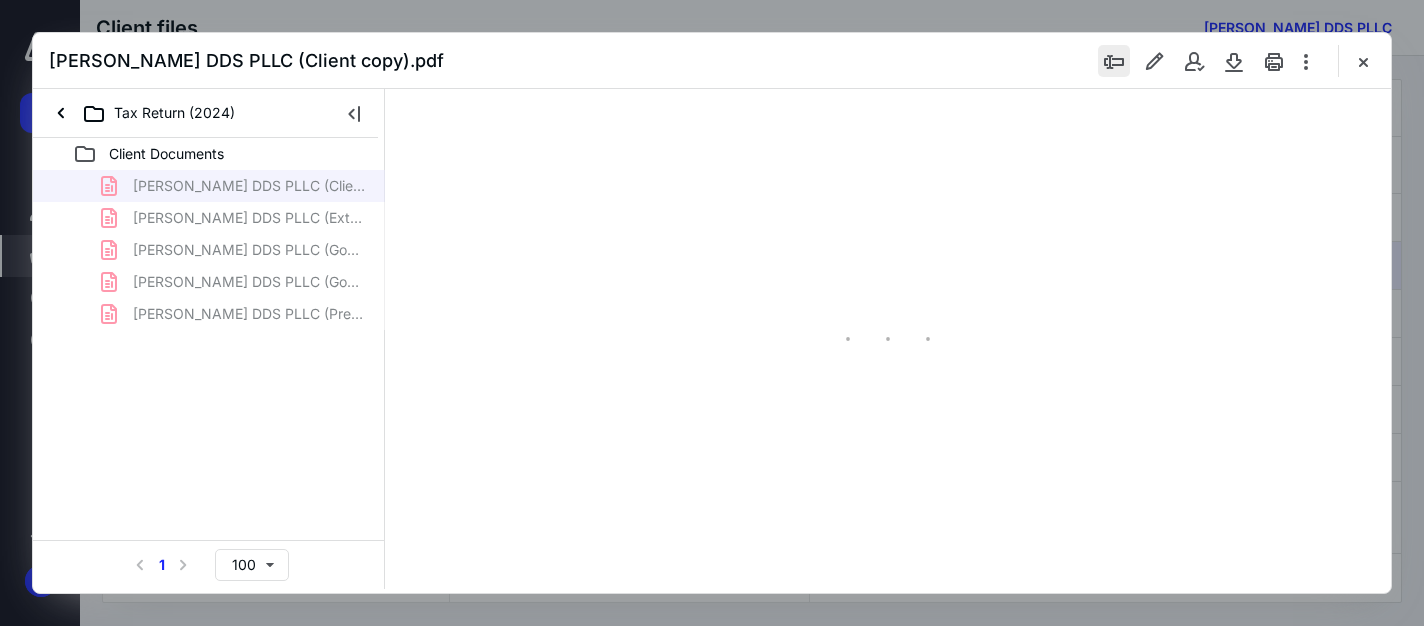 click at bounding box center [1114, 61] 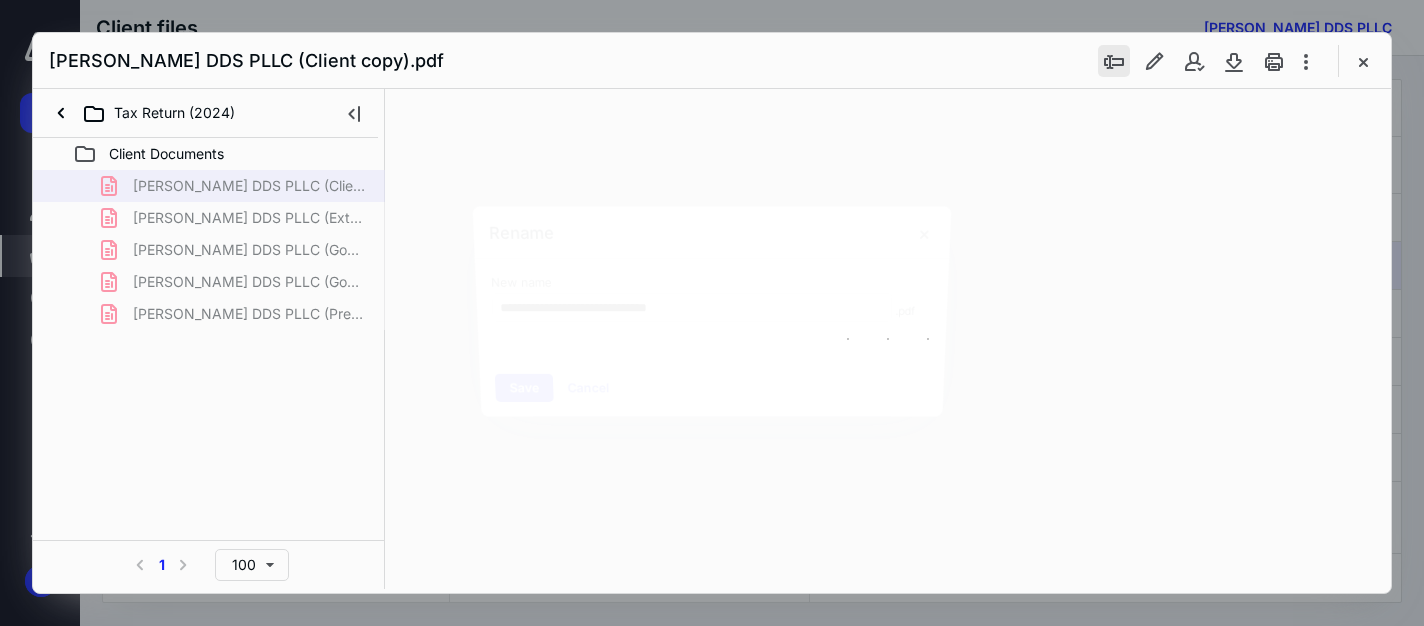 scroll, scrollTop: 0, scrollLeft: 0, axis: both 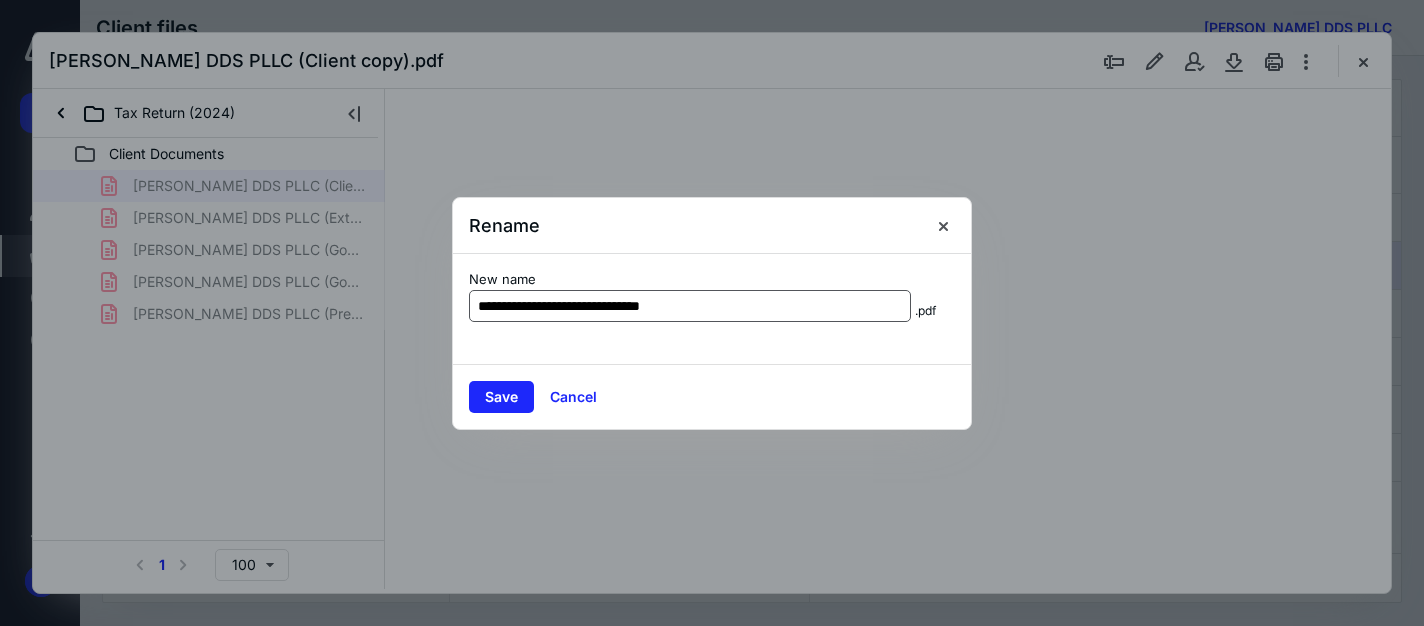 click on "**********" at bounding box center (690, 306) 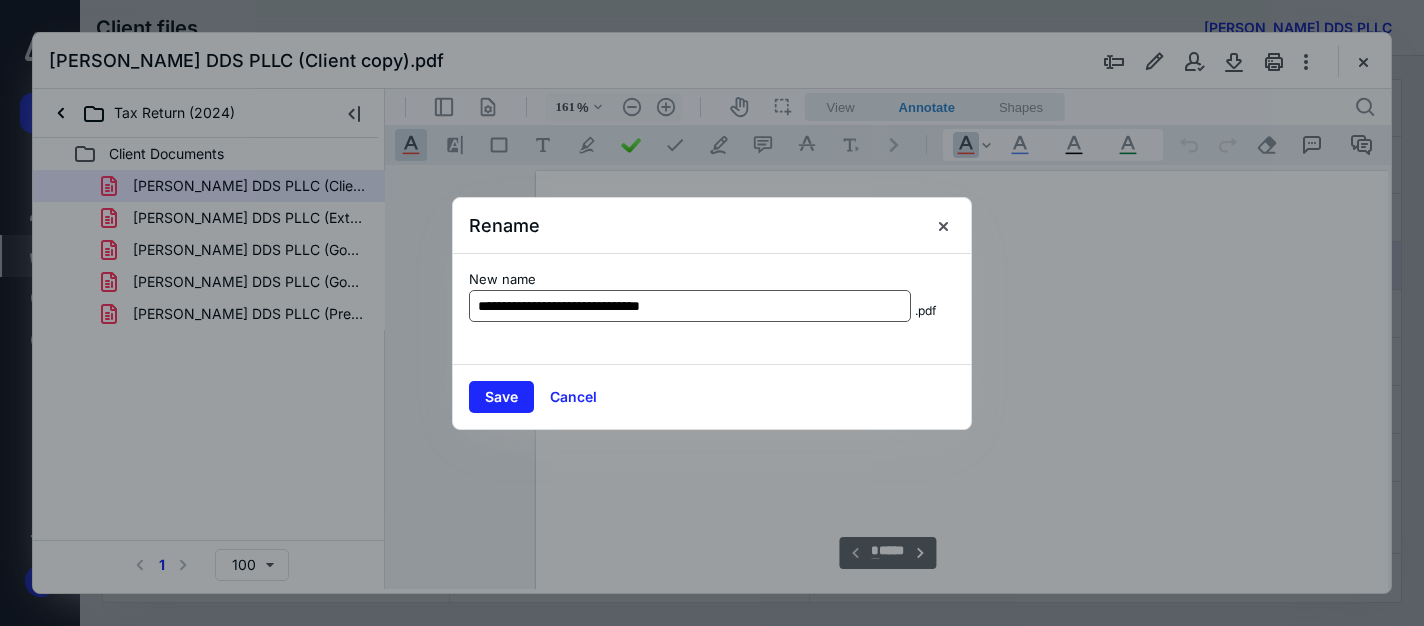 scroll, scrollTop: 82, scrollLeft: 142, axis: both 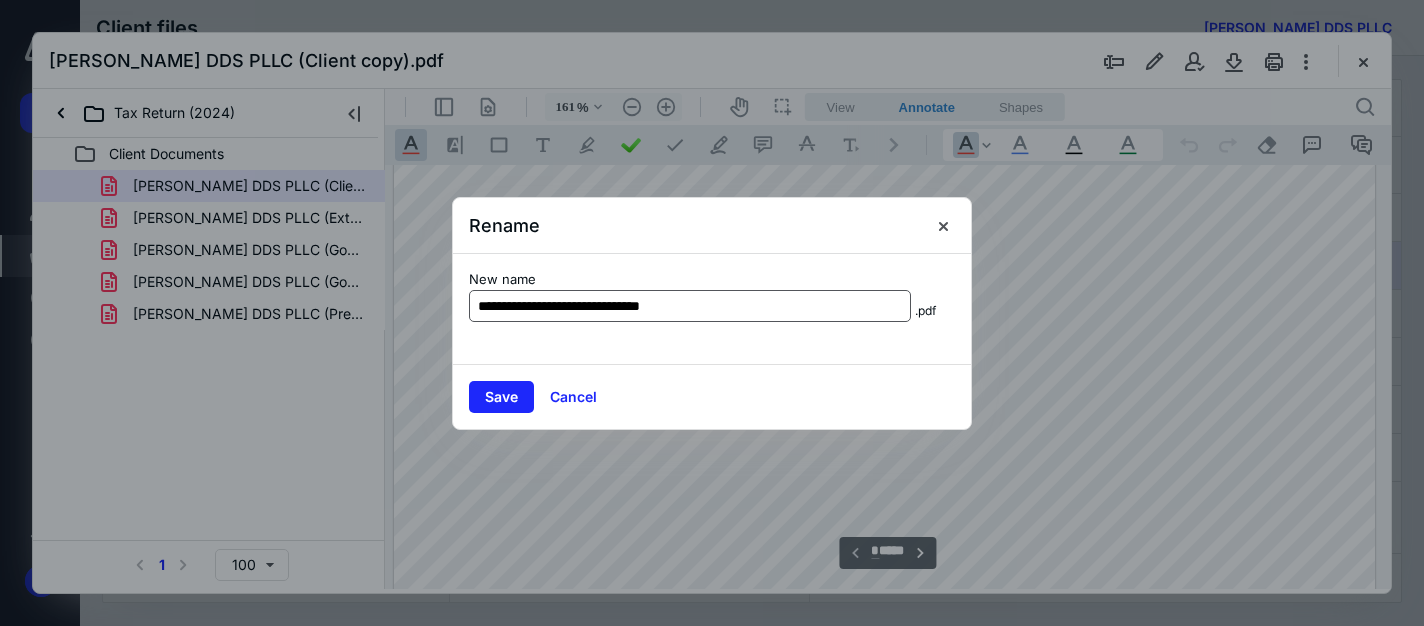 drag, startPoint x: 716, startPoint y: 304, endPoint x: 618, endPoint y: 303, distance: 98.005104 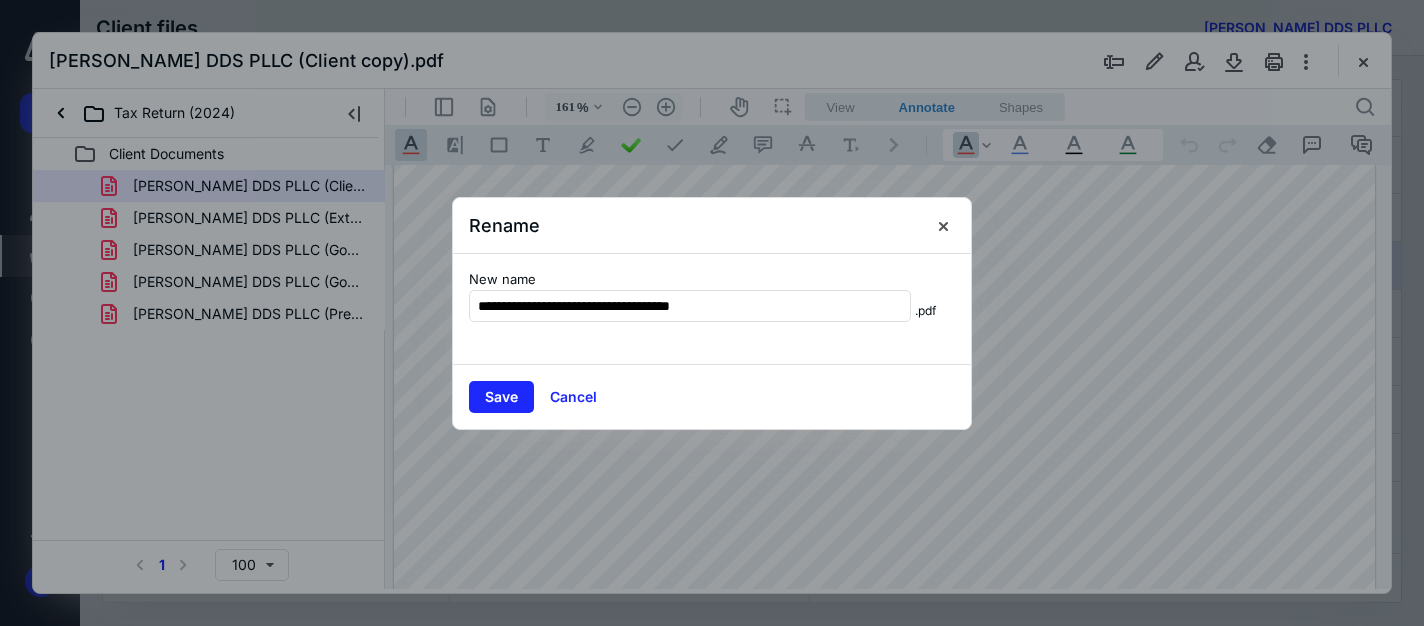 type on "**********" 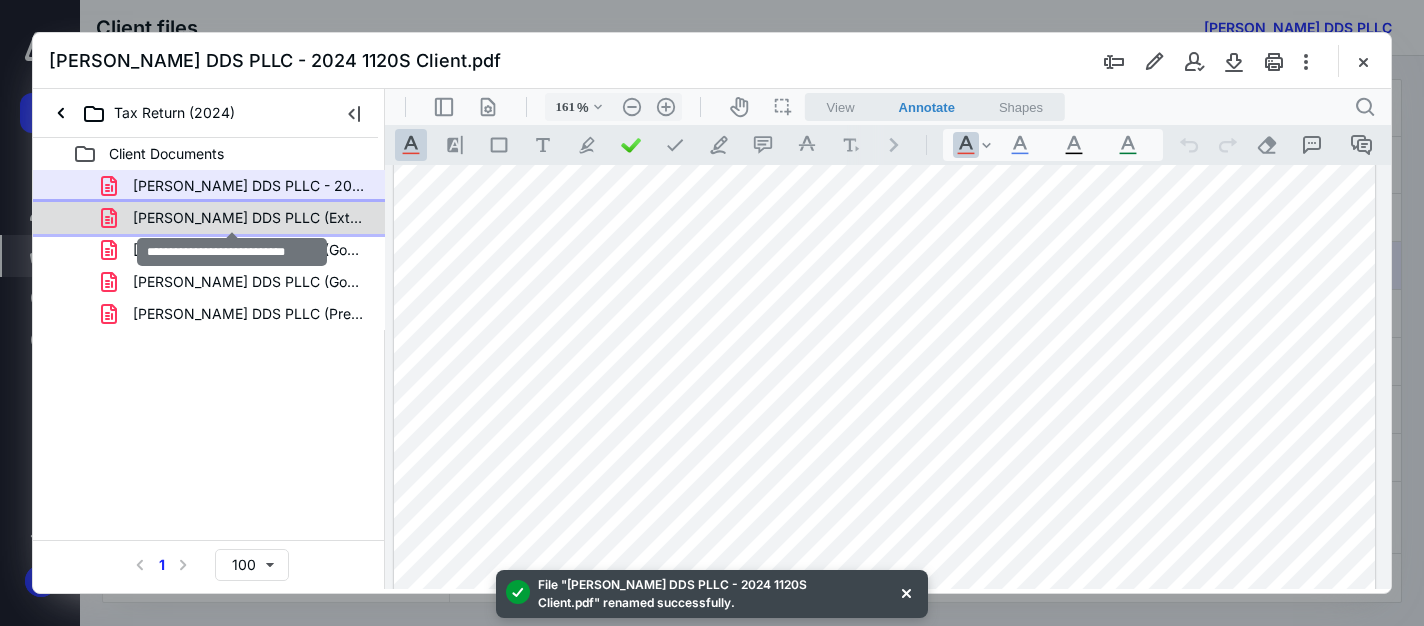 click on "[PERSON_NAME] DDS PLLC (Ext).pdf" at bounding box center (249, 218) 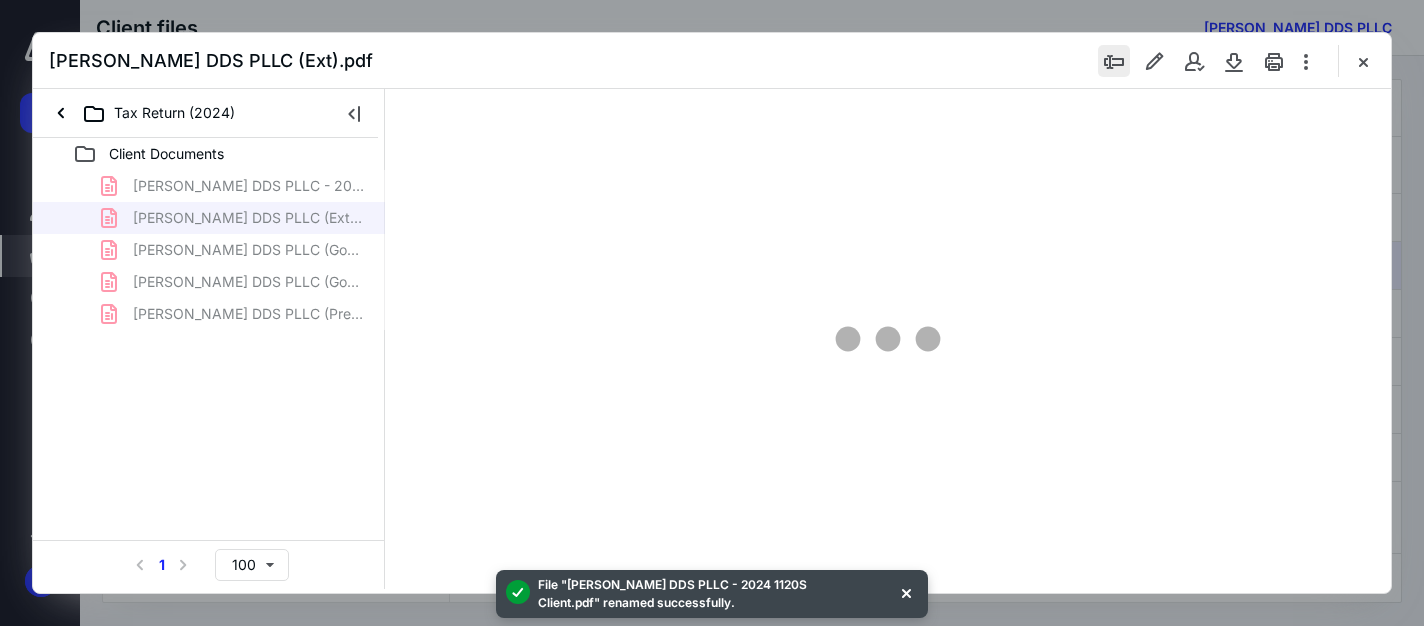 type on "161" 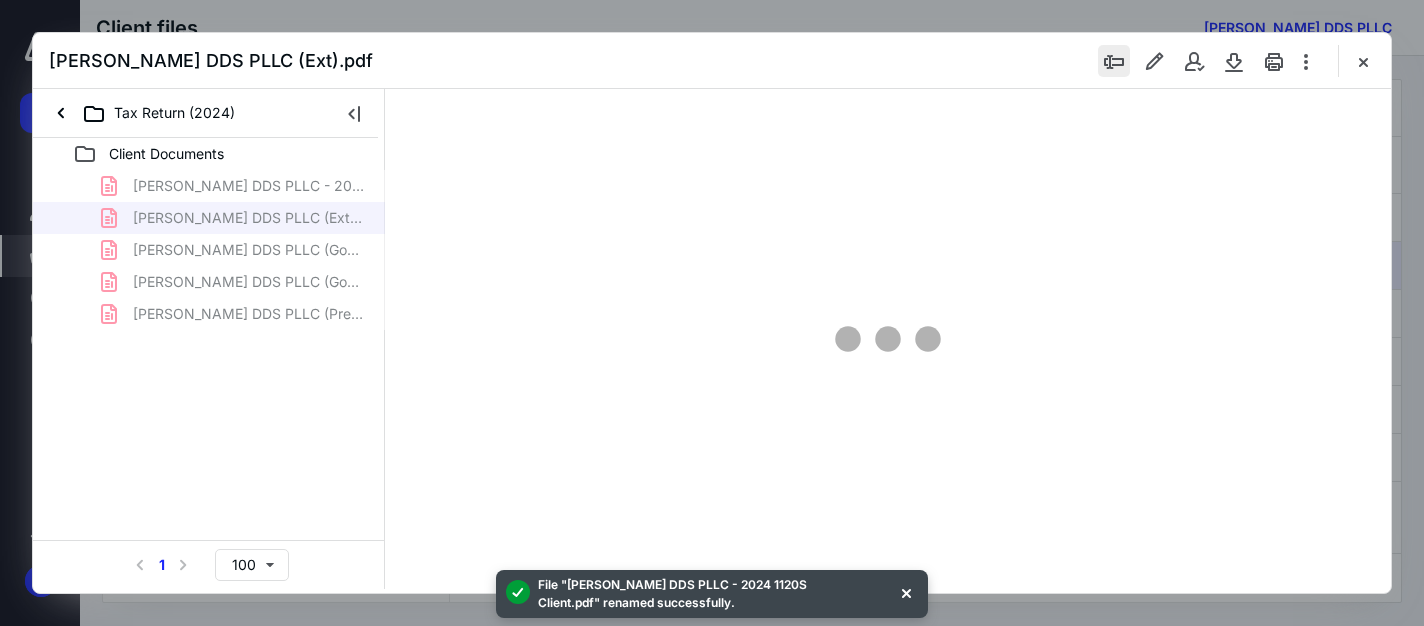 scroll, scrollTop: 82, scrollLeft: 0, axis: vertical 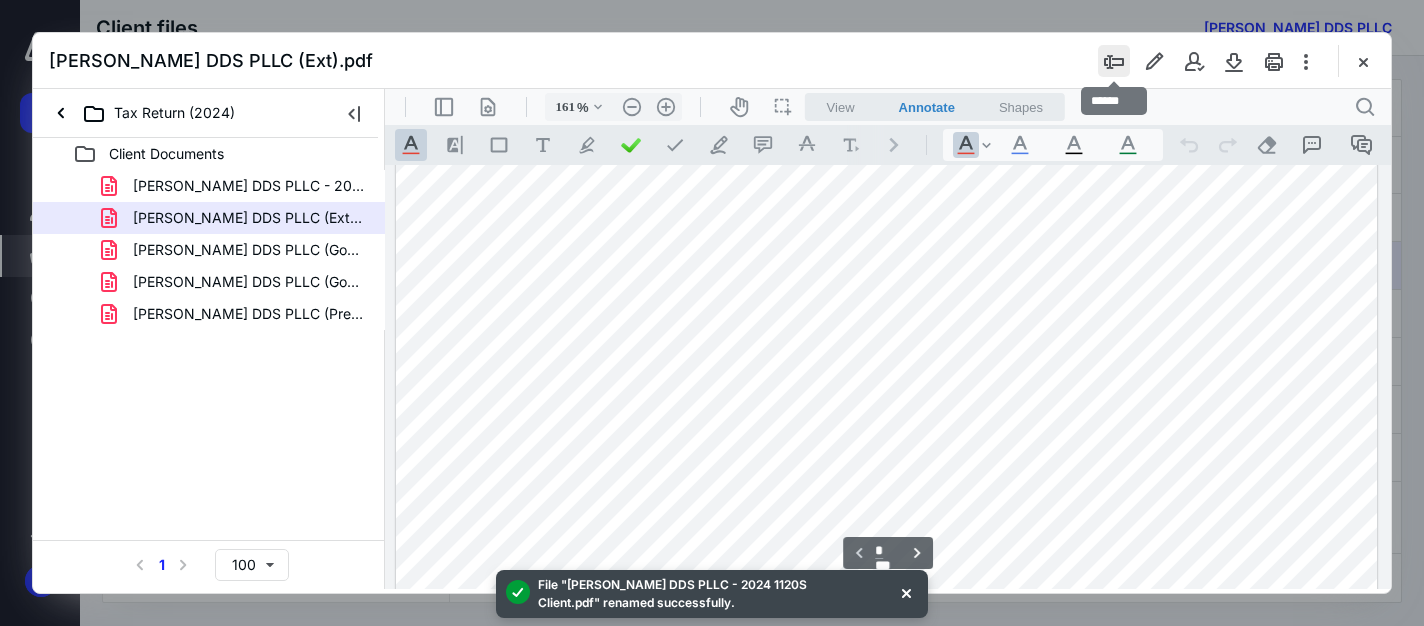click at bounding box center (1114, 61) 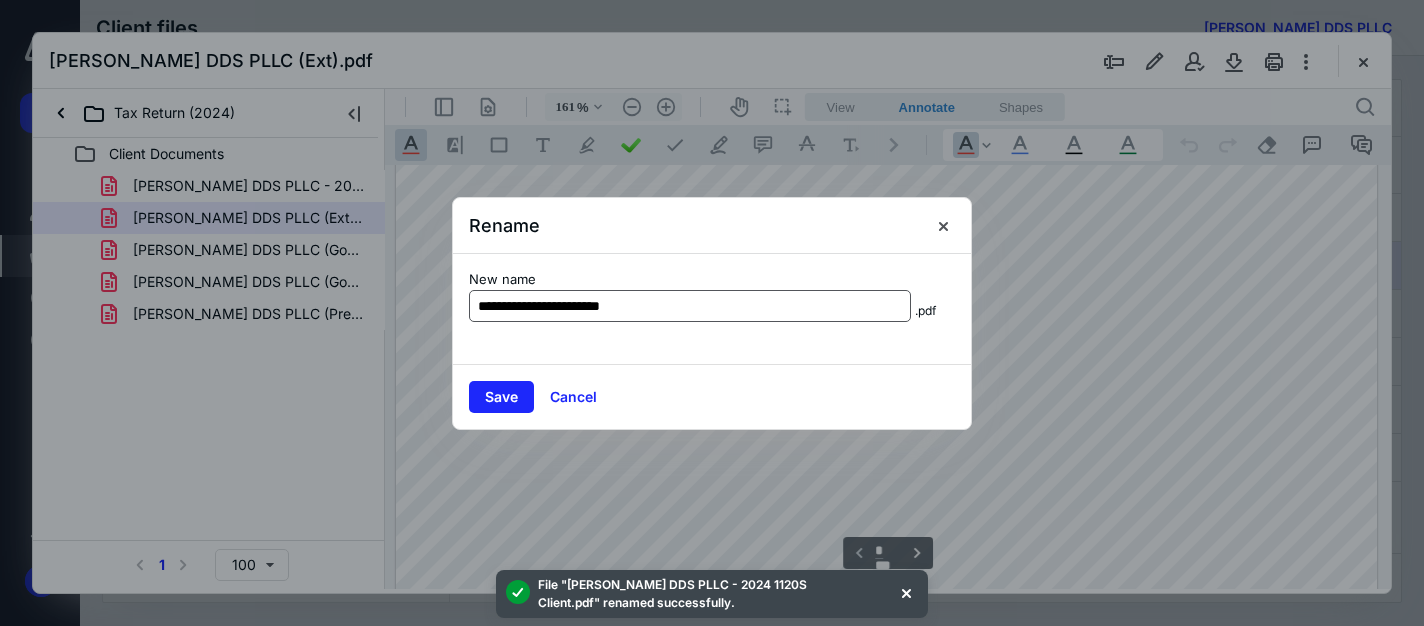 click on "**********" at bounding box center [690, 306] 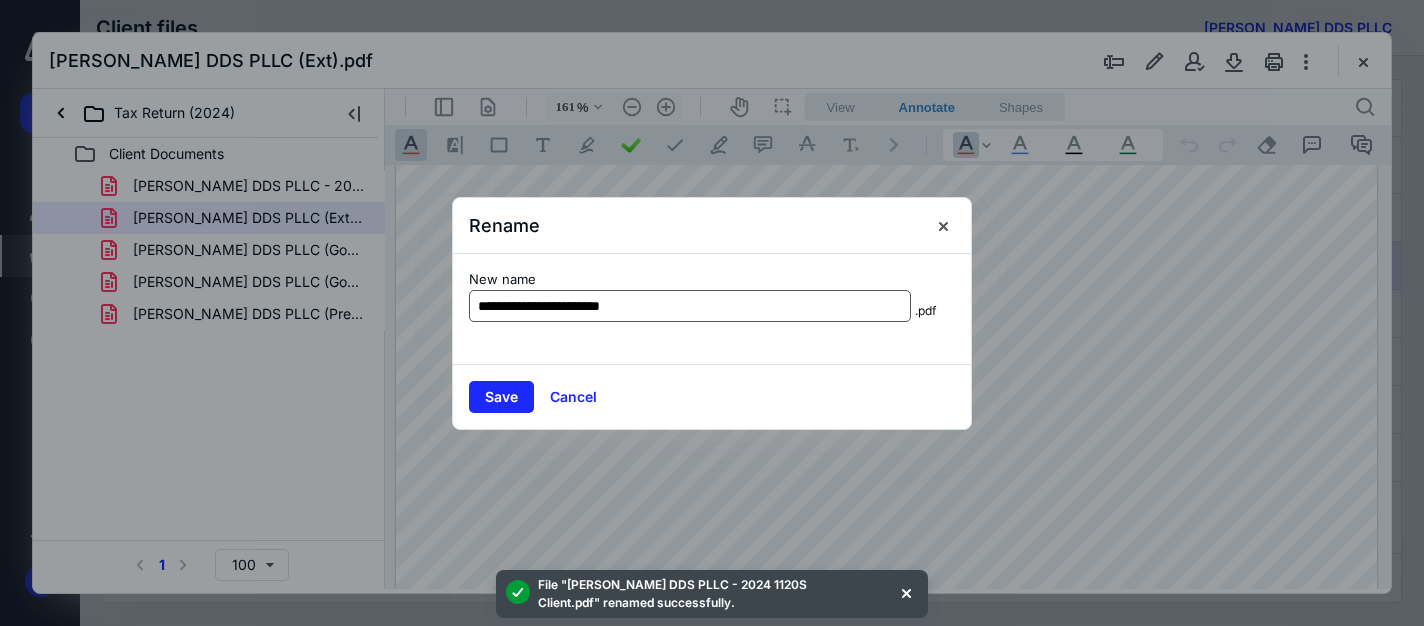drag, startPoint x: 663, startPoint y: 307, endPoint x: 620, endPoint y: 306, distance: 43.011627 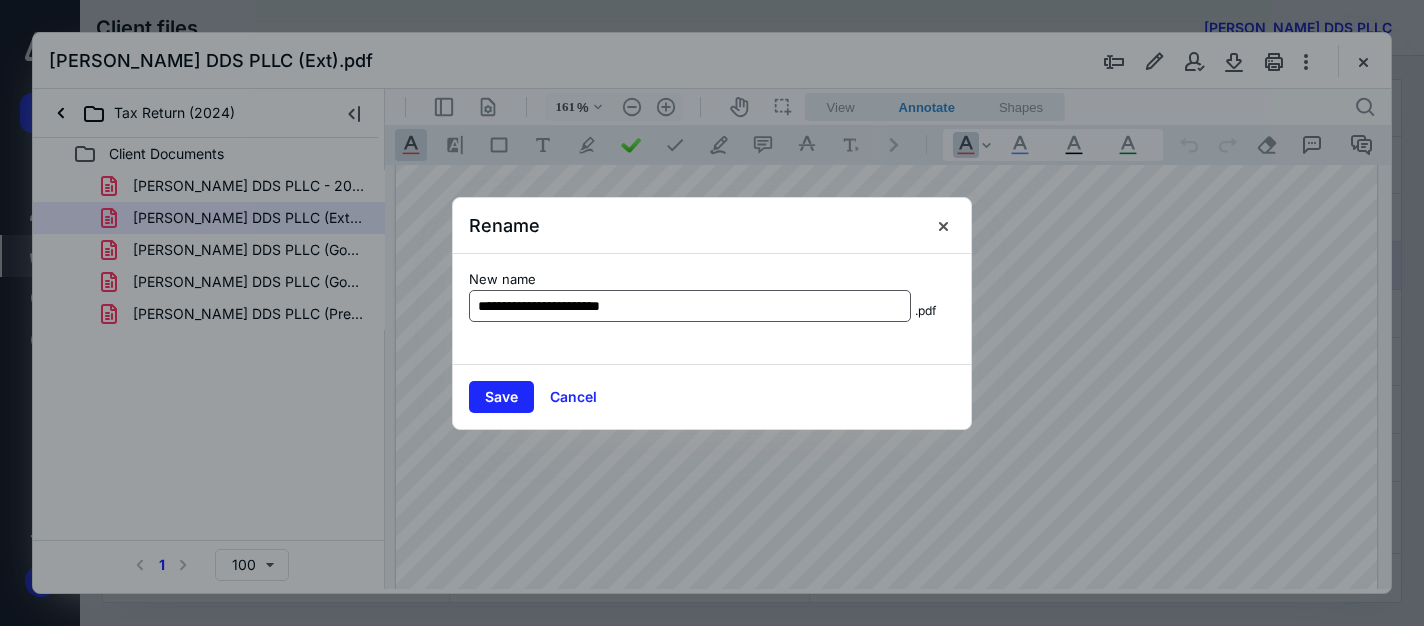 click on "**********" at bounding box center (690, 306) 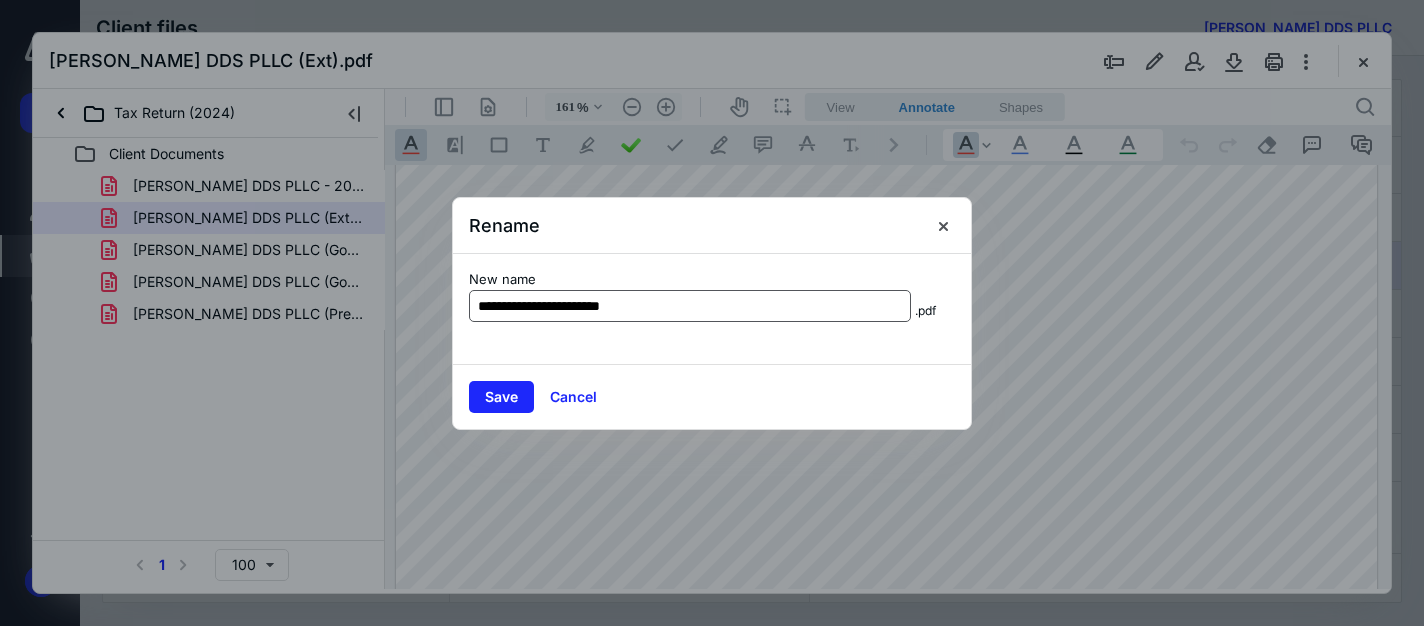 click on "**********" at bounding box center [690, 306] 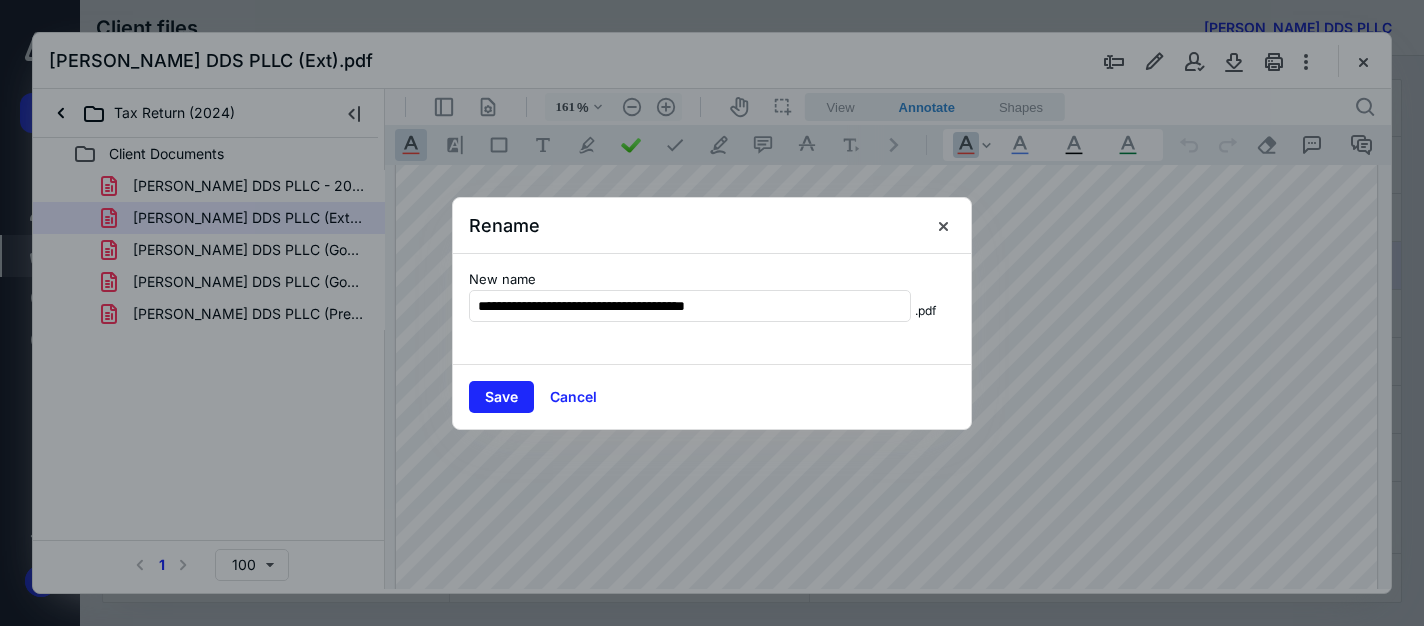 type on "**********" 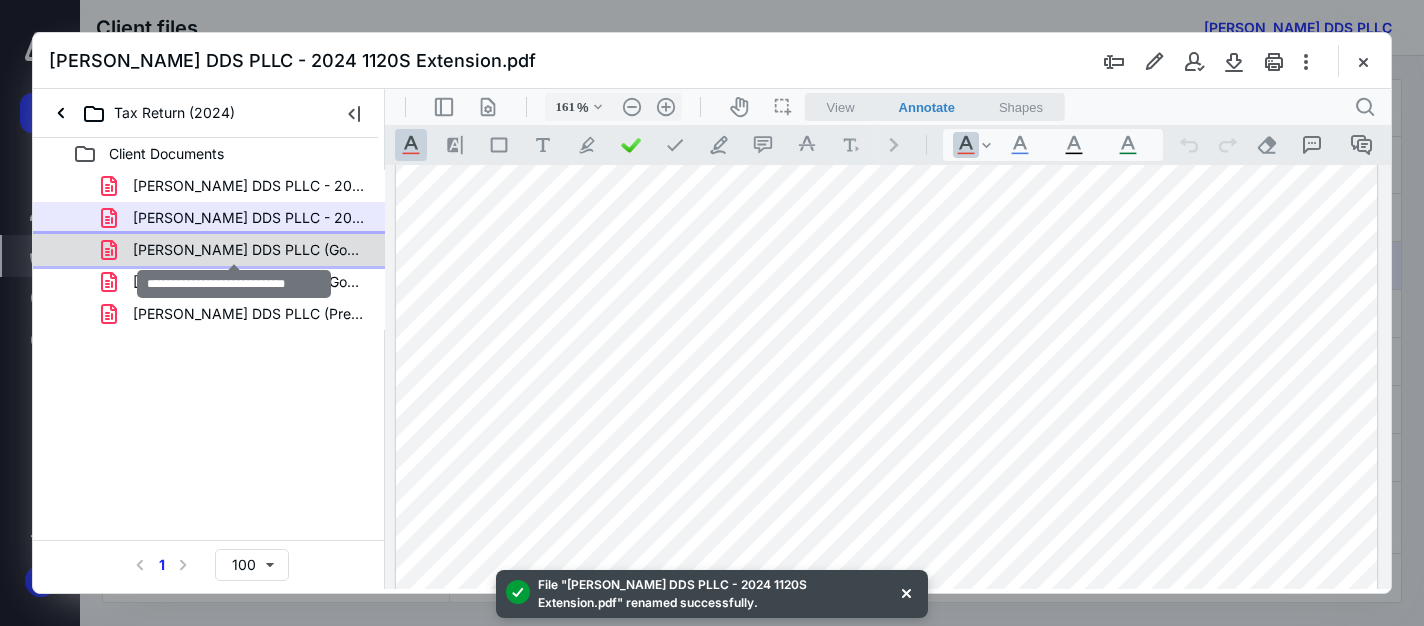 click on "[PERSON_NAME] DDS PLLC (Gov).pdf" at bounding box center [249, 250] 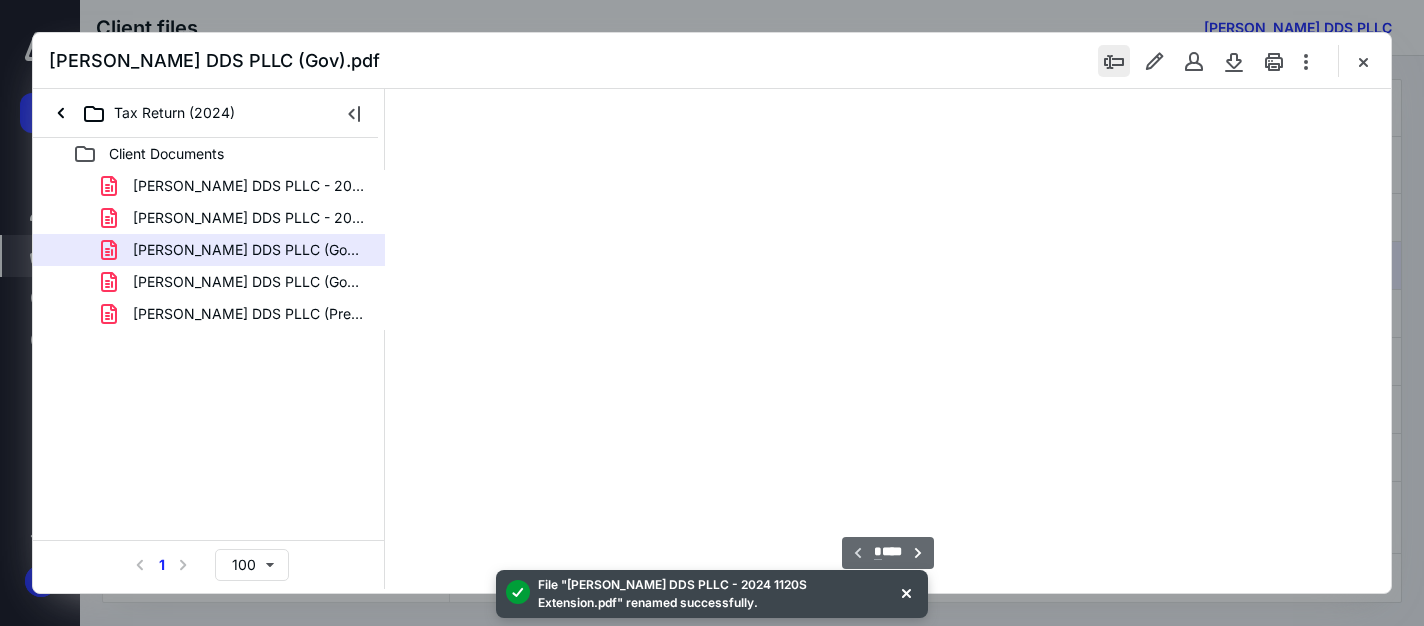type on "161" 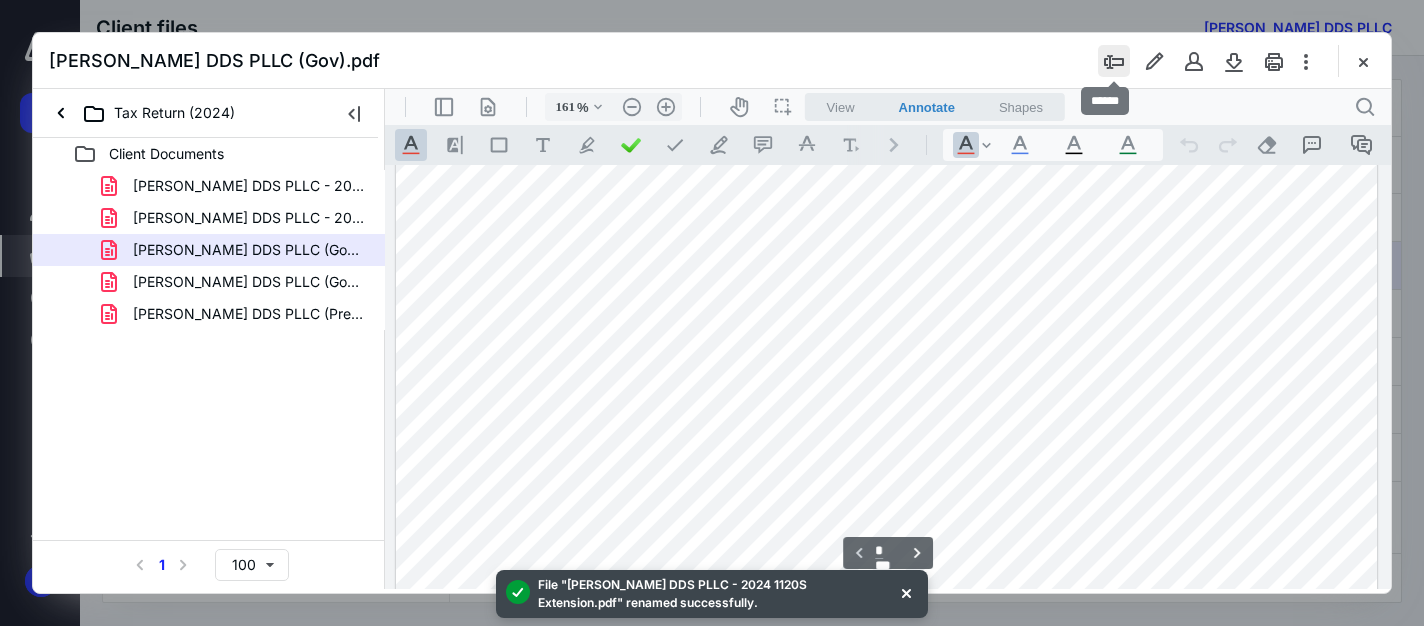 click at bounding box center [1114, 61] 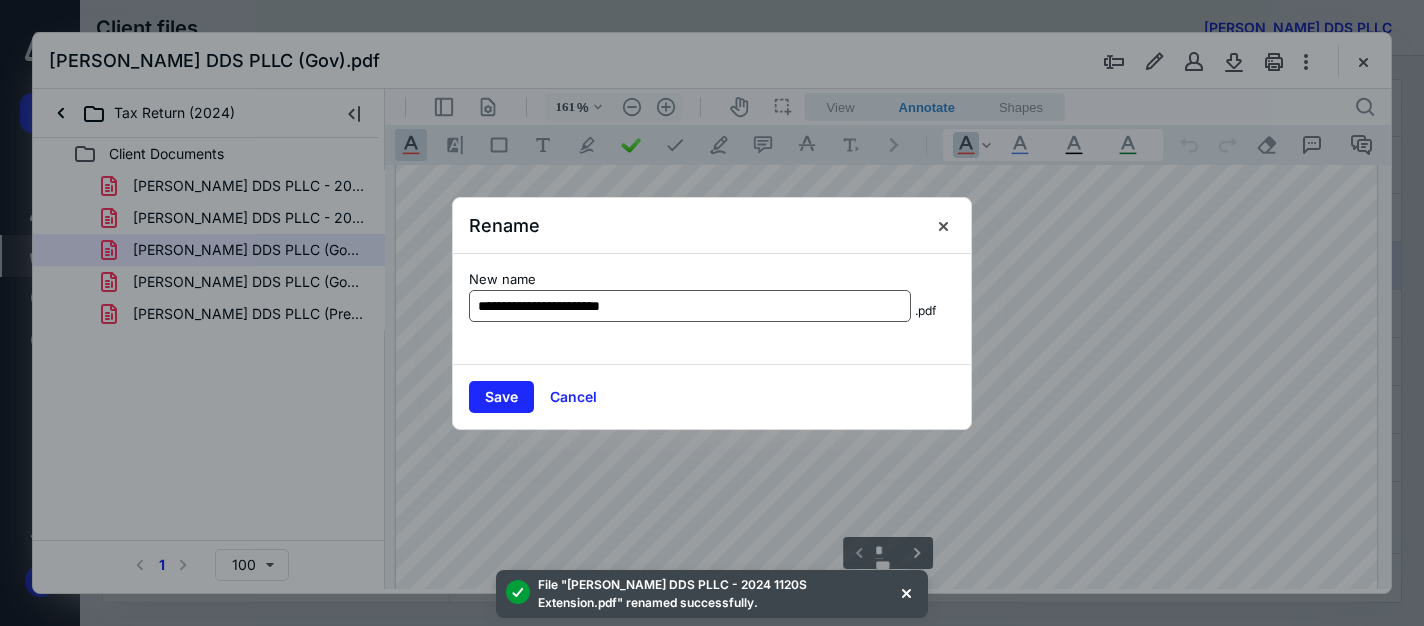 click on "**********" at bounding box center (690, 306) 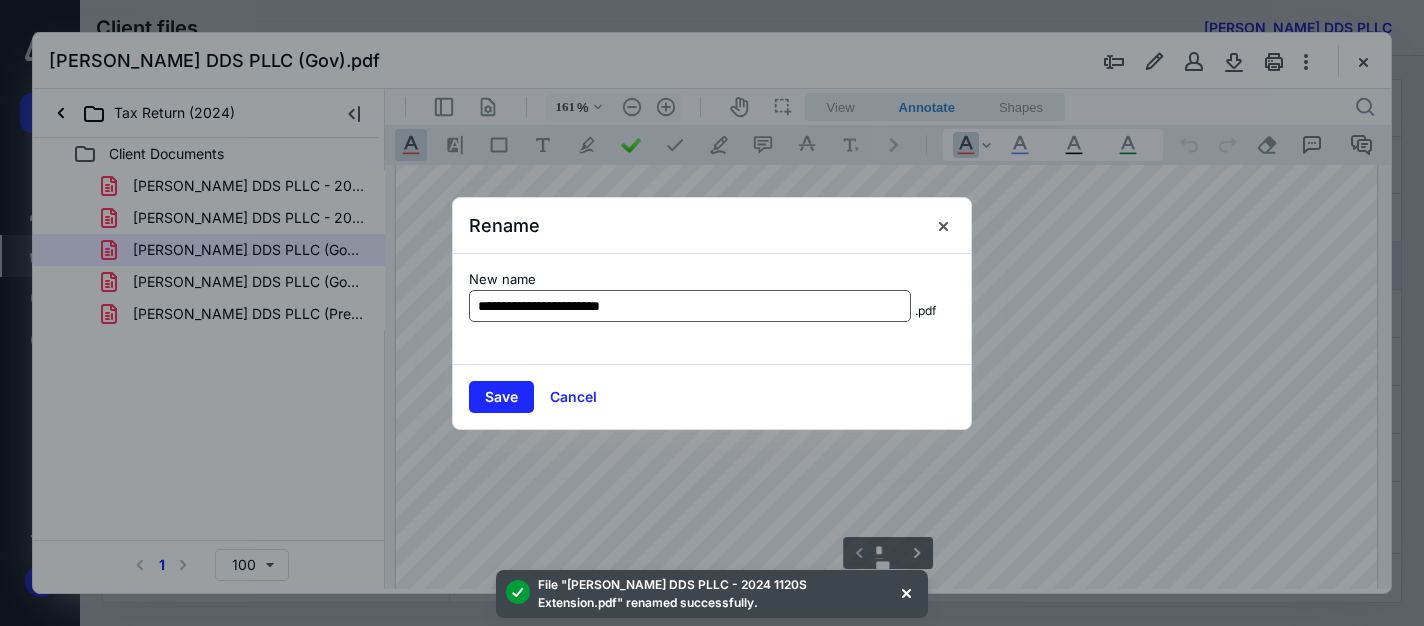 drag, startPoint x: 663, startPoint y: 305, endPoint x: 617, endPoint y: 305, distance: 46 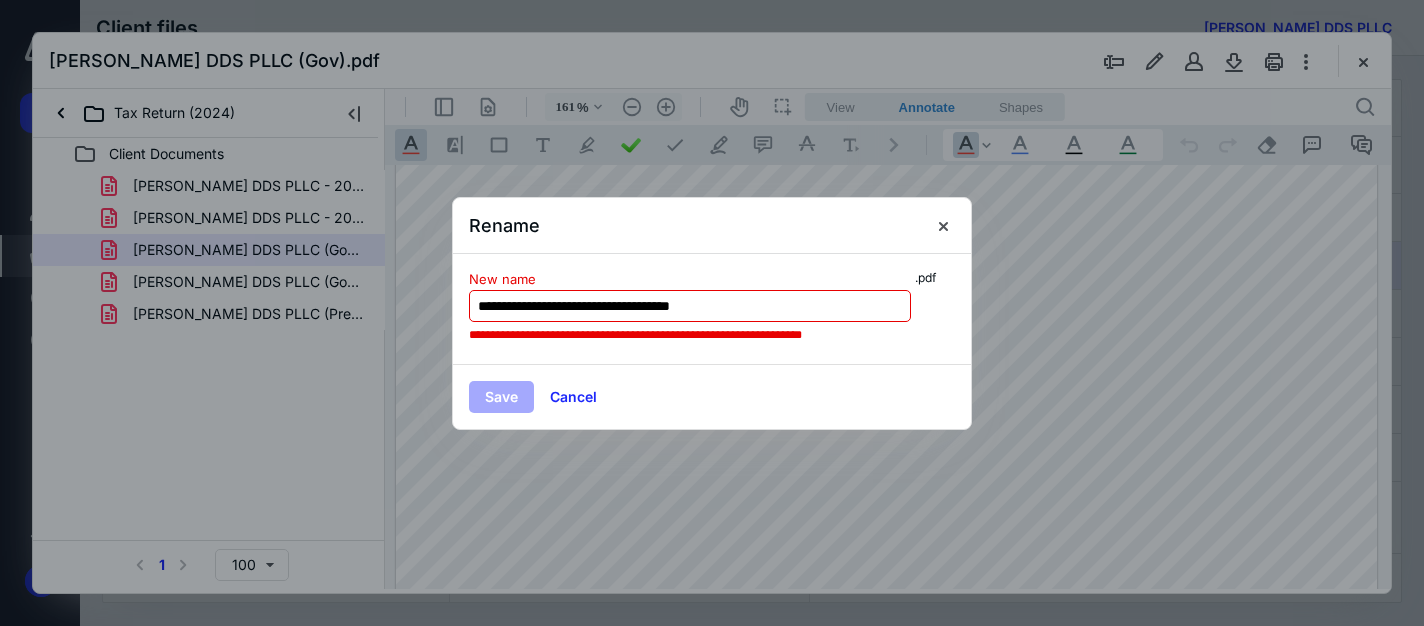 drag, startPoint x: 753, startPoint y: 312, endPoint x: 708, endPoint y: 306, distance: 45.39824 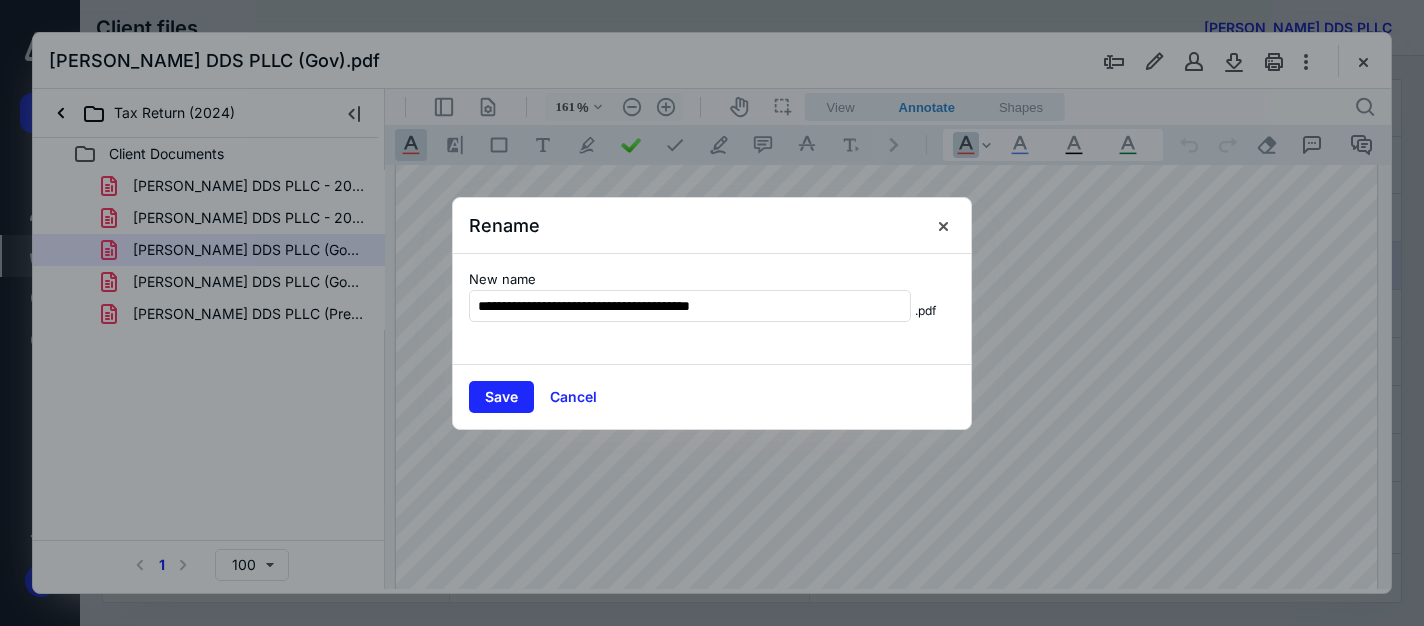 type on "**********" 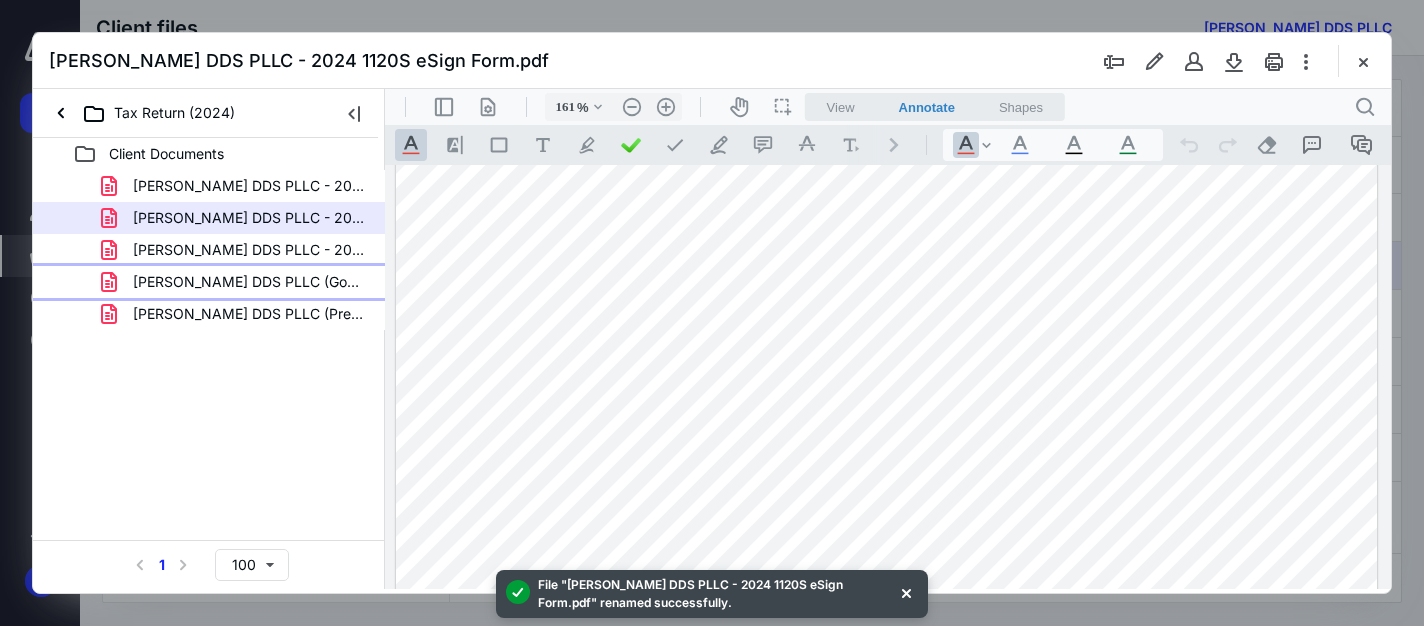 click on "[PERSON_NAME] DDS PLLC (Gov)(signed_[DATE]).pdf" at bounding box center (249, 282) 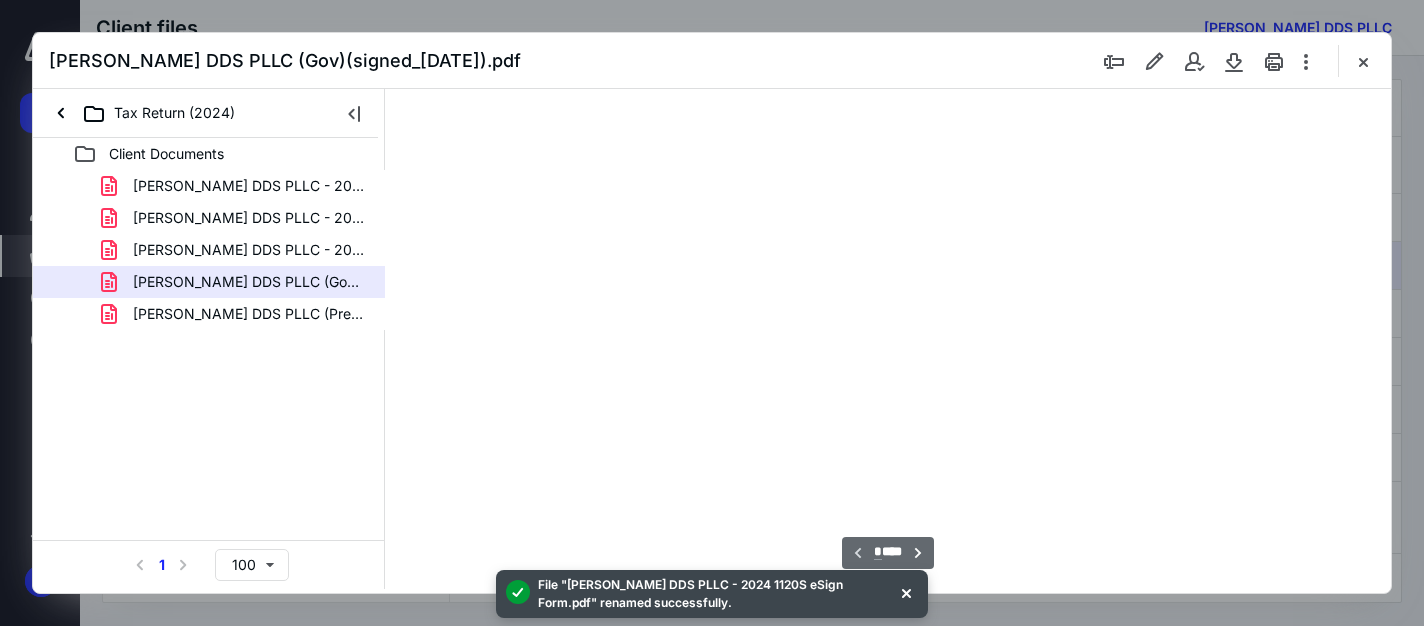 type on "161" 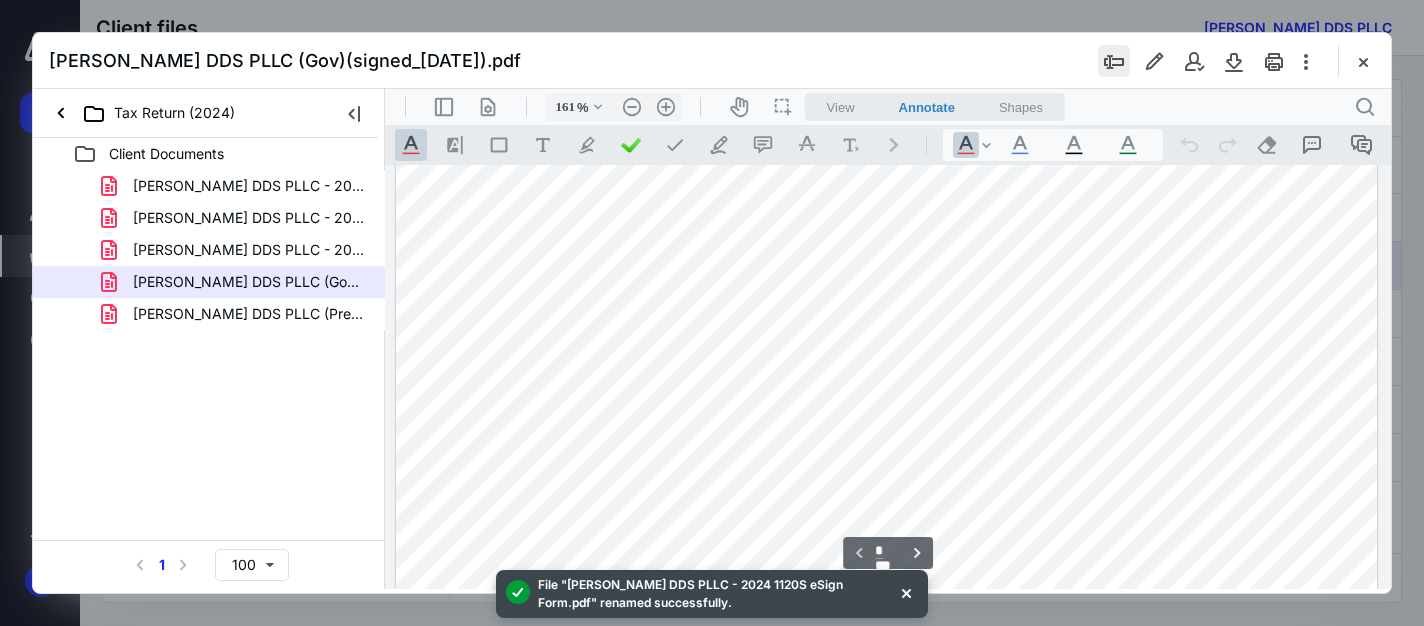 click at bounding box center (1114, 61) 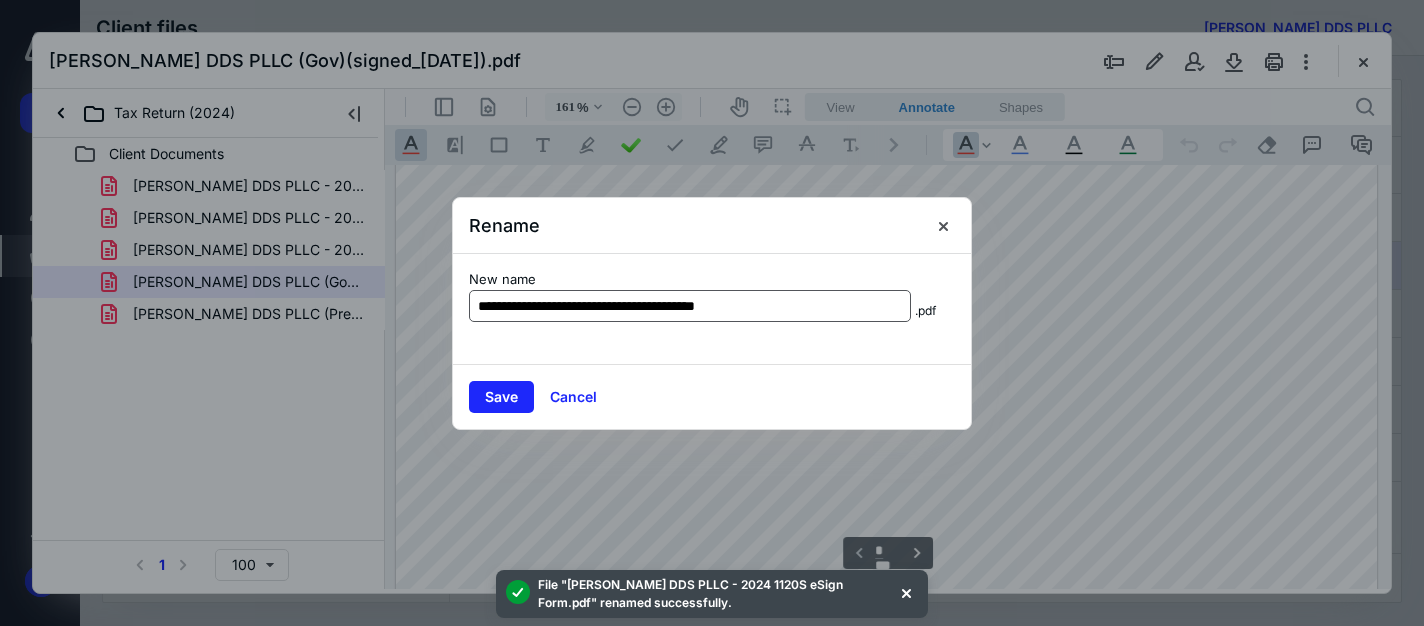 click on "**********" at bounding box center [690, 306] 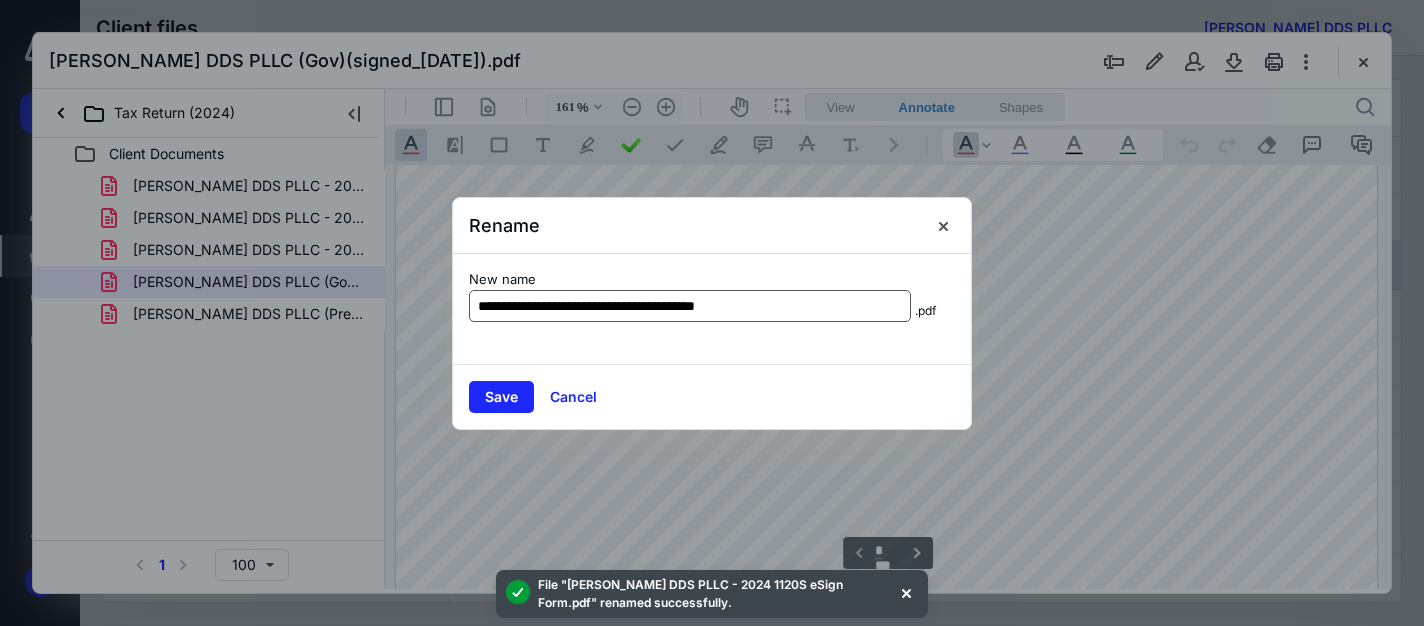 drag, startPoint x: 816, startPoint y: 308, endPoint x: 618, endPoint y: 305, distance: 198.02272 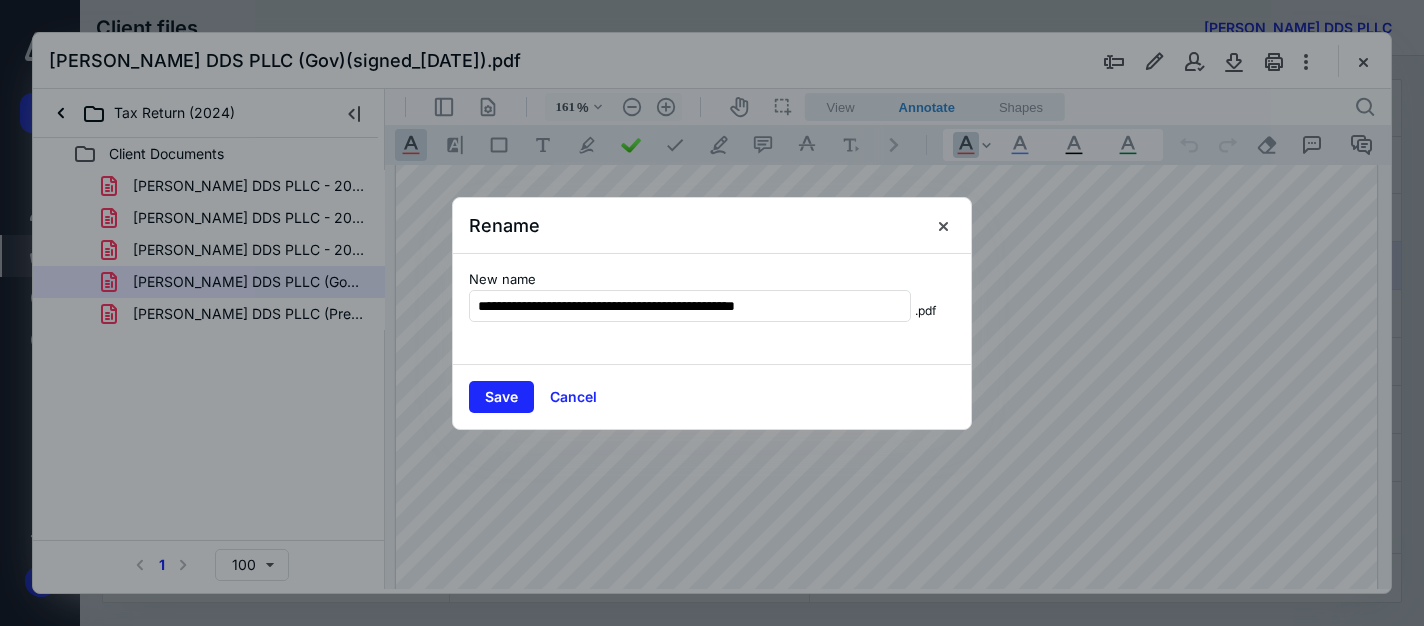 type on "**********" 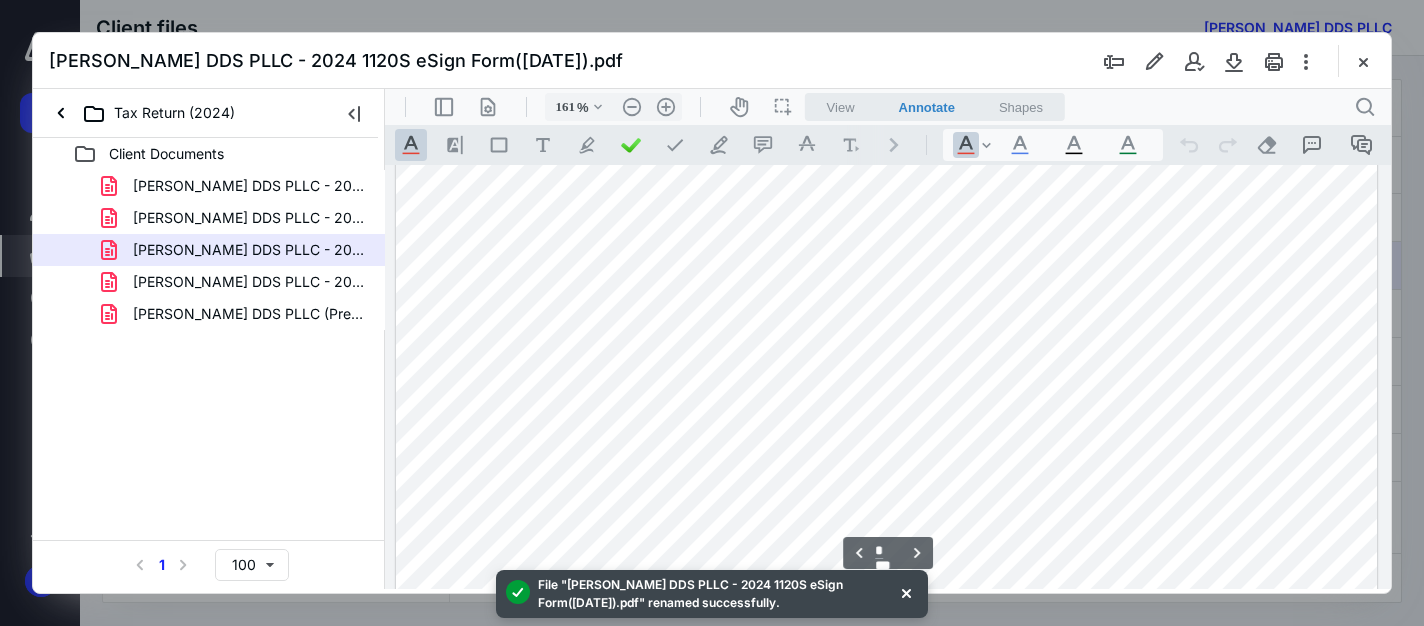 type on "*" 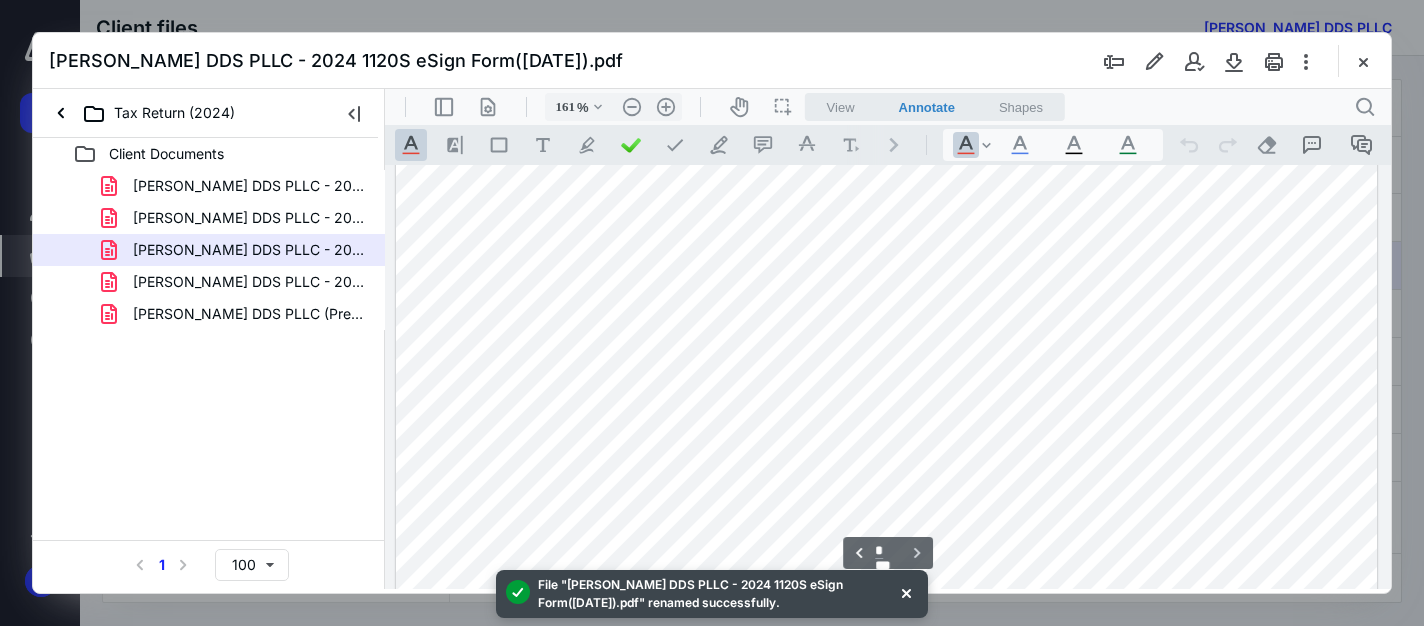 scroll, scrollTop: 5986, scrollLeft: 0, axis: vertical 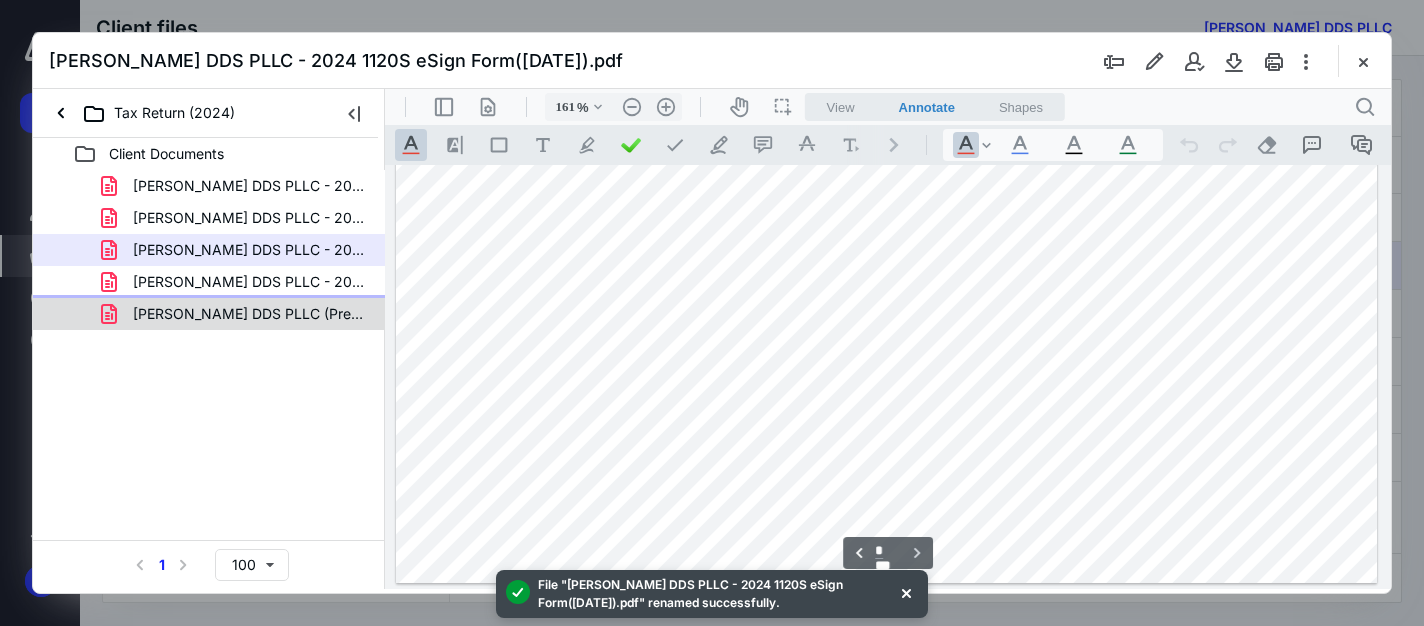 click on "[PERSON_NAME] DDS PLLC (Prep).pdf" at bounding box center (249, 314) 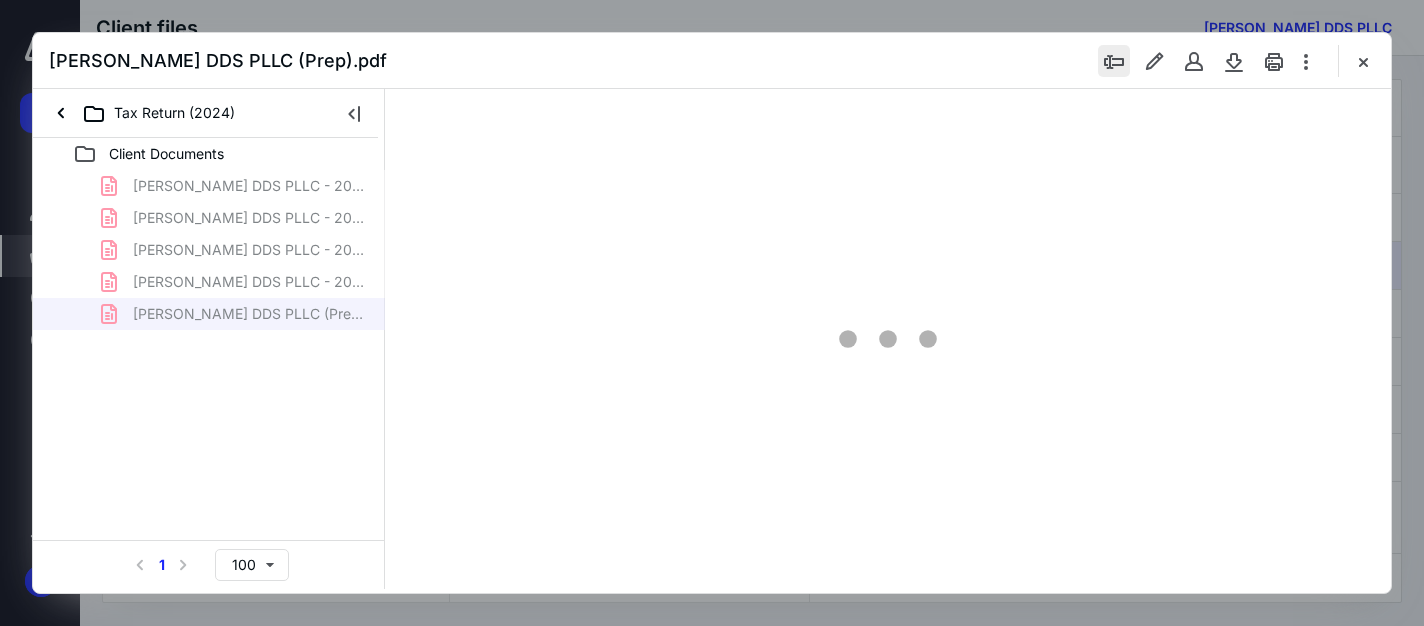 click at bounding box center [1114, 61] 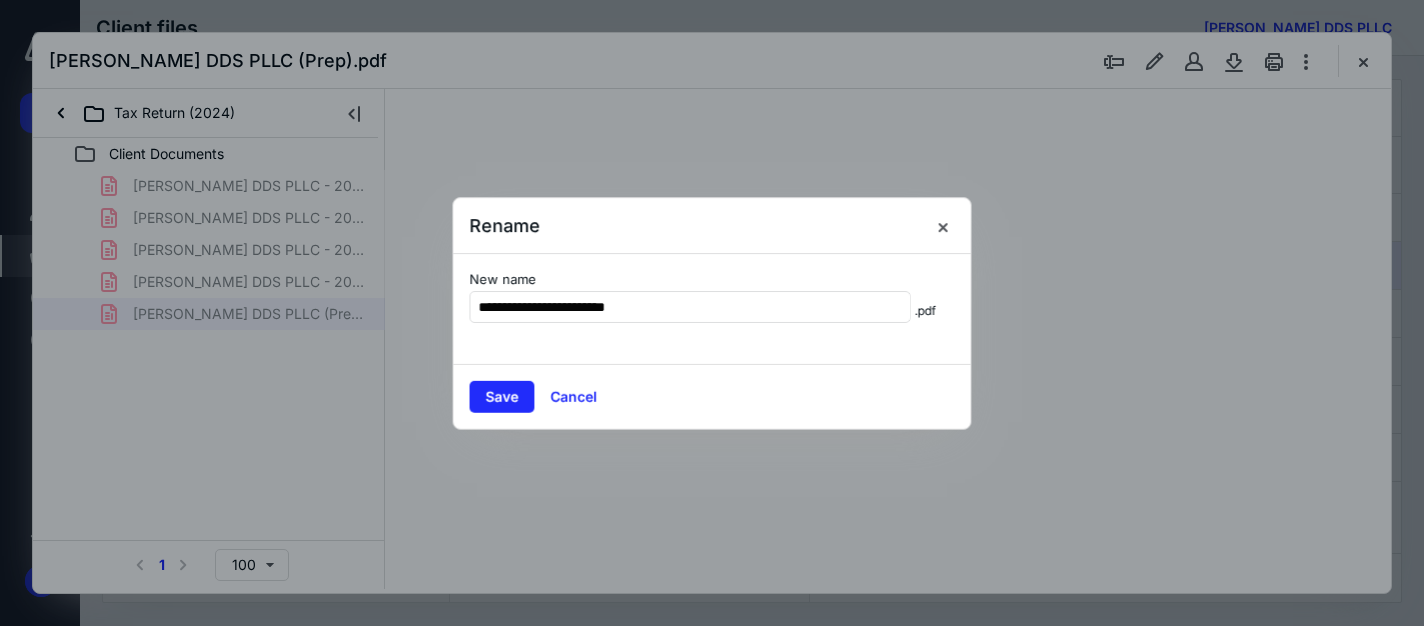 type on "161" 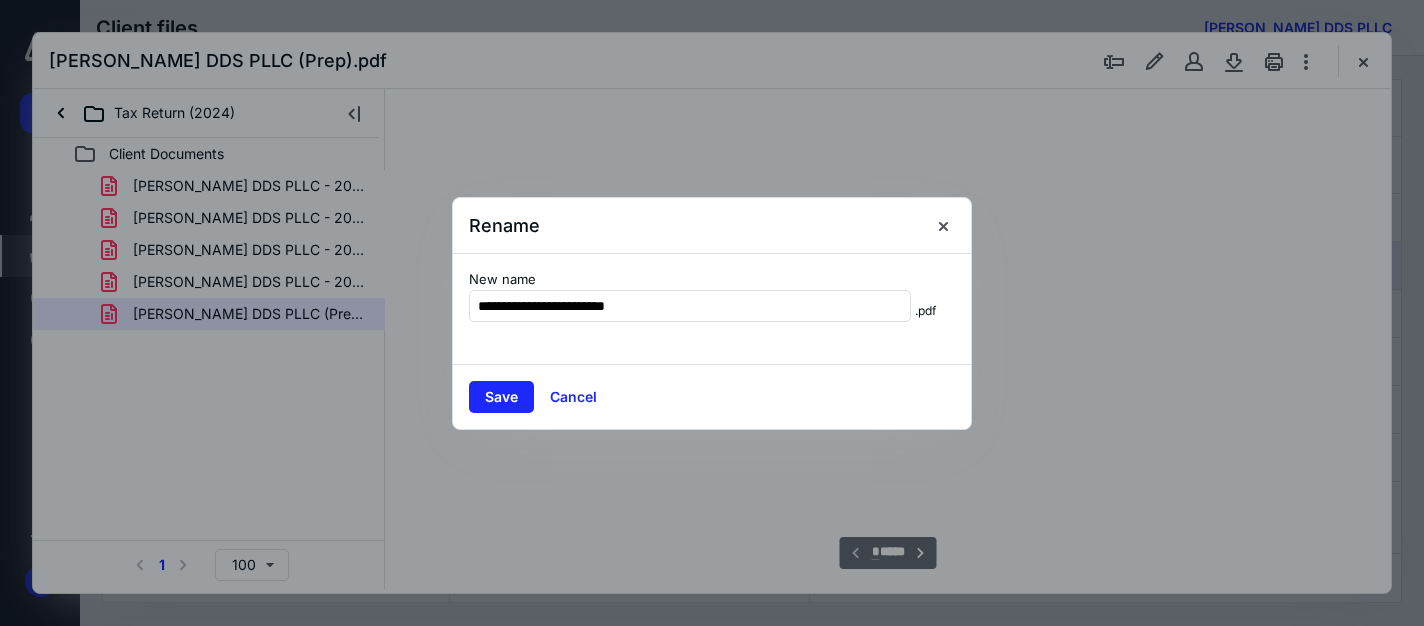 scroll, scrollTop: 82, scrollLeft: 142, axis: both 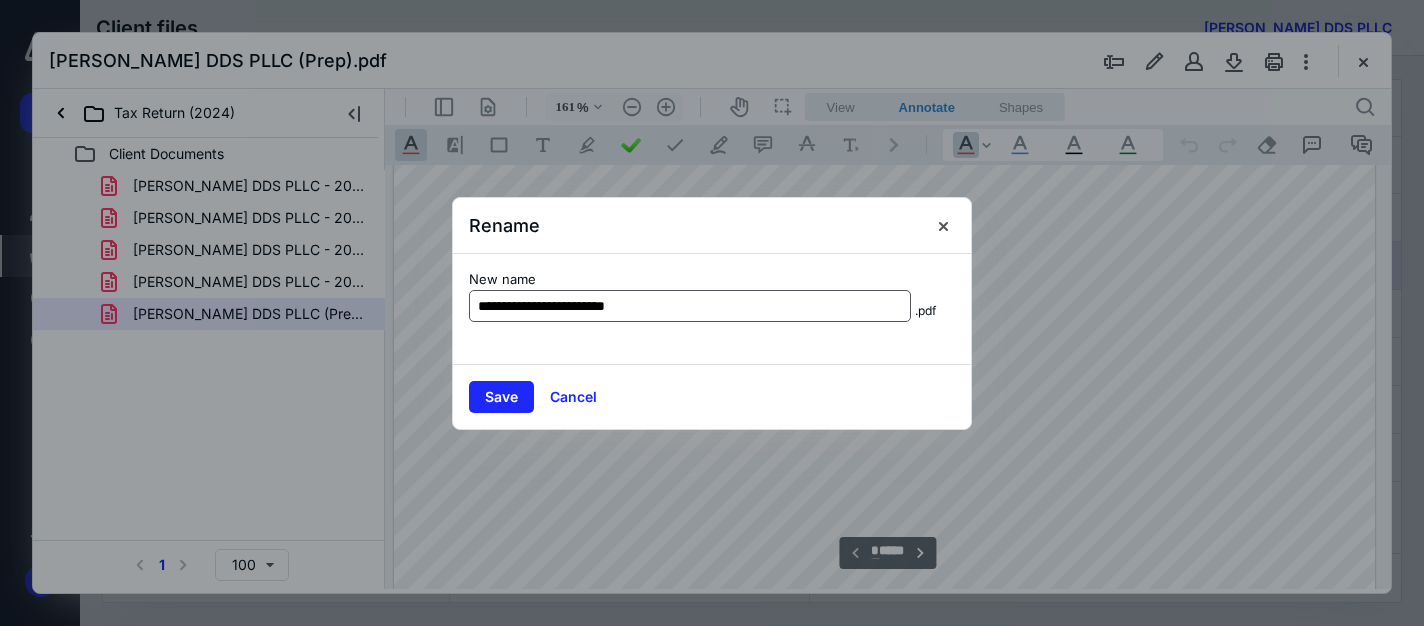 click on "**********" at bounding box center [690, 306] 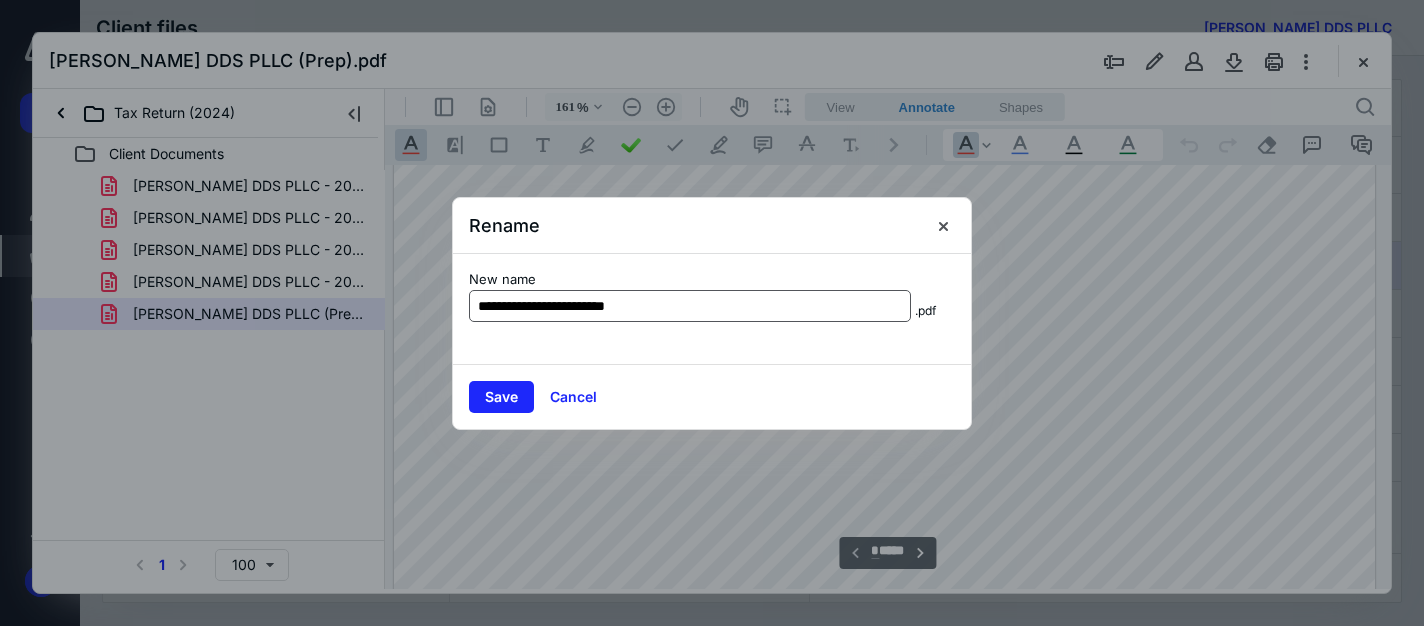 drag, startPoint x: 665, startPoint y: 306, endPoint x: 617, endPoint y: 304, distance: 48.04165 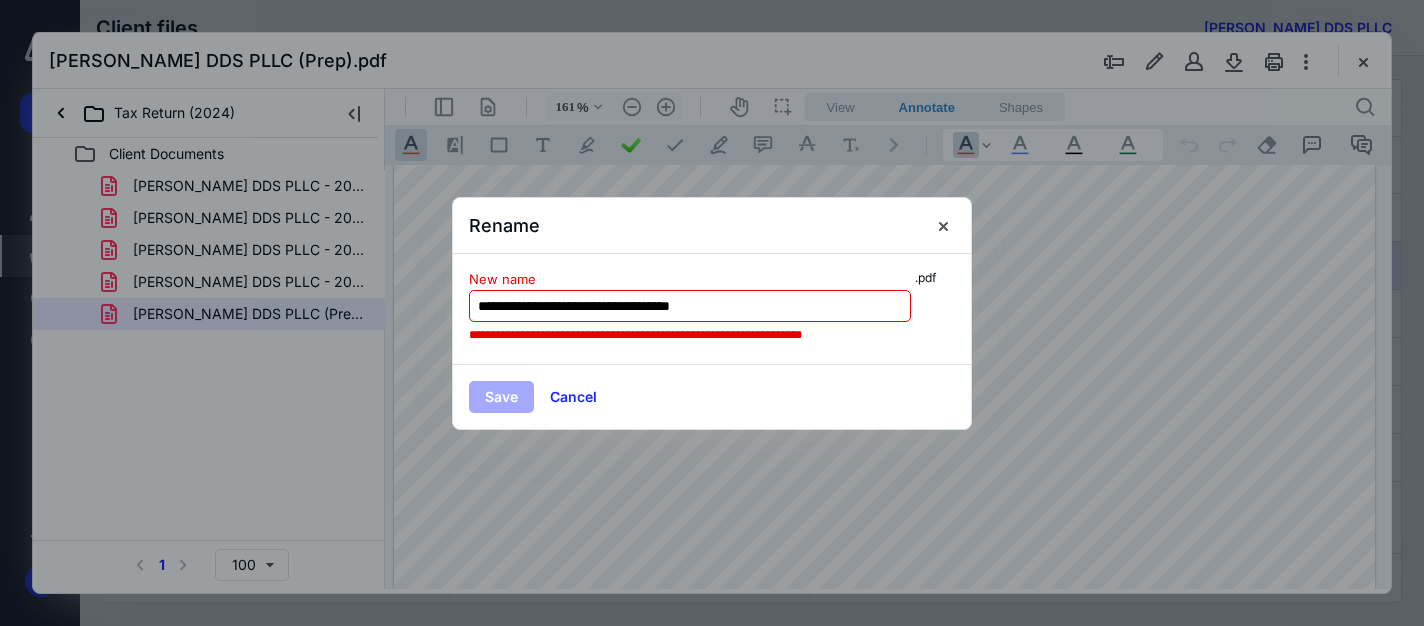drag, startPoint x: 755, startPoint y: 307, endPoint x: 708, endPoint y: 306, distance: 47.010635 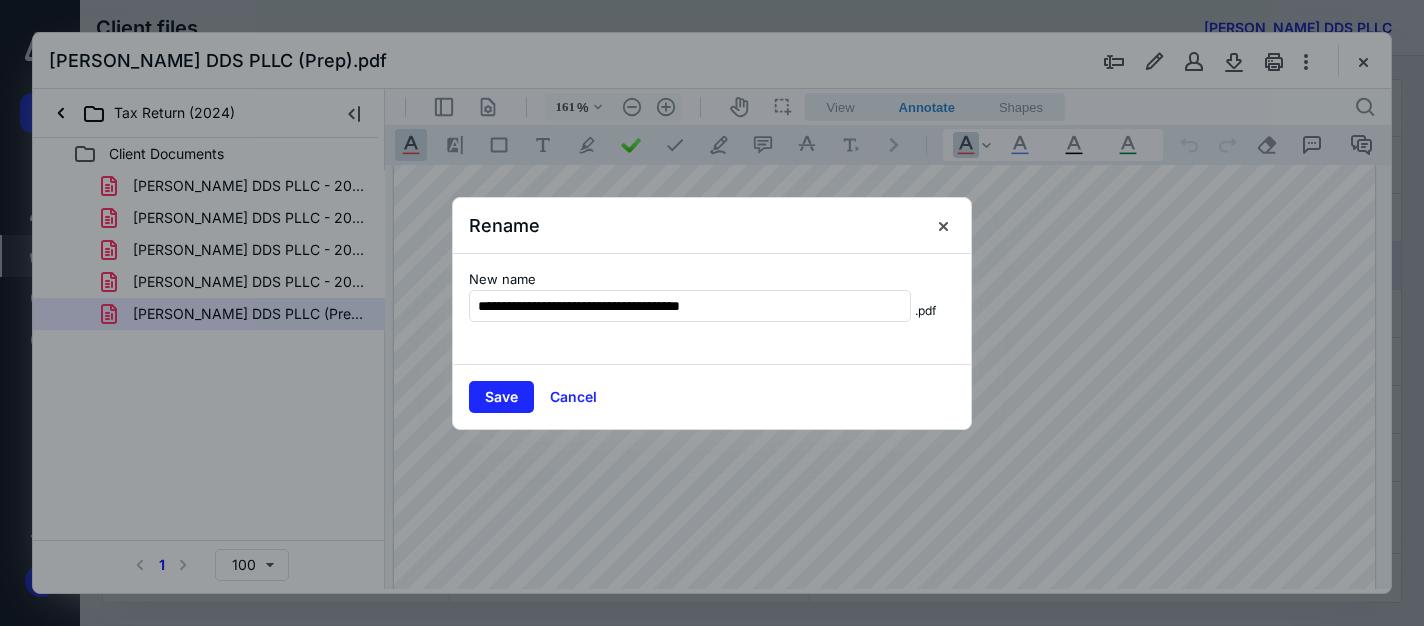 type on "**********" 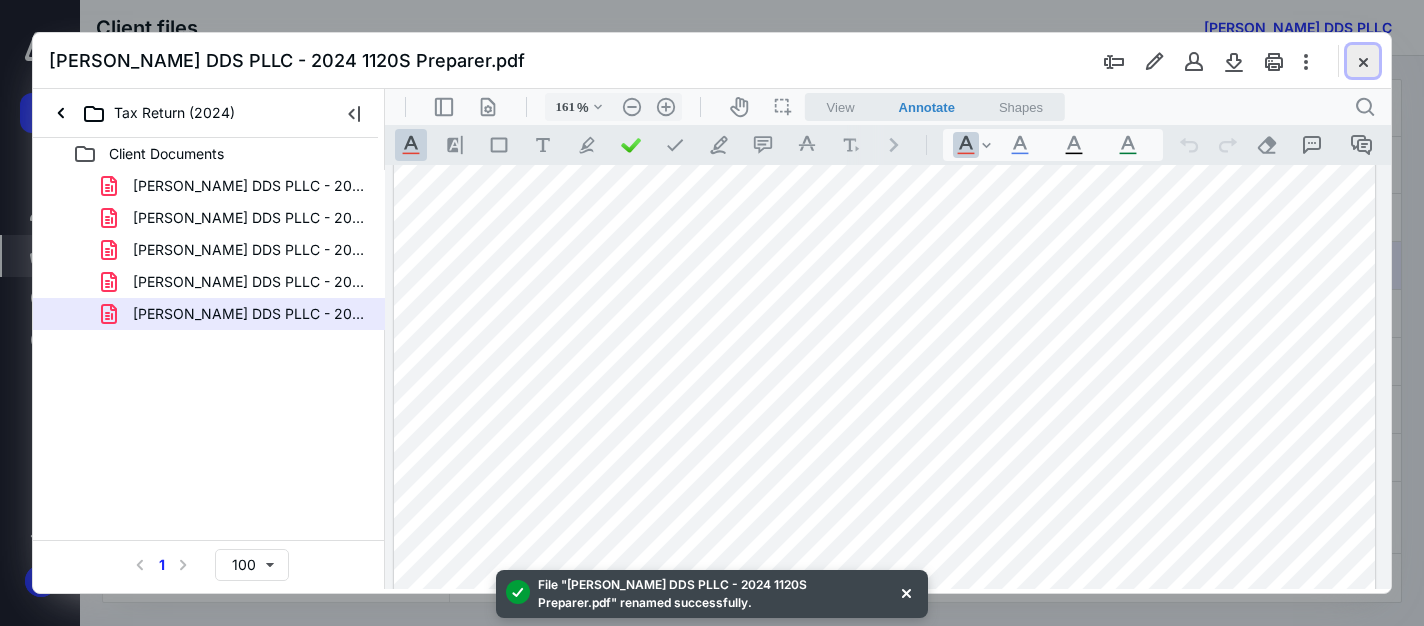 click at bounding box center [1363, 61] 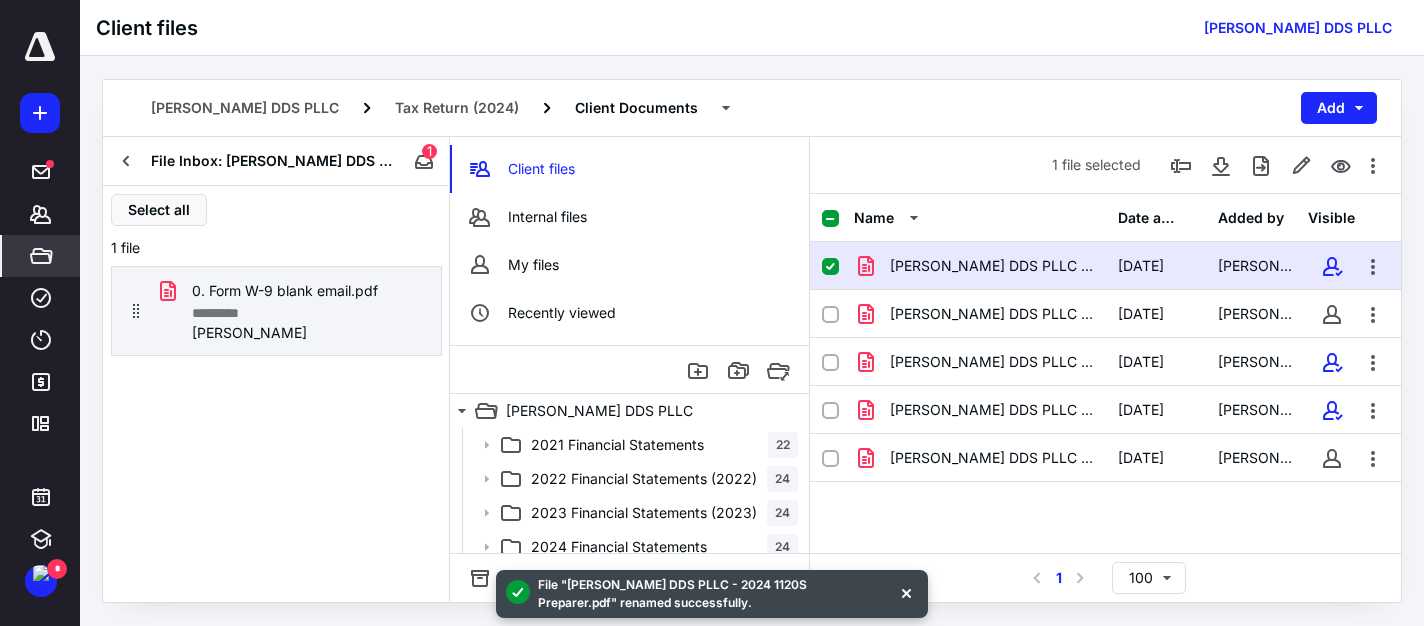 click 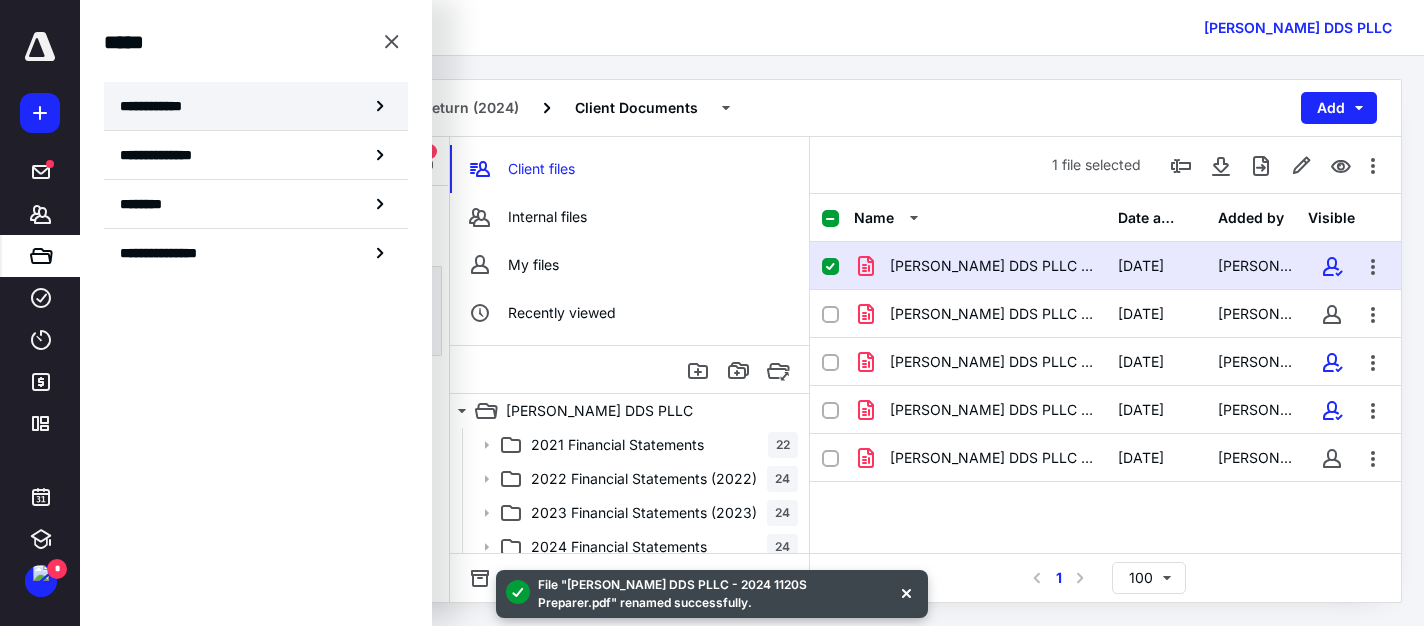 click on "**********" at bounding box center [256, 106] 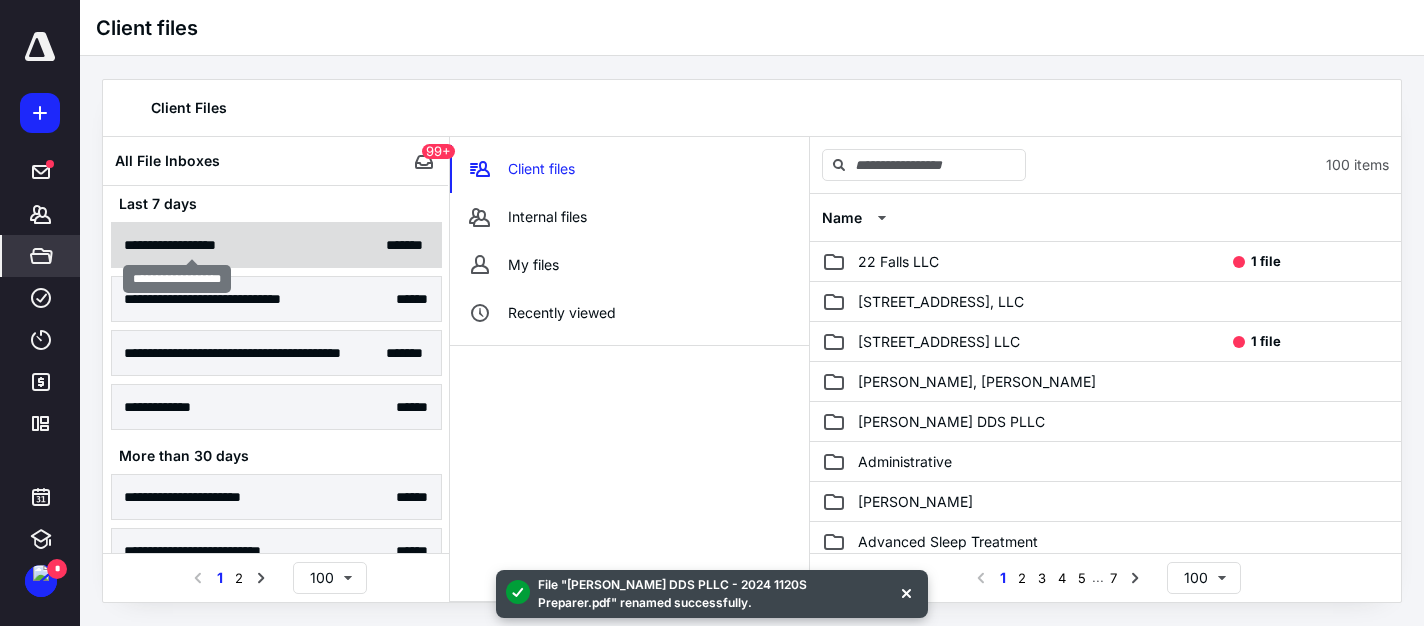 click on "**********" at bounding box center [192, 245] 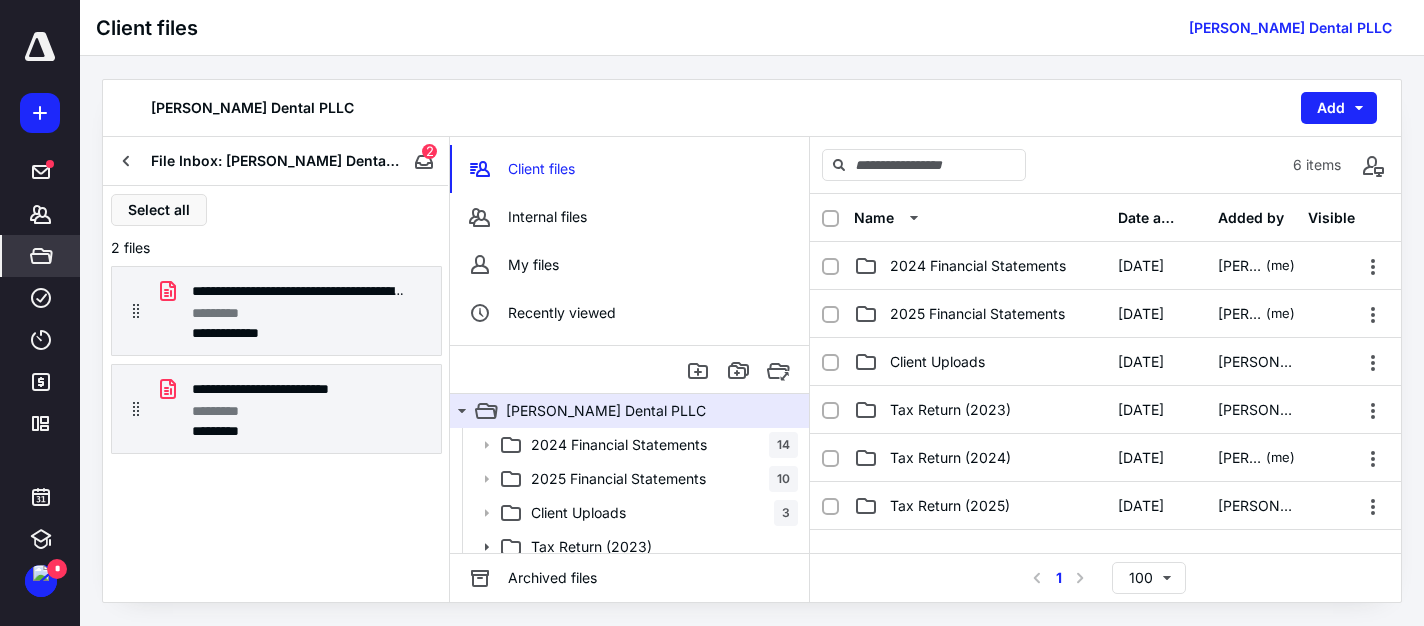 click on "**********" at bounding box center (276, 394) 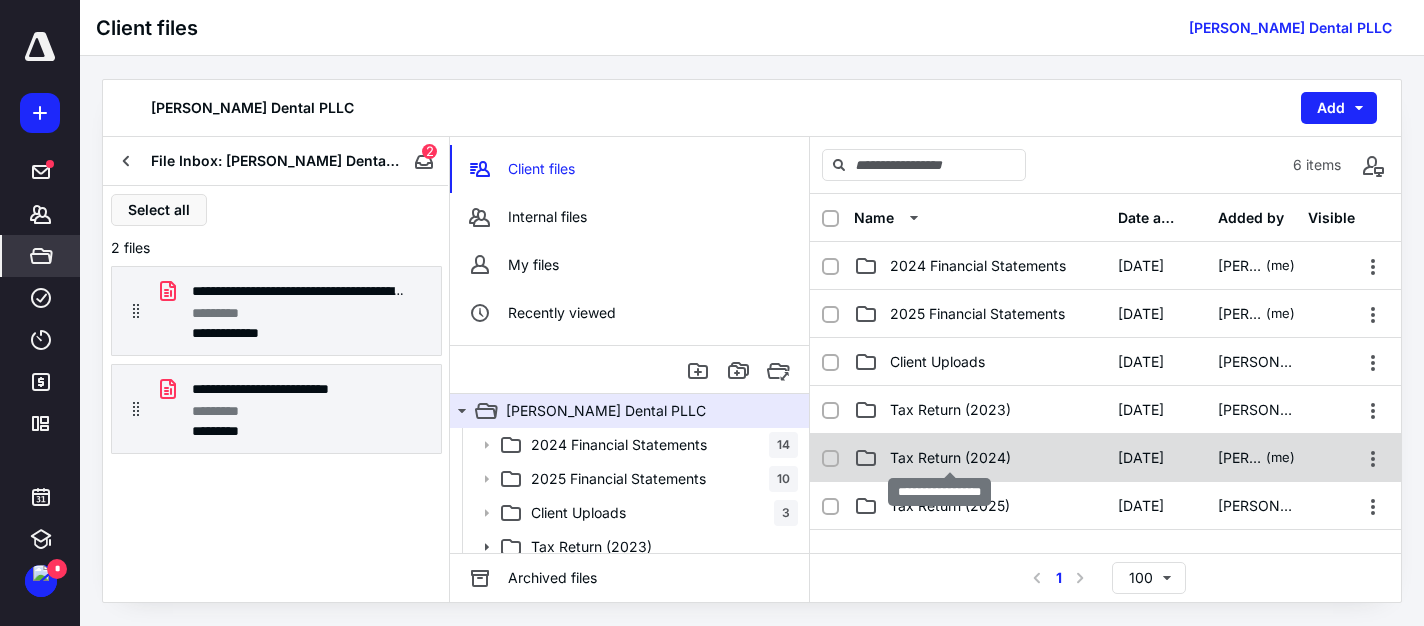 click on "Tax Return (2024)" at bounding box center (950, 458) 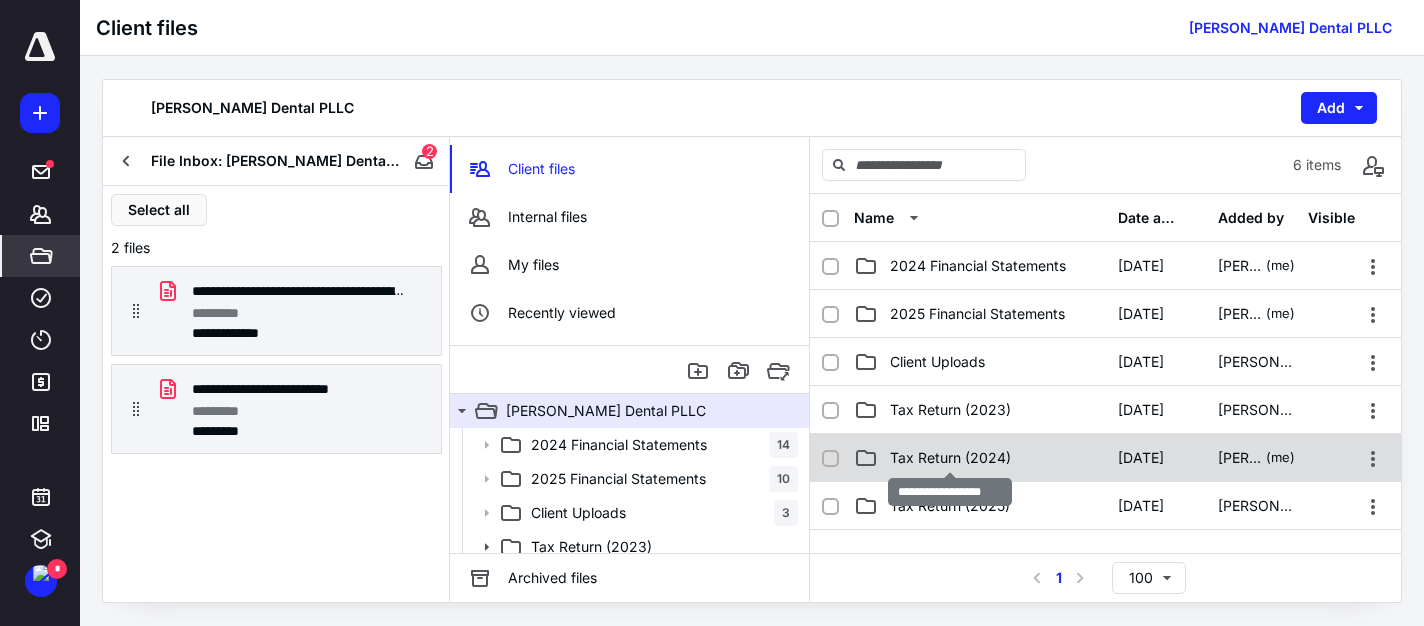 click on "Tax Return (2024)" at bounding box center [950, 458] 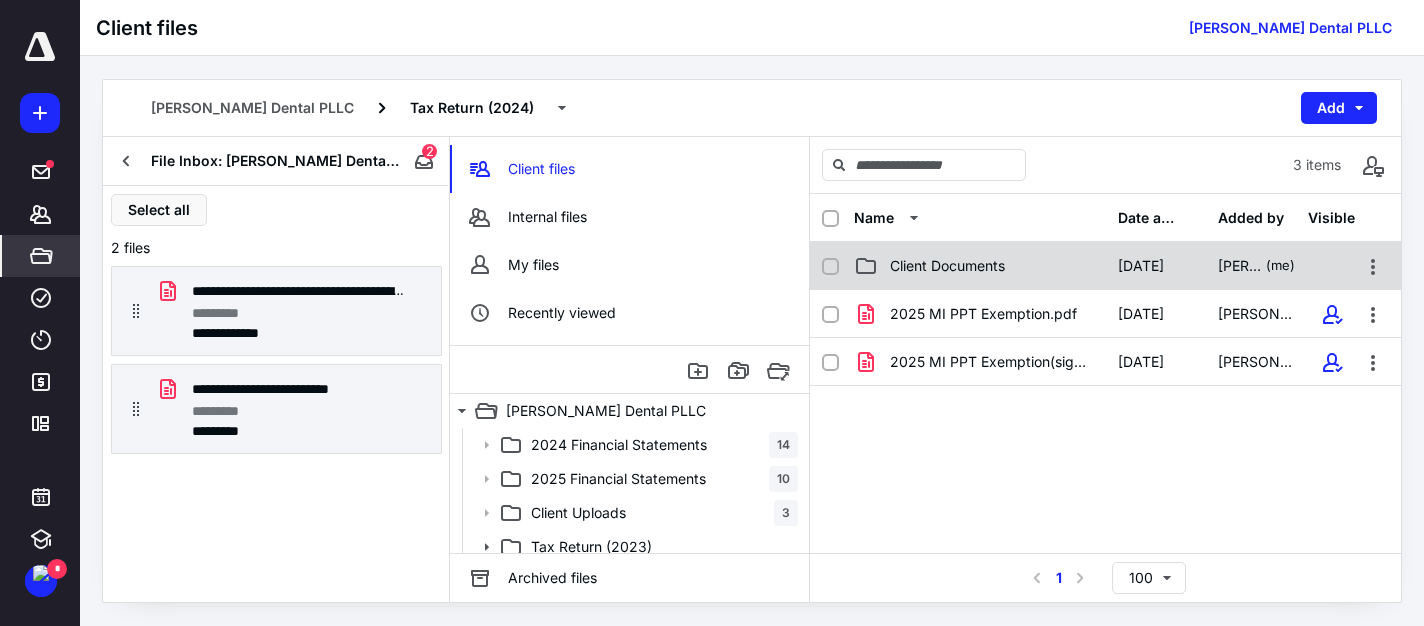 click on "Client Documents [DATE] [PERSON_NAME]  (me)" at bounding box center (1105, 266) 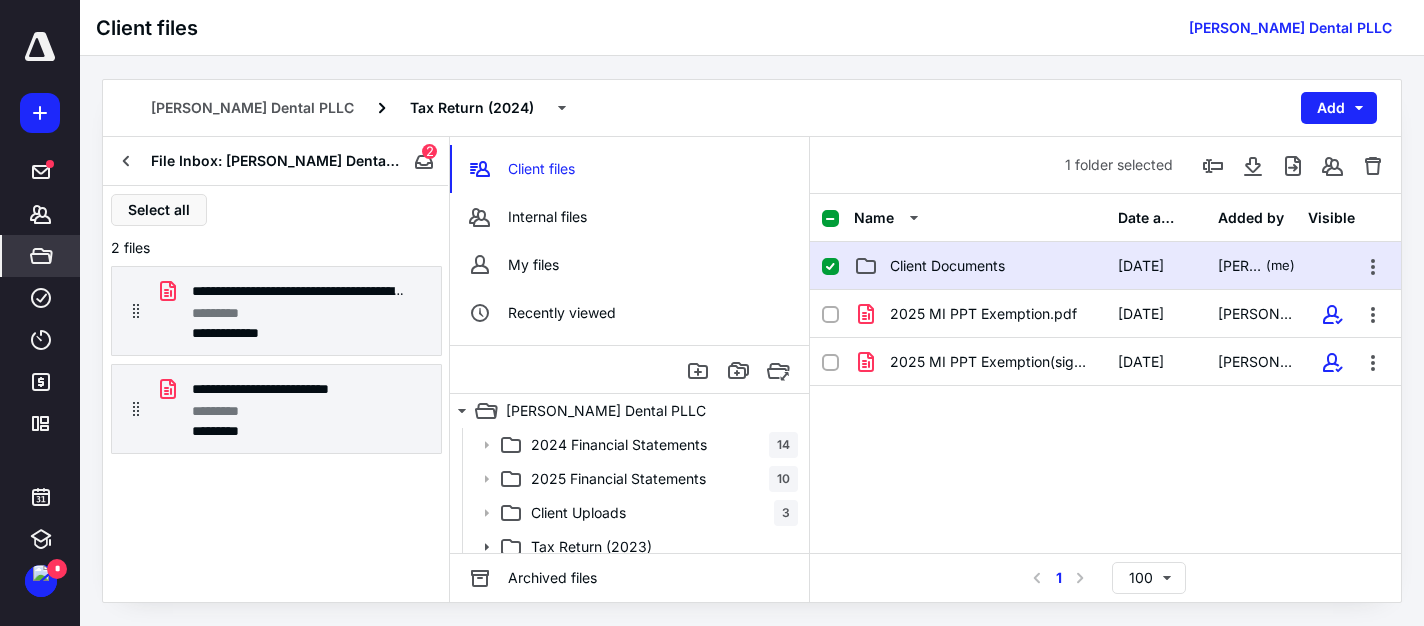 click on "Client Documents [DATE] [PERSON_NAME]  (me)" at bounding box center [1105, 266] 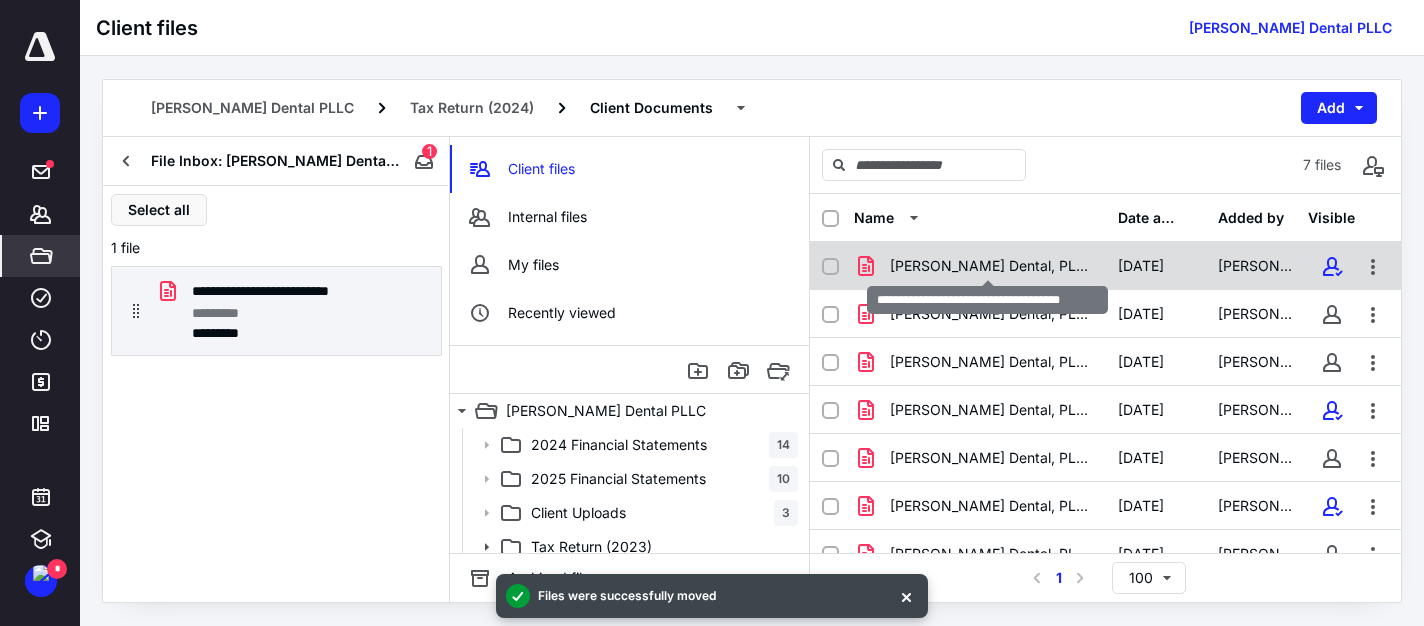 click on "[PERSON_NAME] Dental, PLLC (Client copy).pdf" at bounding box center (992, 266) 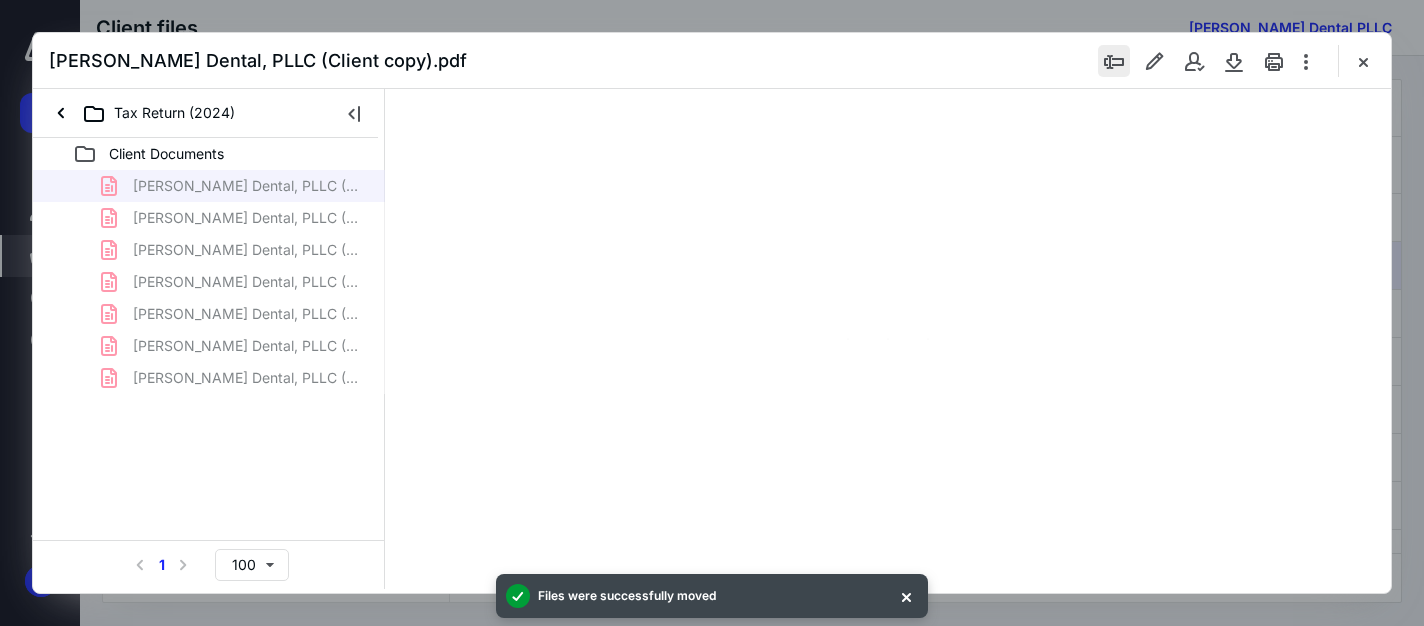 click at bounding box center [1114, 61] 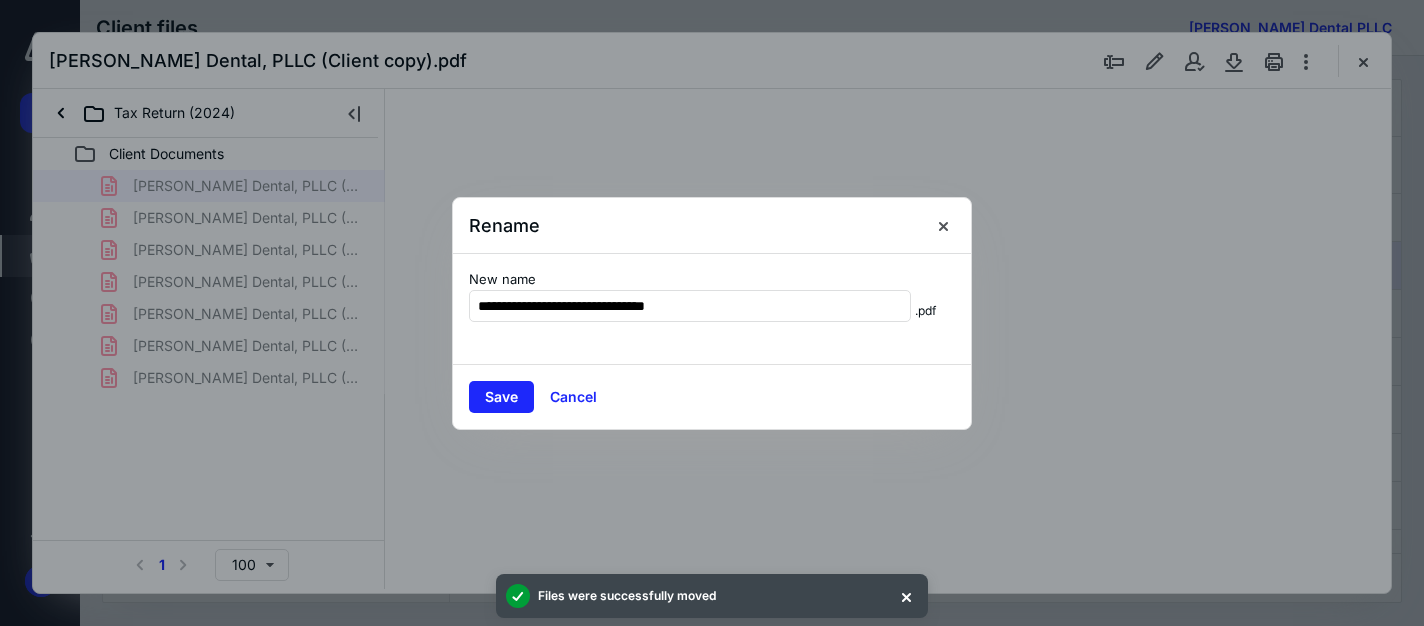 scroll, scrollTop: 0, scrollLeft: 0, axis: both 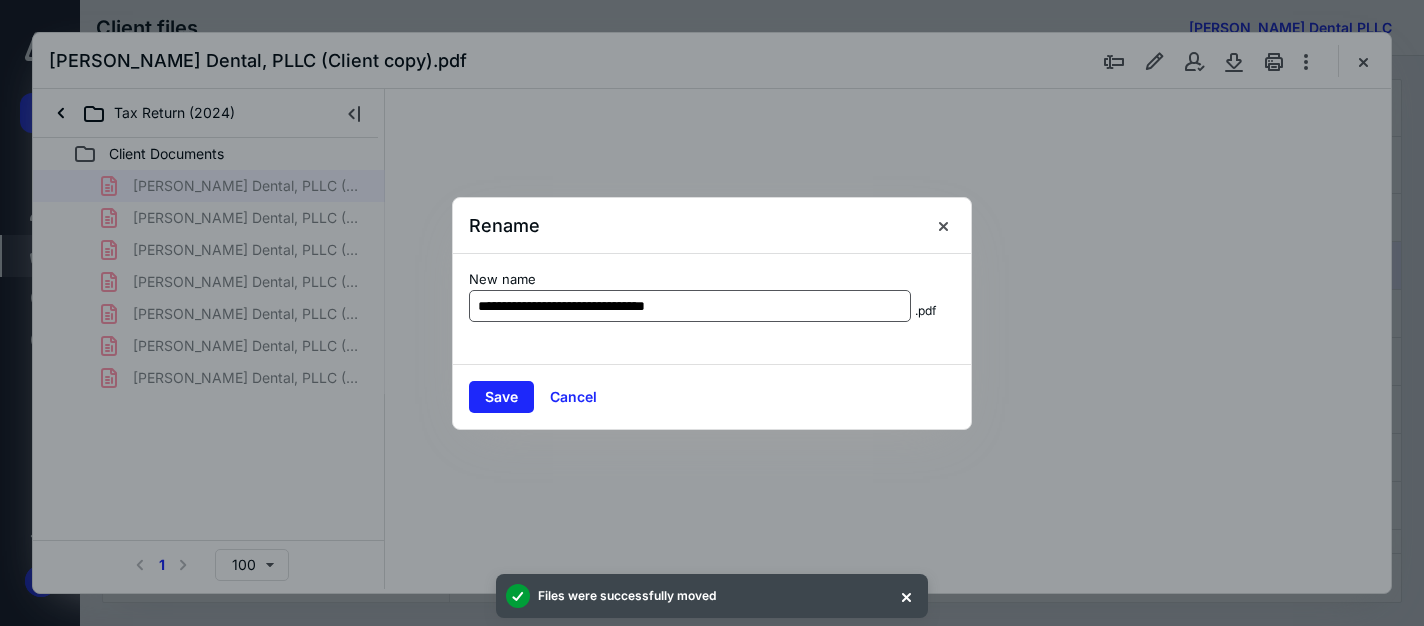 click on "**********" at bounding box center (712, 309) 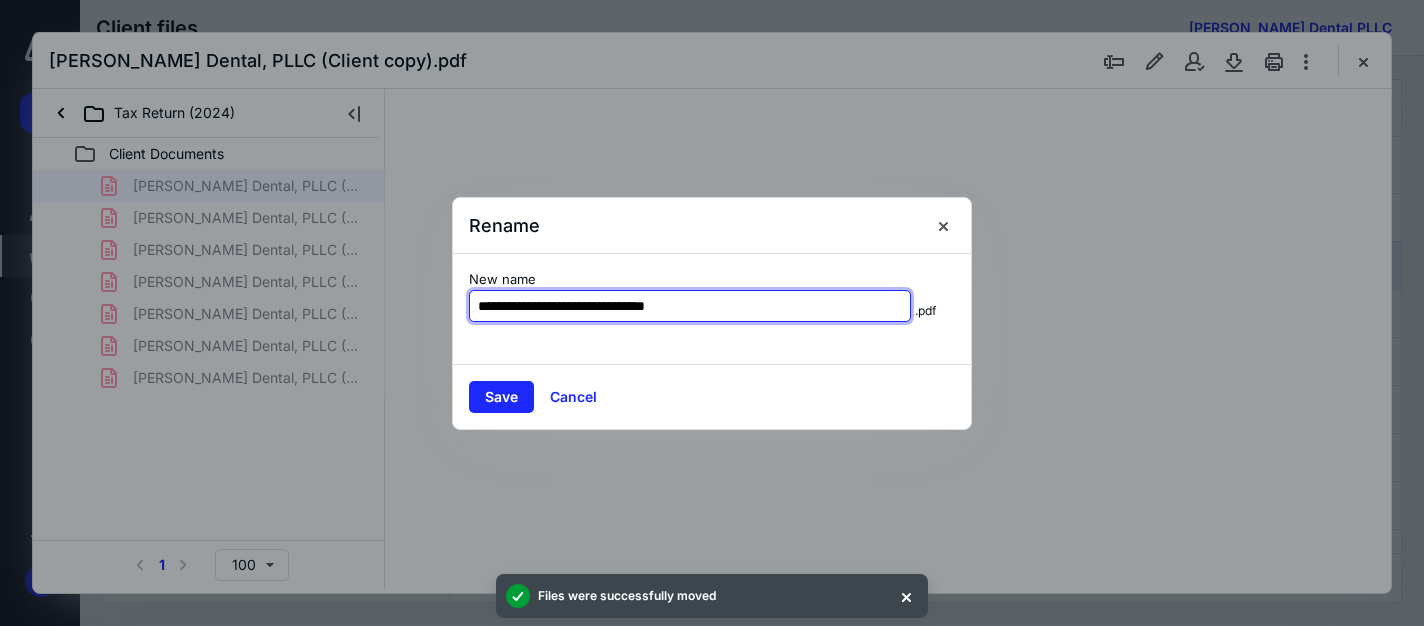 type on "161" 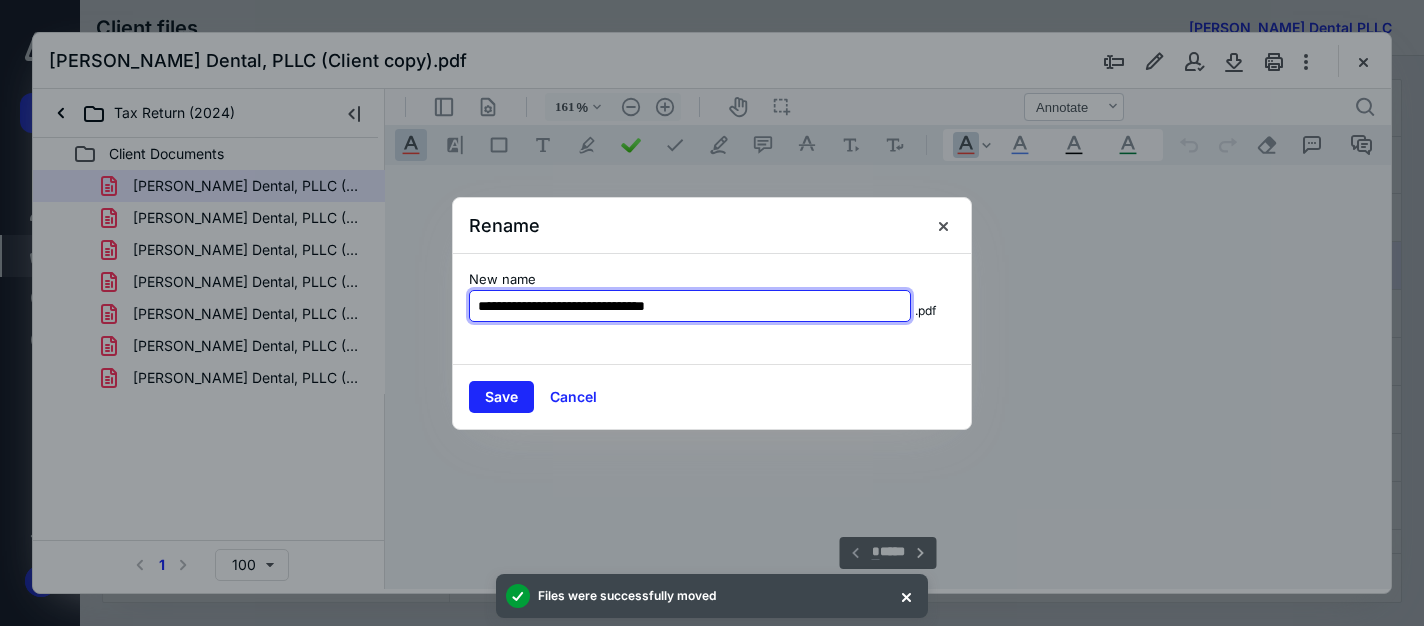 scroll, scrollTop: 82, scrollLeft: 142, axis: both 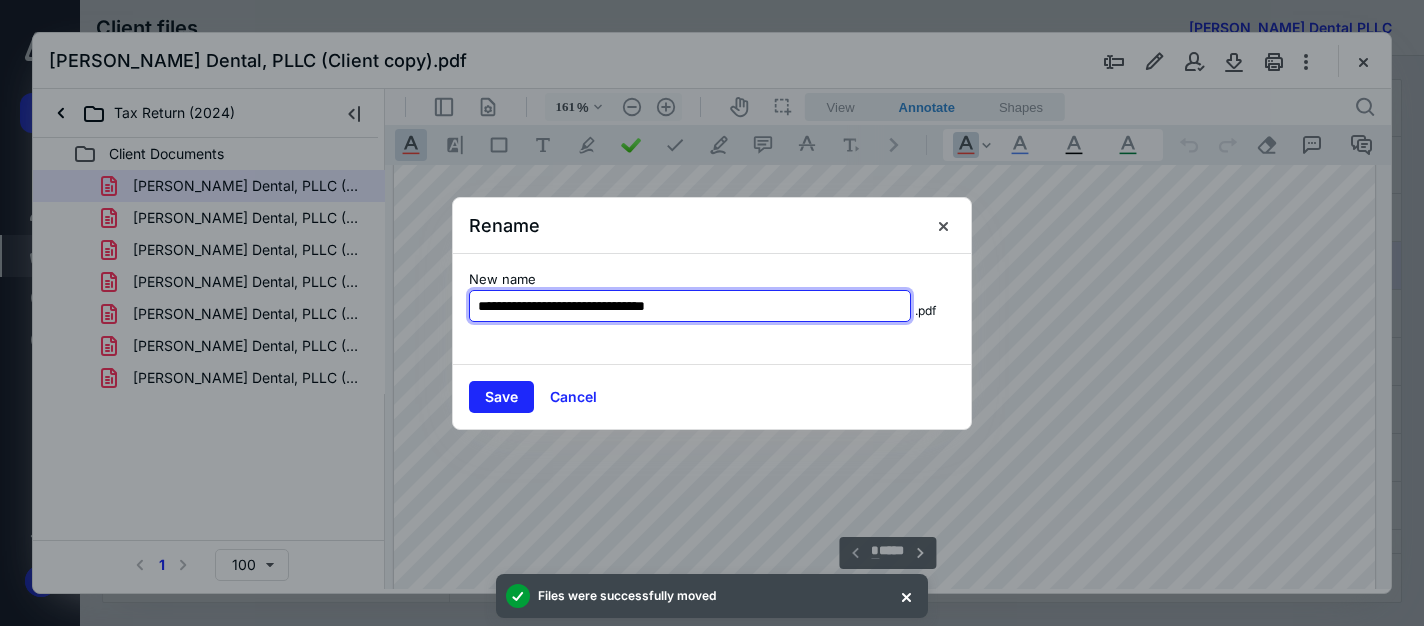 drag, startPoint x: 720, startPoint y: 308, endPoint x: 622, endPoint y: 303, distance: 98.12747 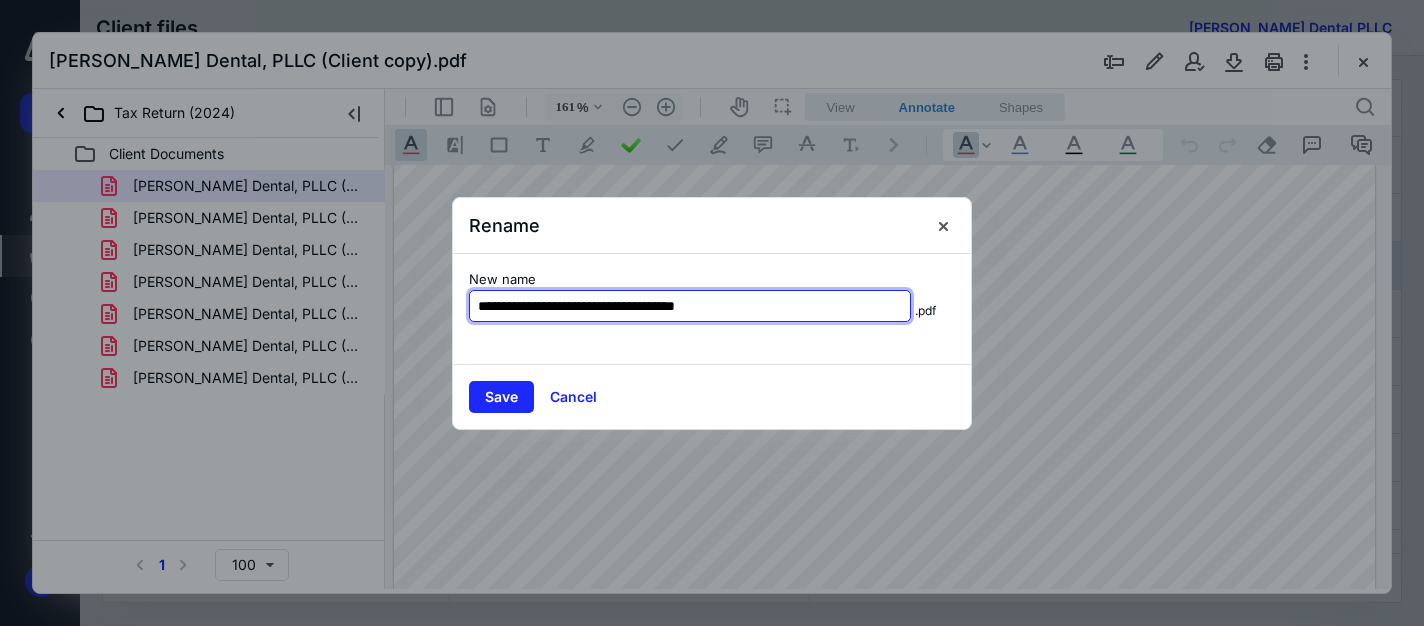 type on "**********" 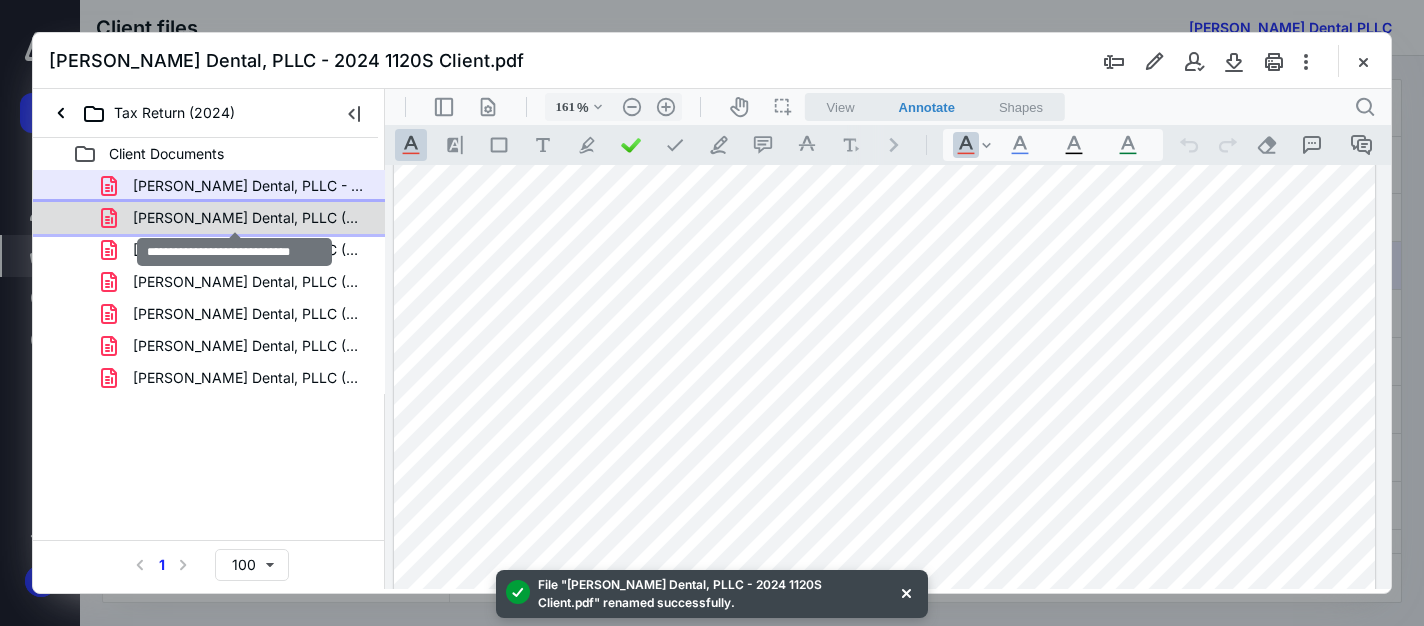 click on "[PERSON_NAME] Dental, PLLC (Ext).pdf" at bounding box center [249, 218] 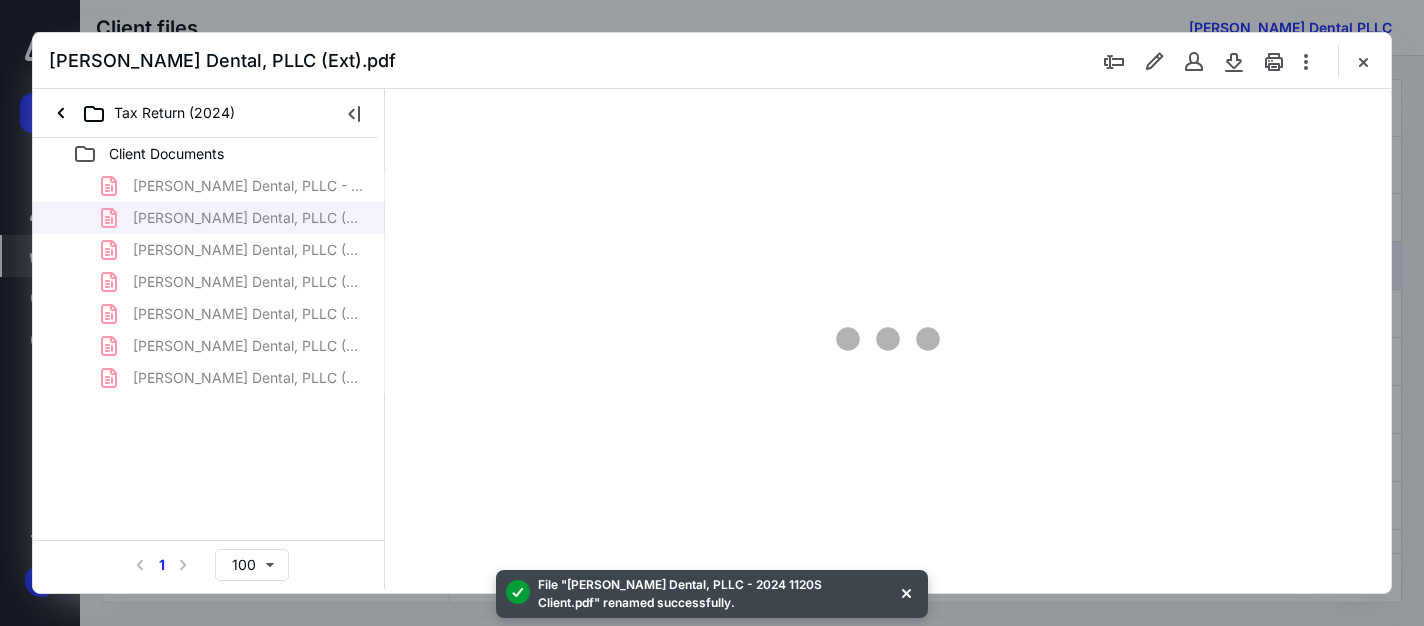 type on "161" 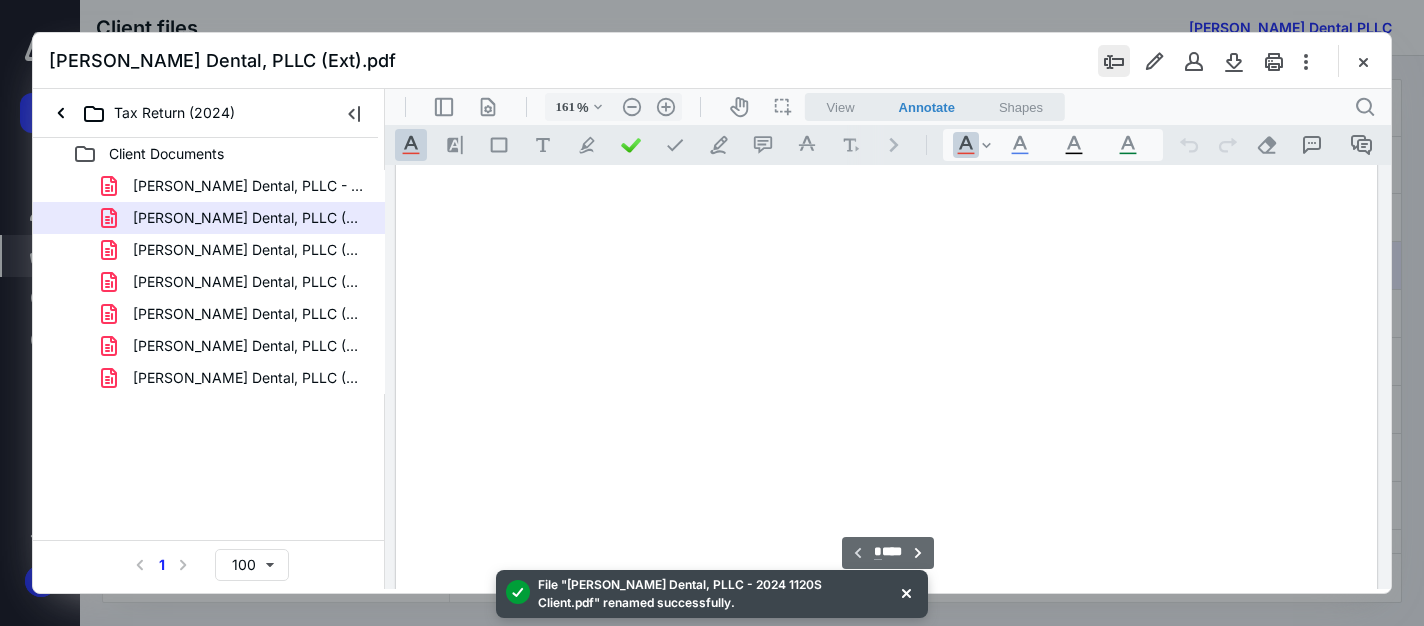 scroll, scrollTop: 82, scrollLeft: 0, axis: vertical 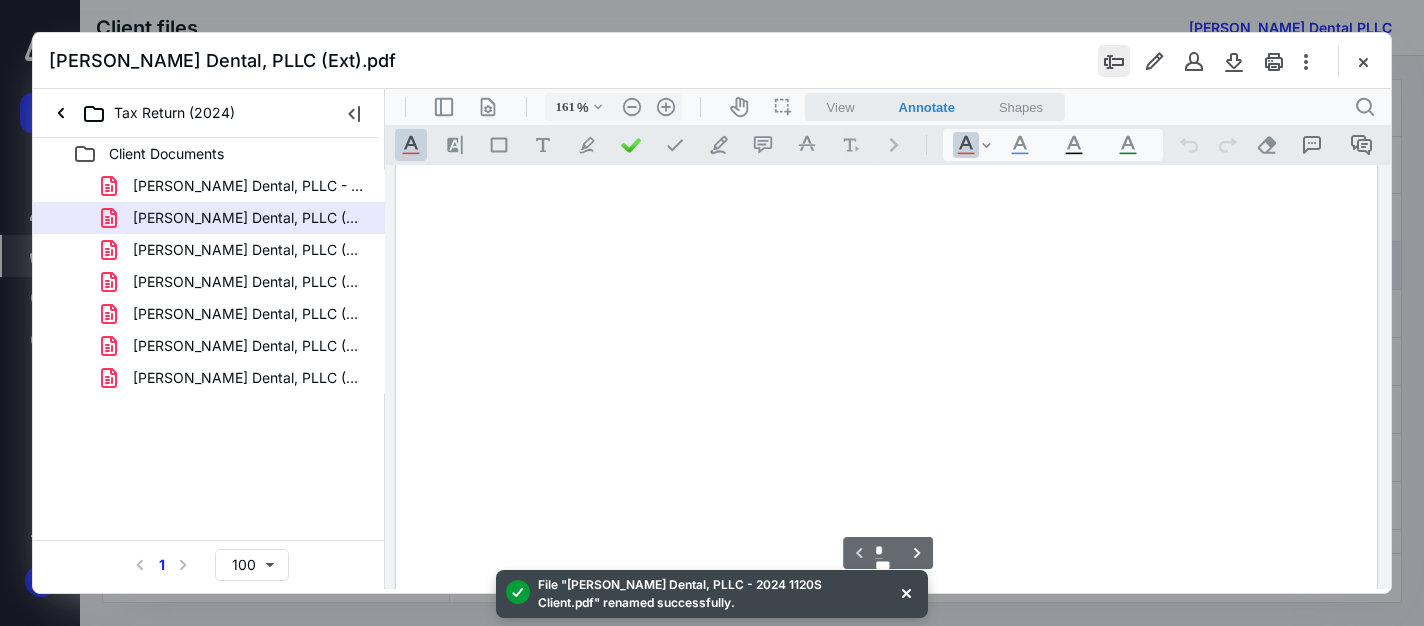 click at bounding box center (1114, 61) 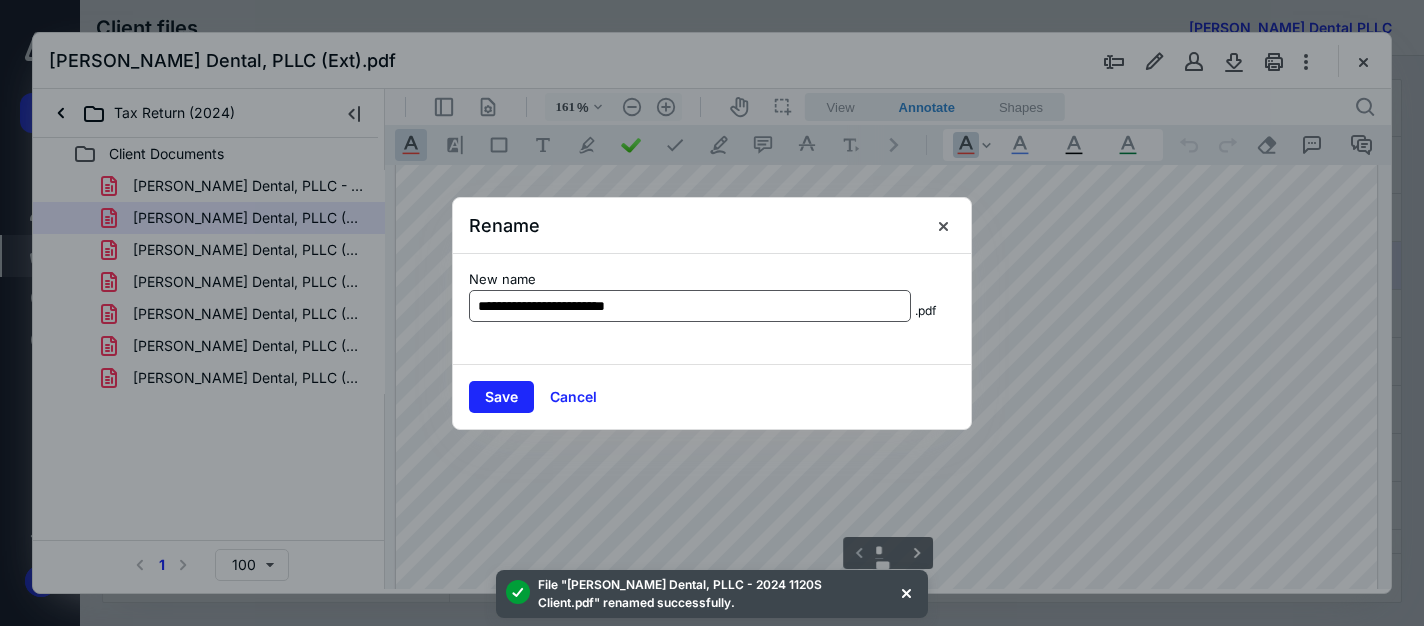 click on "**********" at bounding box center [690, 306] 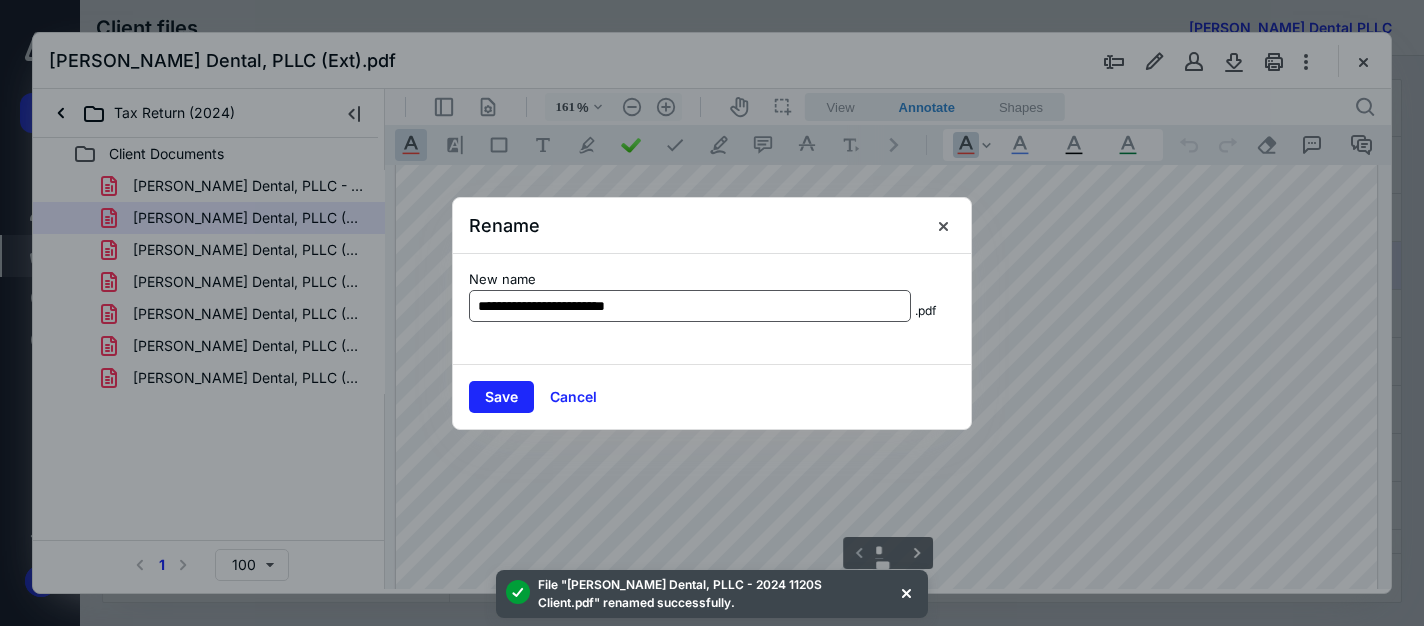 drag, startPoint x: 665, startPoint y: 305, endPoint x: 615, endPoint y: 305, distance: 50 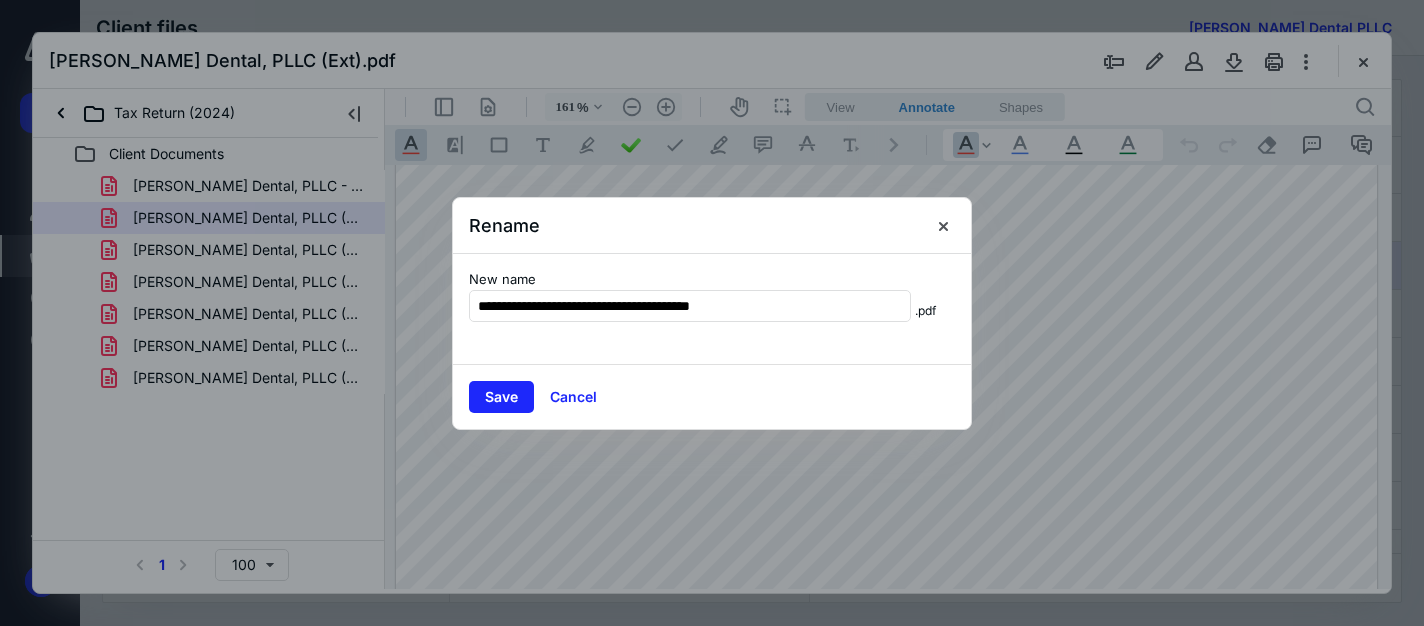 type on "**********" 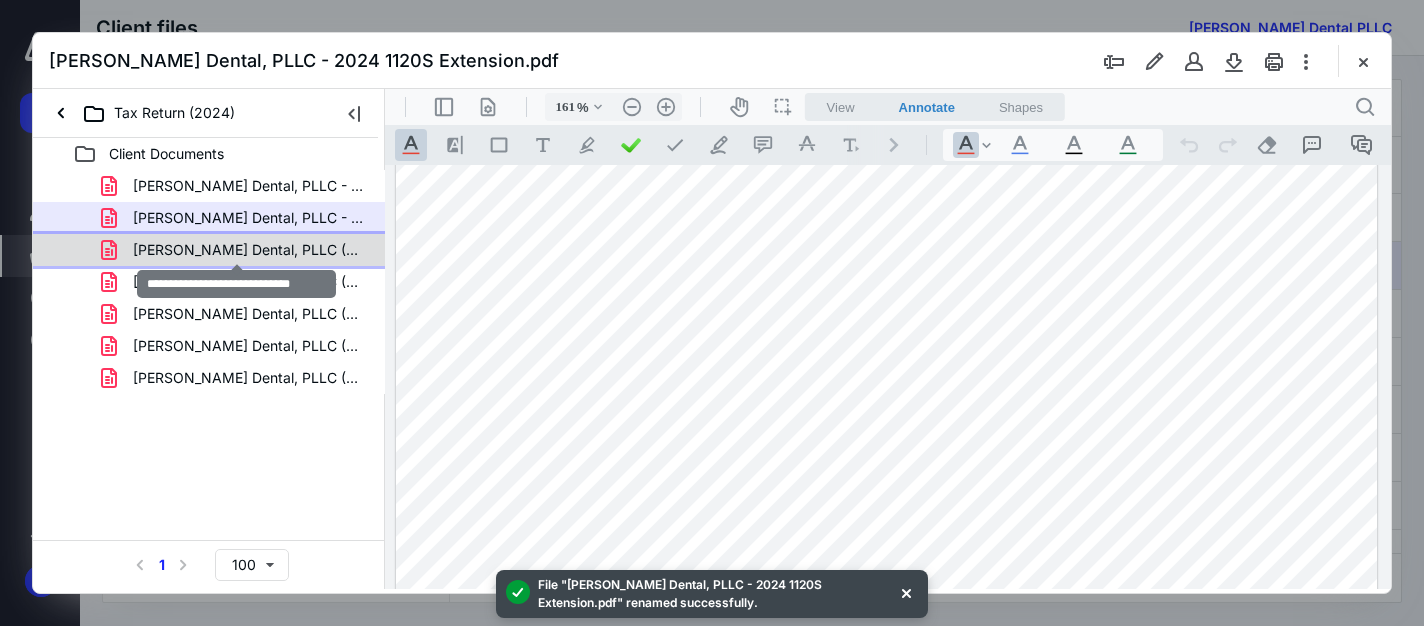 click on "[PERSON_NAME] Dental, PLLC (Gov).pdf" at bounding box center [249, 250] 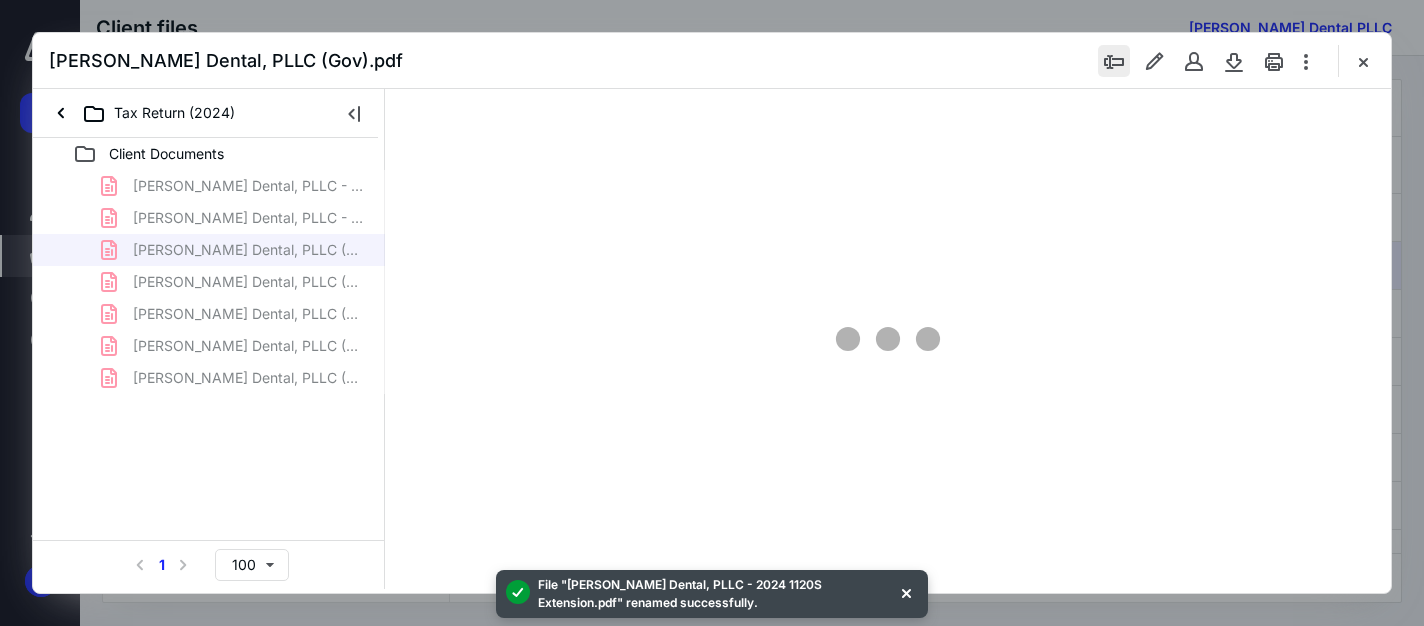 type on "161" 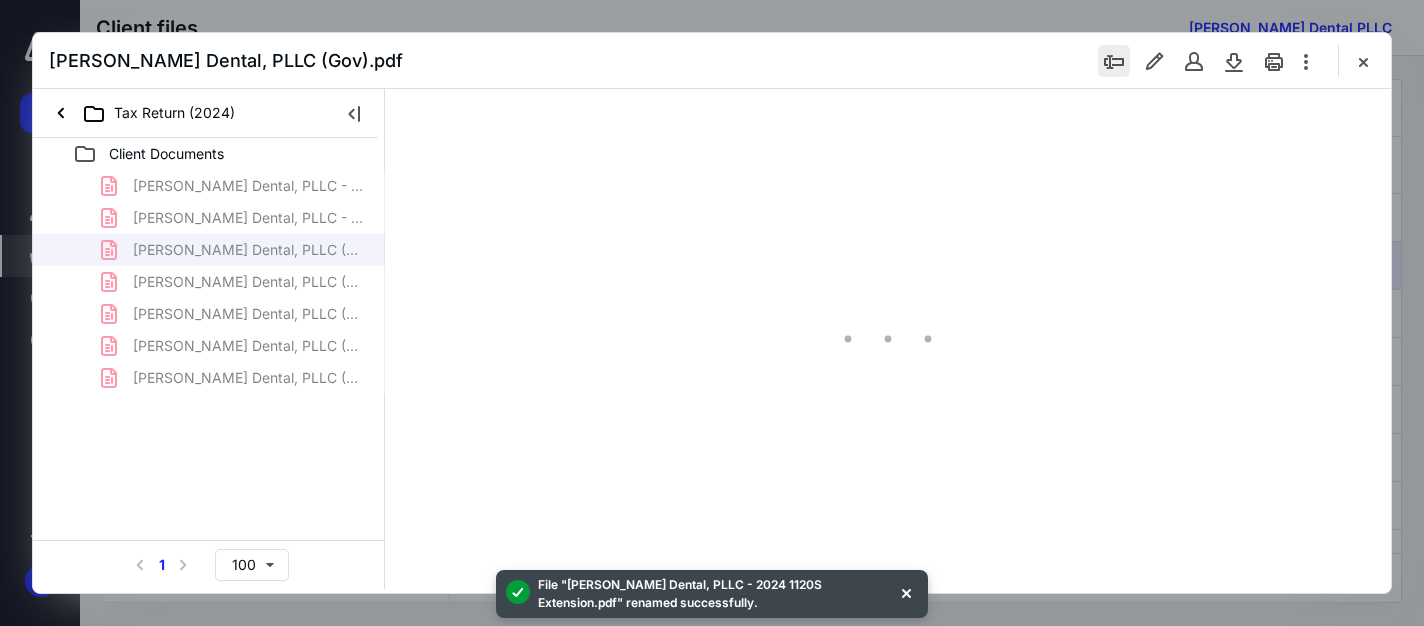 scroll, scrollTop: 82, scrollLeft: 0, axis: vertical 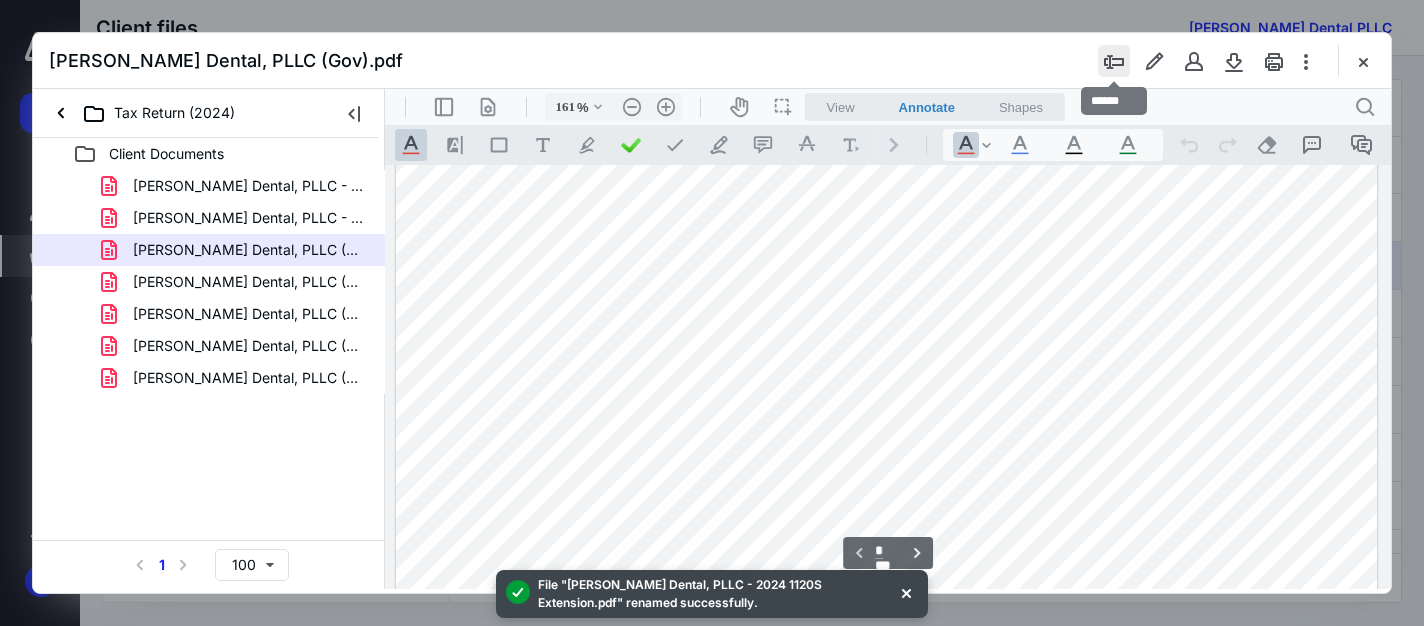 click at bounding box center [1114, 61] 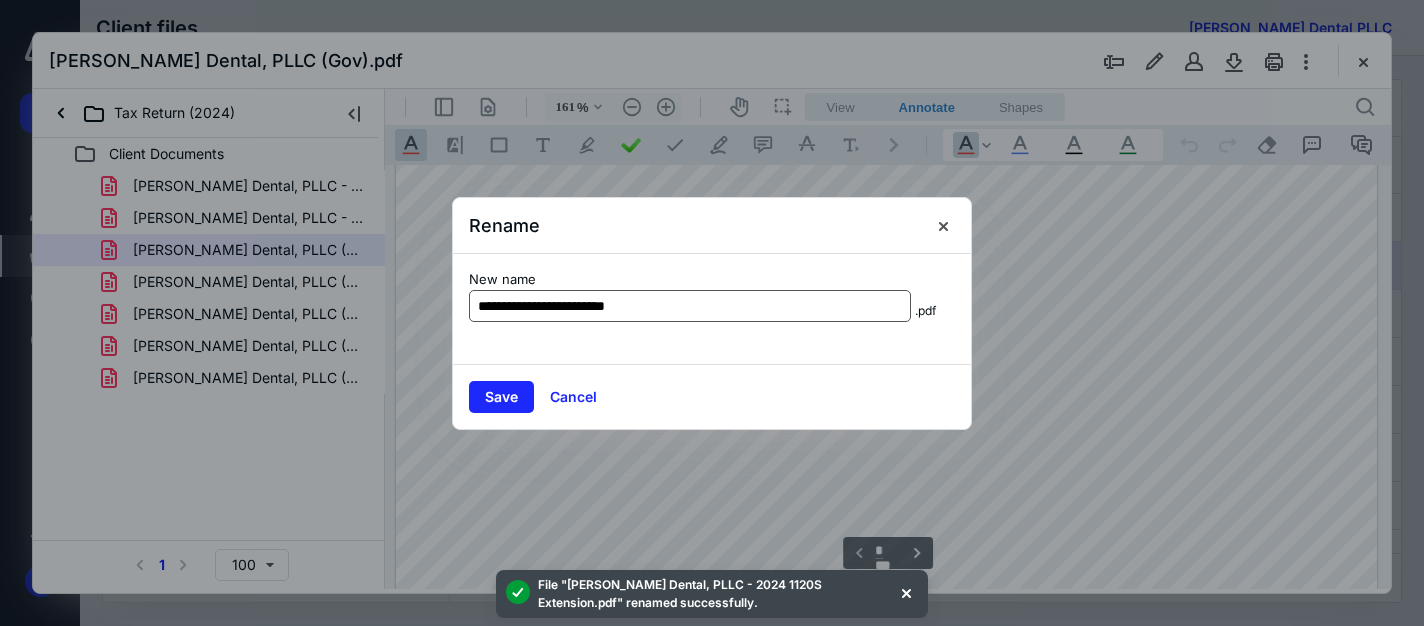 click on "**********" at bounding box center (690, 306) 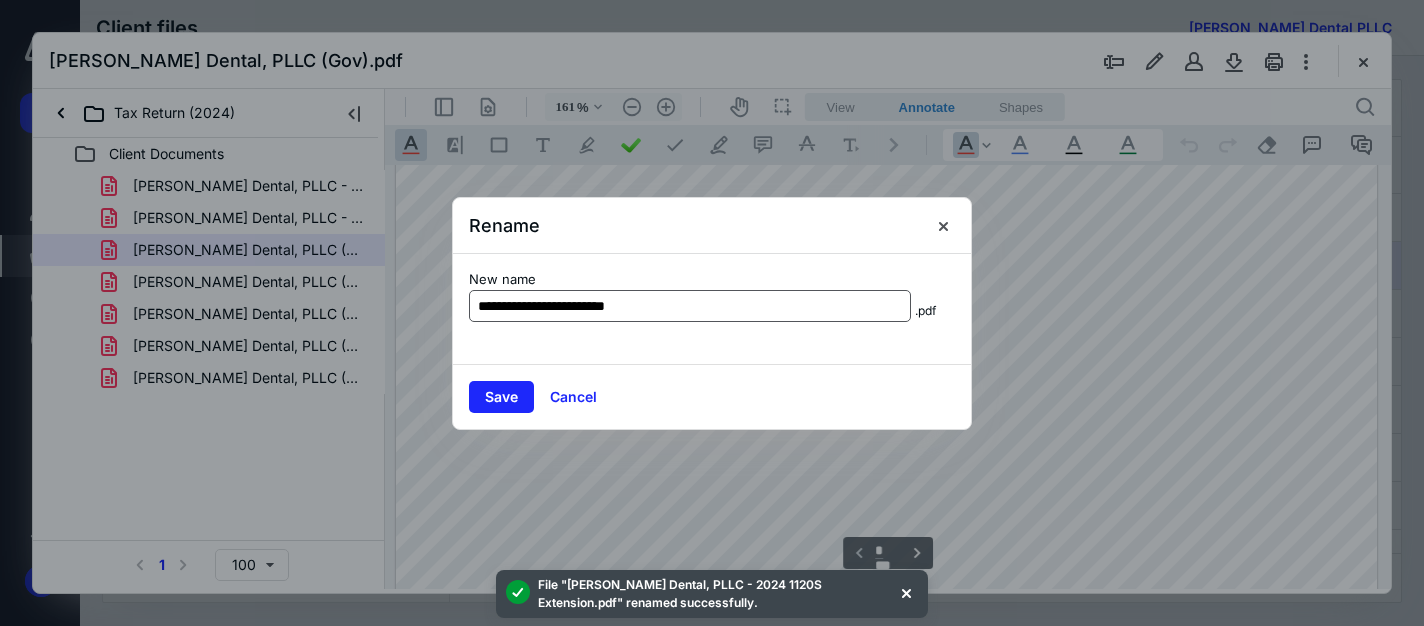 drag, startPoint x: 670, startPoint y: 307, endPoint x: 623, endPoint y: 306, distance: 47.010635 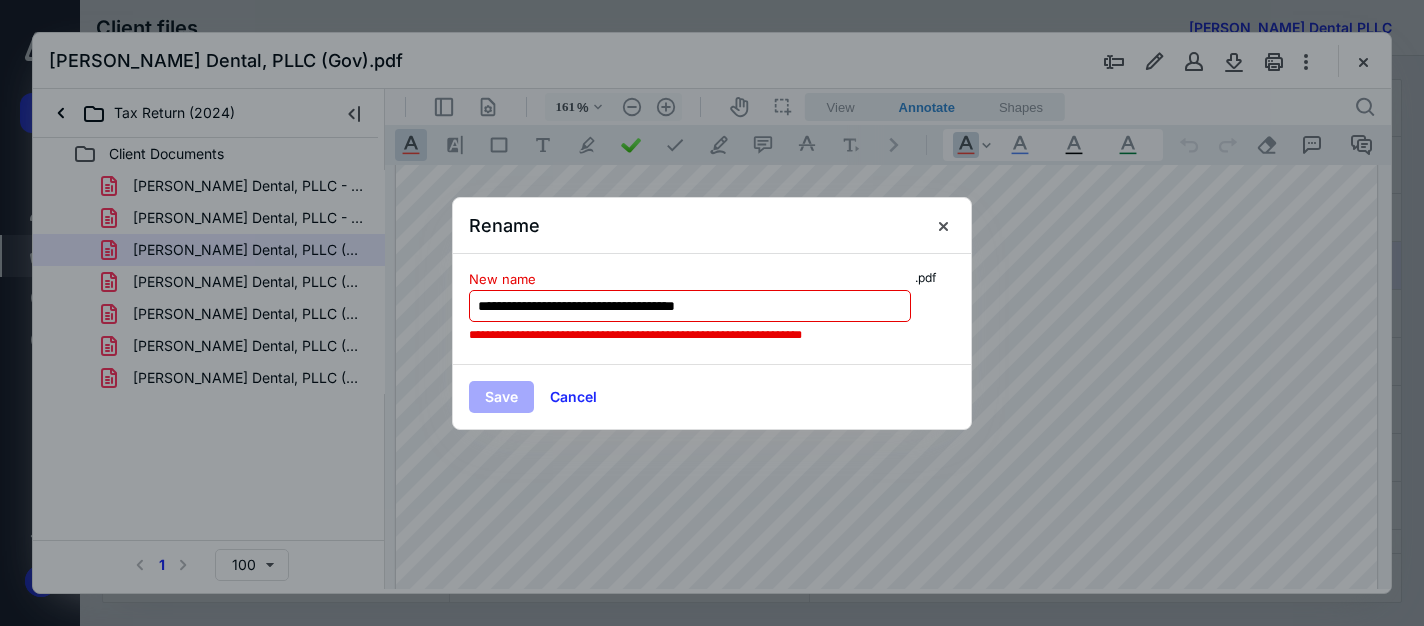 drag, startPoint x: 749, startPoint y: 308, endPoint x: 718, endPoint y: 299, distance: 32.280025 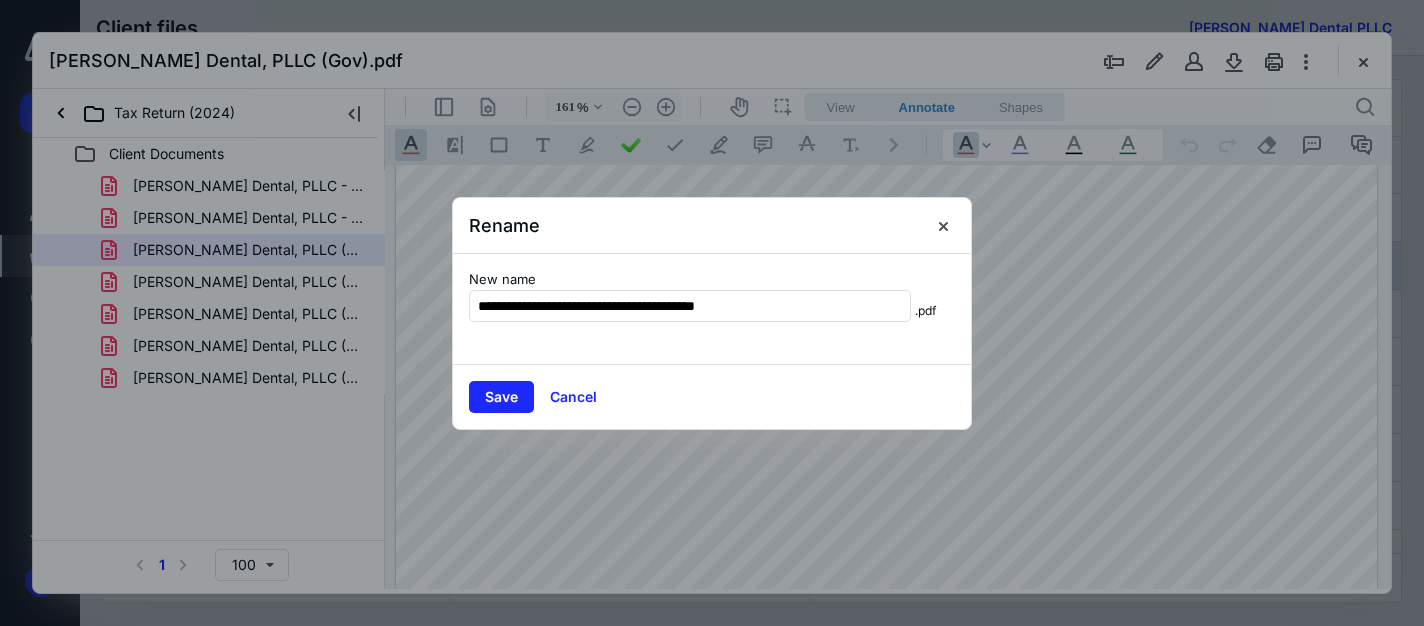 type on "**********" 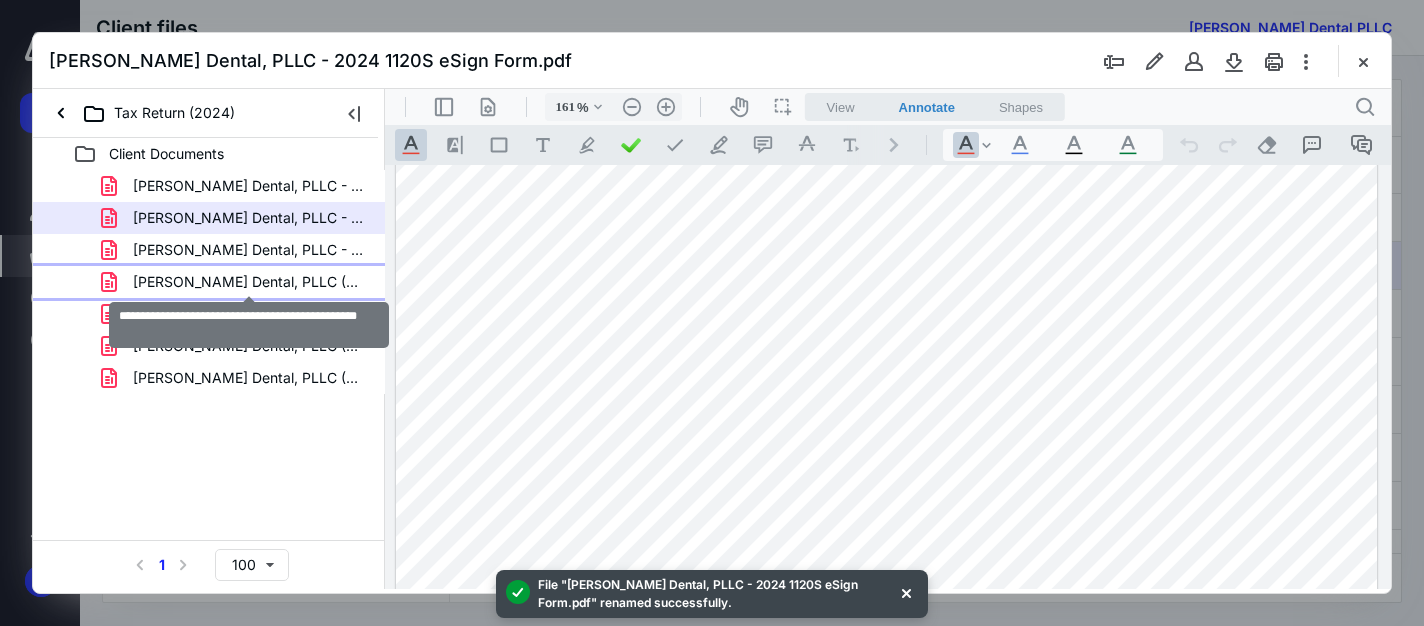 click on "[PERSON_NAME] Dental, PLLC (Gov)(signed_[DATE]).pdf" at bounding box center (249, 282) 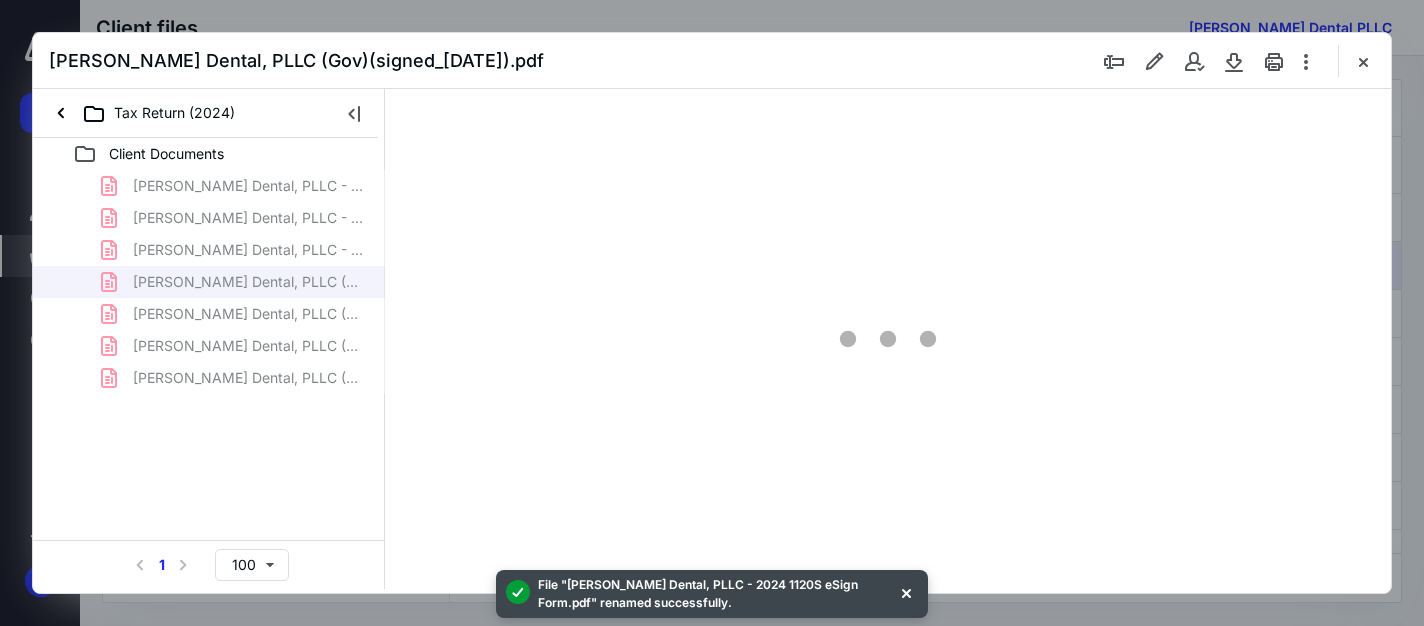type on "161" 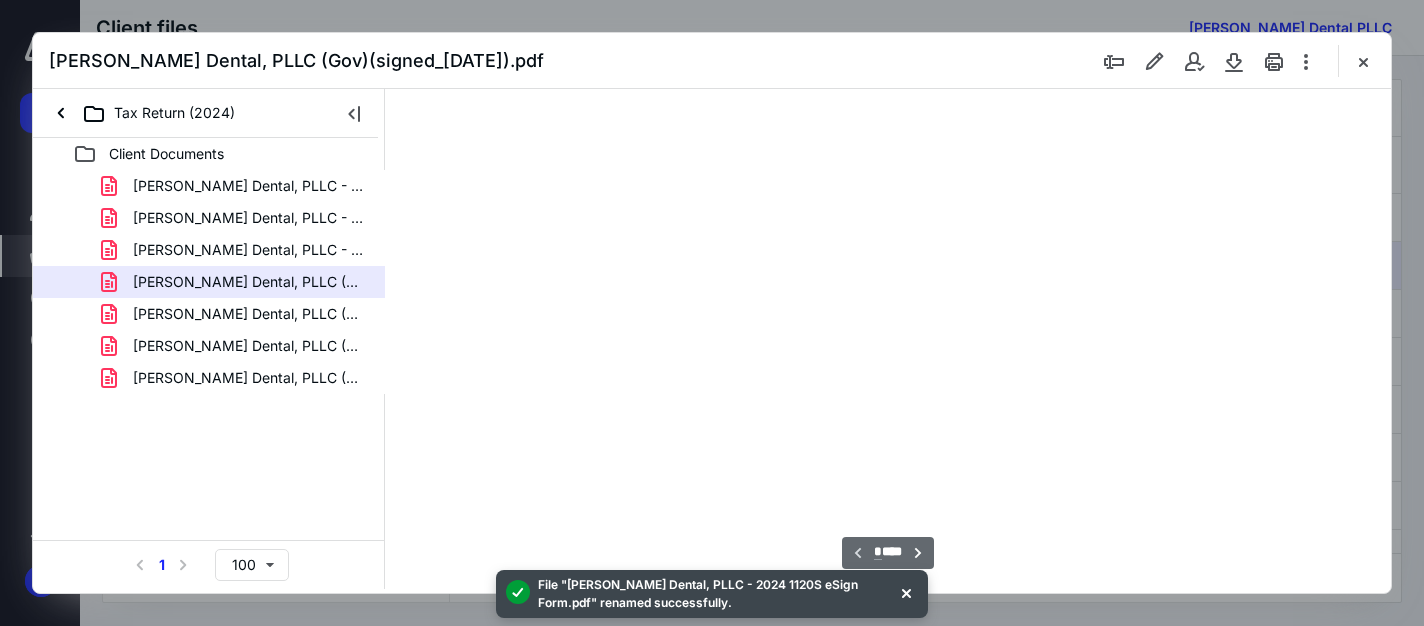 scroll, scrollTop: 82, scrollLeft: 0, axis: vertical 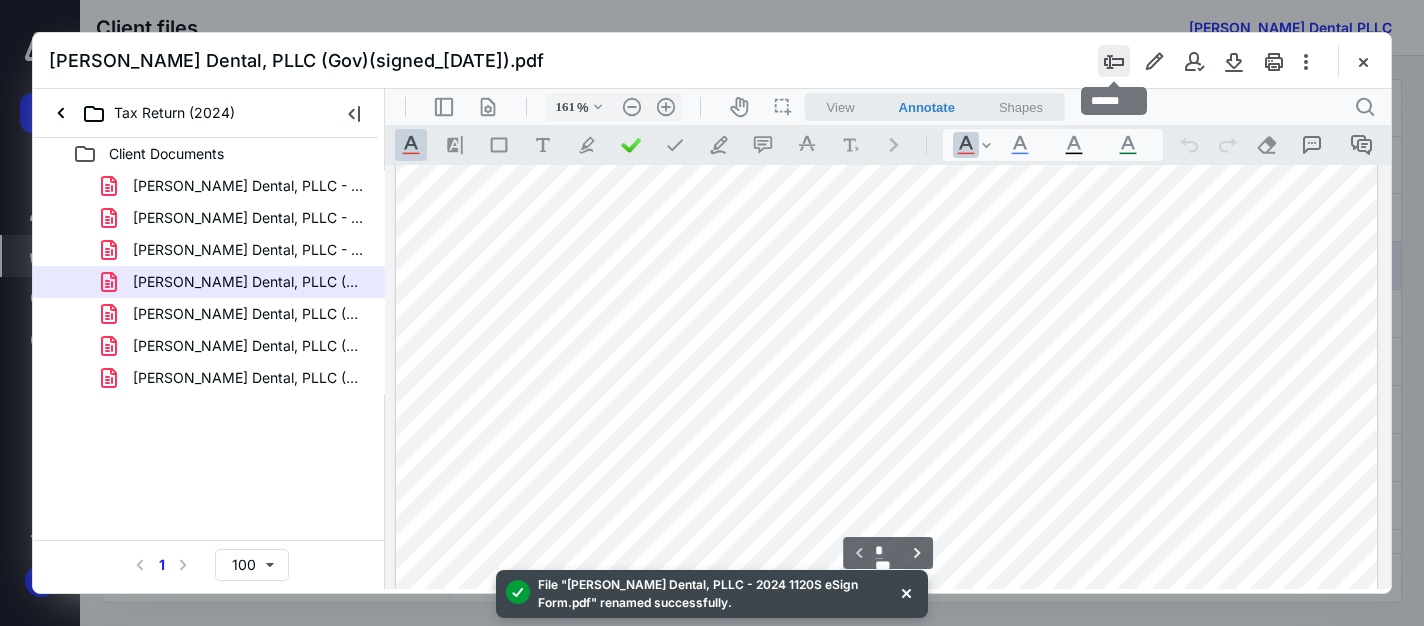click at bounding box center (1114, 61) 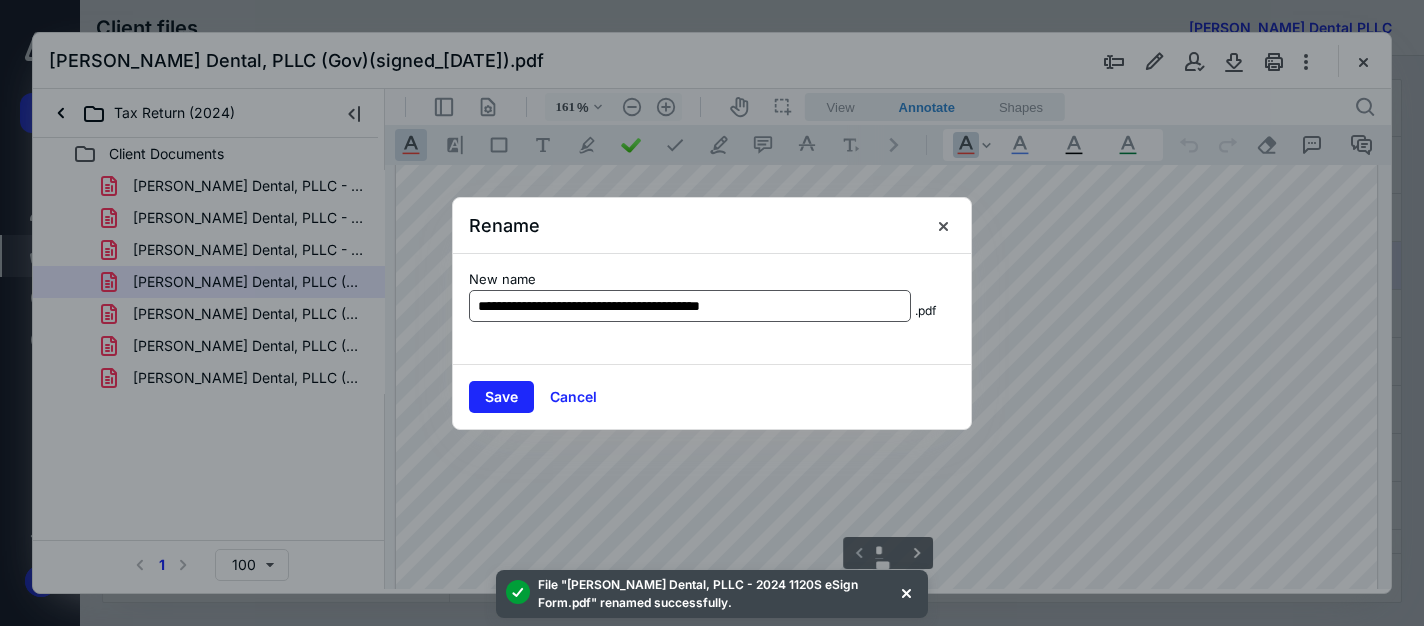 click on "**********" at bounding box center [690, 306] 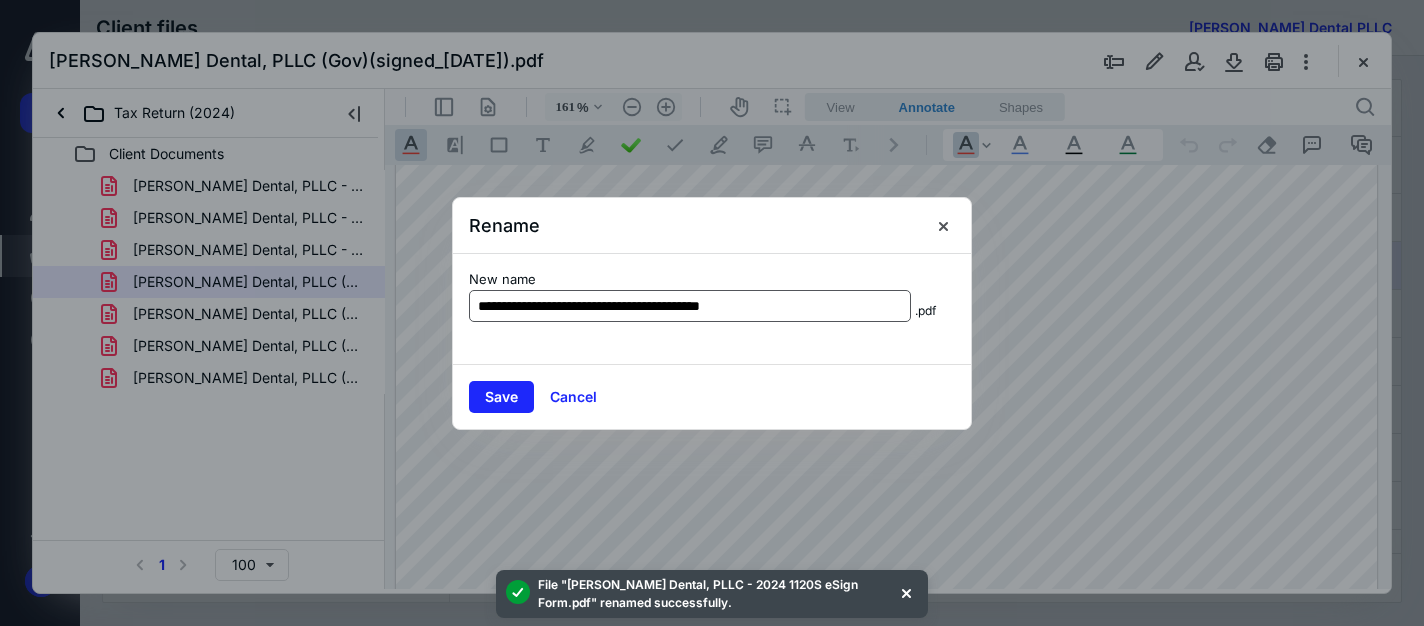 drag, startPoint x: 805, startPoint y: 301, endPoint x: 622, endPoint y: 303, distance: 183.01093 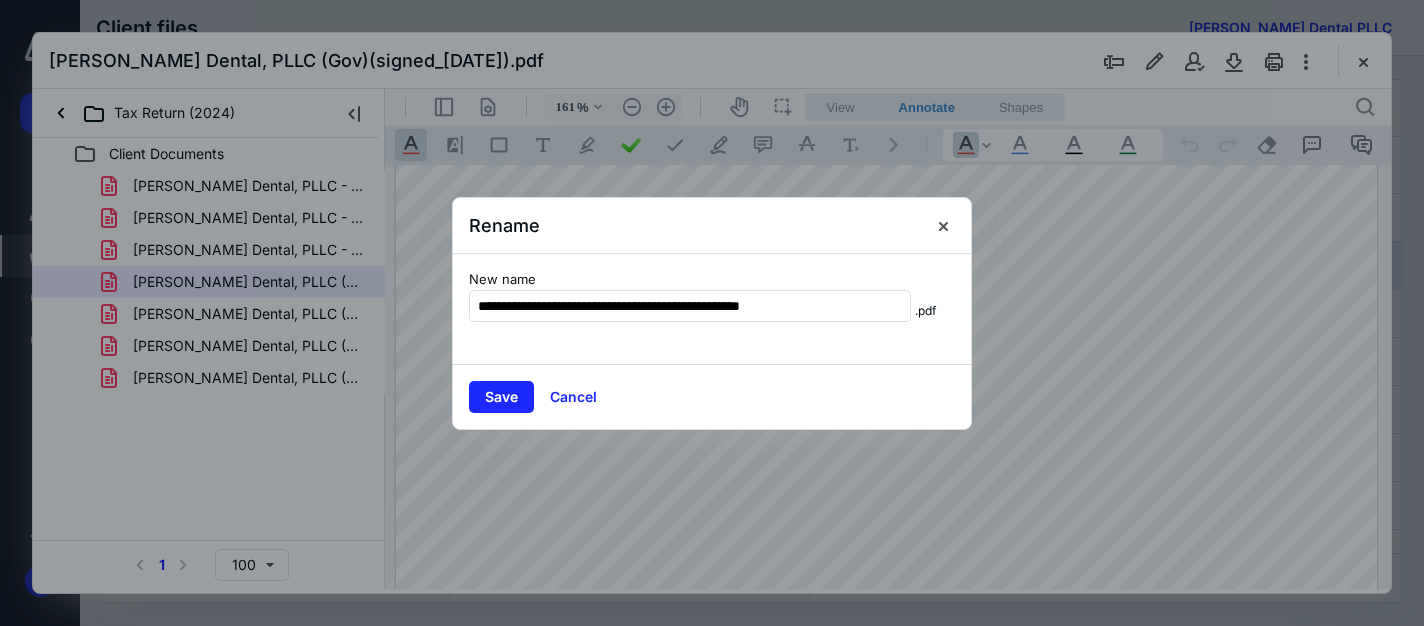 type on "**********" 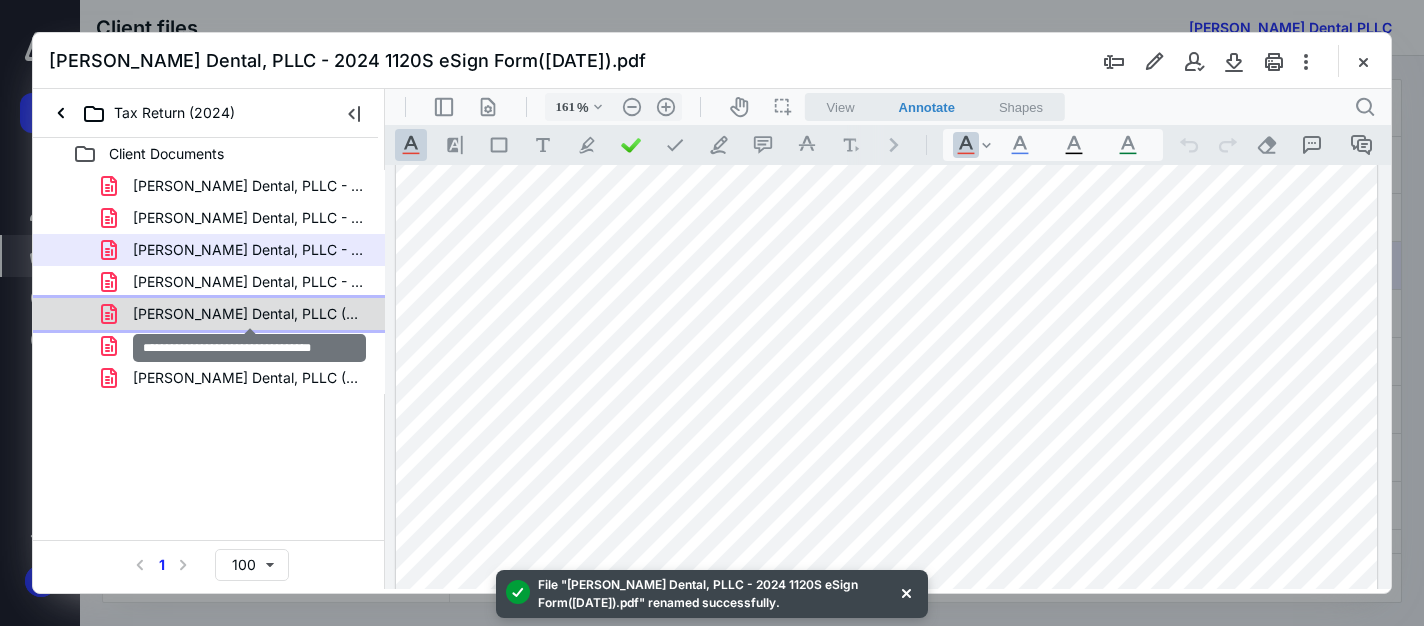 click on "[PERSON_NAME] Dental, PLLC (K1 DRAFT).pdf" at bounding box center [249, 314] 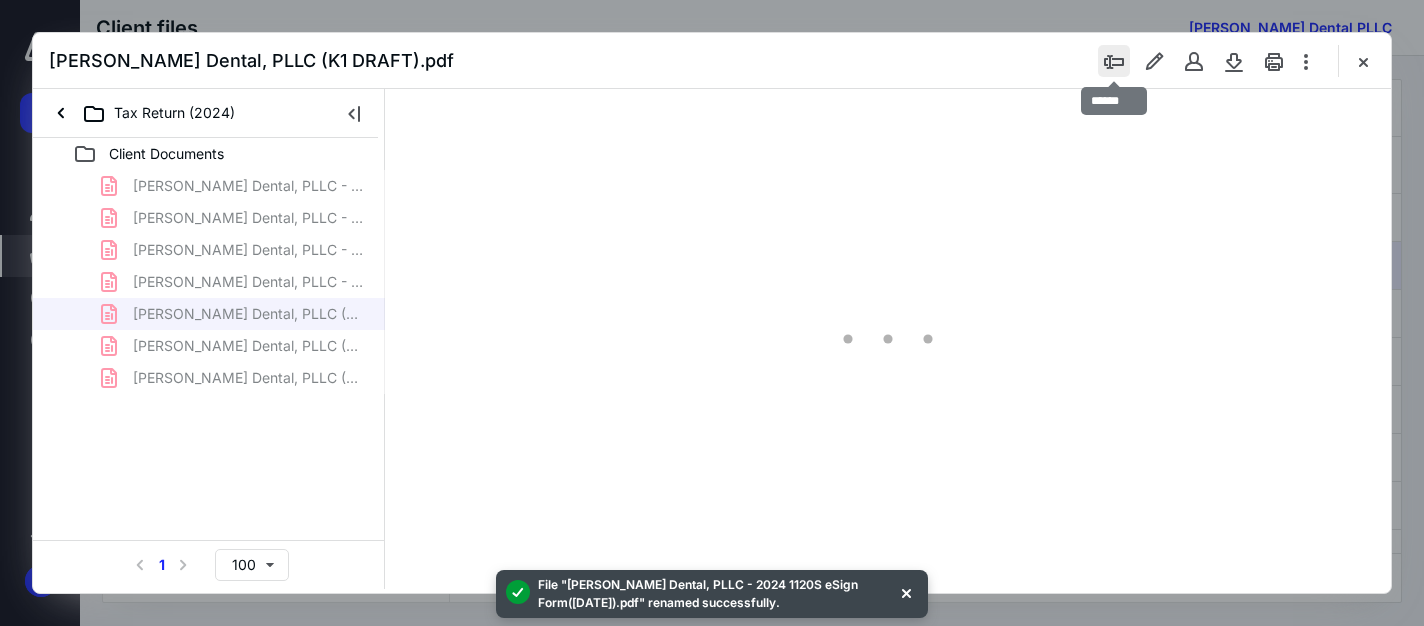 type on "161" 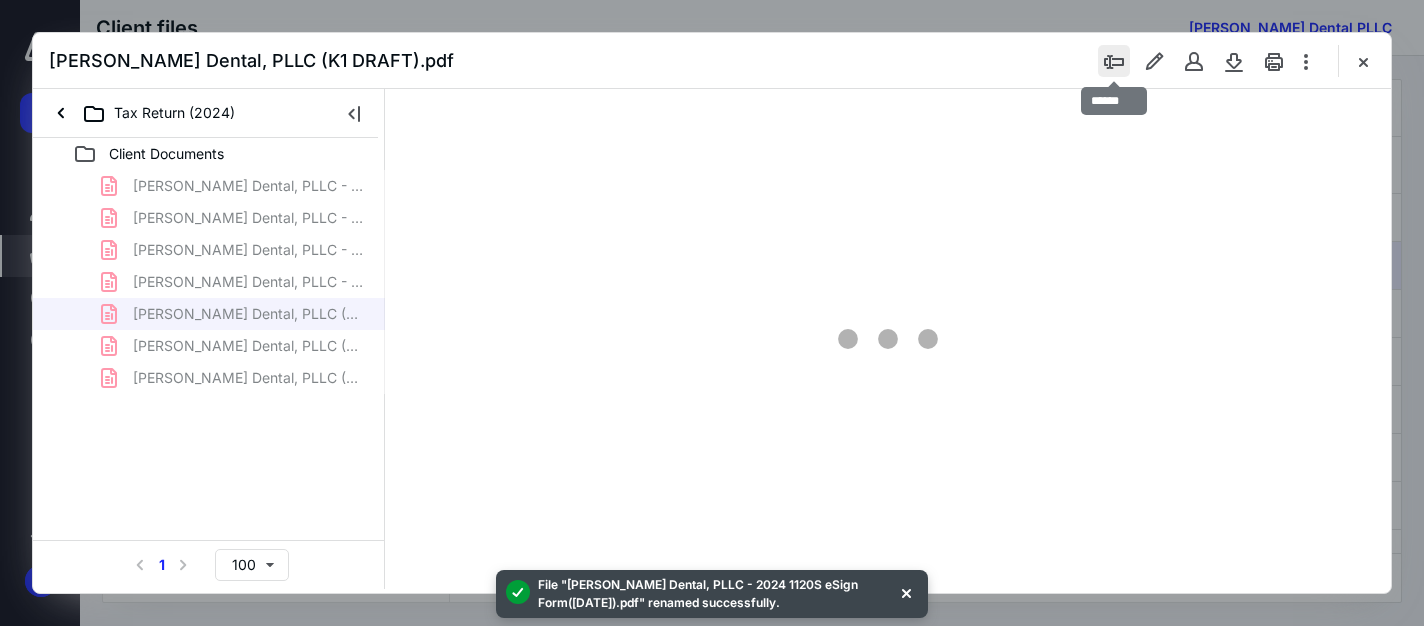 scroll, scrollTop: 82, scrollLeft: 142, axis: both 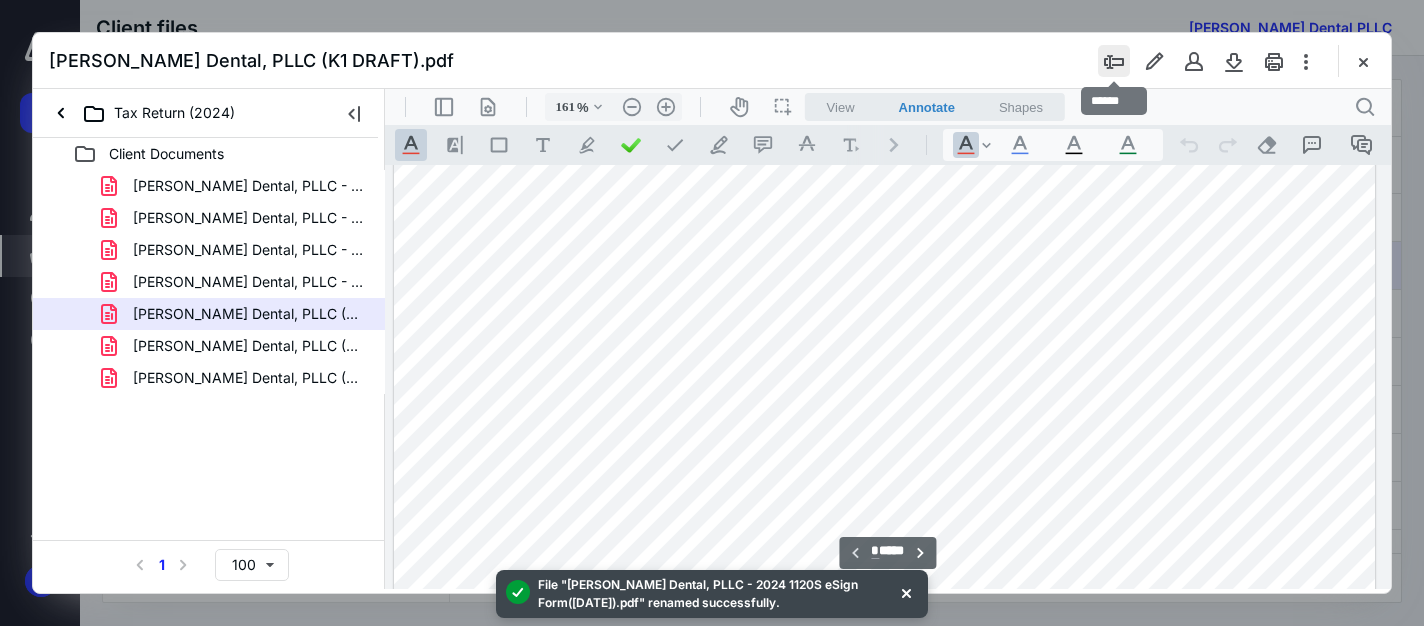 click at bounding box center [1114, 61] 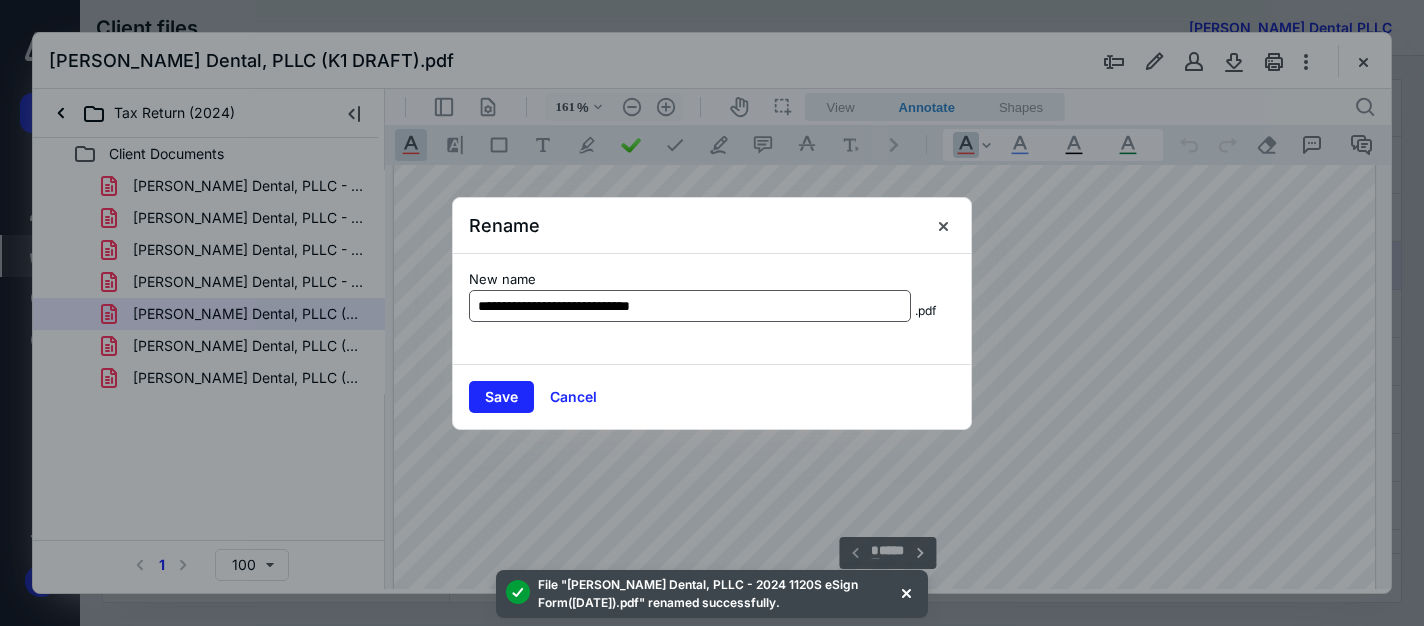 click on "**********" at bounding box center [690, 306] 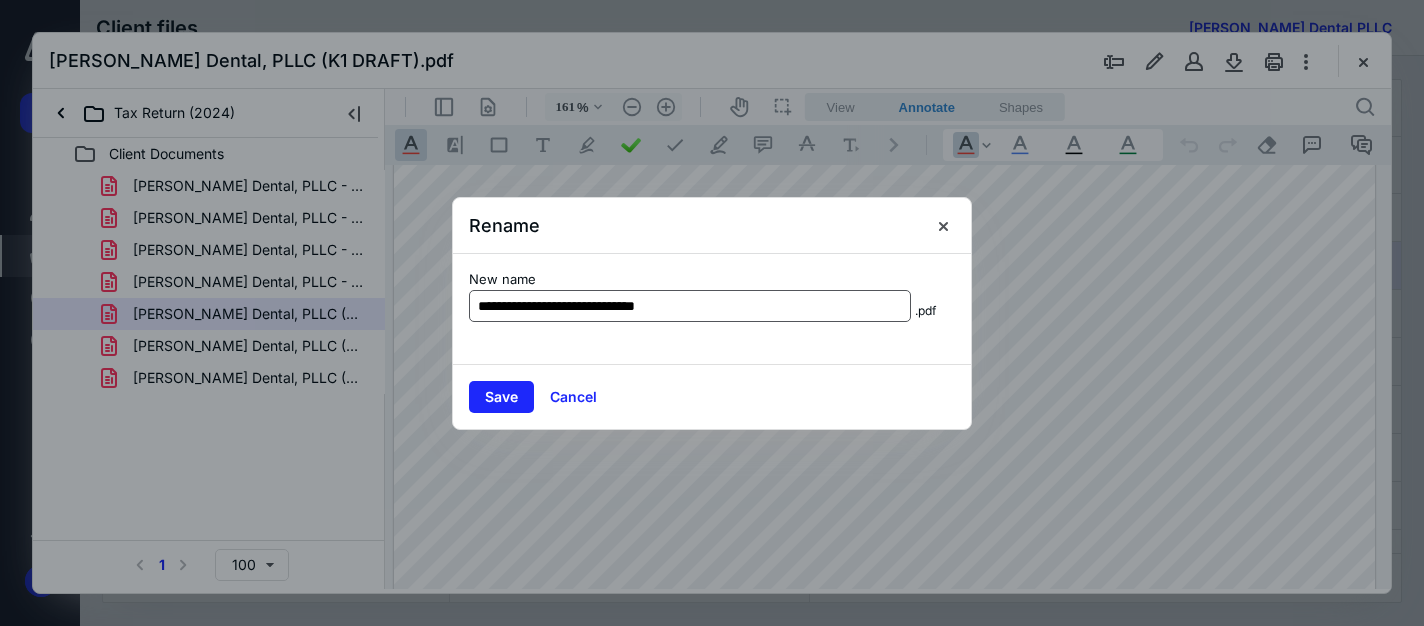 click on "**********" at bounding box center (690, 306) 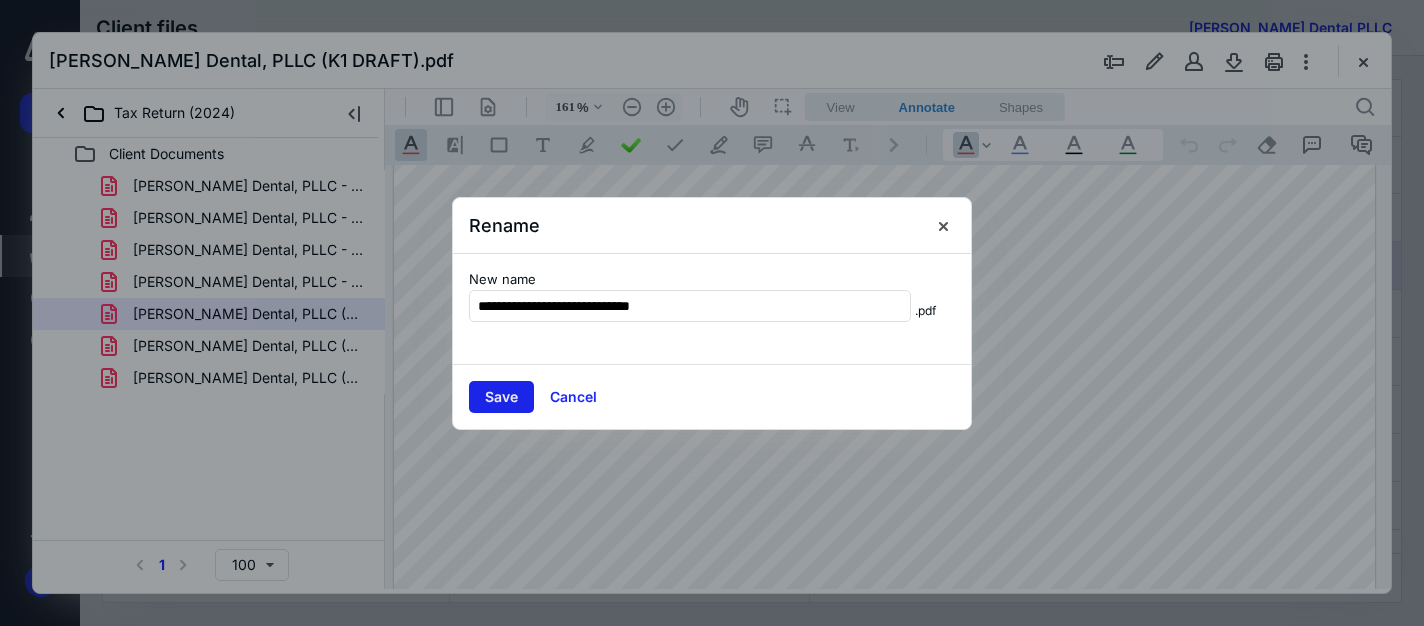 type on "**********" 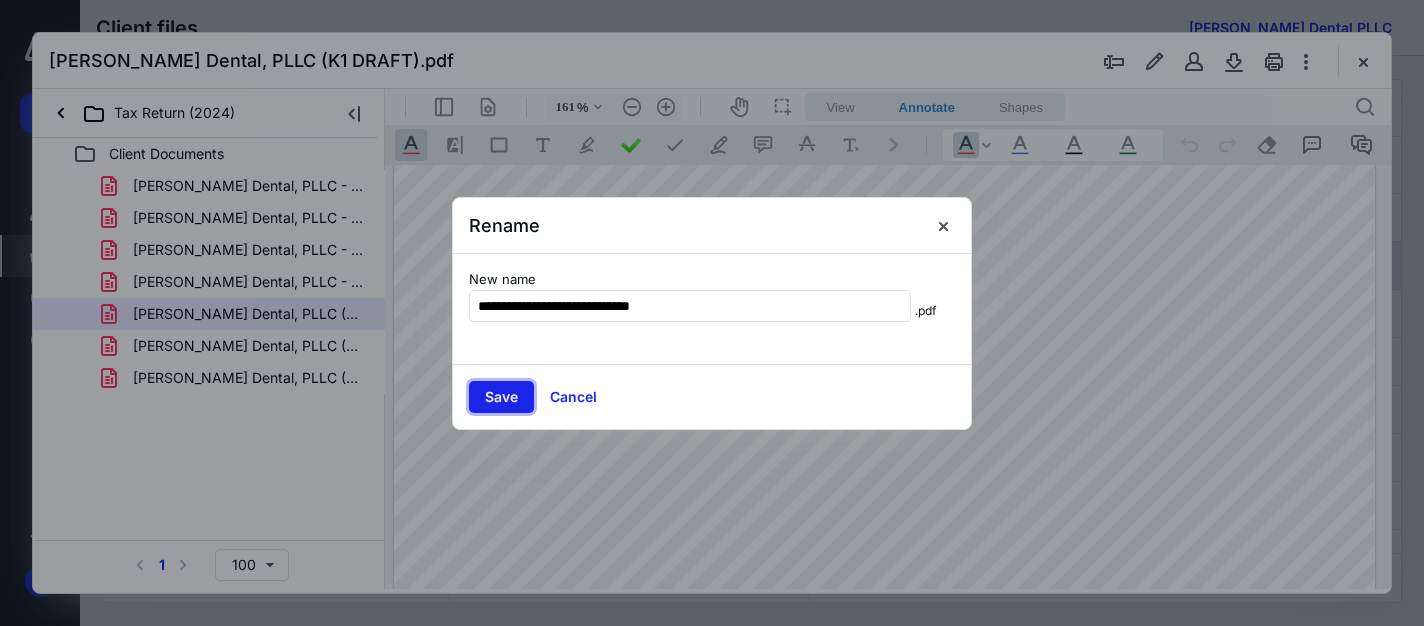 click on "Save" at bounding box center [501, 397] 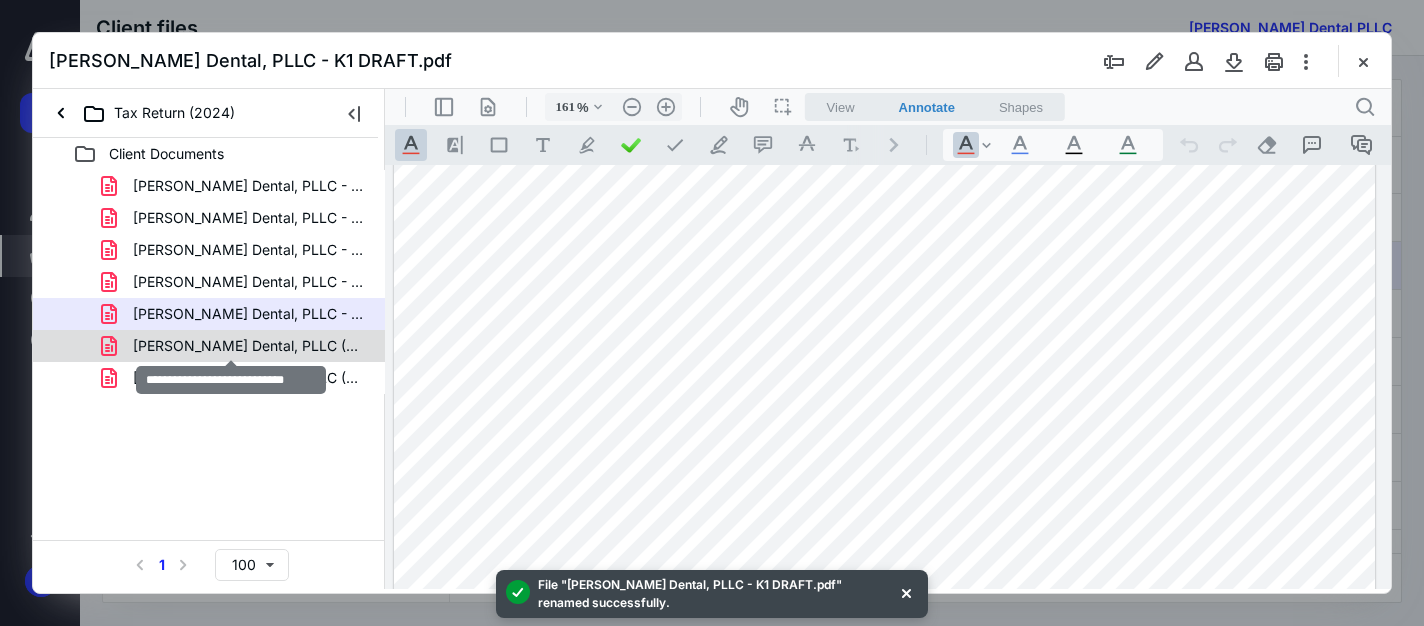 click on "[PERSON_NAME] Dental, PLLC (K1).pdf" at bounding box center (249, 346) 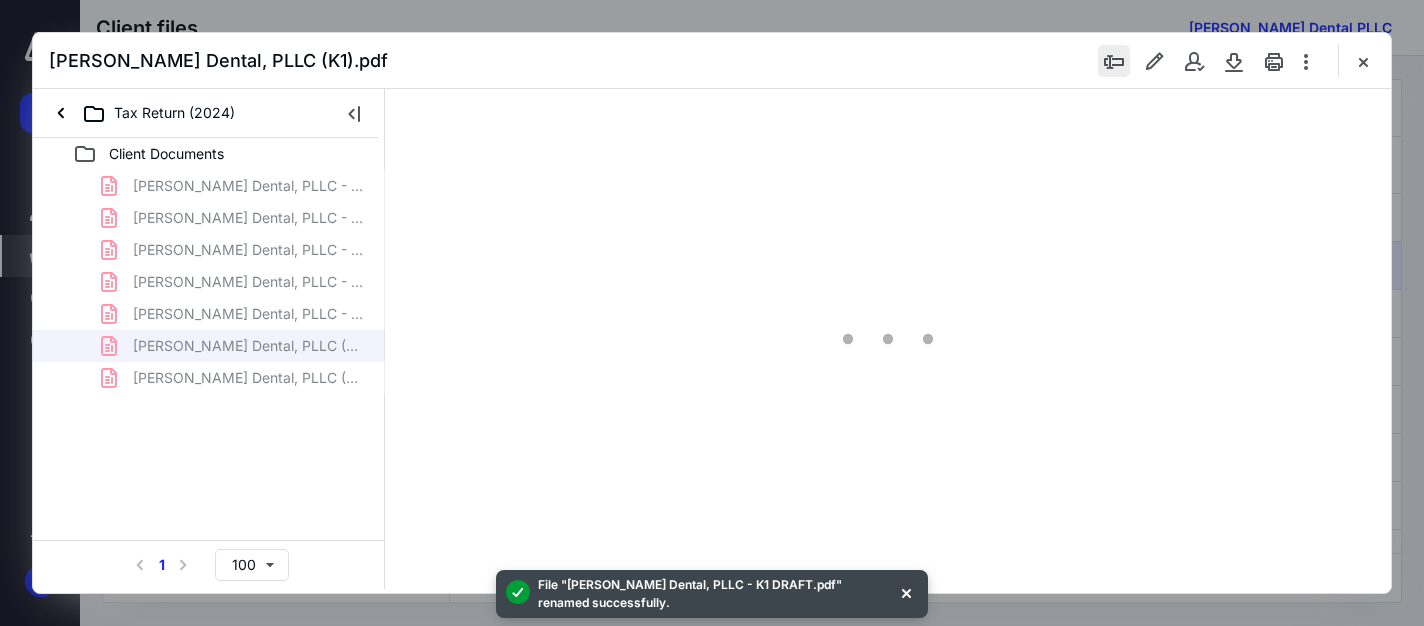 type on "161" 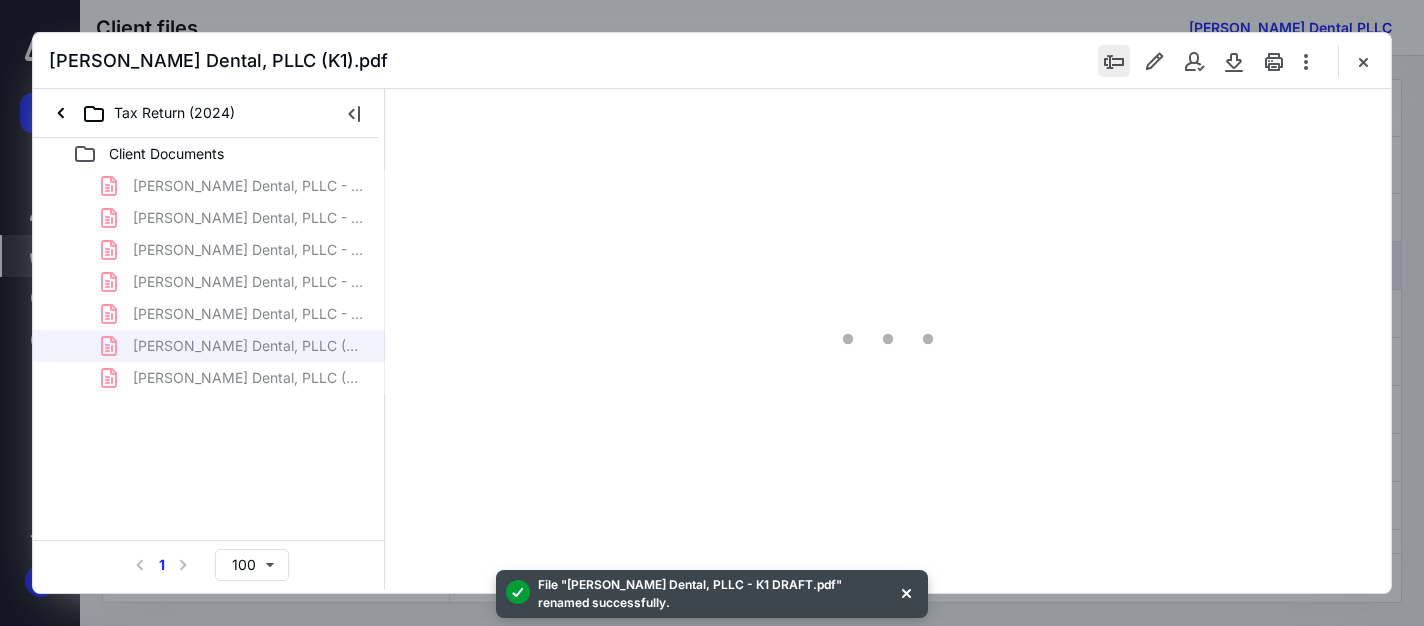 scroll, scrollTop: 82, scrollLeft: 142, axis: both 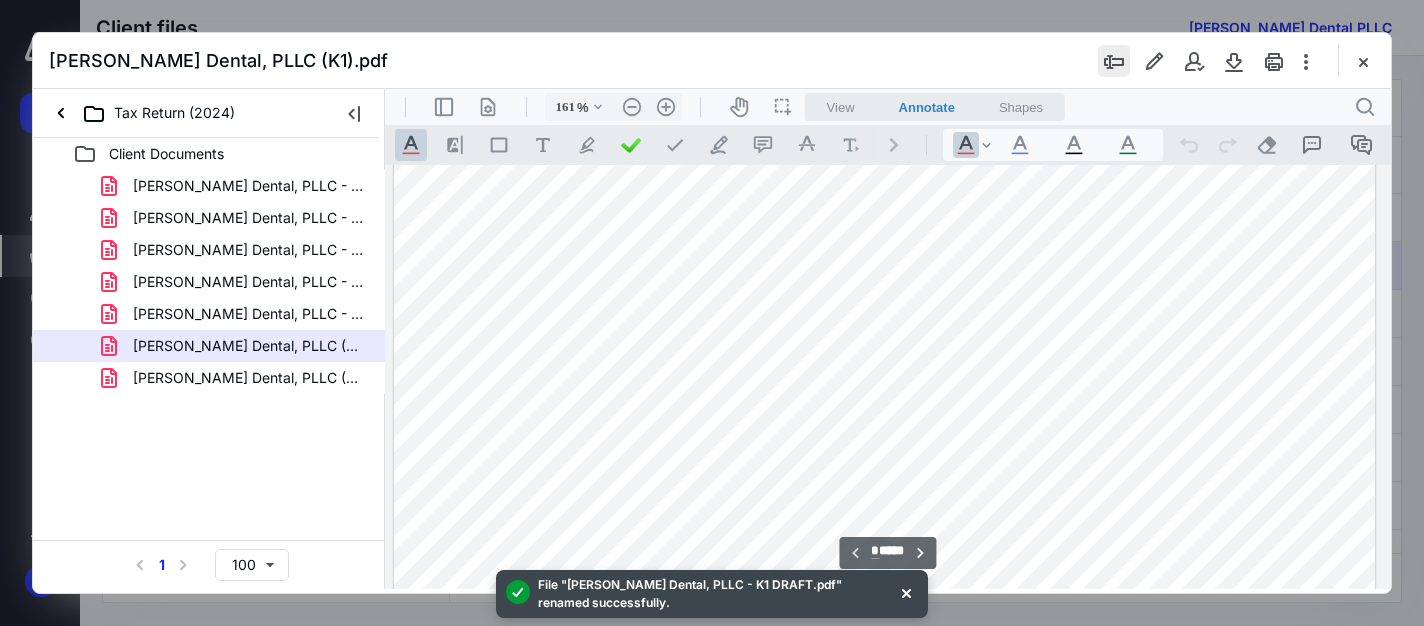 click at bounding box center [1114, 61] 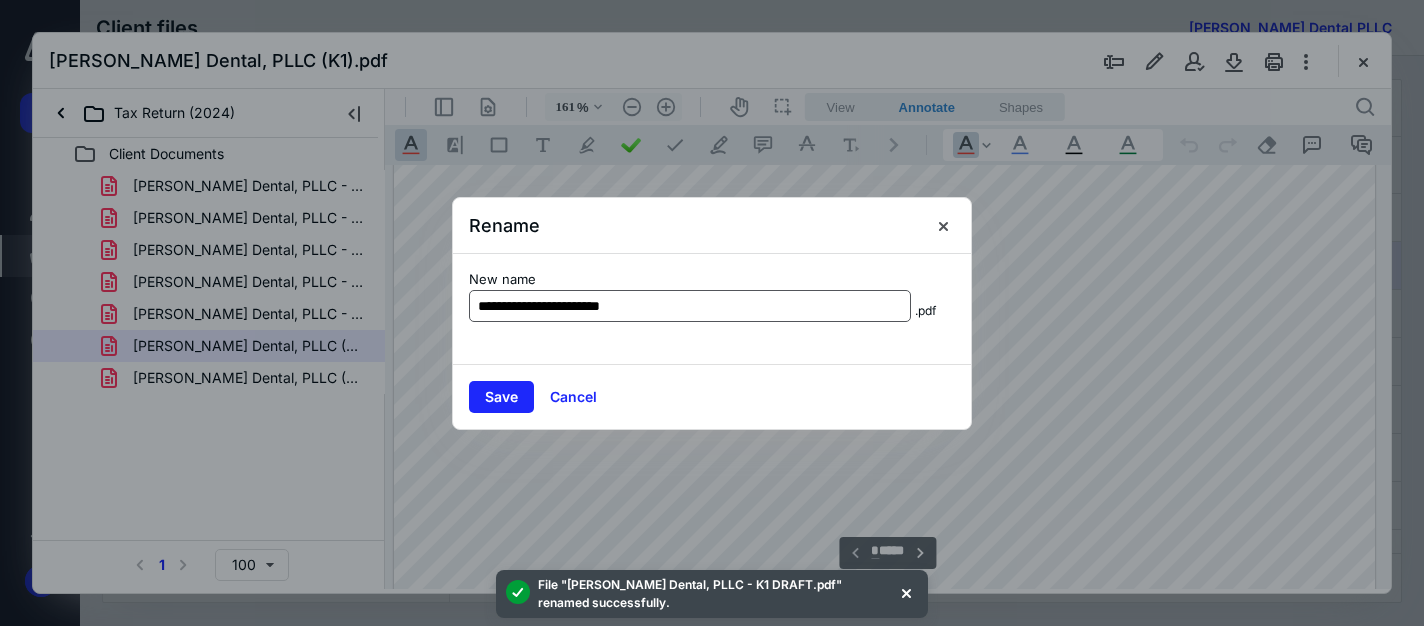 click on "**********" at bounding box center [690, 306] 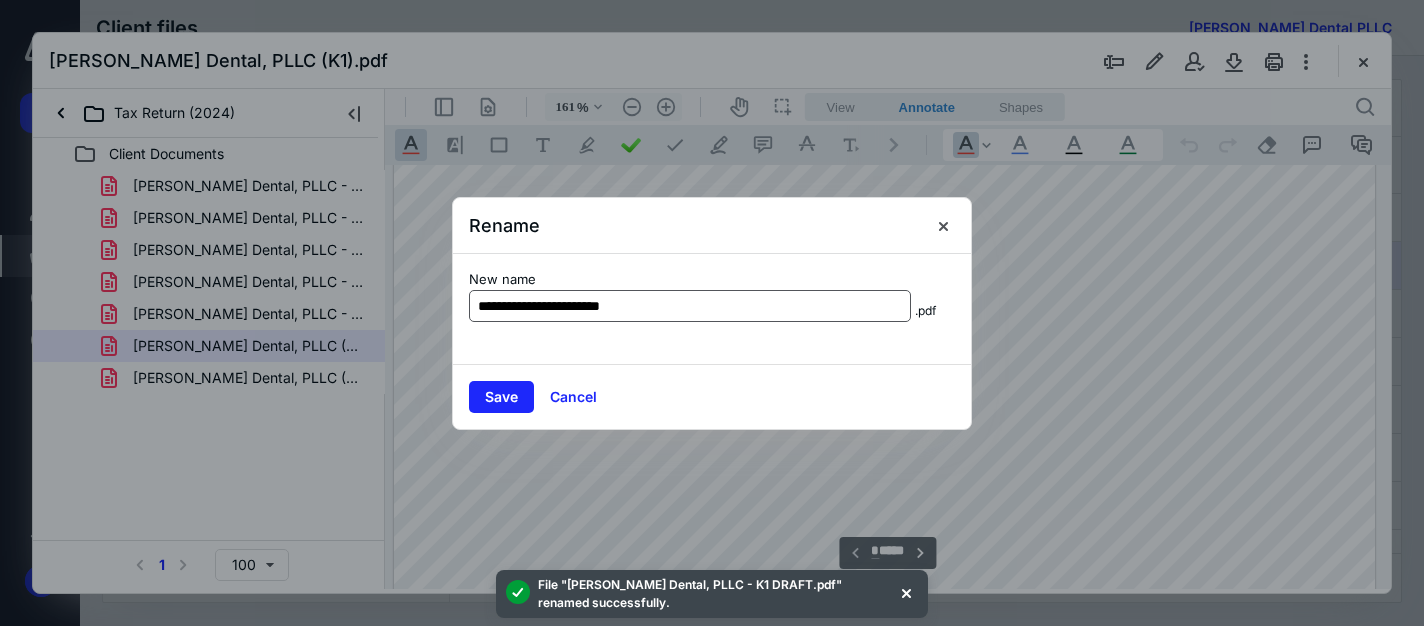 drag, startPoint x: 662, startPoint y: 305, endPoint x: 623, endPoint y: 305, distance: 39 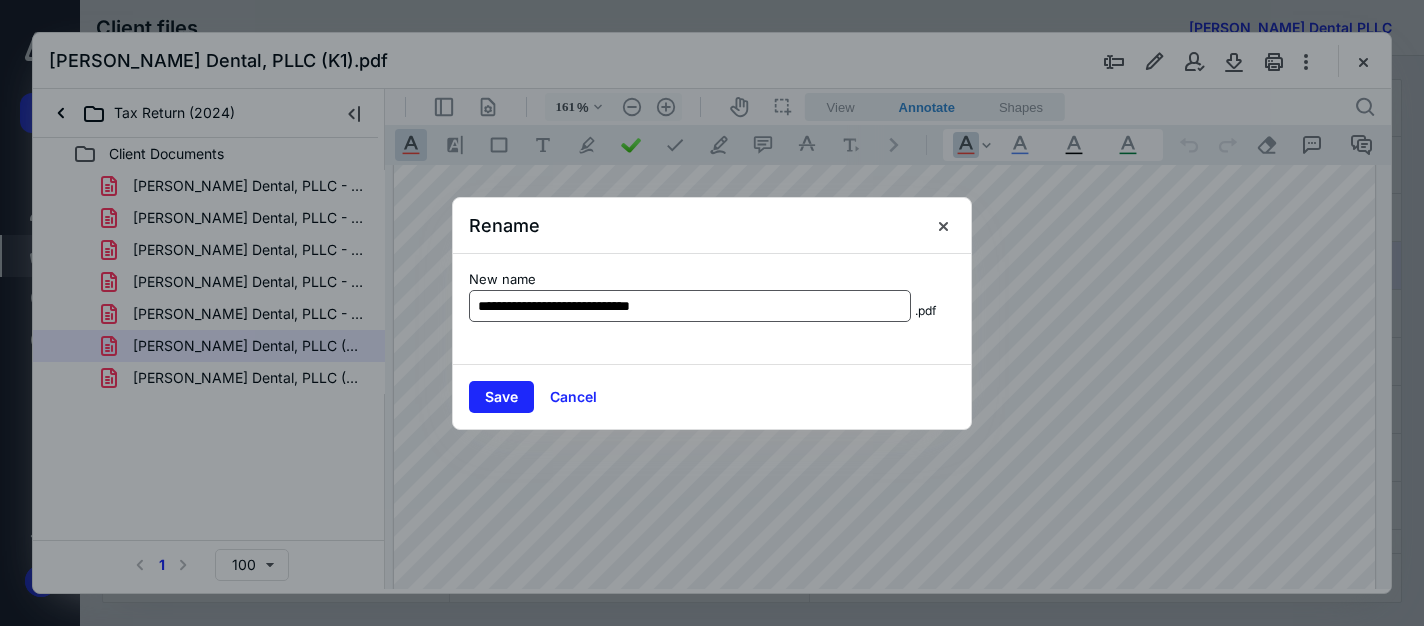 type on "**********" 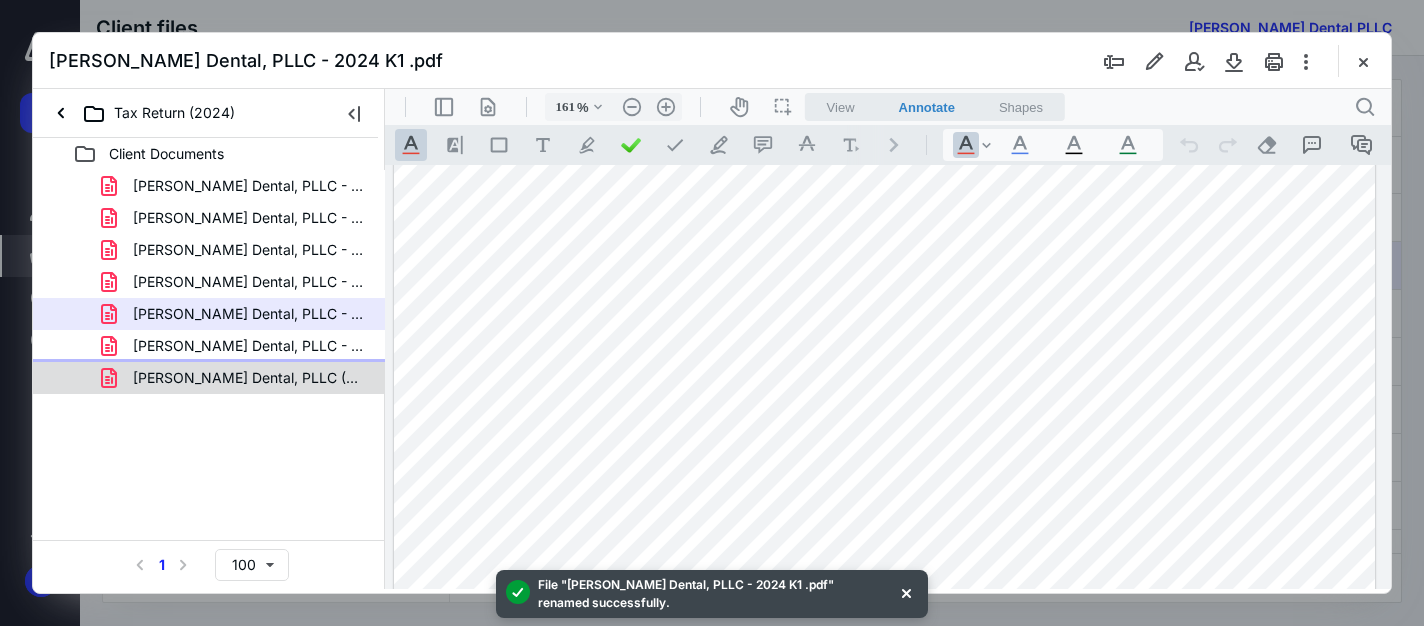 click on "[PERSON_NAME] Dental, PLLC (Prep).pdf" at bounding box center [249, 378] 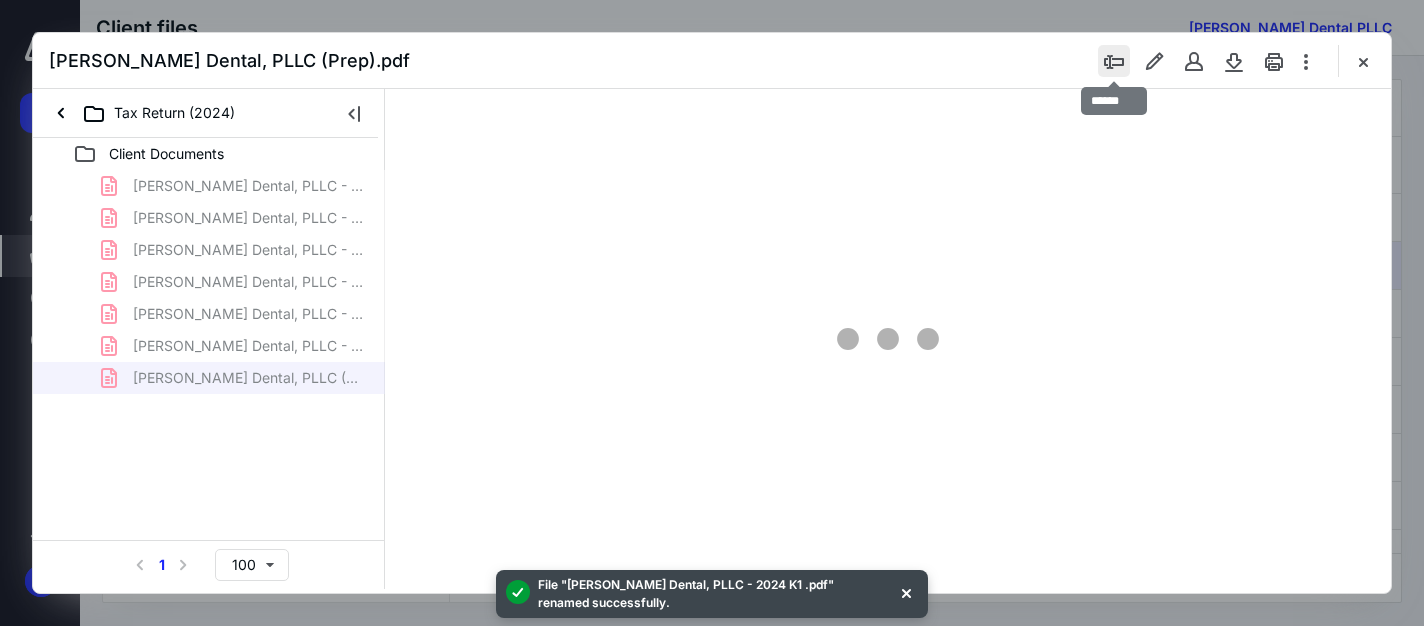 click at bounding box center [1114, 61] 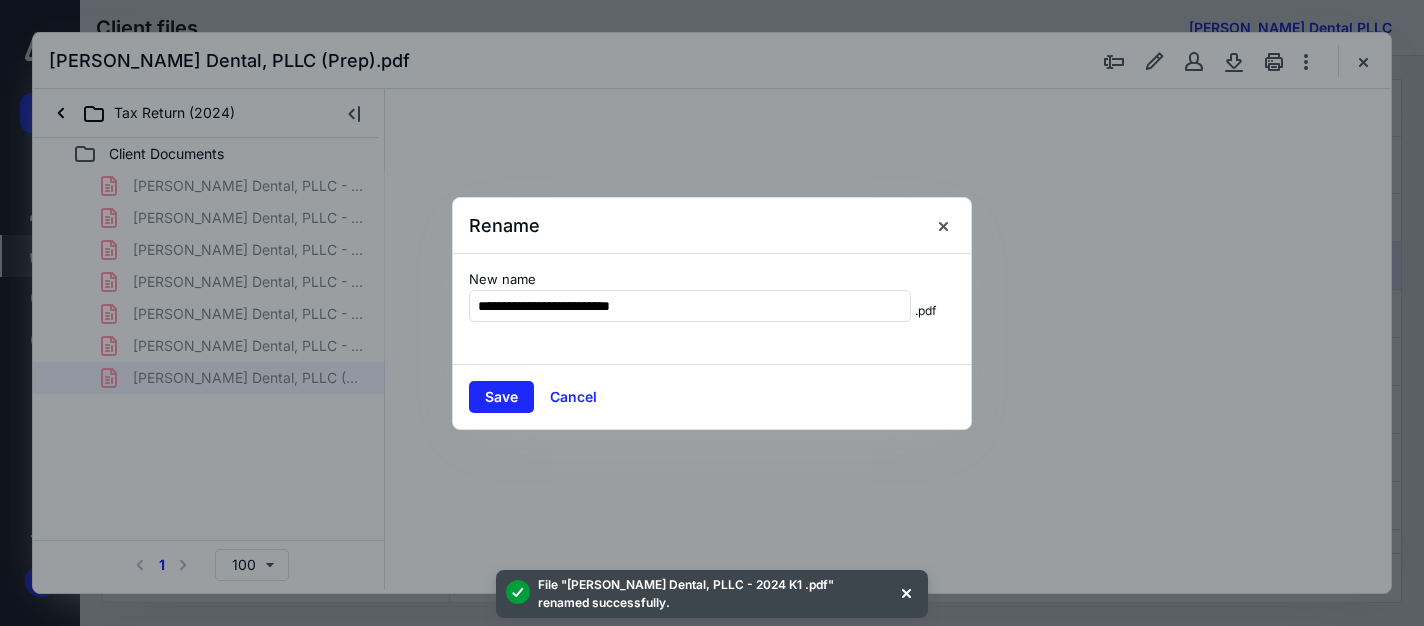type on "161" 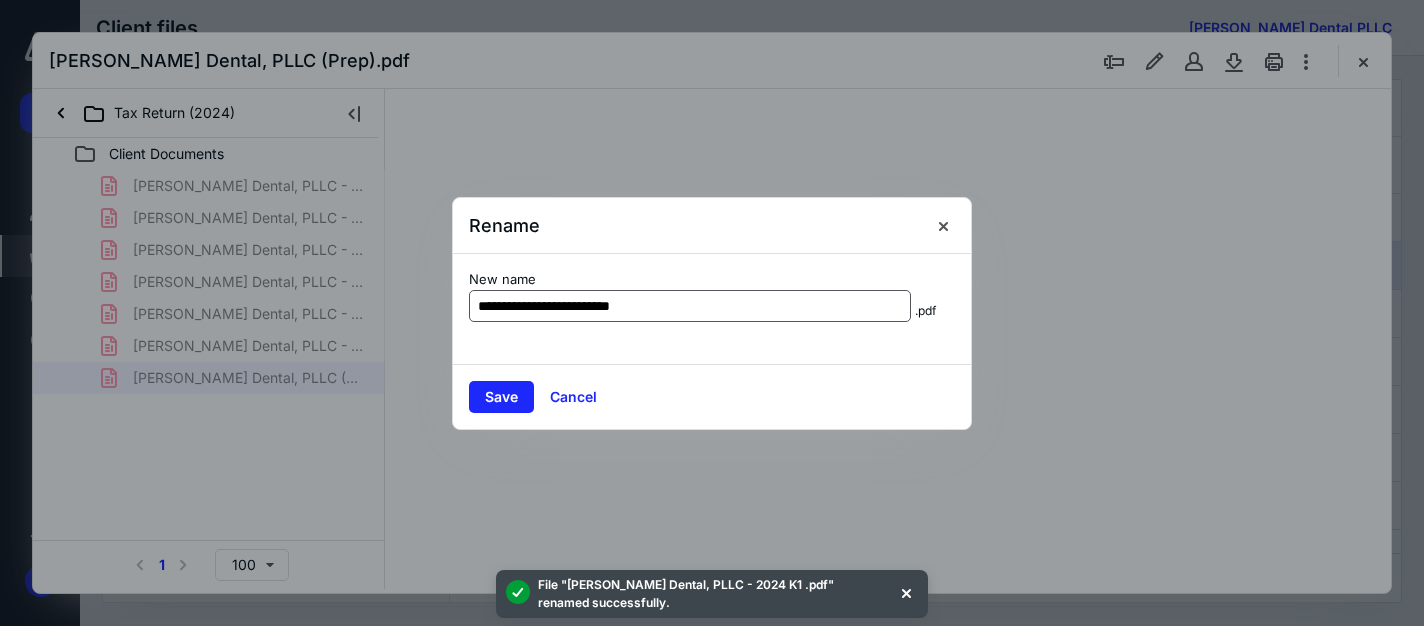 scroll, scrollTop: 82, scrollLeft: 142, axis: both 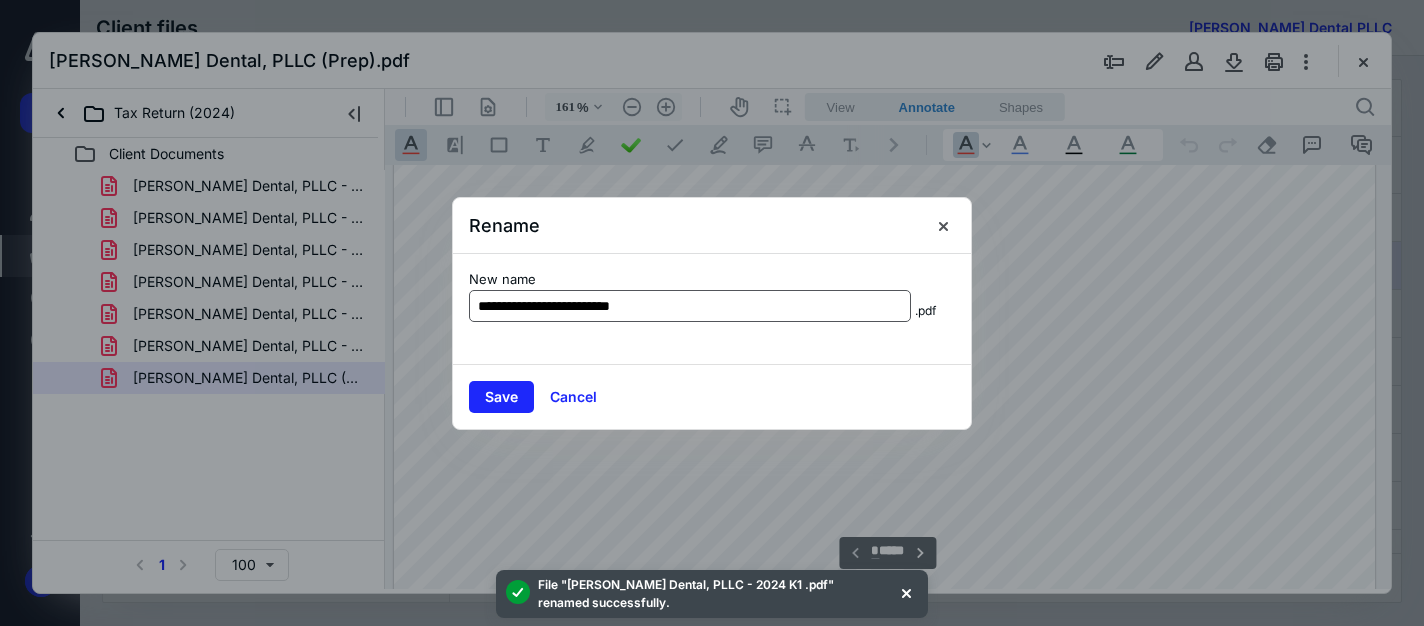 click on "**********" at bounding box center (690, 306) 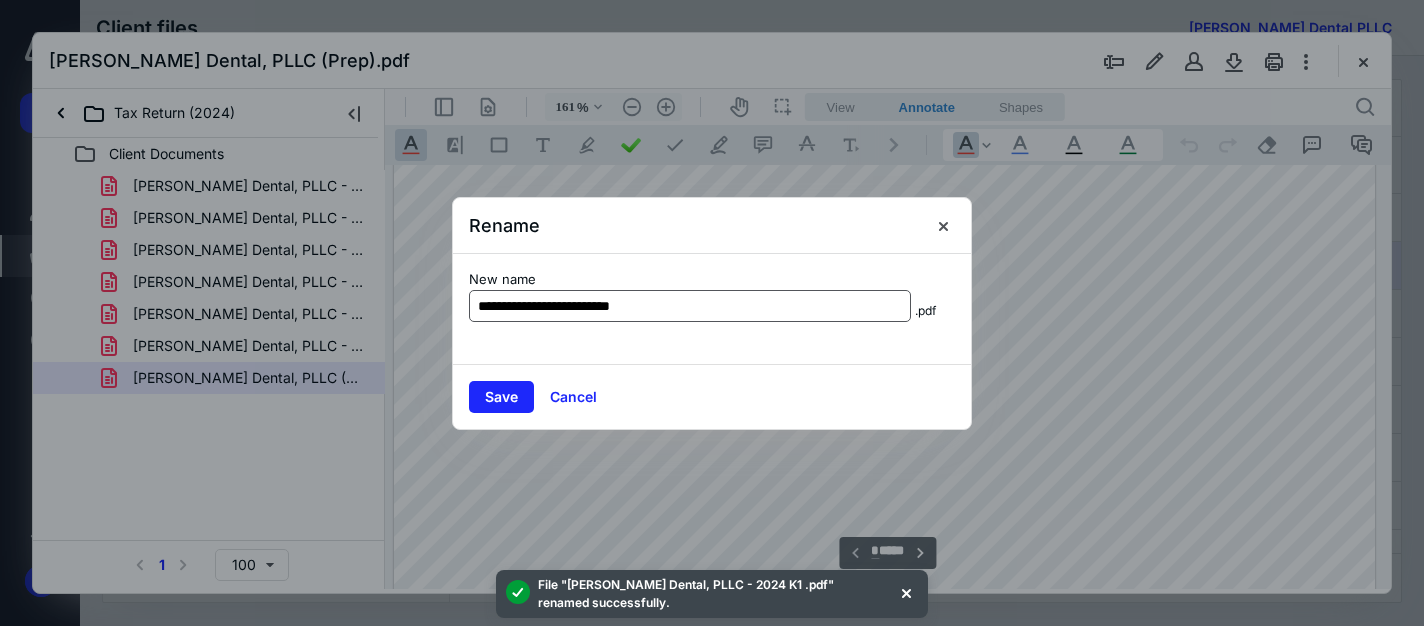 click on "**********" at bounding box center [690, 306] 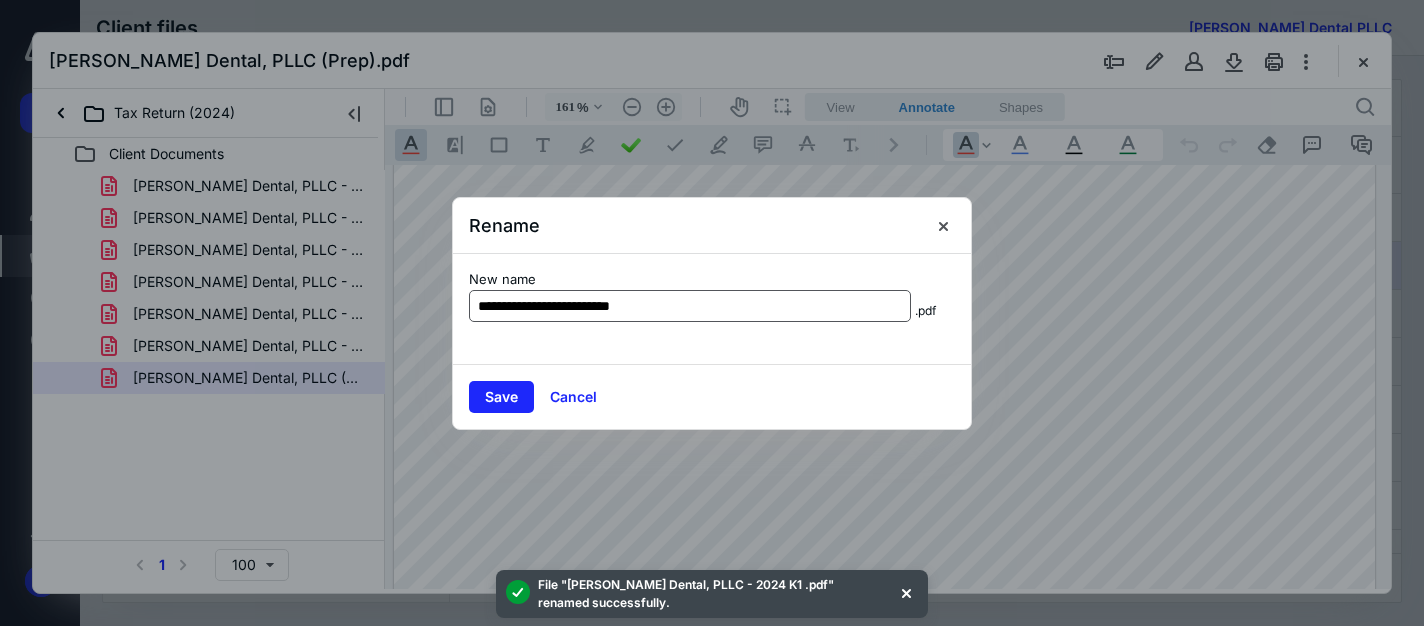 drag, startPoint x: 677, startPoint y: 302, endPoint x: 621, endPoint y: 305, distance: 56.0803 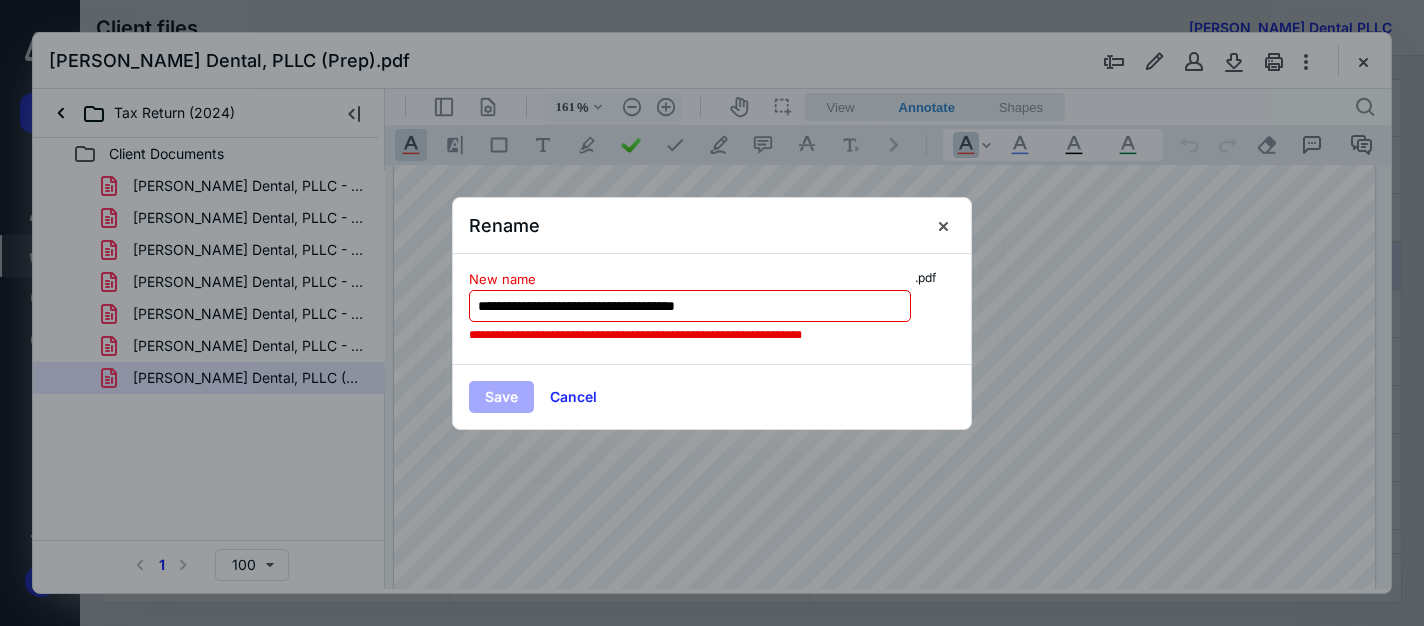 drag, startPoint x: 766, startPoint y: 309, endPoint x: 716, endPoint y: 309, distance: 50 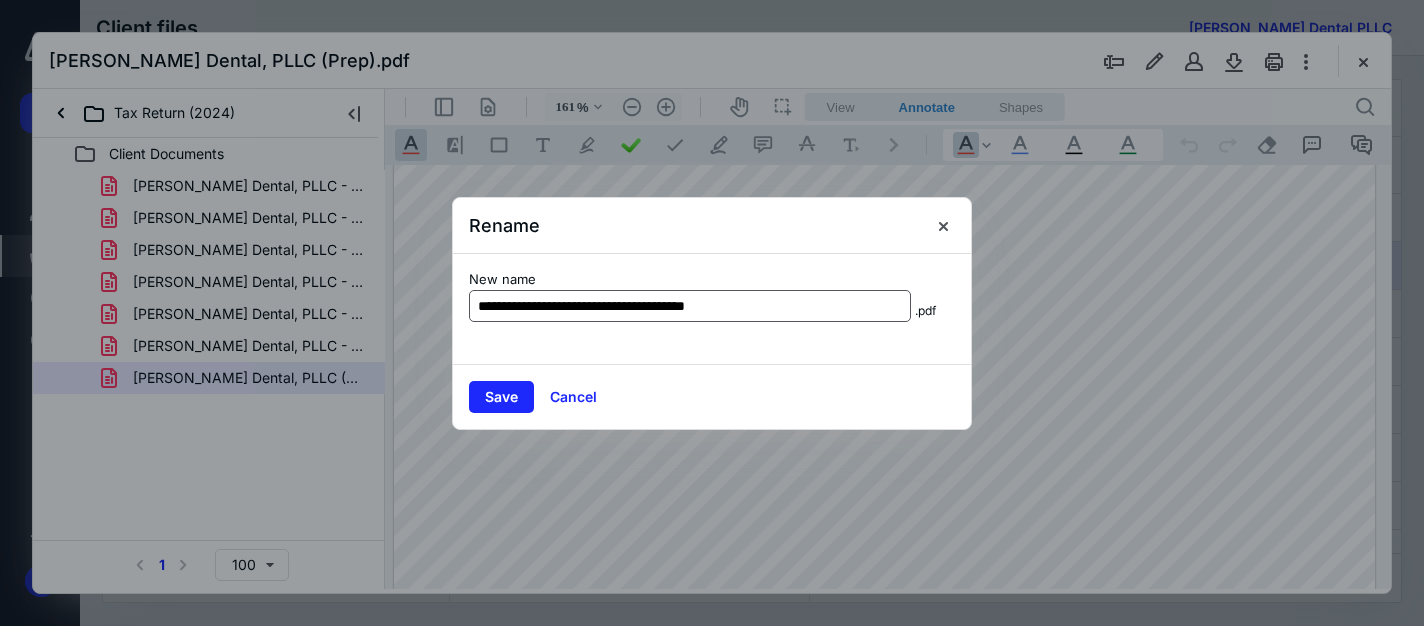type on "**********" 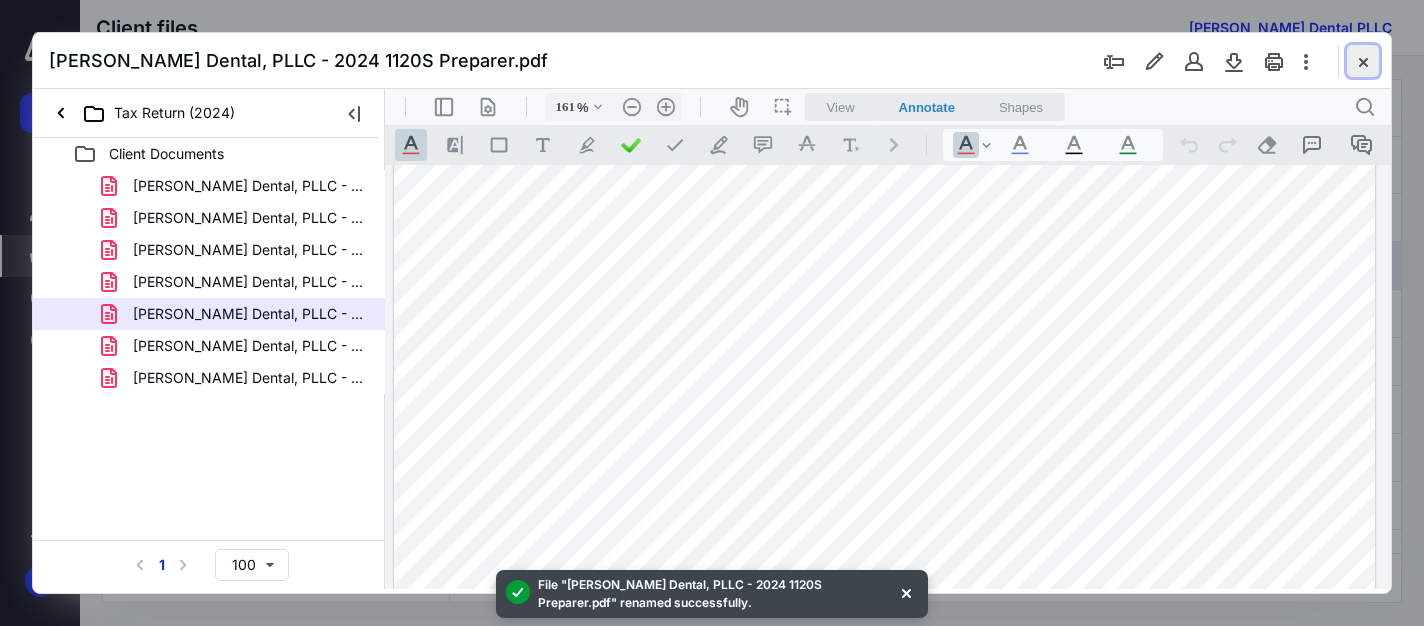 click at bounding box center [1363, 61] 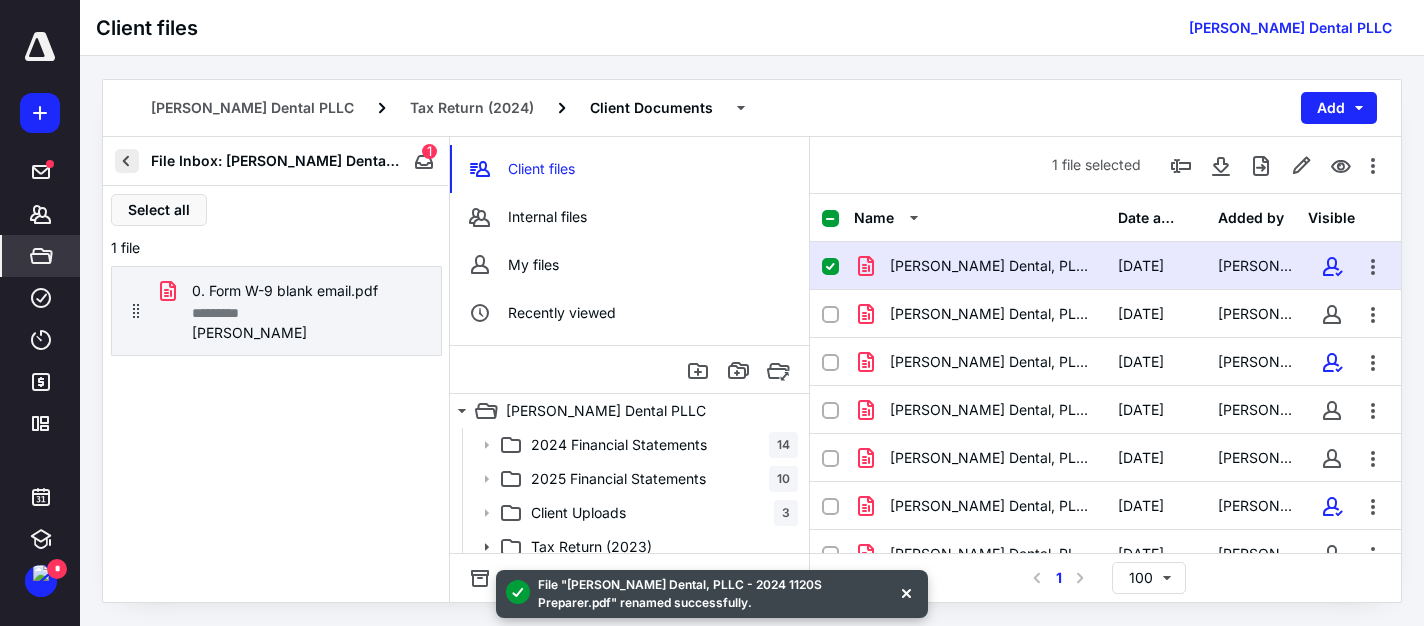 click at bounding box center (127, 161) 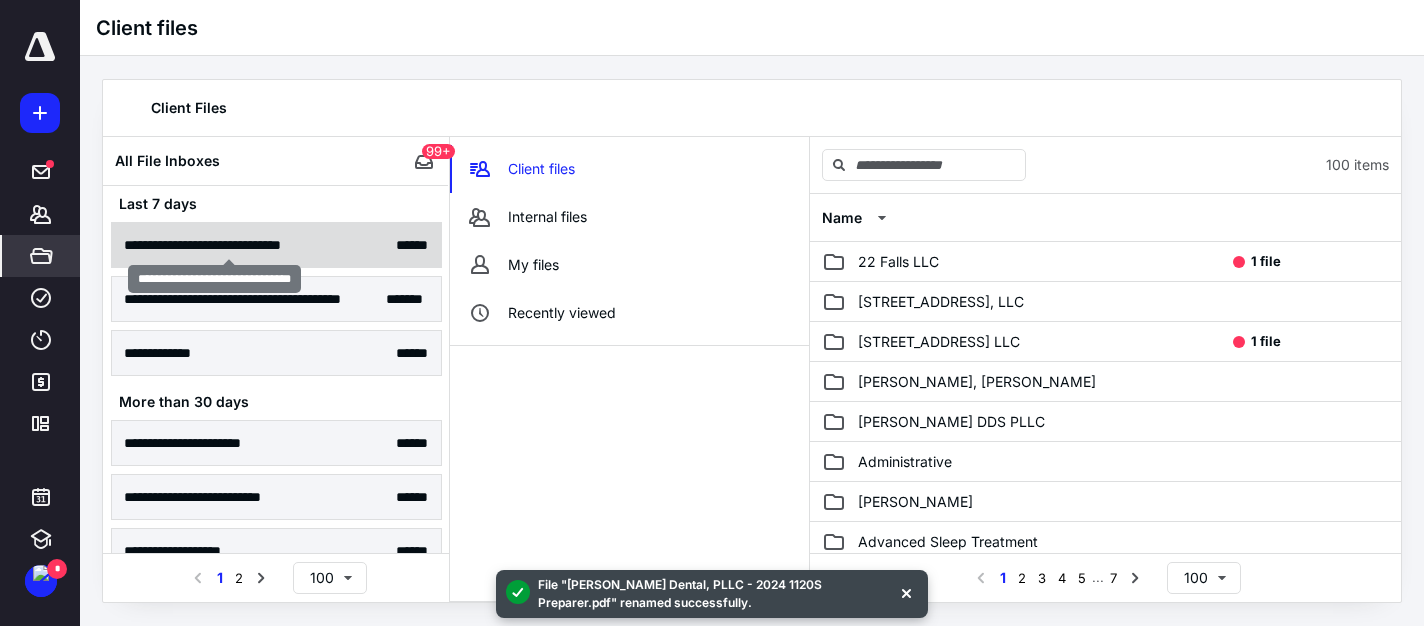 click on "**********" at bounding box center (228, 245) 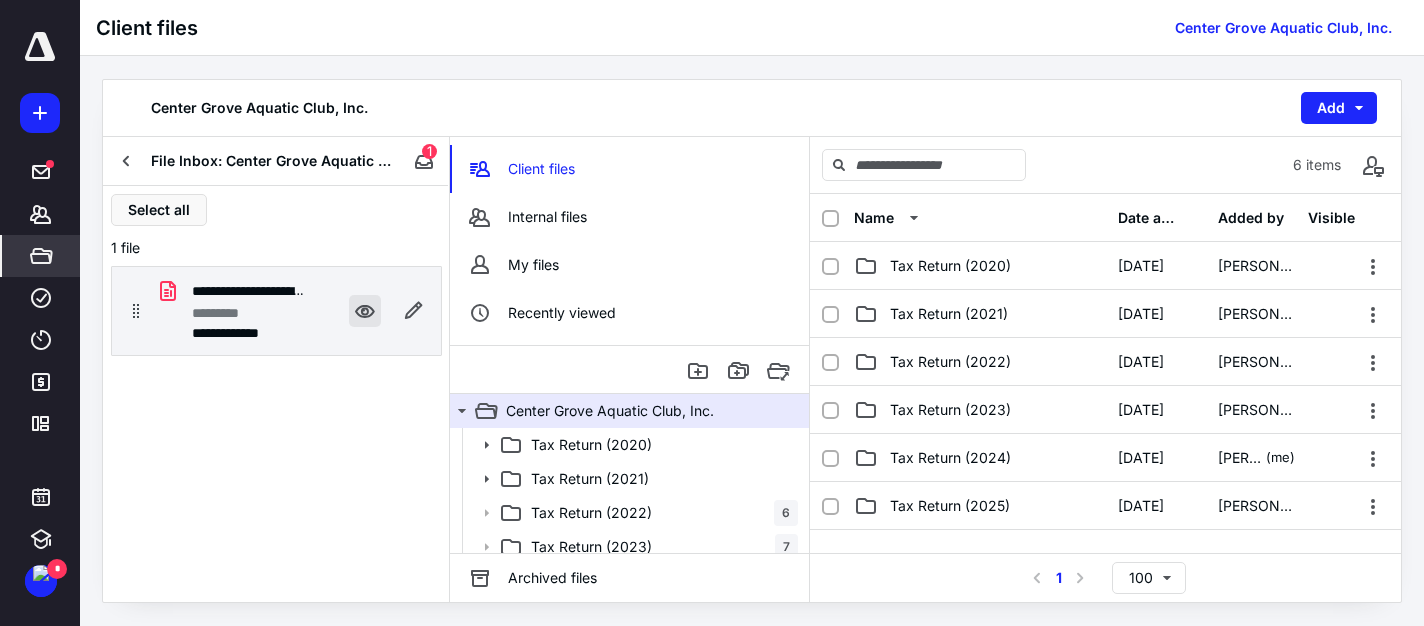 click at bounding box center (365, 311) 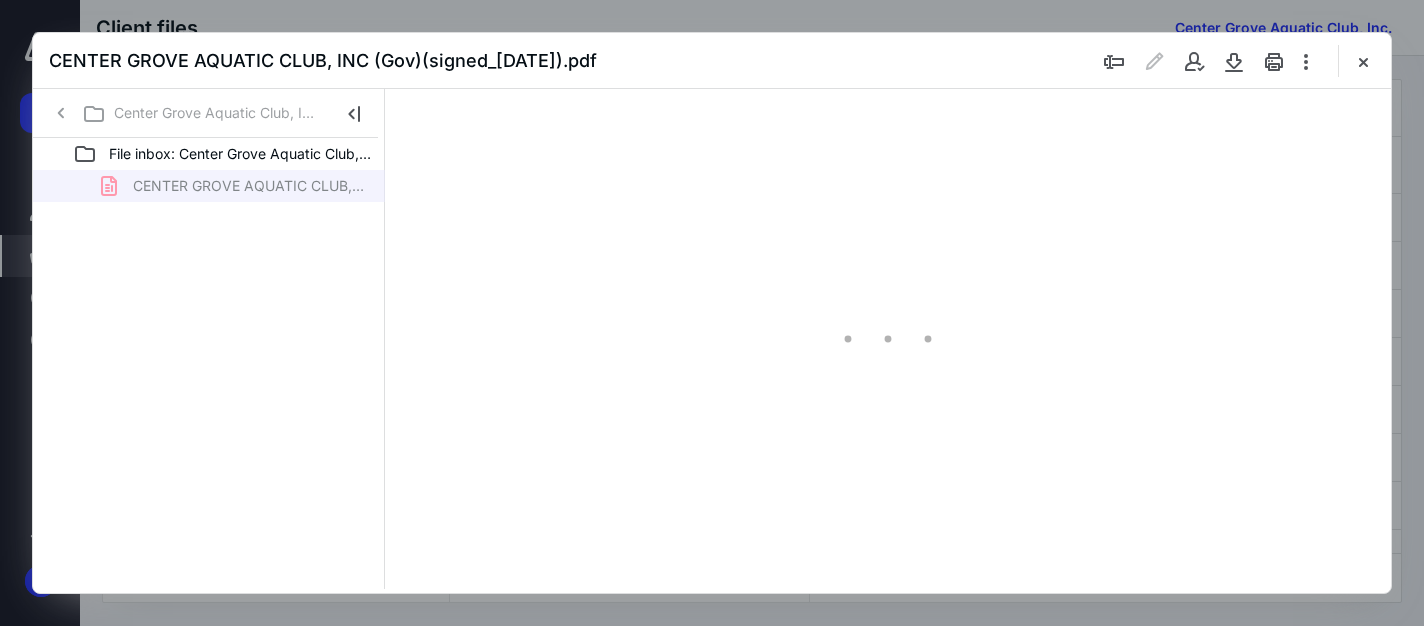 scroll, scrollTop: 0, scrollLeft: 0, axis: both 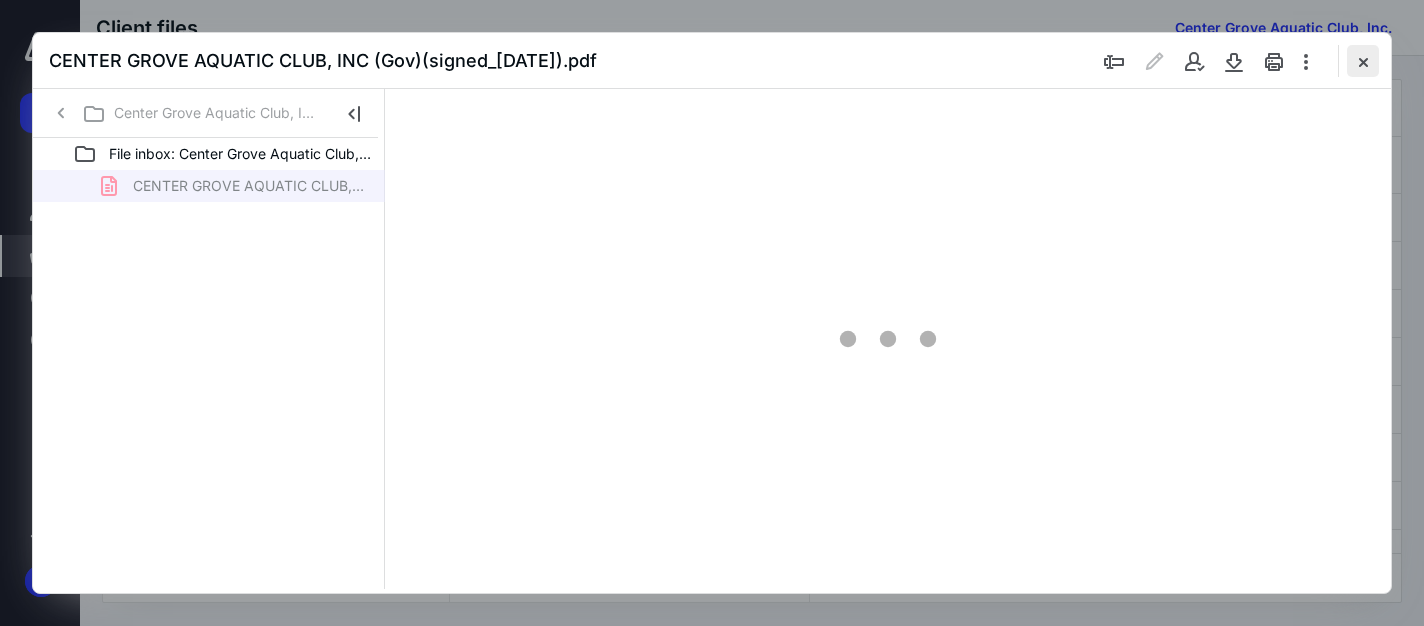 type on "161" 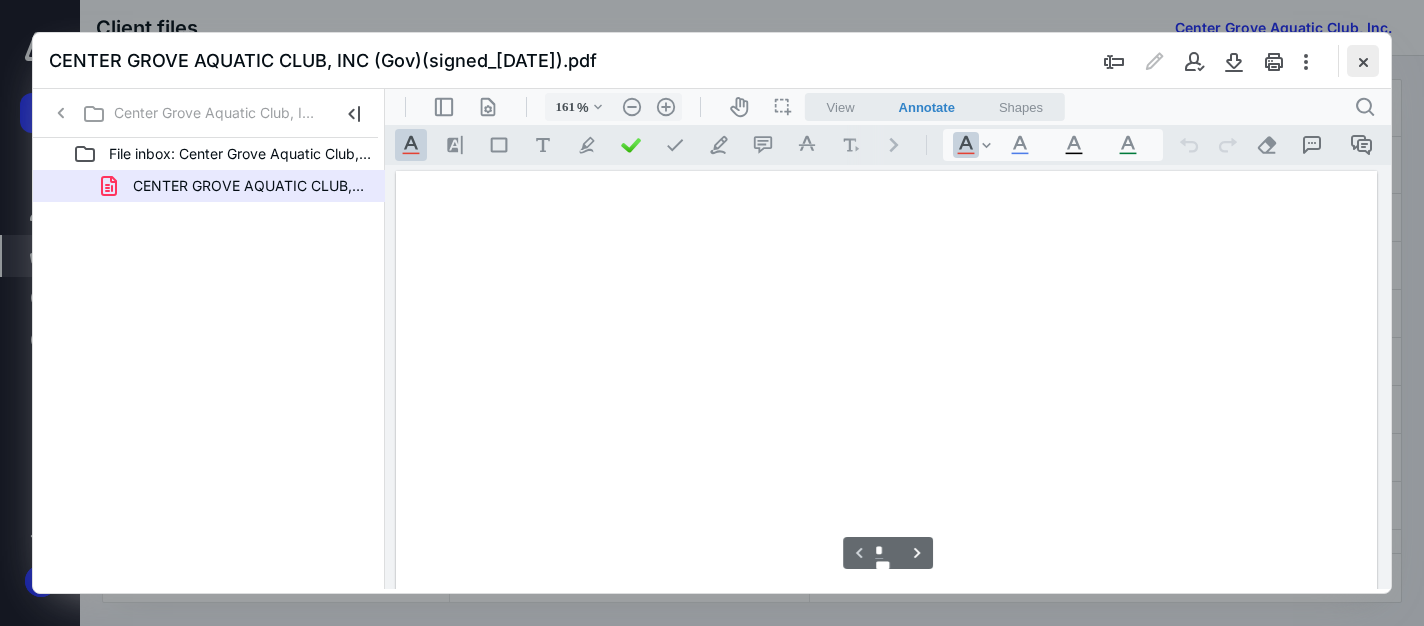 scroll, scrollTop: 82, scrollLeft: 0, axis: vertical 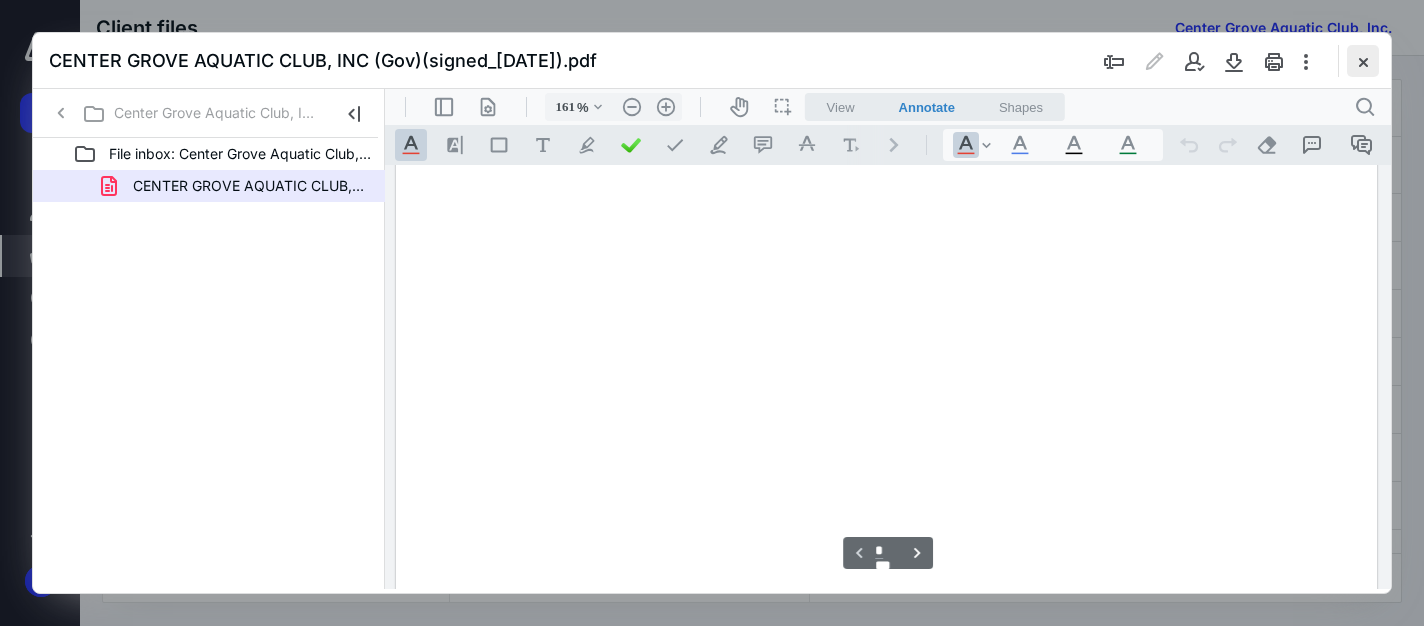 click at bounding box center [1363, 61] 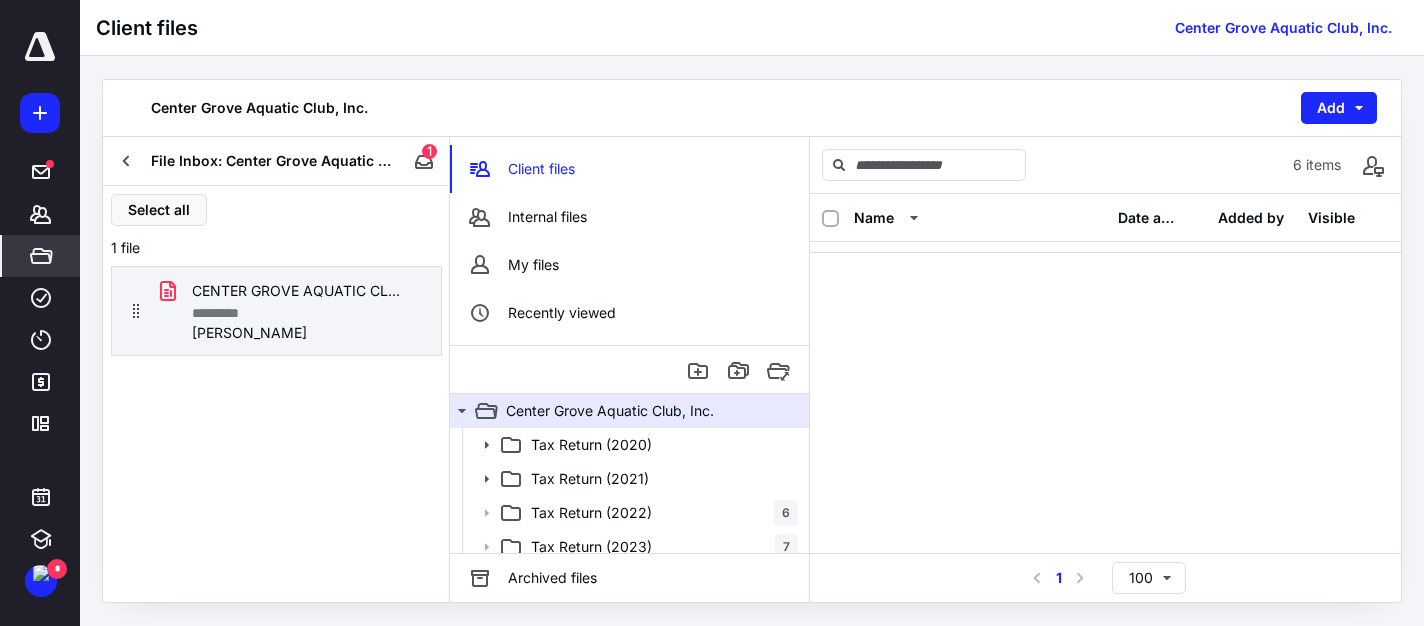 scroll, scrollTop: 0, scrollLeft: 0, axis: both 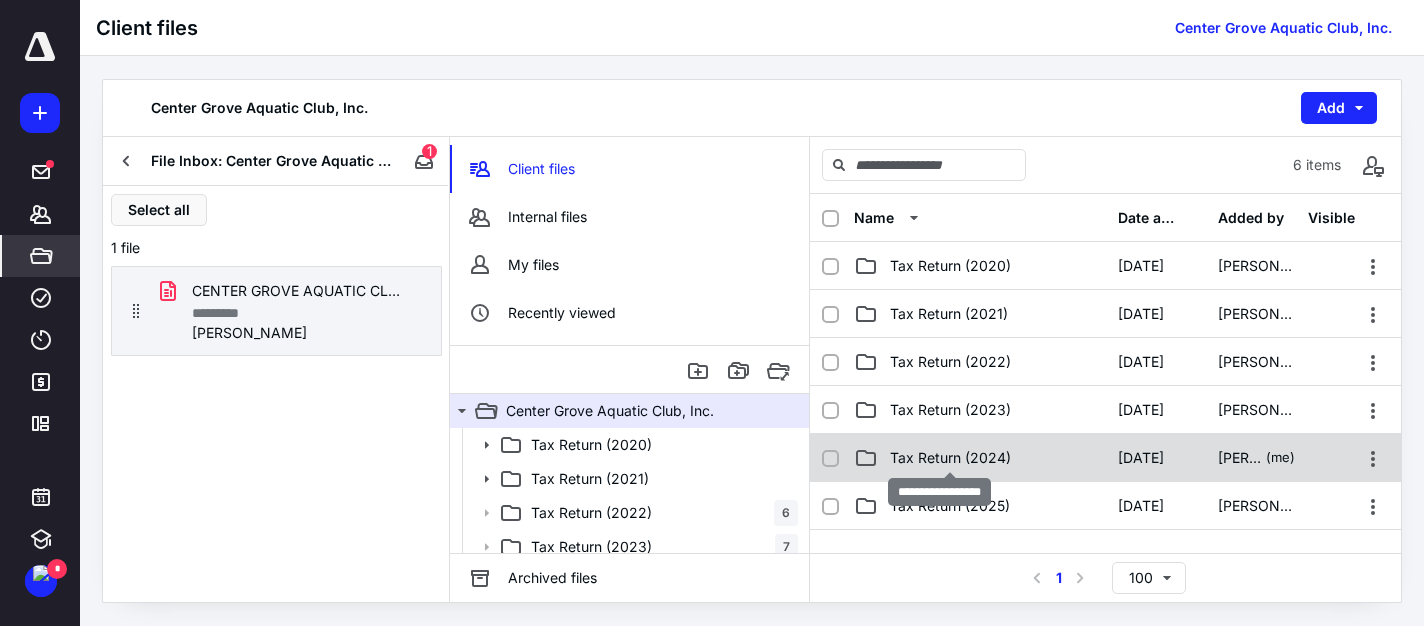 click on "Tax Return (2024)" at bounding box center [950, 458] 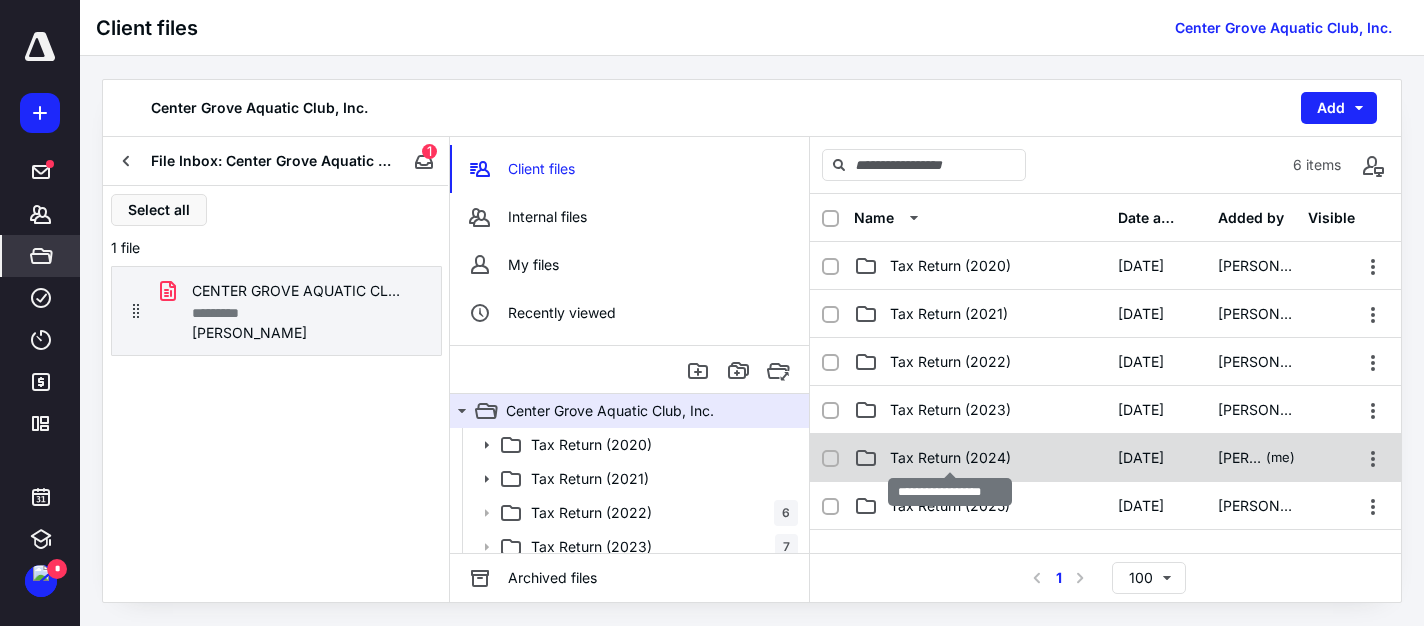 click on "Tax Return (2024)" at bounding box center [950, 458] 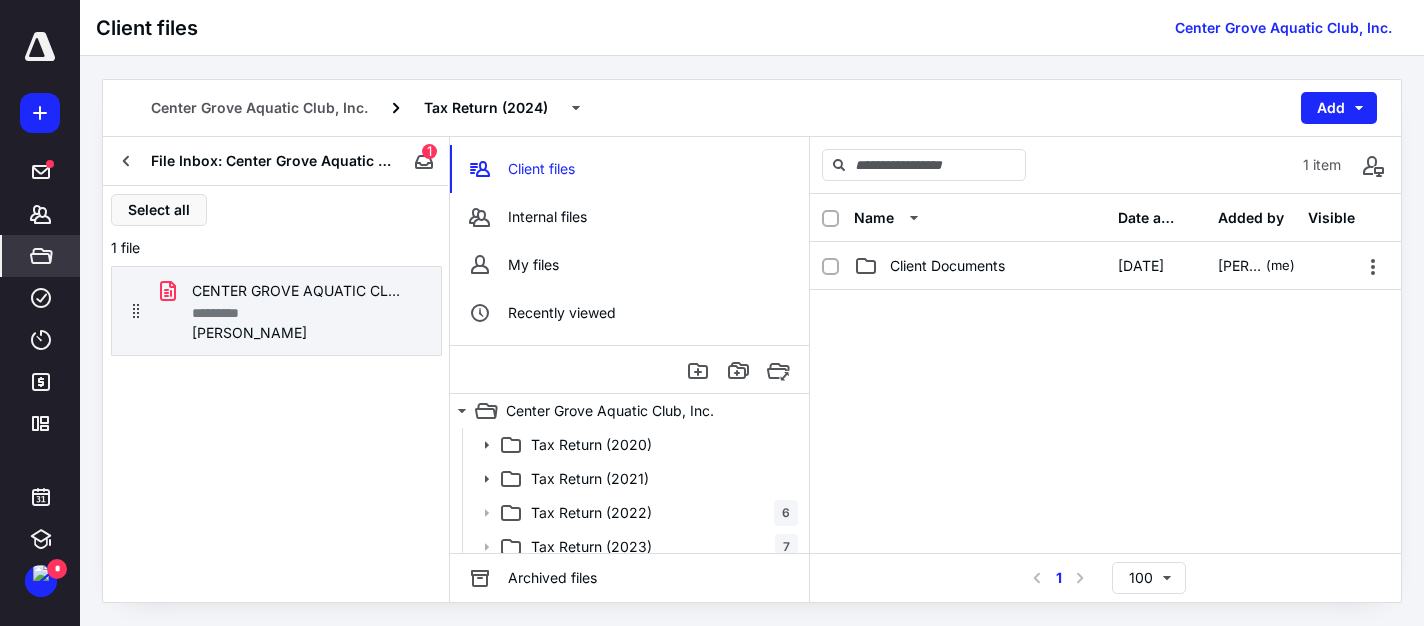 click on "Select all 1 file CENTER GROVE AQUATIC CLUB, INC (Gov)(signed_[DATE]).pdf ********* [PERSON_NAME]" at bounding box center (276, 394) 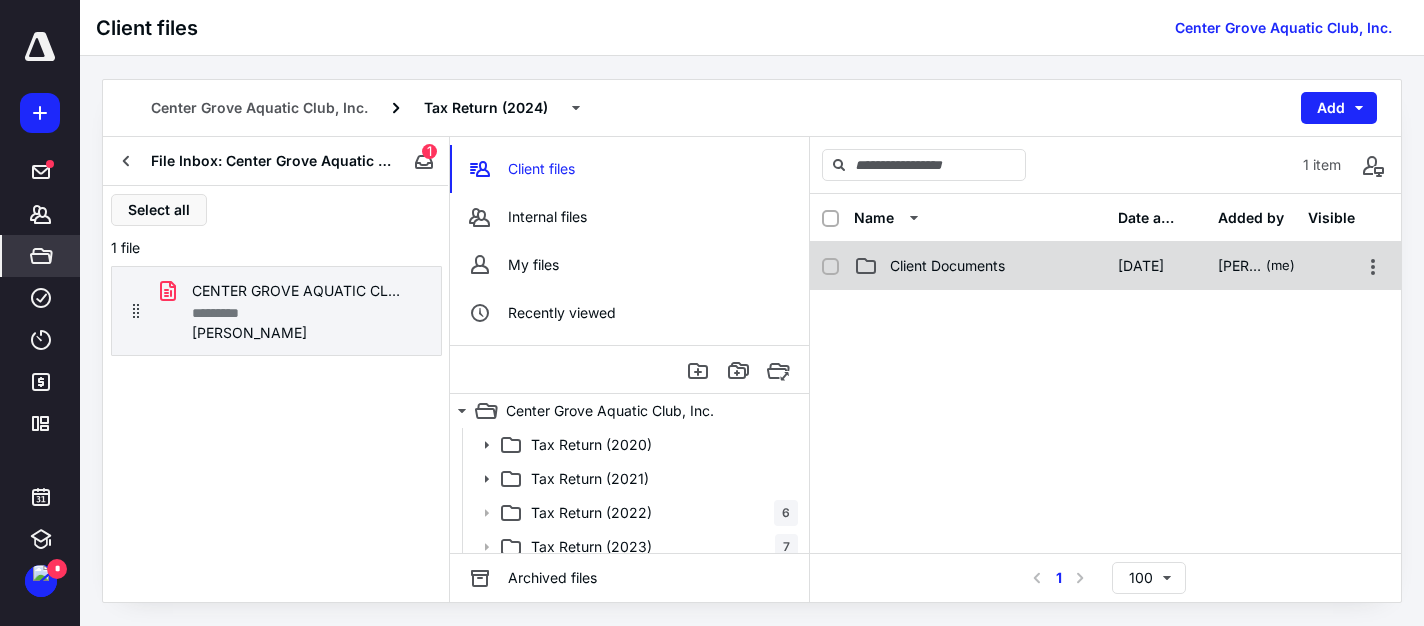 click on "Client Documents" at bounding box center [947, 266] 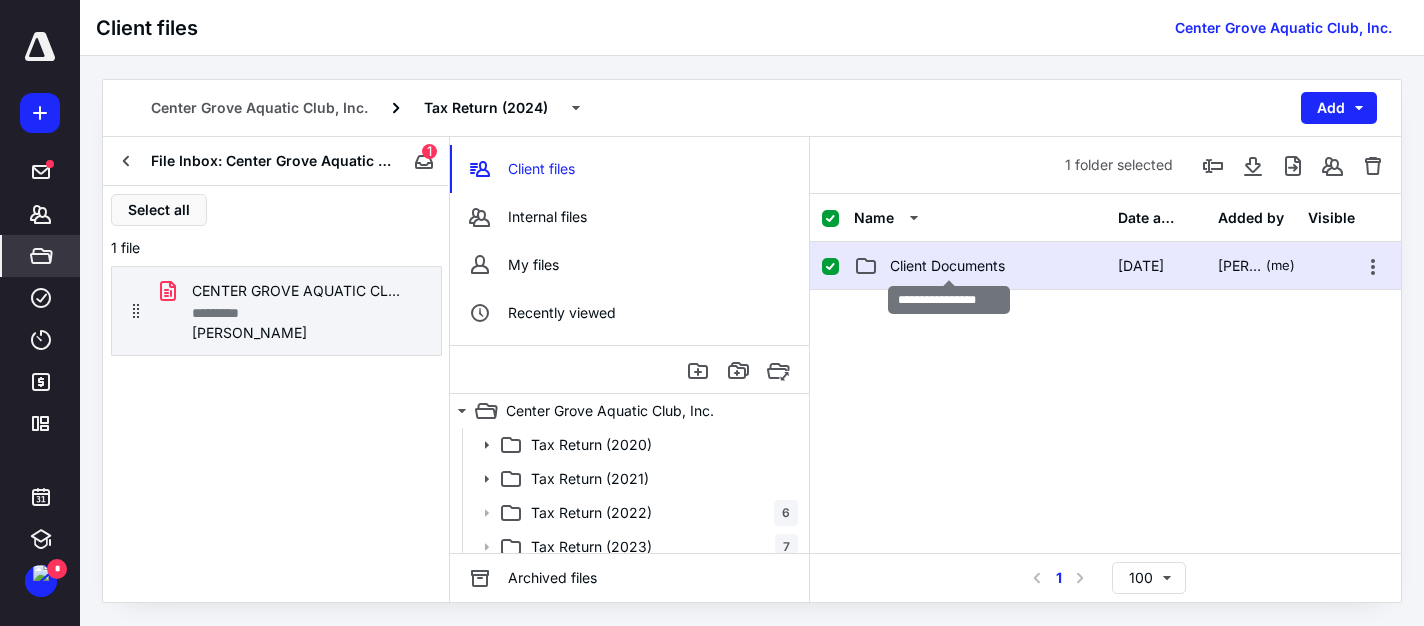 click on "Client Documents" at bounding box center (947, 266) 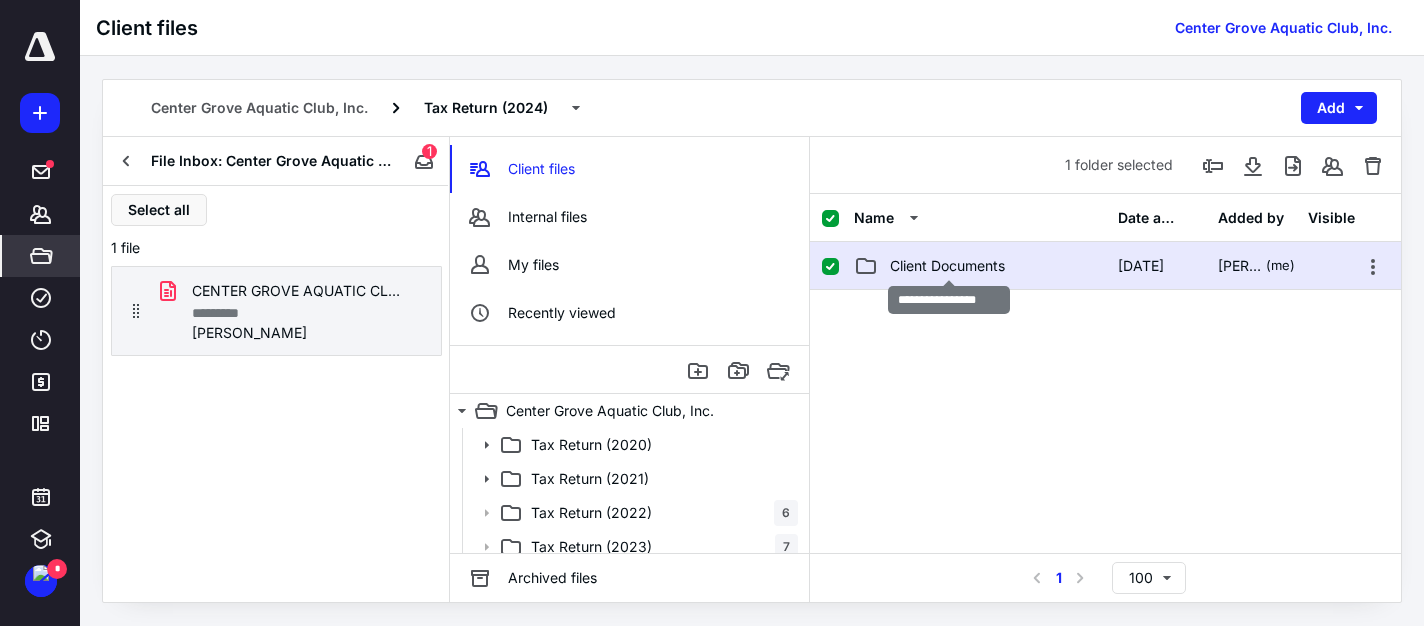 checkbox on "false" 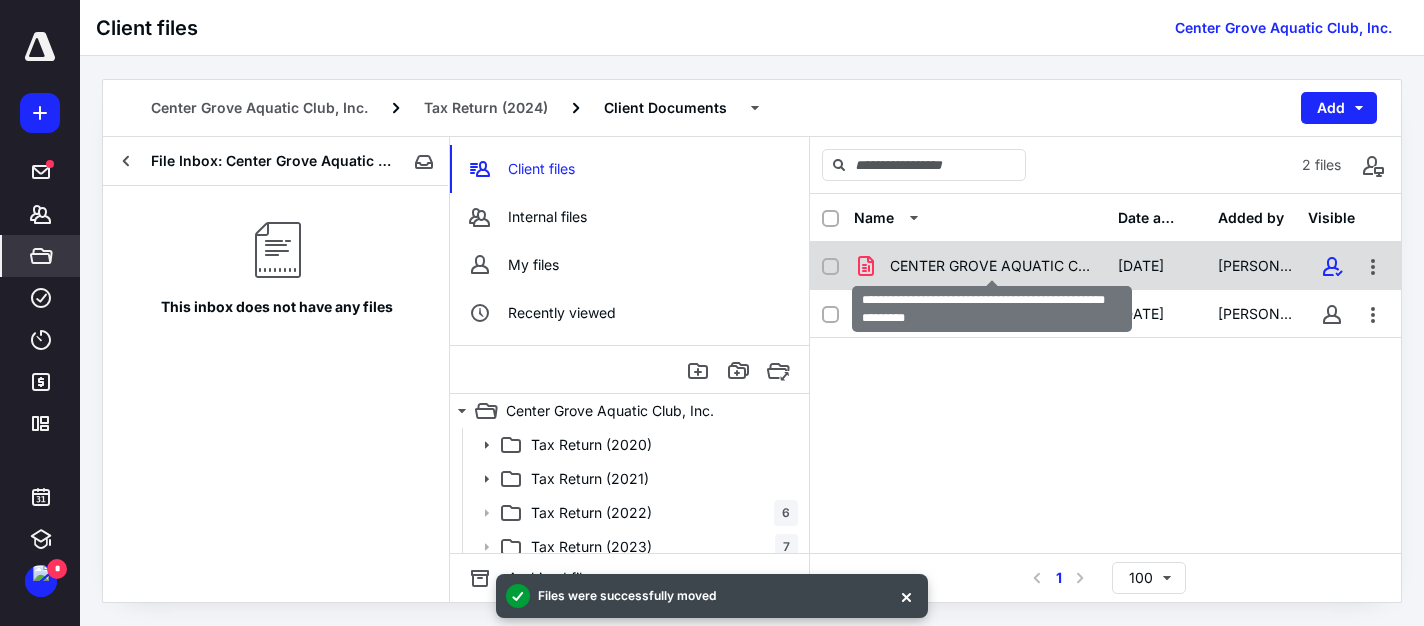 click on "CENTER GROVE AQUATIC CLUB, INC (Gov)(signed_[DATE]).pdf" at bounding box center [992, 266] 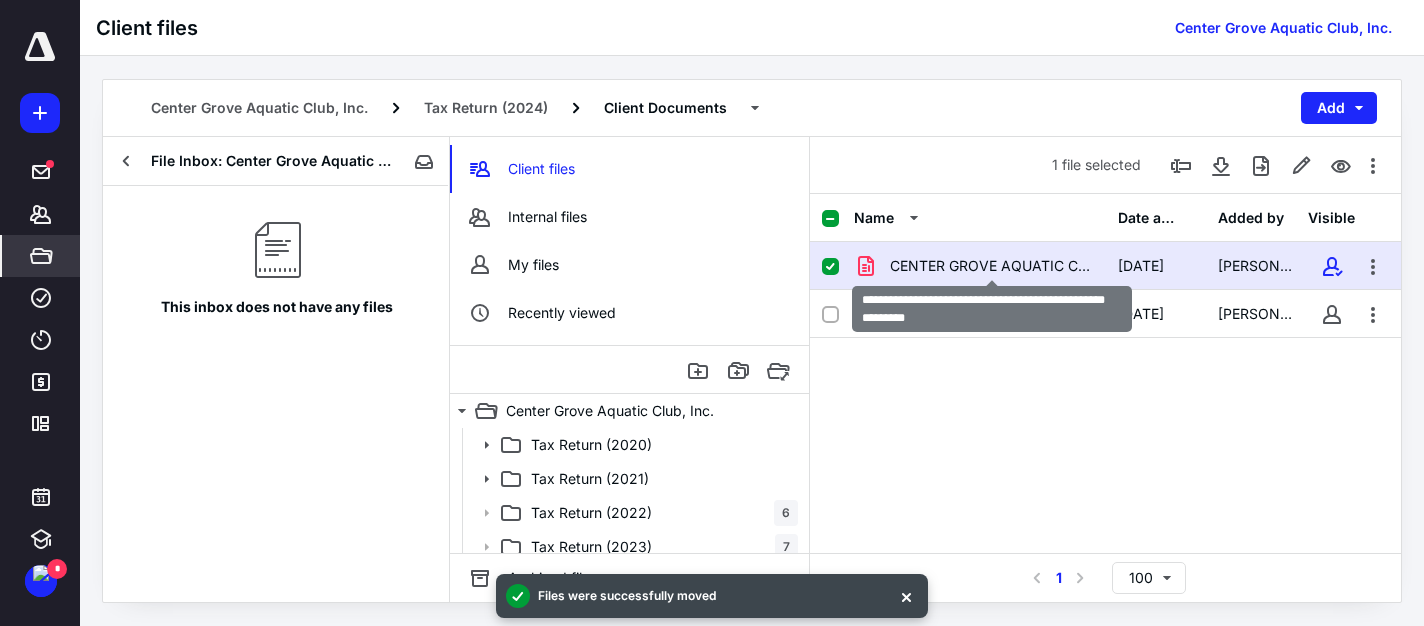 click on "CENTER GROVE AQUATIC CLUB, INC (Gov)(signed_[DATE]).pdf" at bounding box center [992, 266] 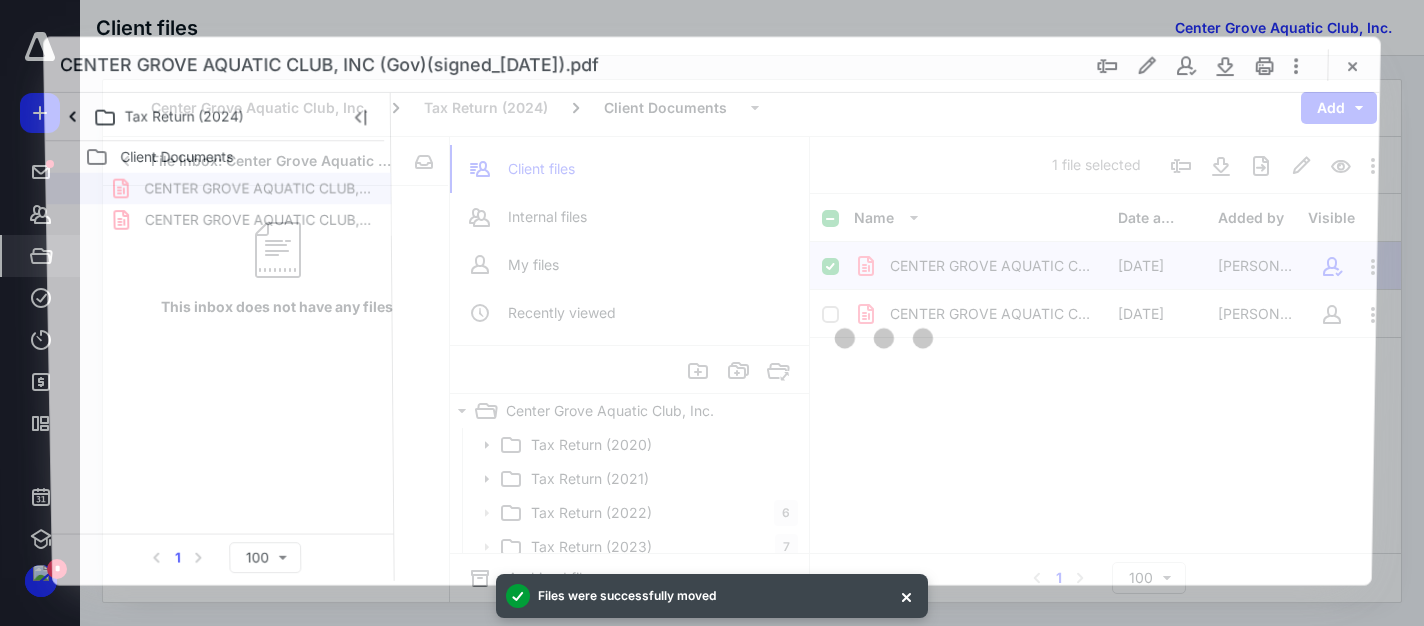scroll, scrollTop: 0, scrollLeft: 0, axis: both 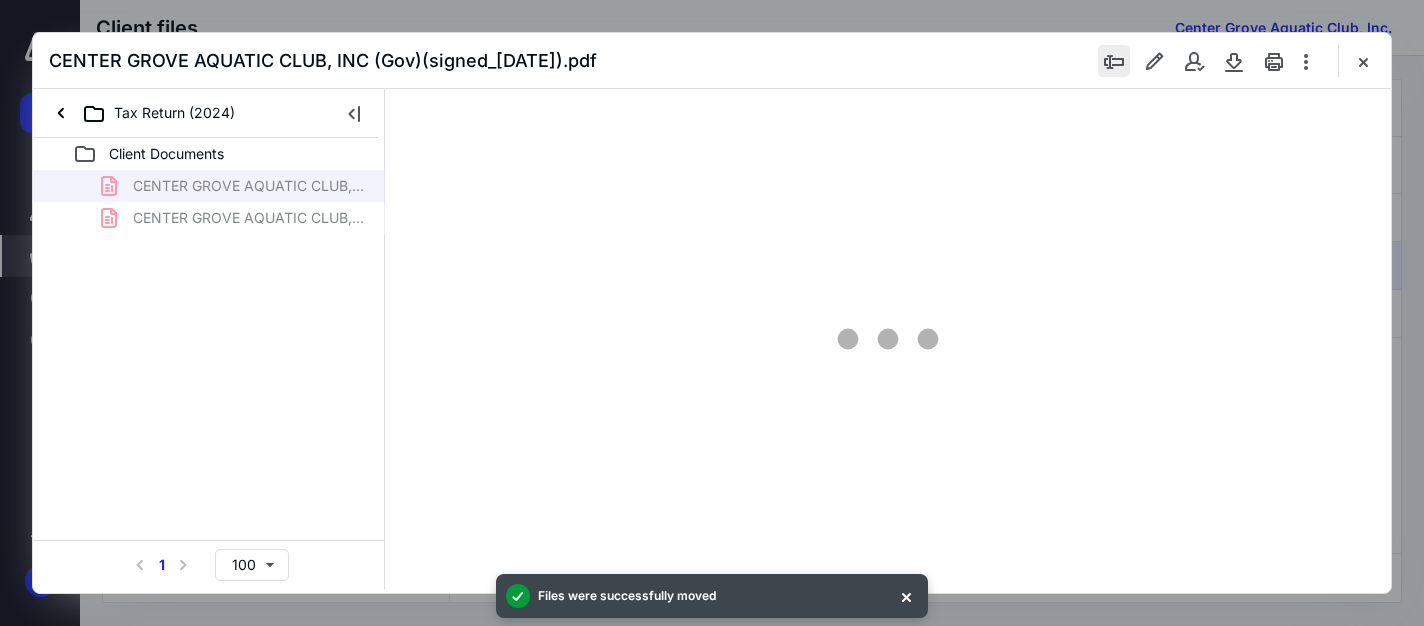 type on "161" 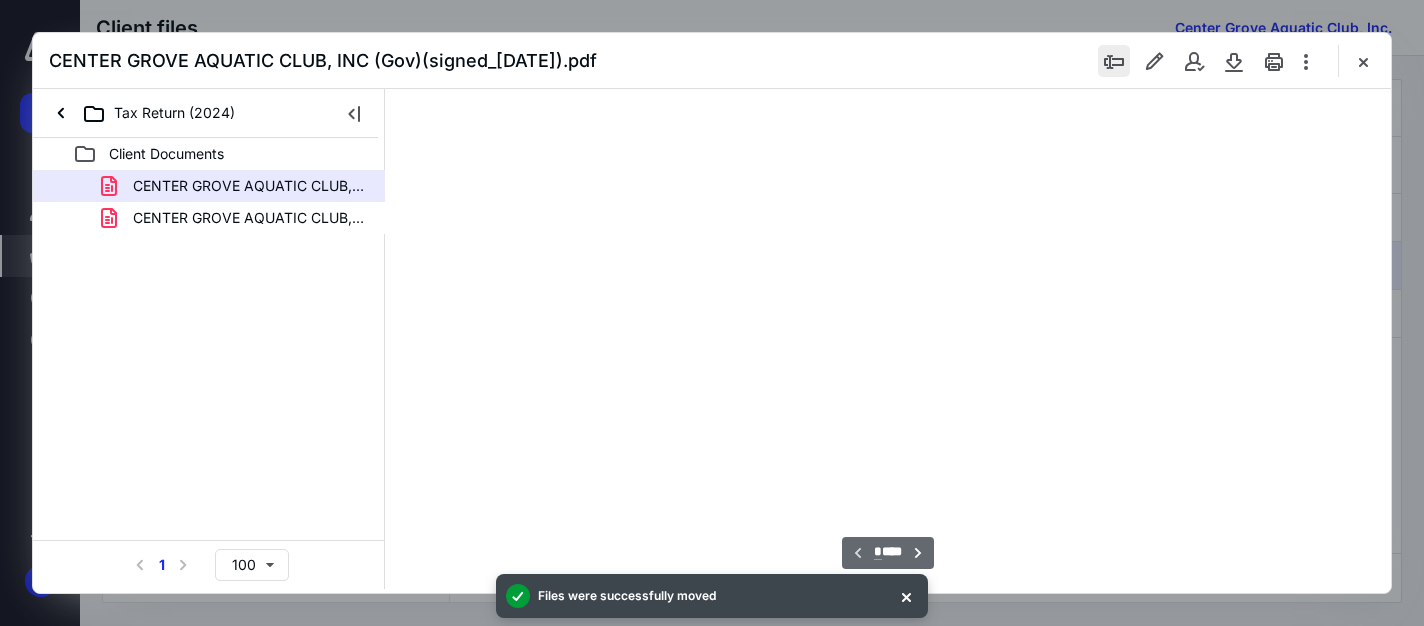 scroll, scrollTop: 82, scrollLeft: 0, axis: vertical 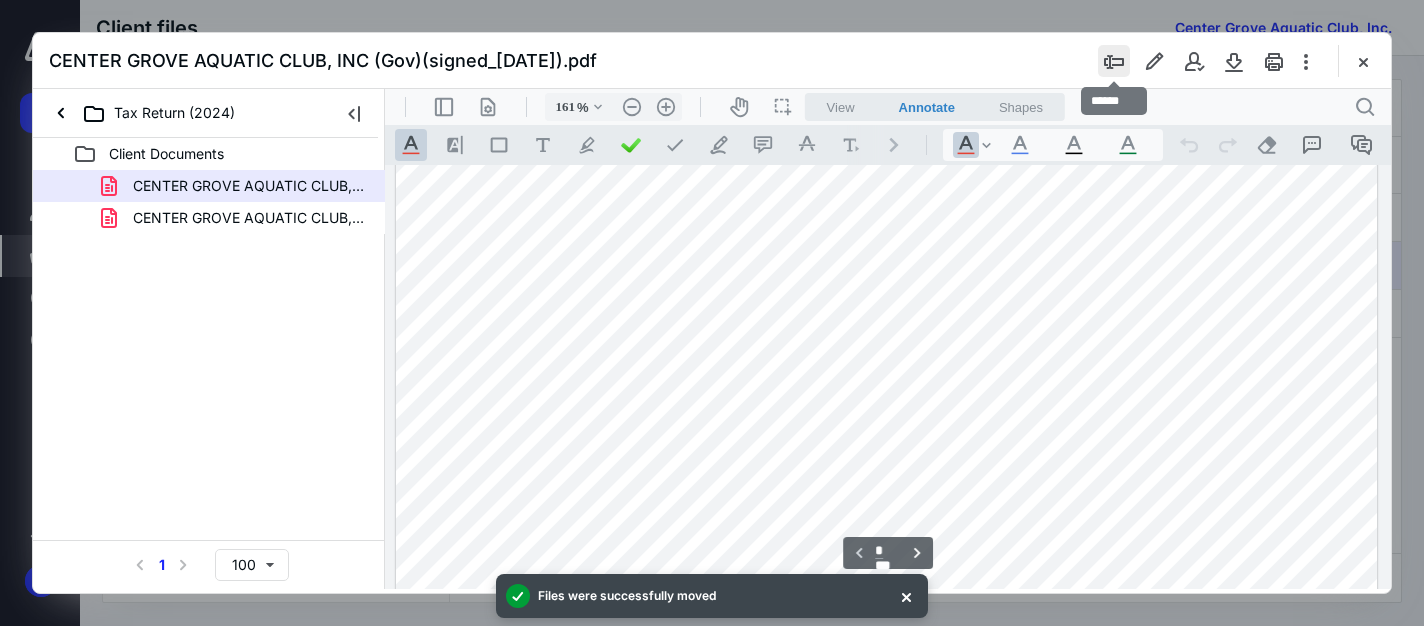 click at bounding box center (1114, 61) 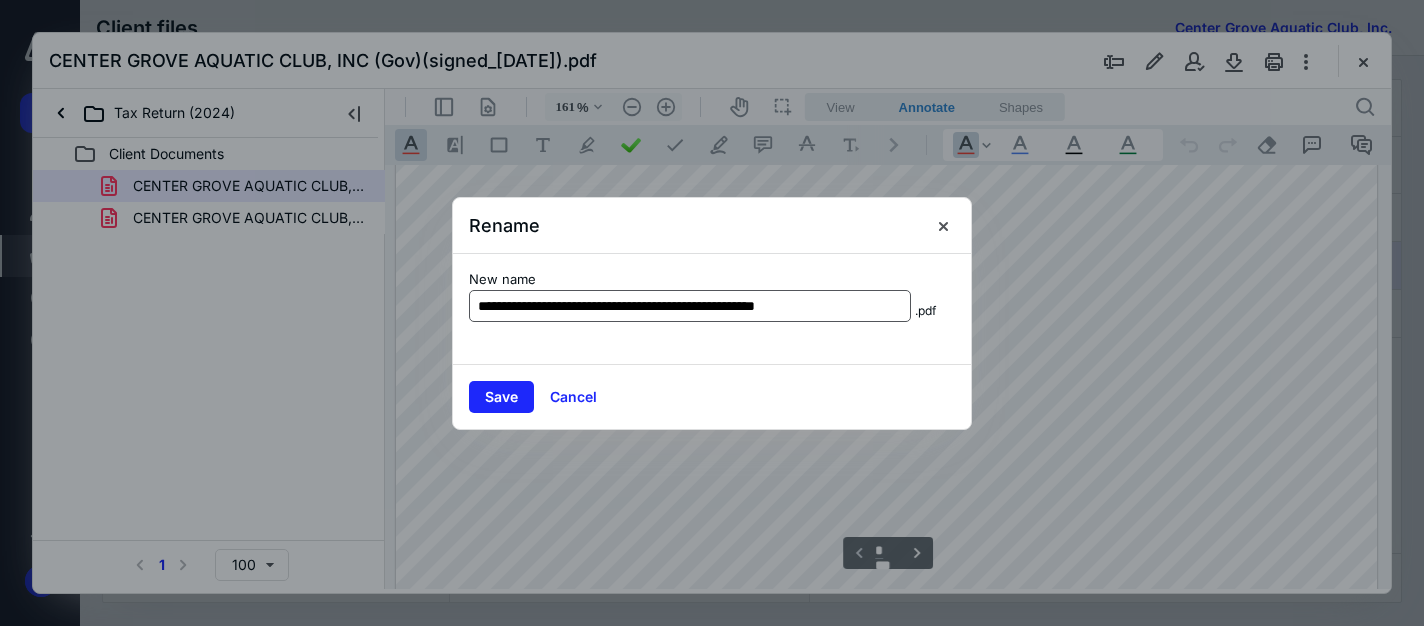 click on "**********" at bounding box center [690, 306] 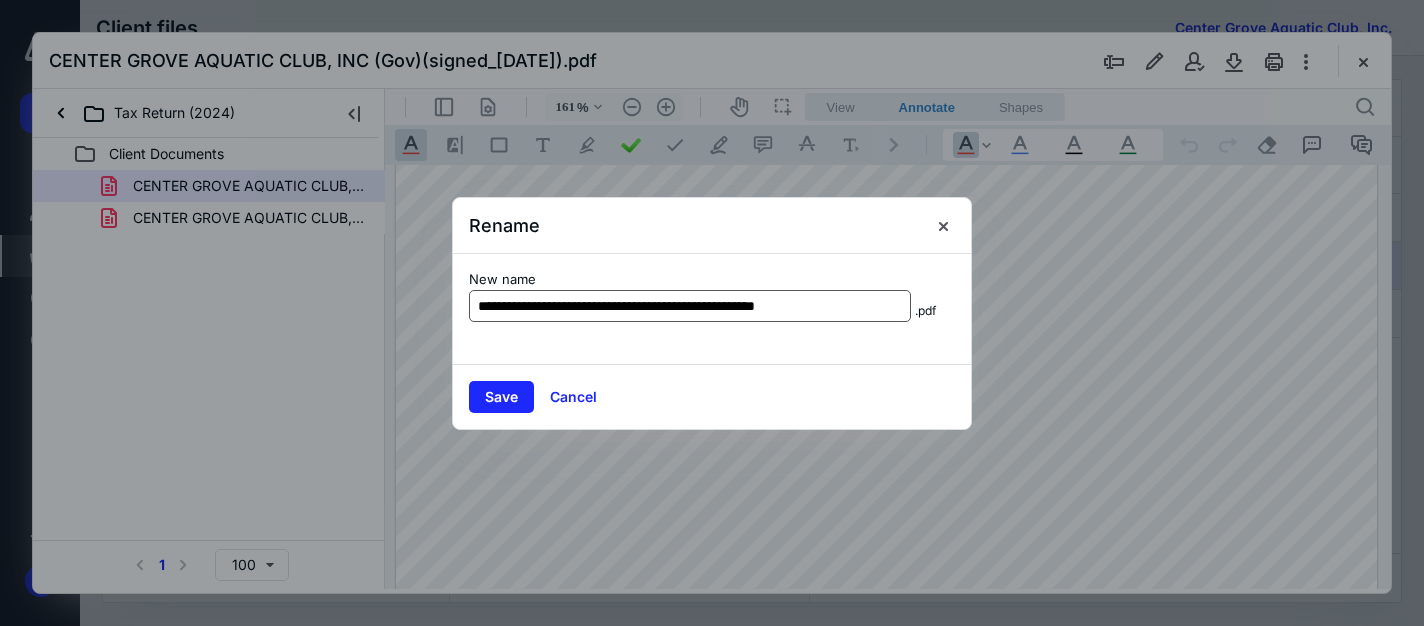 drag, startPoint x: 900, startPoint y: 303, endPoint x: 729, endPoint y: 298, distance: 171.07309 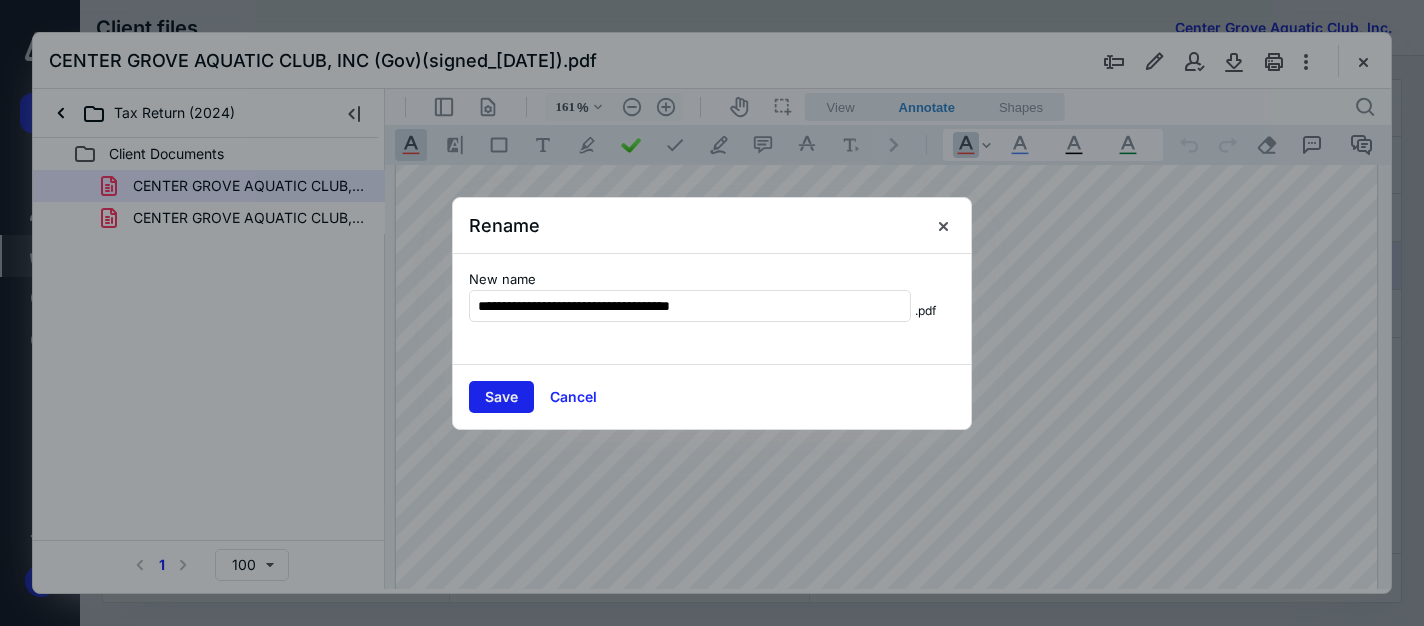 type on "**********" 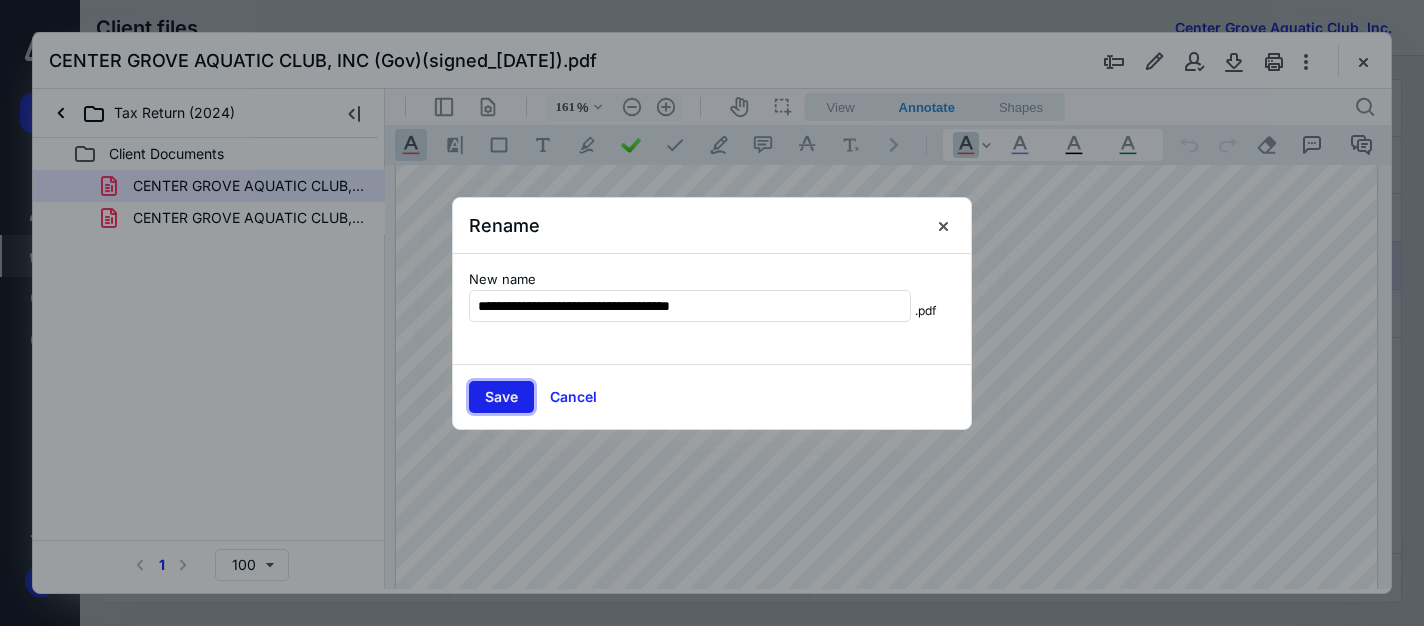 click on "Save" at bounding box center [501, 397] 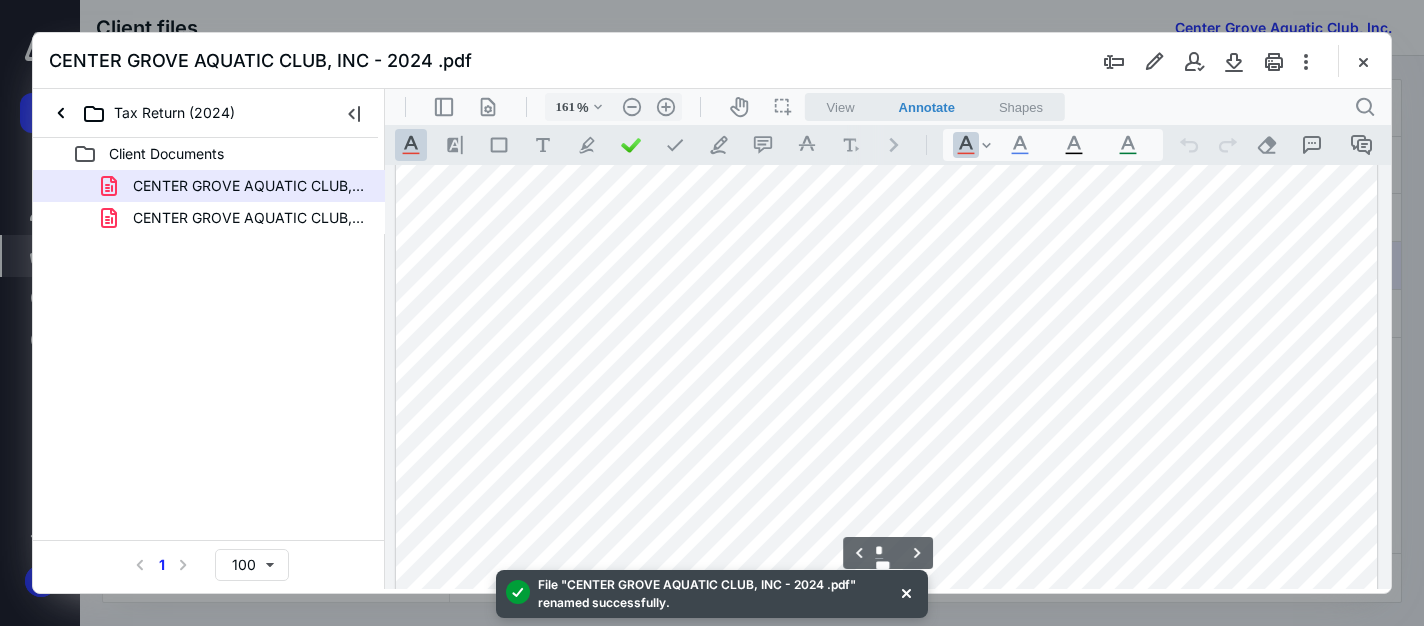 scroll, scrollTop: 2882, scrollLeft: 0, axis: vertical 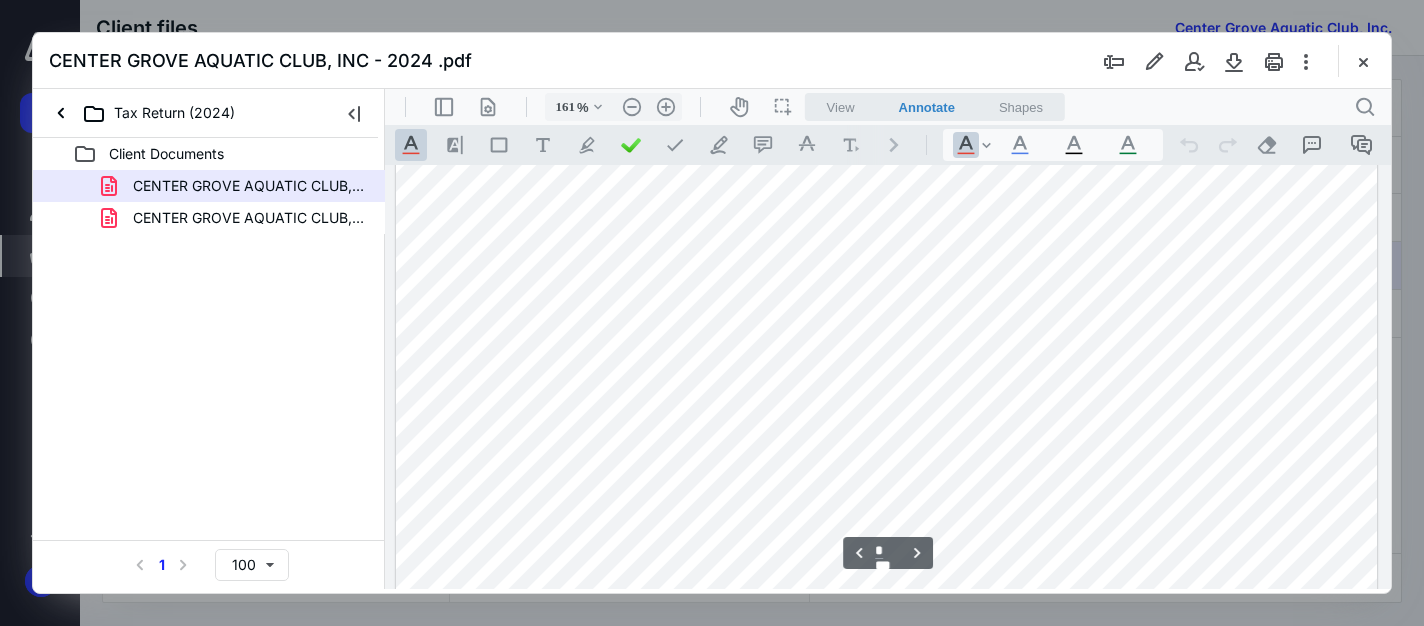 type on "*" 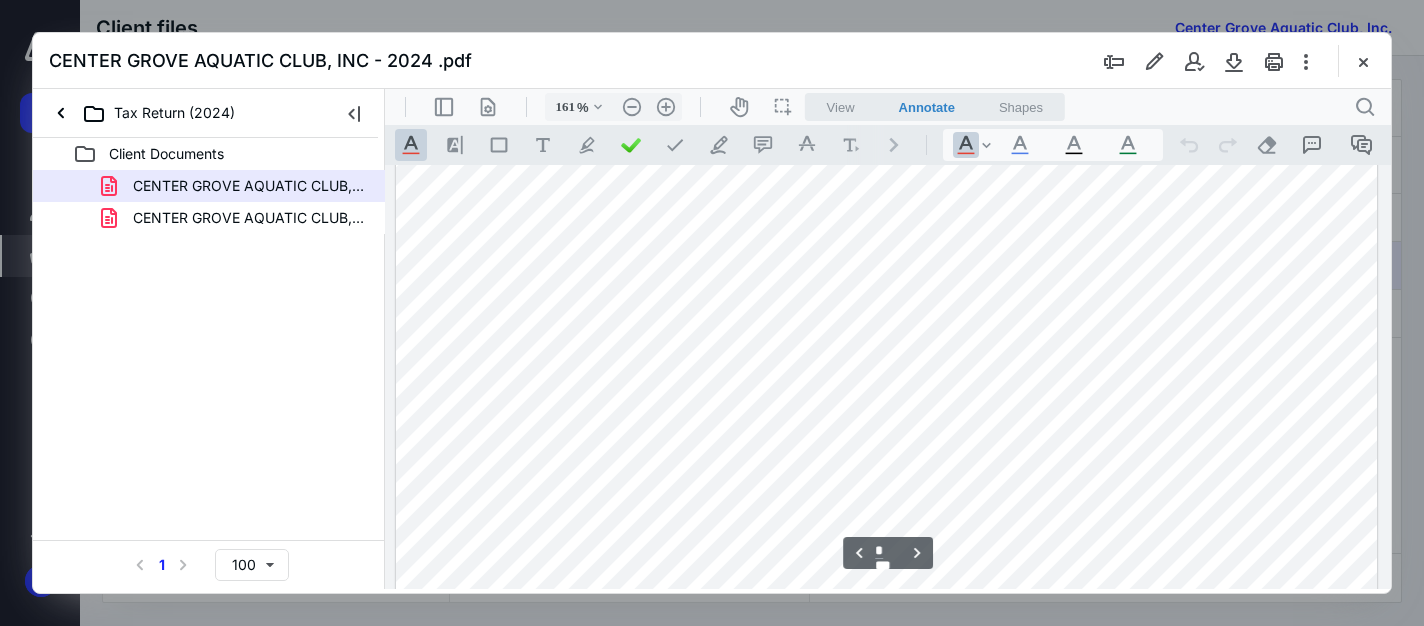 scroll, scrollTop: 4382, scrollLeft: 0, axis: vertical 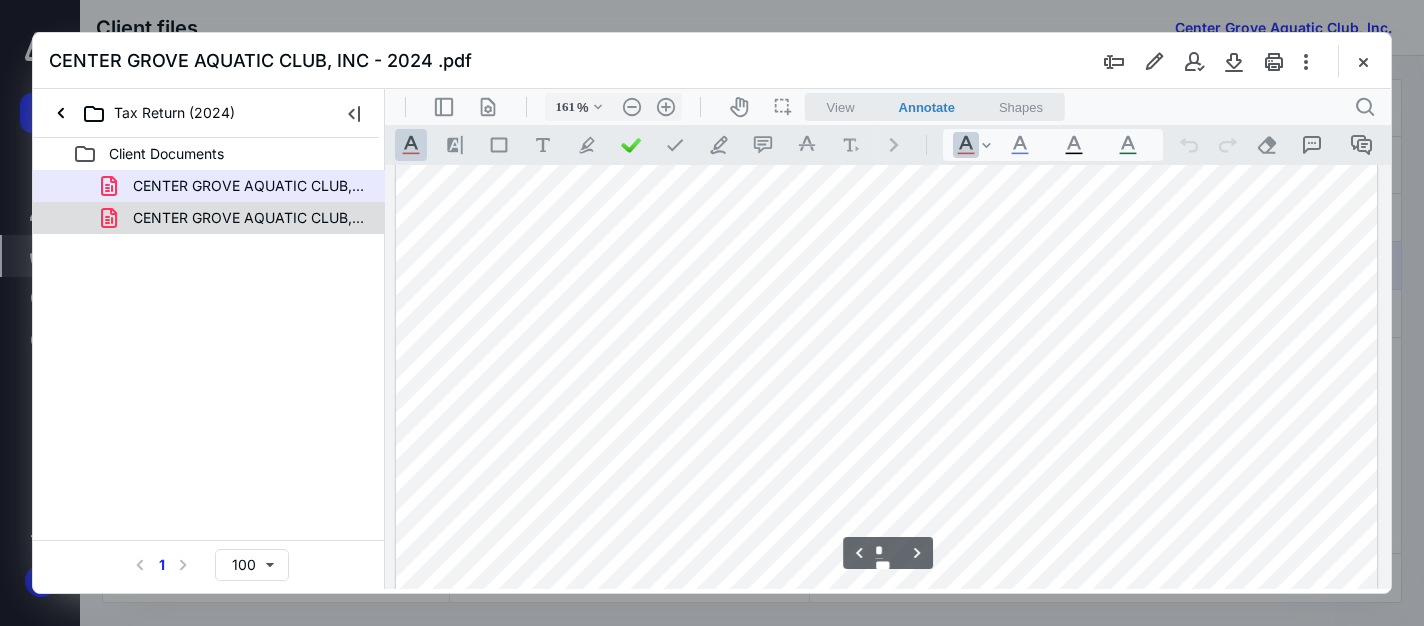 click on "CENTER GROVE AQUATIC CLUB, INC Ext.pdf" at bounding box center (249, 218) 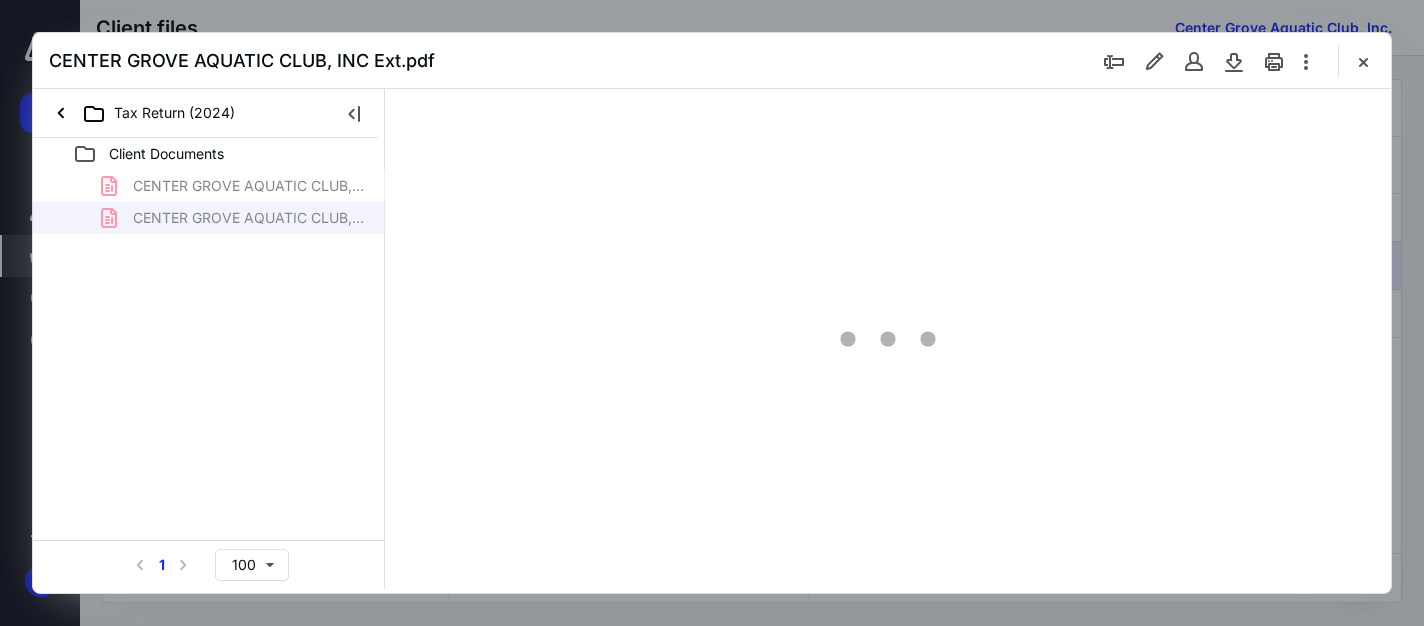 type on "161" 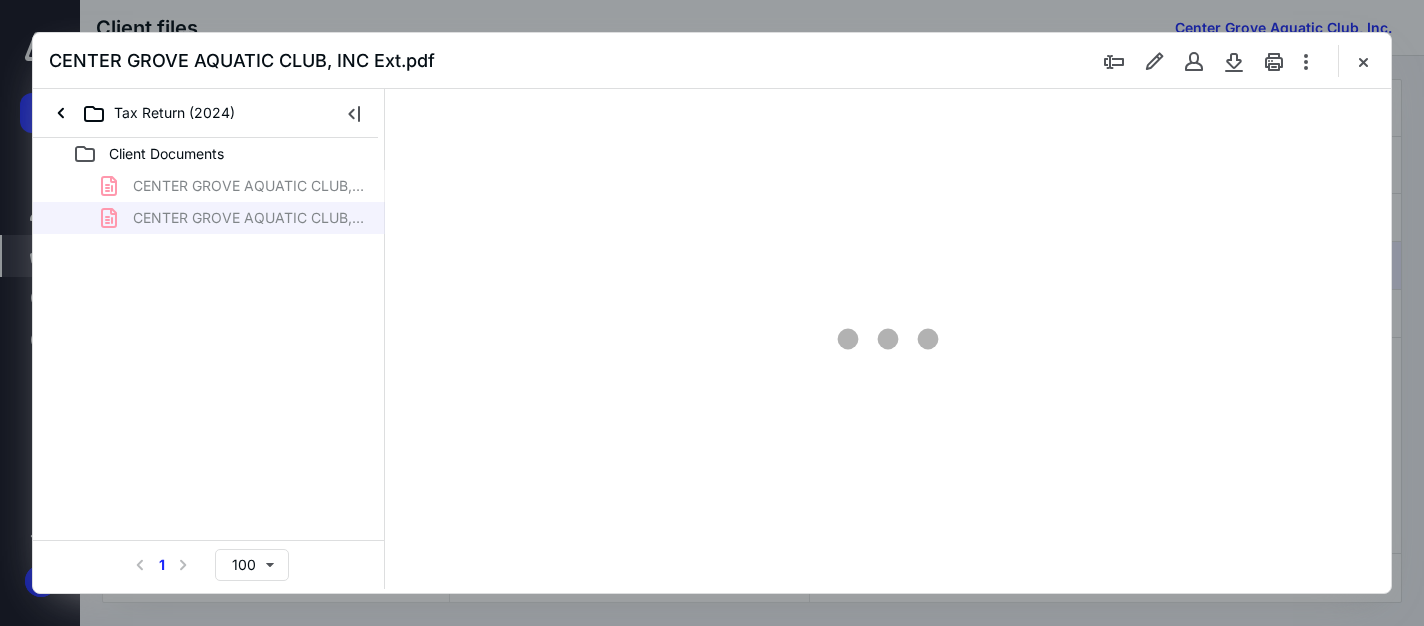 scroll, scrollTop: 82, scrollLeft: 0, axis: vertical 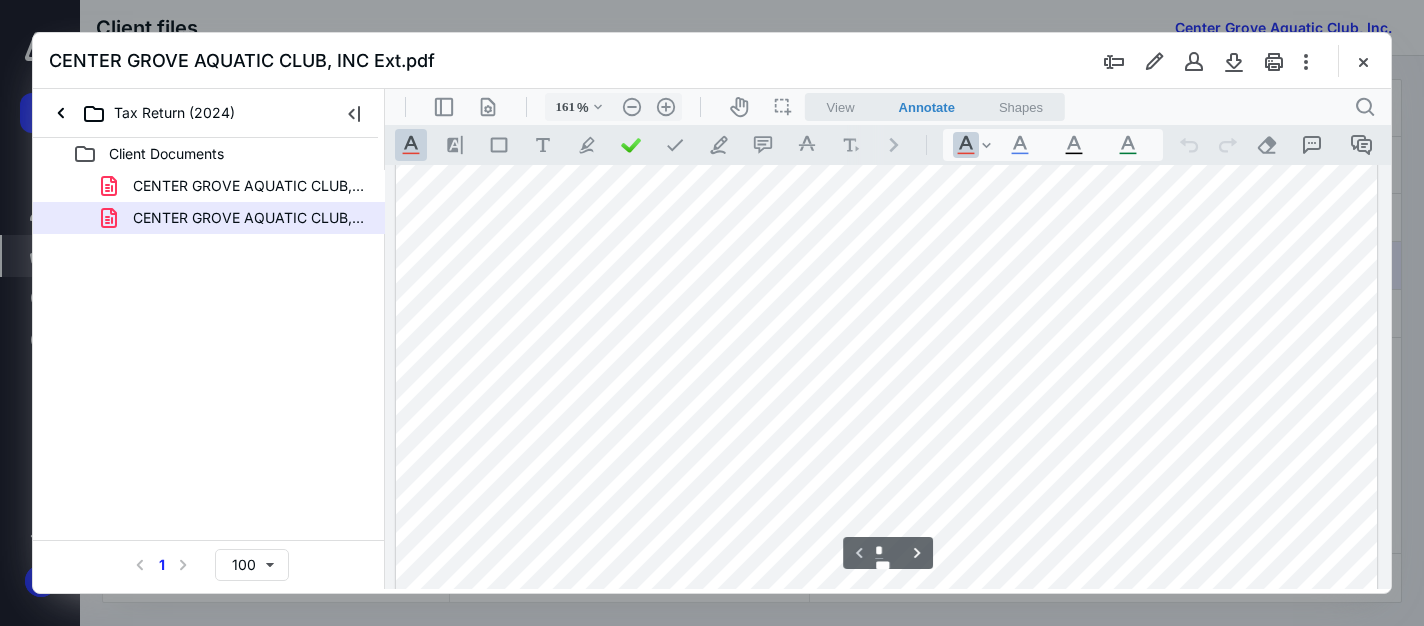 type on "*" 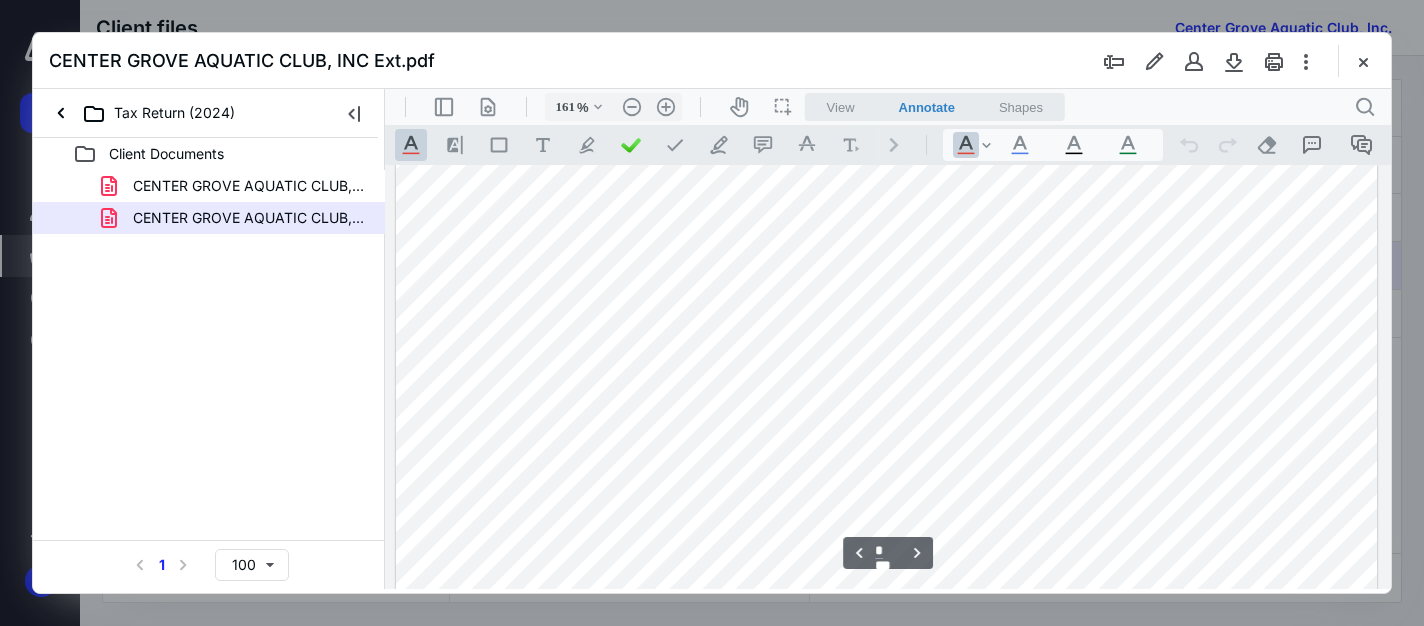 scroll, scrollTop: 1382, scrollLeft: 0, axis: vertical 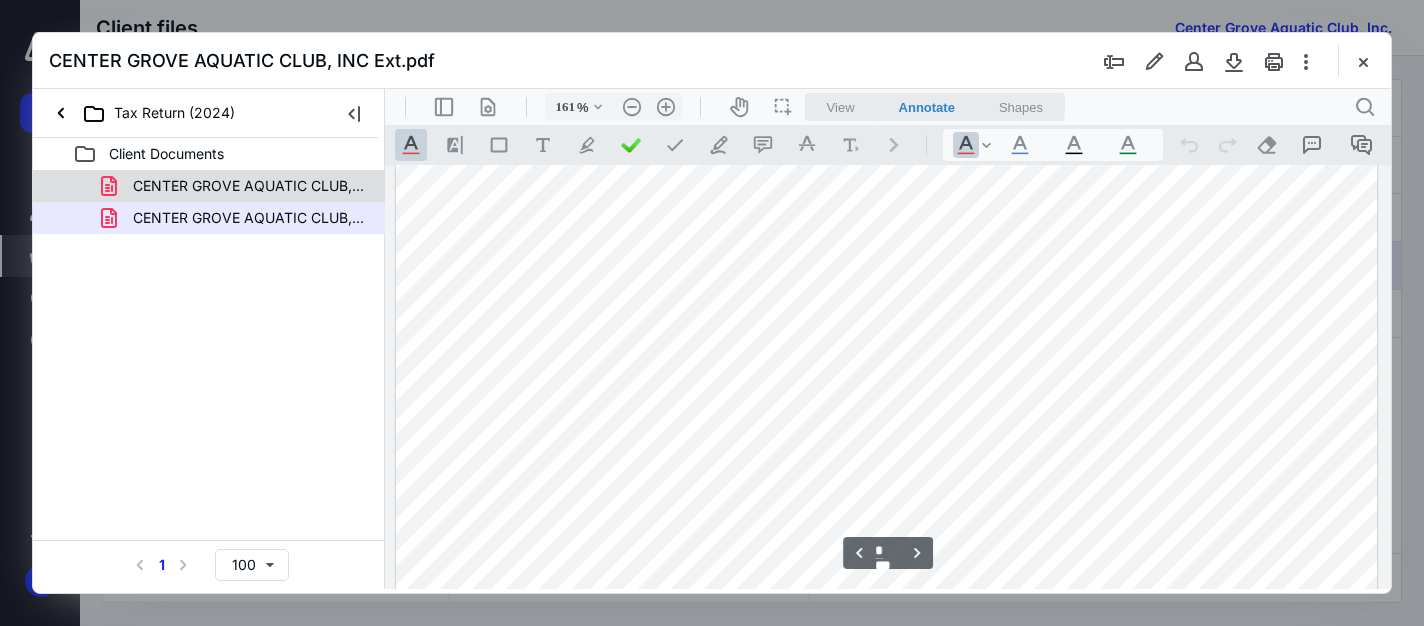 click on "CENTER GROVE AQUATIC CLUB, INC - 2024 .pdf" at bounding box center (249, 186) 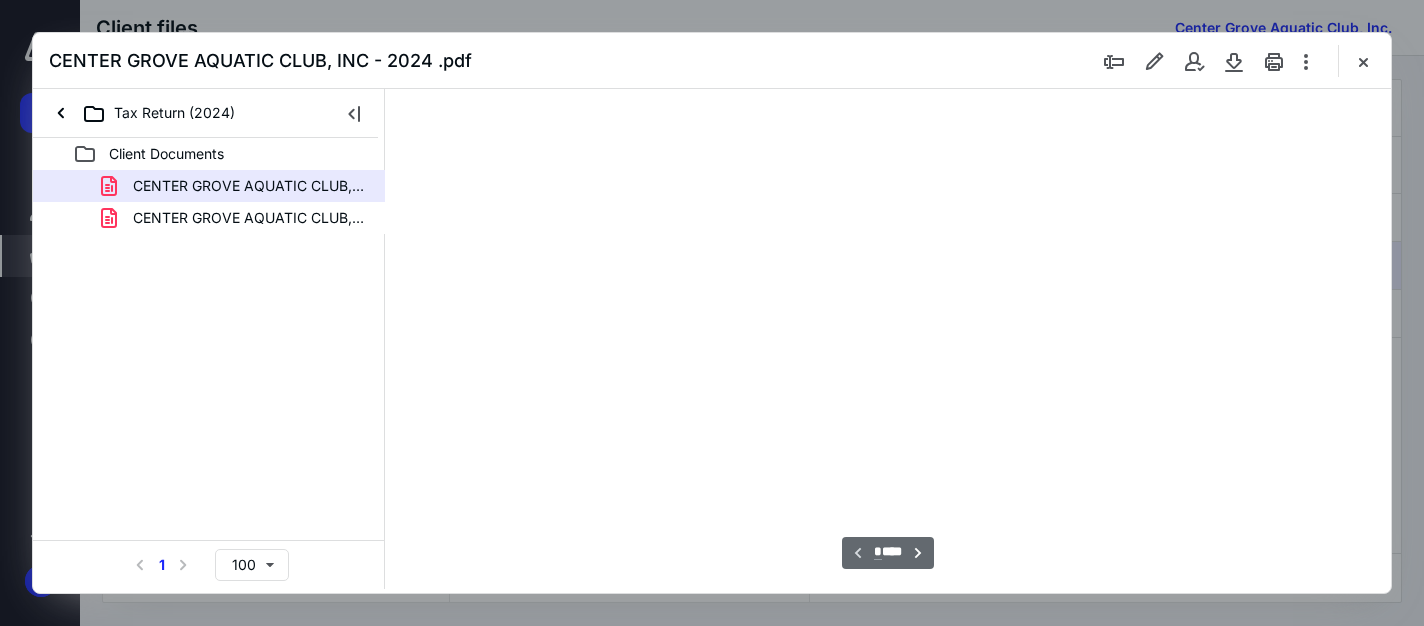 type on "161" 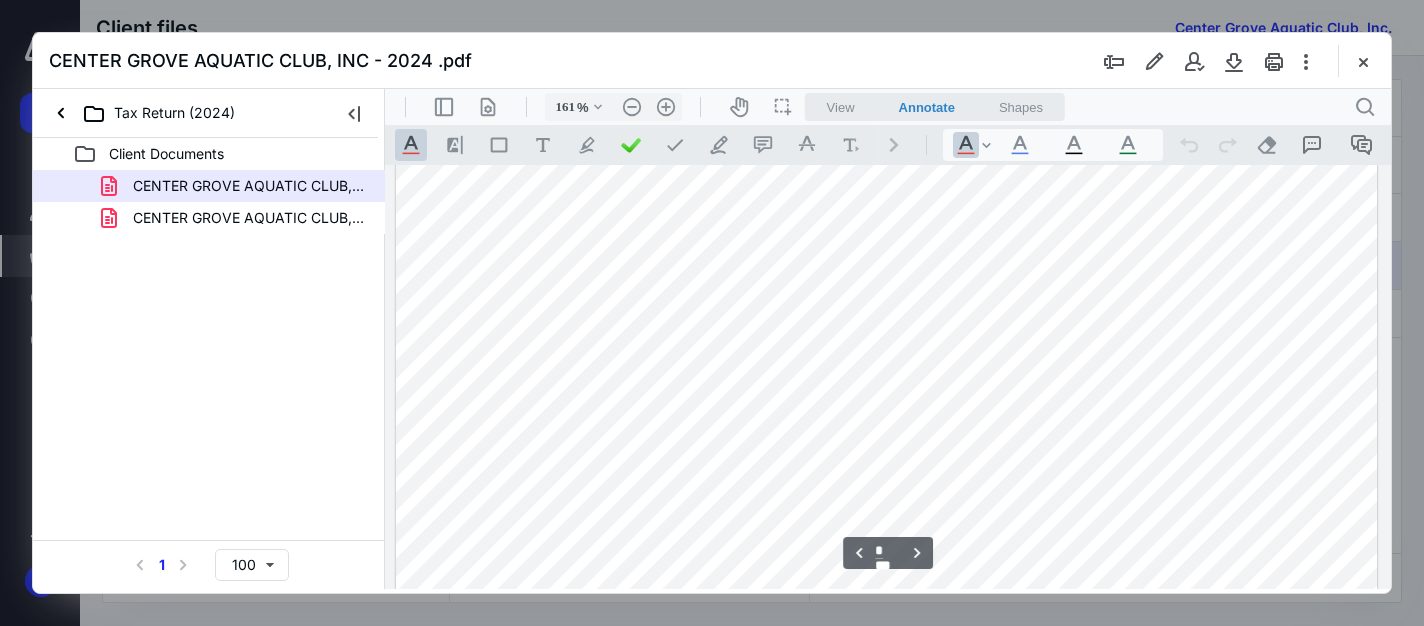scroll, scrollTop: 4582, scrollLeft: 0, axis: vertical 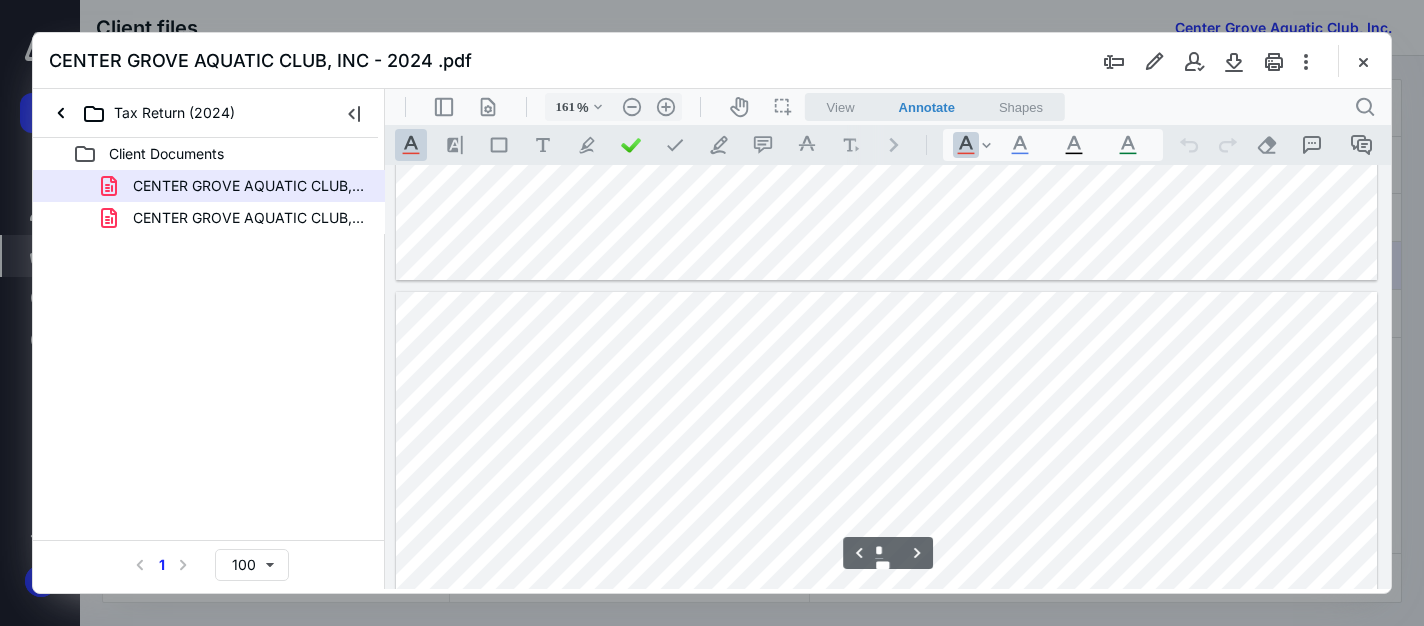 type on "*" 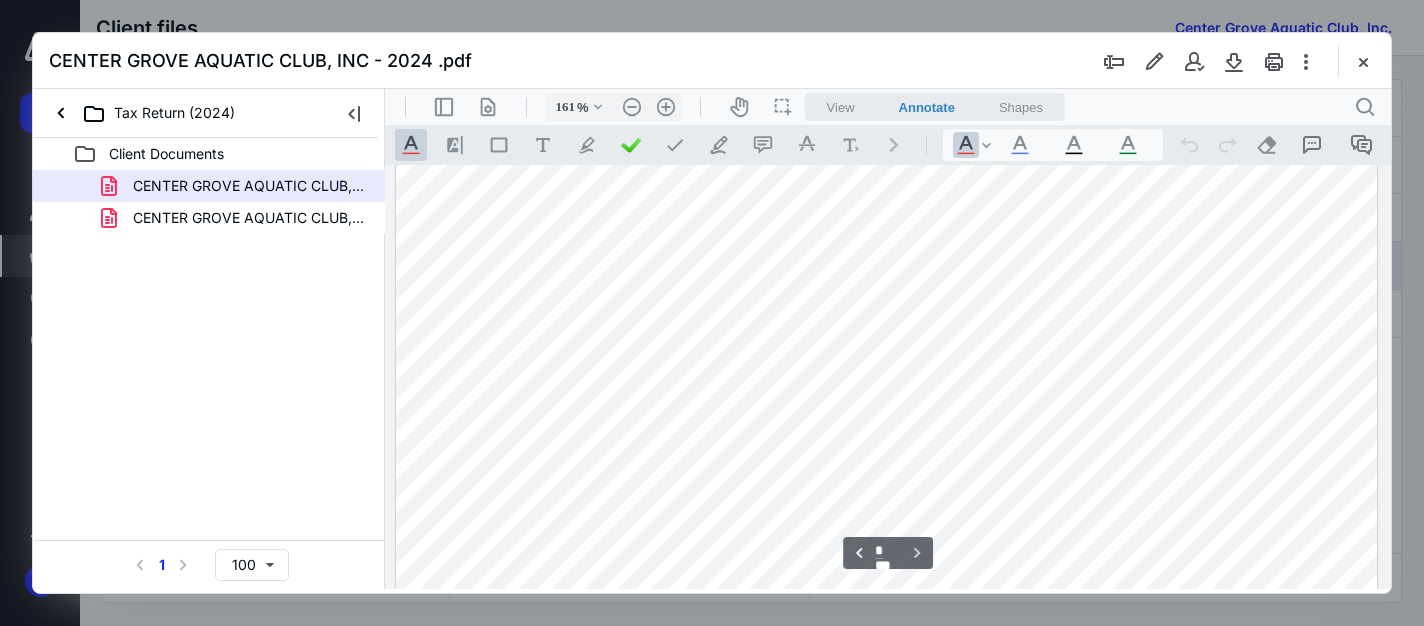 scroll, scrollTop: 5382, scrollLeft: 0, axis: vertical 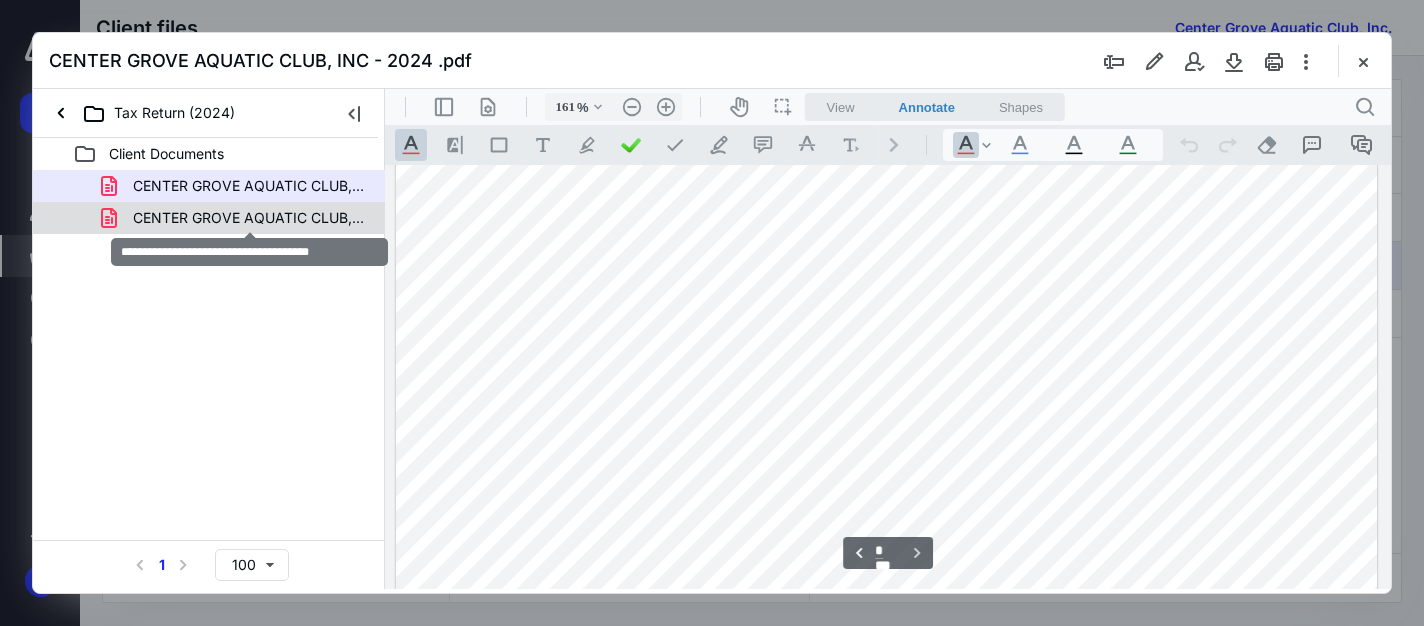 click on "CENTER GROVE AQUATIC CLUB, INC Ext.pdf" at bounding box center (249, 218) 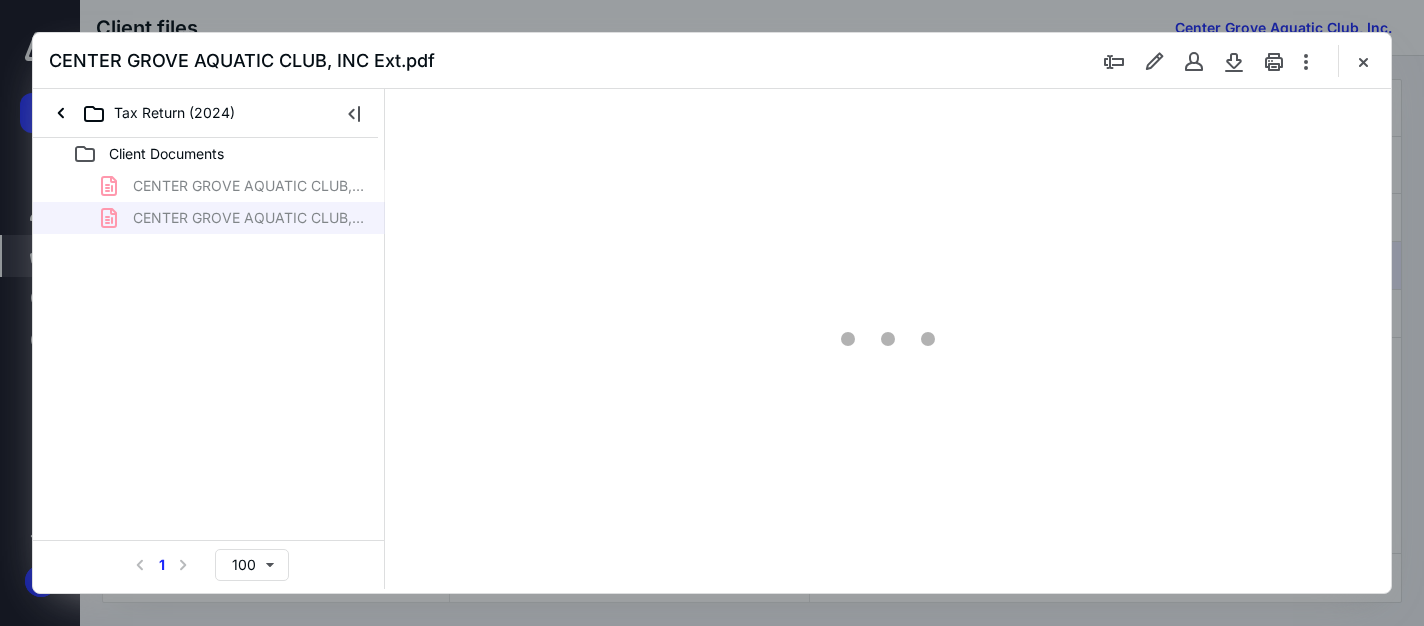 scroll, scrollTop: 82, scrollLeft: 0, axis: vertical 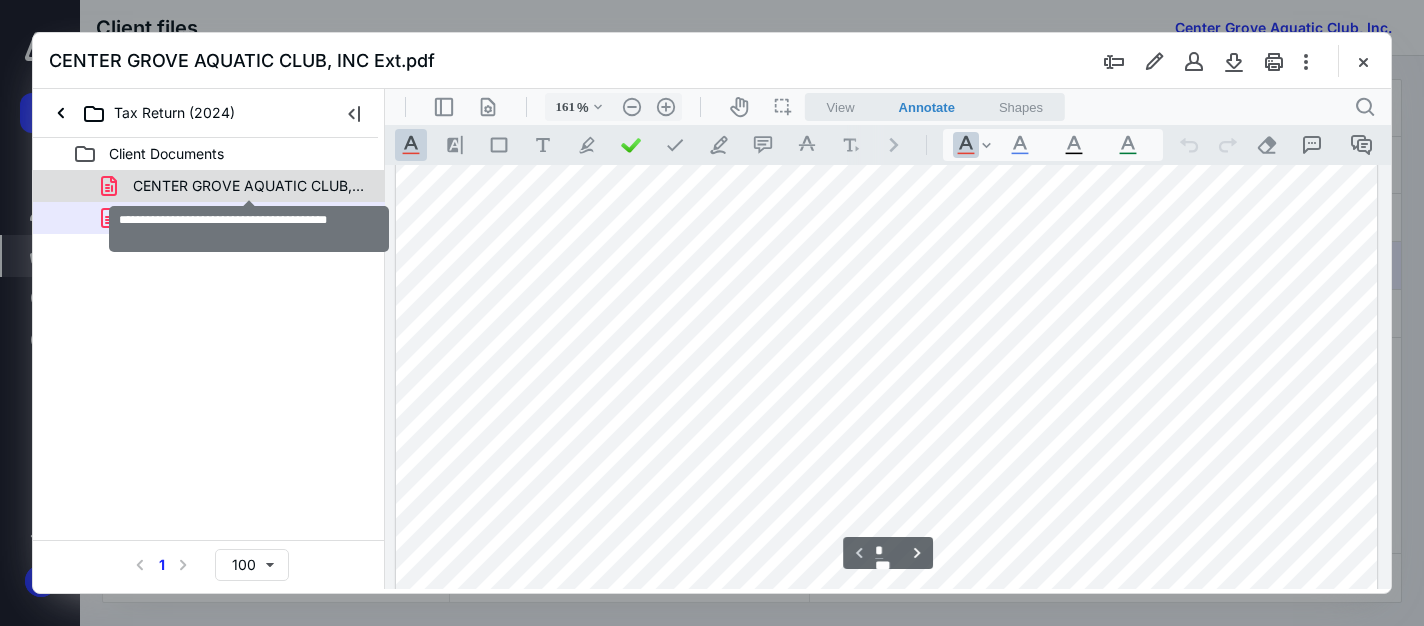 click on "CENTER GROVE AQUATIC CLUB, INC - 2024 .pdf" at bounding box center [249, 186] 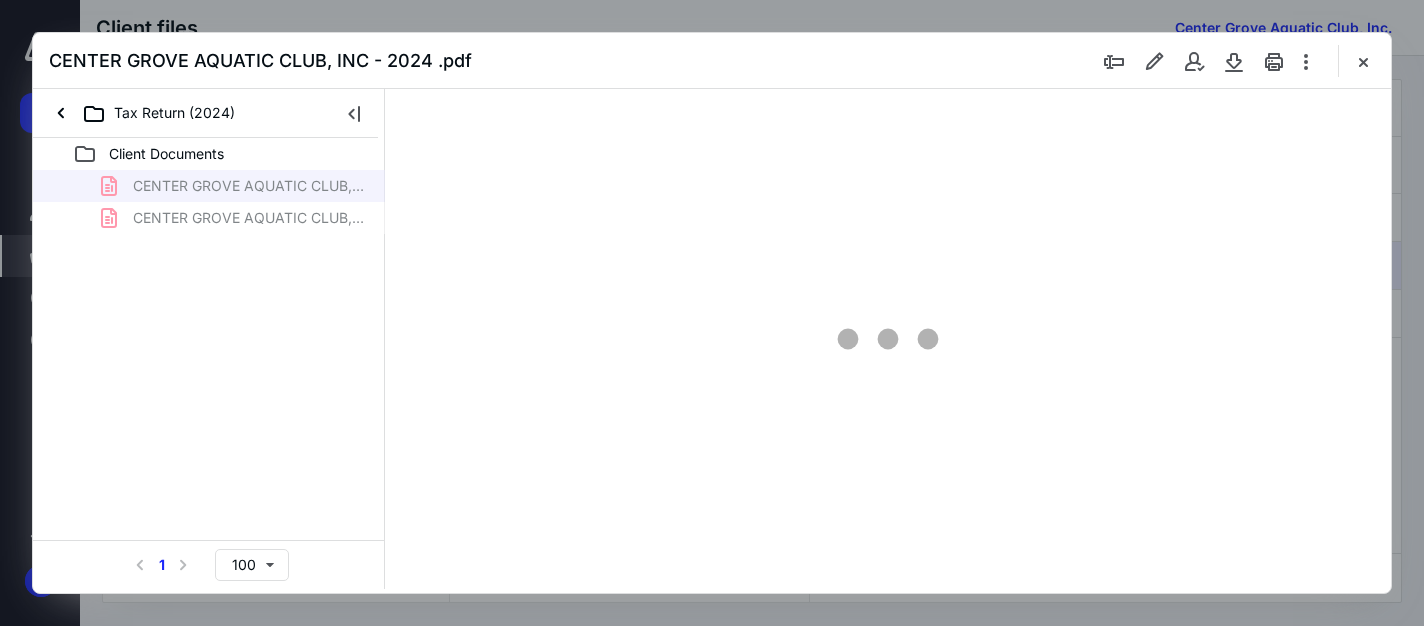 type on "161" 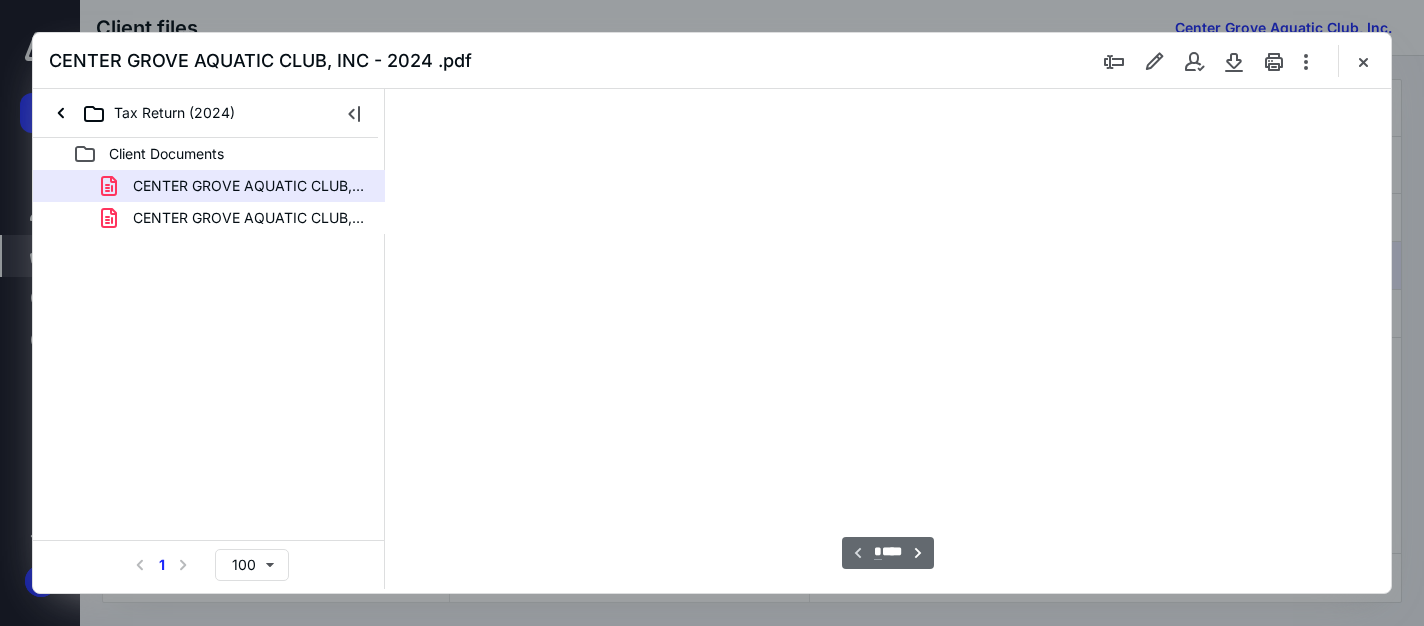 scroll, scrollTop: 82, scrollLeft: 0, axis: vertical 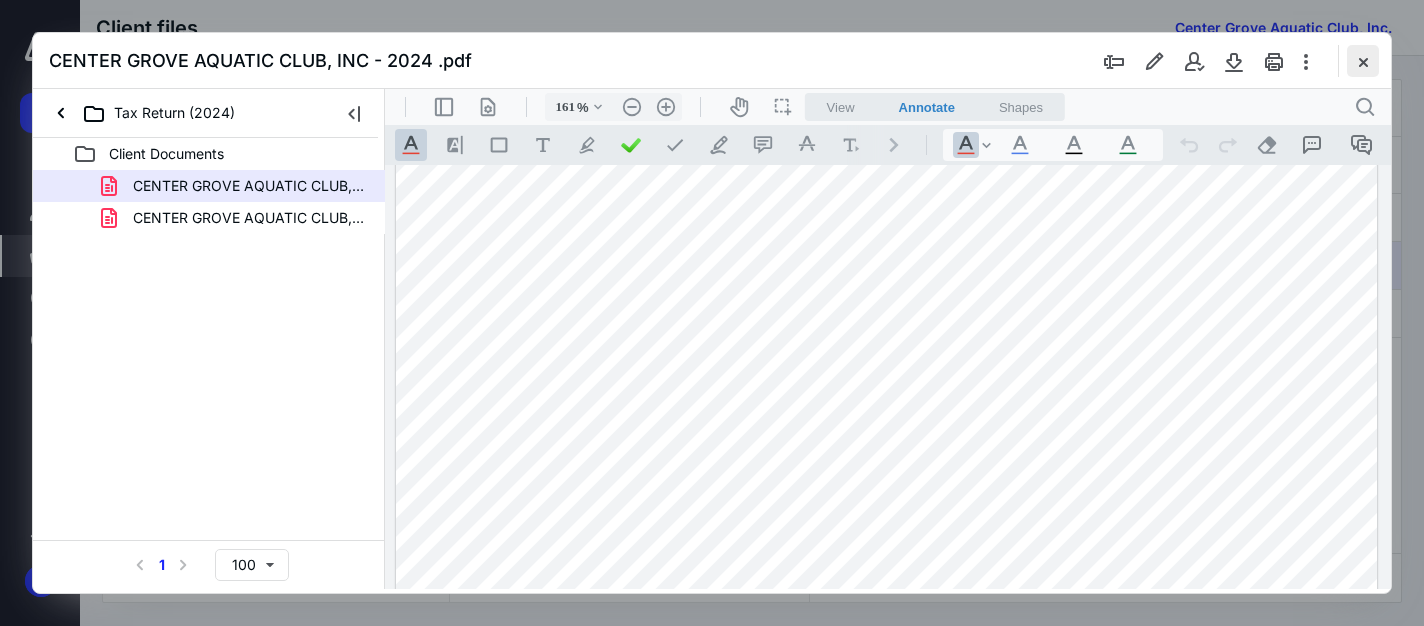 click at bounding box center [1363, 61] 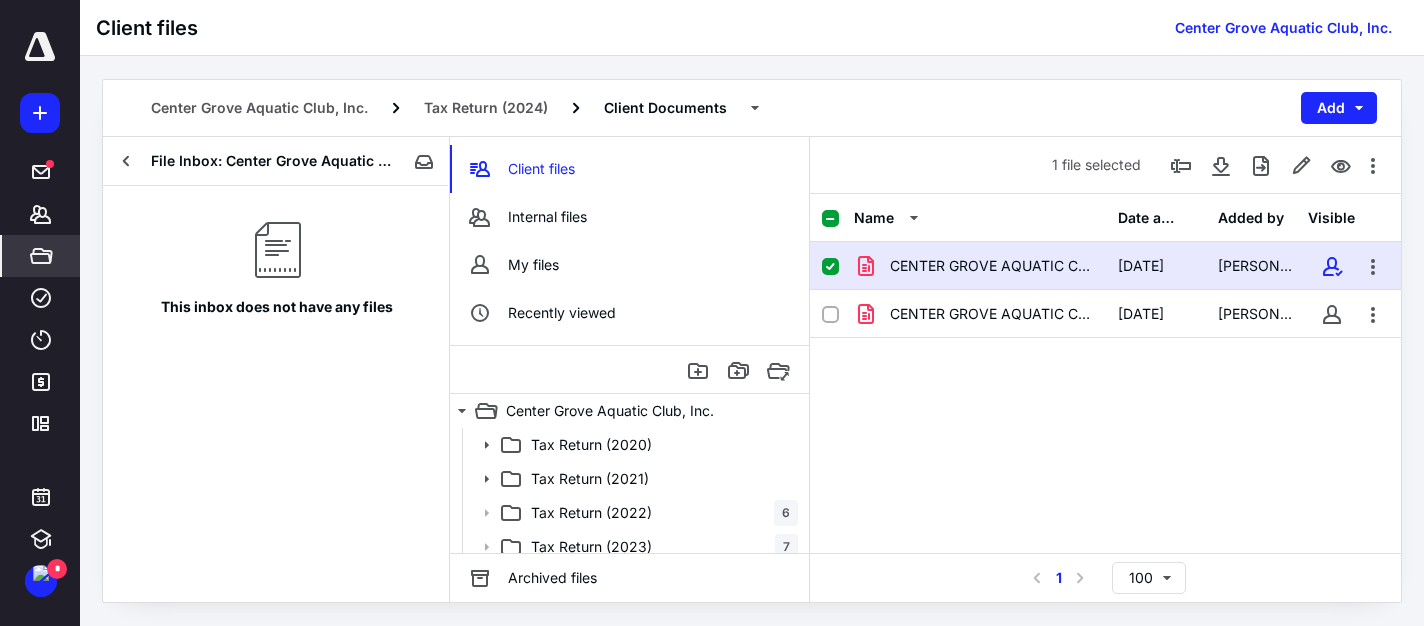 click on "CENTER GROVE AQUATIC CLUB, INC - 2024 .pdf" at bounding box center [980, 266] 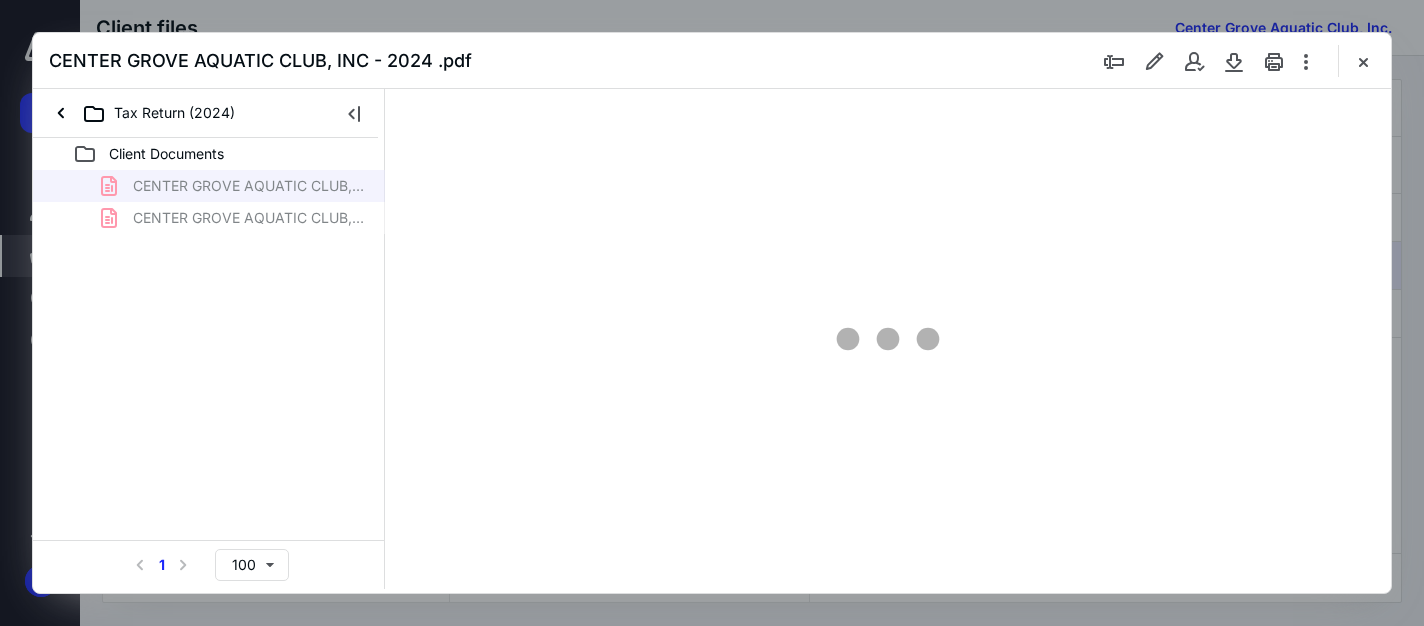 scroll, scrollTop: 0, scrollLeft: 0, axis: both 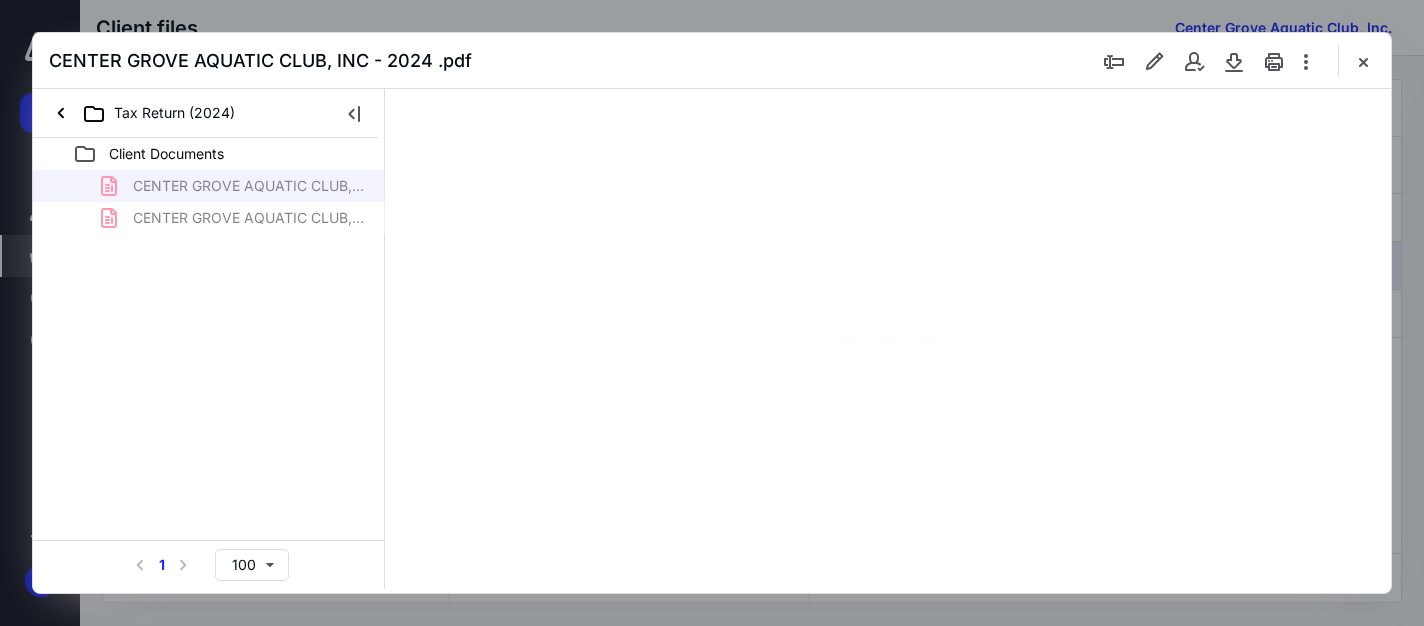 type on "161" 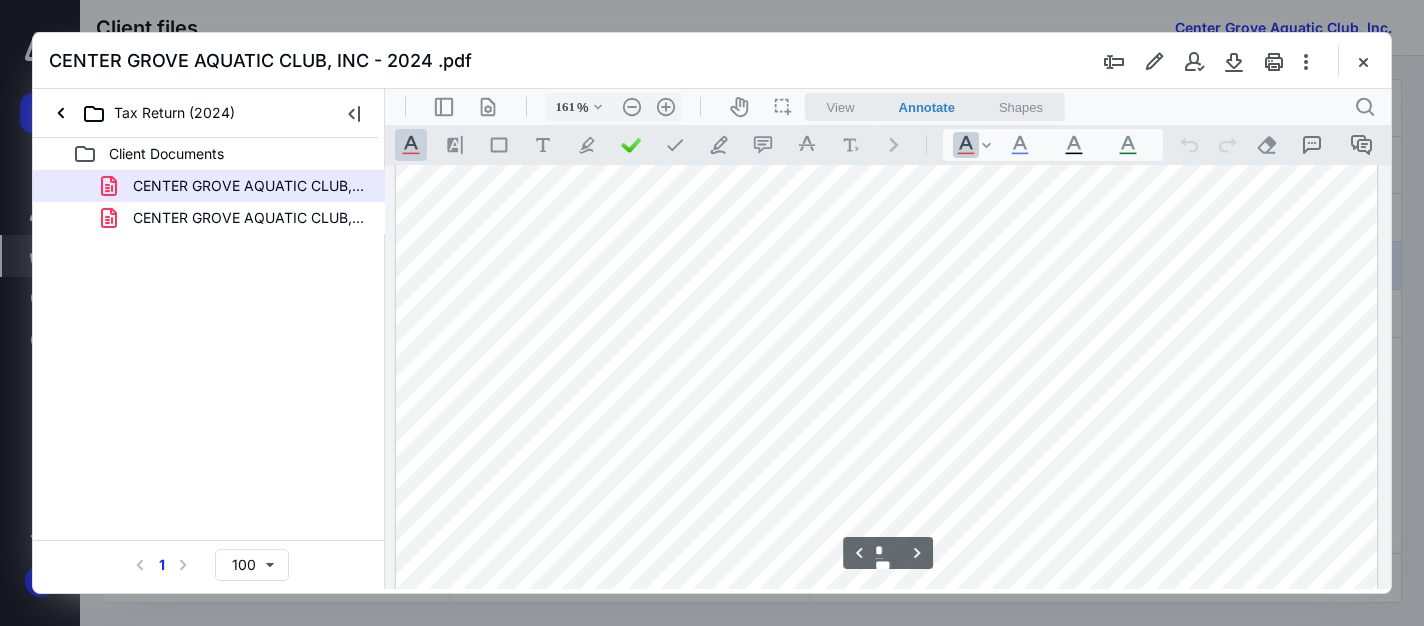 scroll, scrollTop: 4982, scrollLeft: 0, axis: vertical 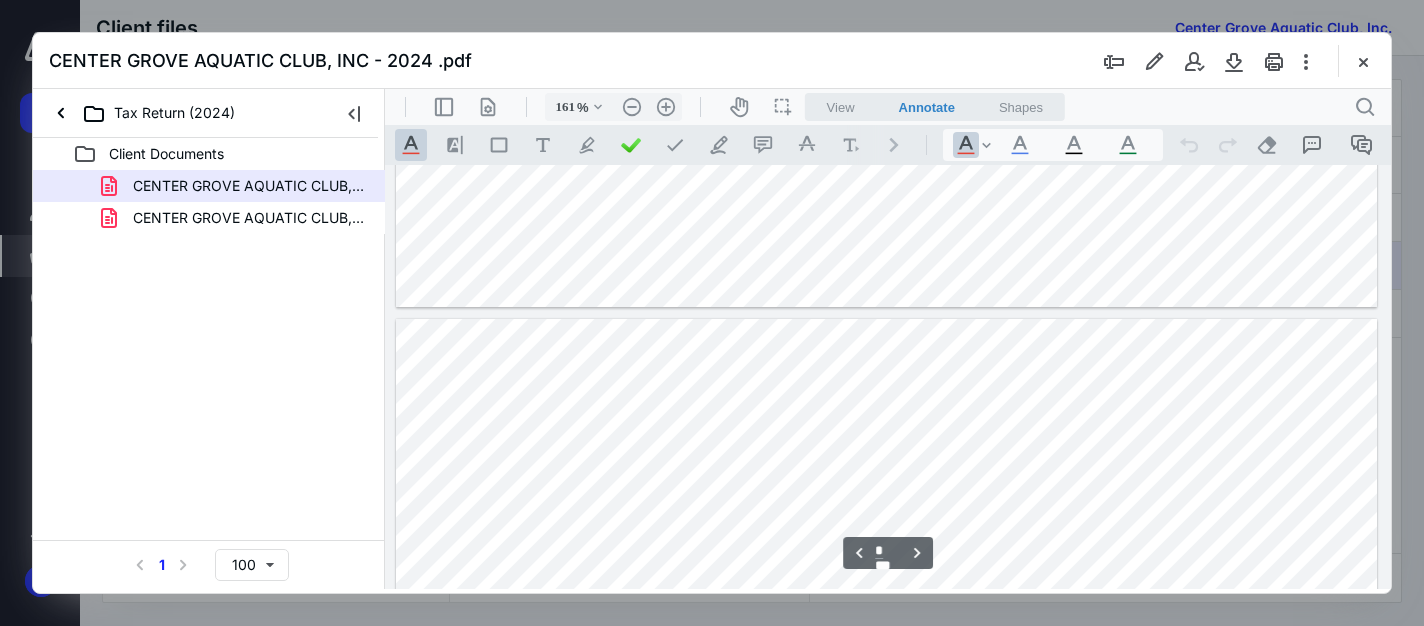 type on "*" 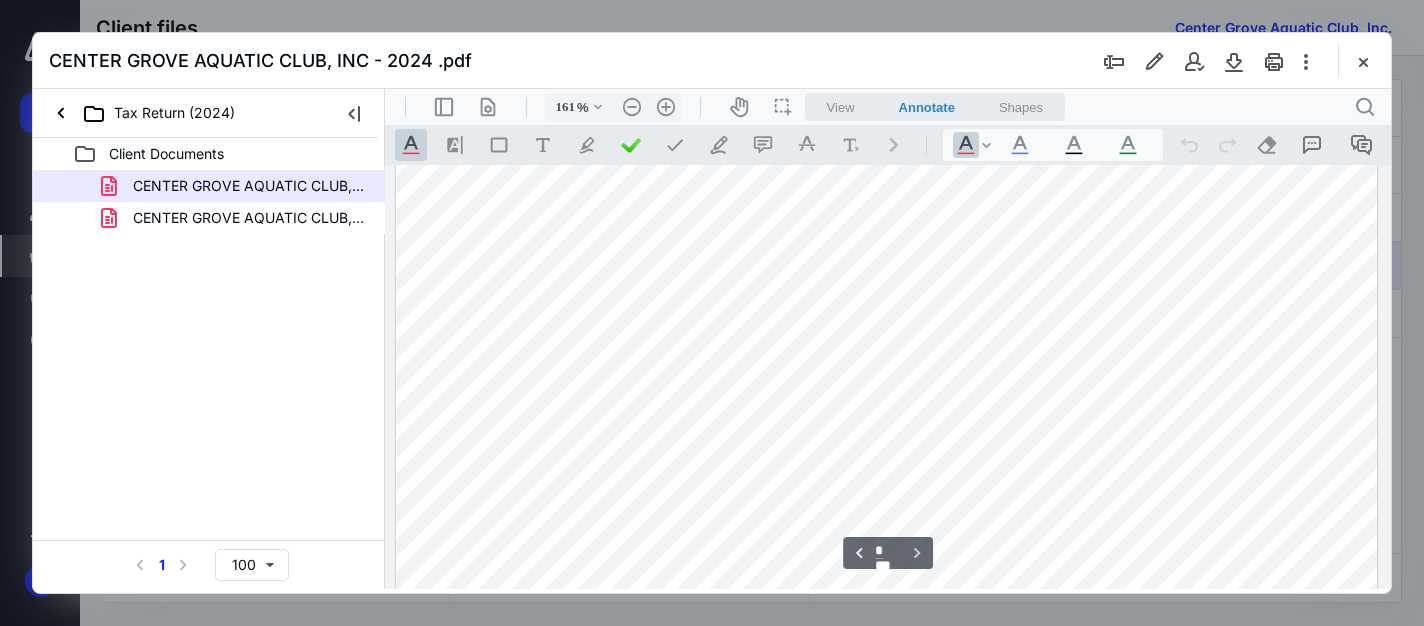 scroll, scrollTop: 5986, scrollLeft: 0, axis: vertical 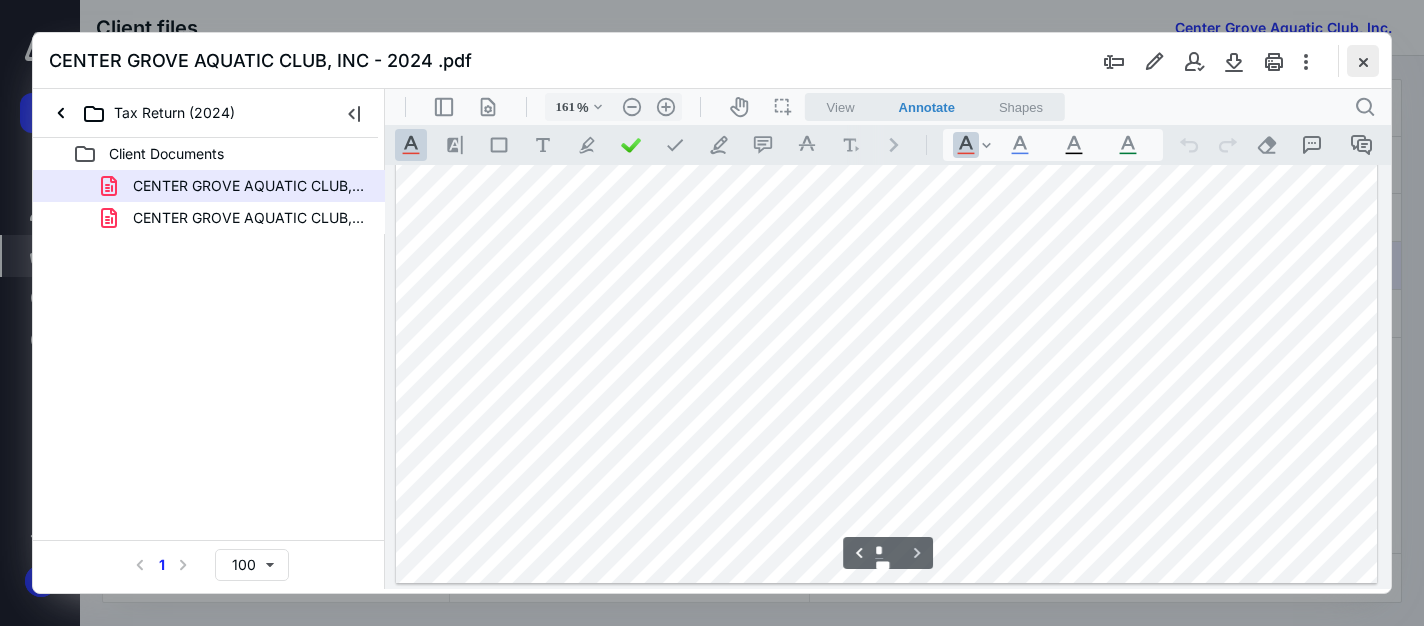 click at bounding box center [1363, 61] 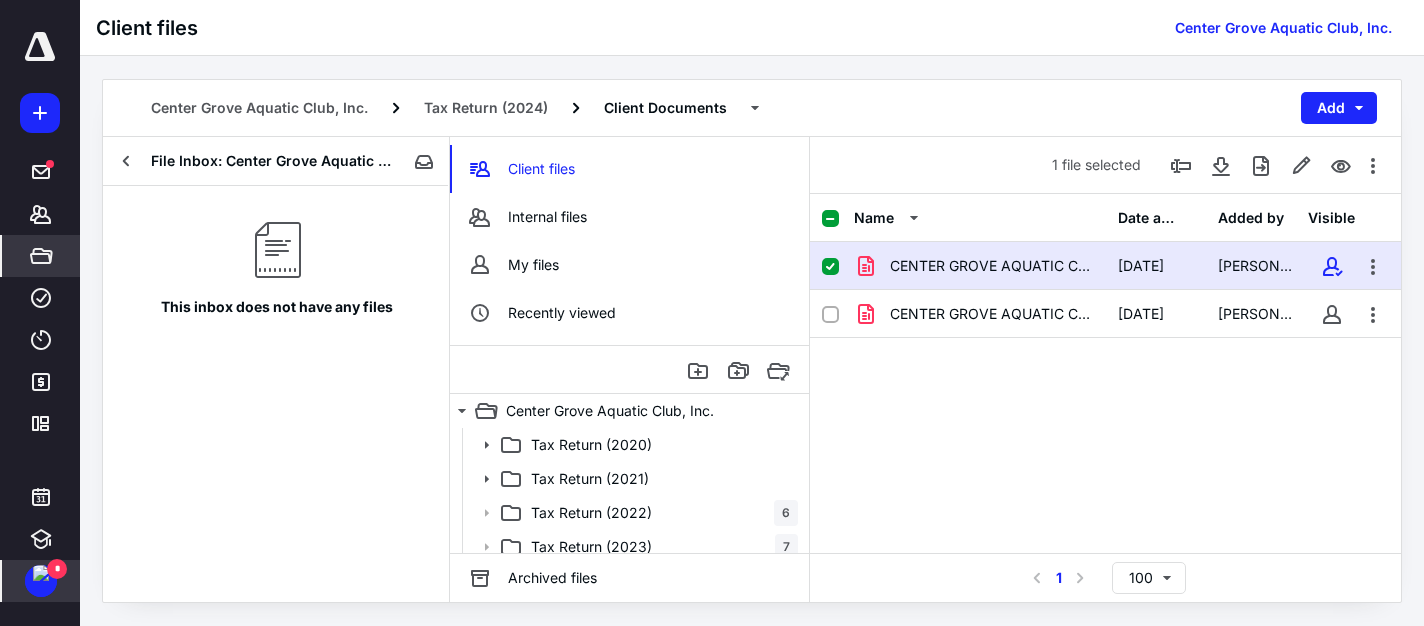 click at bounding box center [41, 573] 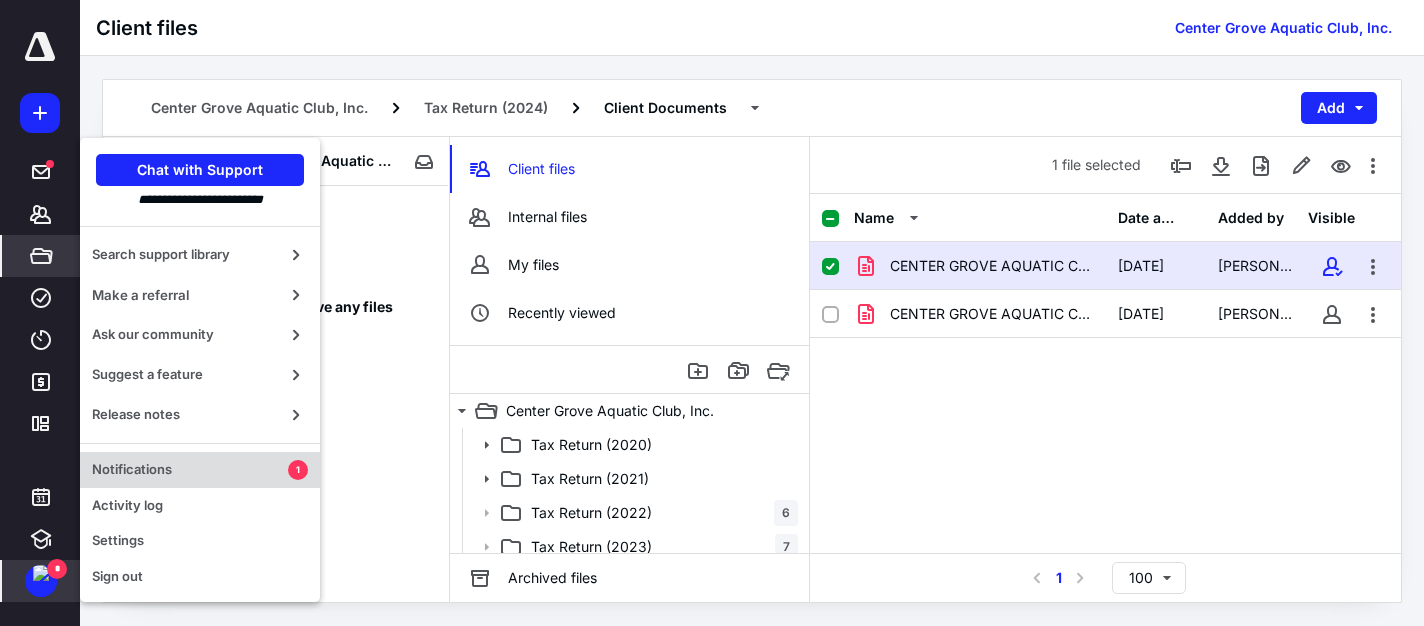 click on "Notifications" at bounding box center (190, 470) 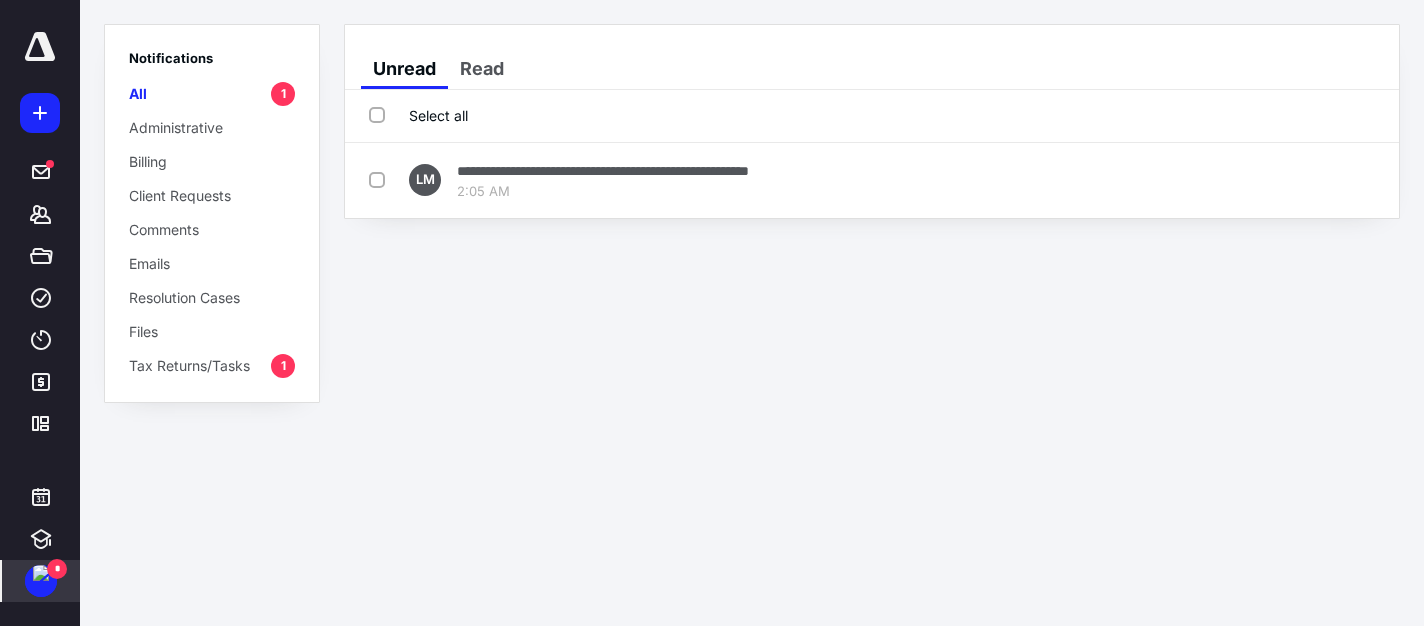 click at bounding box center [41, 573] 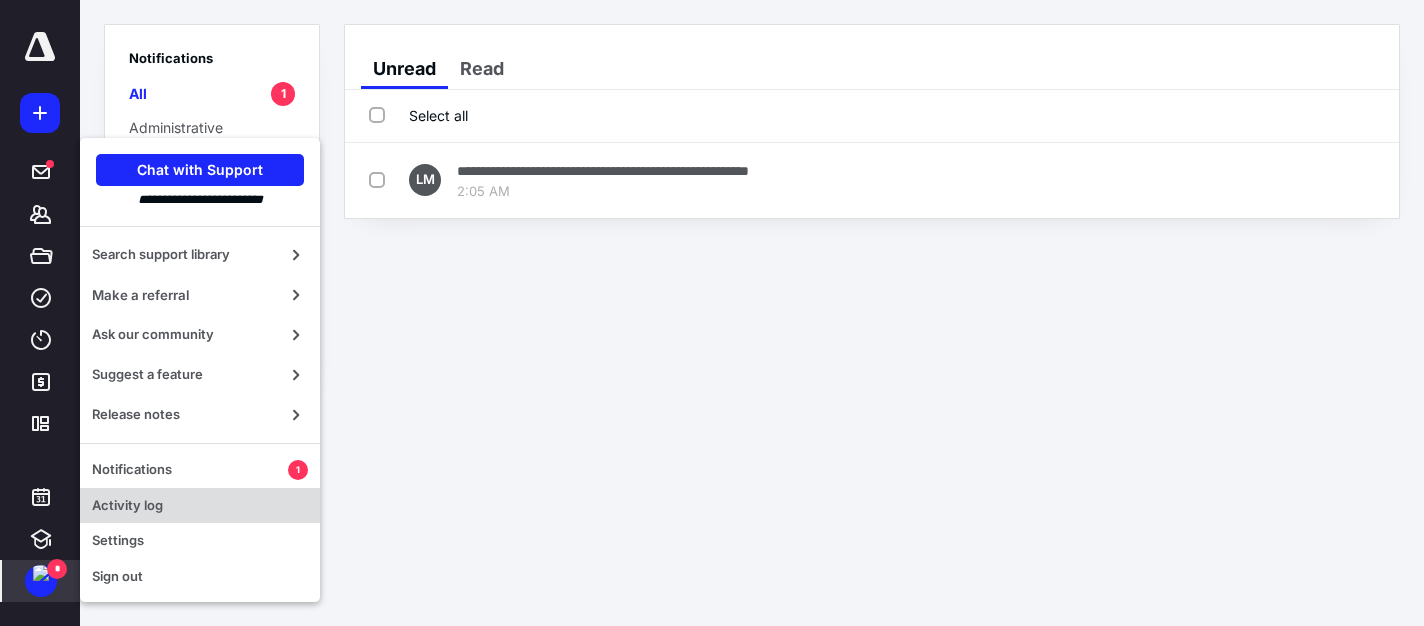 click on "Activity log" at bounding box center [200, 506] 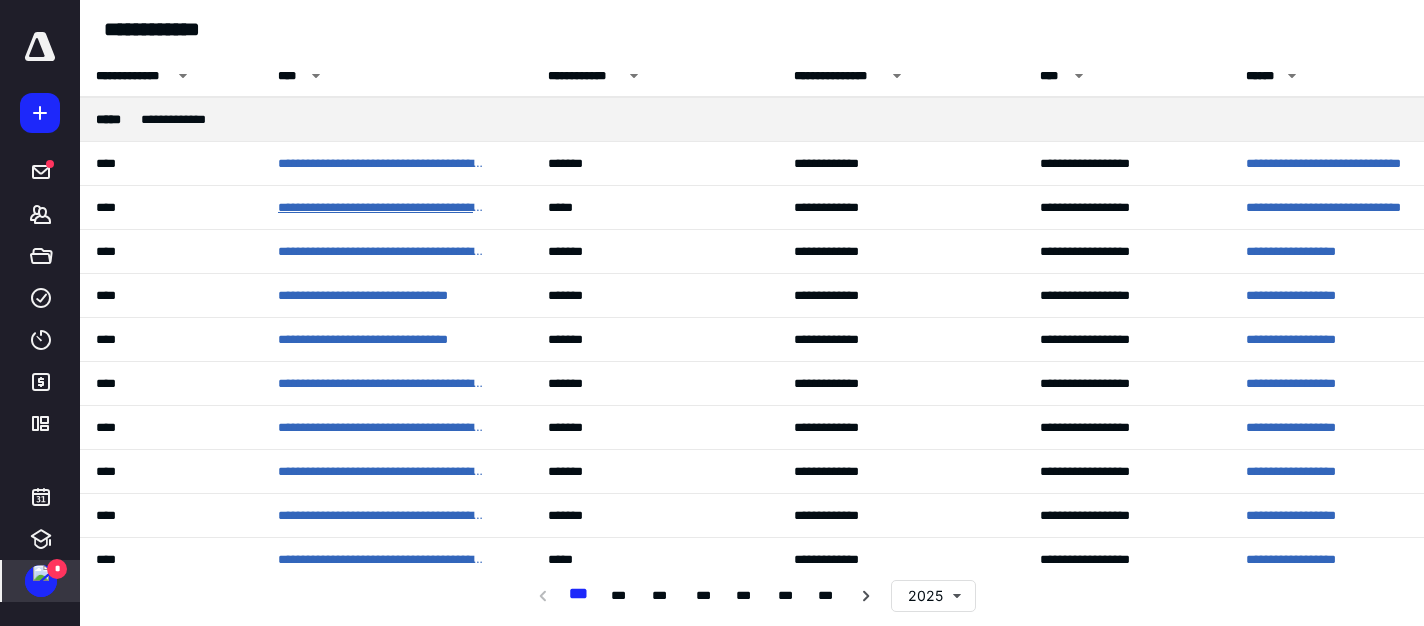 click on "**********" at bounding box center (381, 208) 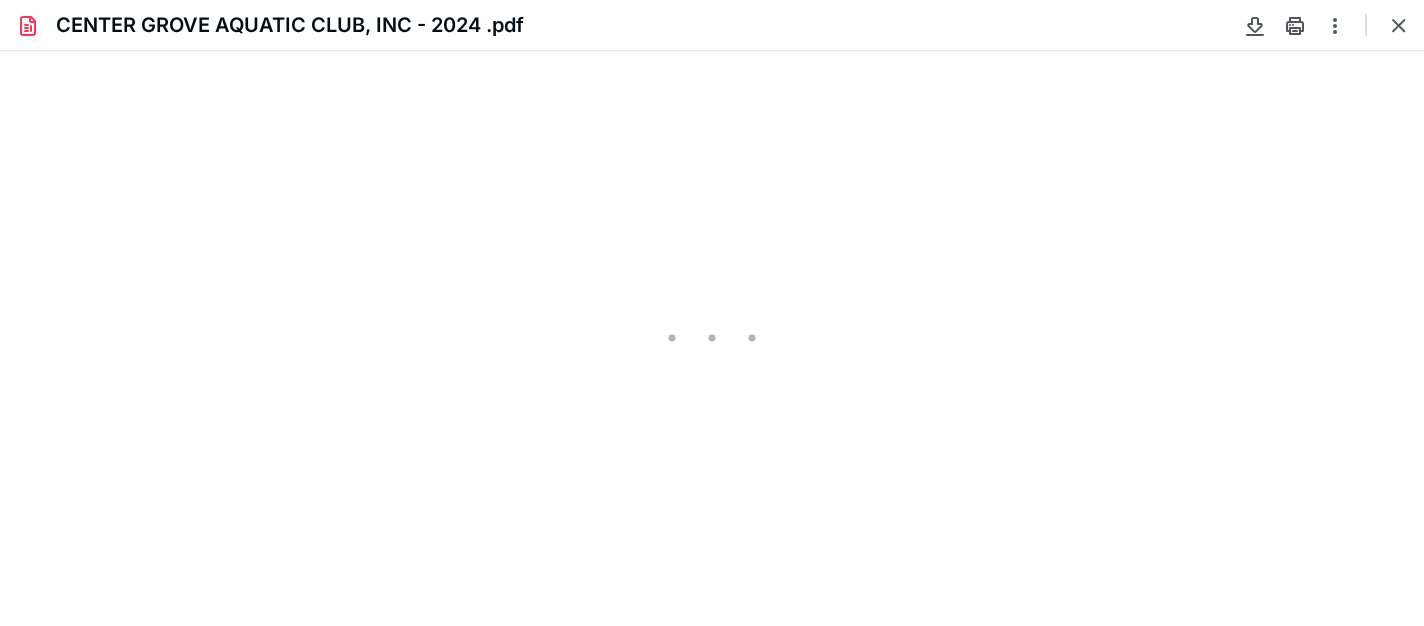 scroll, scrollTop: 0, scrollLeft: 0, axis: both 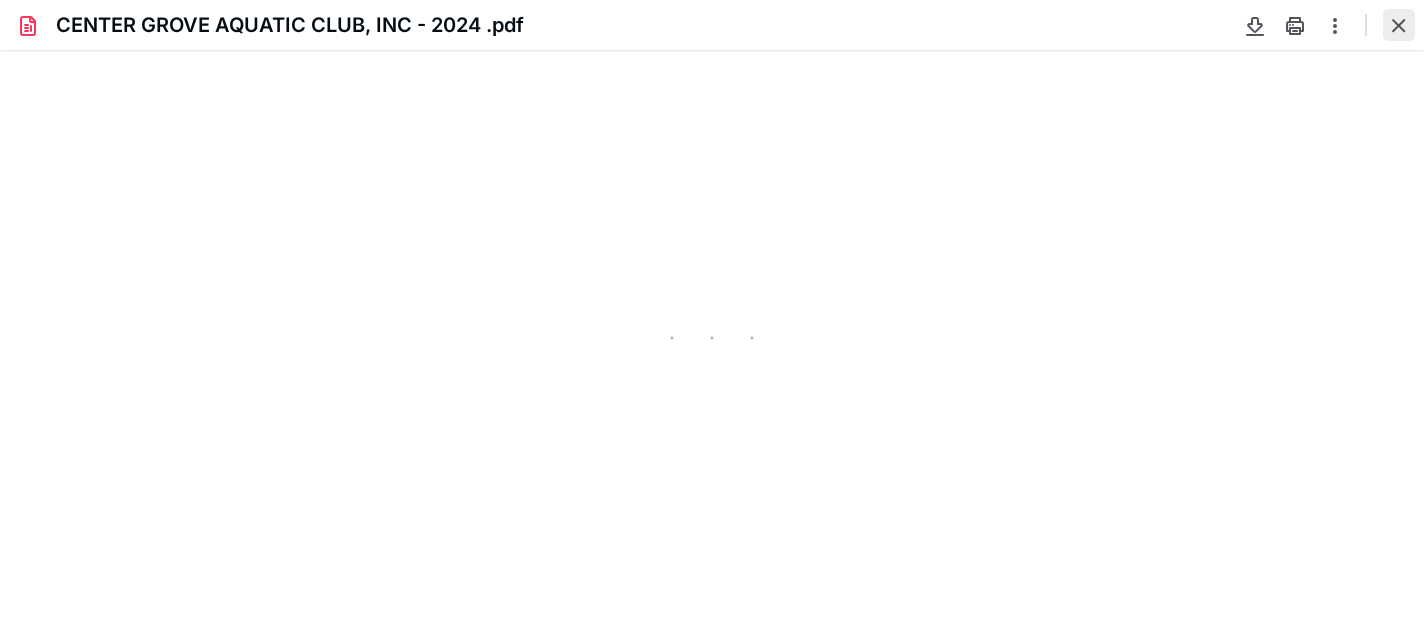 click at bounding box center [1399, 25] 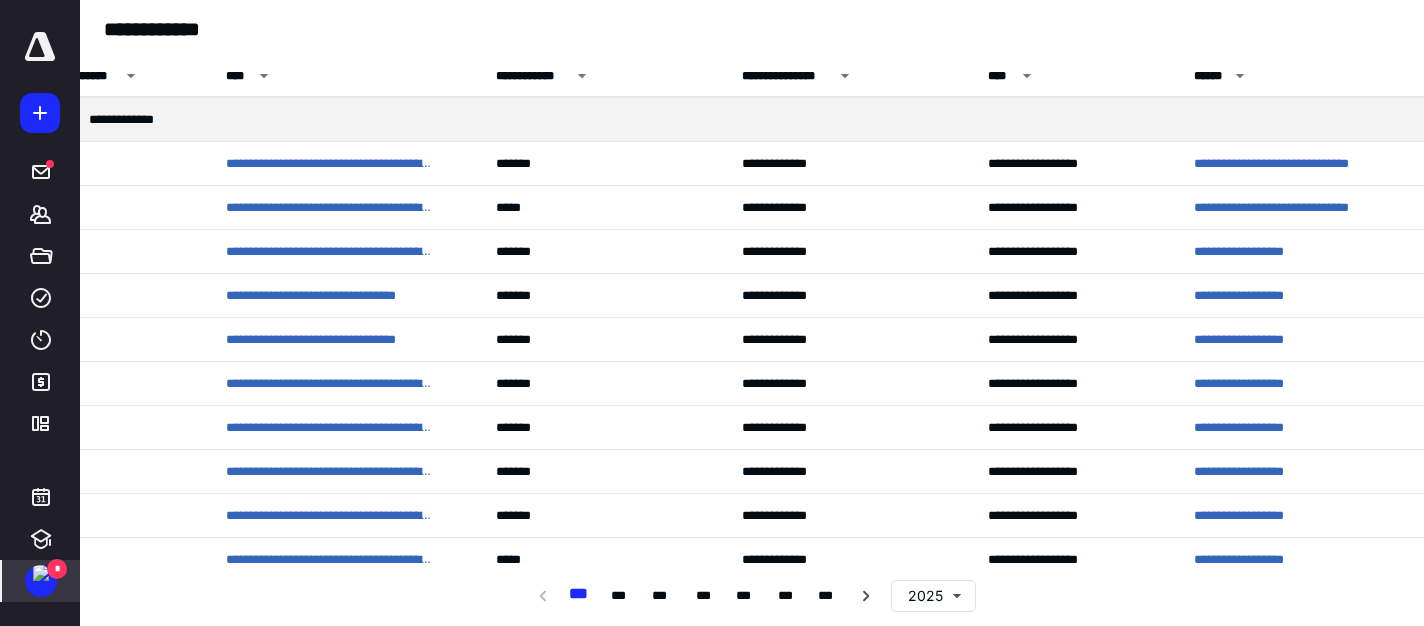 scroll, scrollTop: 0, scrollLeft: 0, axis: both 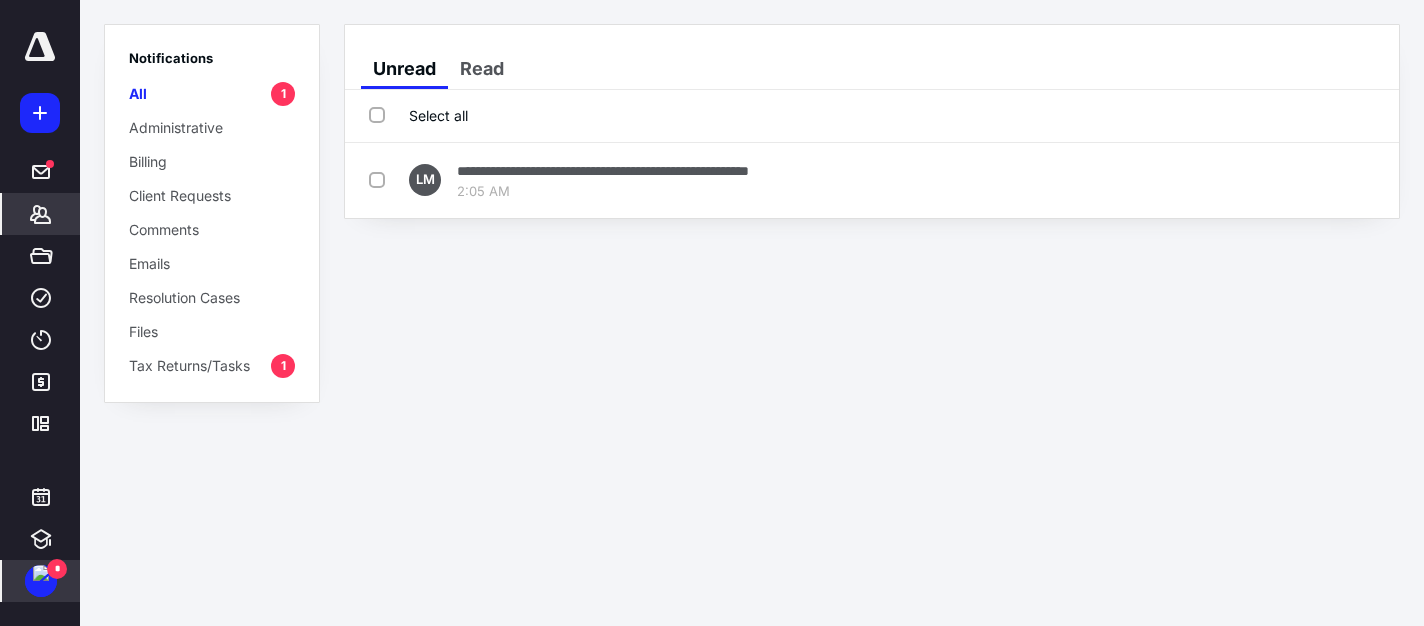 click 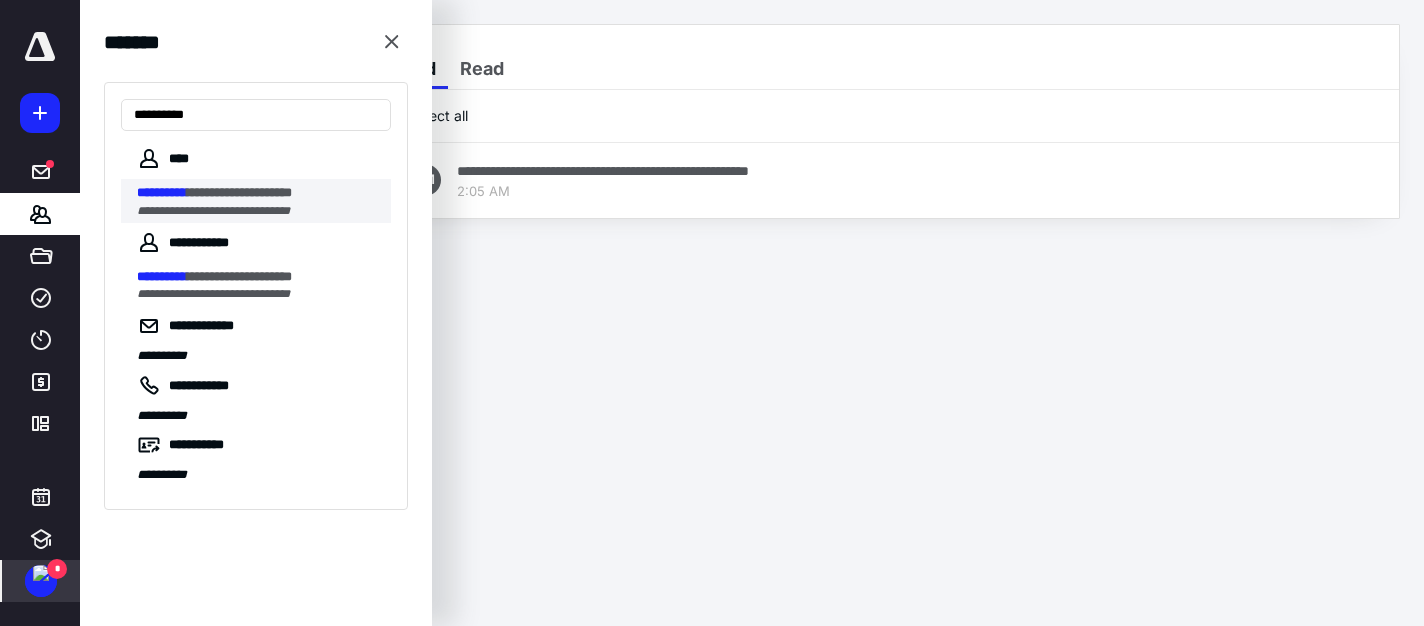 type on "**********" 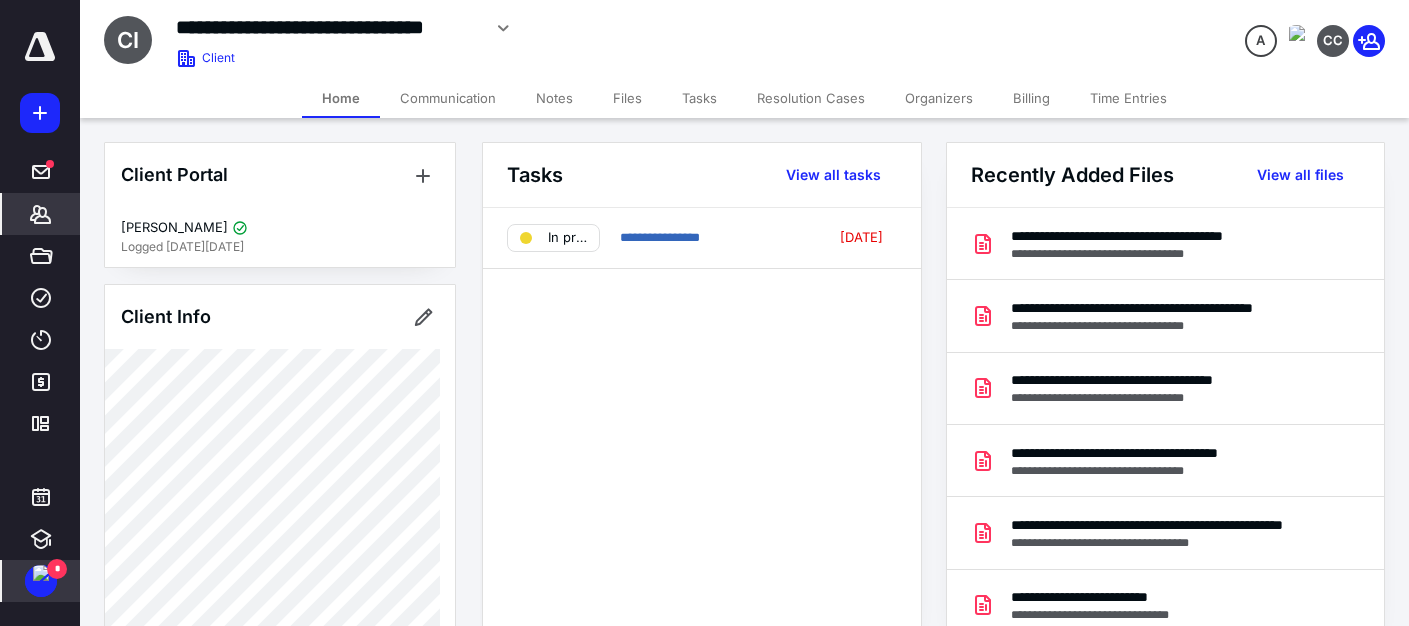 click on "Files" at bounding box center (627, 98) 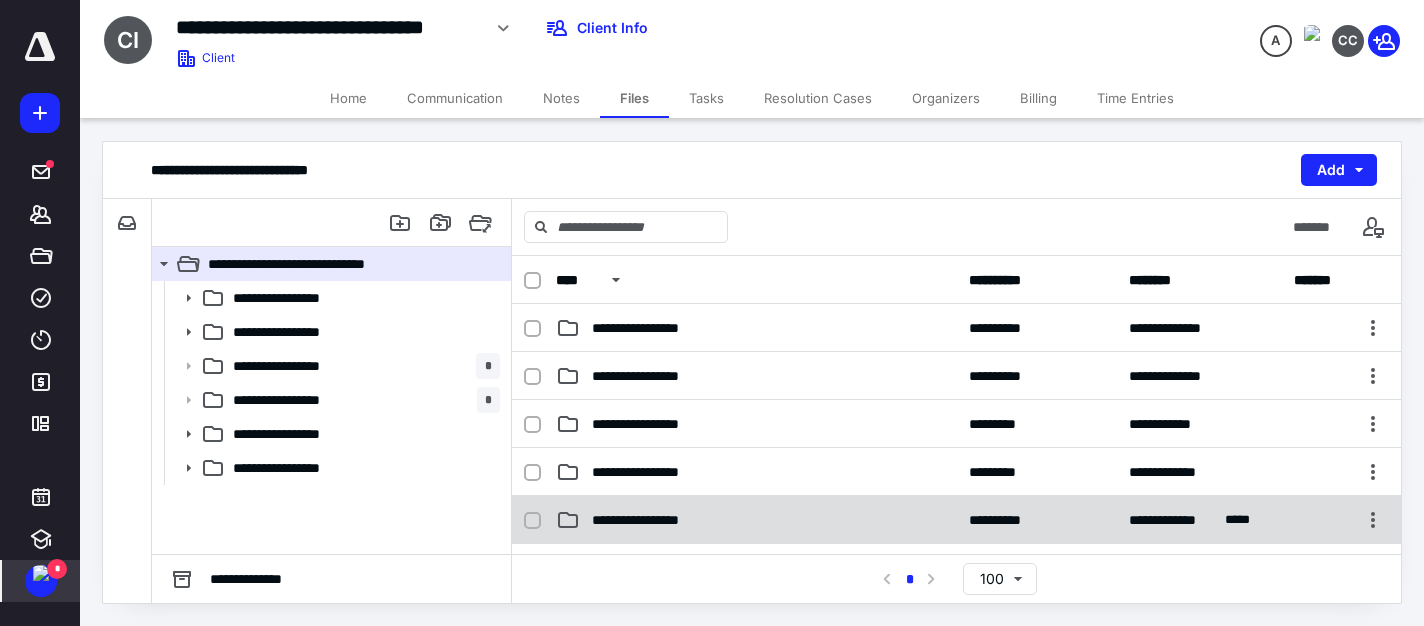 click on "**********" at bounding box center [756, 520] 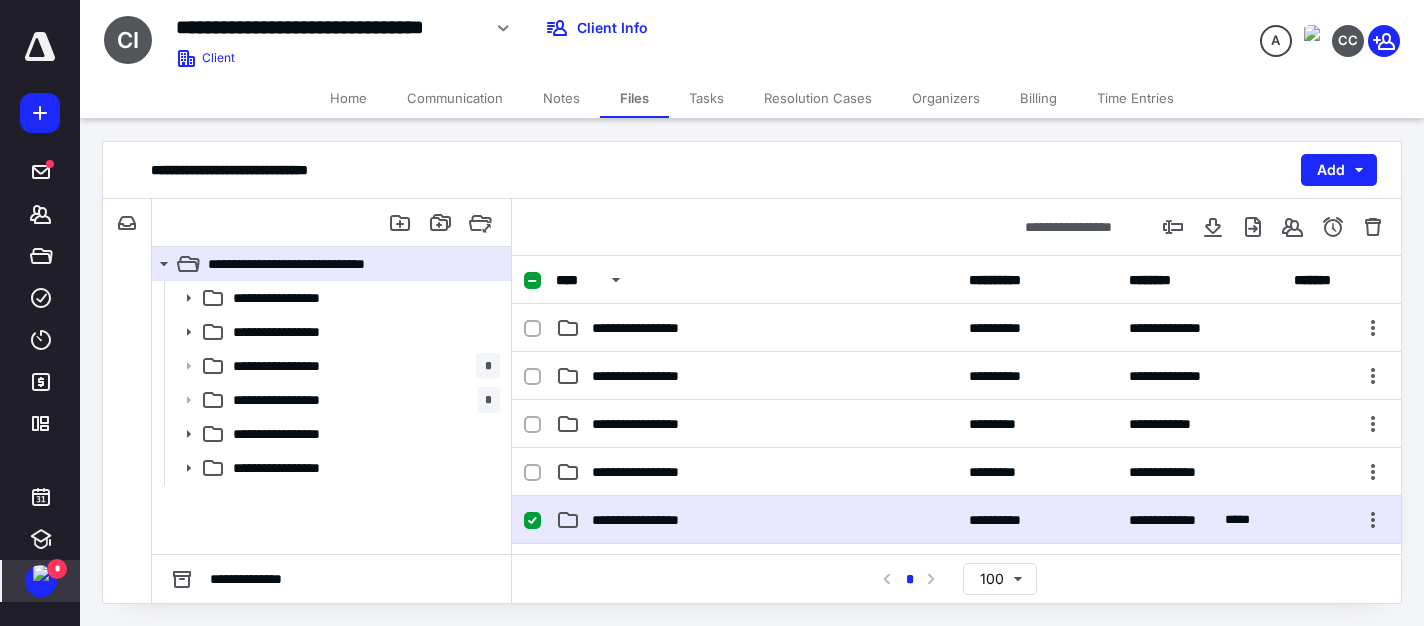 click on "**********" at bounding box center [756, 520] 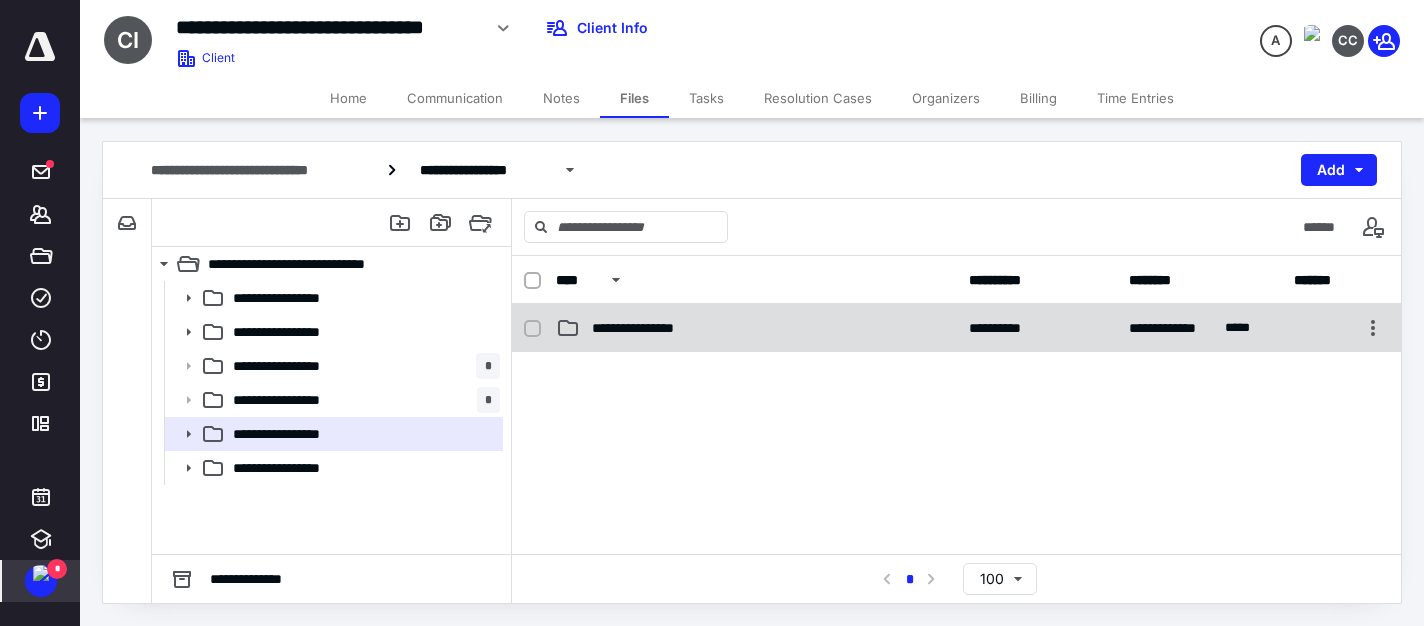 click on "**********" at bounding box center [650, 328] 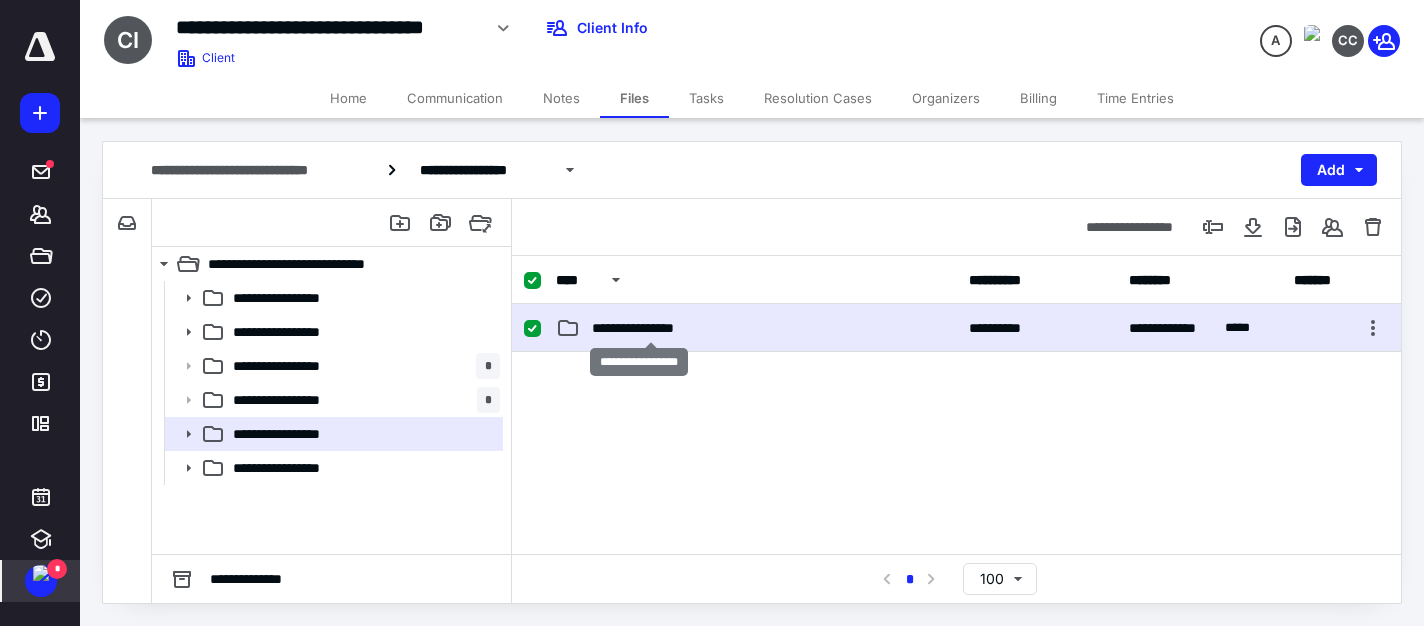 click on "**********" at bounding box center [650, 328] 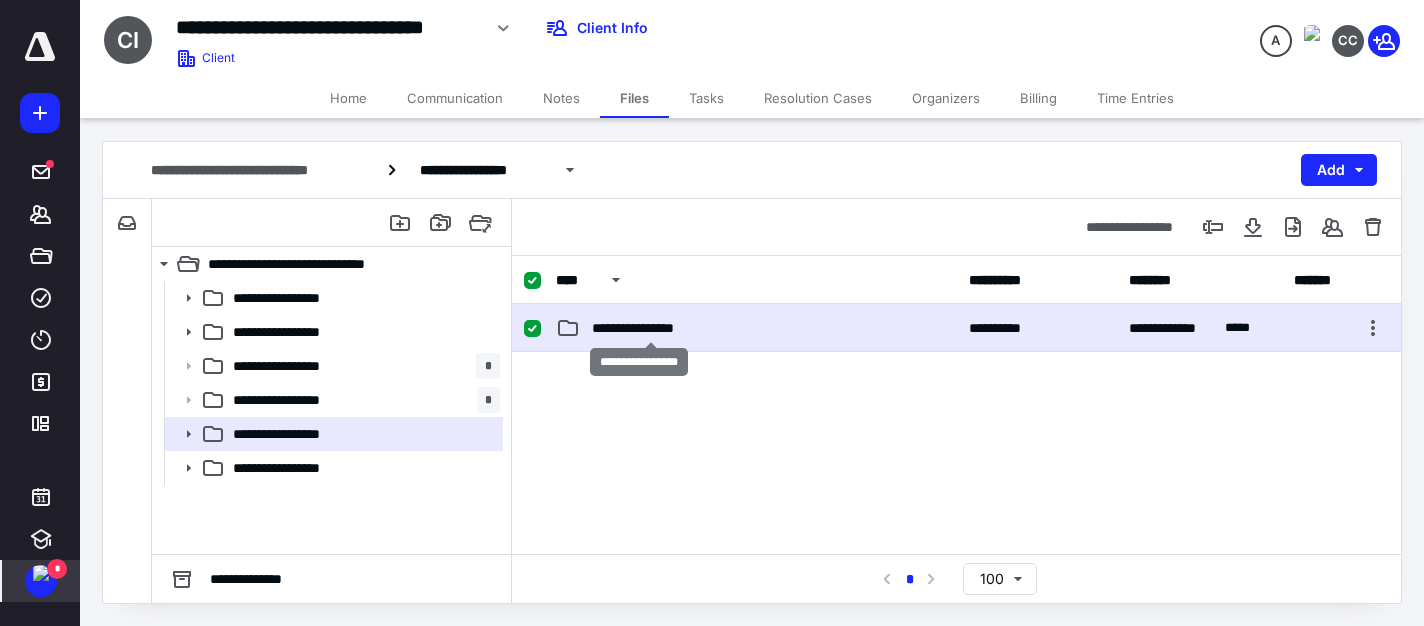 checkbox on "false" 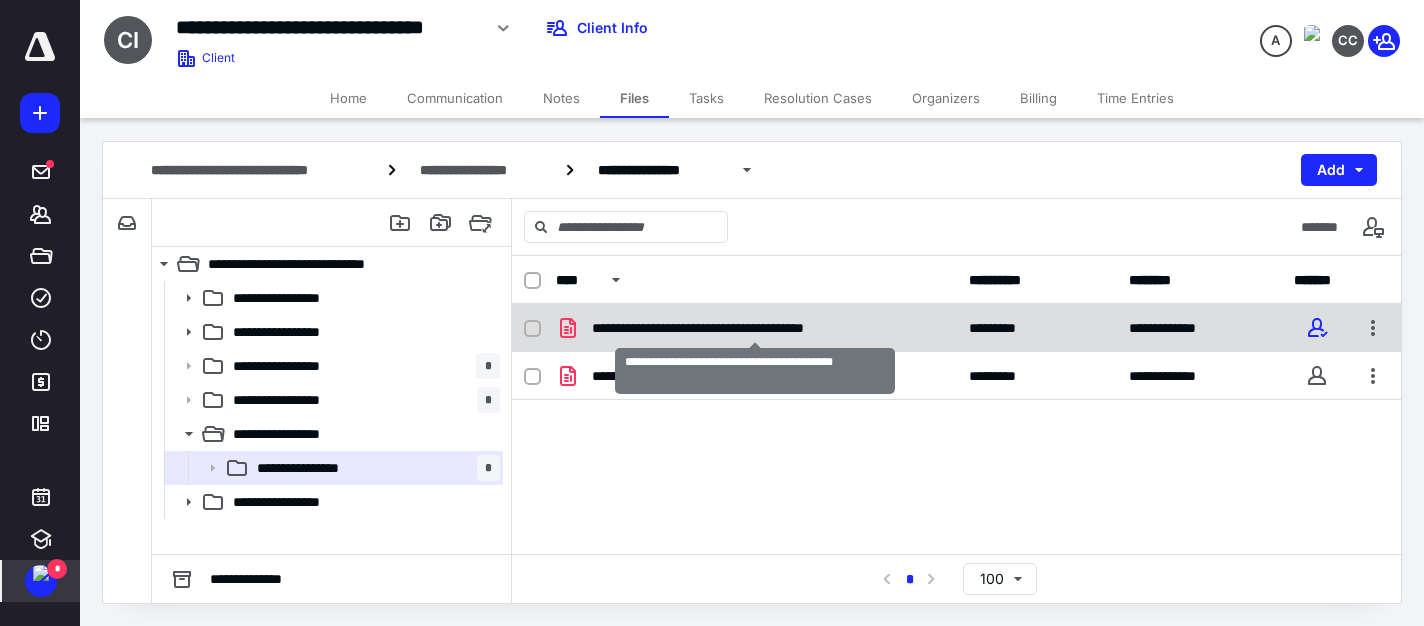 click on "**********" at bounding box center [755, 328] 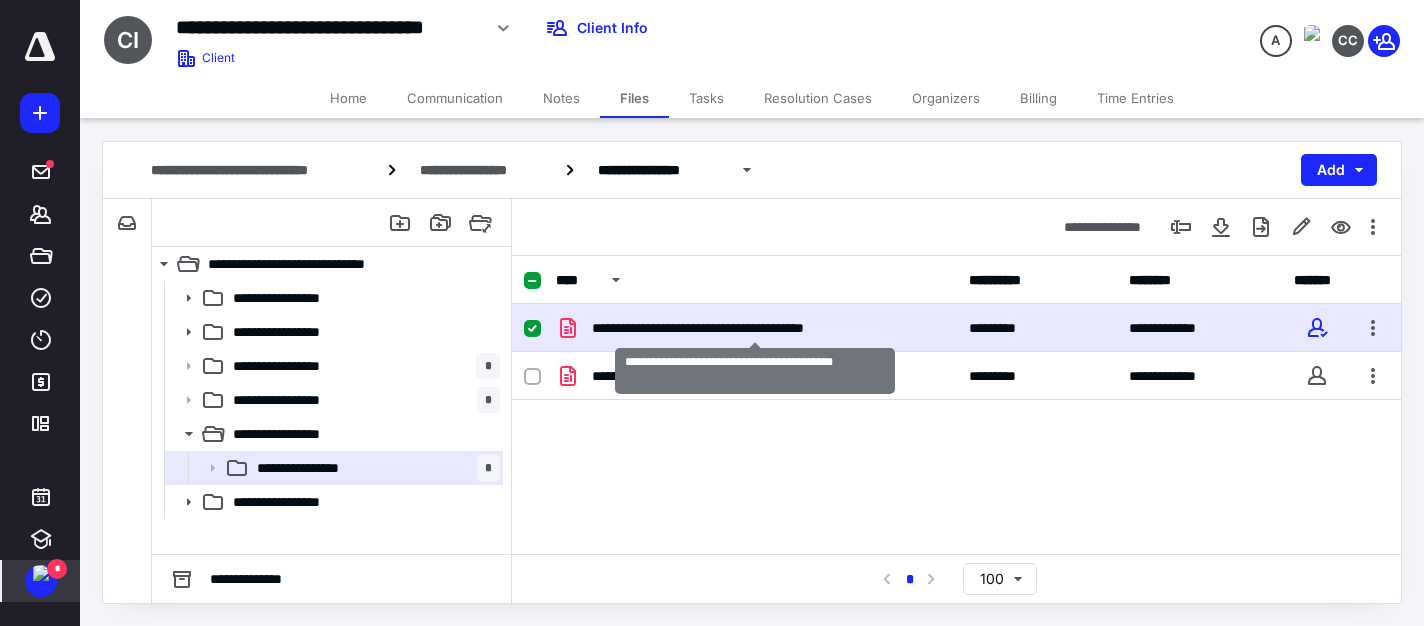 click on "**********" at bounding box center (755, 328) 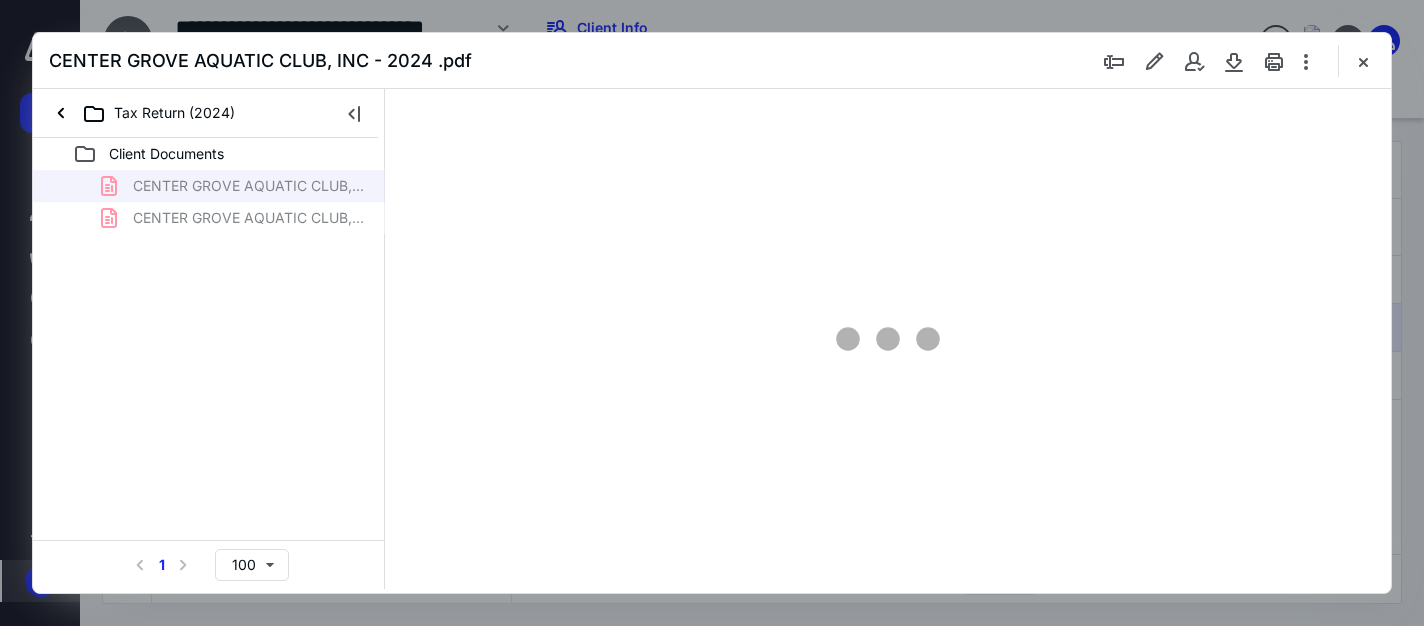 scroll, scrollTop: 0, scrollLeft: 0, axis: both 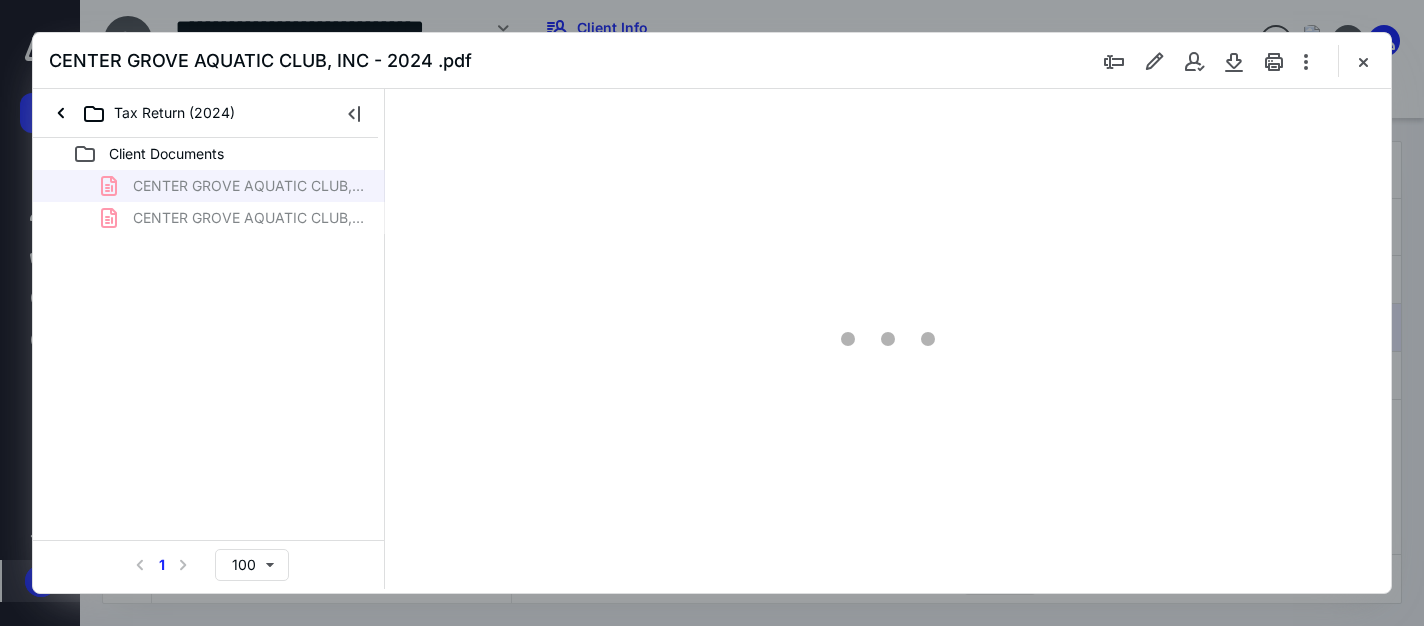 type on "161" 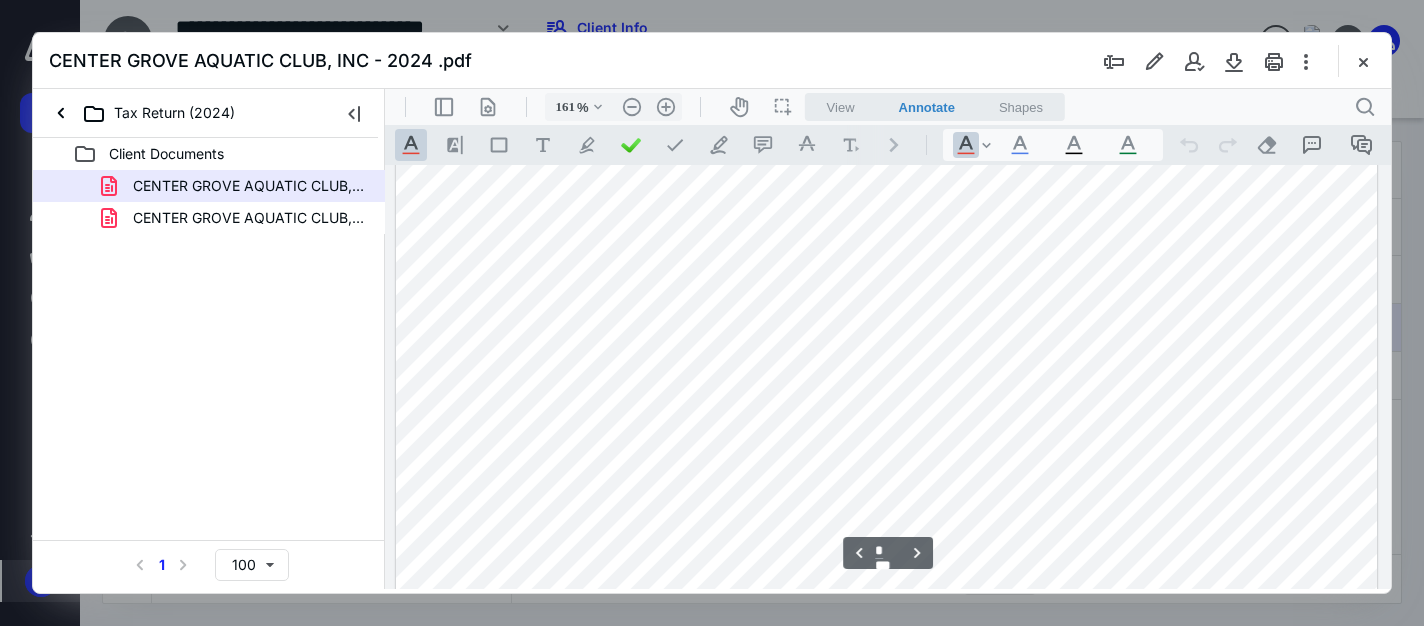 scroll, scrollTop: 4582, scrollLeft: 0, axis: vertical 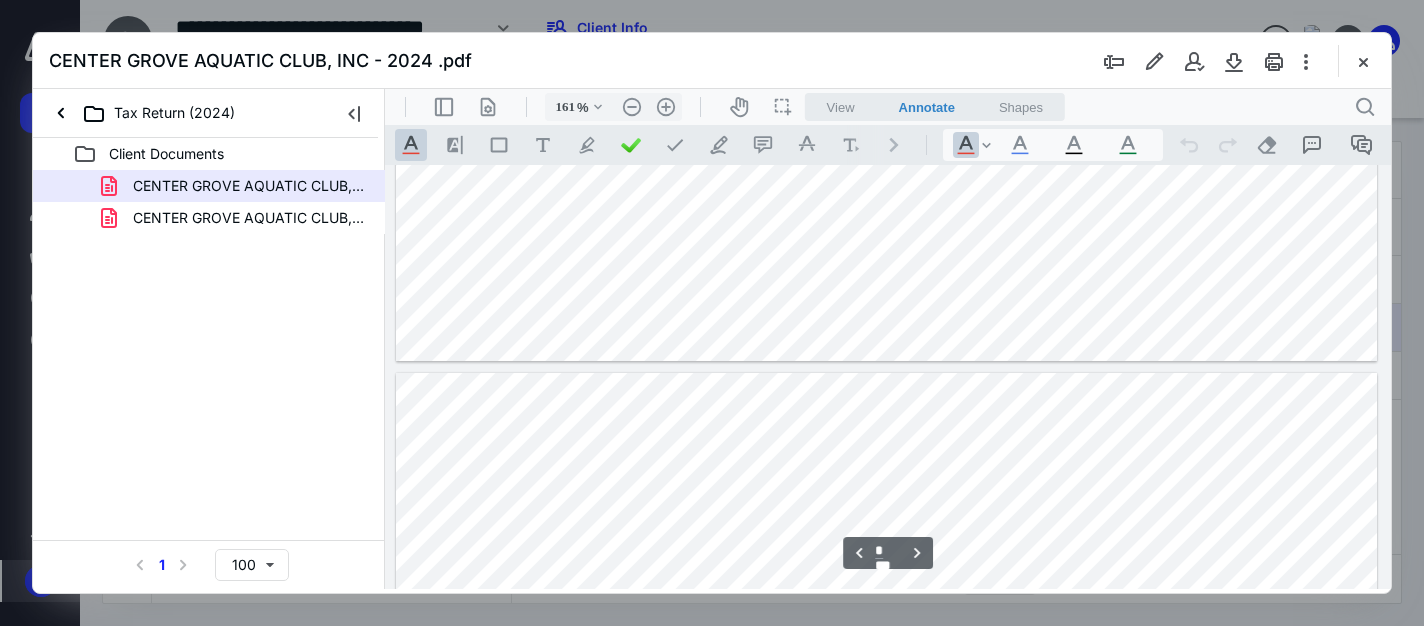 type on "*" 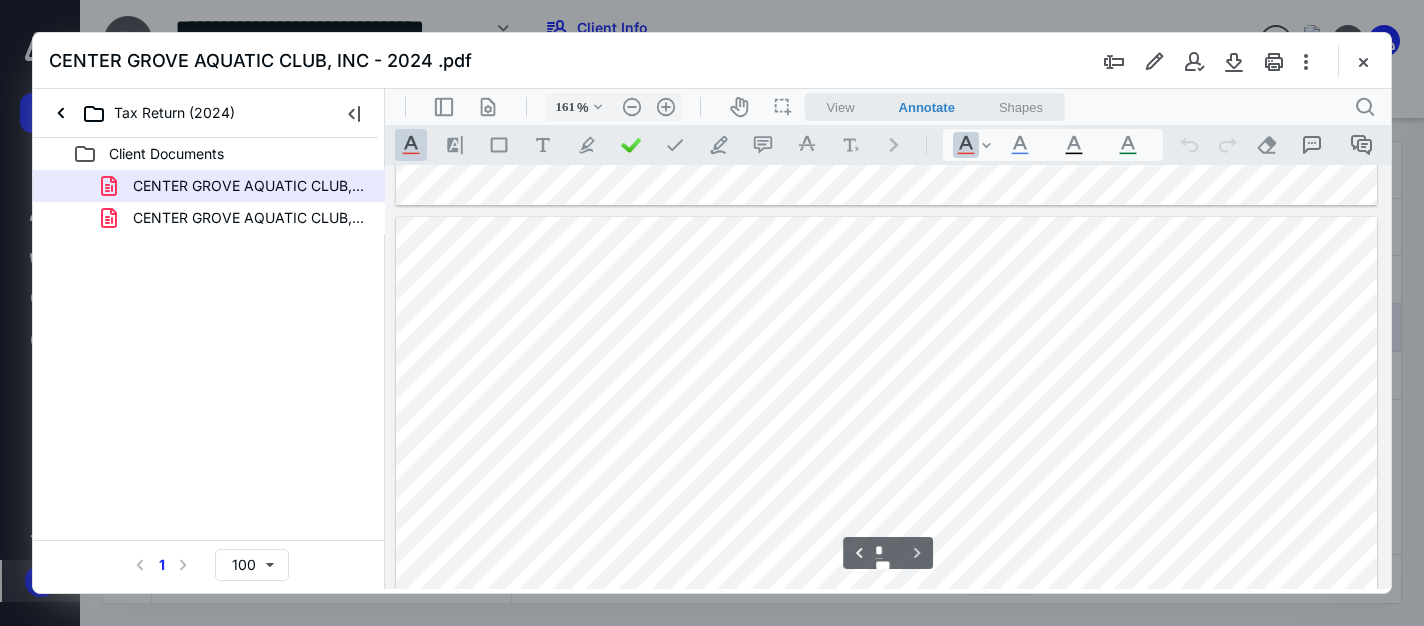 scroll, scrollTop: 5182, scrollLeft: 0, axis: vertical 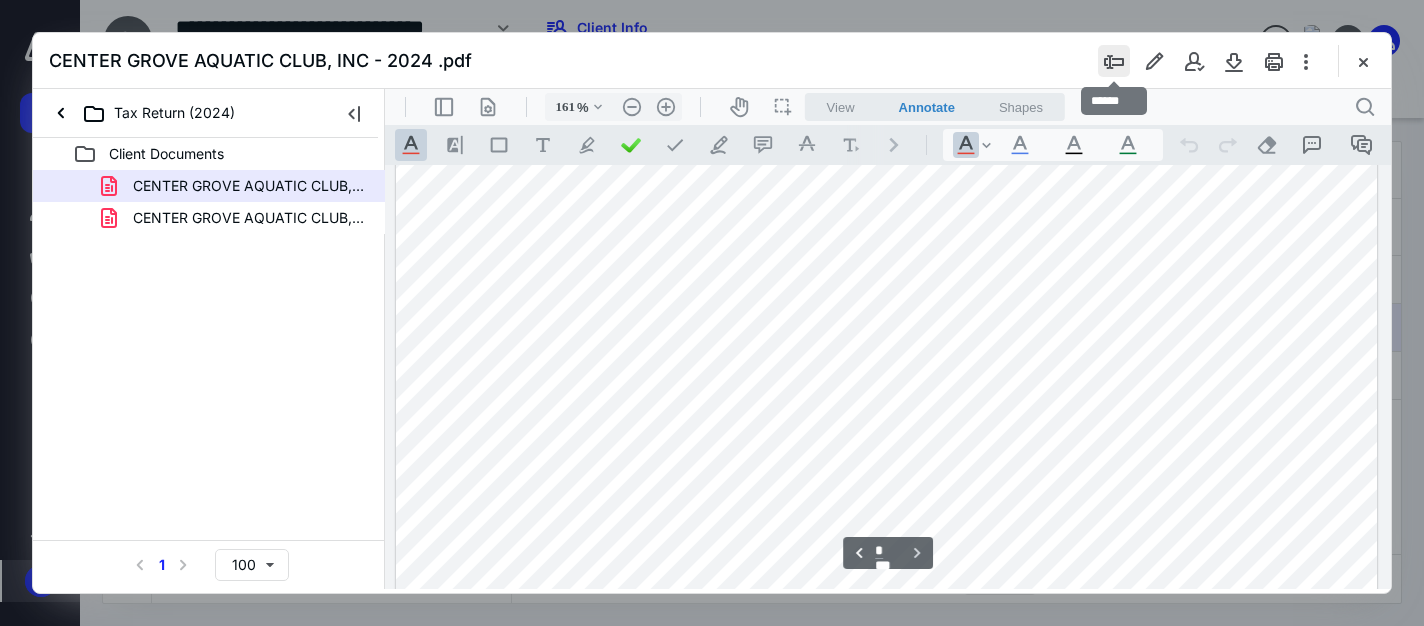 click at bounding box center (1114, 61) 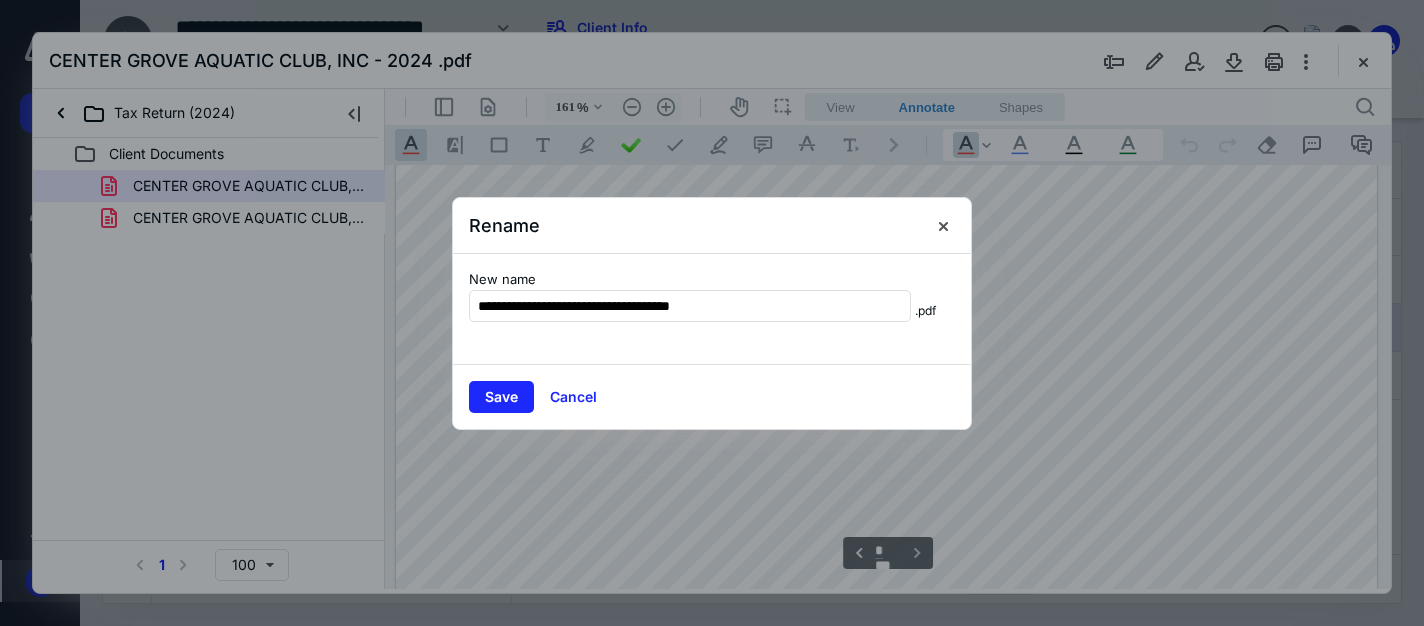 click on "New  name" at bounding box center [690, 280] 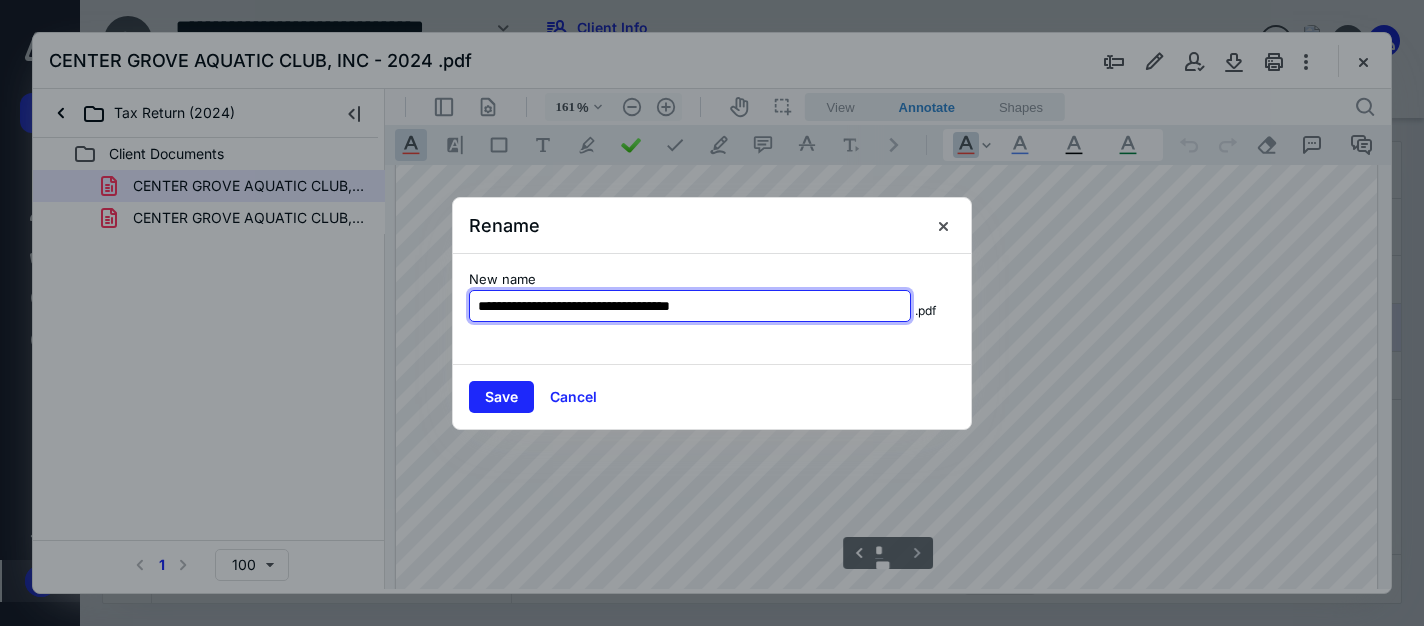 click on "**********" at bounding box center (690, 306) 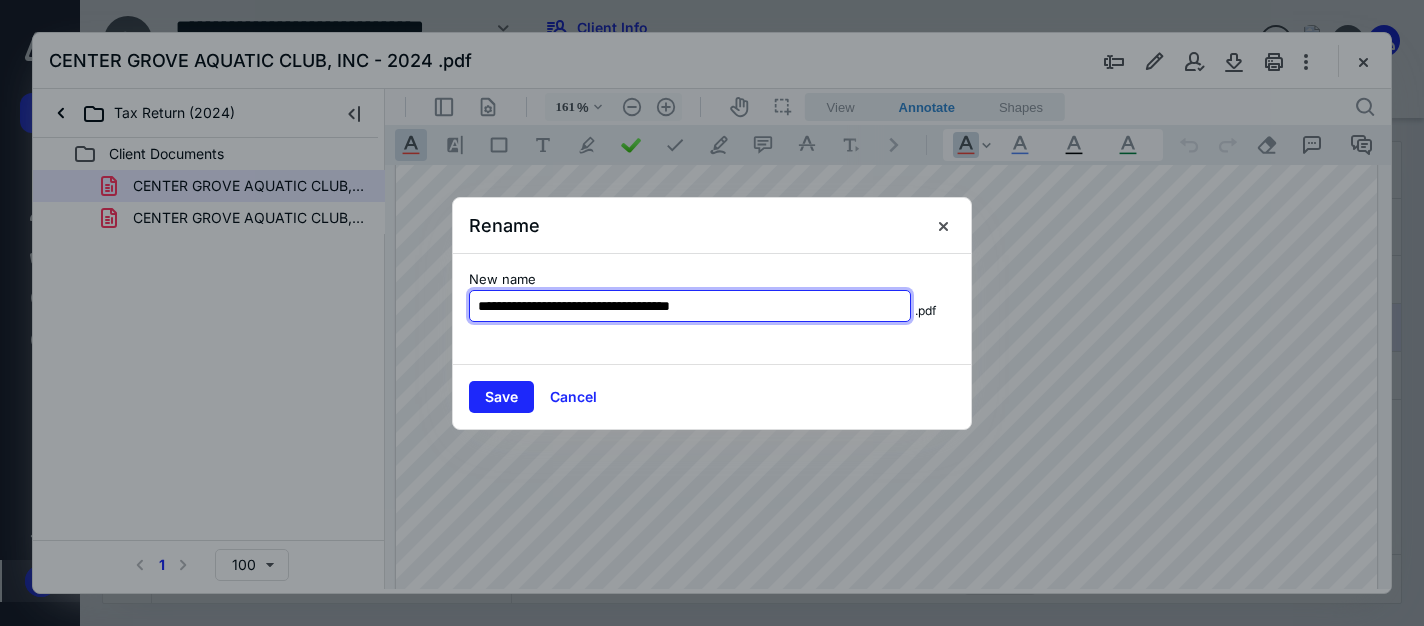 drag, startPoint x: 797, startPoint y: 302, endPoint x: 739, endPoint y: 302, distance: 58 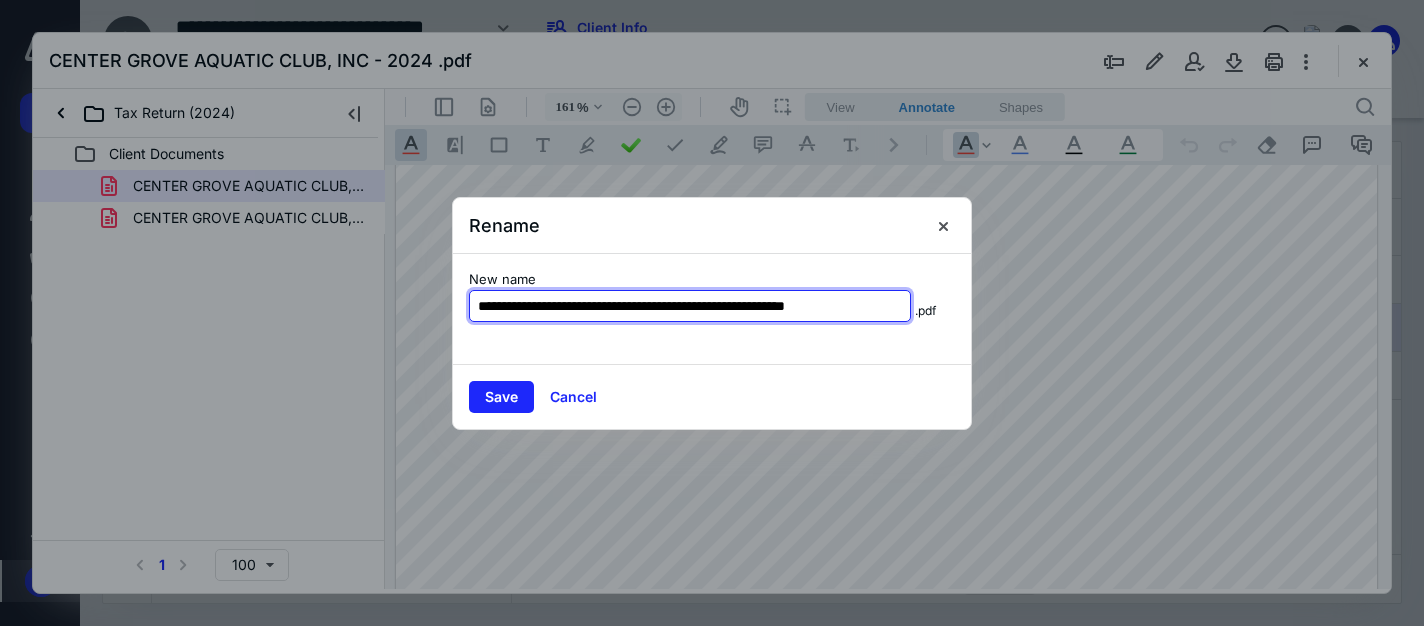 scroll, scrollTop: 0, scrollLeft: 33, axis: horizontal 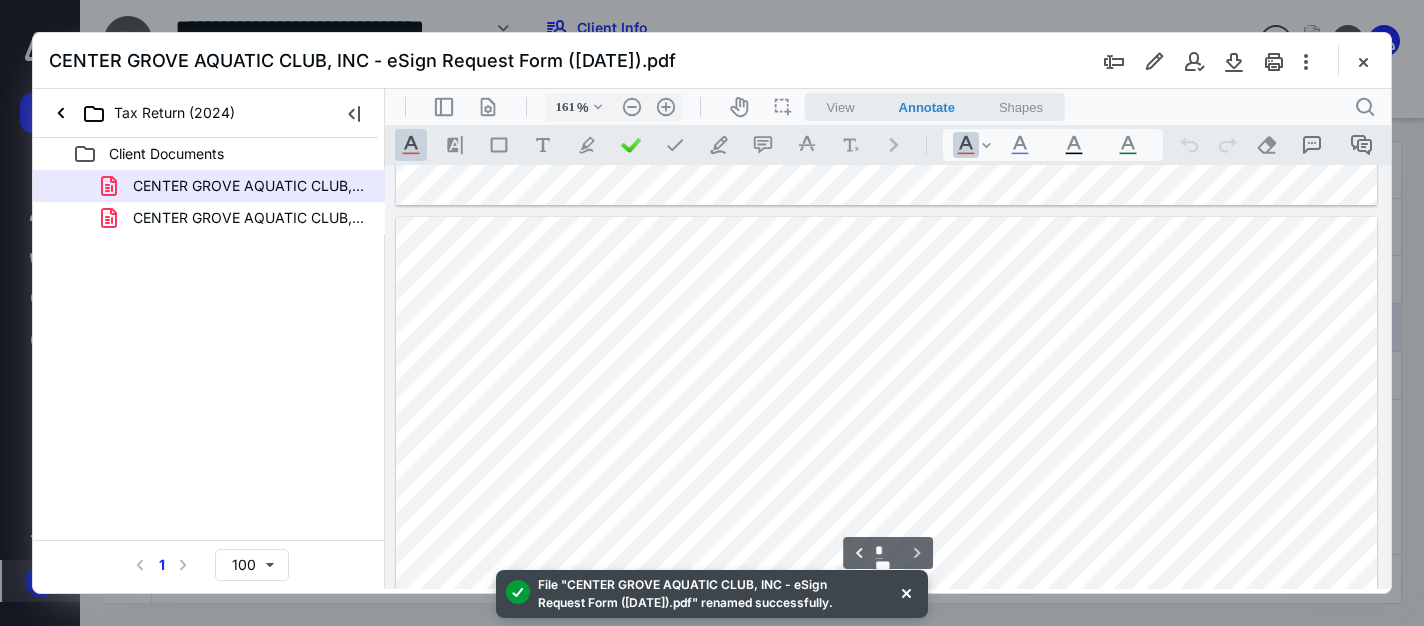 type on "*" 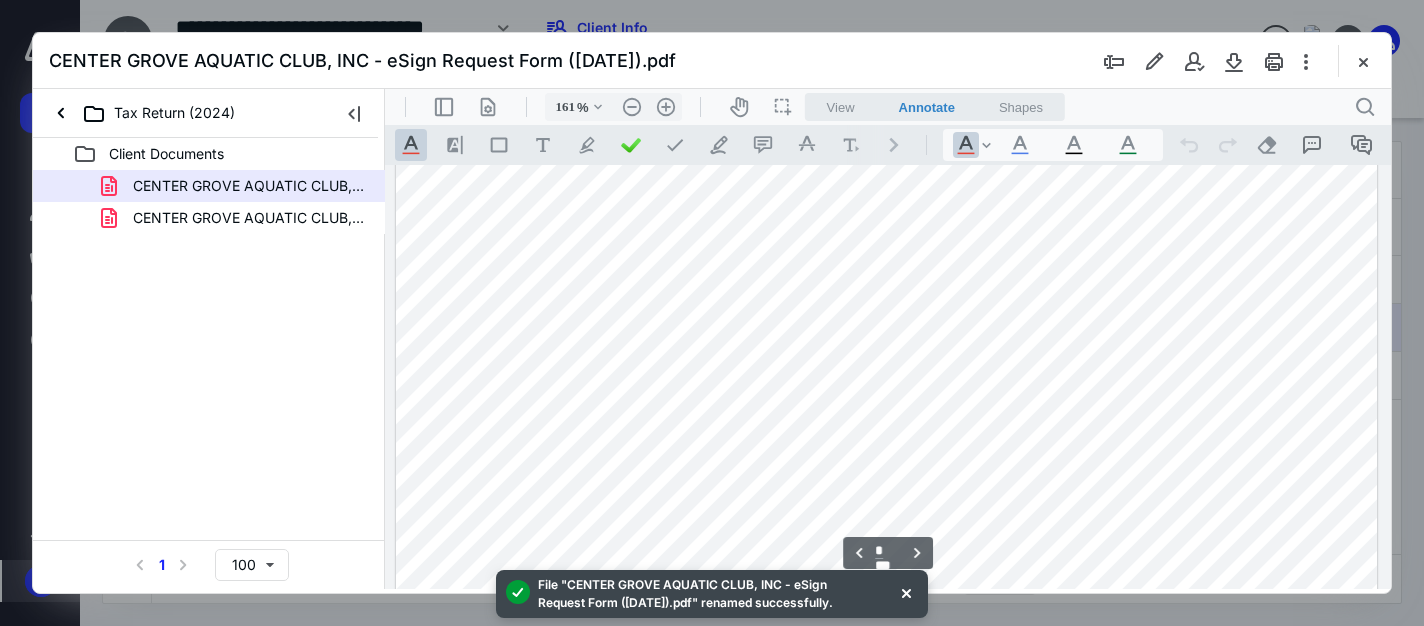 scroll, scrollTop: 4482, scrollLeft: 0, axis: vertical 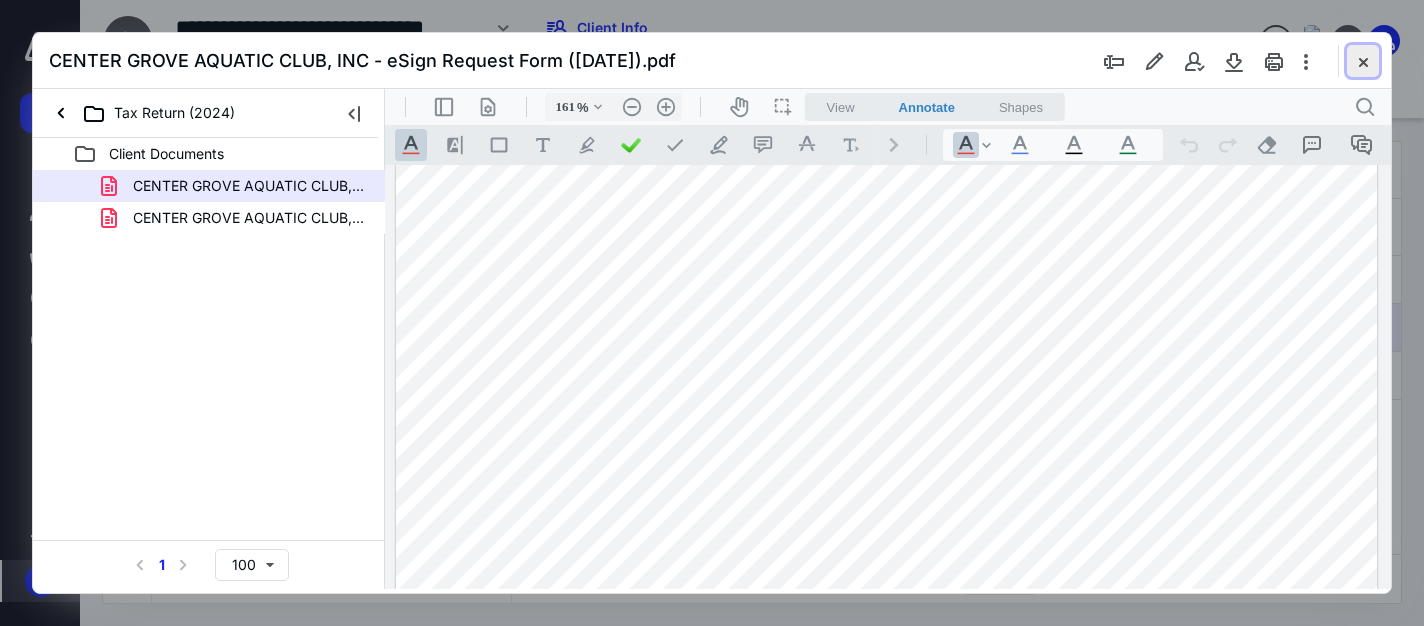 click at bounding box center [1363, 61] 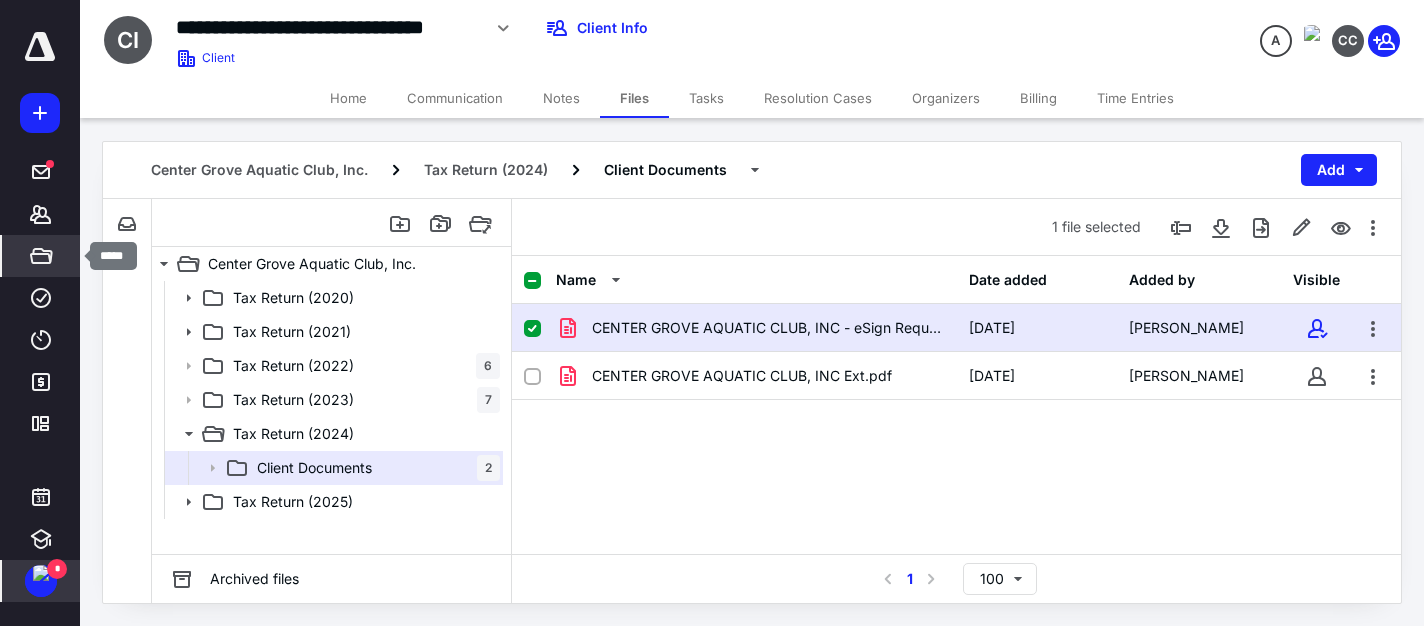 click 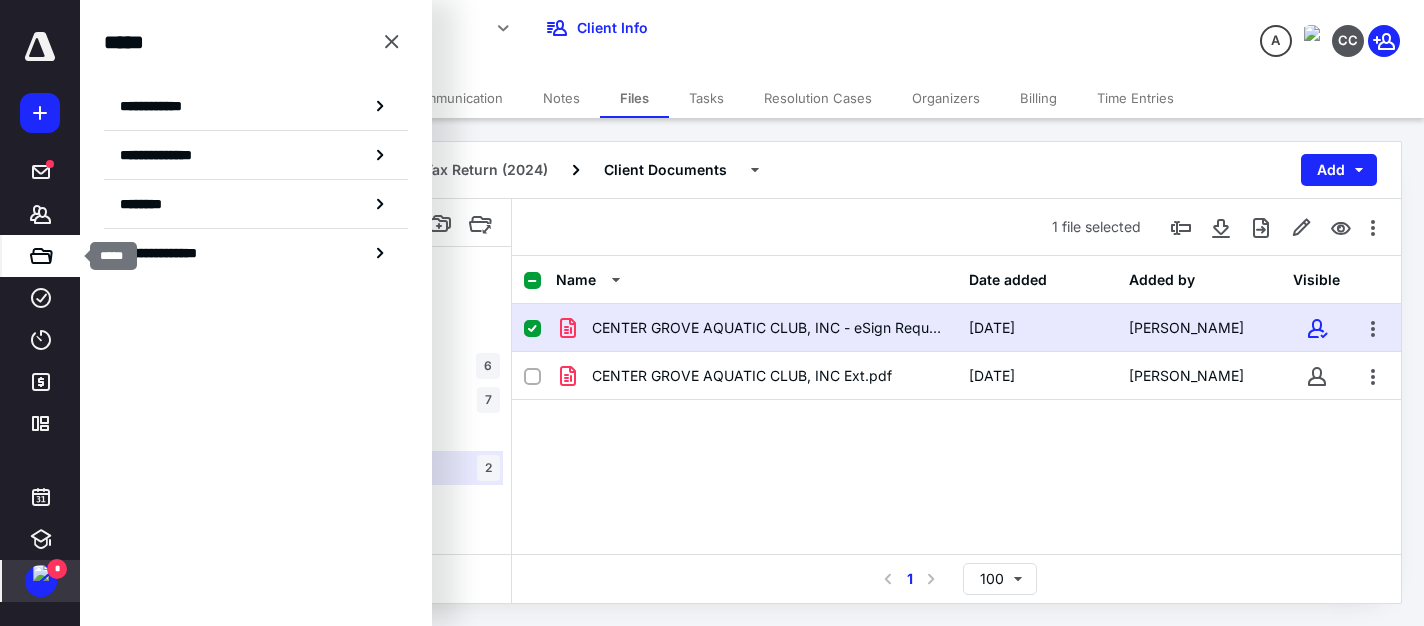 click 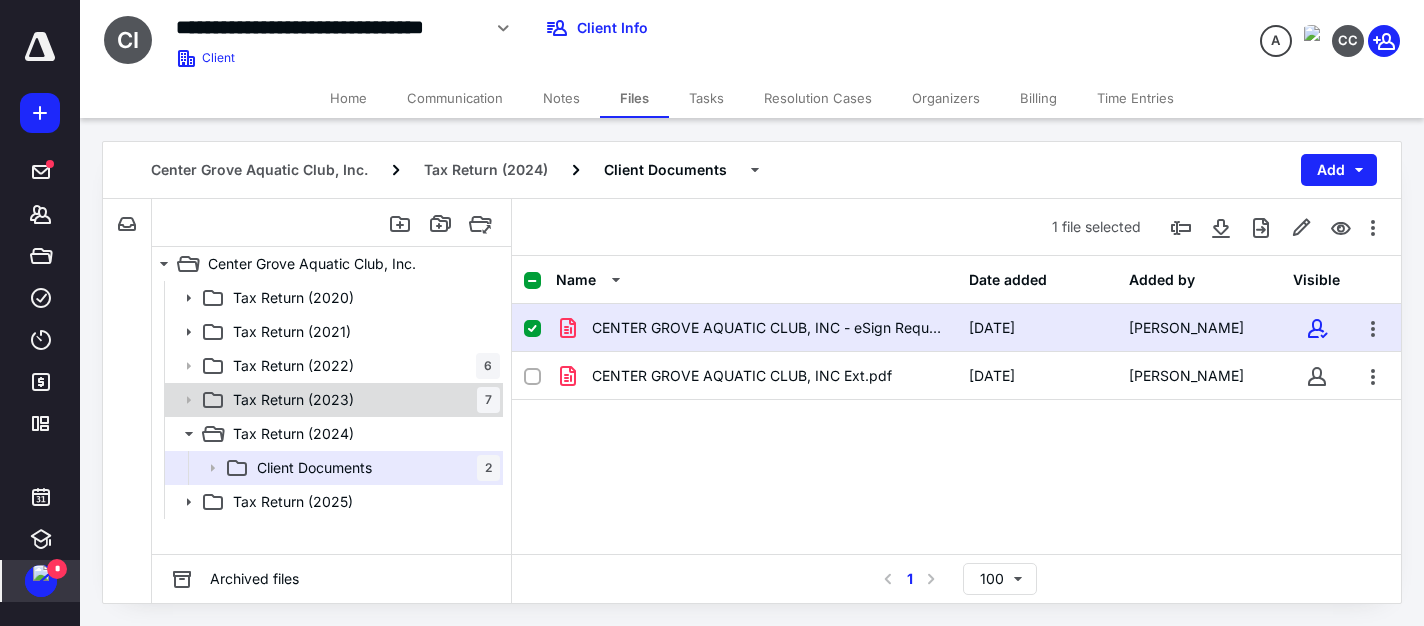 click on "Tax Return (2023)" at bounding box center [293, 400] 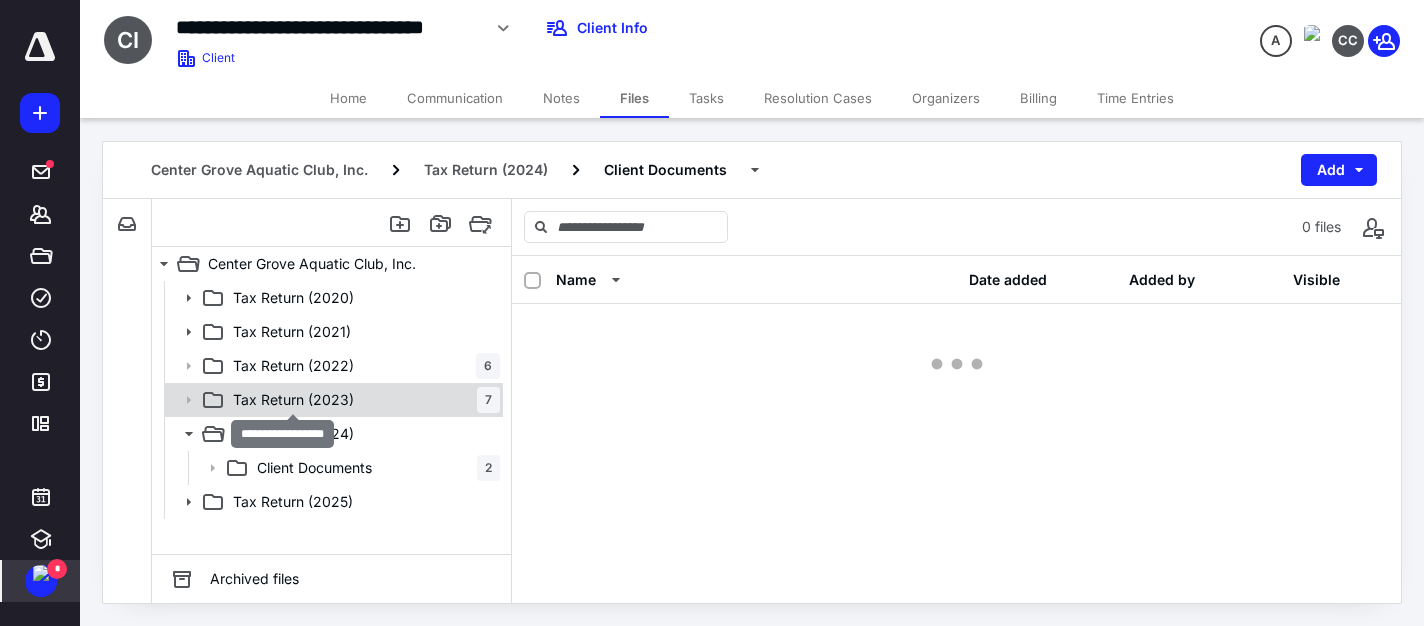 click on "Tax Return (2023)" at bounding box center (293, 400) 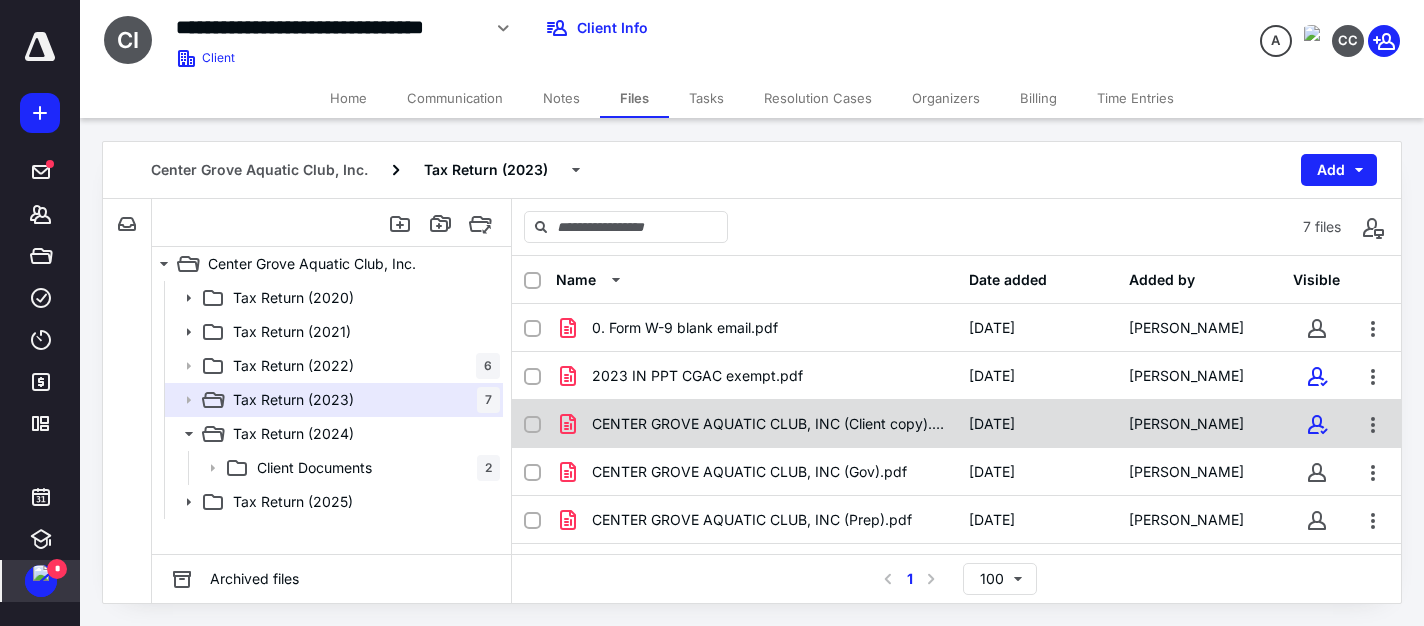 scroll, scrollTop: 86, scrollLeft: 0, axis: vertical 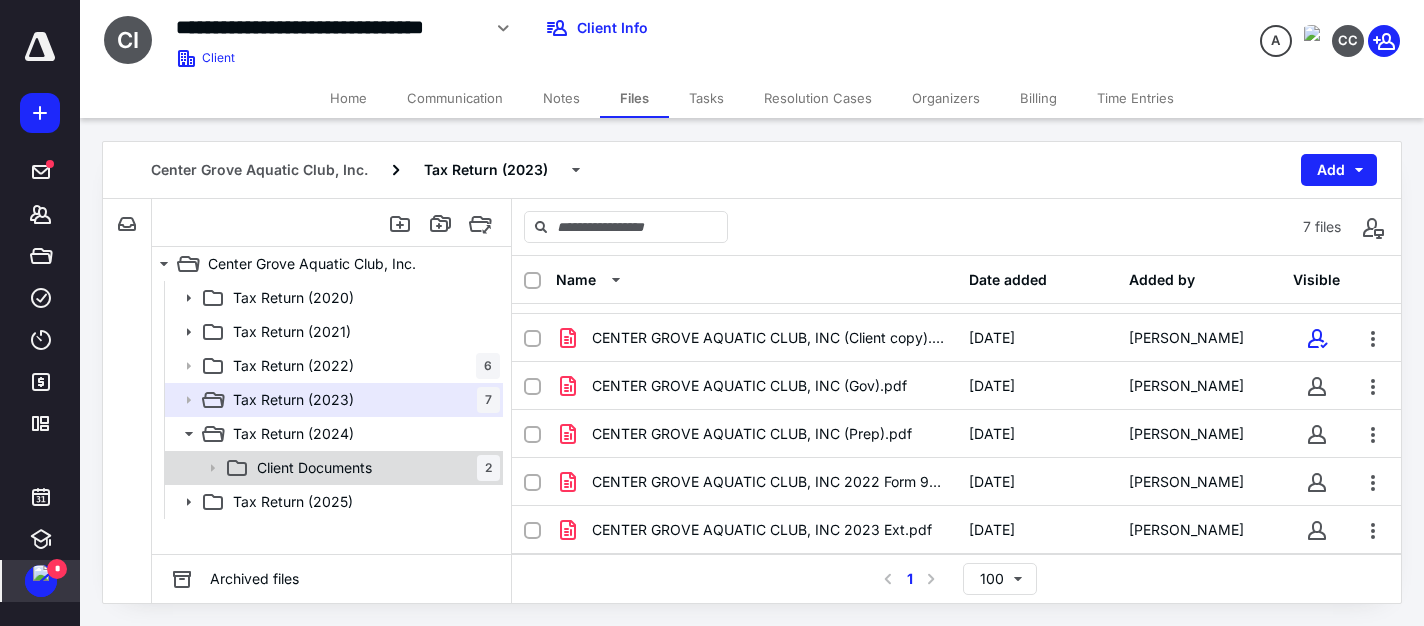 click on "Client Documents" at bounding box center [314, 468] 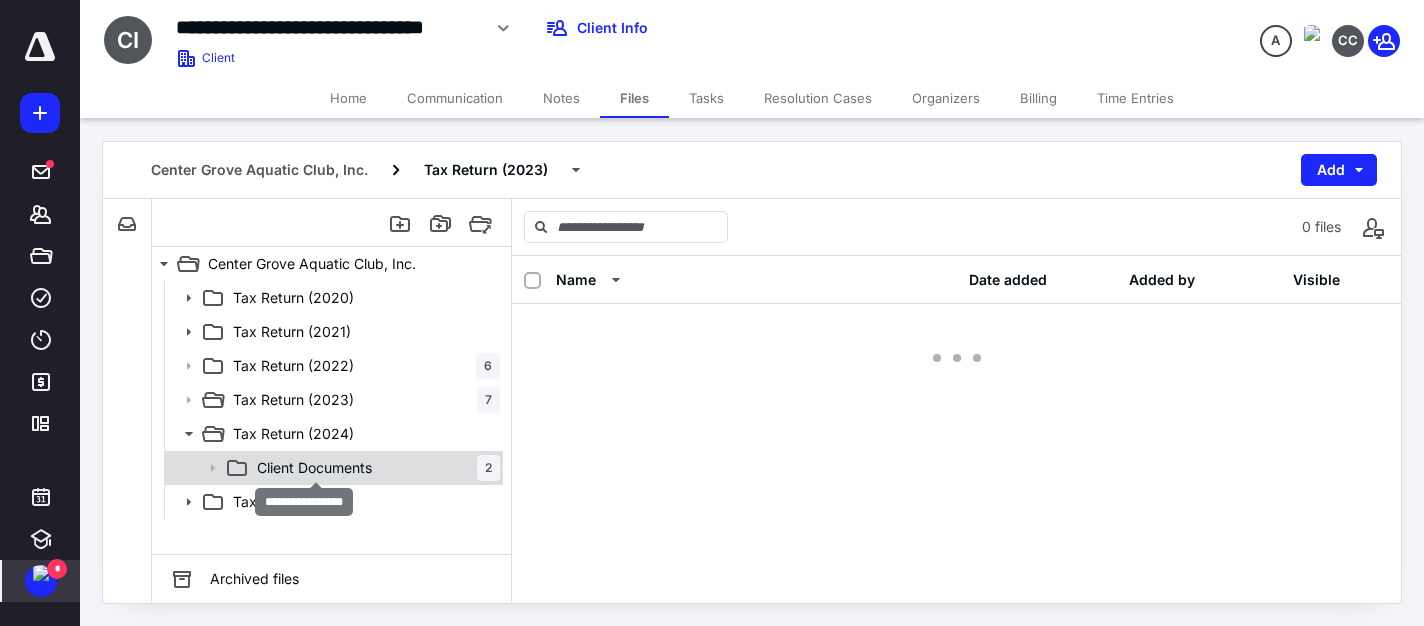 scroll, scrollTop: 0, scrollLeft: 0, axis: both 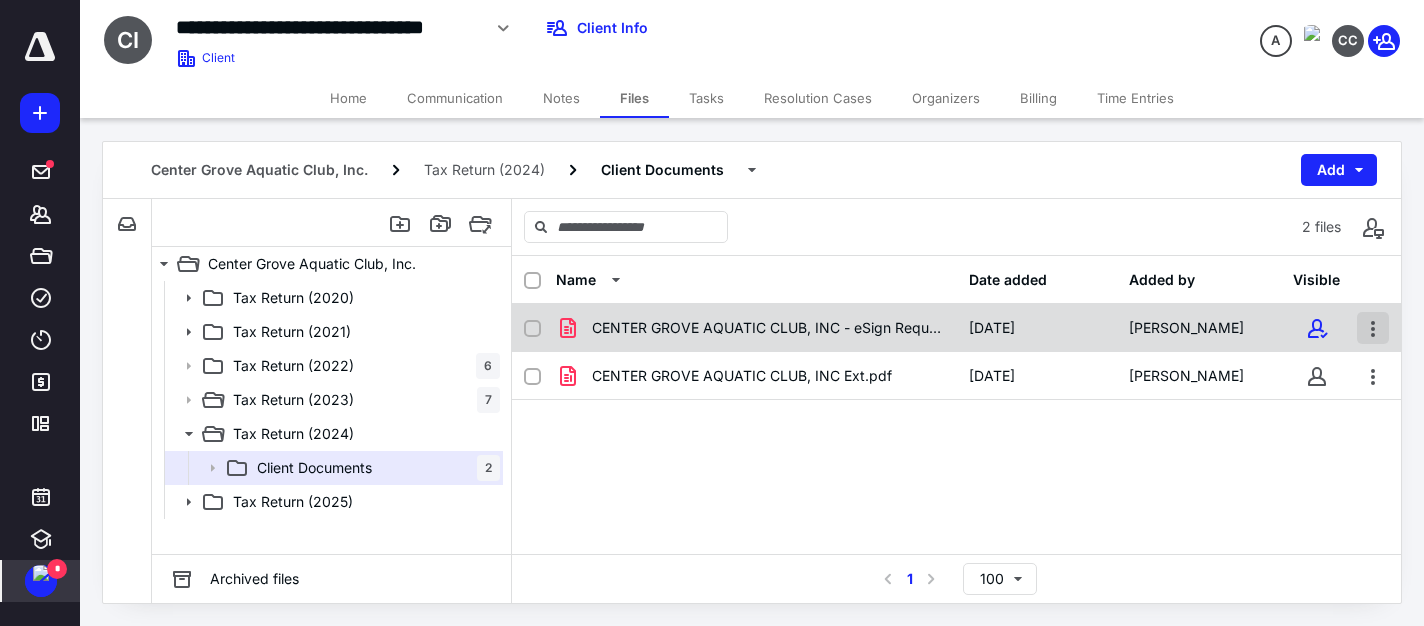 click at bounding box center [1373, 328] 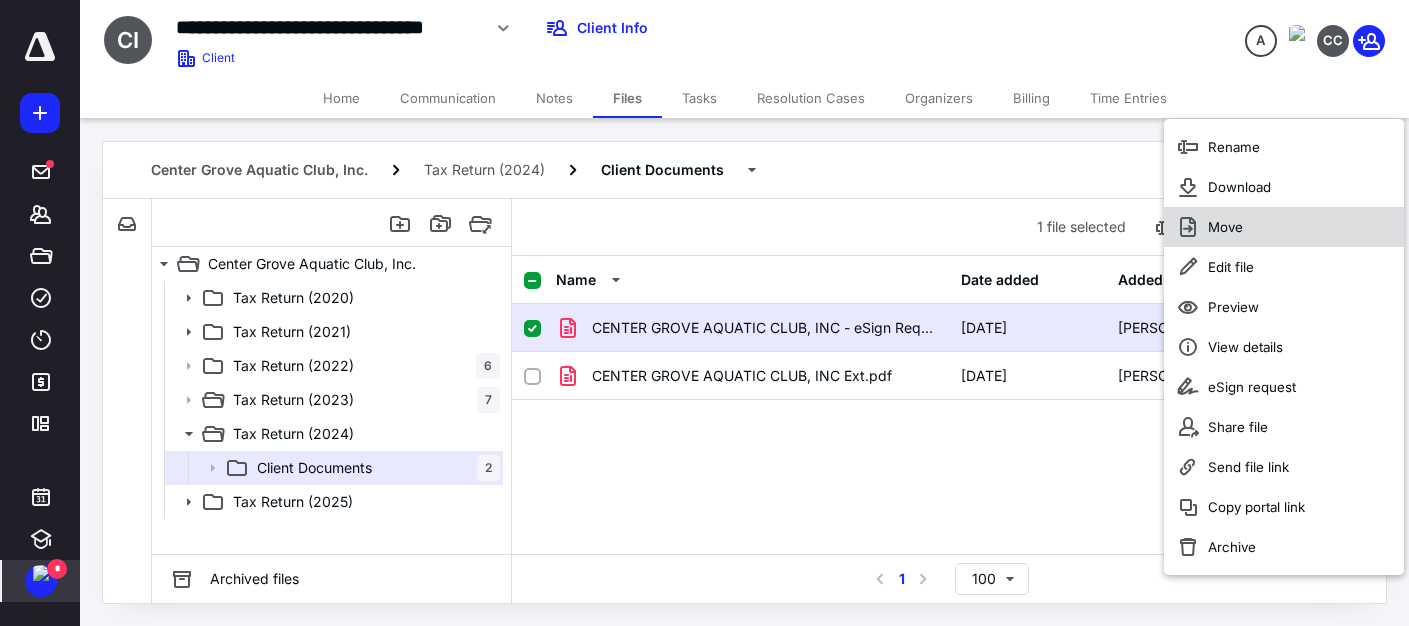 click on "Move" at bounding box center [1284, 227] 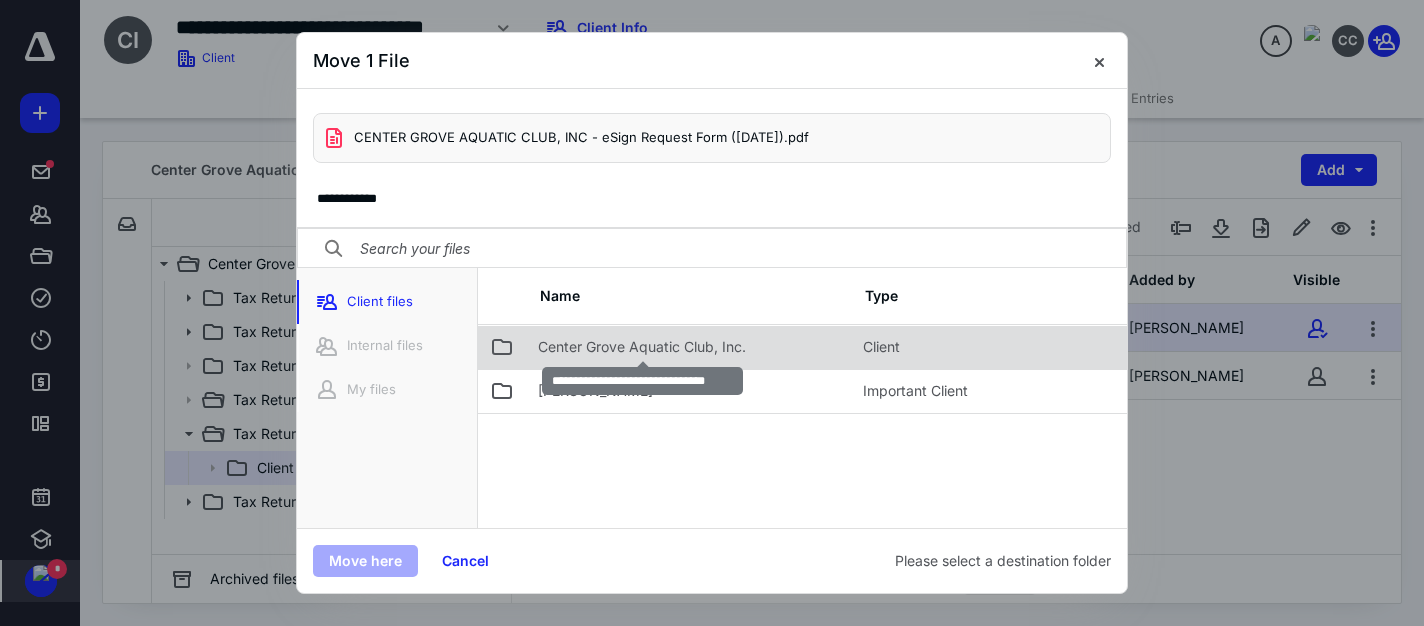 click on "Center Grove Aquatic Club, Inc." at bounding box center (688, 347) 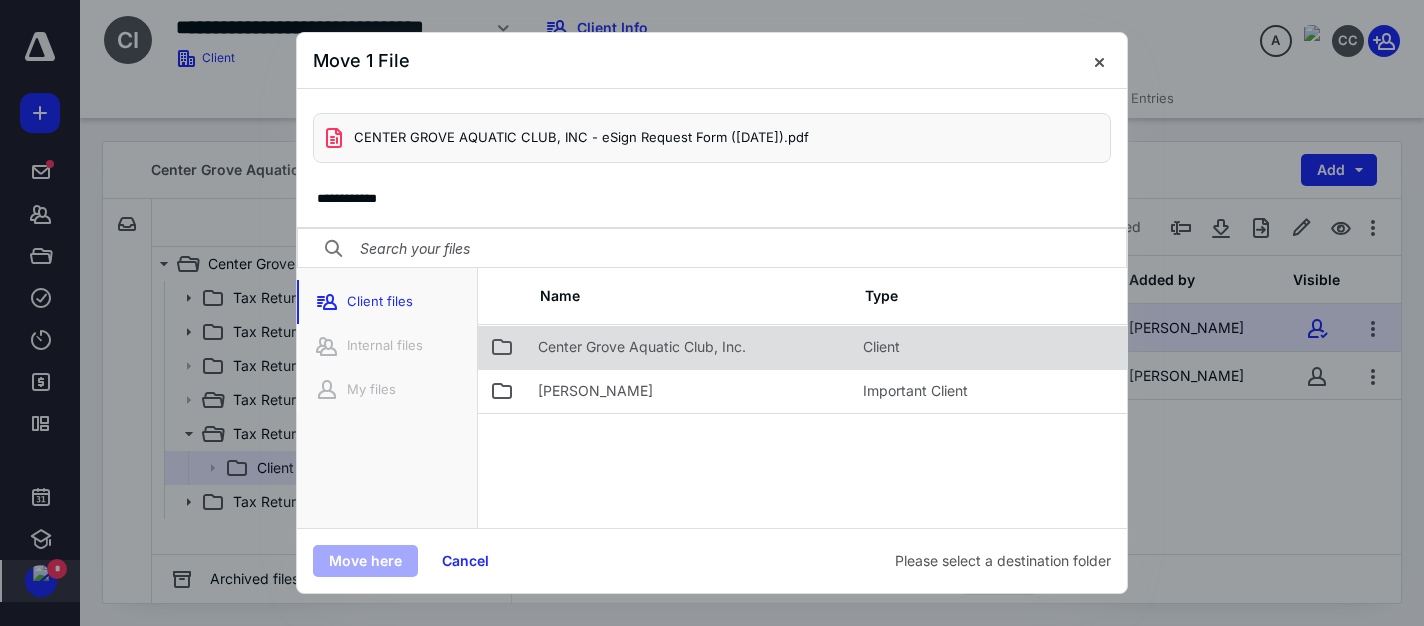 click on "Center Grove Aquatic Club, Inc." at bounding box center [642, 347] 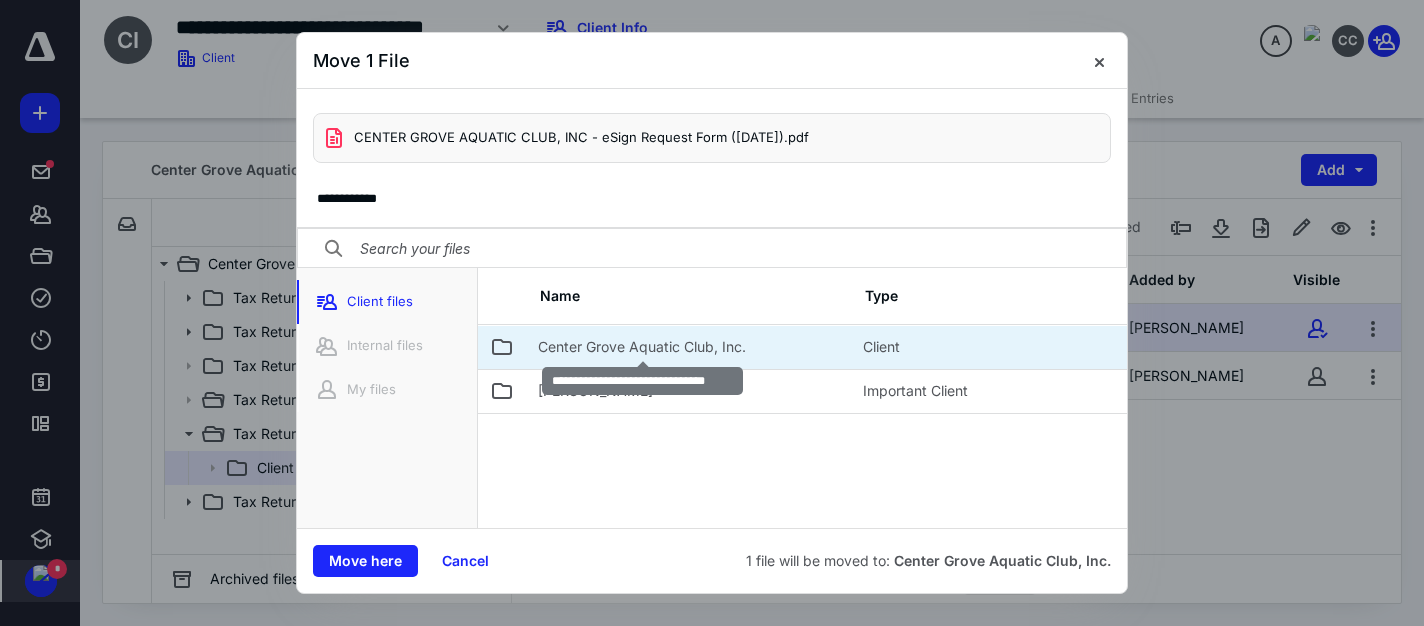 click on "Center Grove Aquatic Club, Inc." at bounding box center (642, 347) 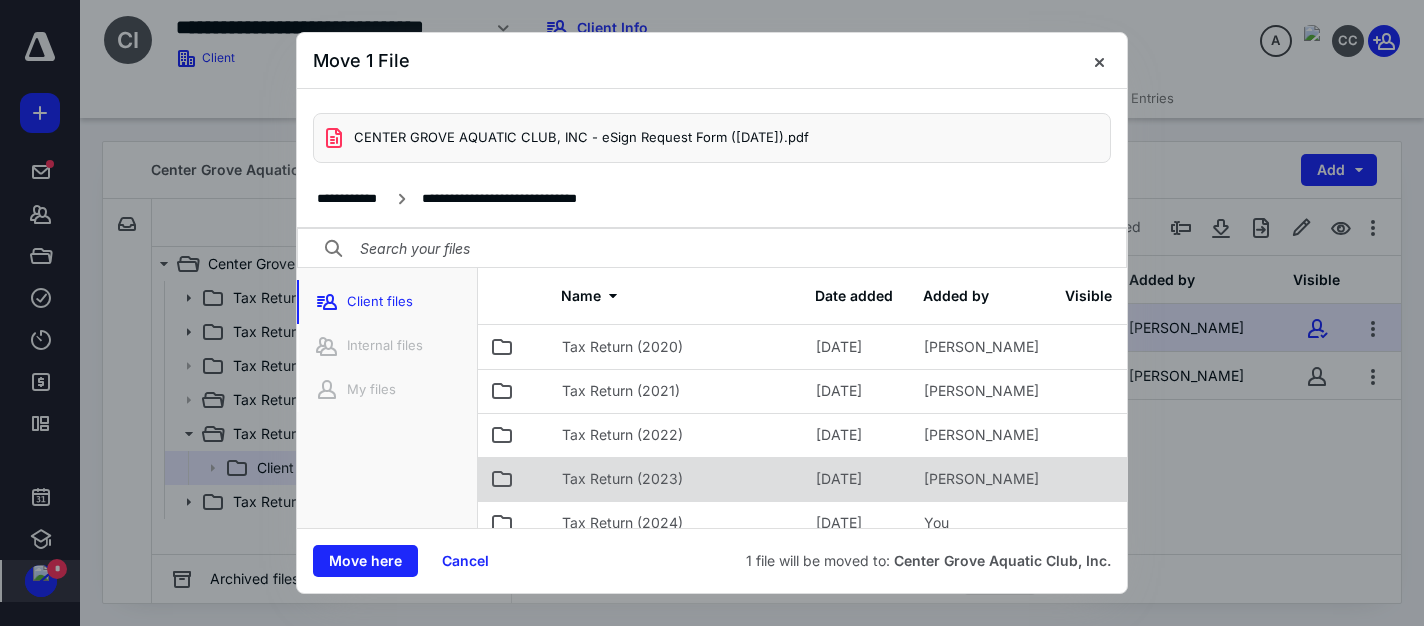 click on "Tax Return (2023)" at bounding box center [622, 479] 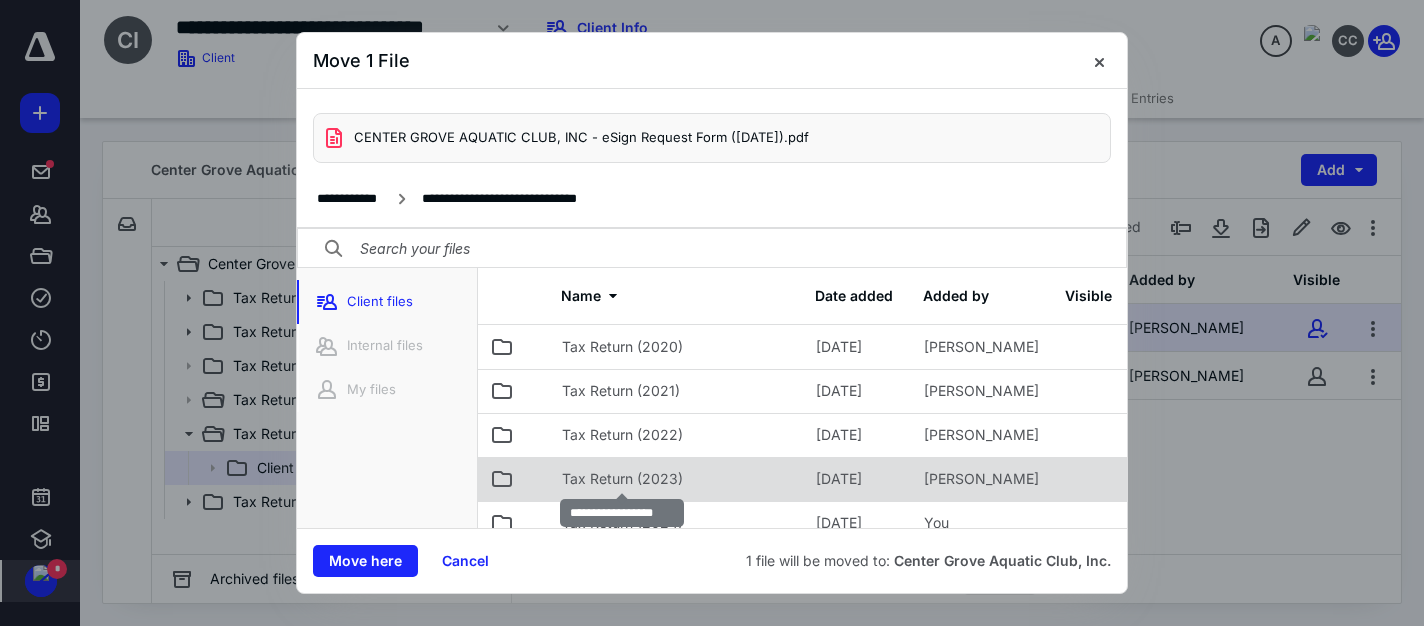 click on "Tax Return (2023)" at bounding box center [622, 479] 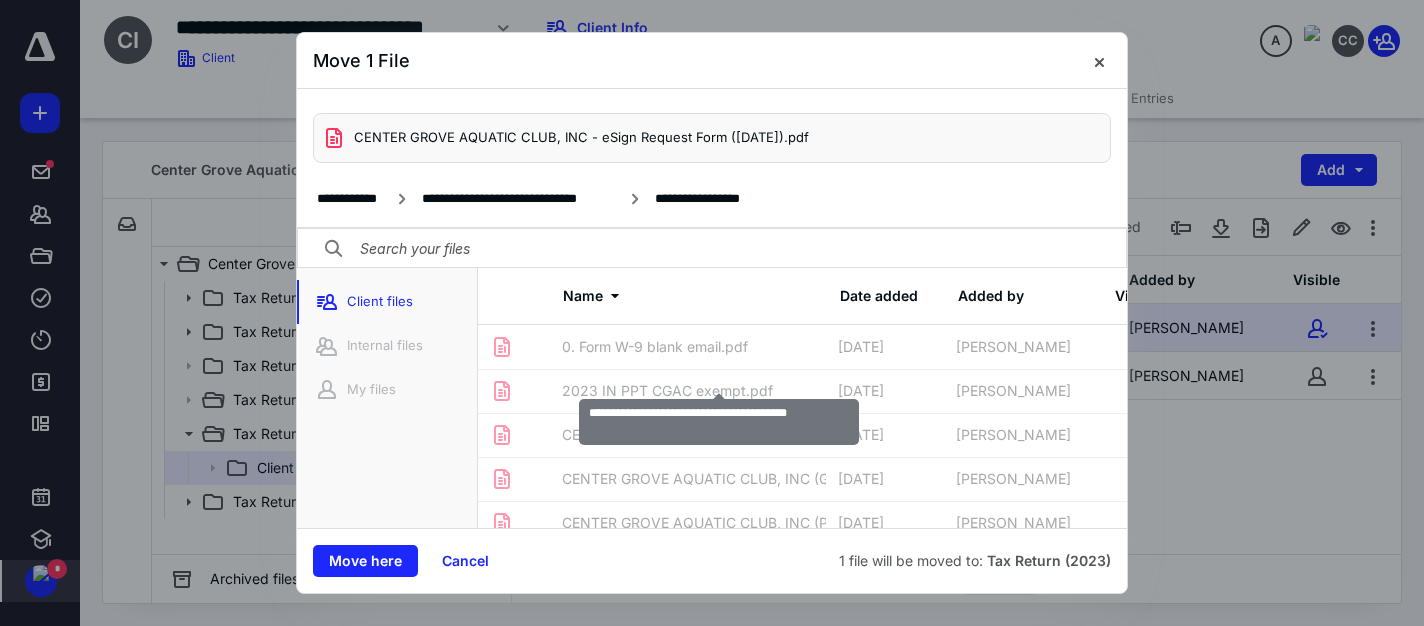 scroll, scrollTop: 100, scrollLeft: 0, axis: vertical 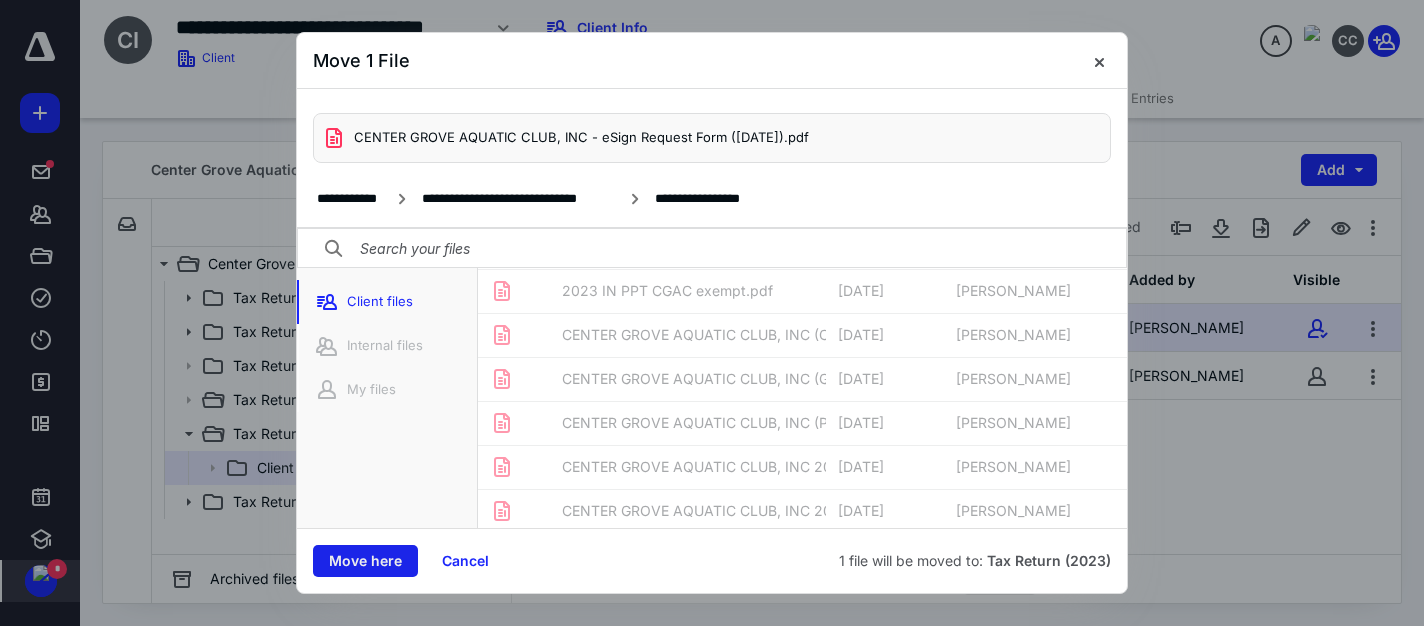 click on "Move here" at bounding box center [365, 561] 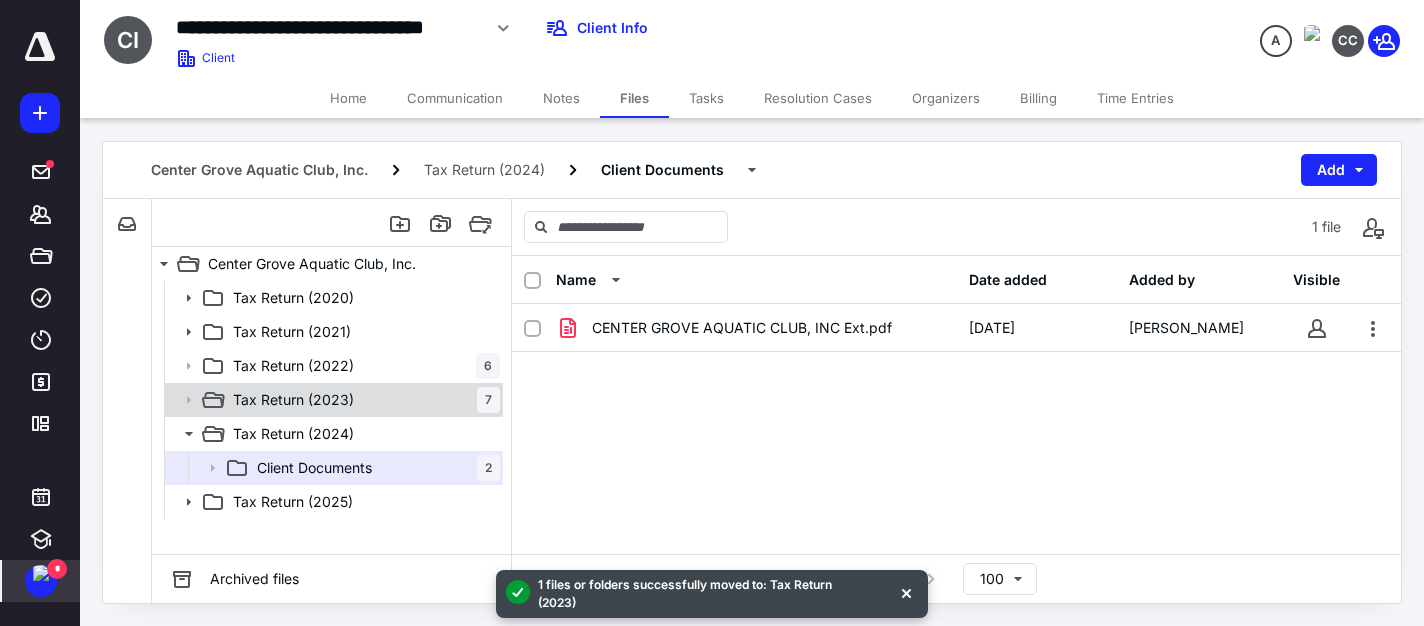 click on "Tax Return (2023) 7" at bounding box center [362, 400] 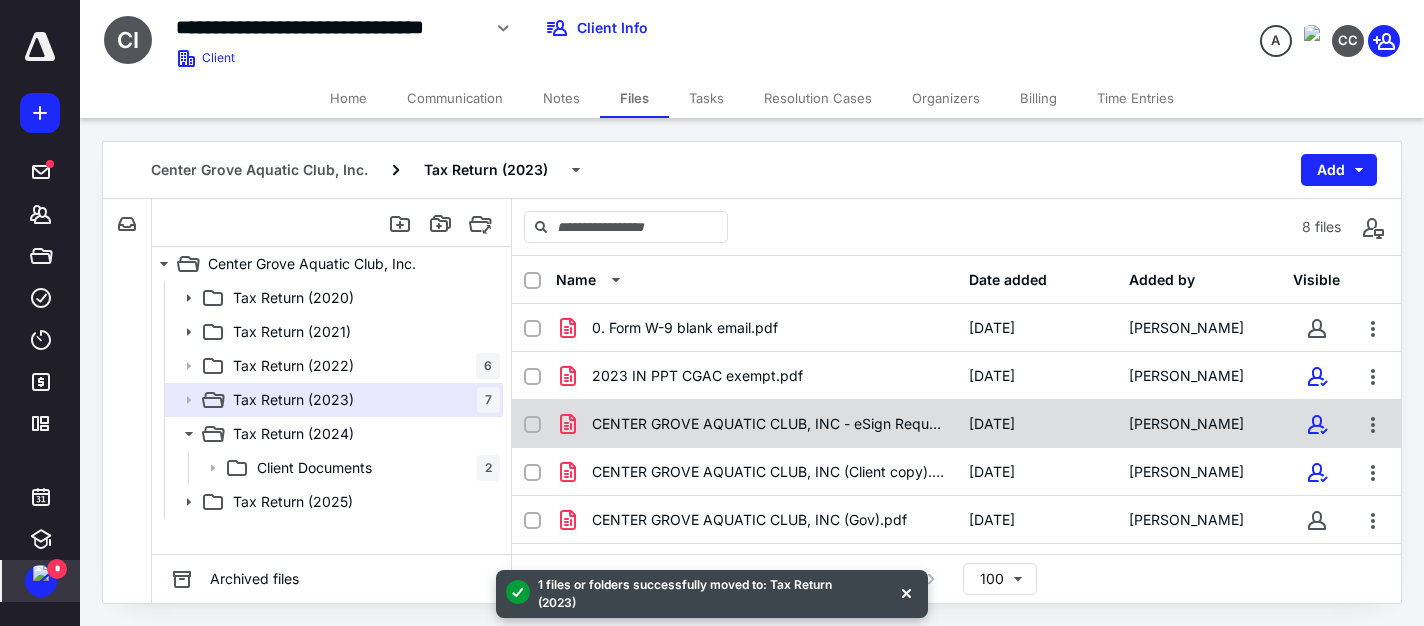 scroll, scrollTop: 100, scrollLeft: 0, axis: vertical 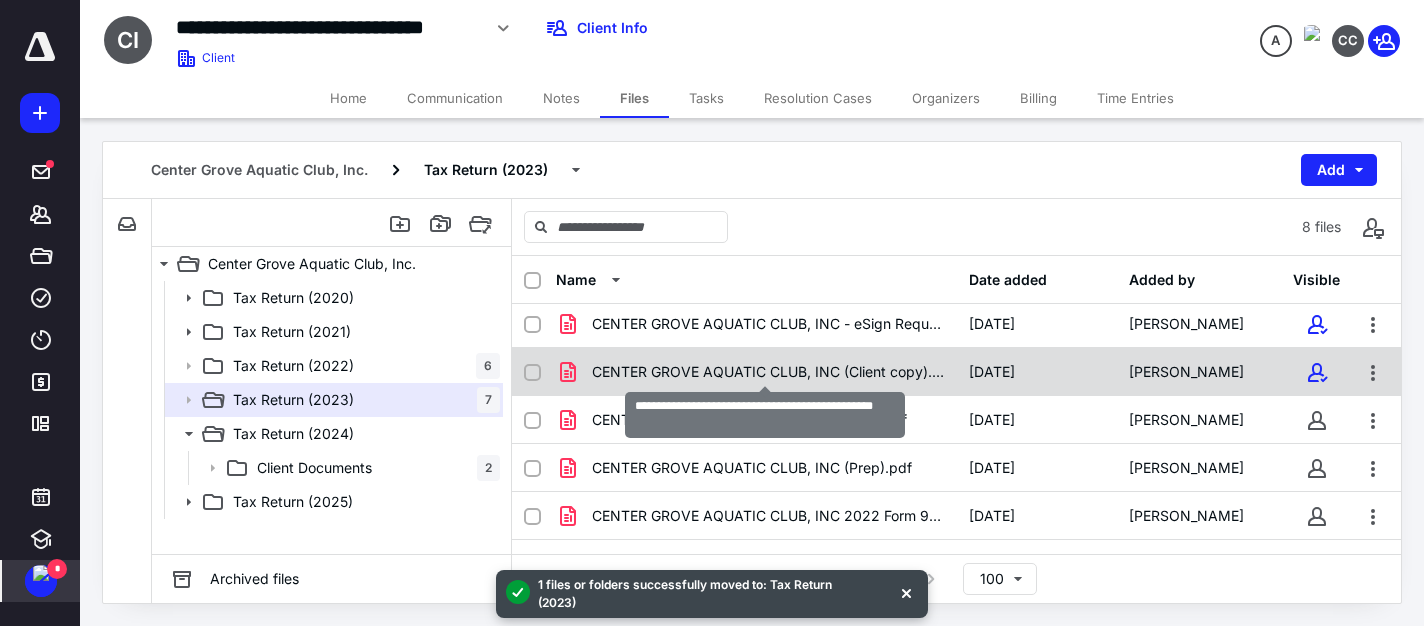 click on "CENTER GROVE AQUATIC CLUB, INC (Client copy).pdf" at bounding box center [768, 372] 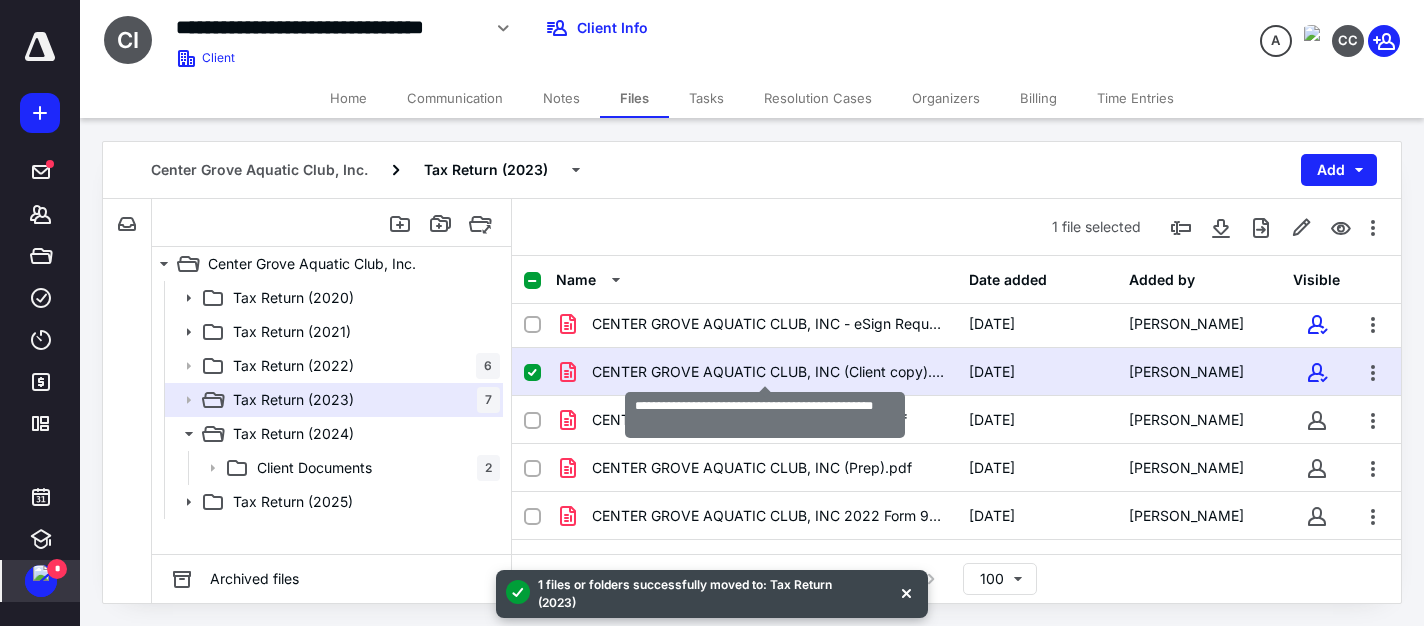 click on "CENTER GROVE AQUATIC CLUB, INC (Client copy).pdf" at bounding box center [768, 372] 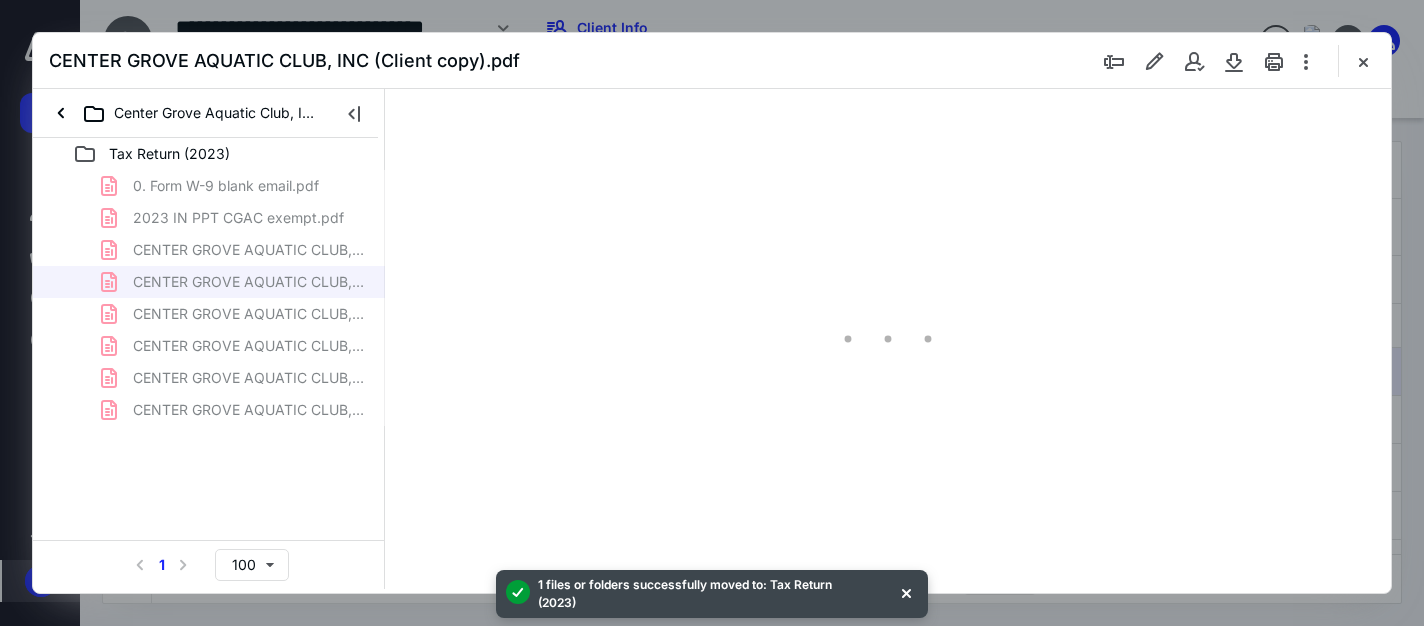 scroll, scrollTop: 0, scrollLeft: 0, axis: both 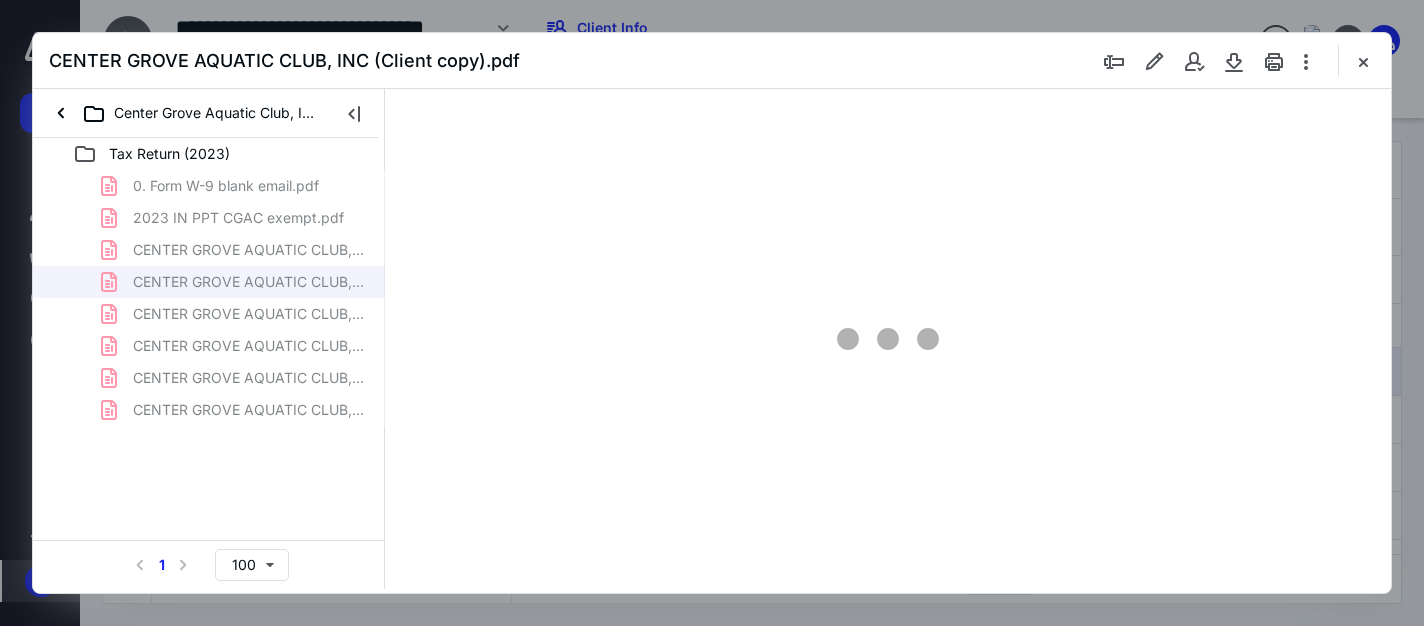 type on "161" 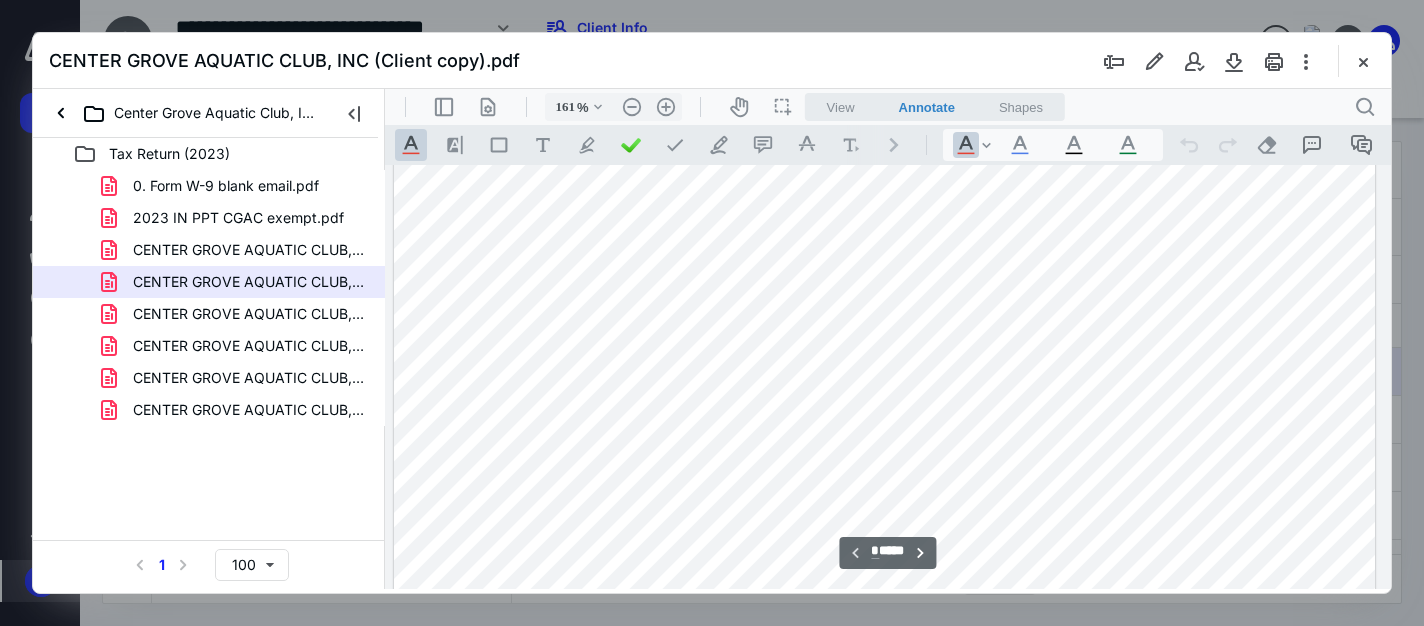 scroll, scrollTop: 1300, scrollLeft: 142, axis: both 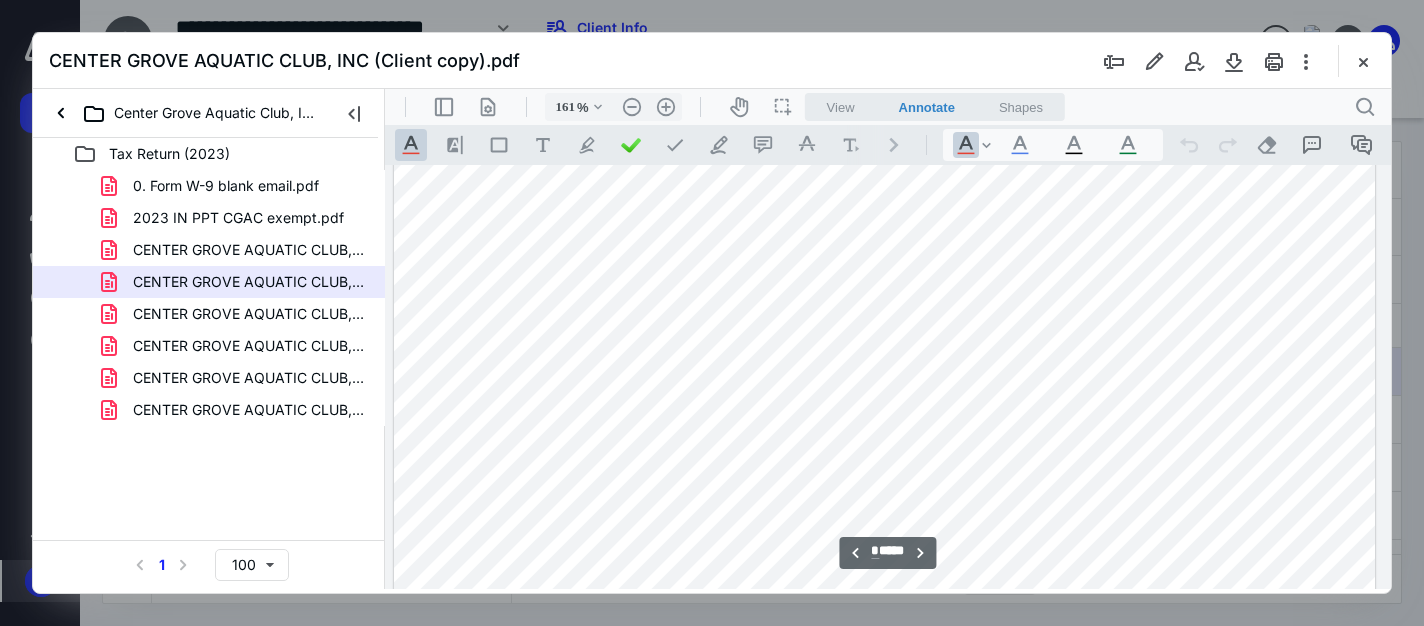 type on "*" 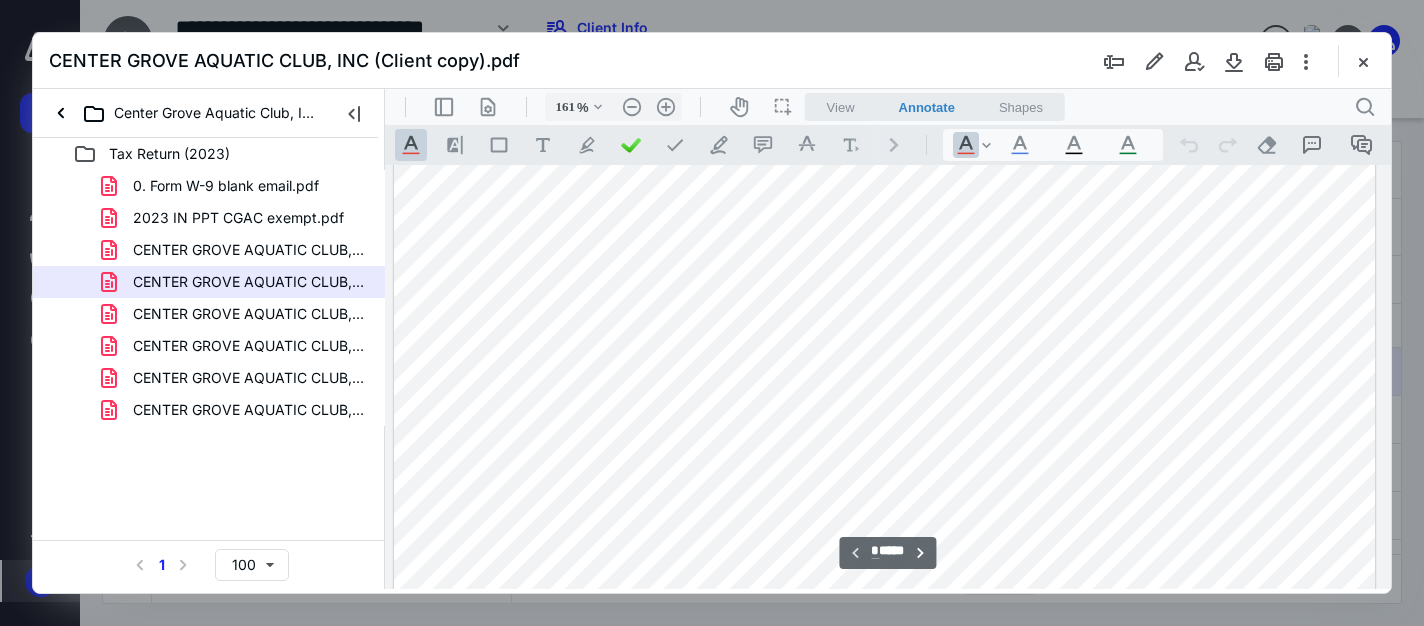 scroll, scrollTop: 700, scrollLeft: 142, axis: both 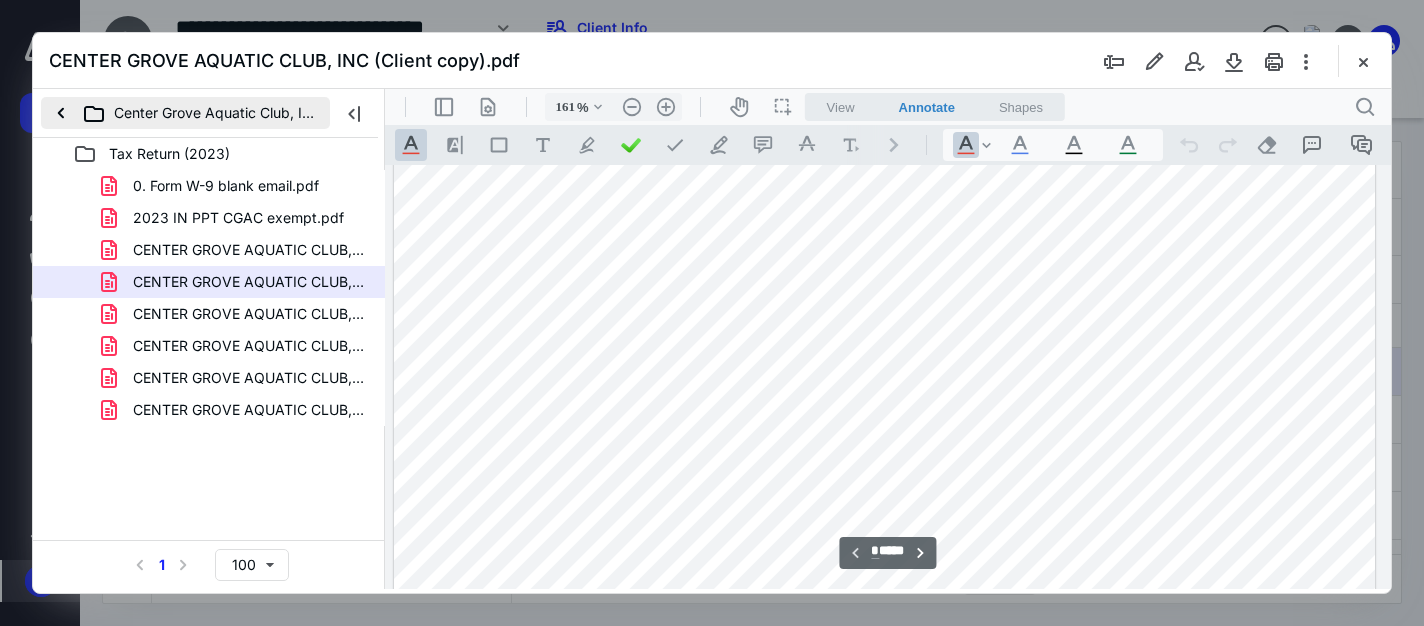 click on "Center Grove Aquatic Club, Inc." at bounding box center (185, 113) 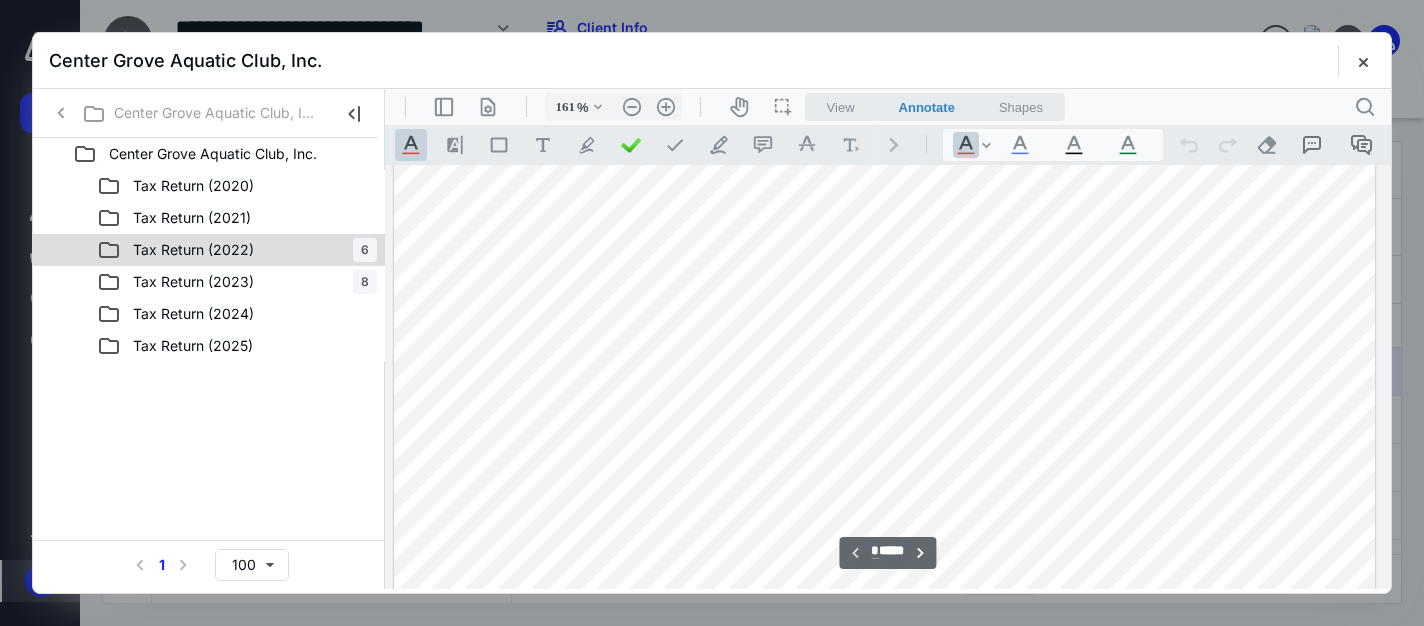click on "Tax Return (2022)" at bounding box center [193, 250] 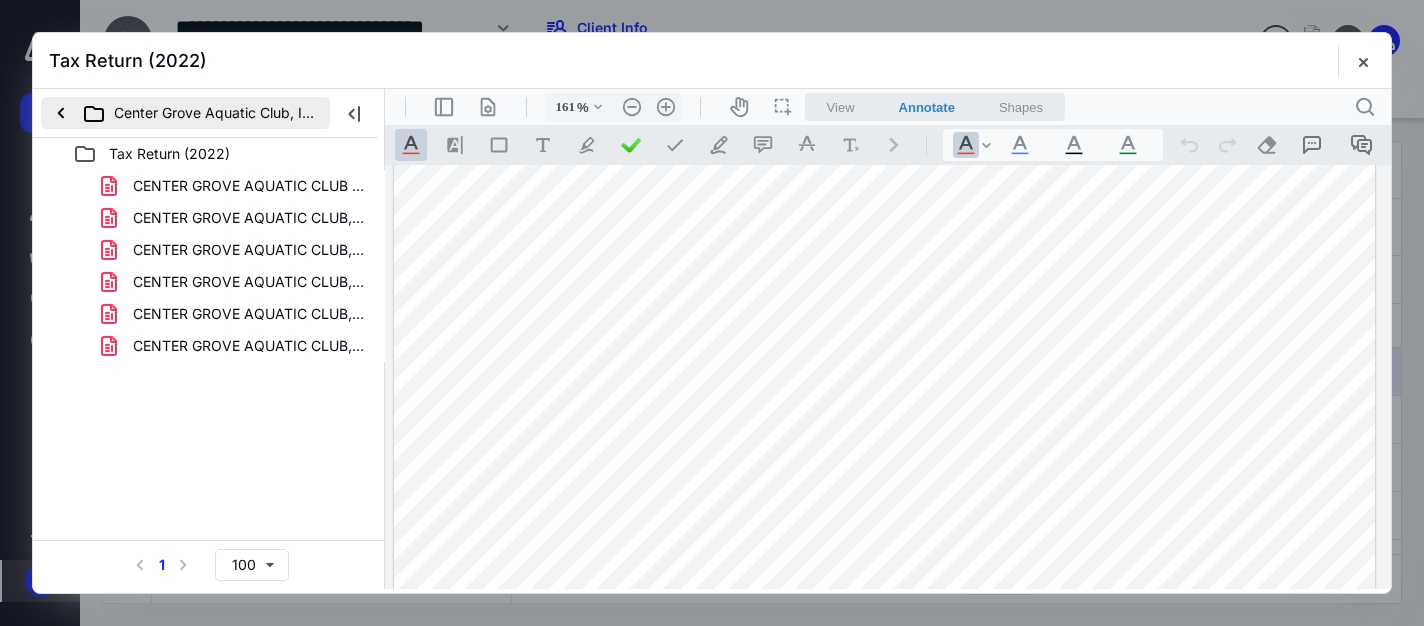 click on "Center Grove Aquatic Club, Inc." at bounding box center (185, 113) 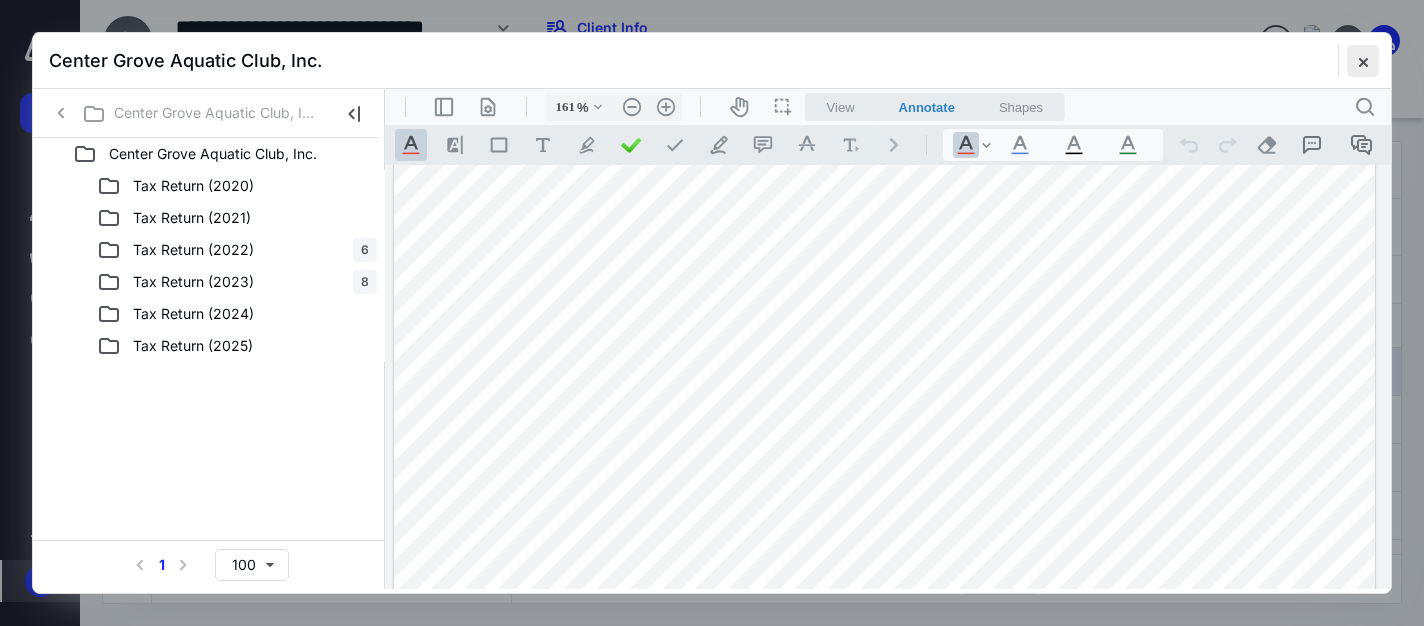 click at bounding box center [1363, 61] 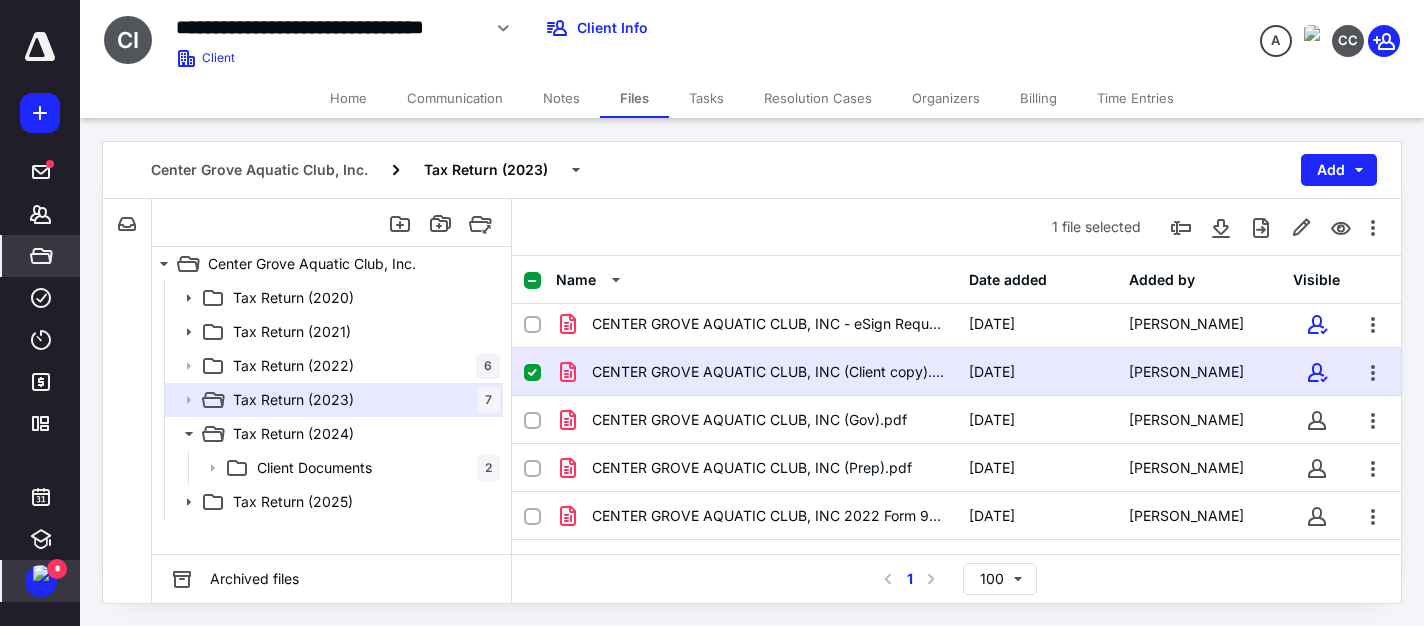 click 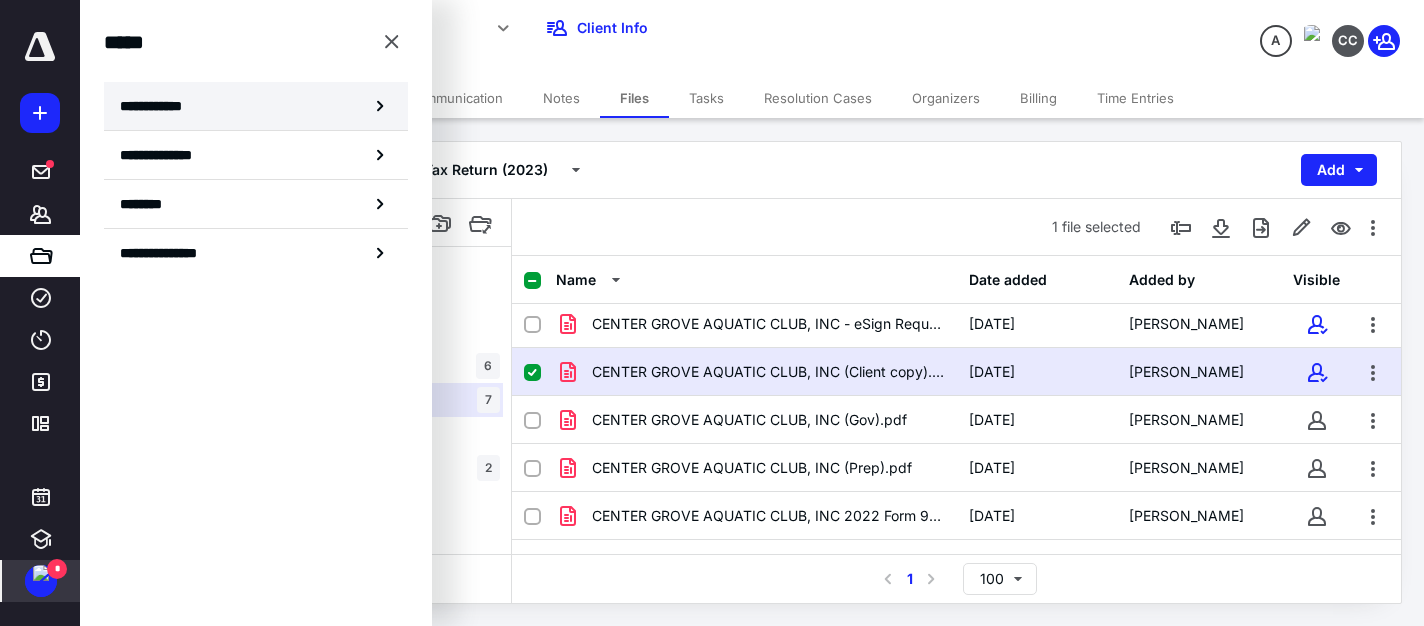 click on "**********" at bounding box center [157, 106] 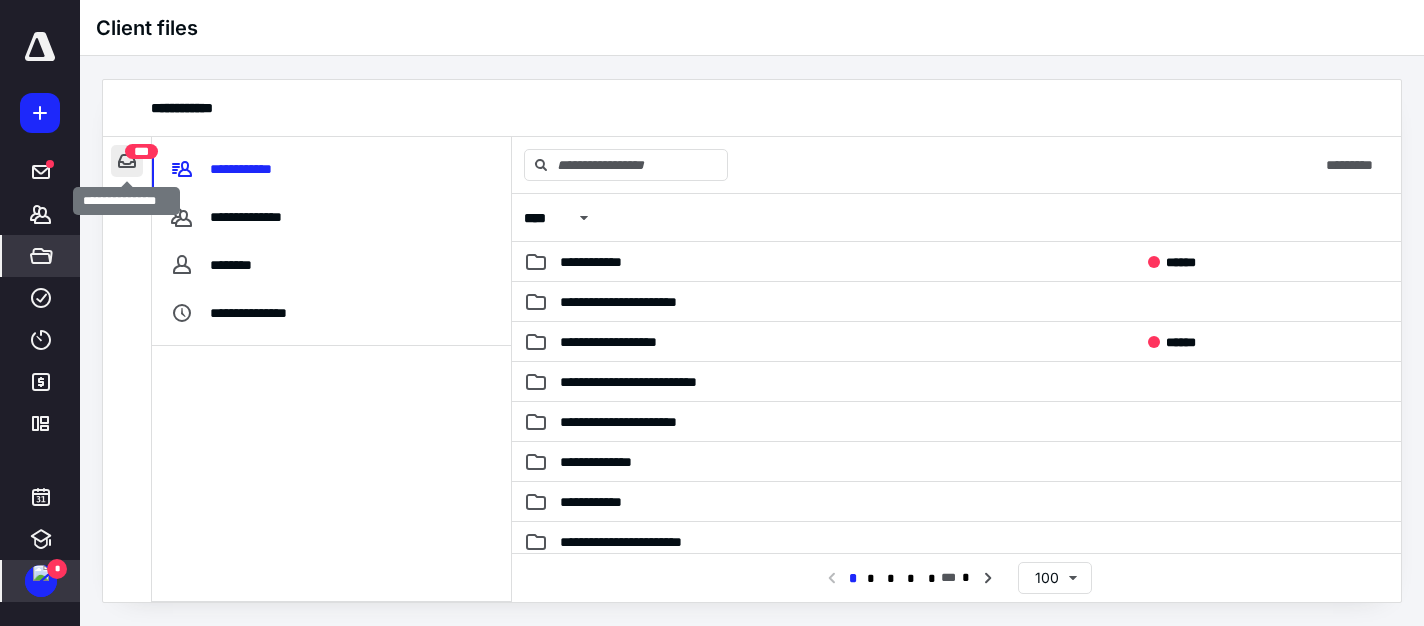 click at bounding box center (127, 161) 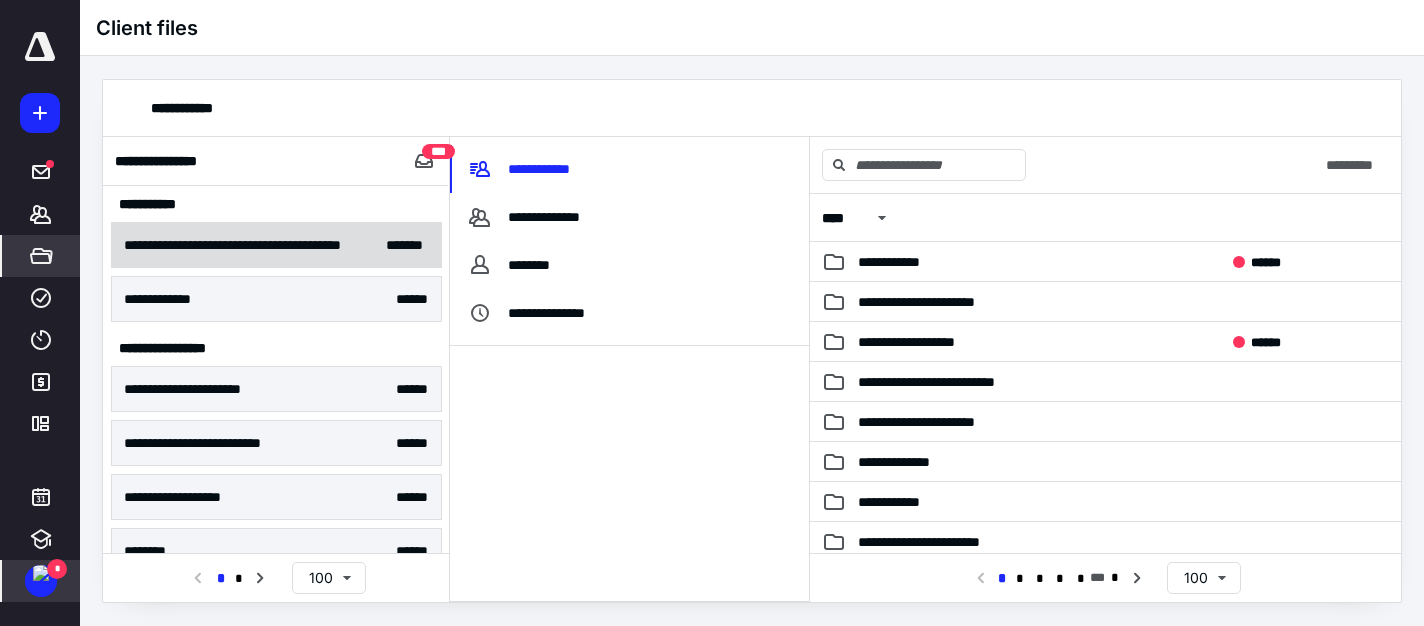click on "**********" at bounding box center (241, 245) 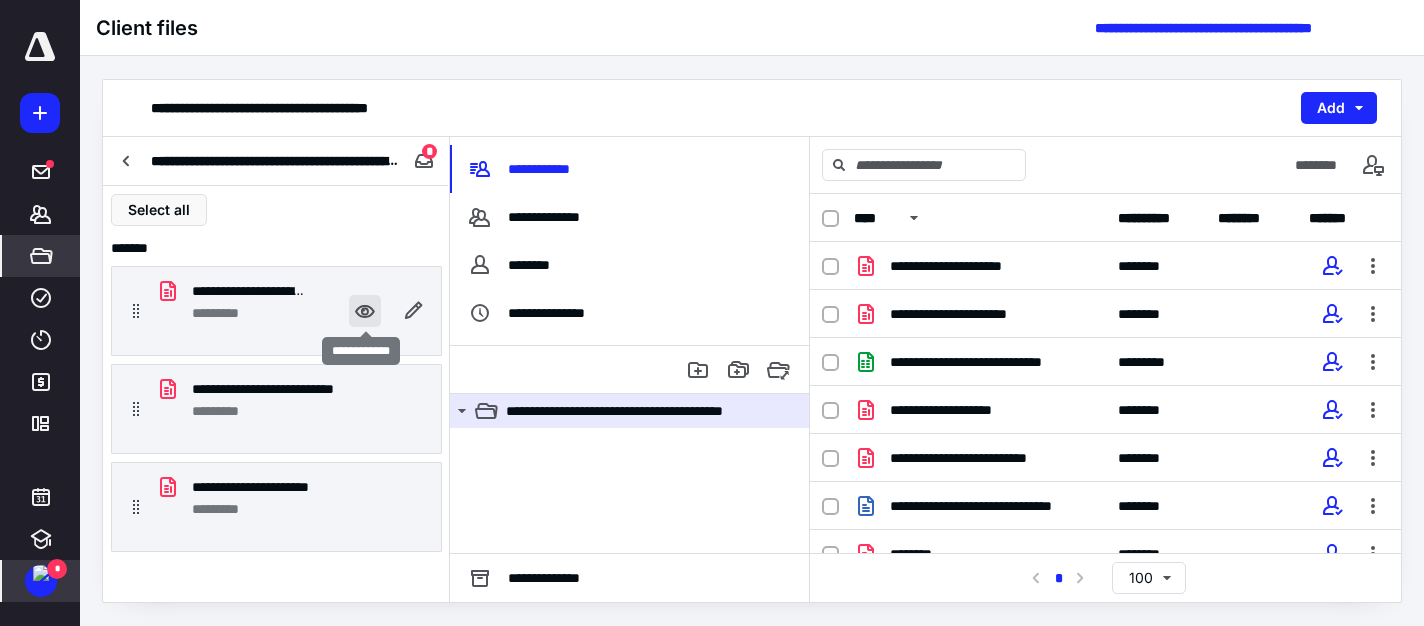 click at bounding box center [365, 311] 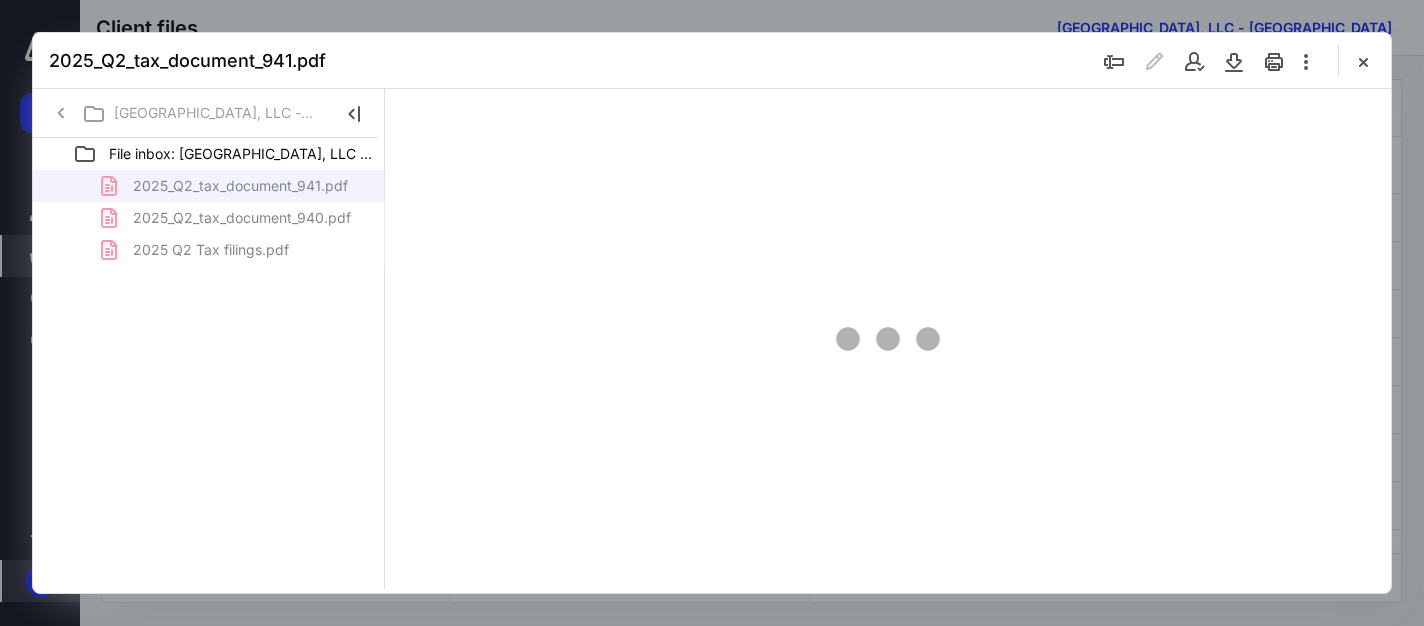 scroll, scrollTop: 0, scrollLeft: 0, axis: both 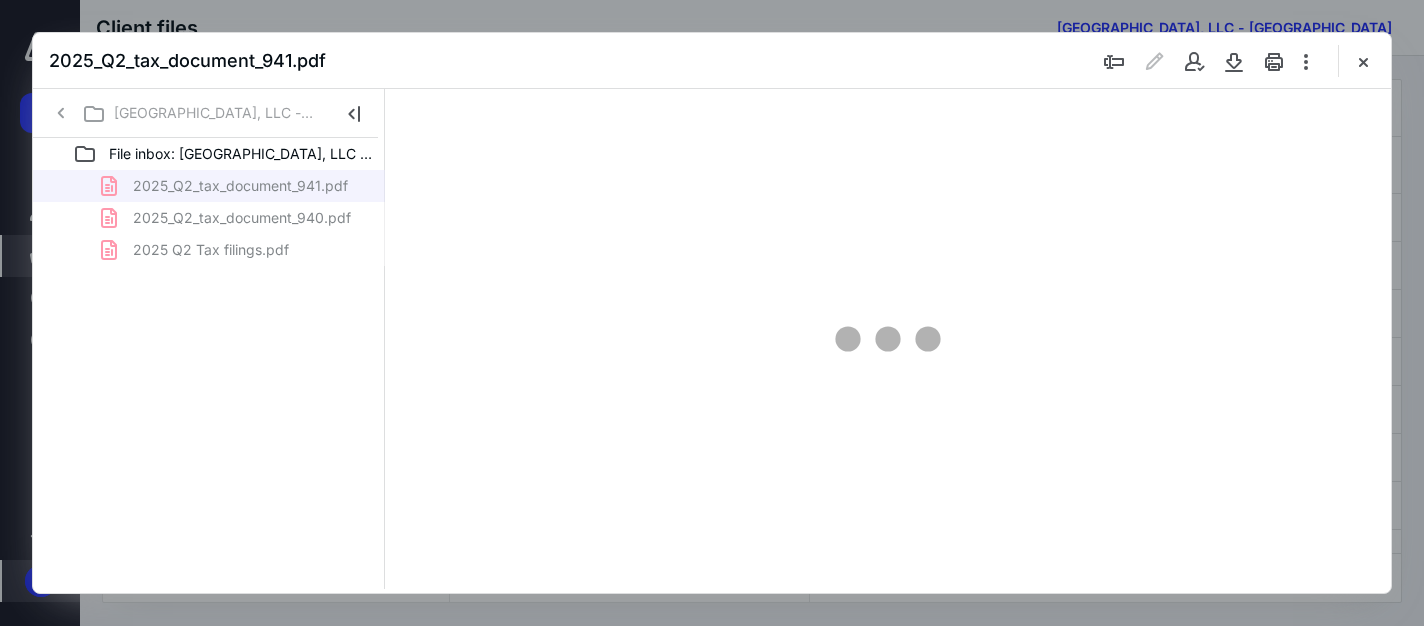 type on "161" 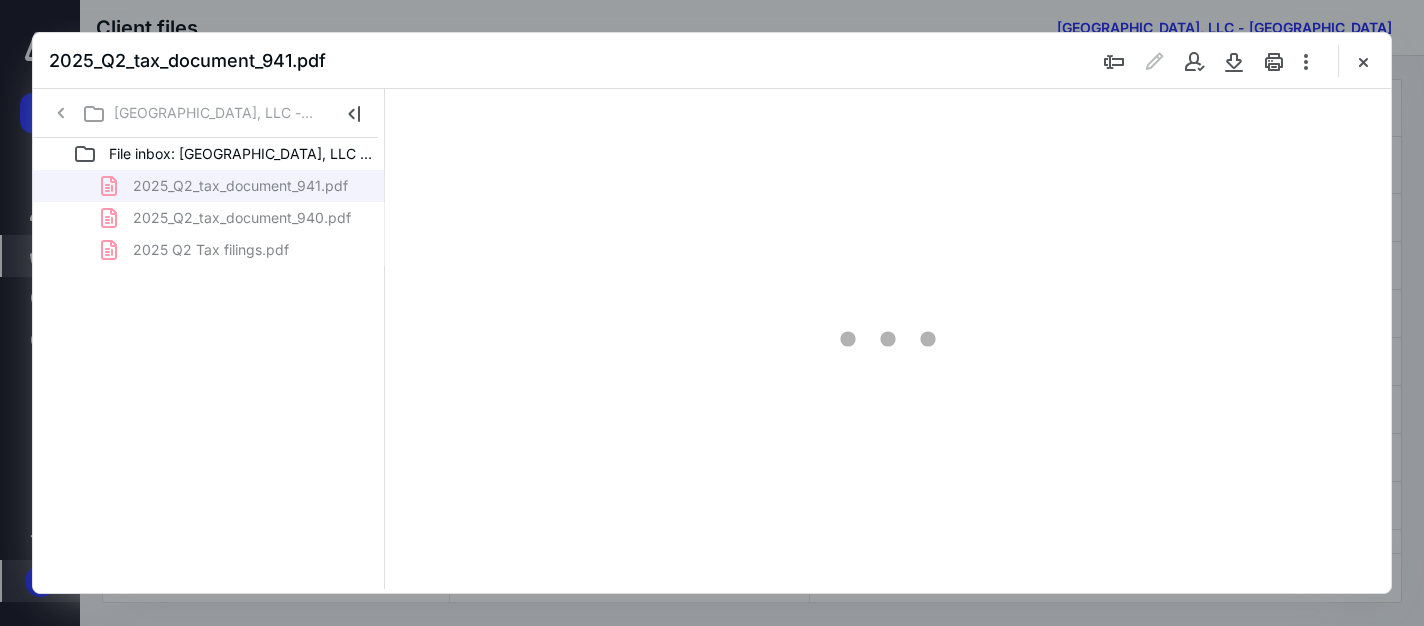 scroll, scrollTop: 82, scrollLeft: 0, axis: vertical 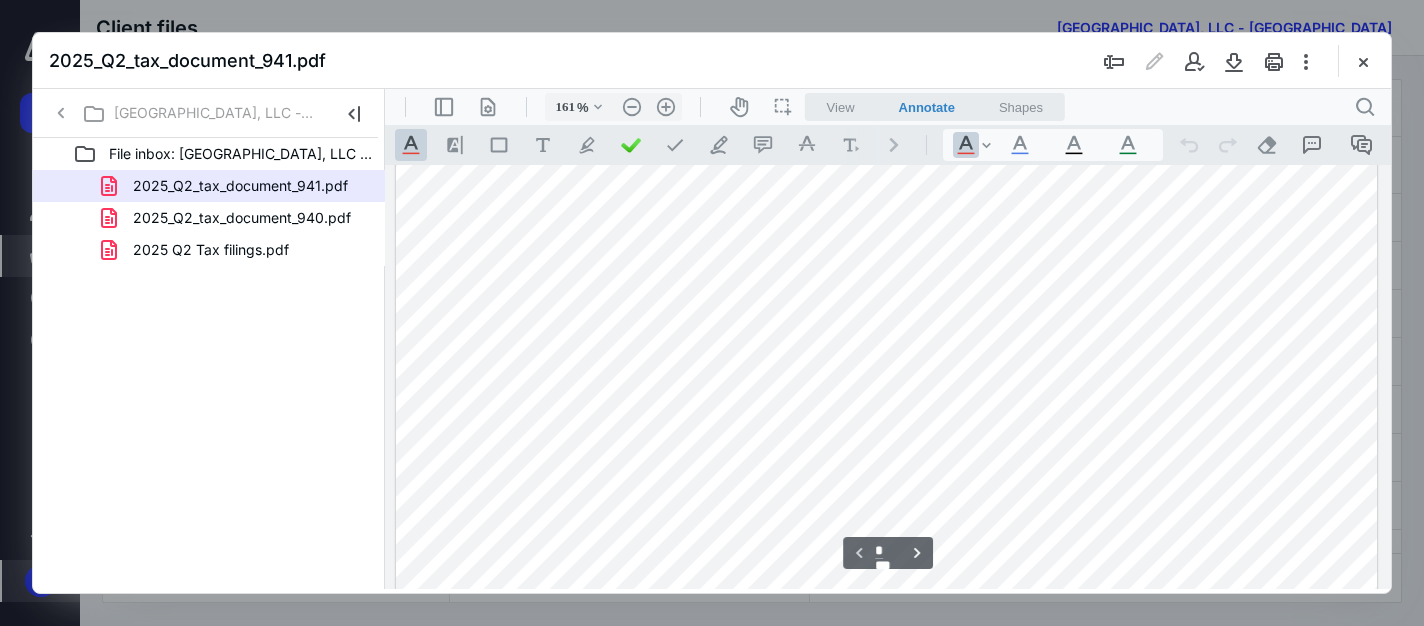 type on "*" 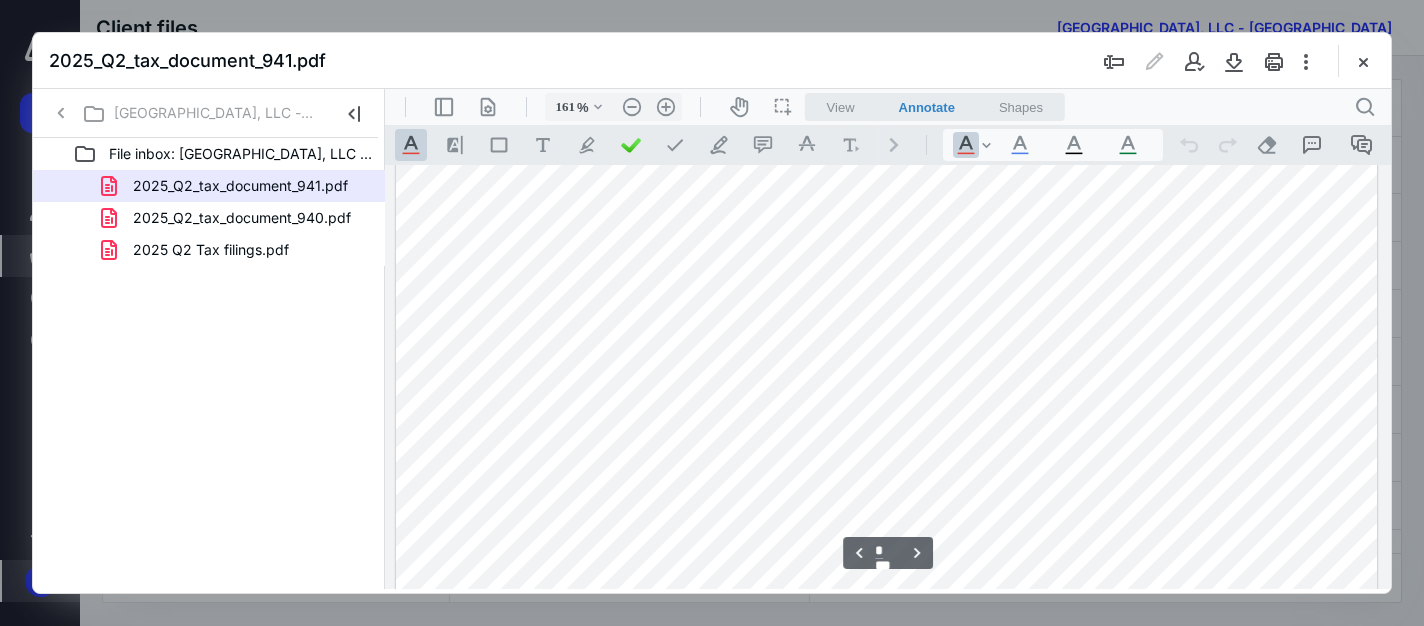 scroll, scrollTop: 1982, scrollLeft: 0, axis: vertical 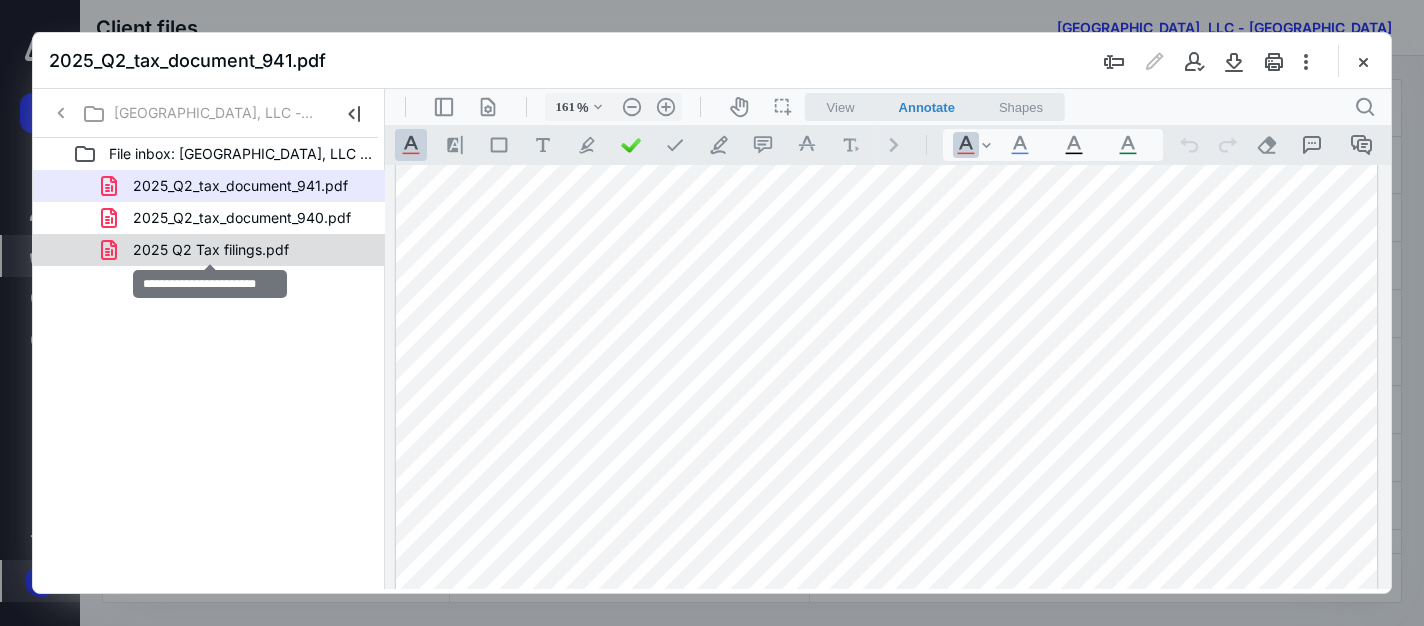 click on "2025 Q2 Tax filings.pdf" at bounding box center [211, 250] 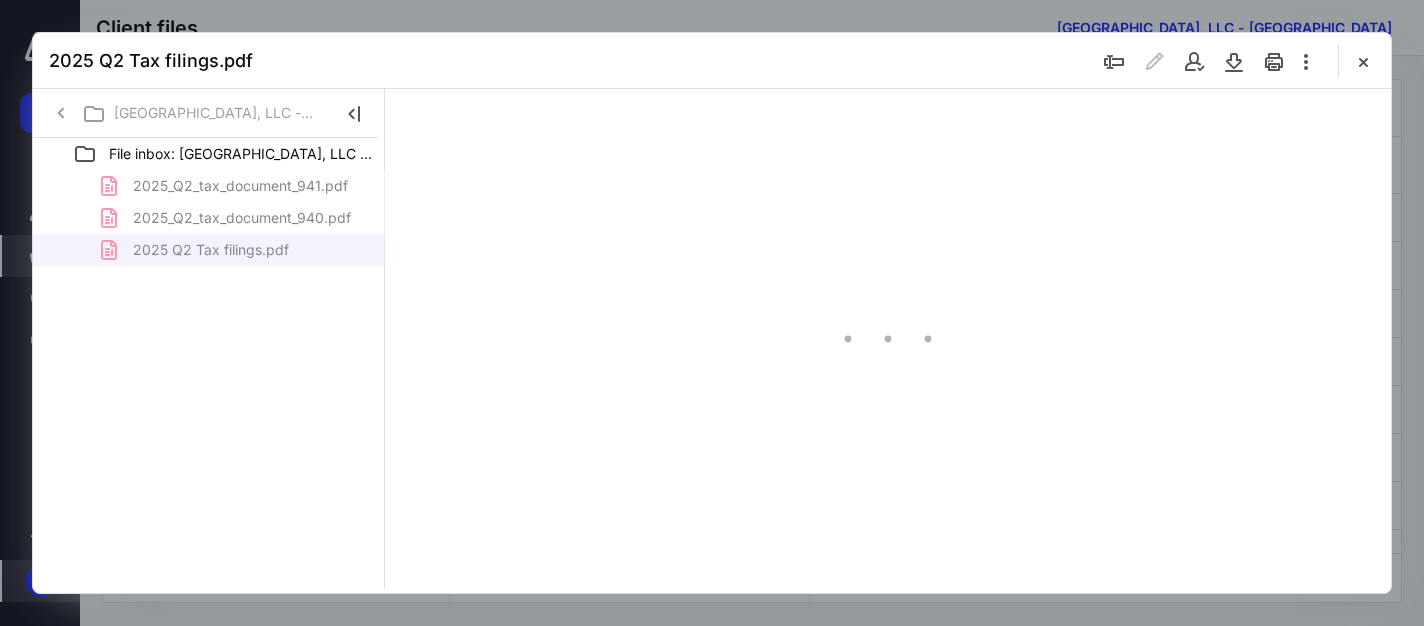 type on "161" 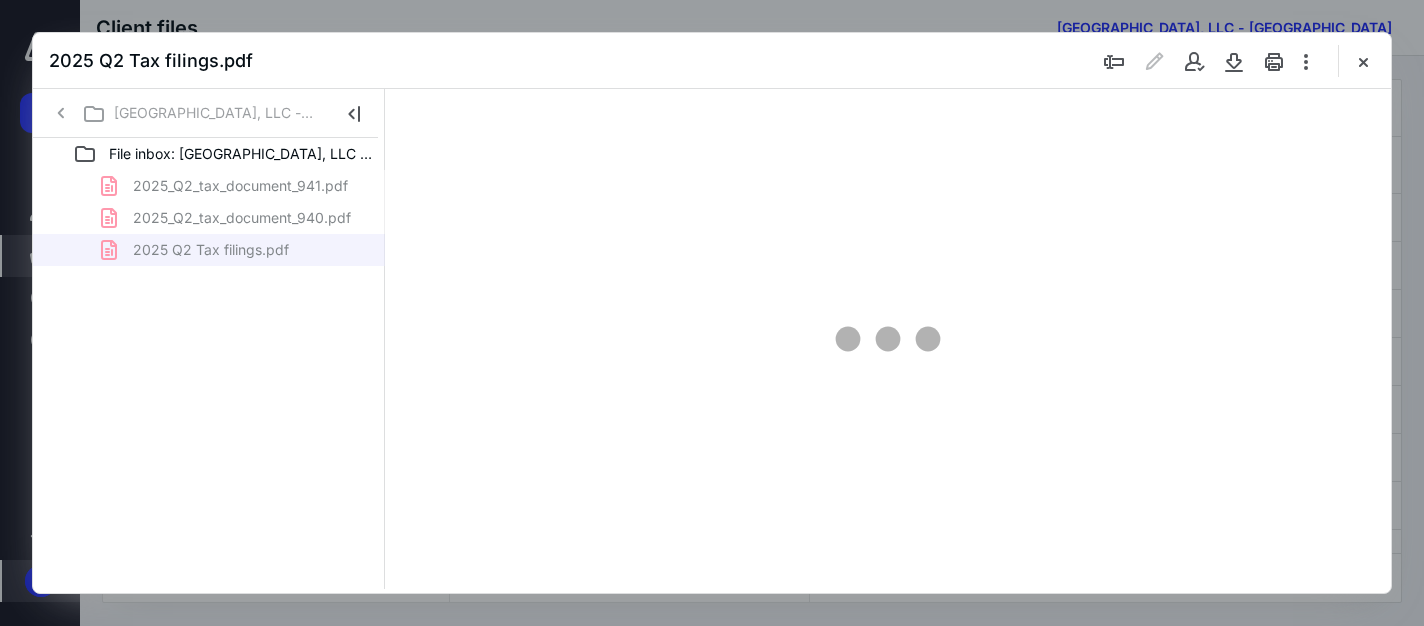 scroll, scrollTop: 82, scrollLeft: 142, axis: both 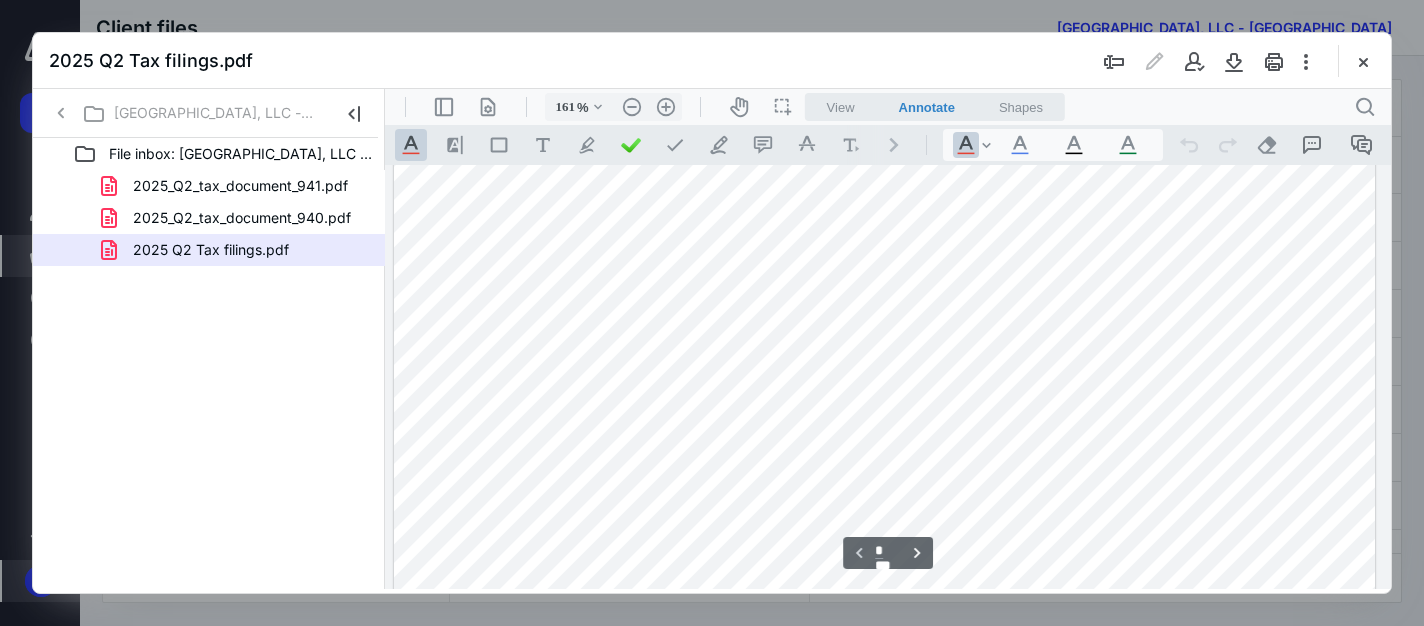 type on "*" 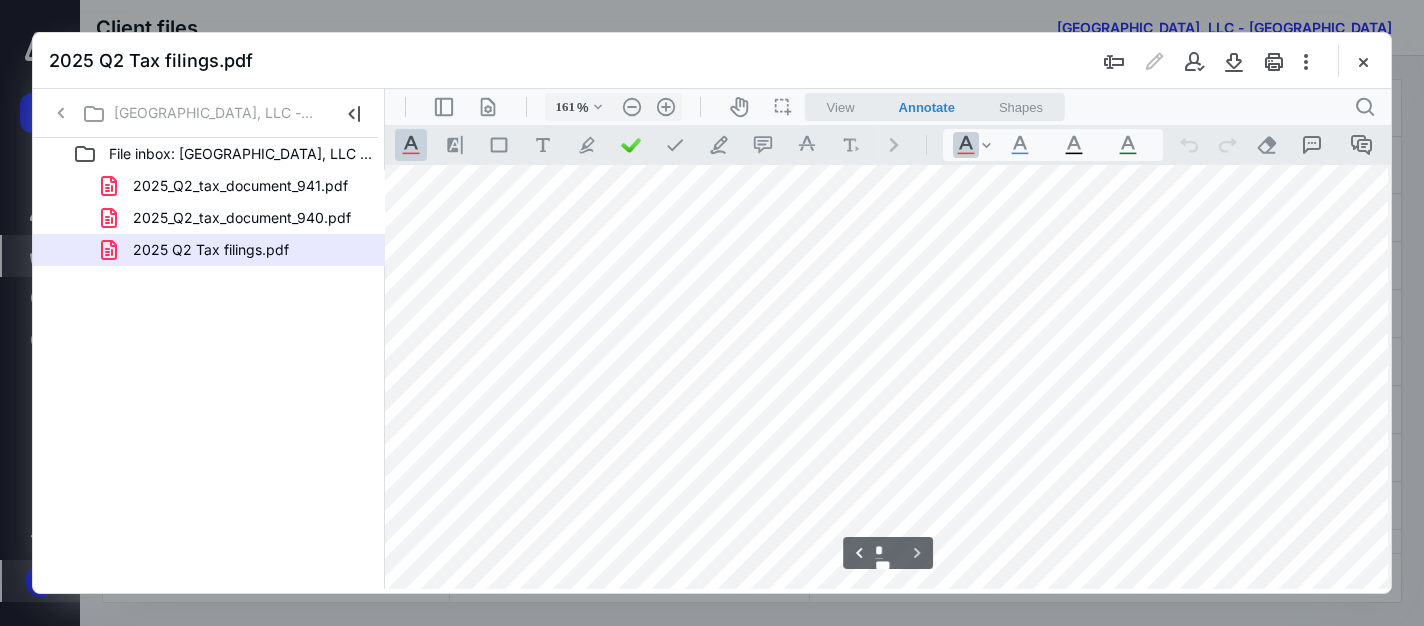 scroll, scrollTop: 1858, scrollLeft: 142, axis: both 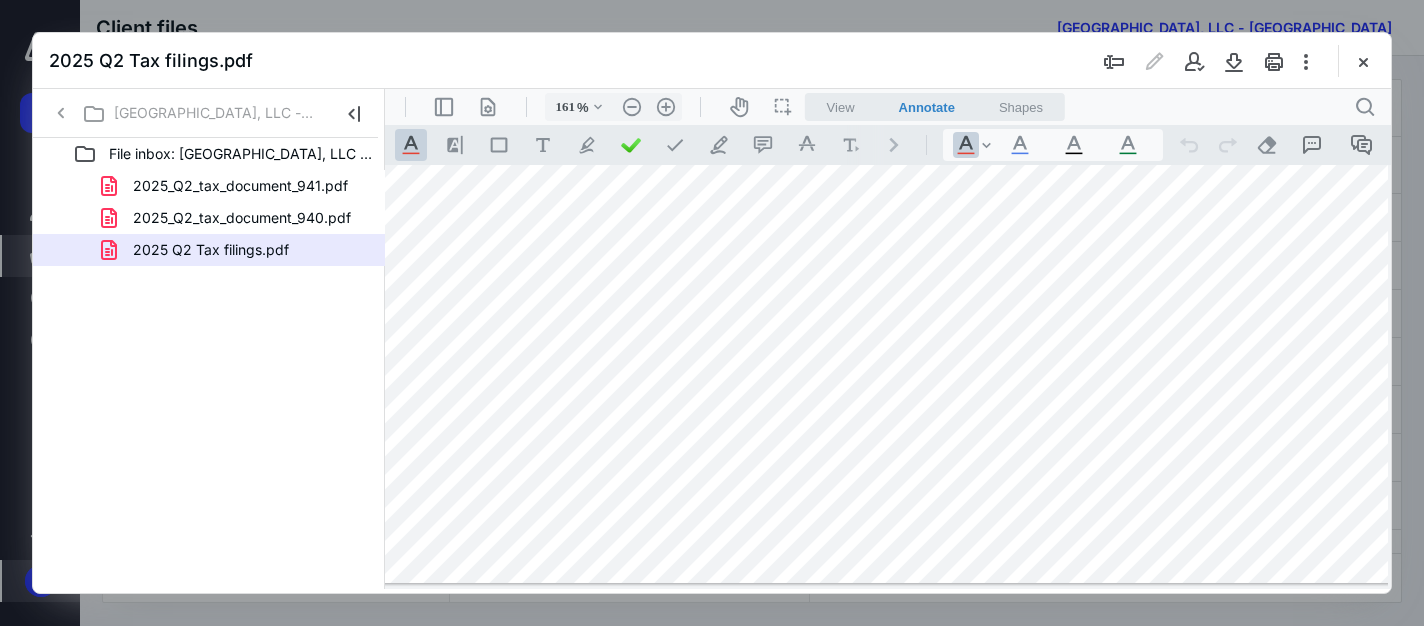 click on "File inbox: [GEOGRAPHIC_DATA], LLC - [GEOGRAPHIC_DATA] 2025_Q2_tax_document_941.pdf 2025_Q2_tax_document_940.pdf 2025 Q2 Tax filings.pdf" at bounding box center [209, 363] 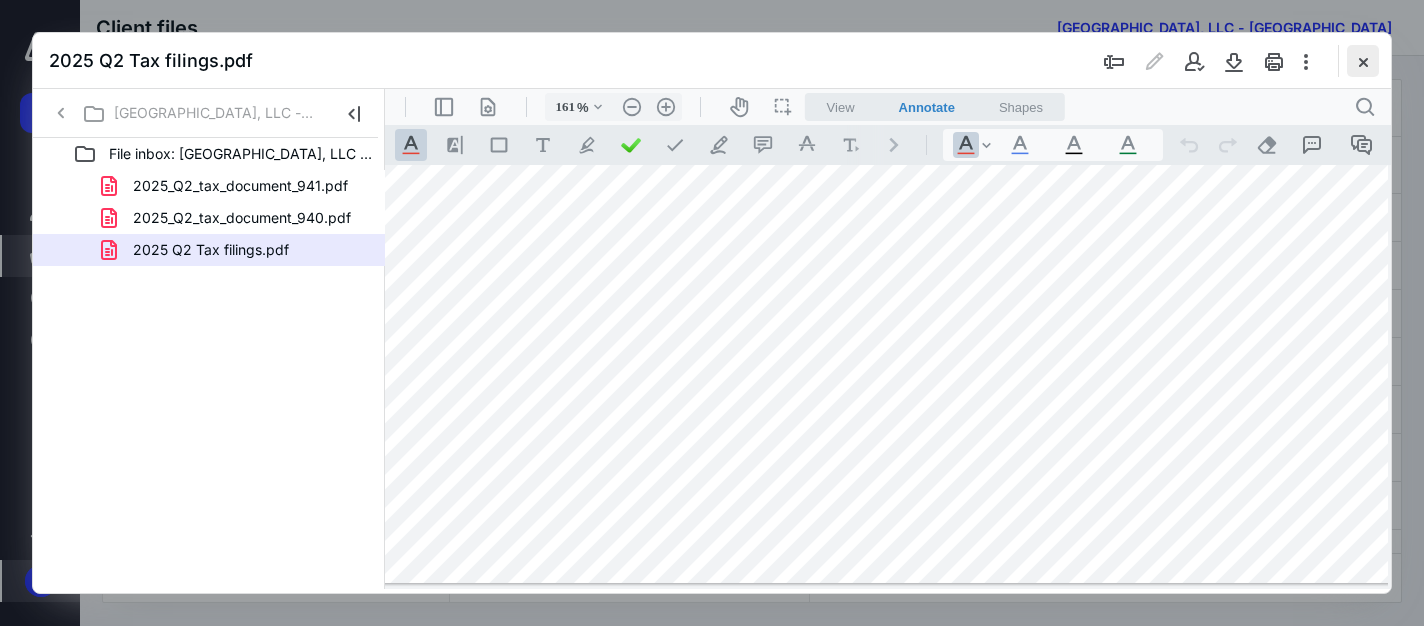 click at bounding box center (1363, 61) 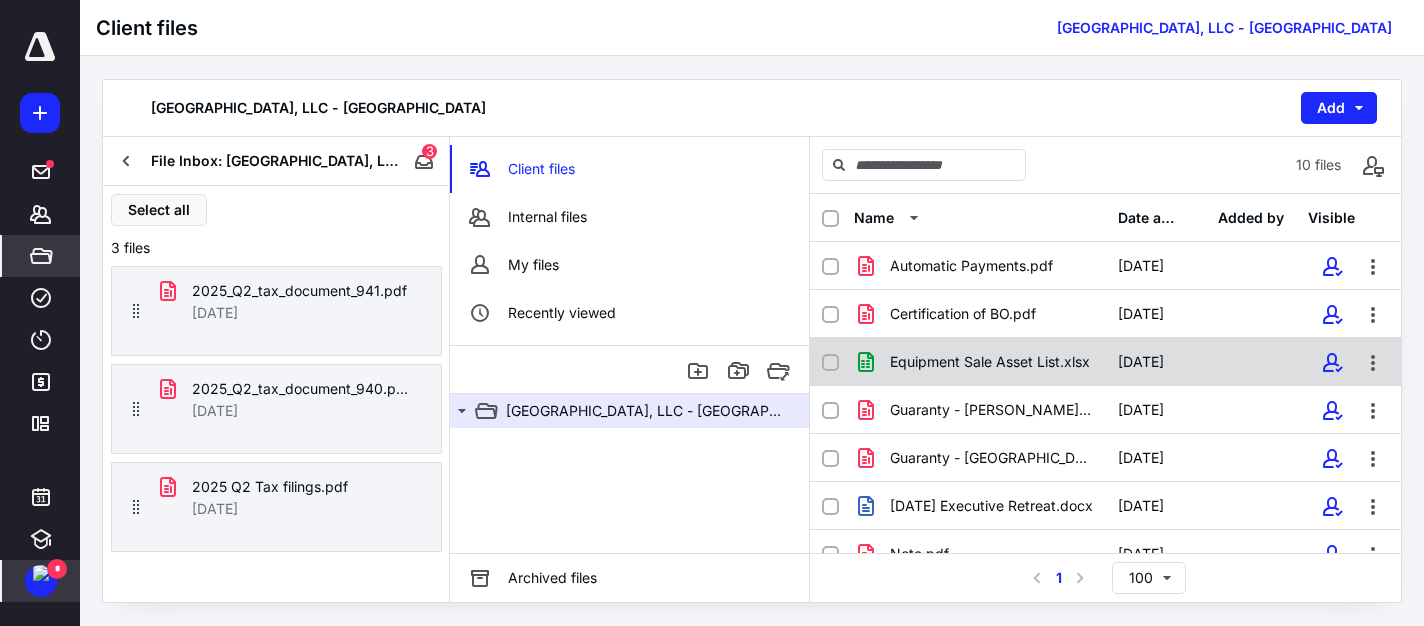 scroll, scrollTop: 169, scrollLeft: 0, axis: vertical 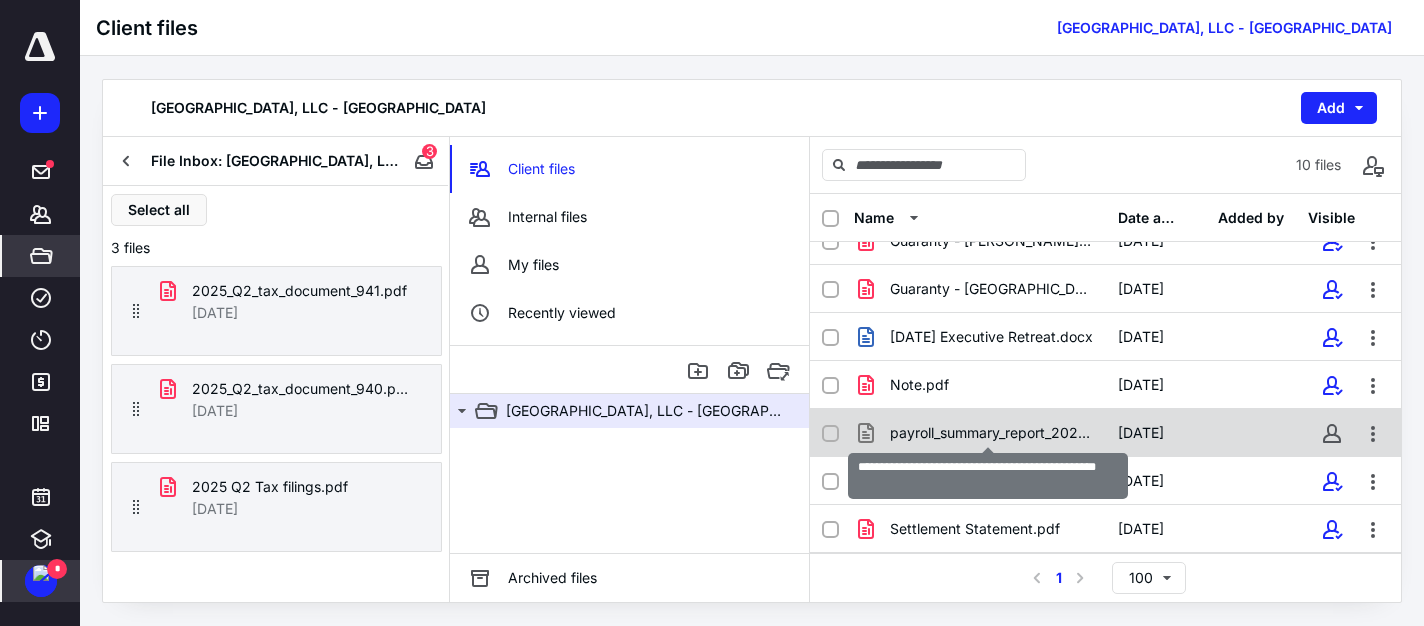 click on "payroll_summary_report_2025-06-07_2025-08-06.csv" at bounding box center (992, 433) 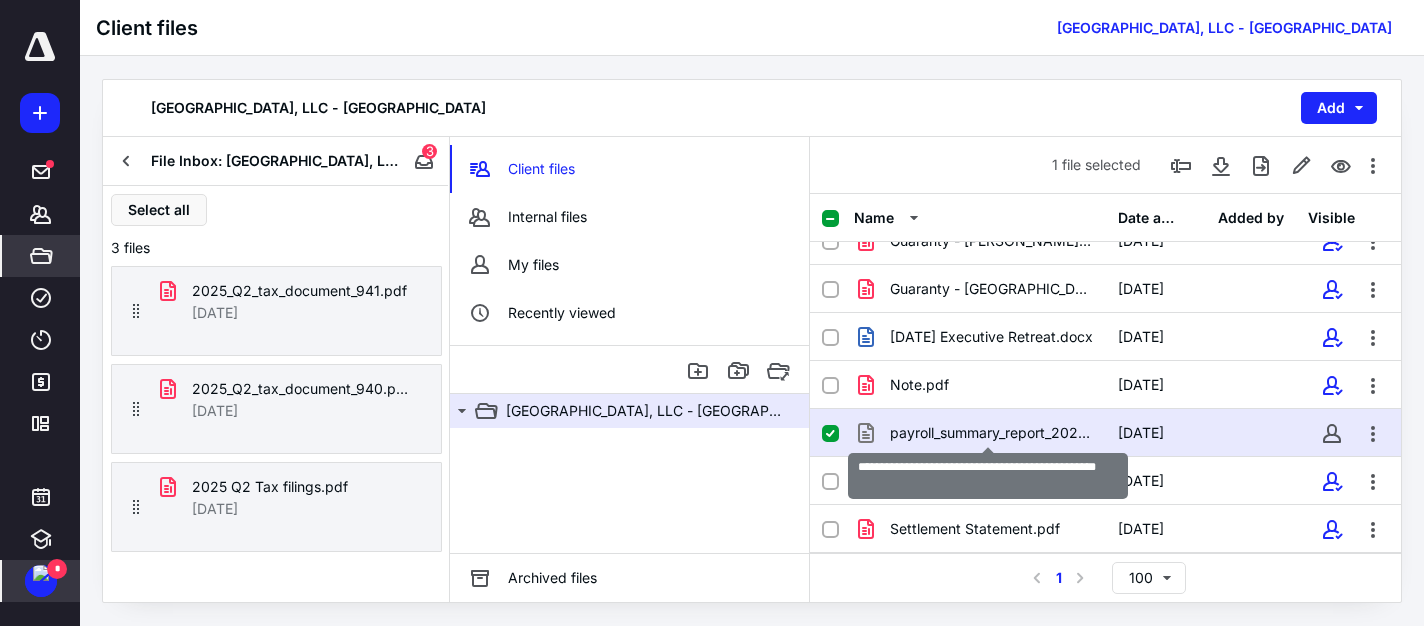 click on "payroll_summary_report_2025-06-07_2025-08-06.csv" at bounding box center (992, 433) 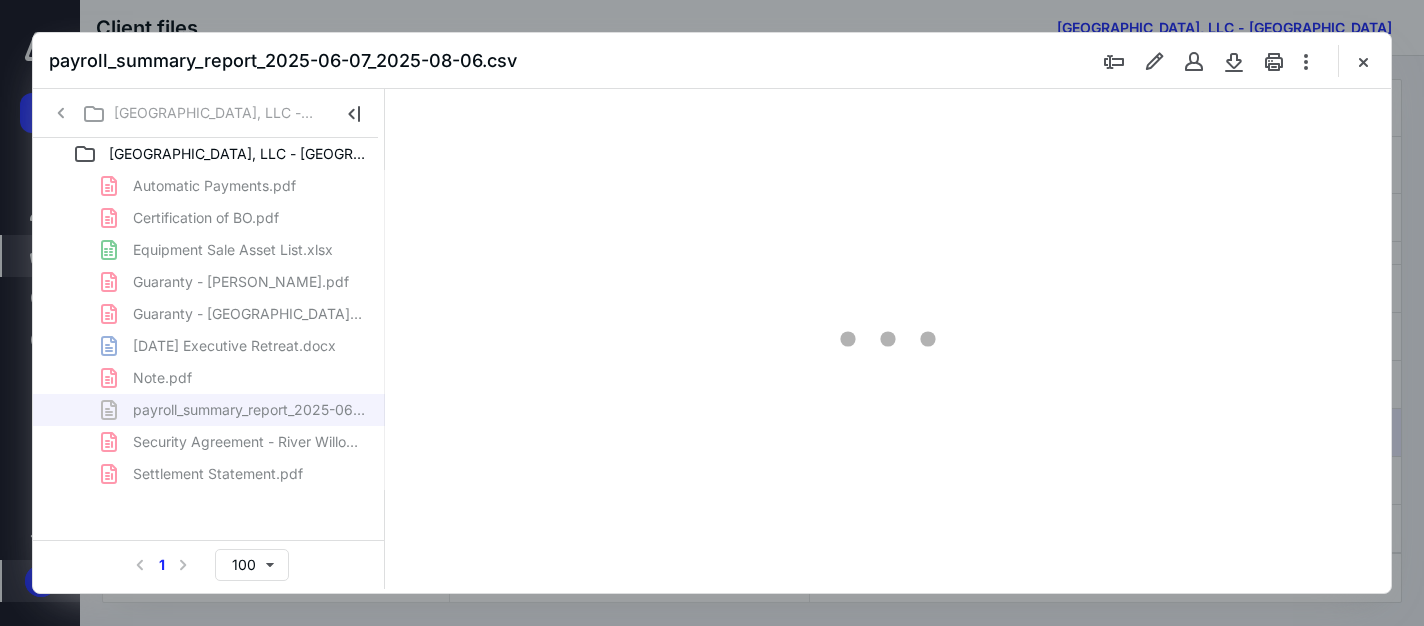 scroll, scrollTop: 0, scrollLeft: 0, axis: both 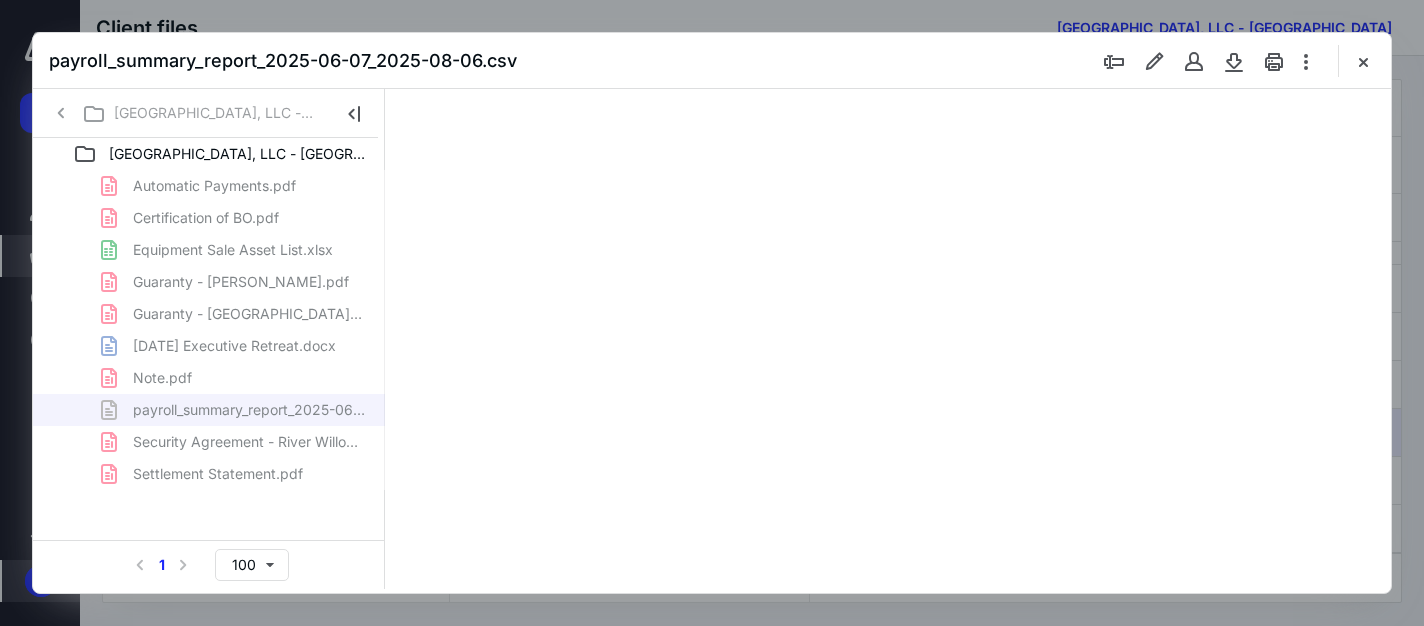 type on "161" 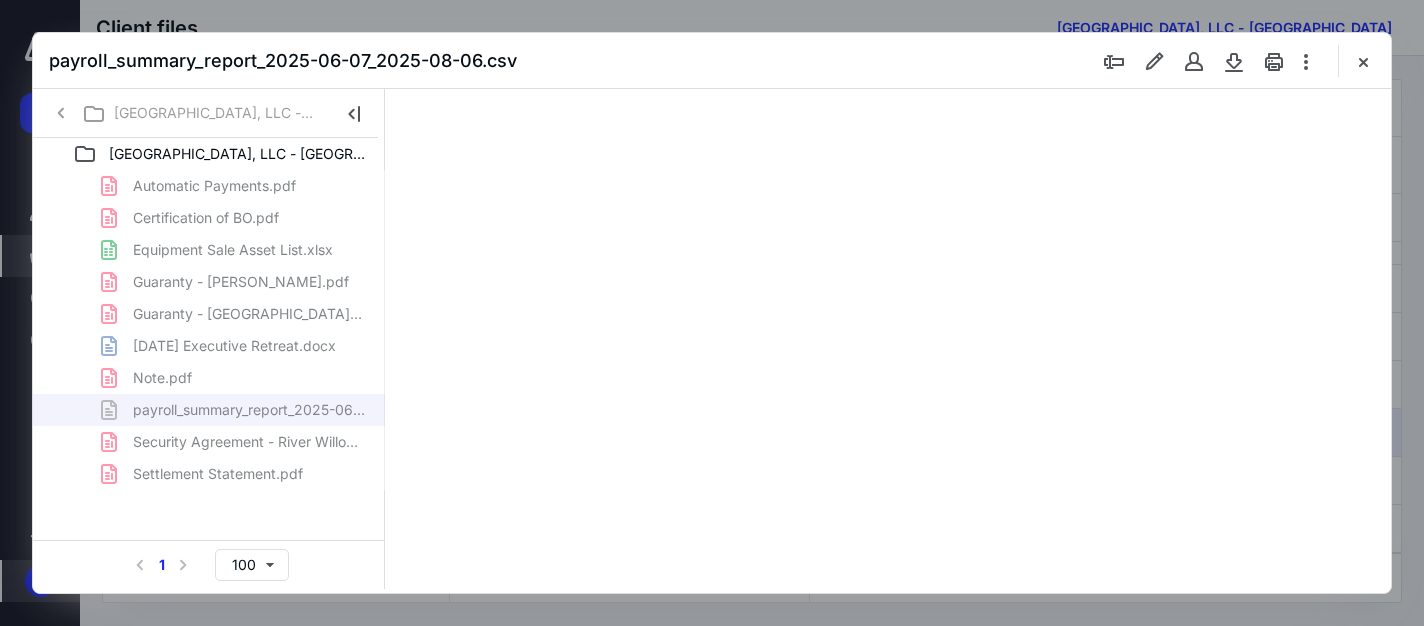 scroll, scrollTop: 82, scrollLeft: 0, axis: vertical 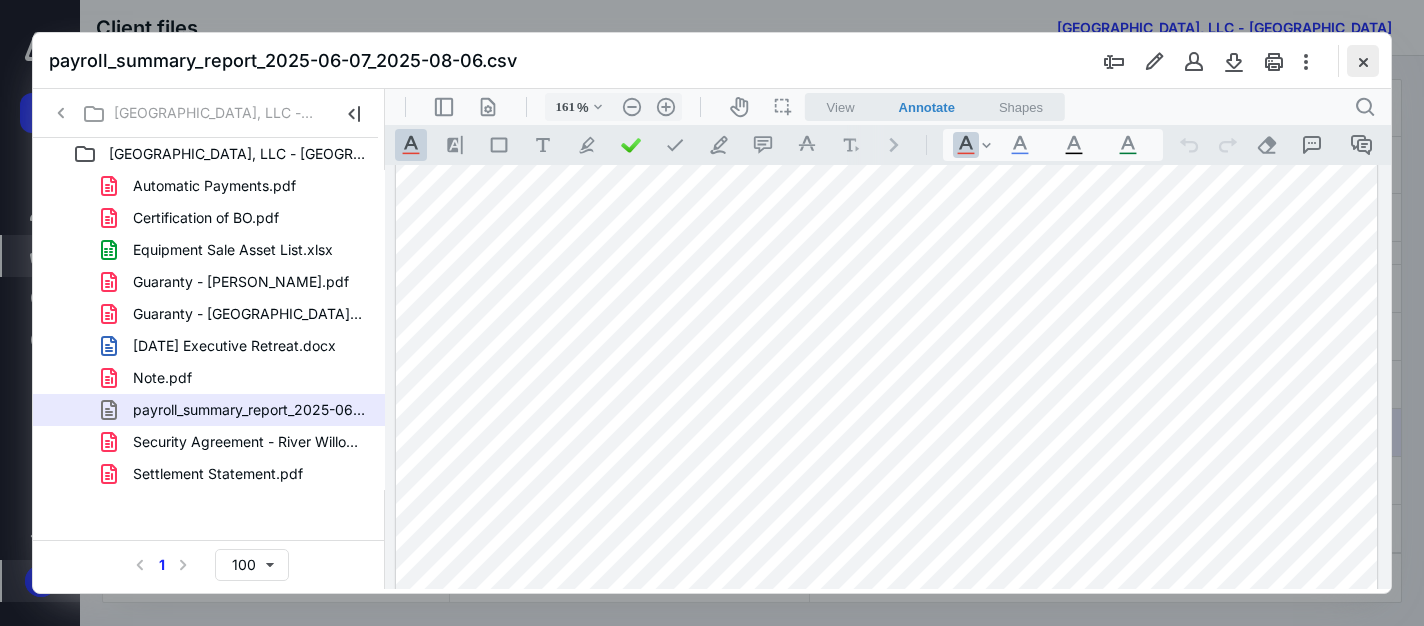click at bounding box center (1363, 61) 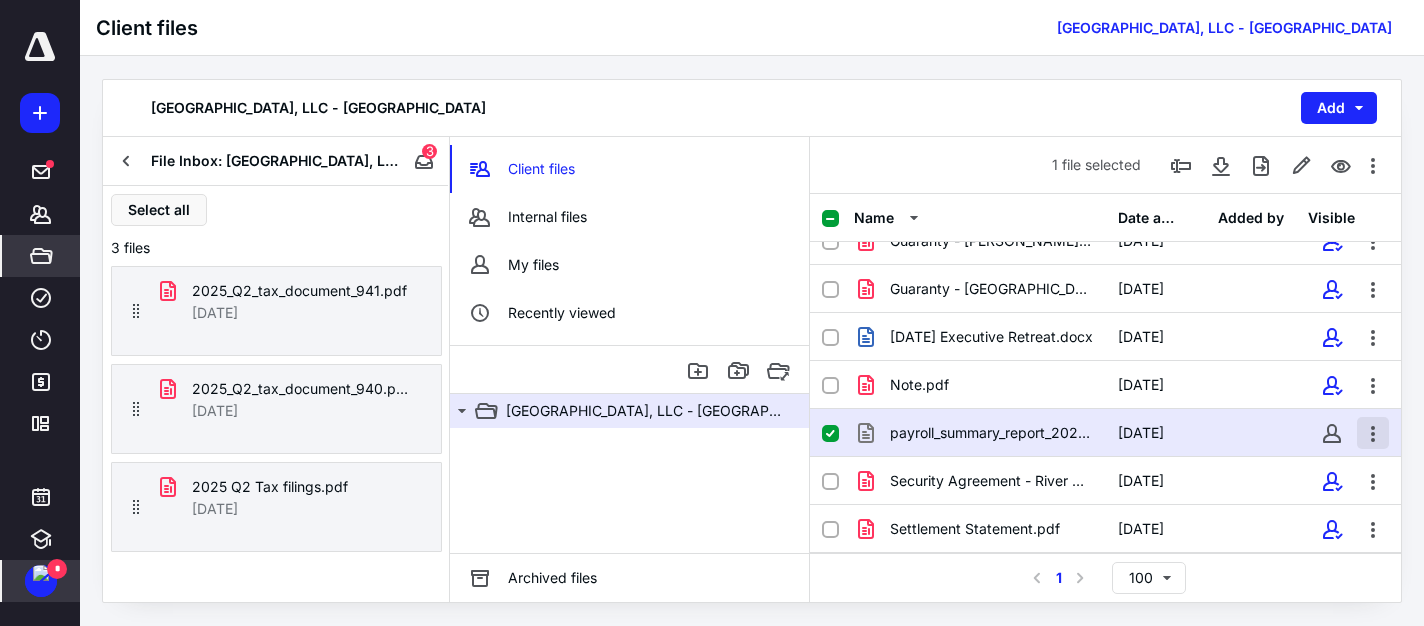 click at bounding box center (1373, 433) 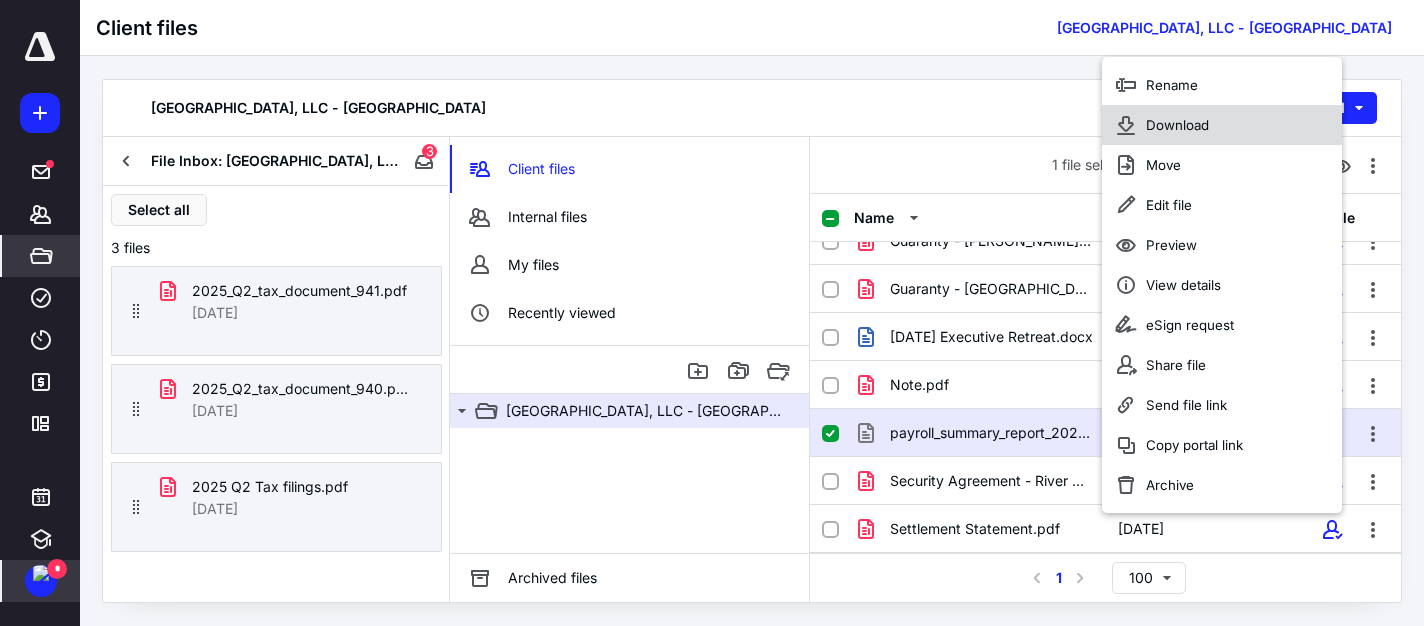 click on "Download" at bounding box center (1177, 125) 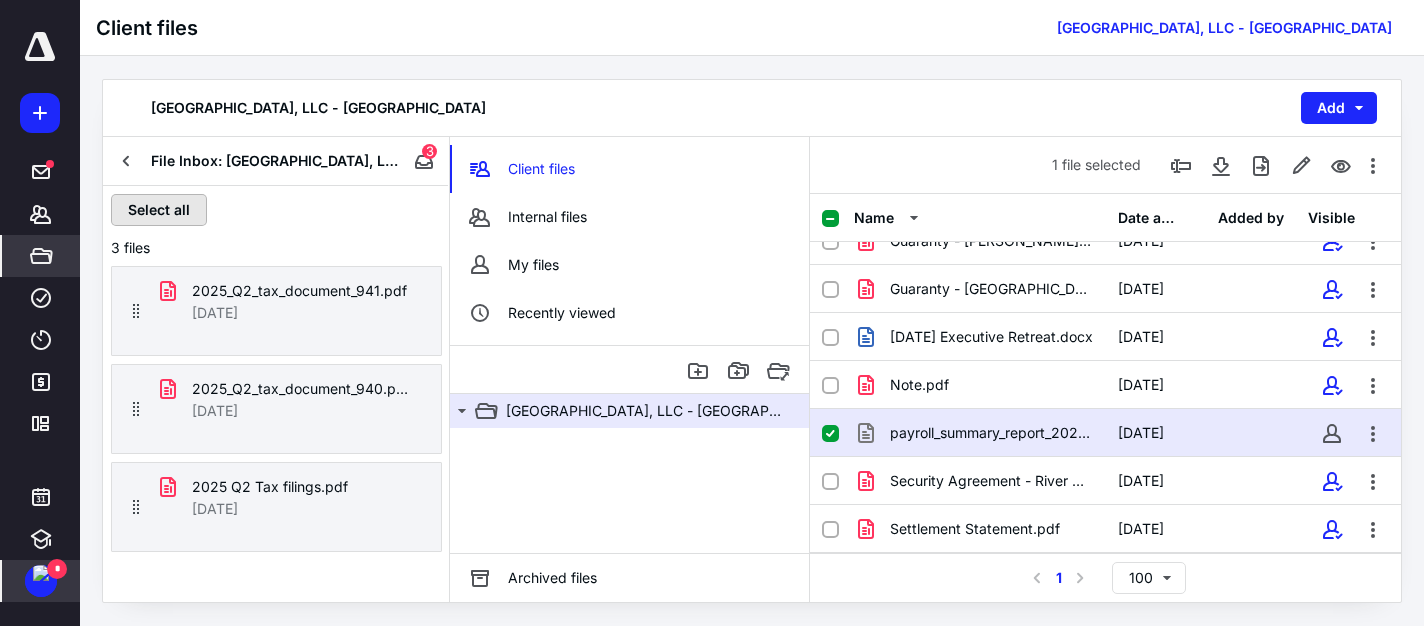 click on "Select all" at bounding box center (159, 210) 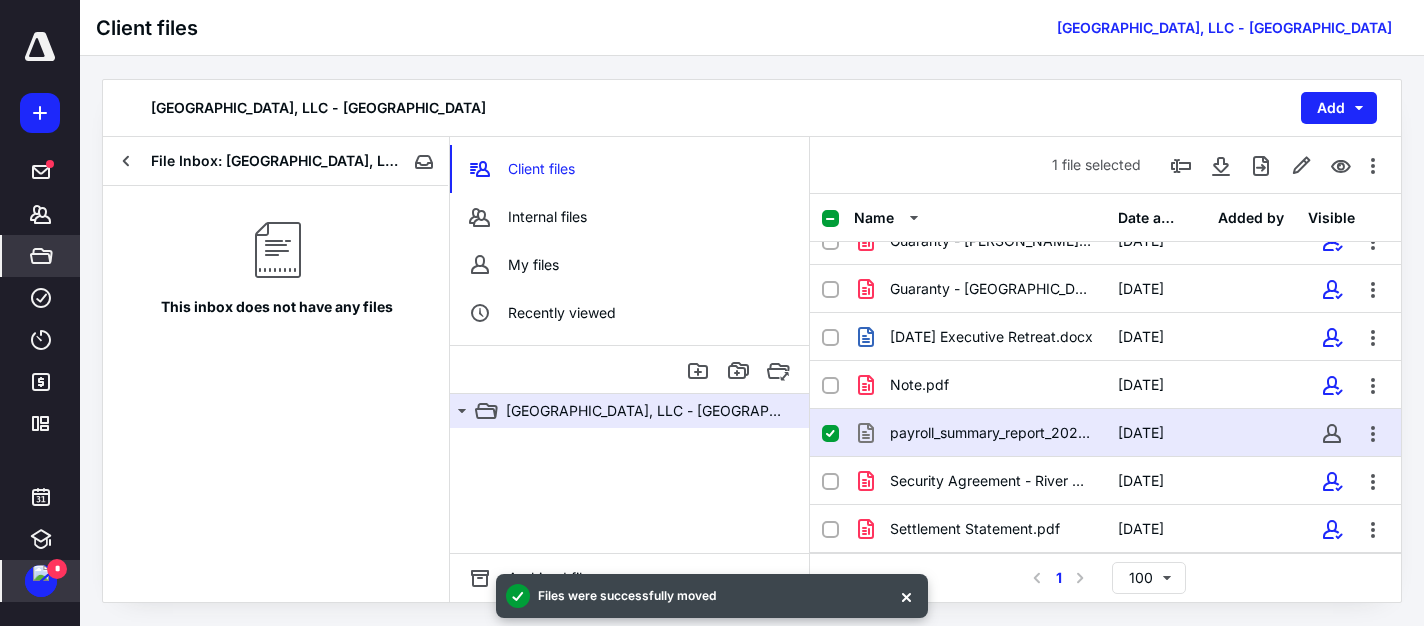 scroll, scrollTop: 0, scrollLeft: 0, axis: both 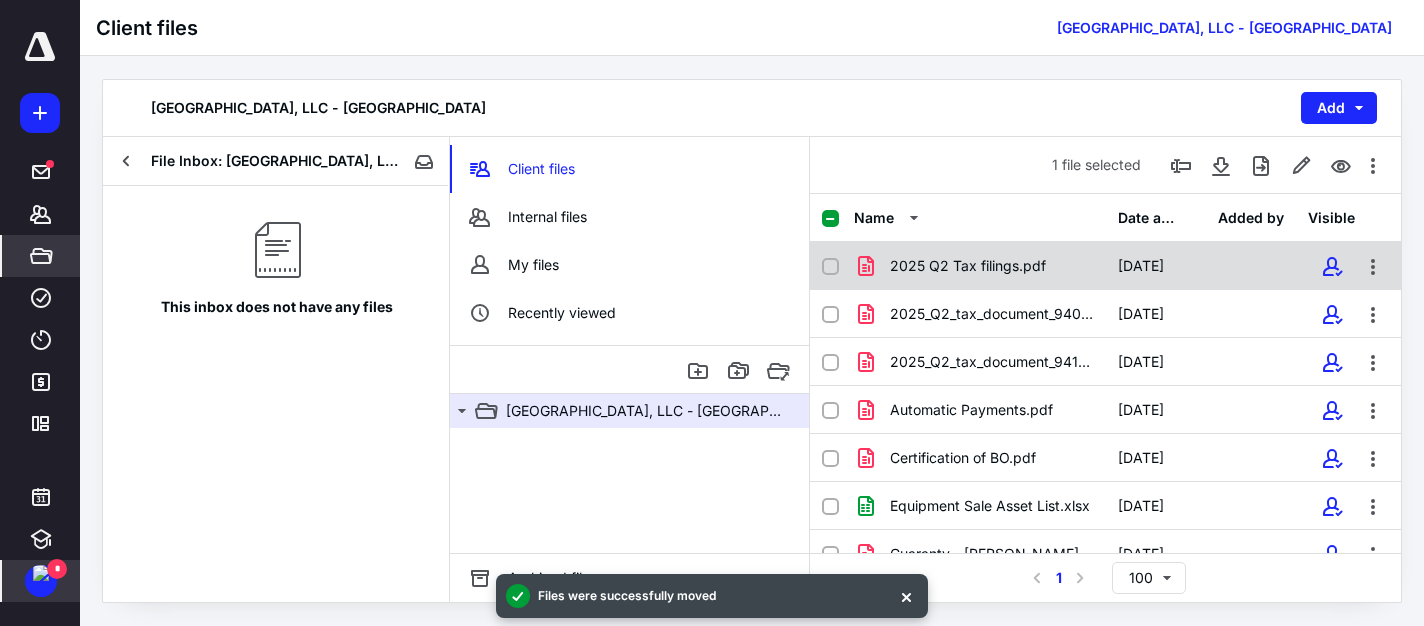 click at bounding box center [830, 267] 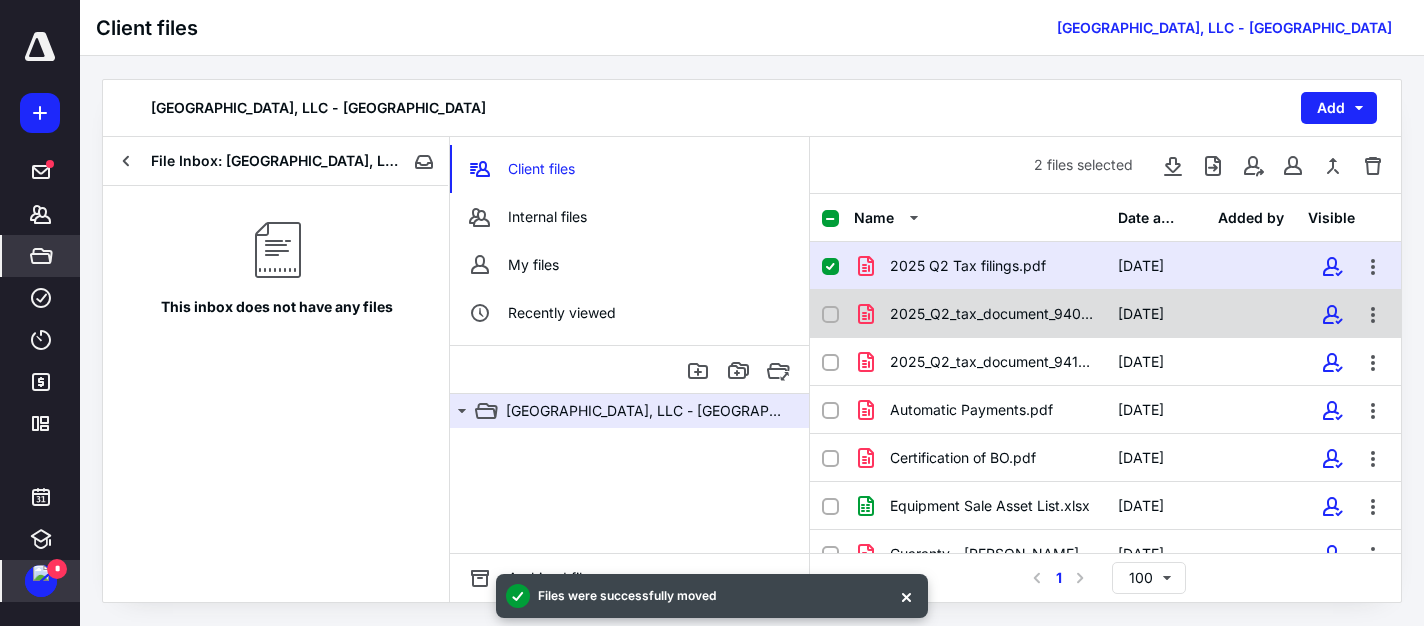 click at bounding box center [830, 315] 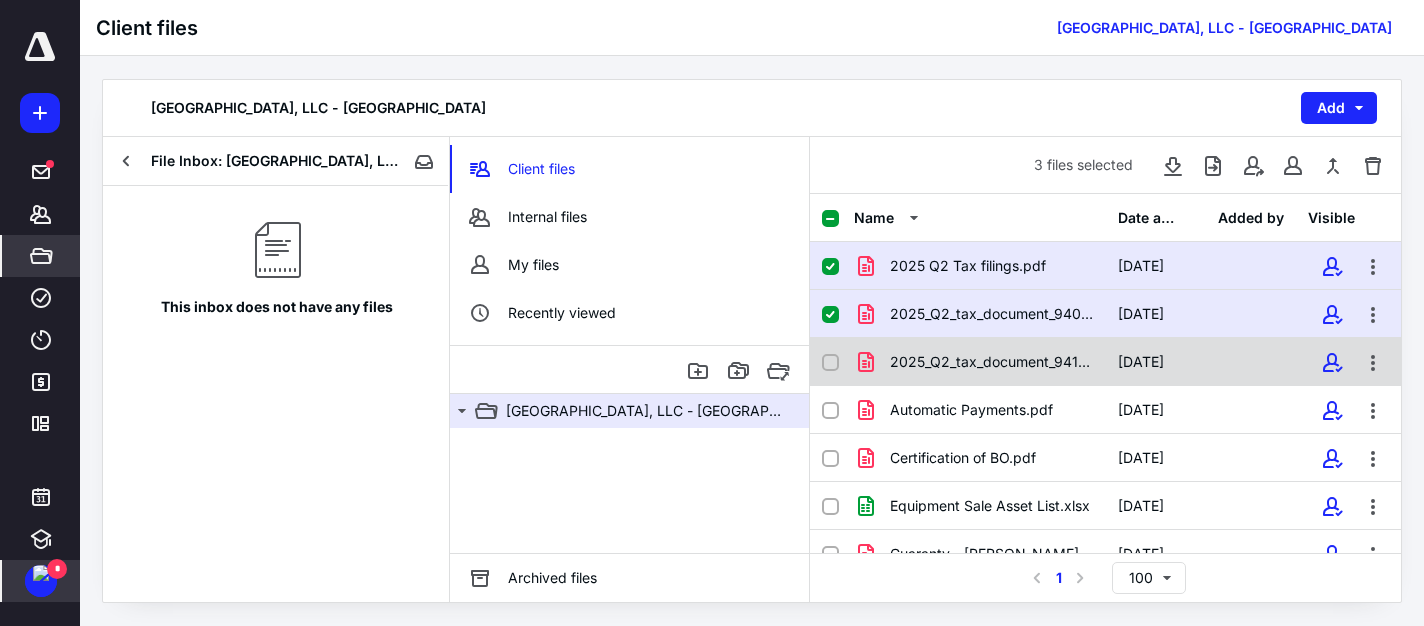 click 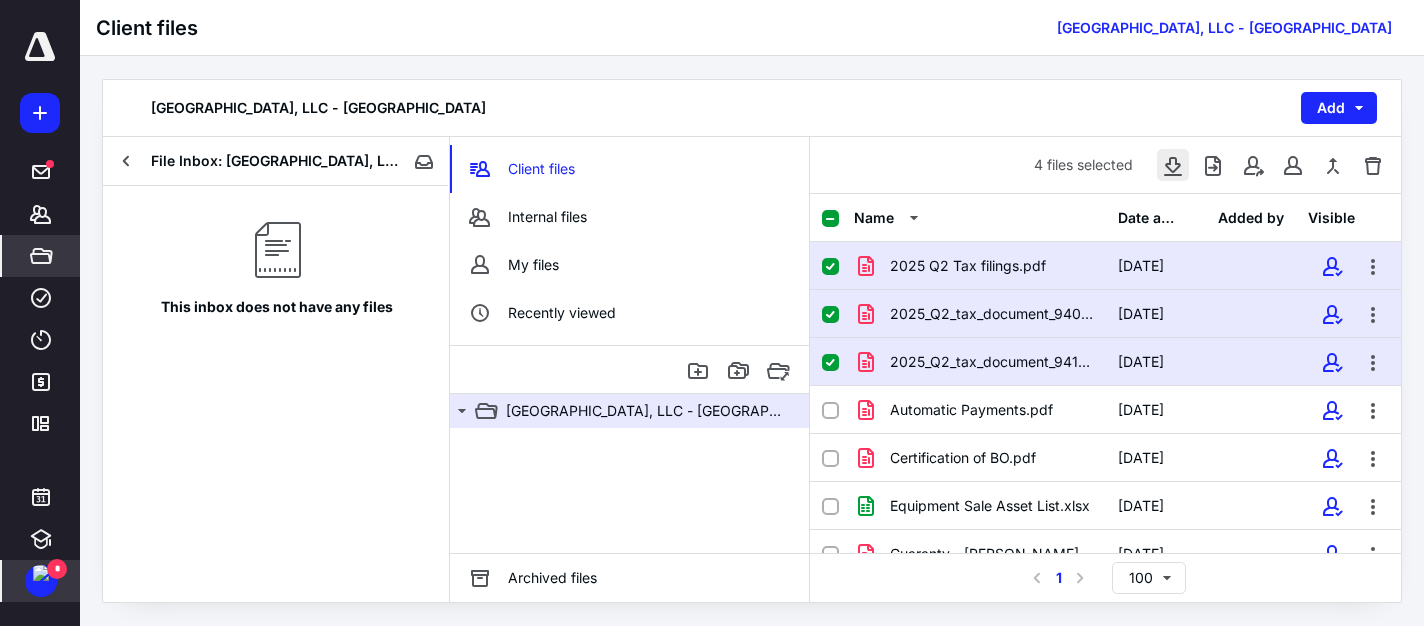 click at bounding box center [1173, 165] 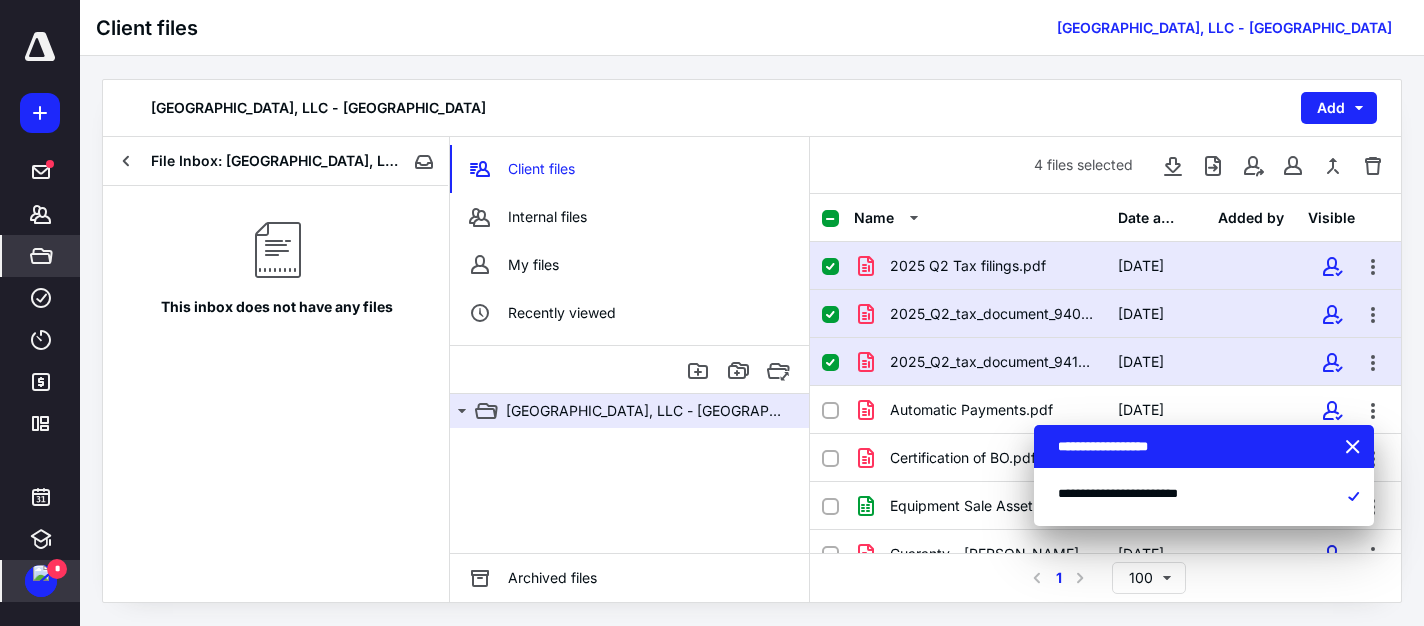 click on "[GEOGRAPHIC_DATA], LLC - [GEOGRAPHIC_DATA]   Add" at bounding box center (752, 108) 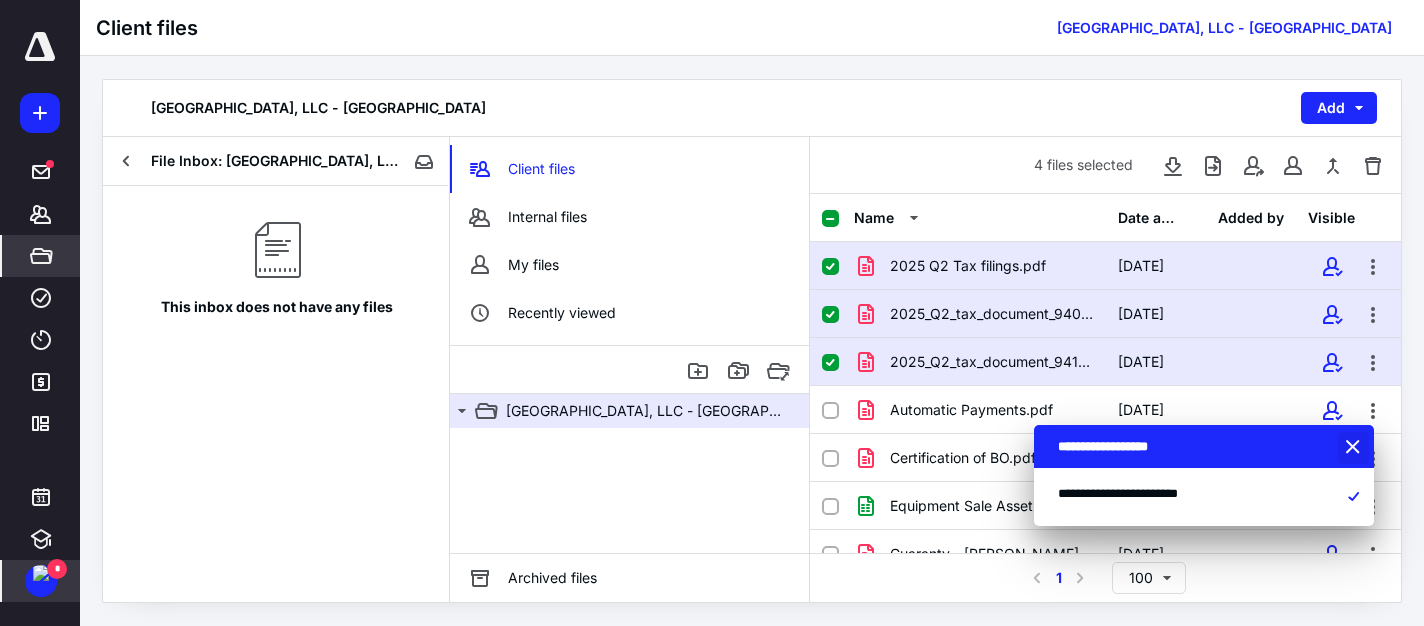 click at bounding box center [1355, 448] 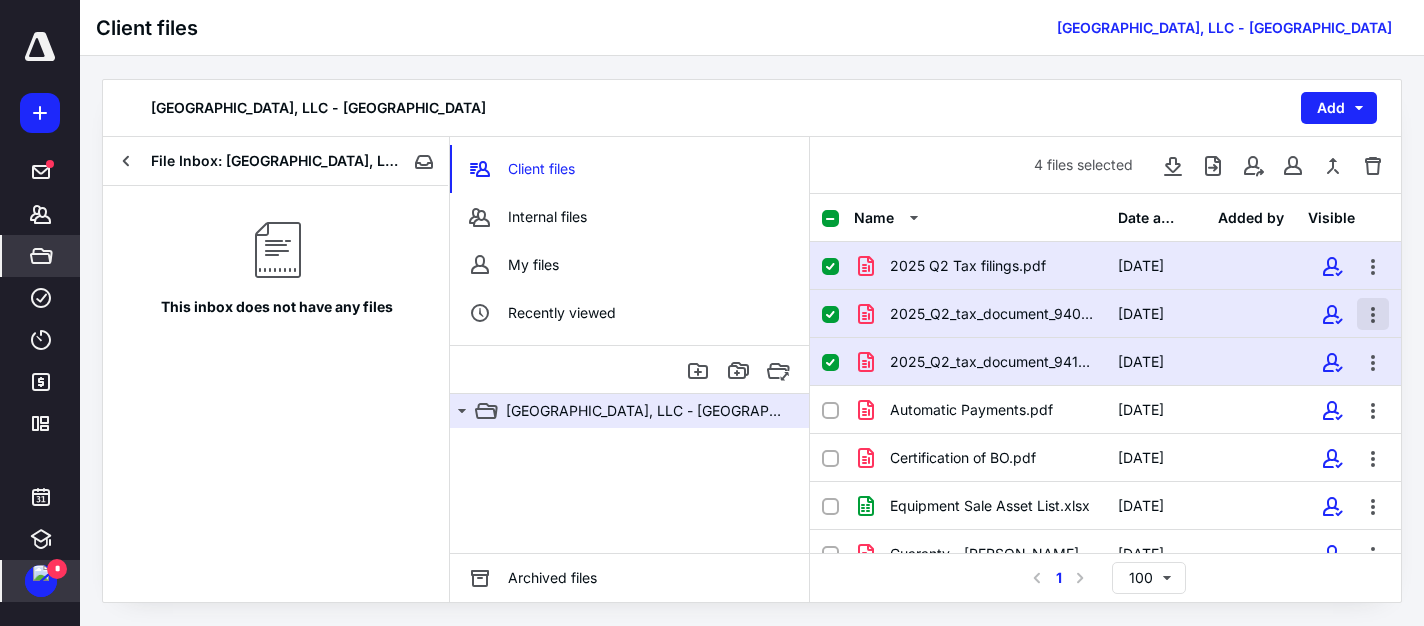 scroll, scrollTop: 100, scrollLeft: 0, axis: vertical 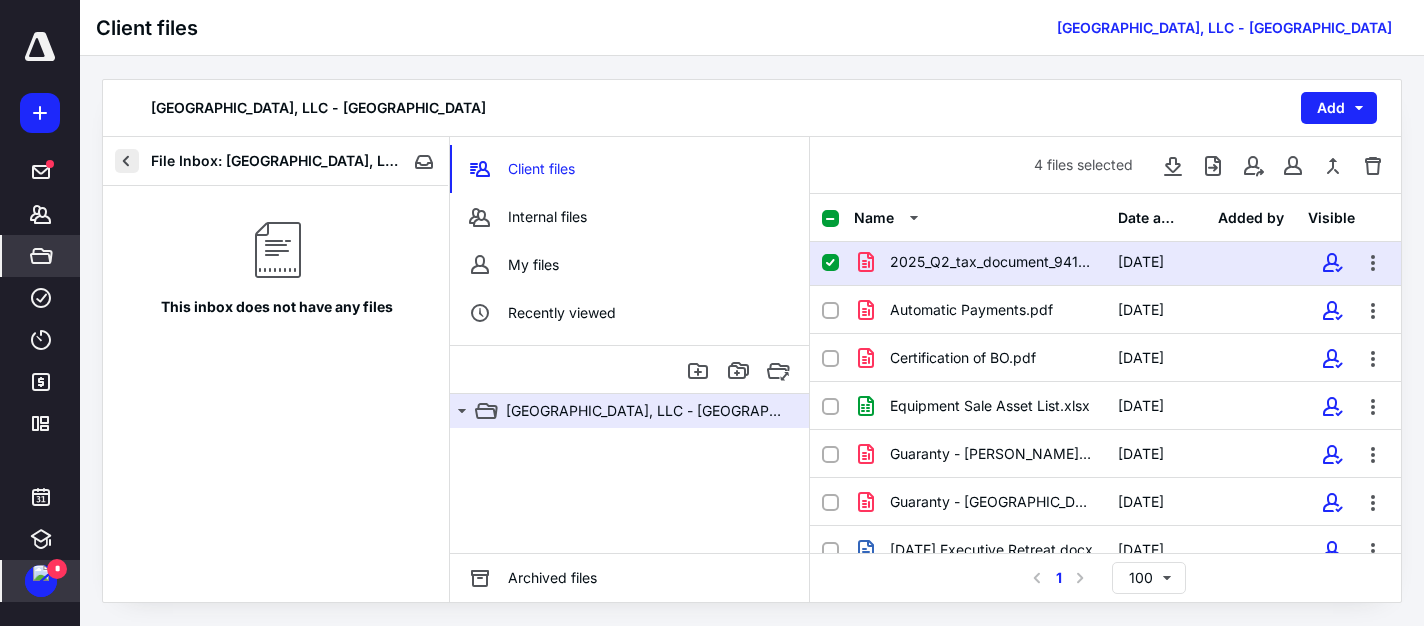 click at bounding box center [127, 161] 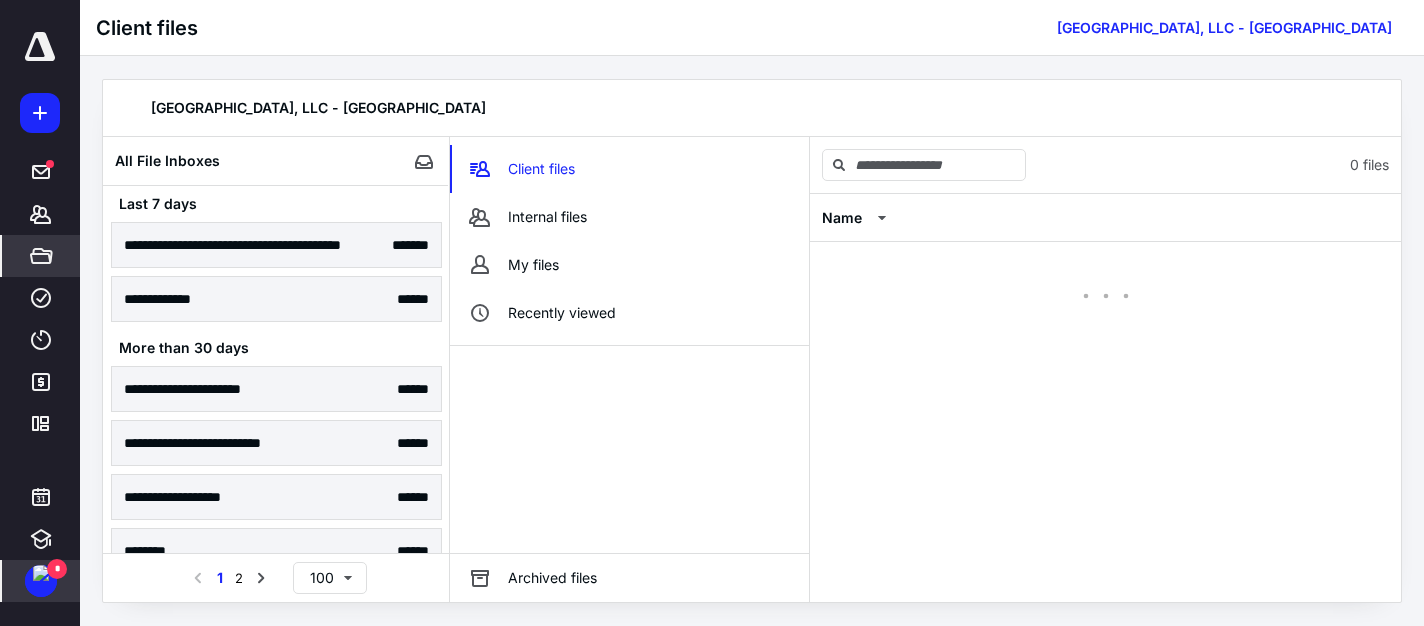 scroll, scrollTop: 0, scrollLeft: 0, axis: both 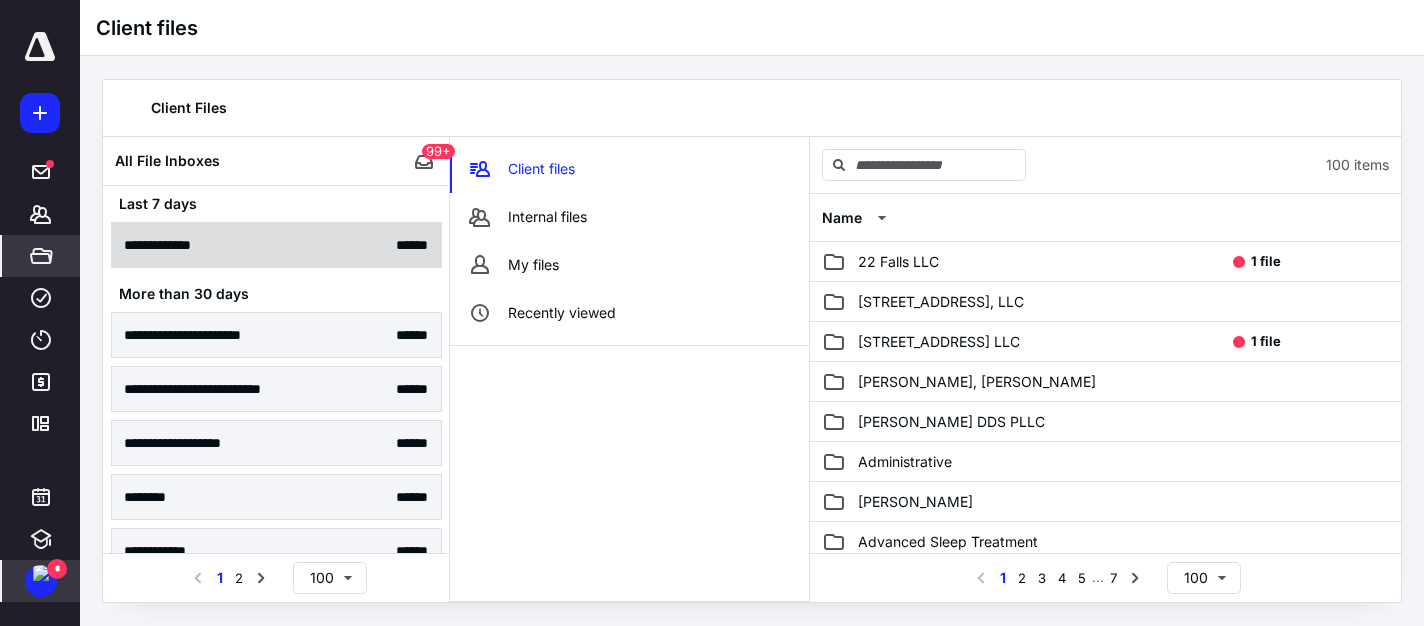click on "**********" at bounding box center [276, 245] 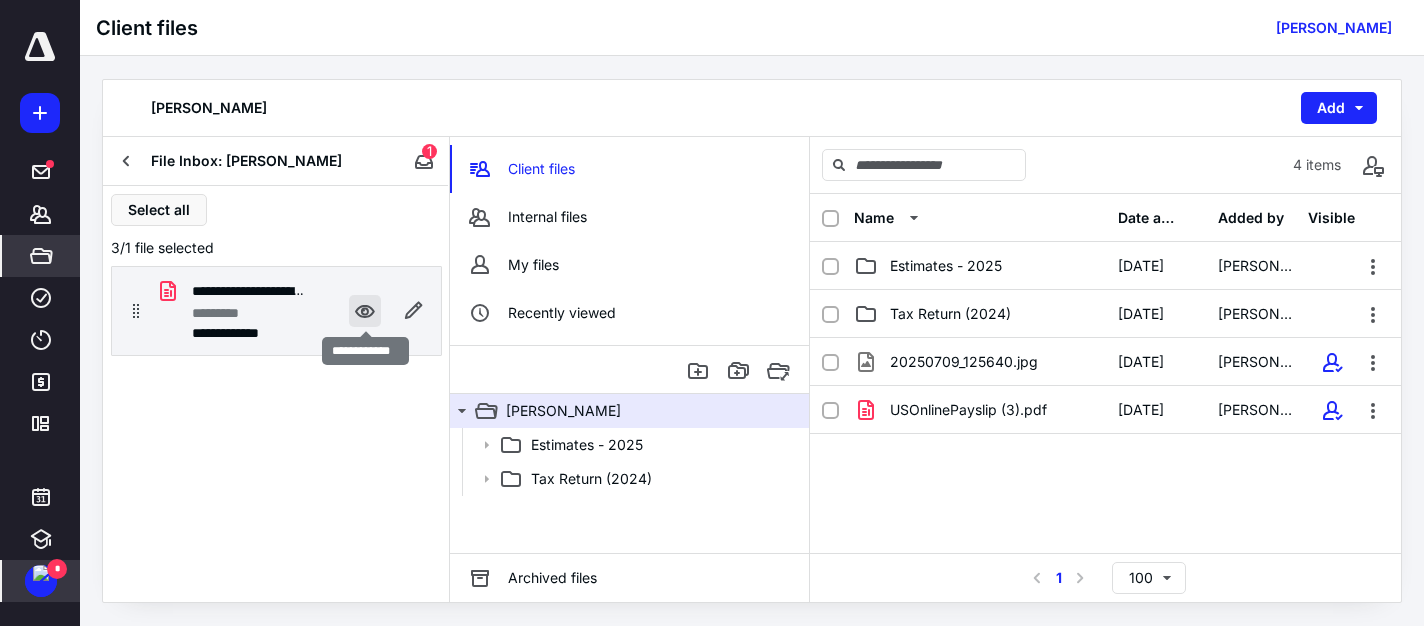 click at bounding box center [365, 311] 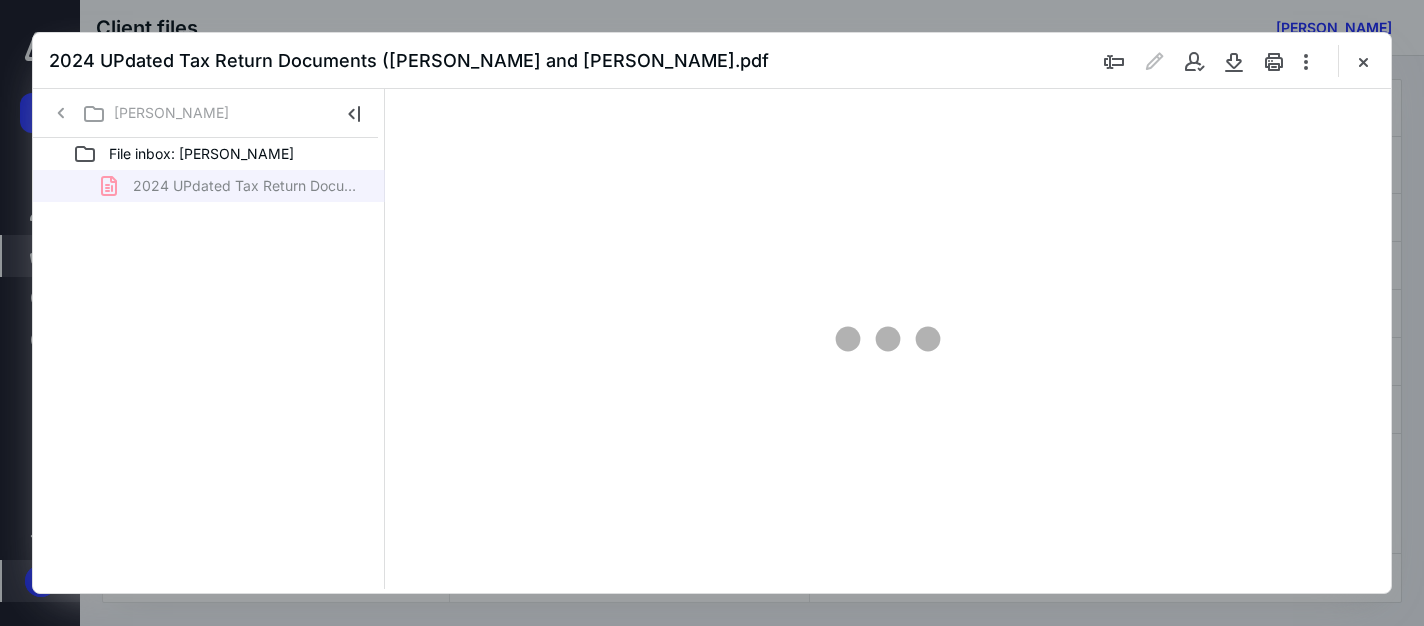 scroll, scrollTop: 0, scrollLeft: 0, axis: both 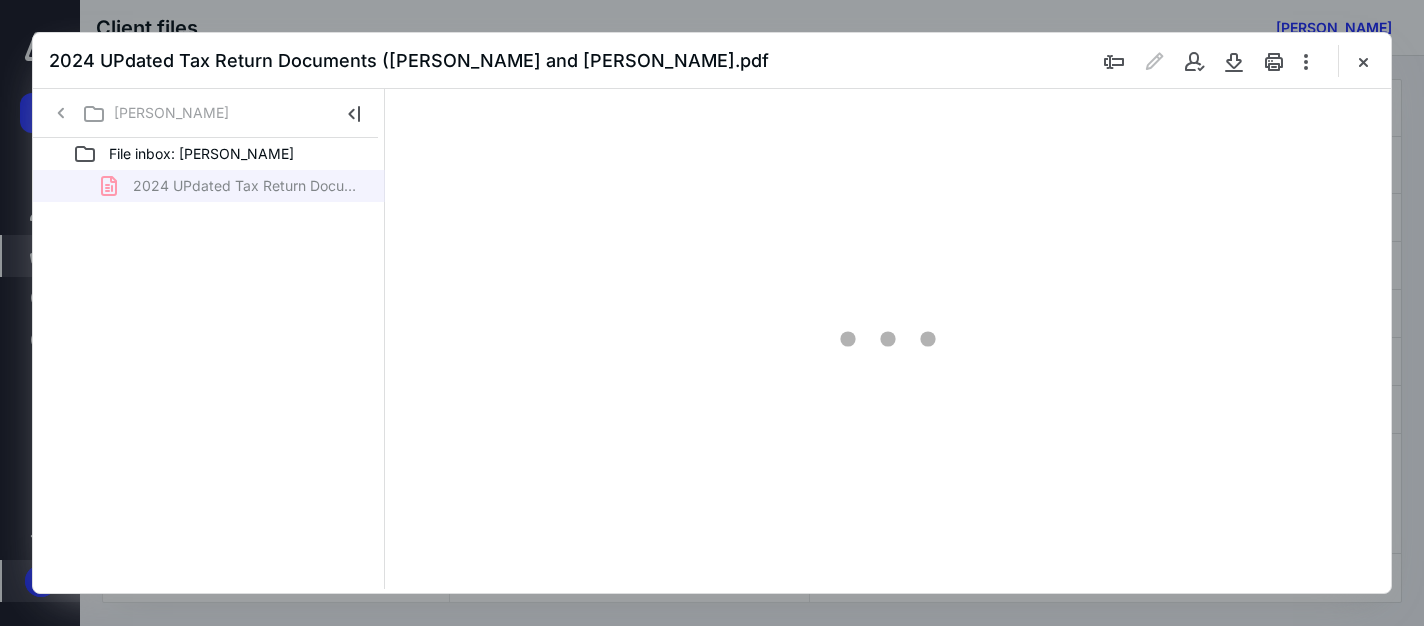 type on "161" 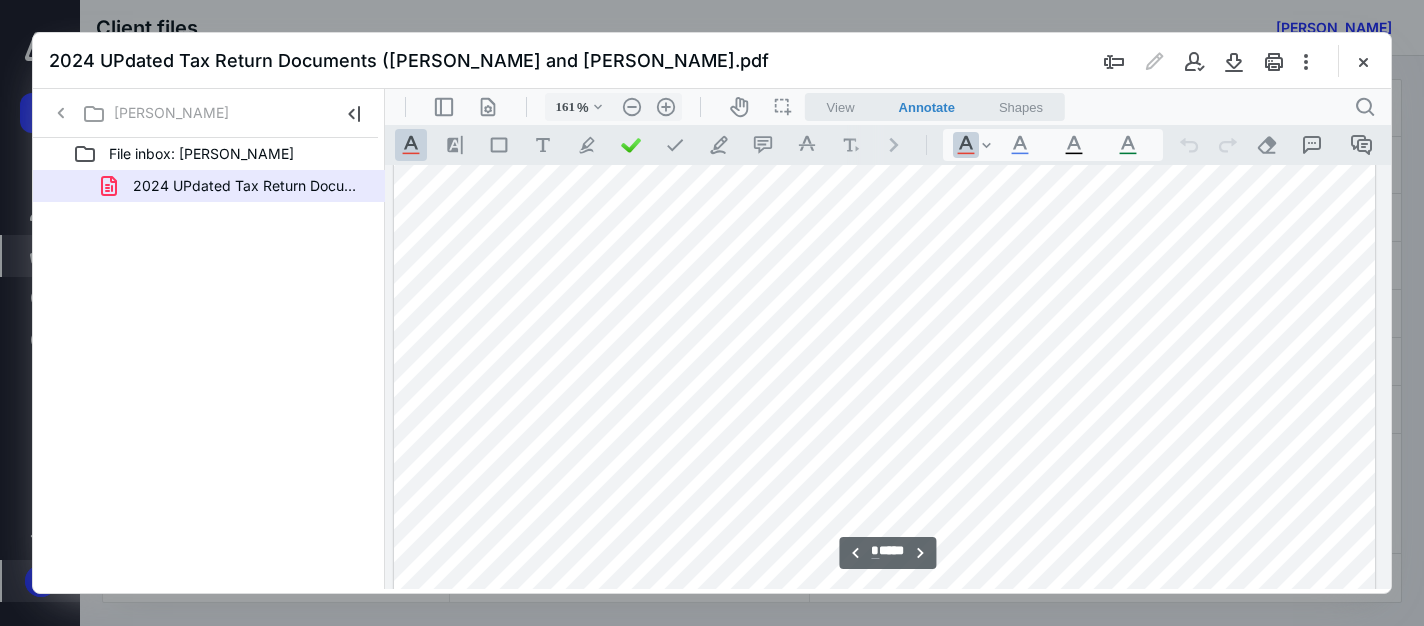 scroll, scrollTop: 1882, scrollLeft: 142, axis: both 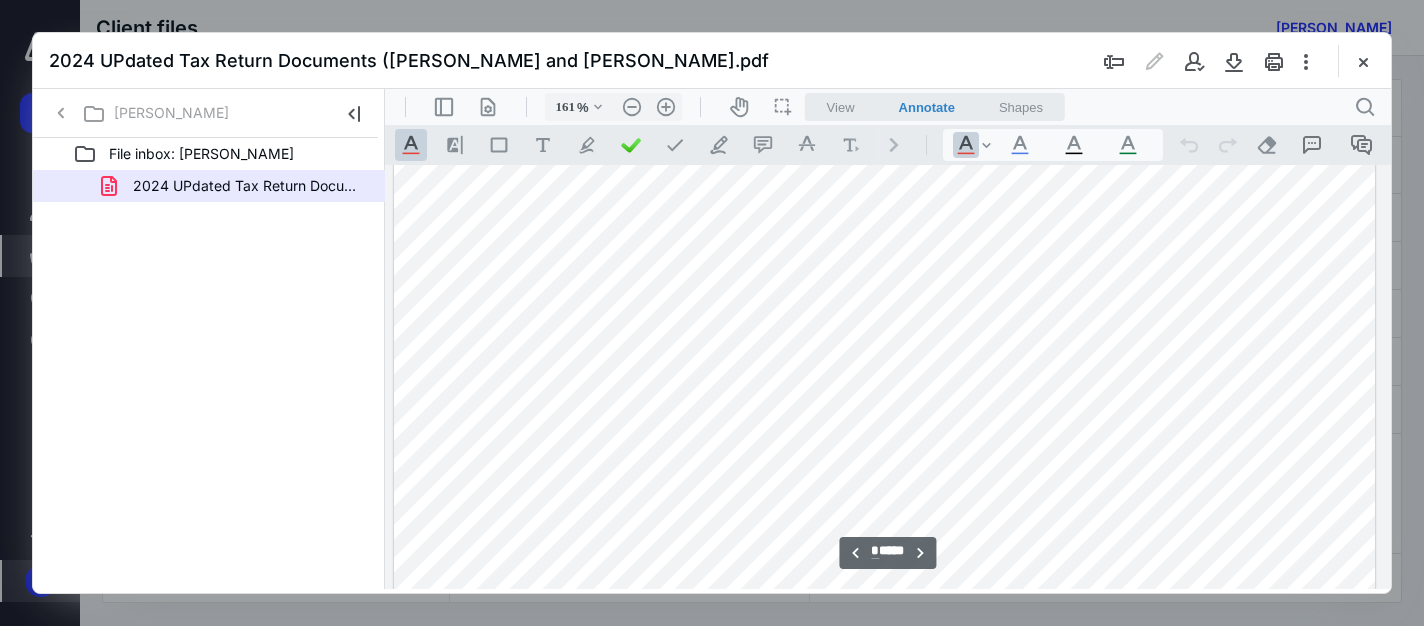 type on "*" 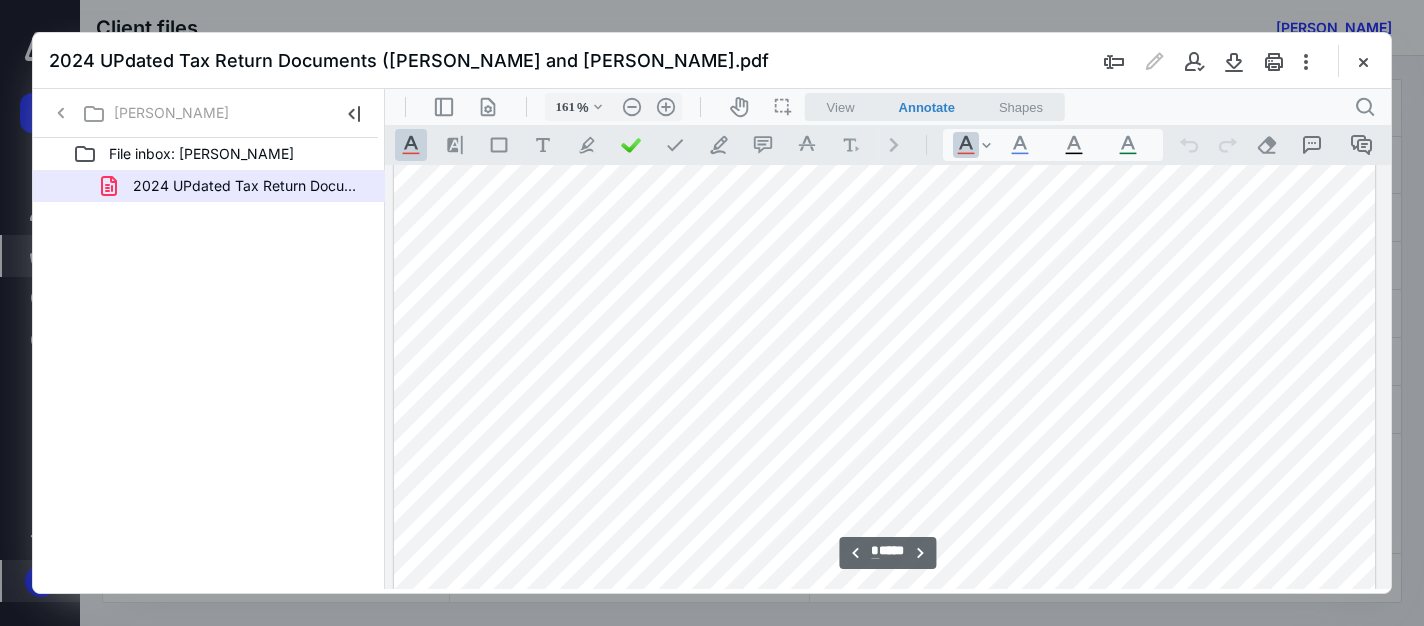 scroll, scrollTop: 4782, scrollLeft: 142, axis: both 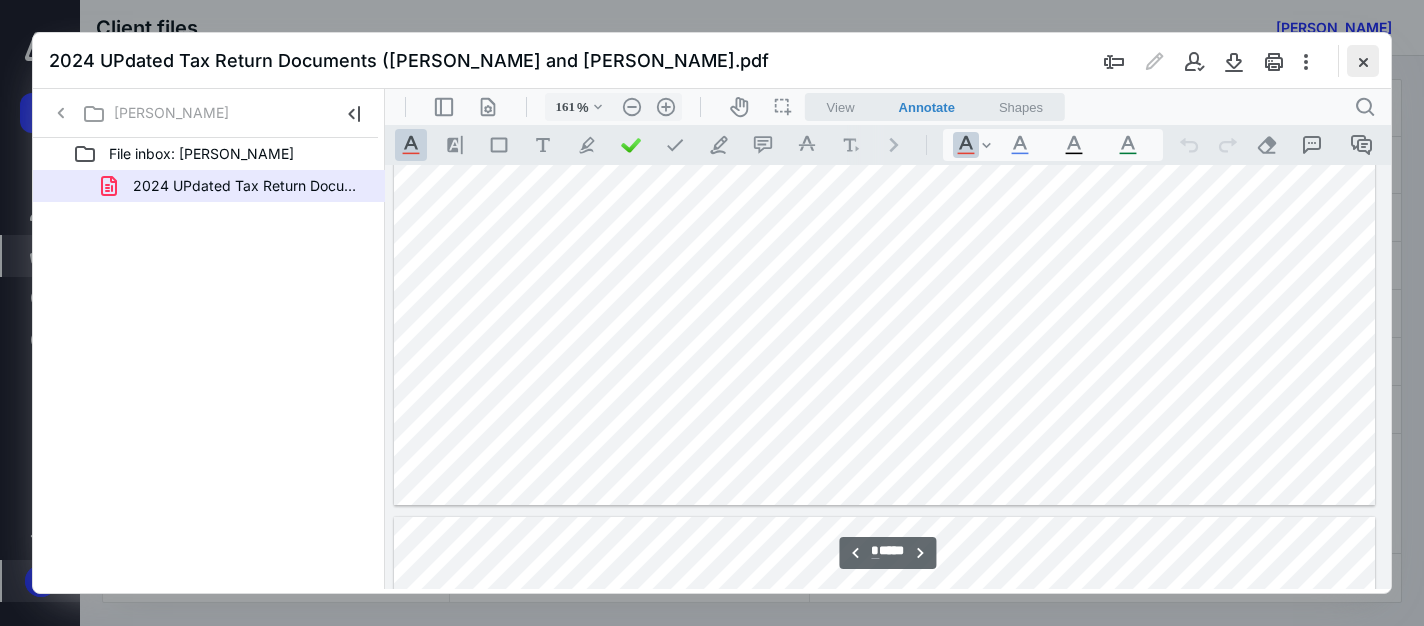 click at bounding box center (1363, 61) 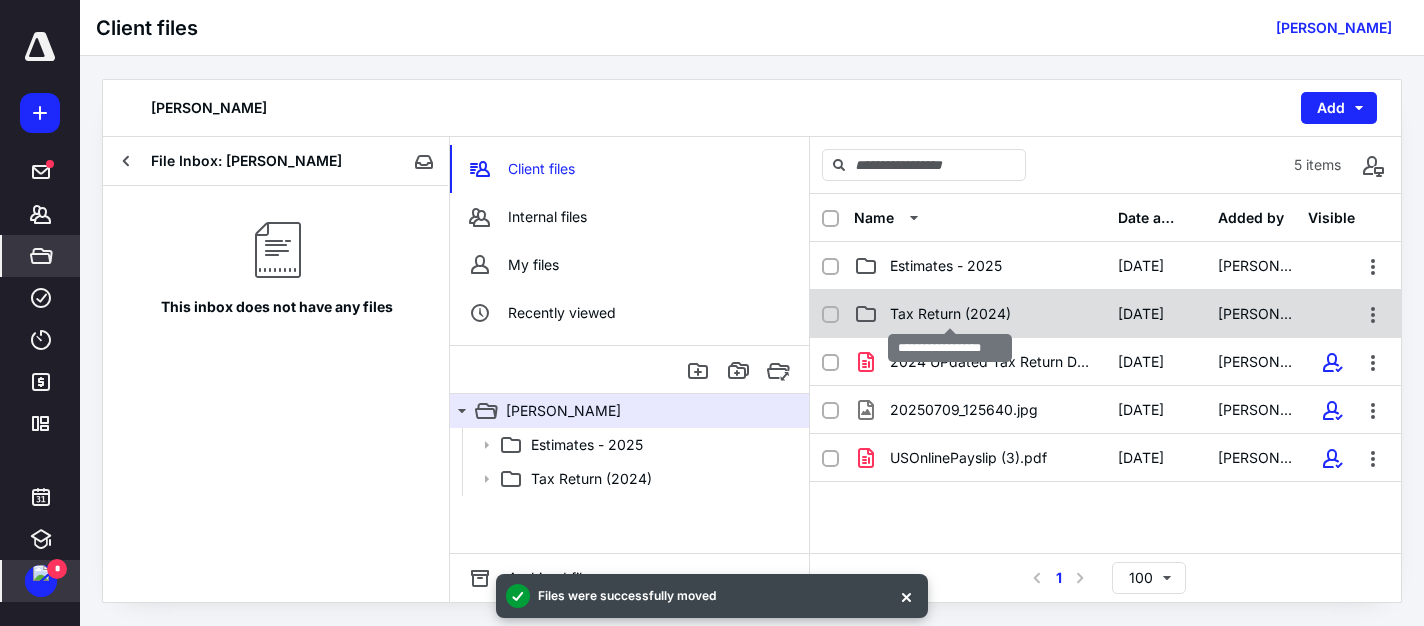 click on "Tax Return (2024)" at bounding box center (950, 314) 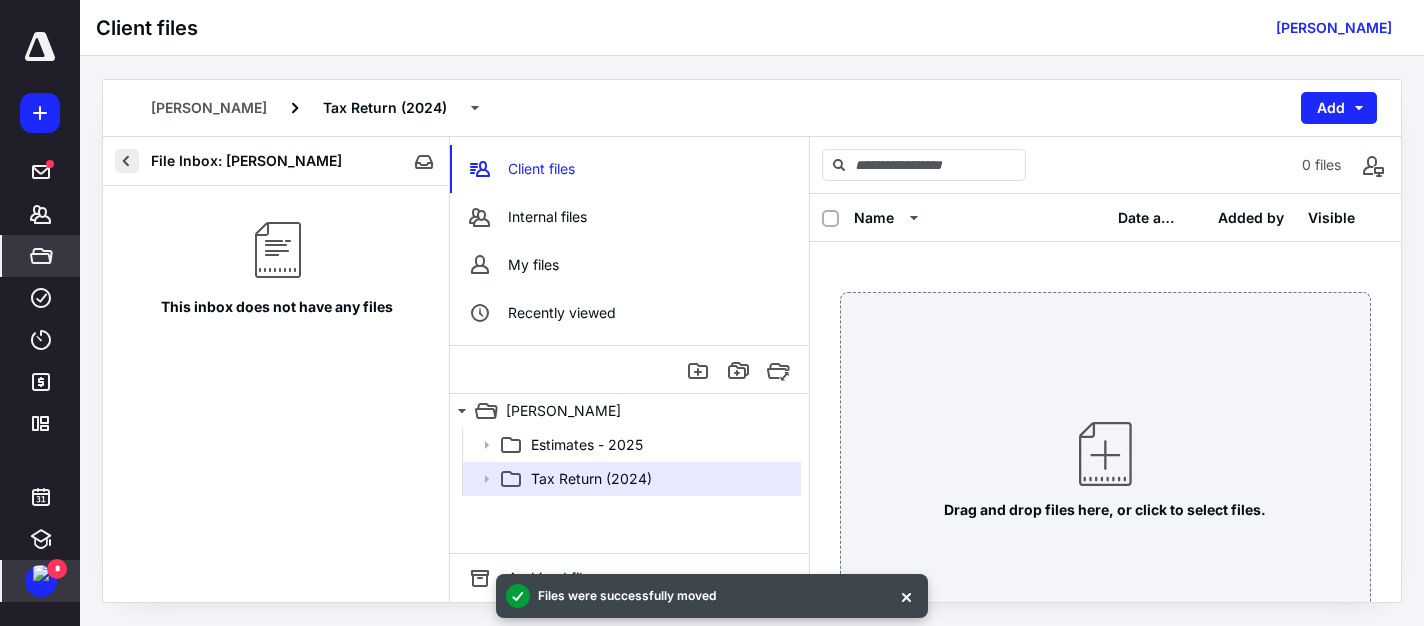 click at bounding box center (127, 161) 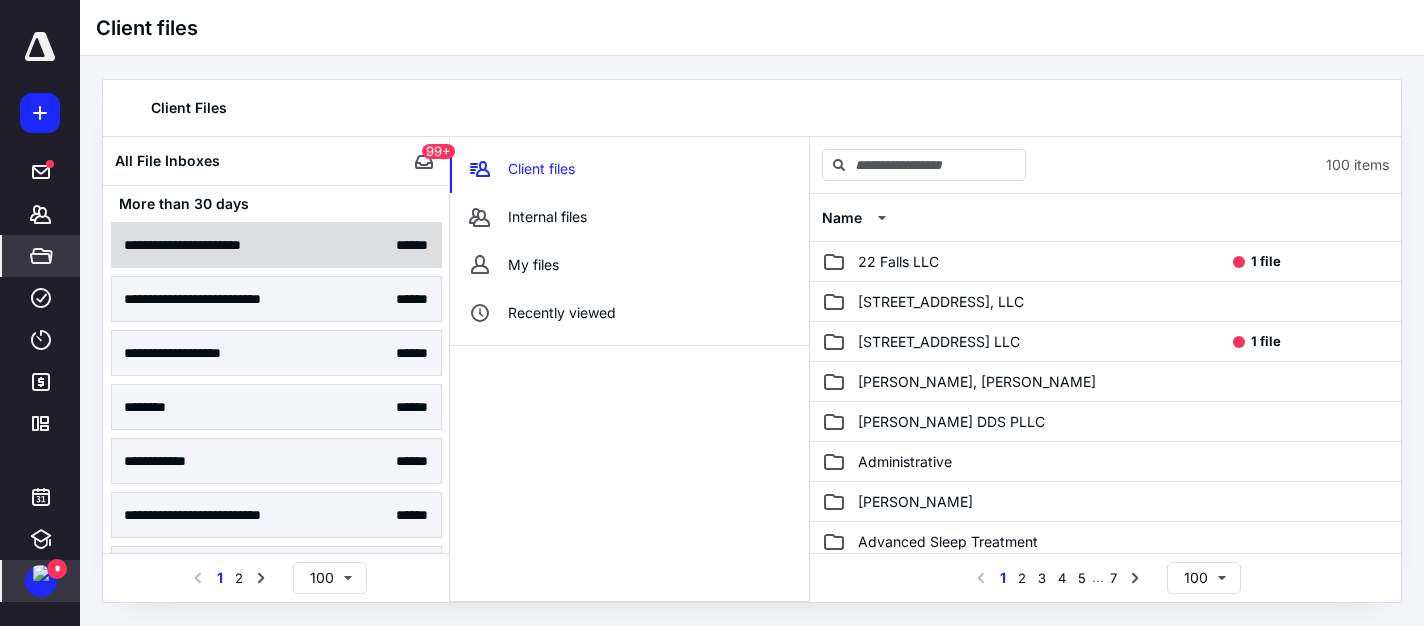 click on "**********" at bounding box center [205, 245] 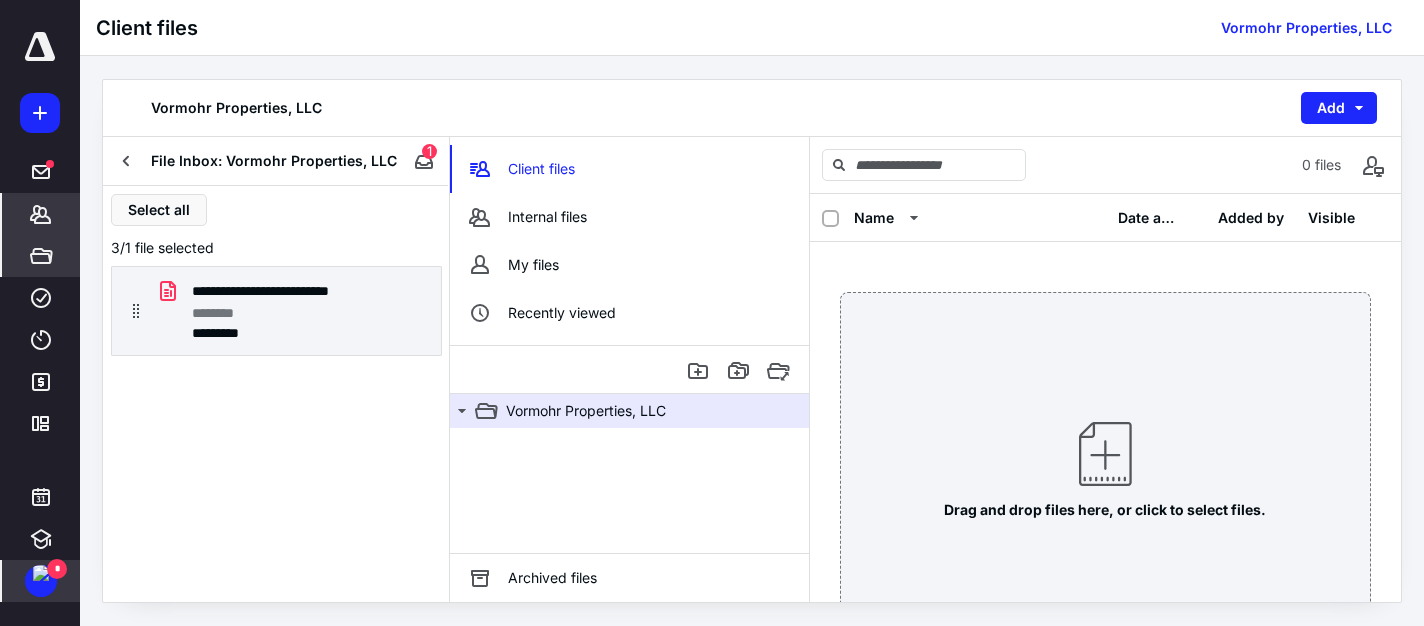 click 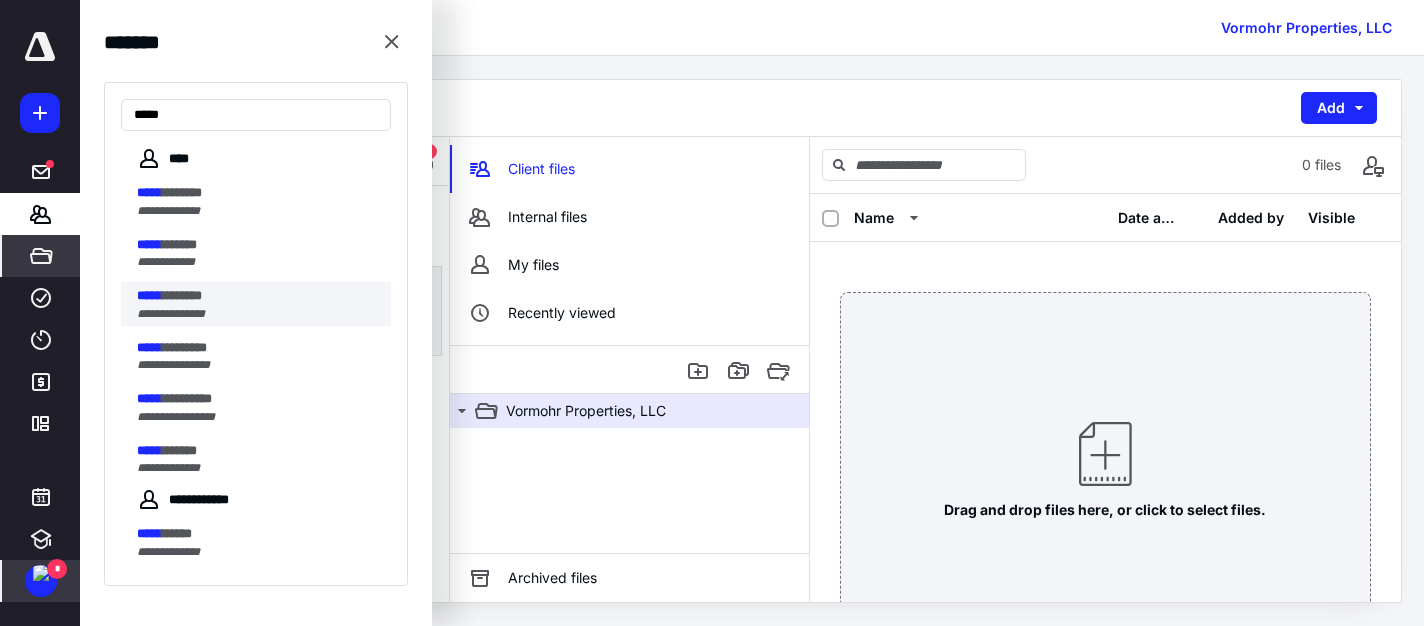 type on "*****" 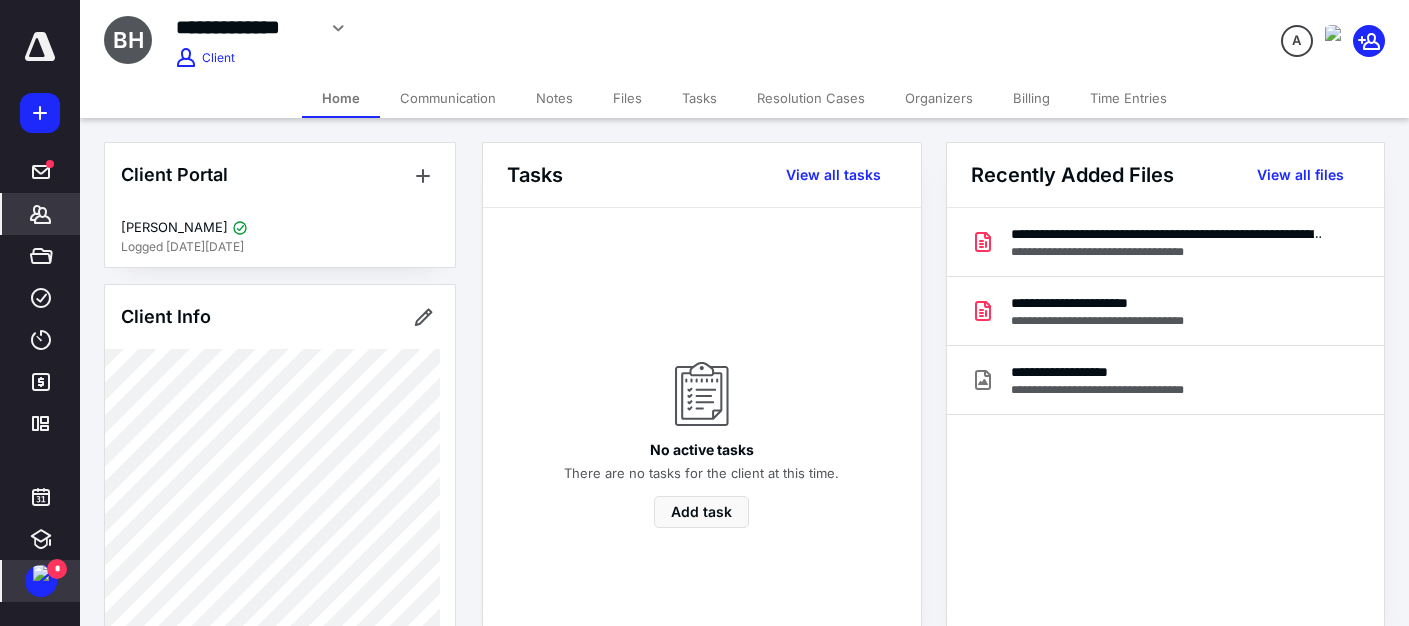 click on "Files" at bounding box center [627, 98] 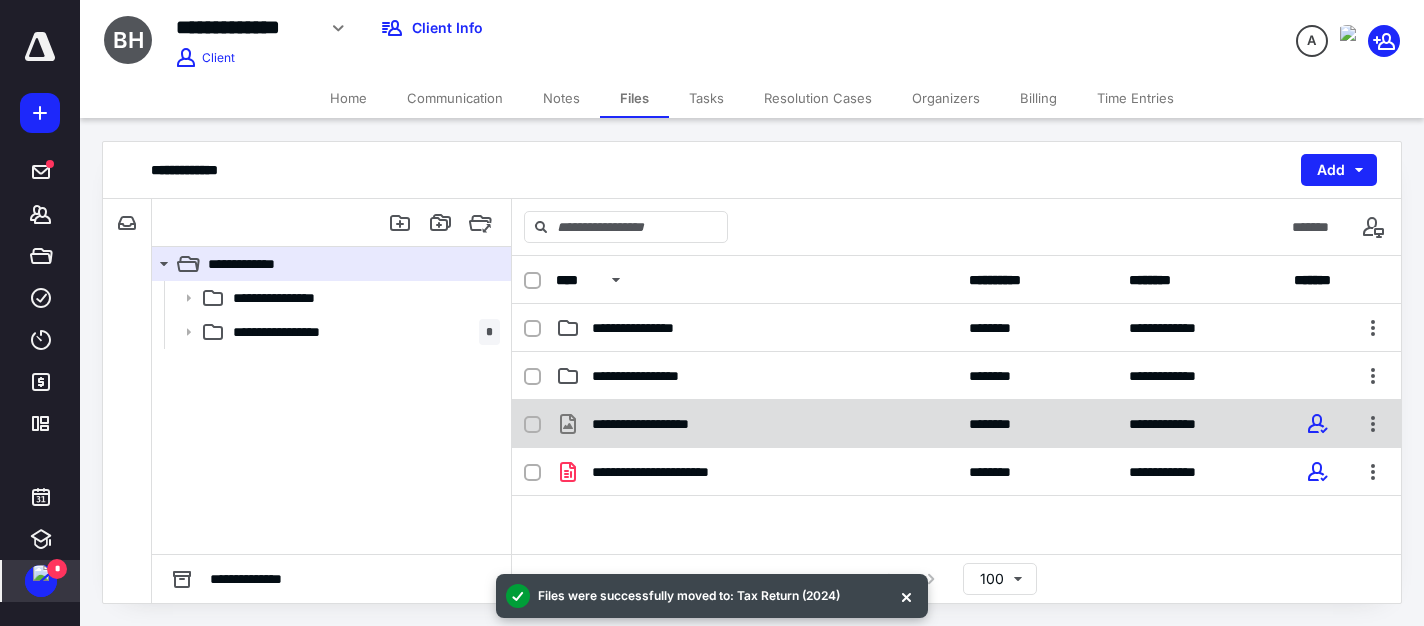 click on "**********" at bounding box center [665, 424] 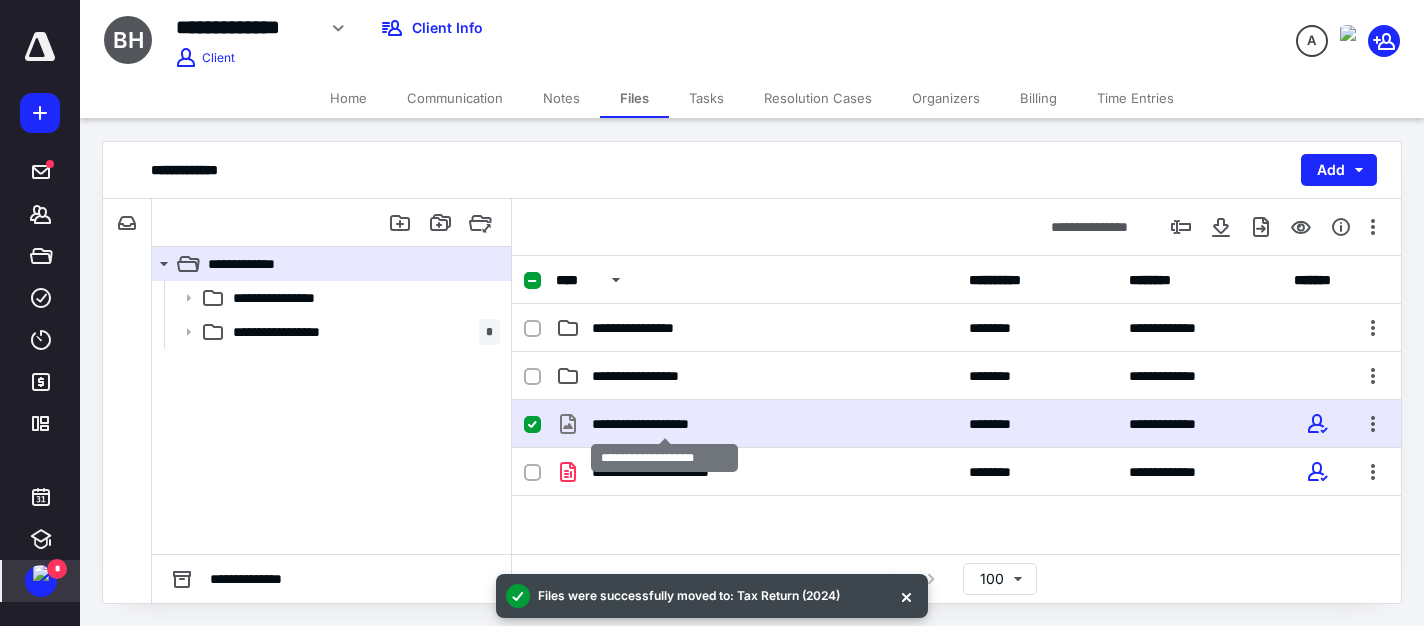 click on "**********" at bounding box center [665, 424] 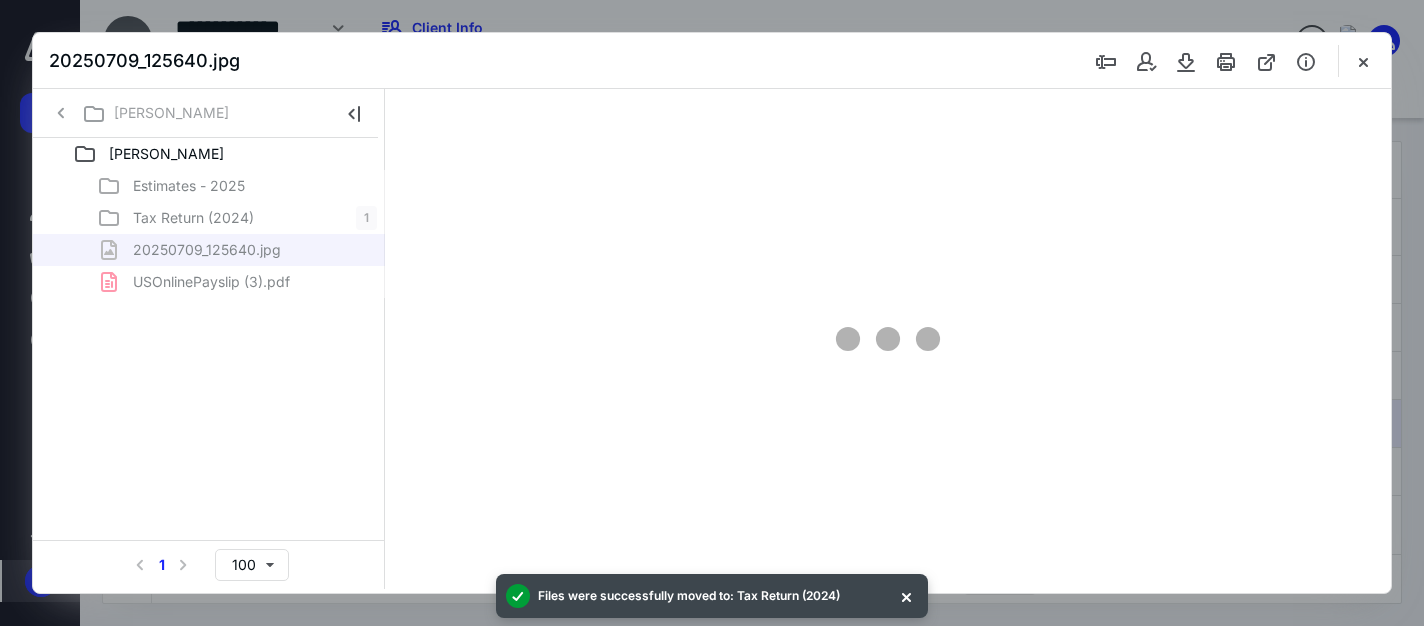 scroll, scrollTop: 0, scrollLeft: 0, axis: both 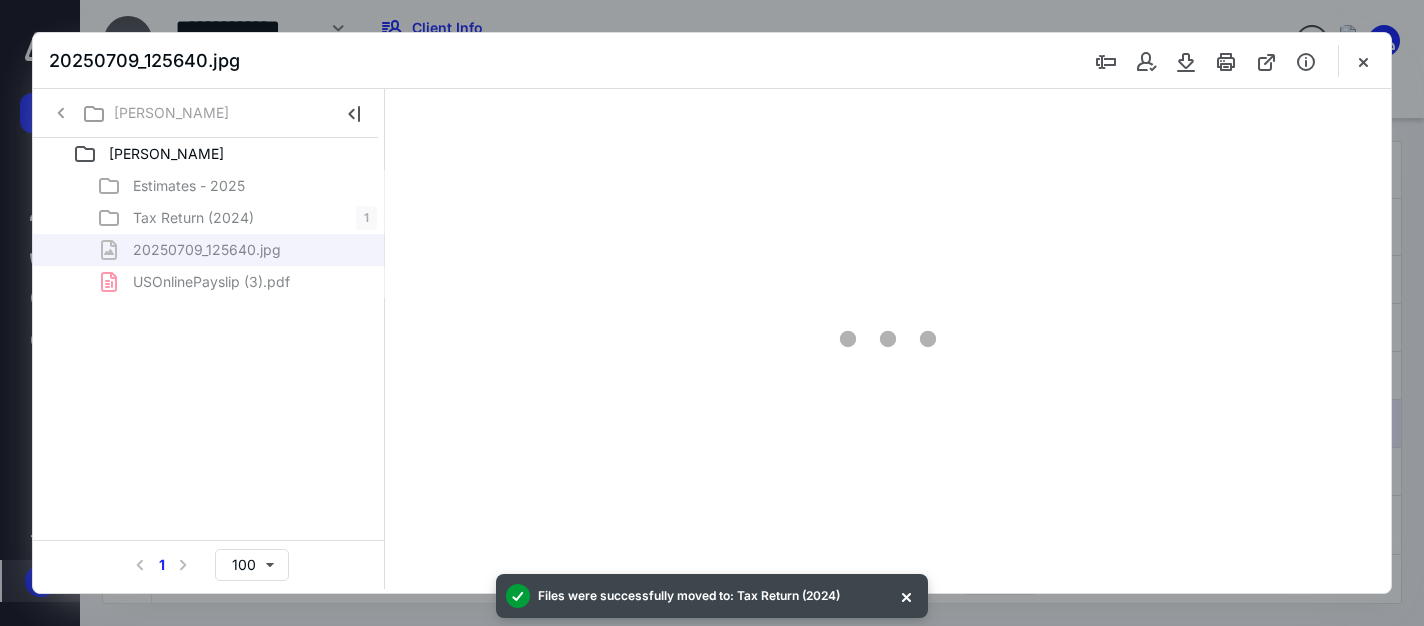 type on "166" 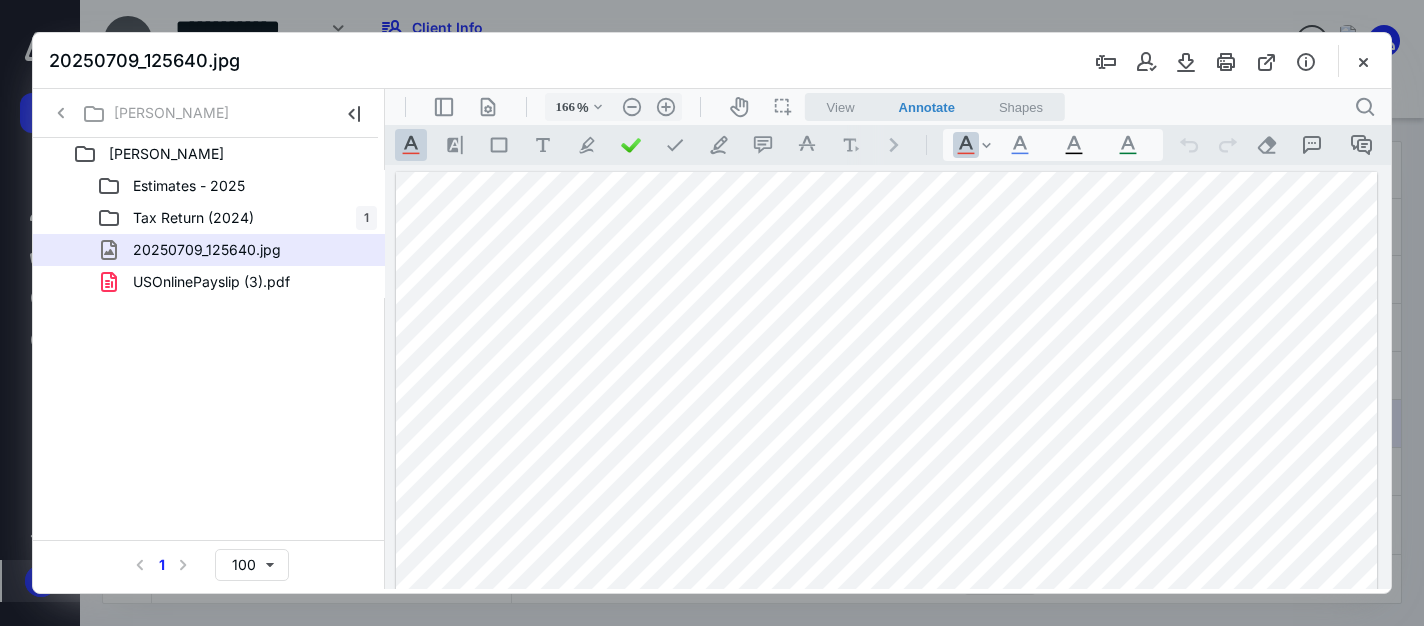 scroll, scrollTop: 400, scrollLeft: 0, axis: vertical 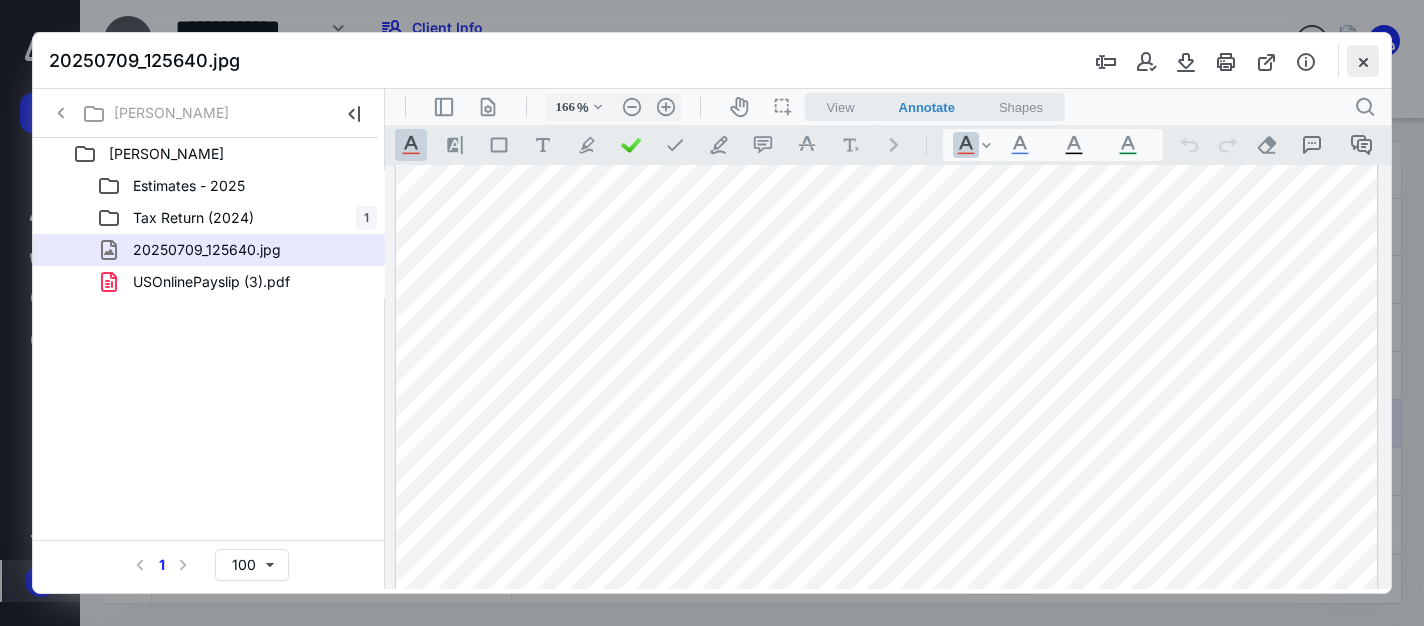 click at bounding box center (1363, 61) 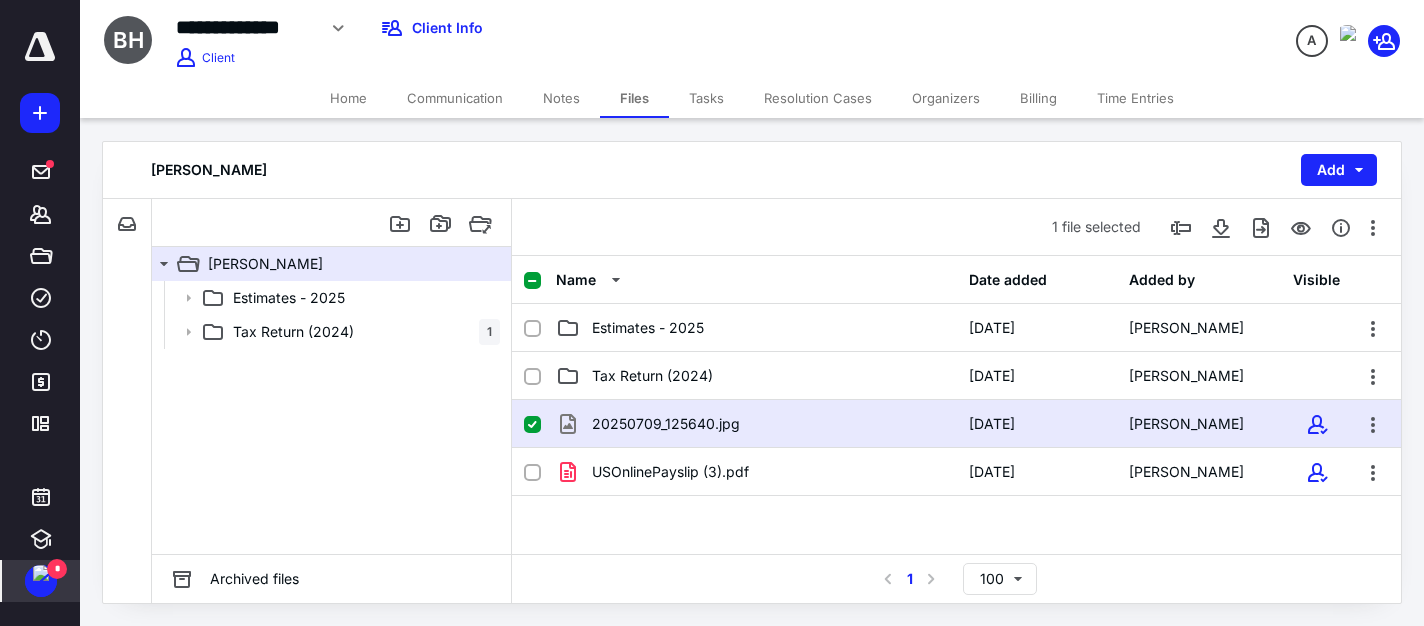 click at bounding box center (41, 573) 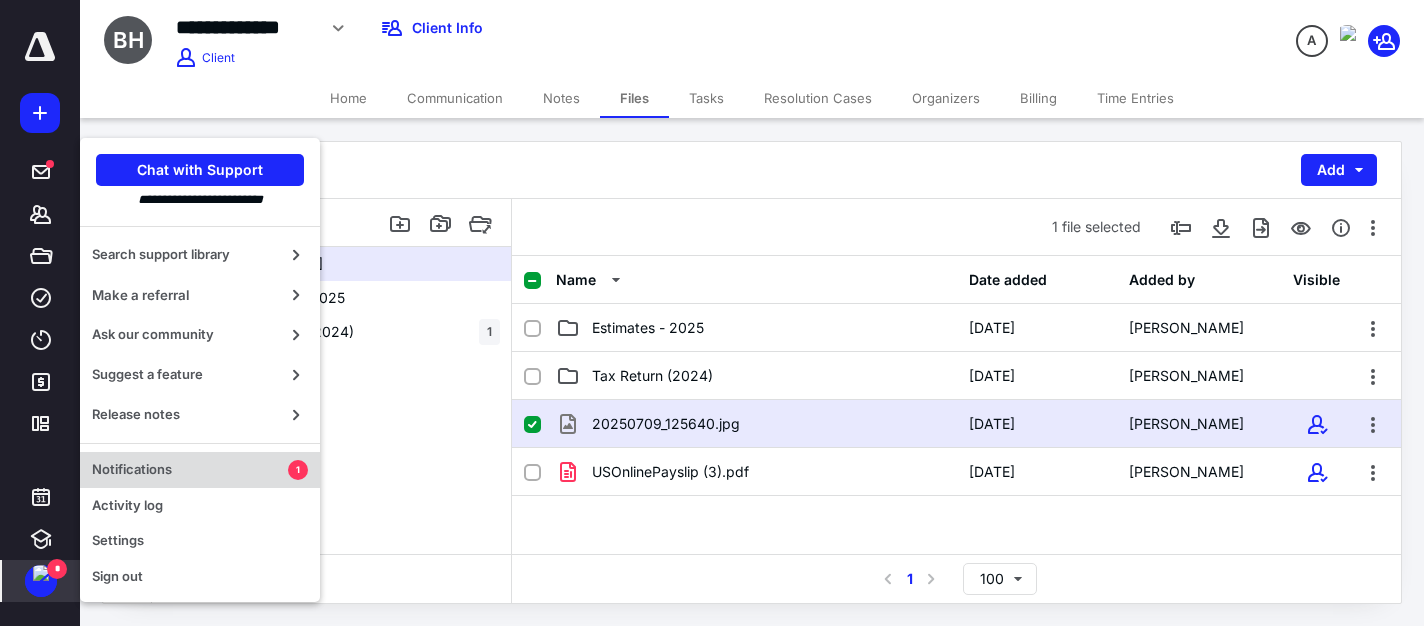 click on "Notifications 1" at bounding box center [200, 470] 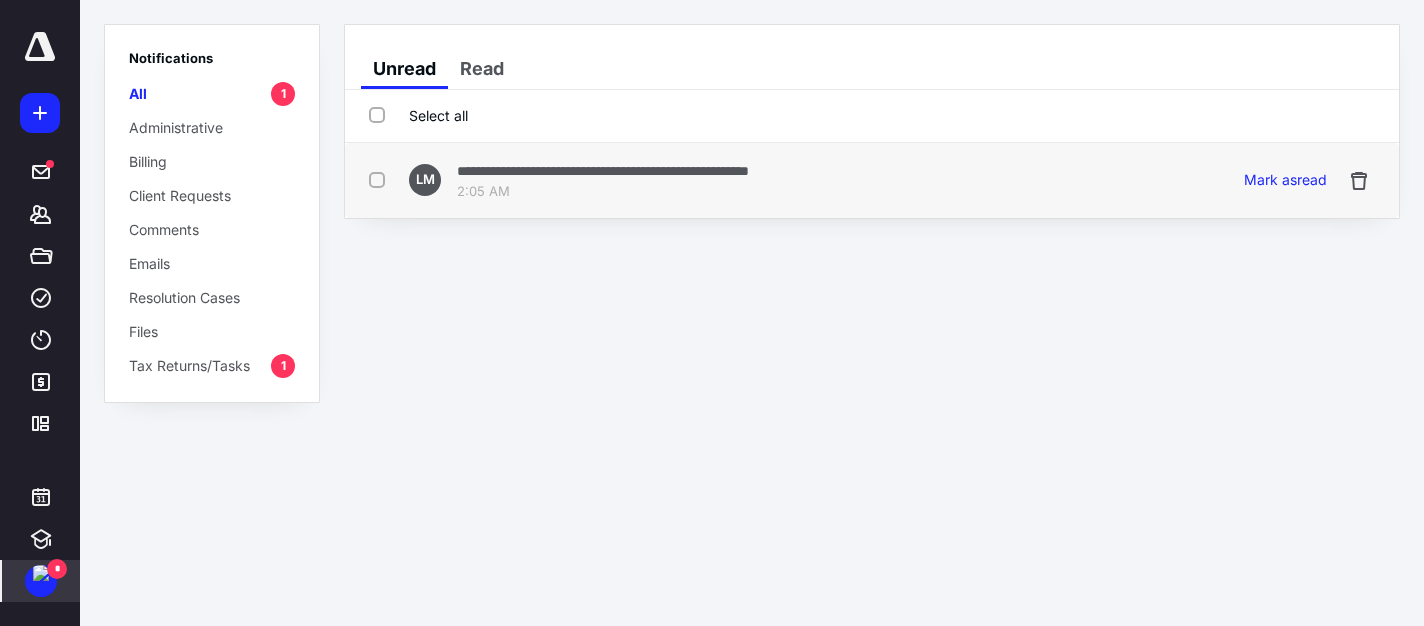 click on "**********" at bounding box center [872, 180] 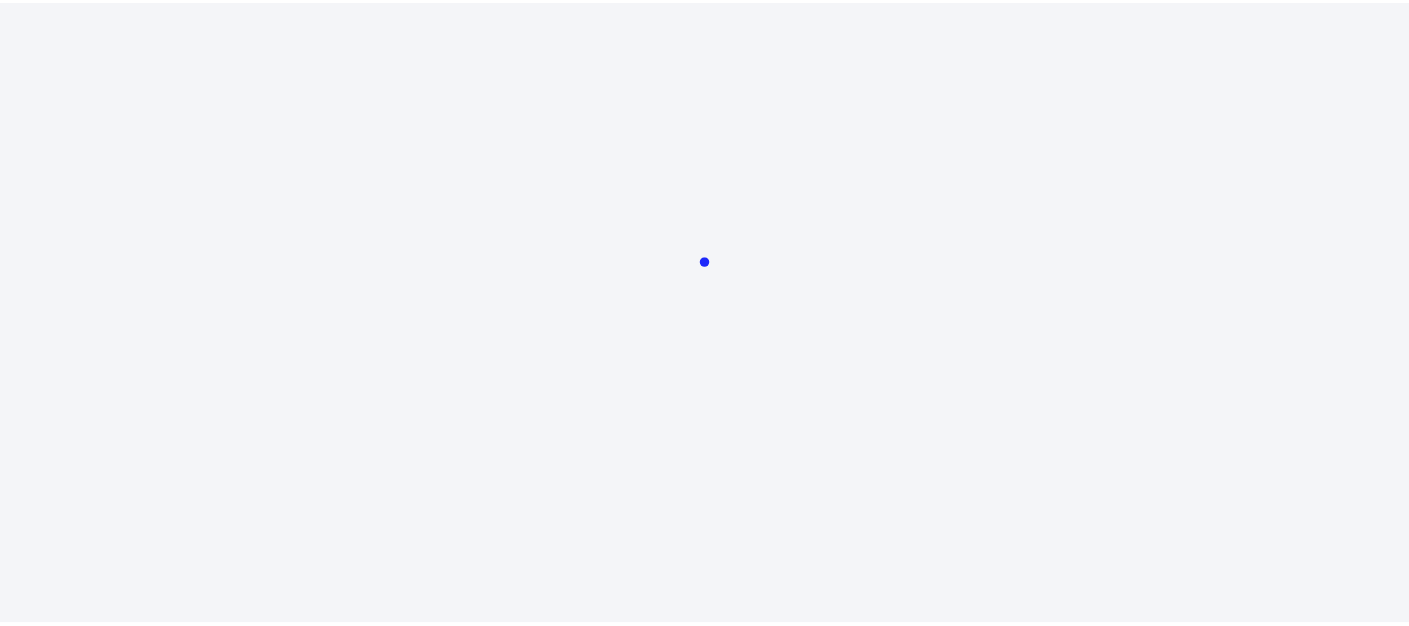 scroll, scrollTop: 0, scrollLeft: 0, axis: both 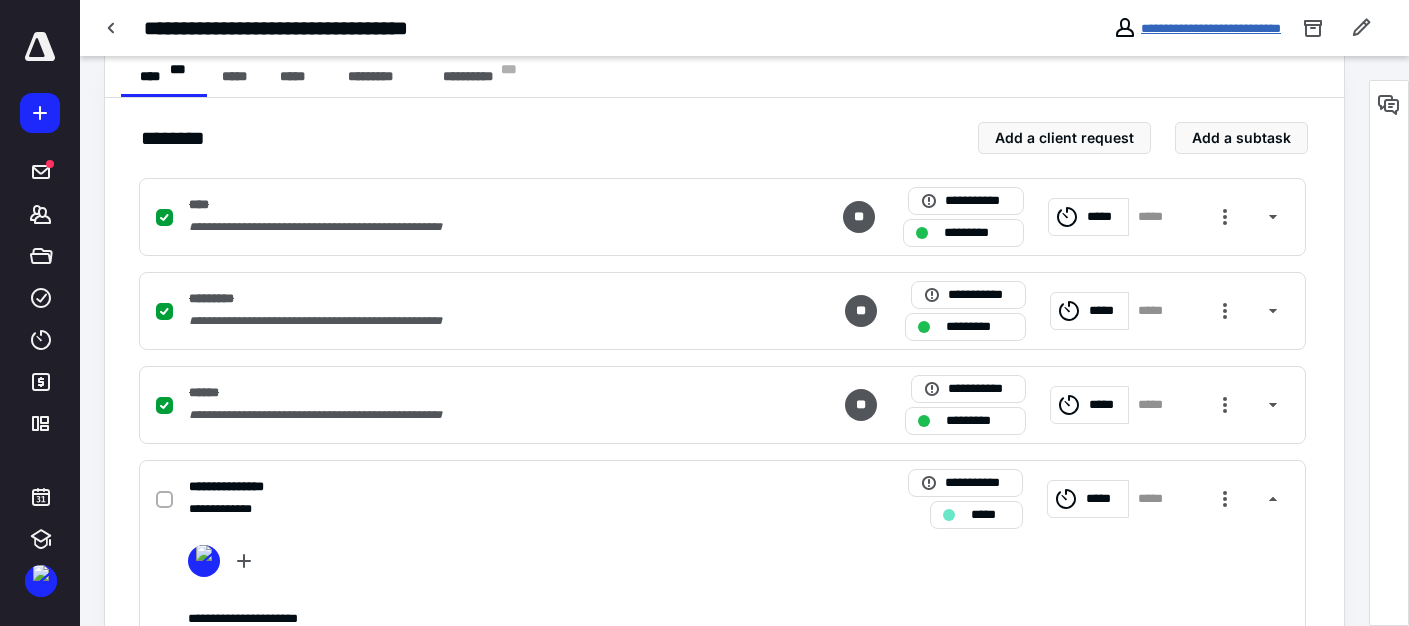 click on "**********" at bounding box center [1211, 28] 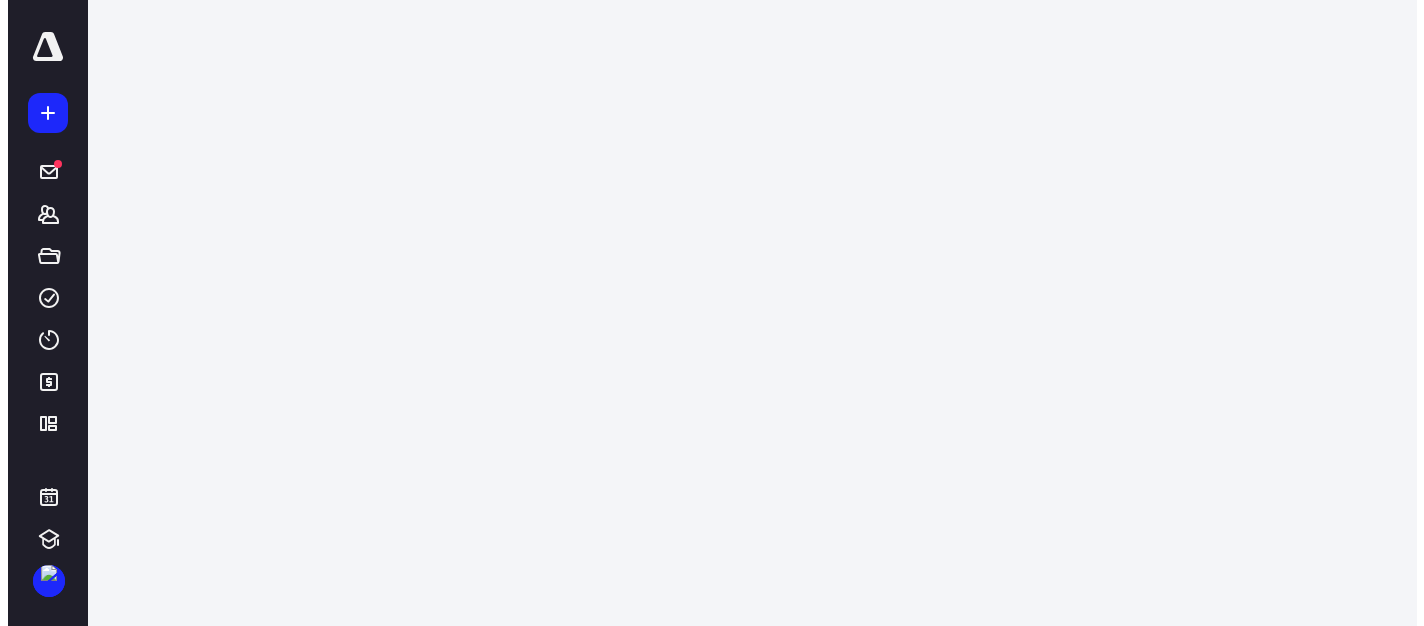 scroll, scrollTop: 0, scrollLeft: 0, axis: both 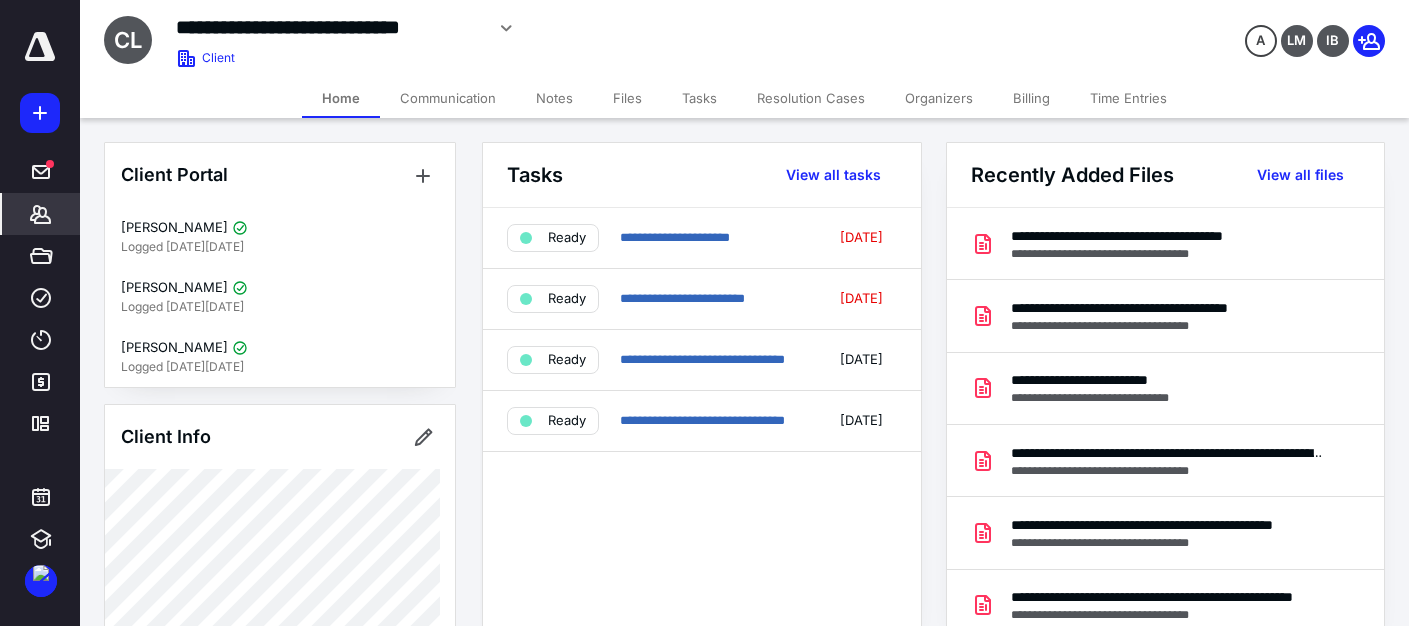 click on "Files" at bounding box center [627, 98] 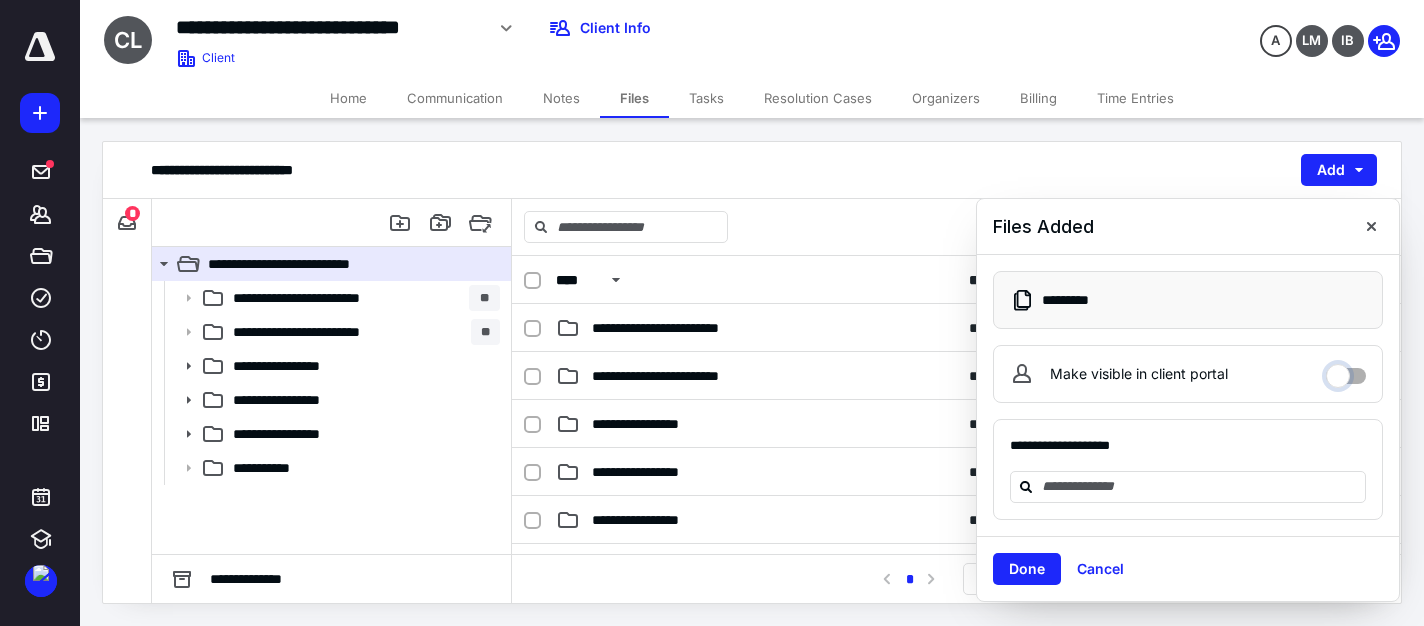 click on "Make visible in client portal" at bounding box center (1346, 371) 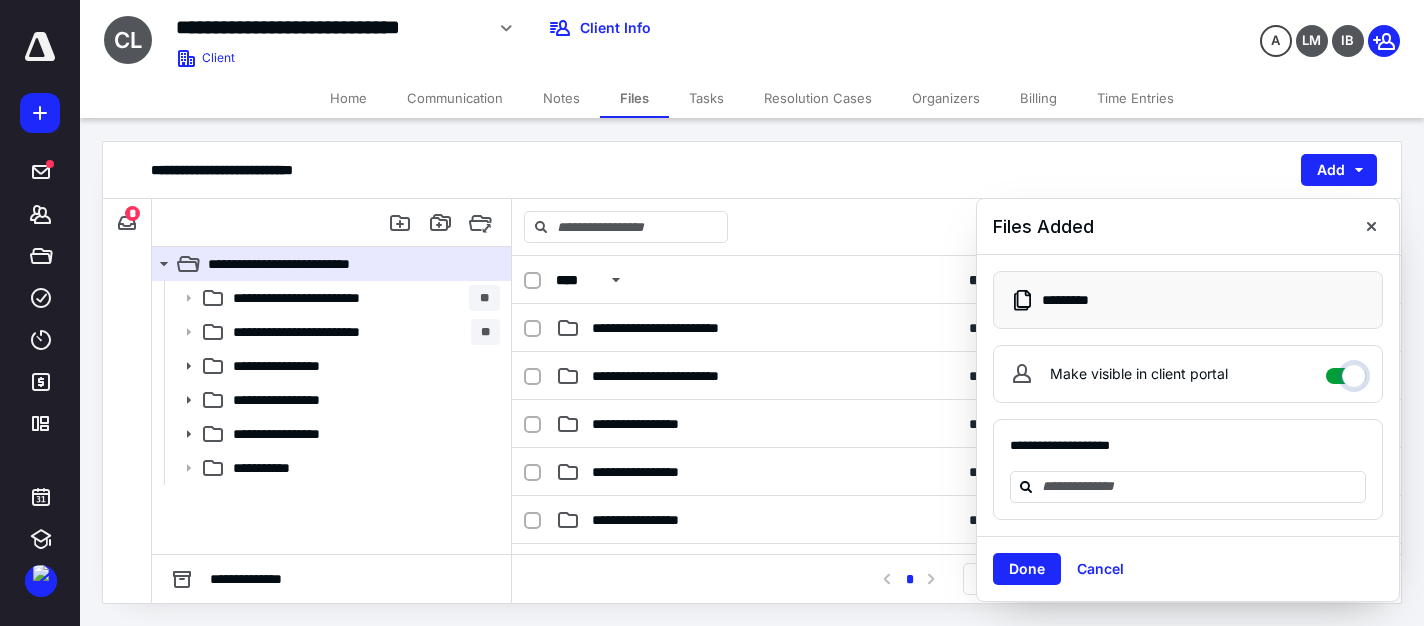 checkbox on "****" 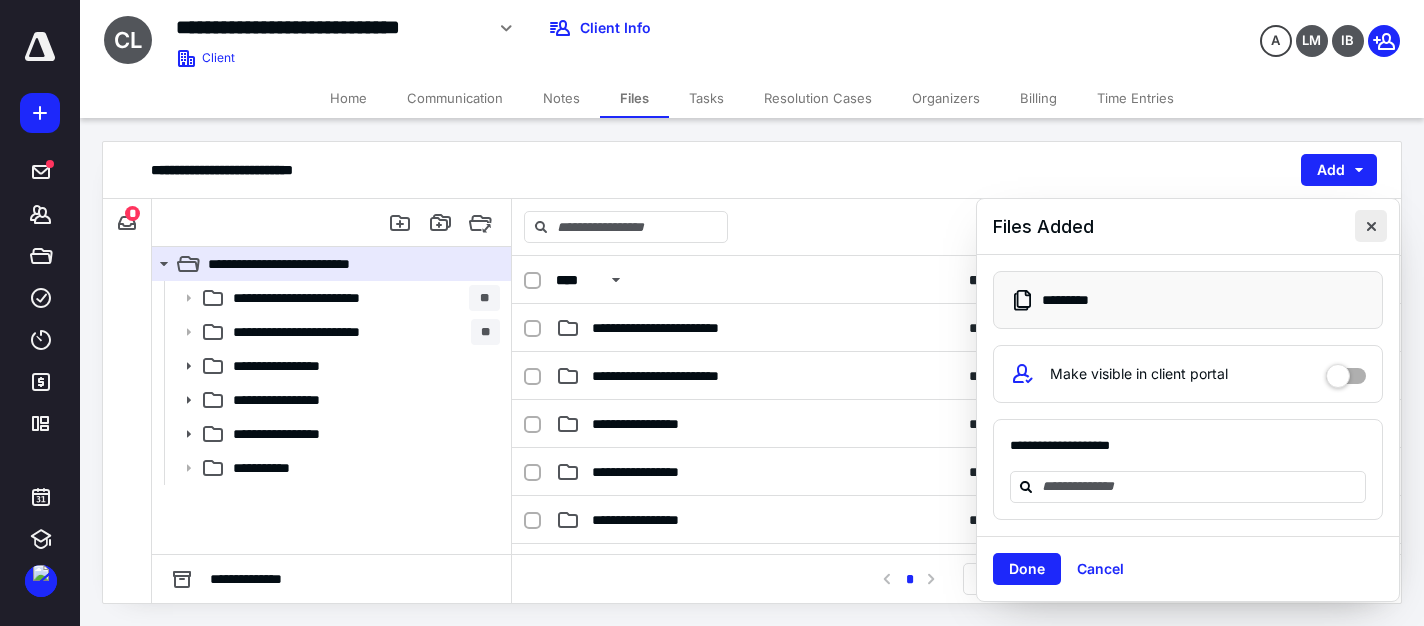 click at bounding box center (1371, 226) 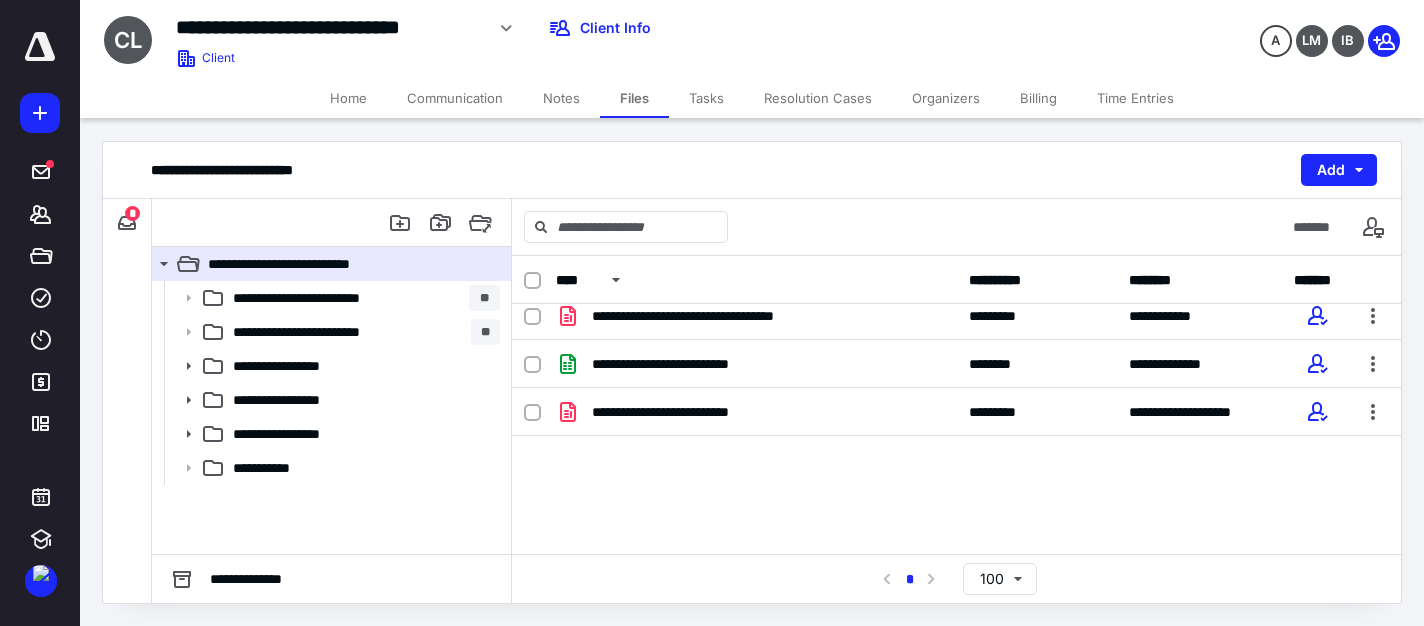 scroll, scrollTop: 0, scrollLeft: 0, axis: both 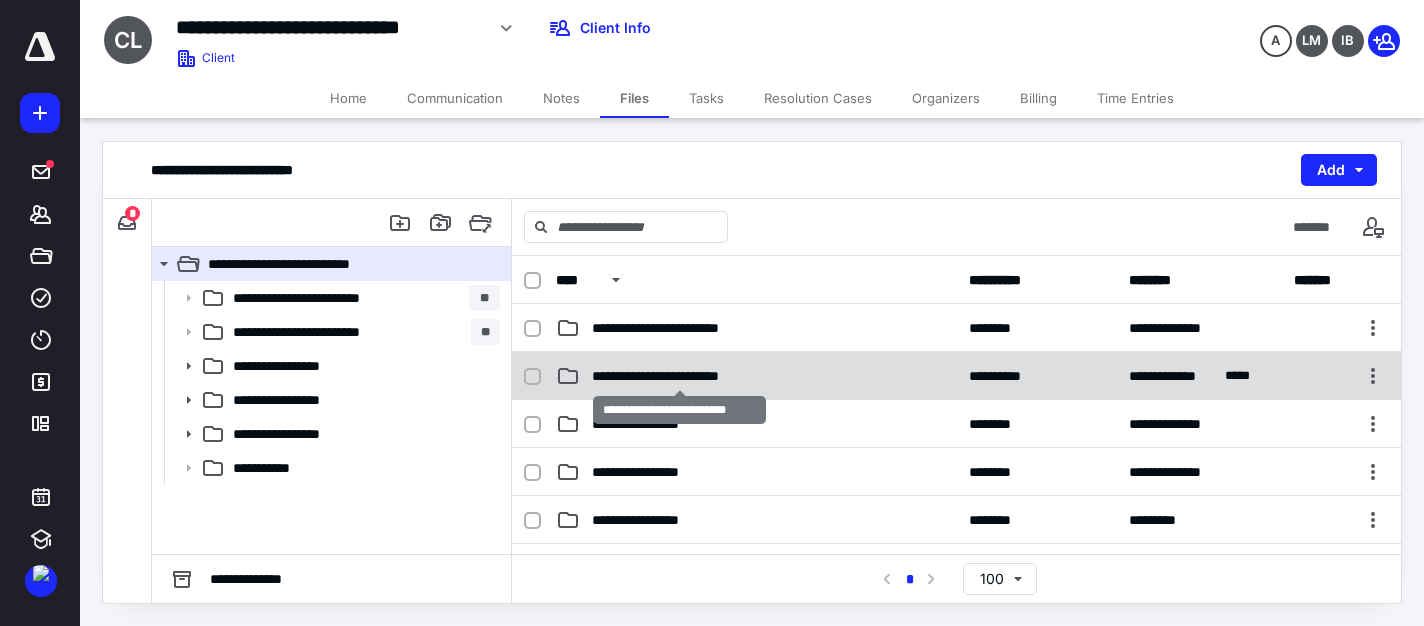 click on "**********" at bounding box center (679, 376) 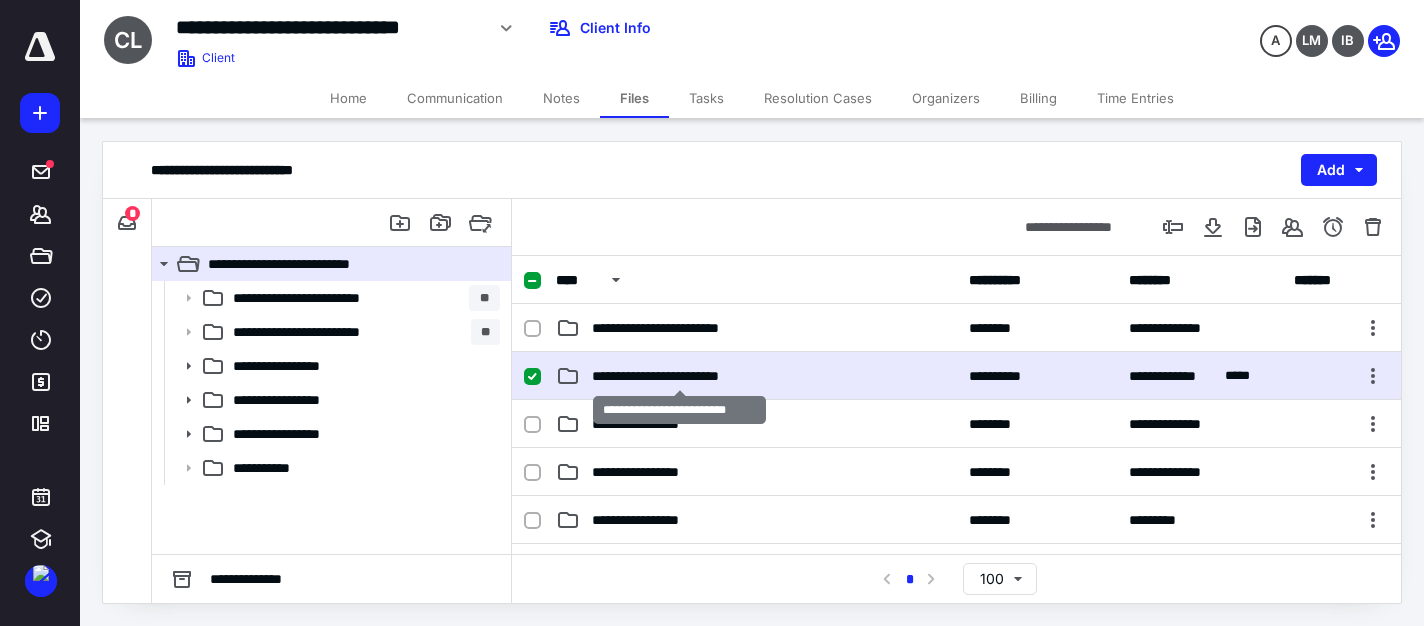 click on "**********" at bounding box center (679, 376) 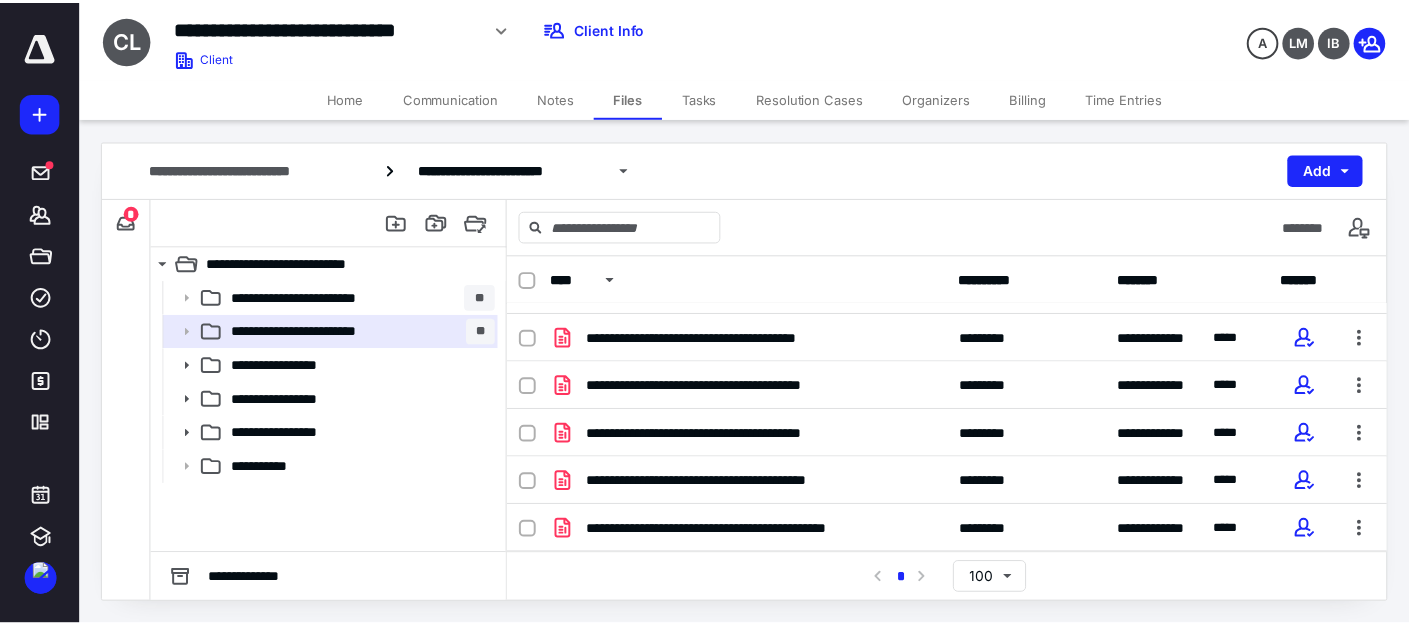 scroll, scrollTop: 0, scrollLeft: 0, axis: both 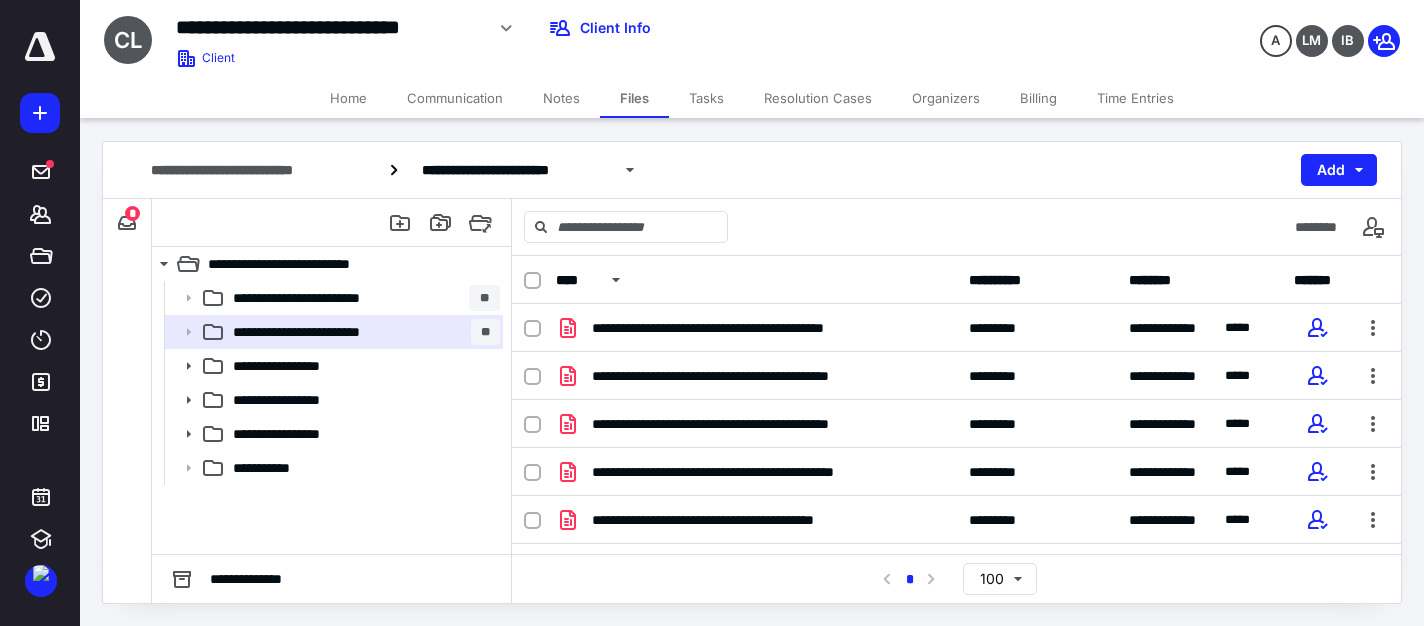 click on "**********" at bounding box center [752, 372] 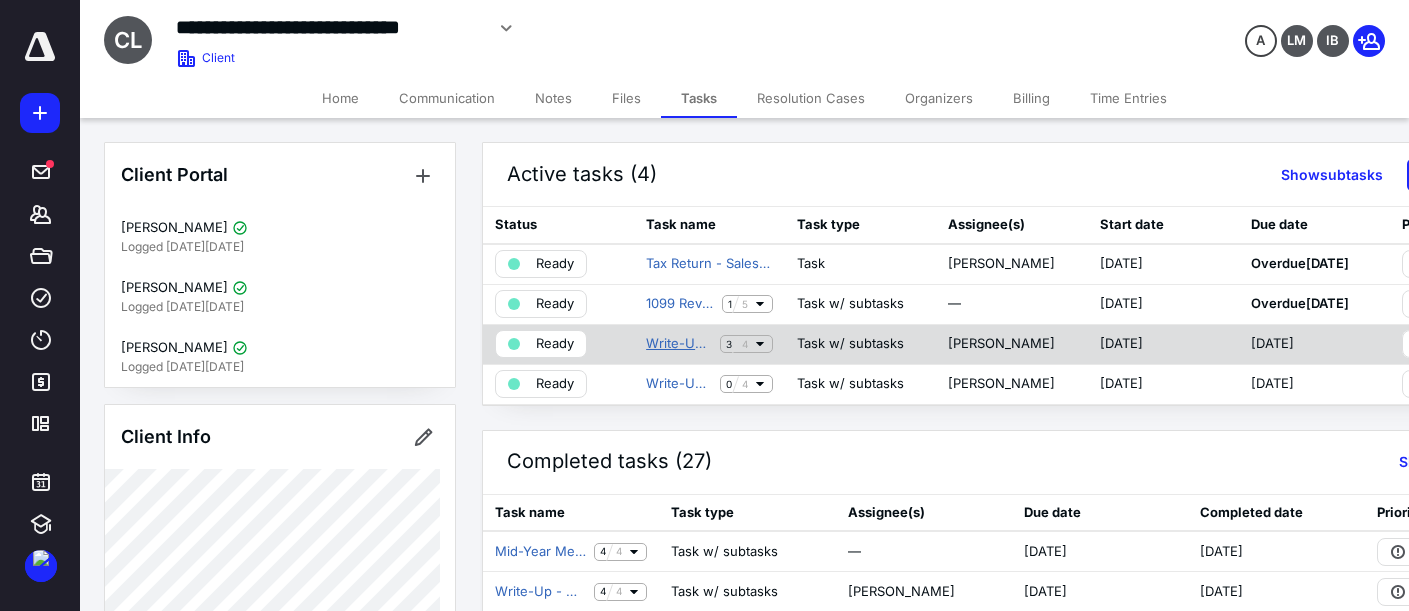 click on "Write-Up - Monthly Botkeeper June" at bounding box center (679, 344) 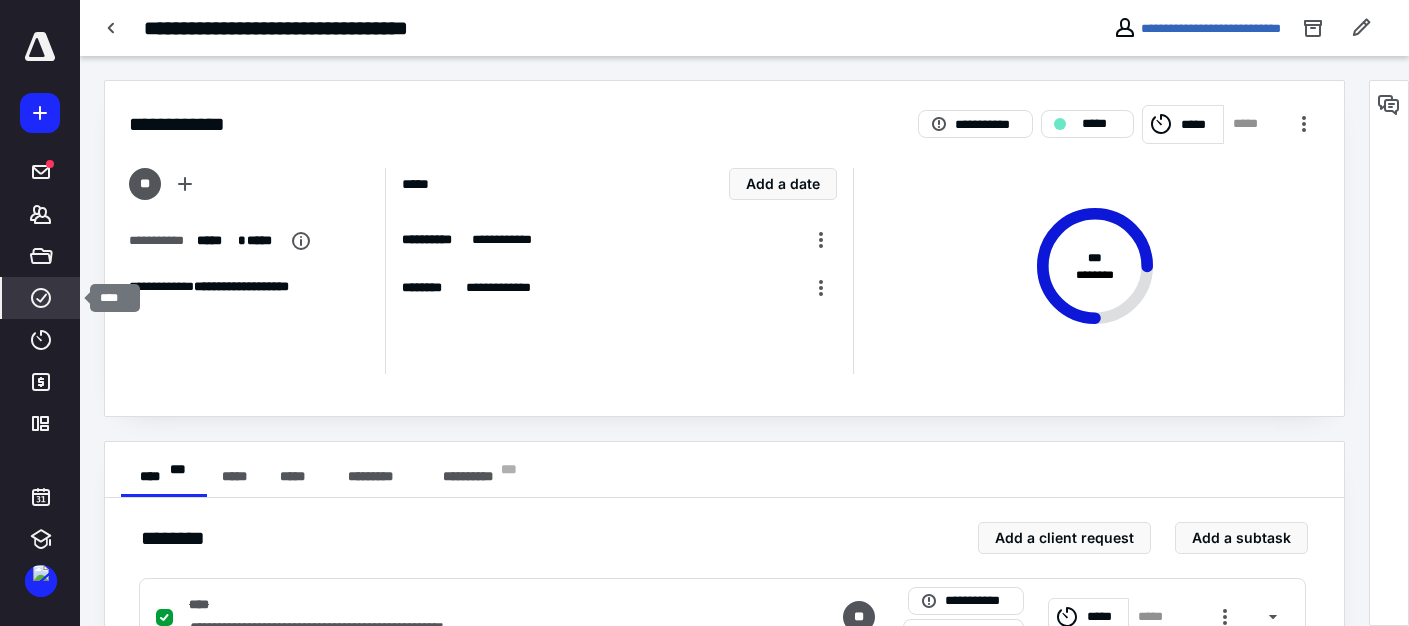 click 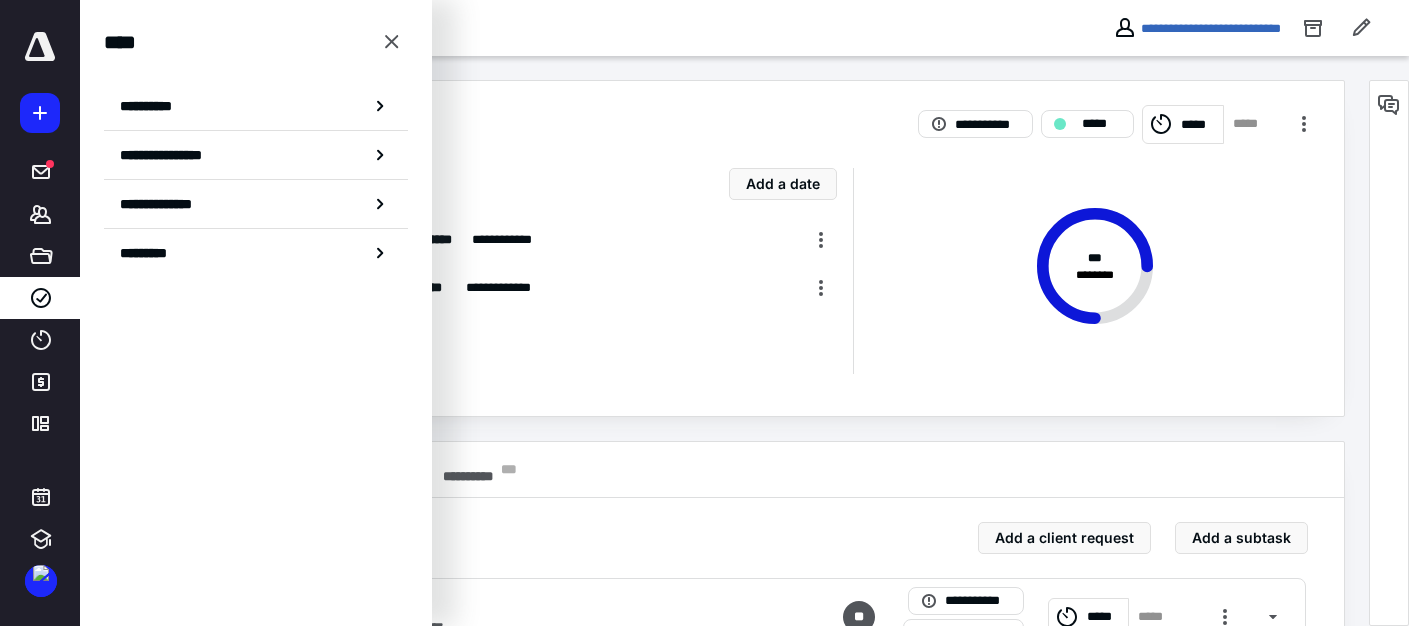 click on "**********" at bounding box center [724, 112] 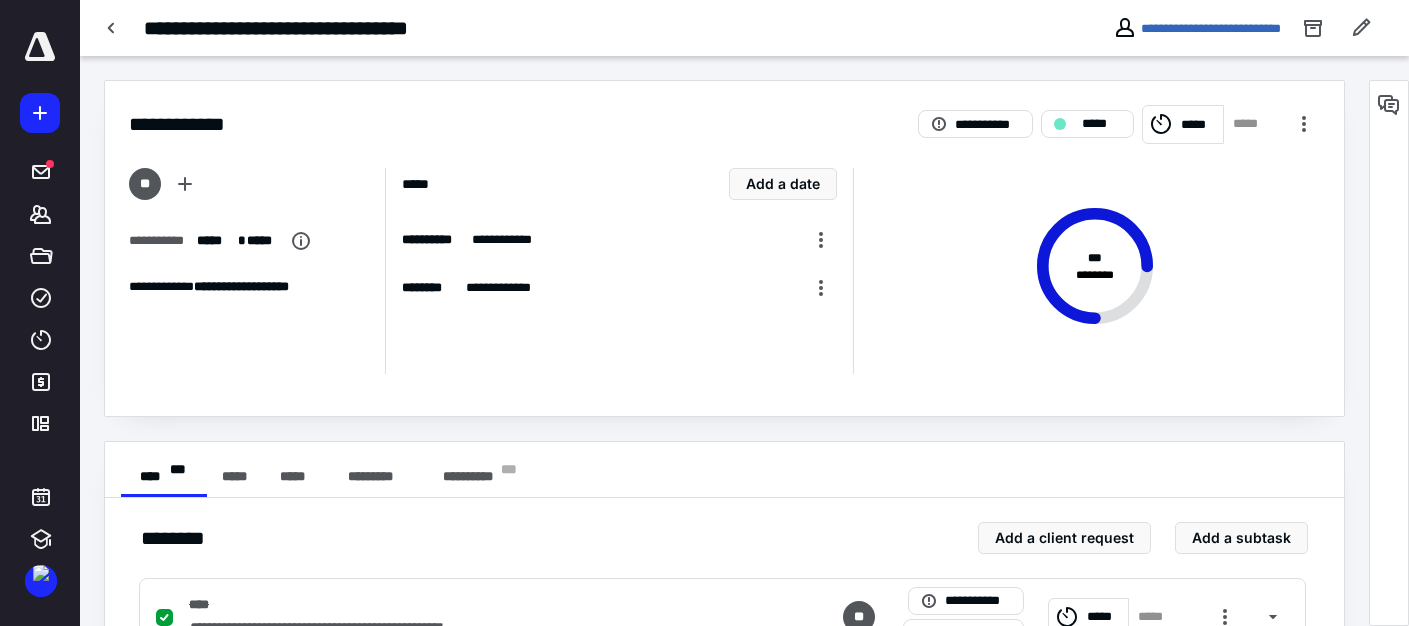 scroll, scrollTop: 361, scrollLeft: 0, axis: vertical 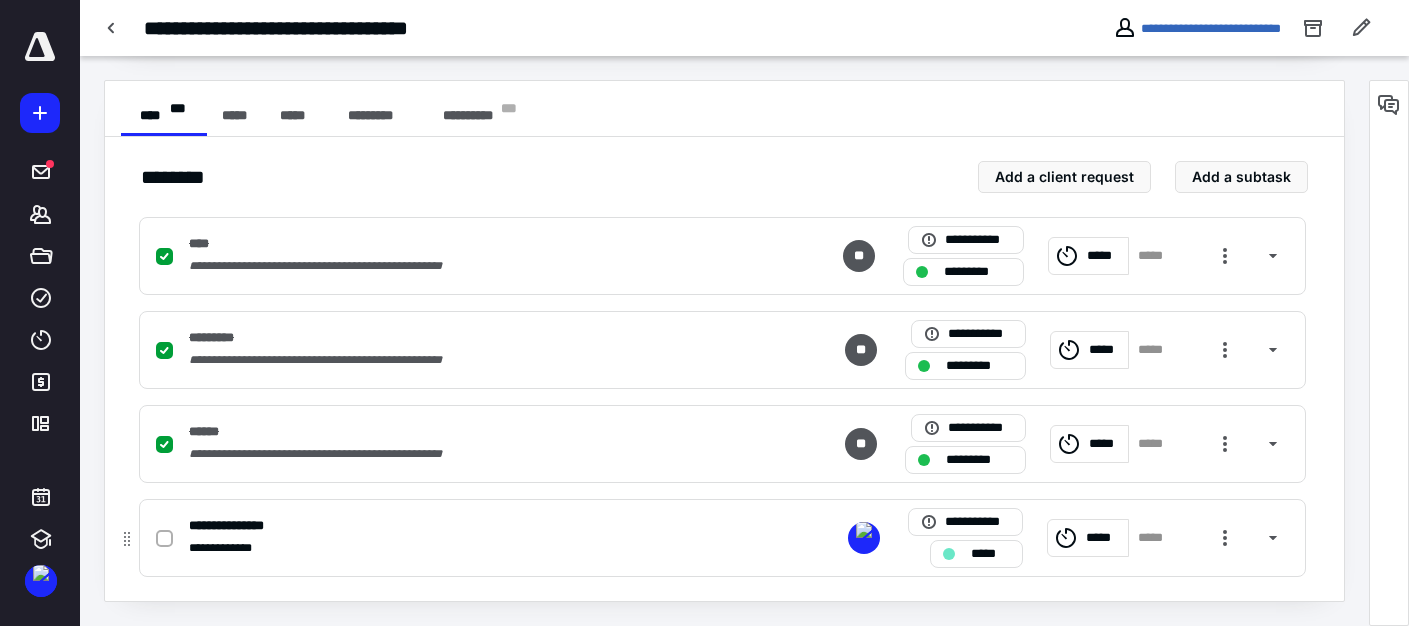 click 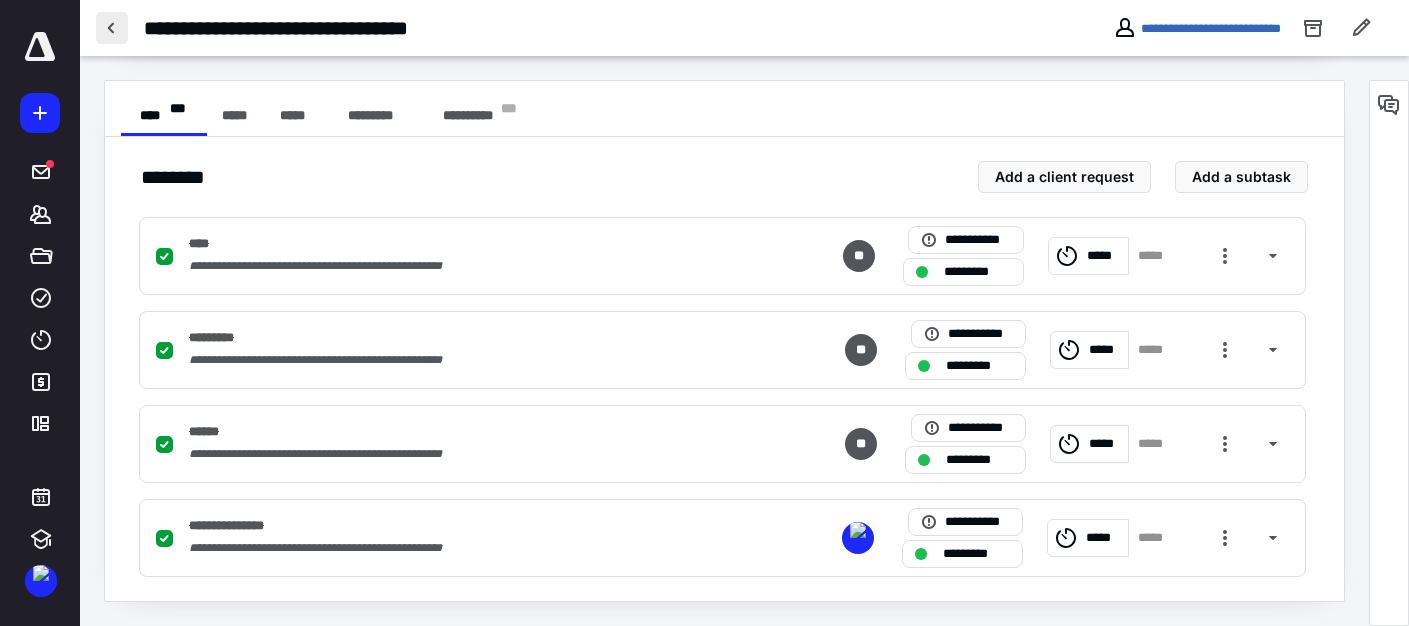 click at bounding box center [112, 28] 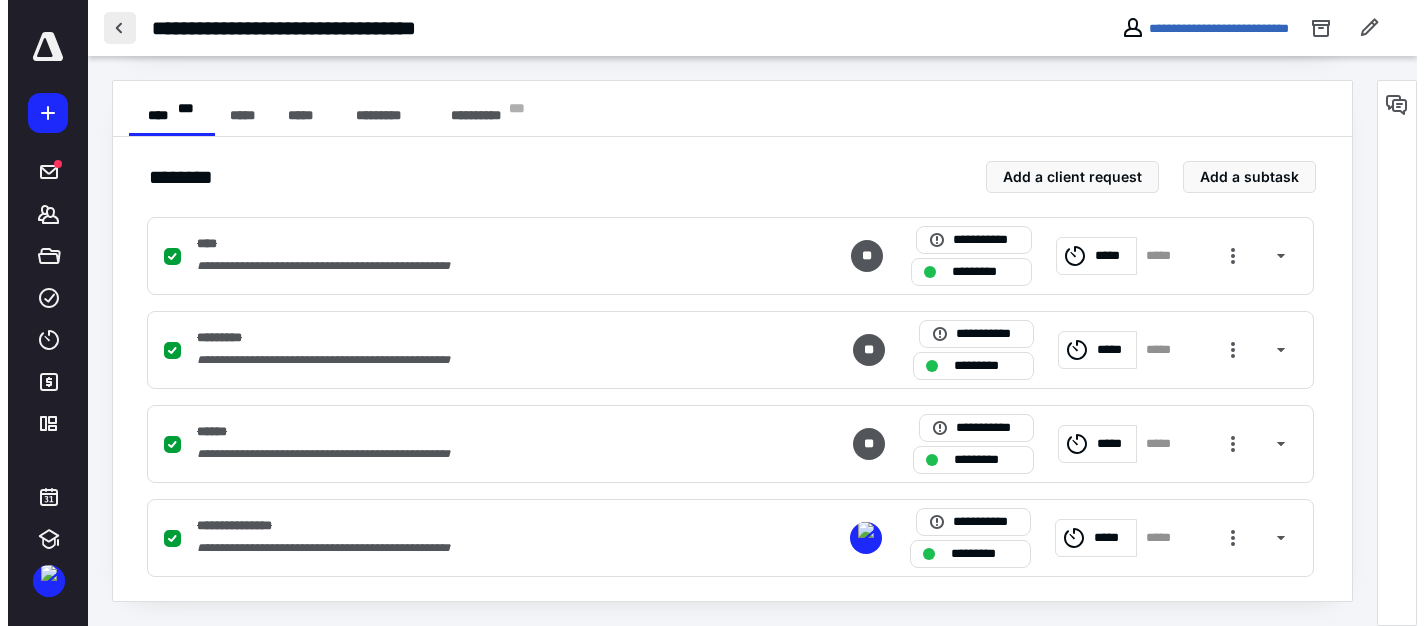 scroll, scrollTop: 0, scrollLeft: 0, axis: both 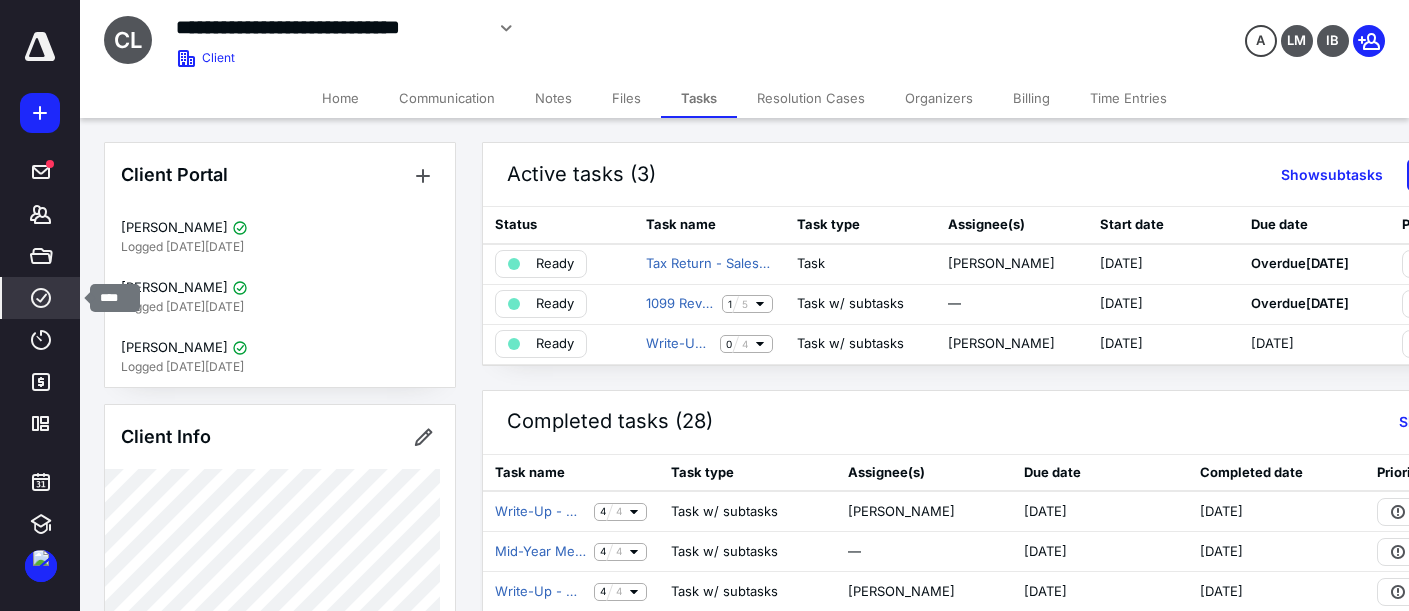 click 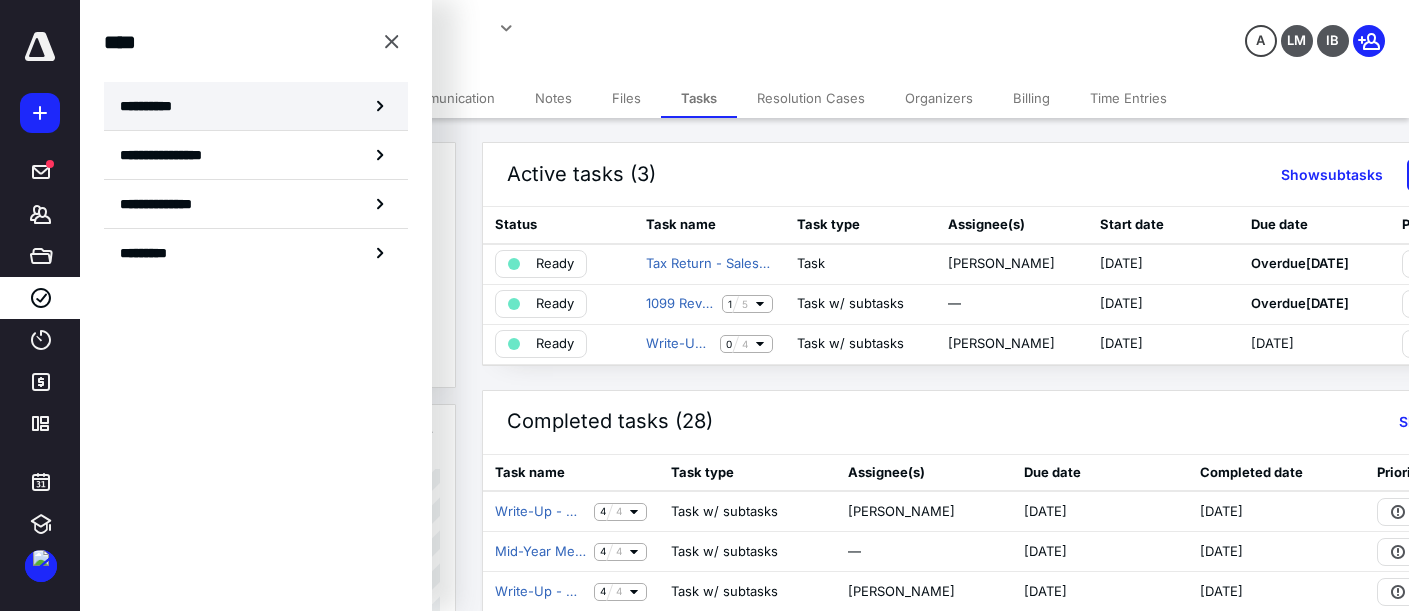 click on "**********" at bounding box center (256, 106) 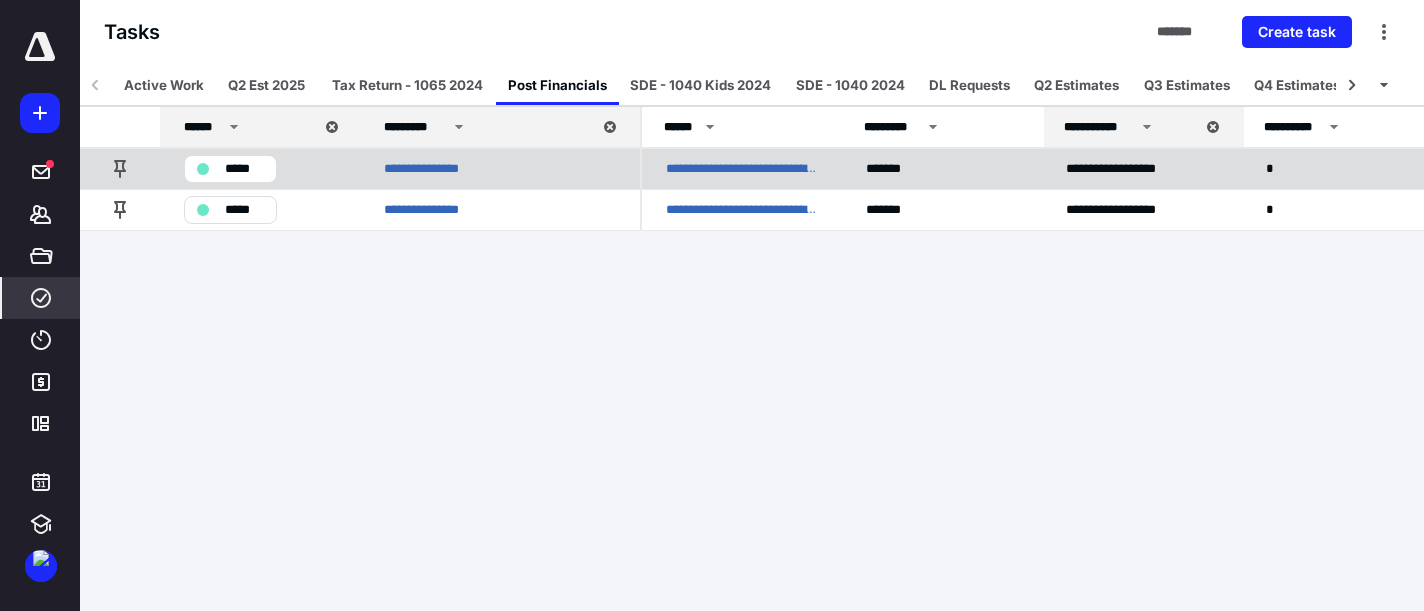 click on "**********" at bounding box center [742, 169] 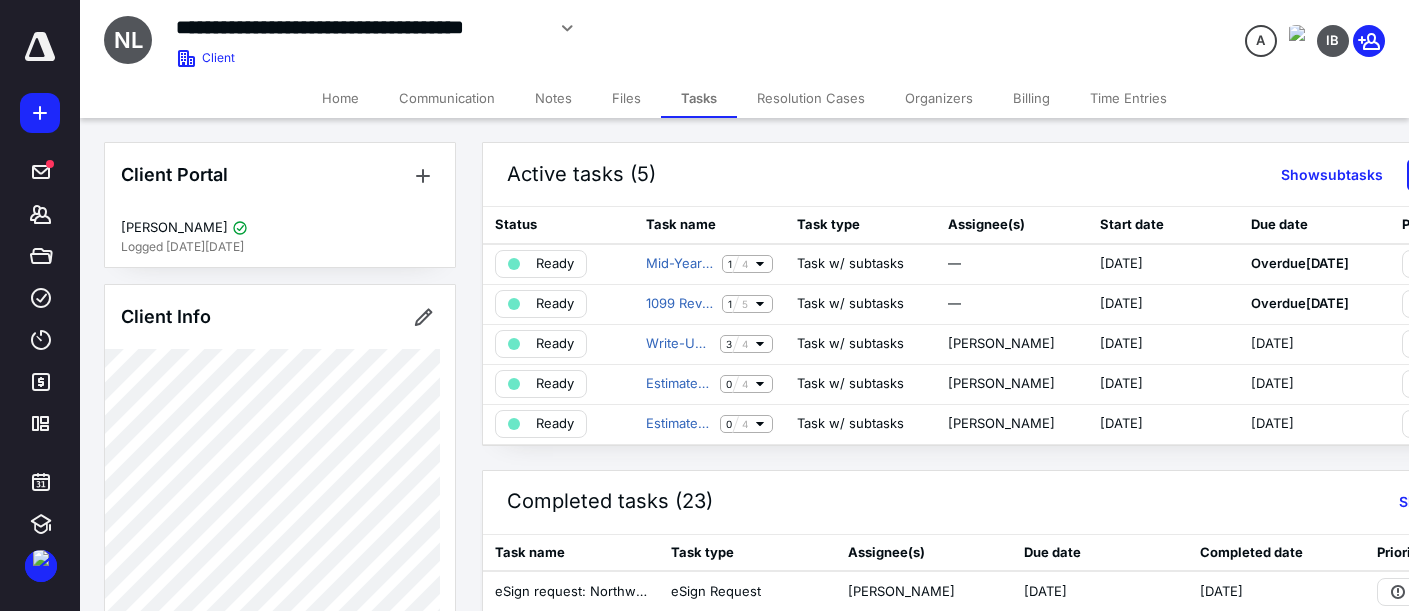 click on "Files" at bounding box center [626, 98] 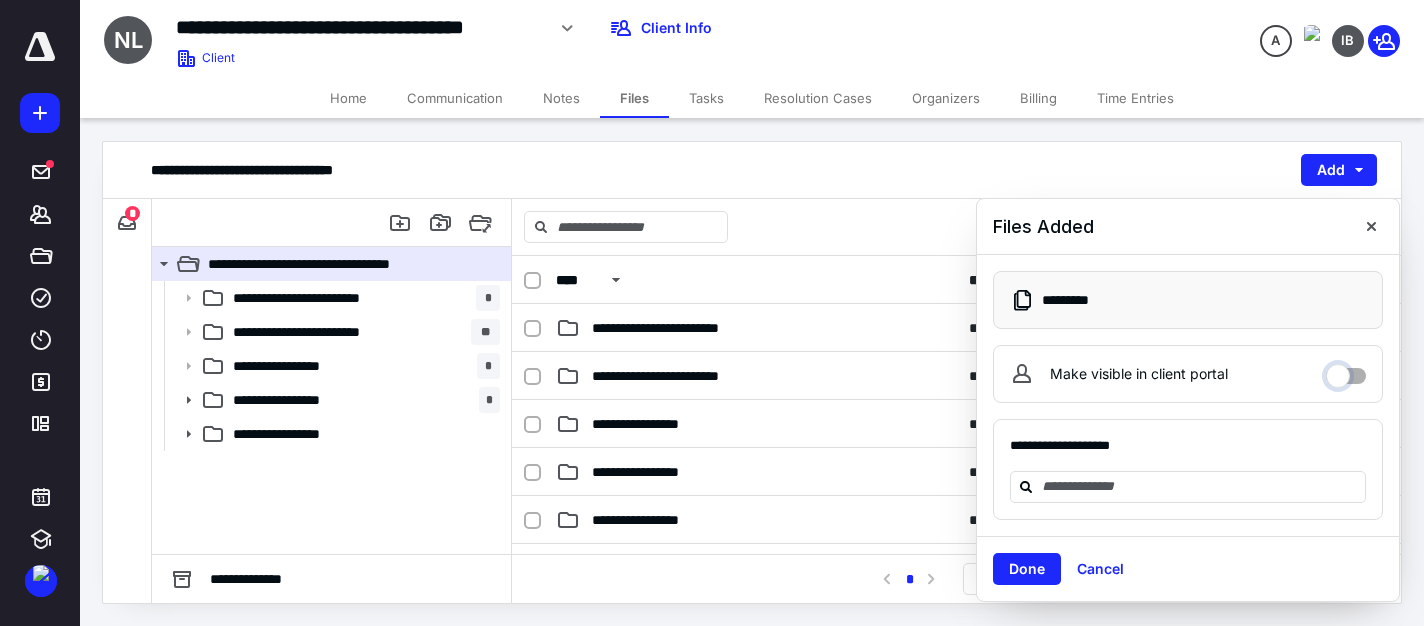 click on "Make visible in client portal" at bounding box center [1346, 371] 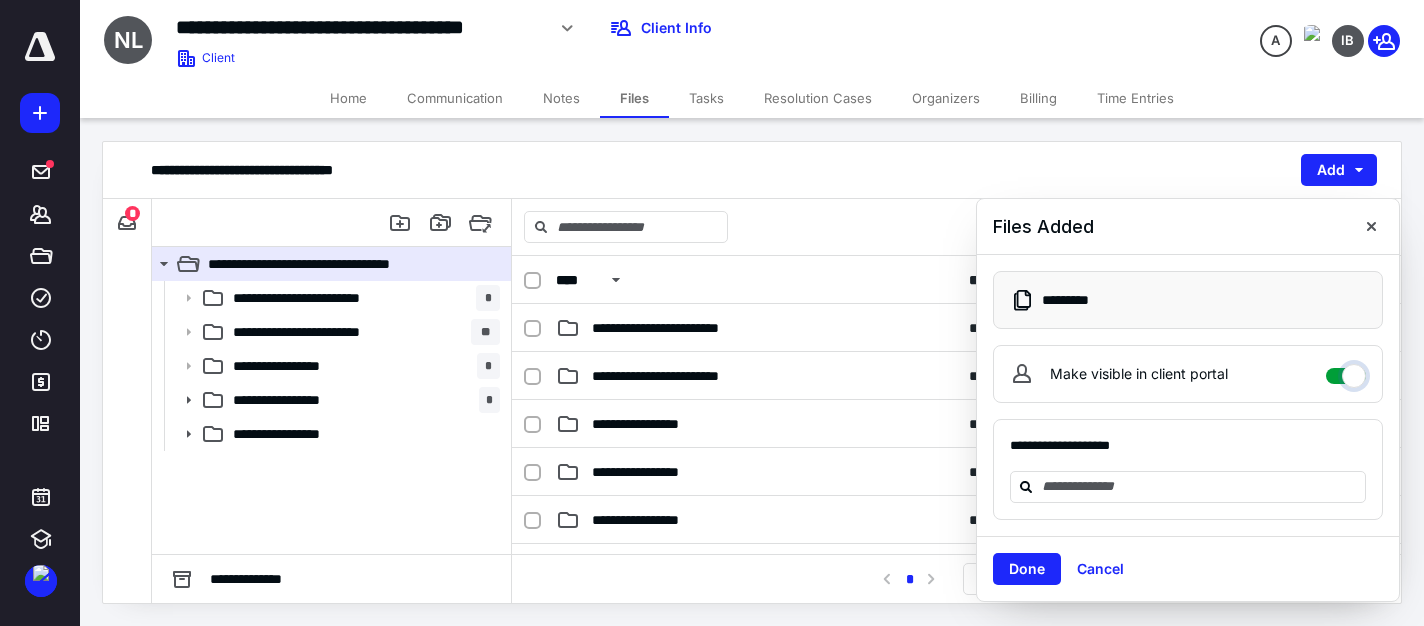 checkbox on "****" 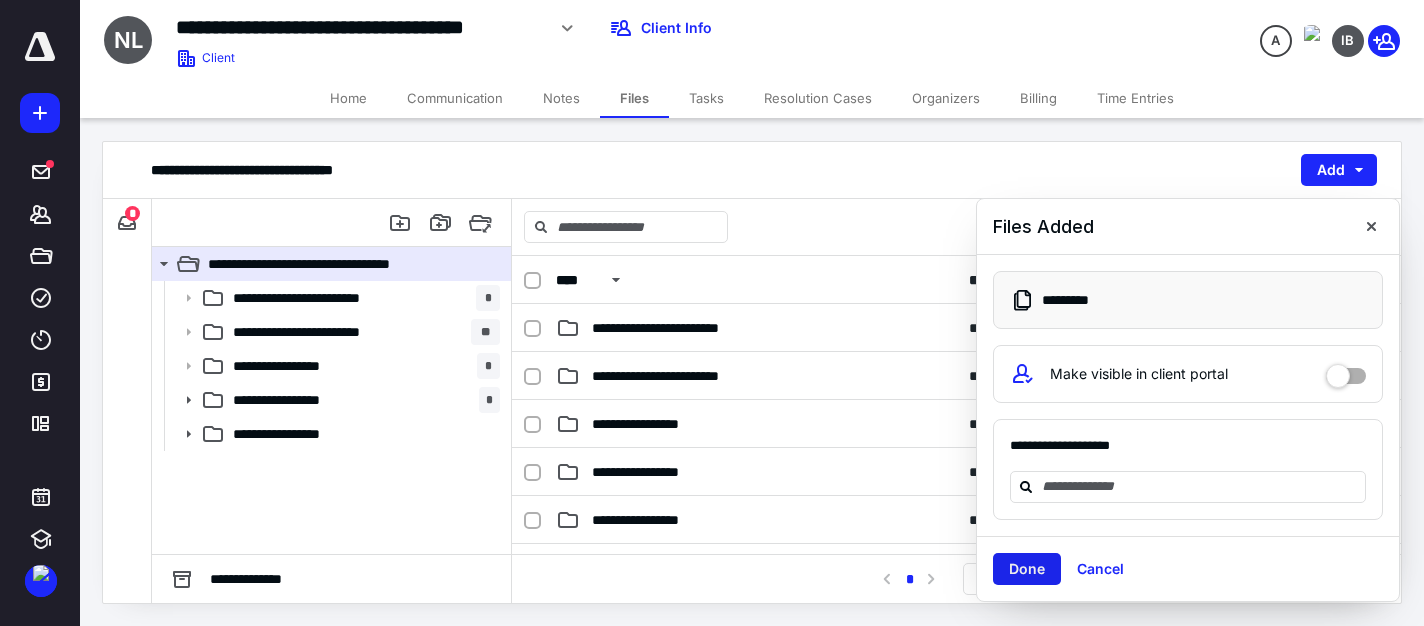click on "Done" at bounding box center [1027, 569] 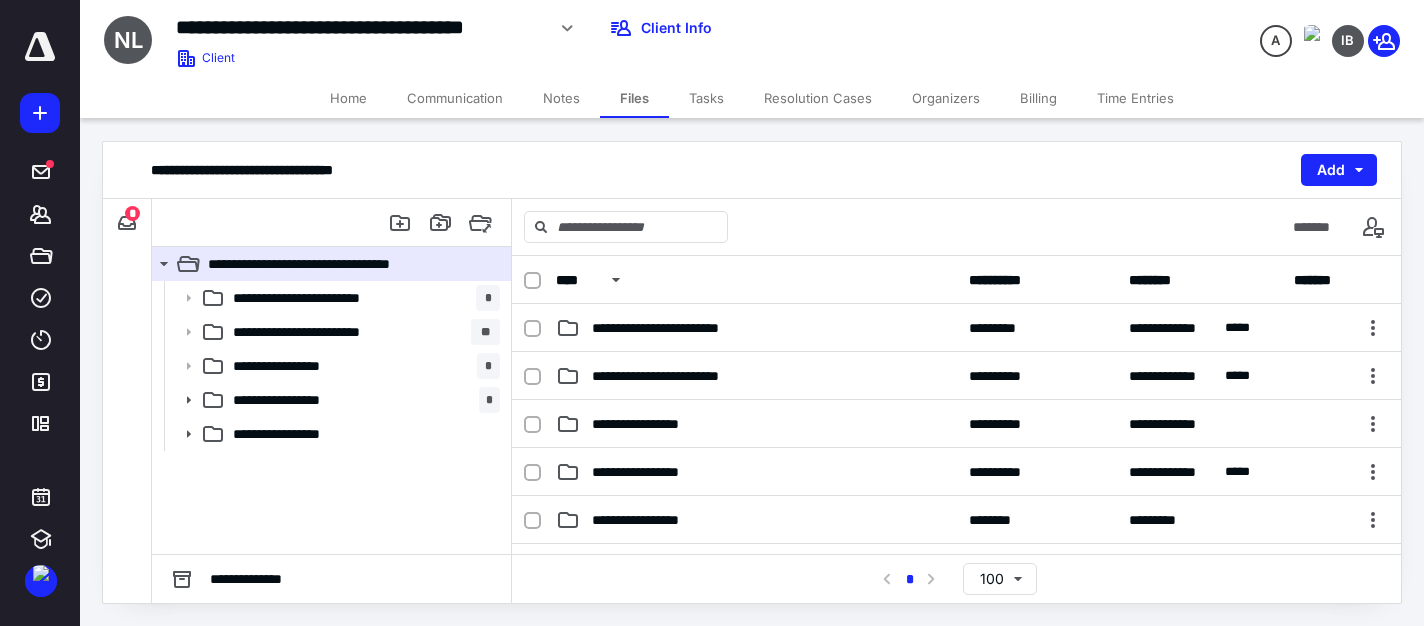 click on "Tasks" at bounding box center (706, 98) 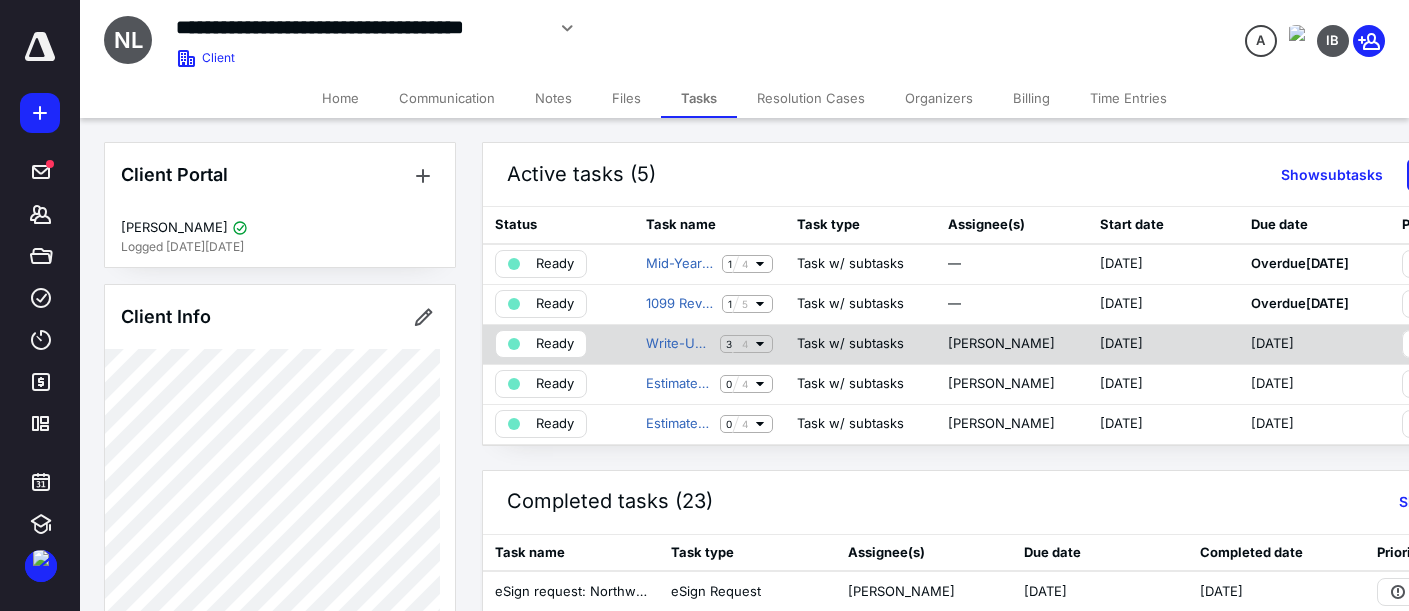 click on "4" at bounding box center (745, 344) 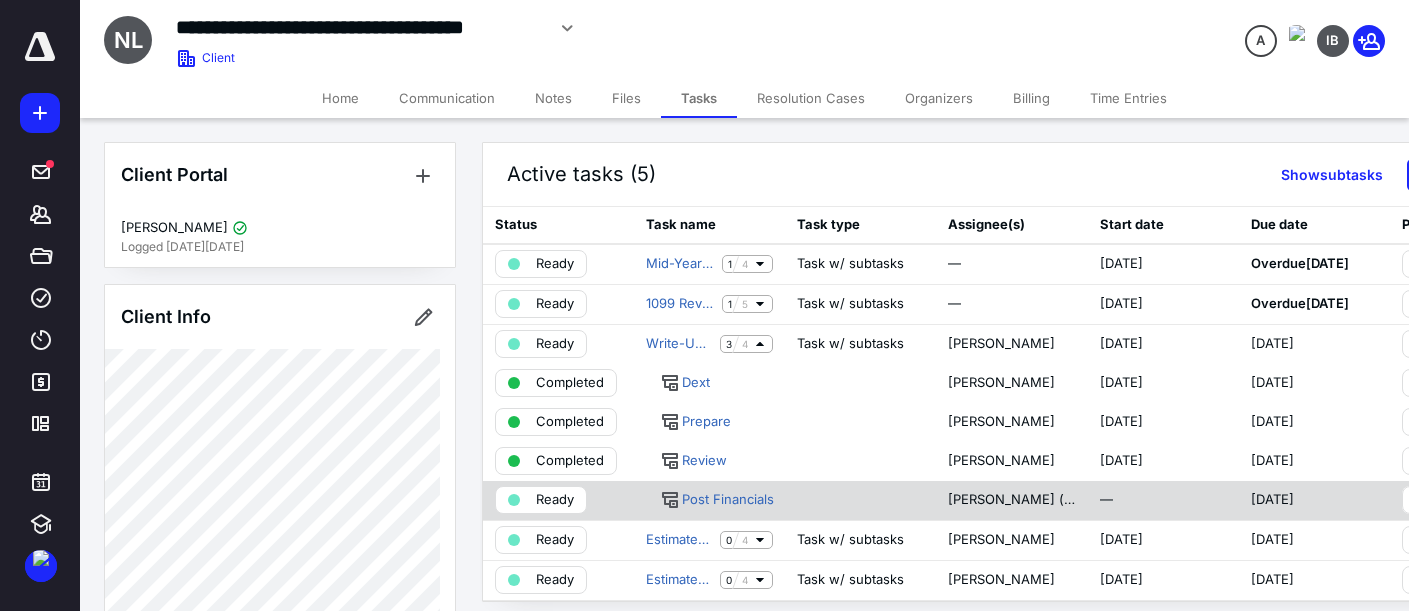 click on "Ready" at bounding box center (555, 500) 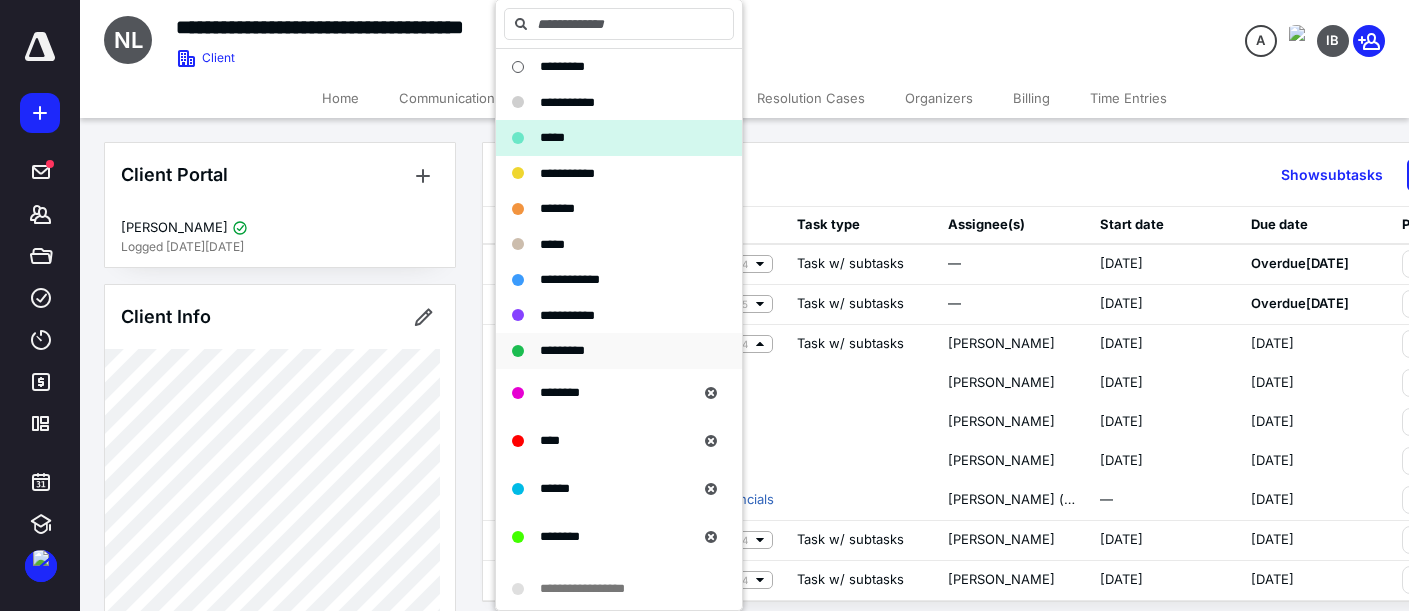 click on "*********" at bounding box center [562, 350] 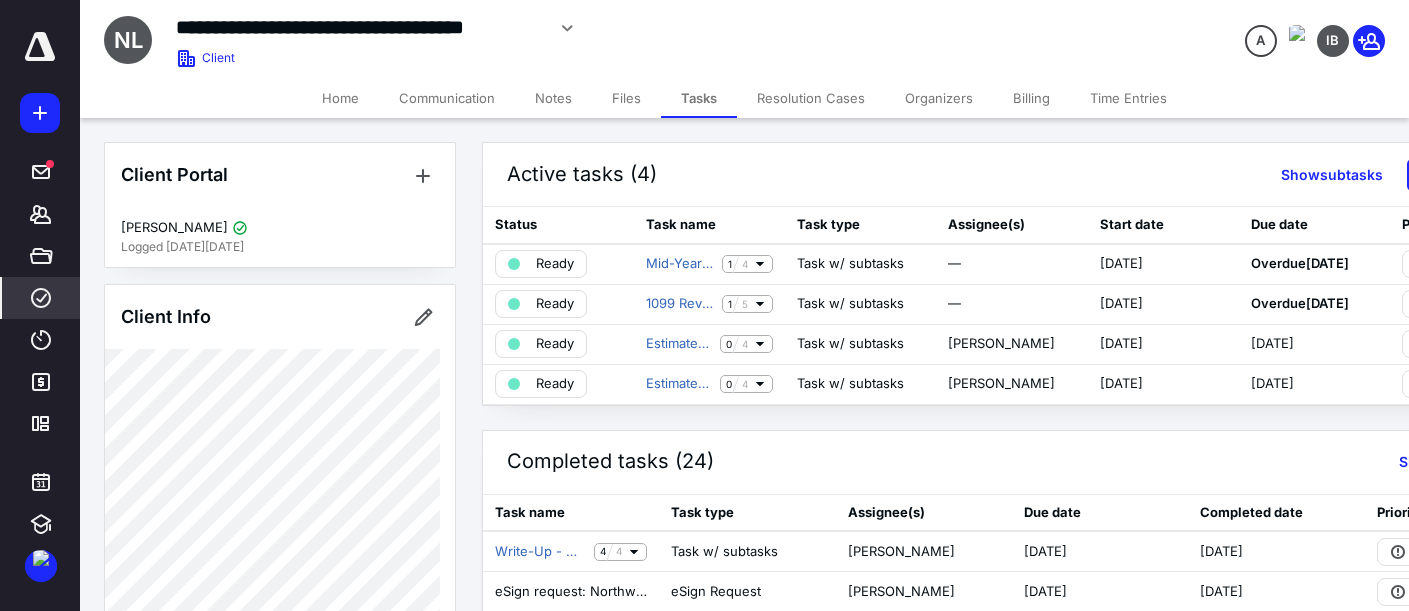 click 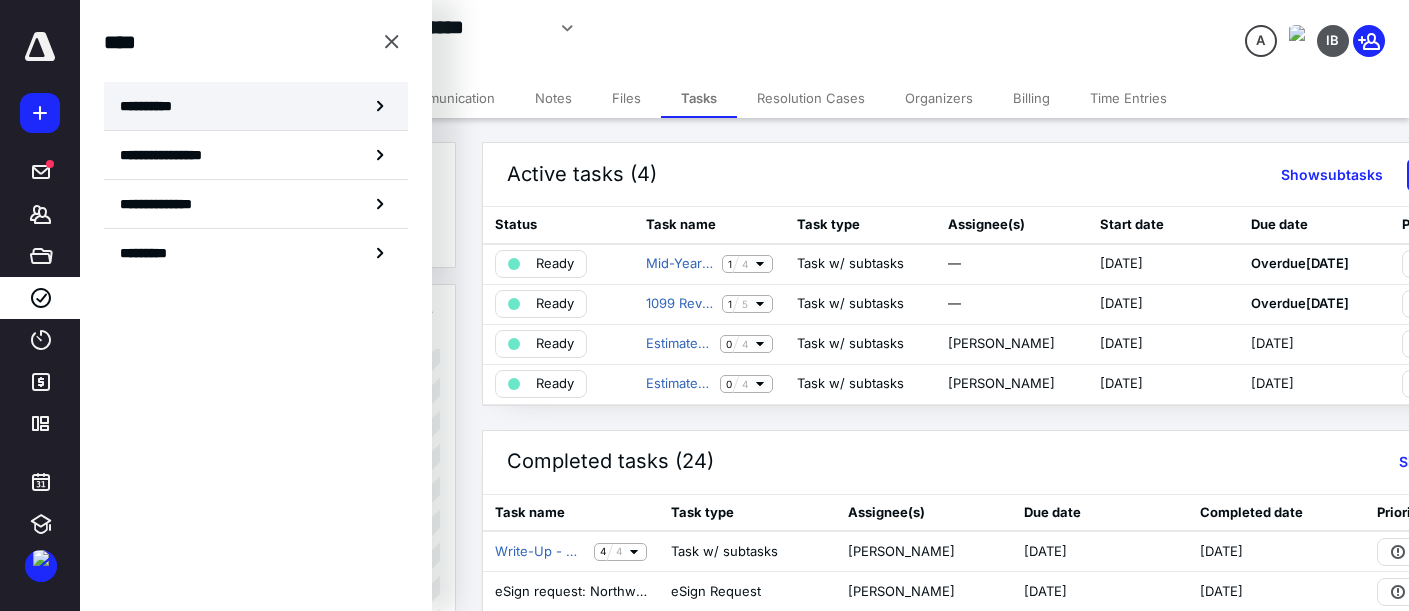 click on "**********" at bounding box center [256, 106] 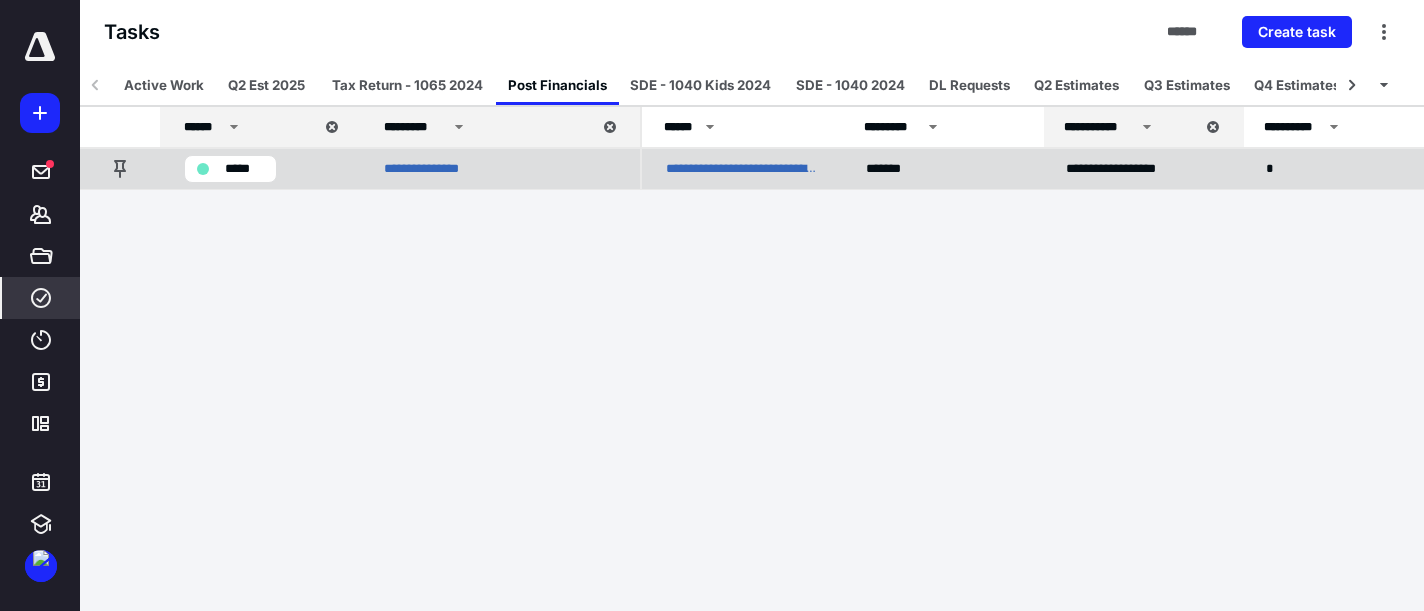 click on "**********" at bounding box center (742, 169) 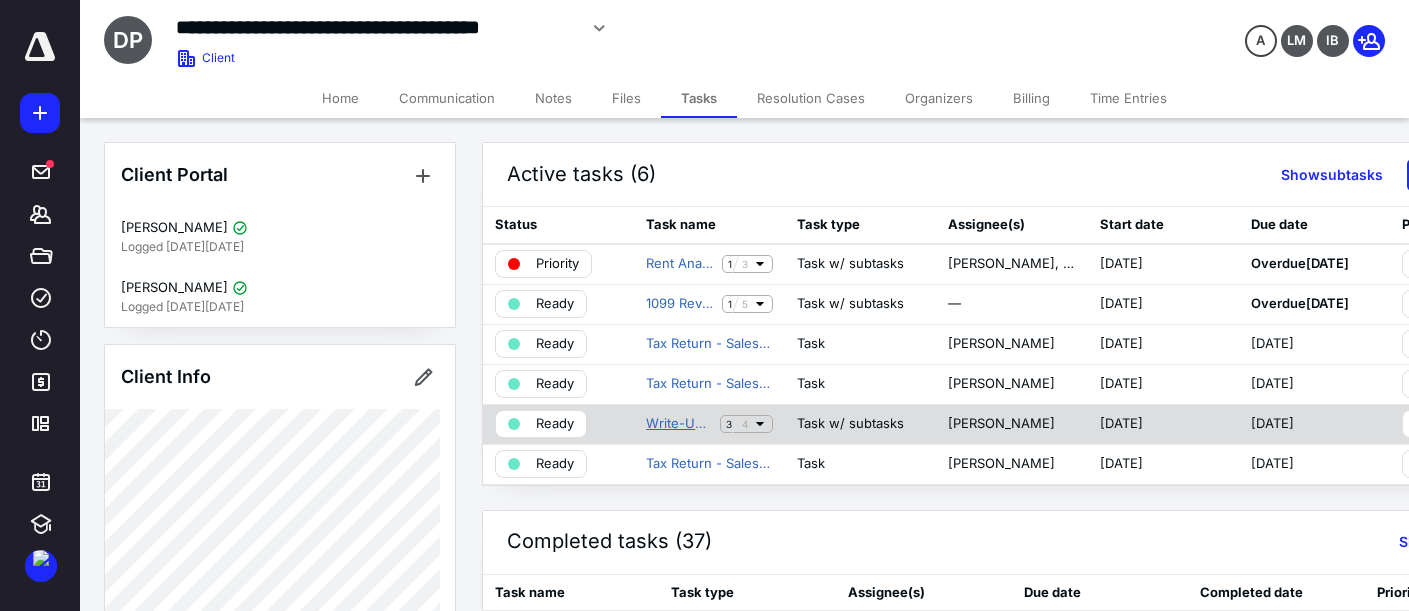 click on "Write-Up - Monthly June" at bounding box center (679, 424) 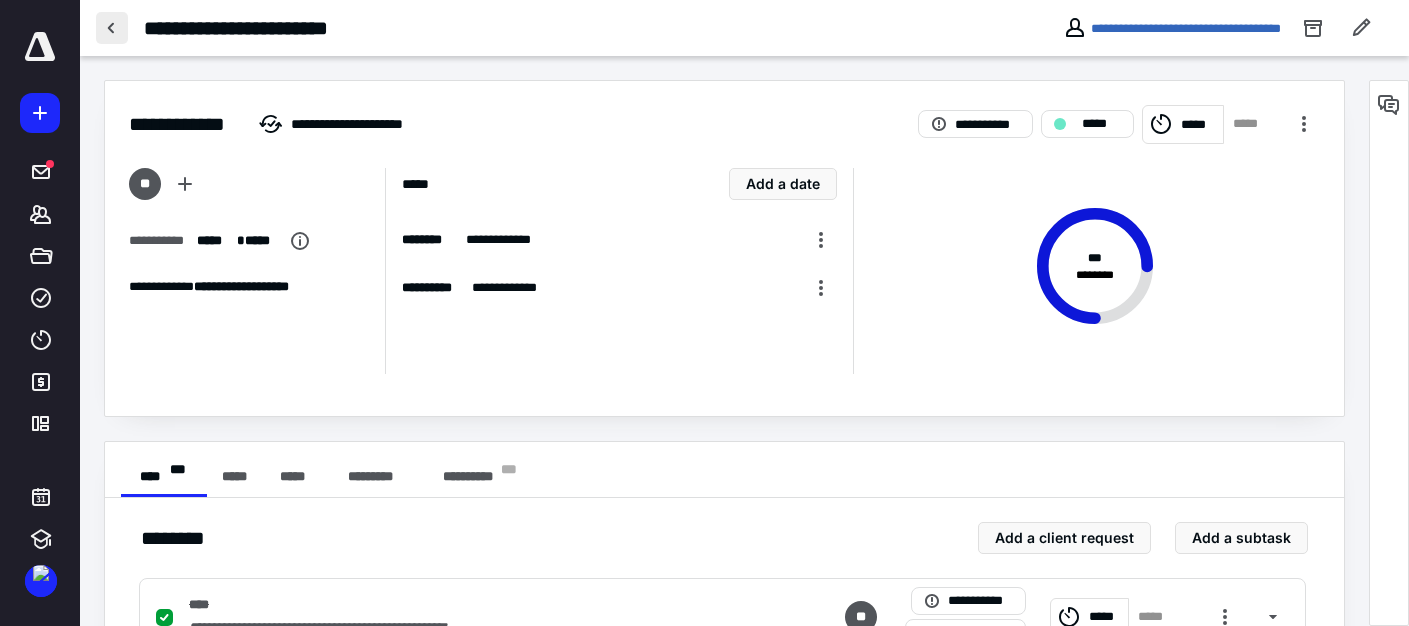 click at bounding box center (112, 28) 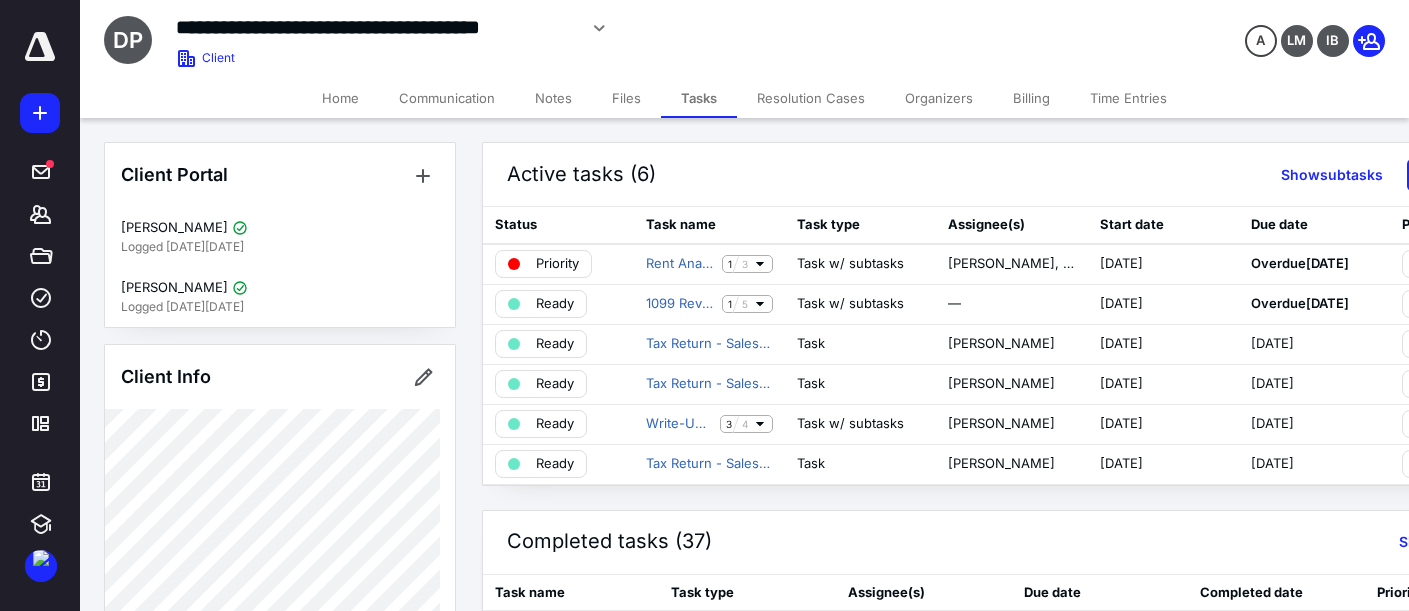 click on "Files" at bounding box center [626, 98] 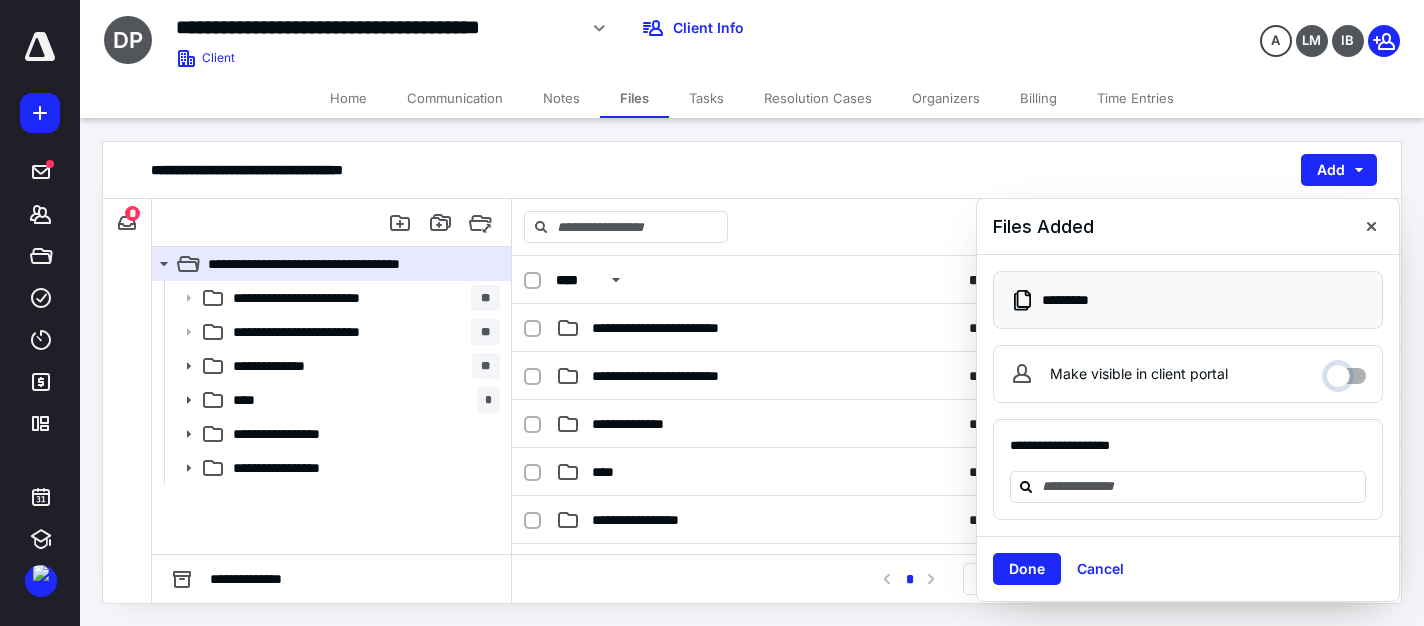 click on "Make visible in client portal" at bounding box center (1346, 371) 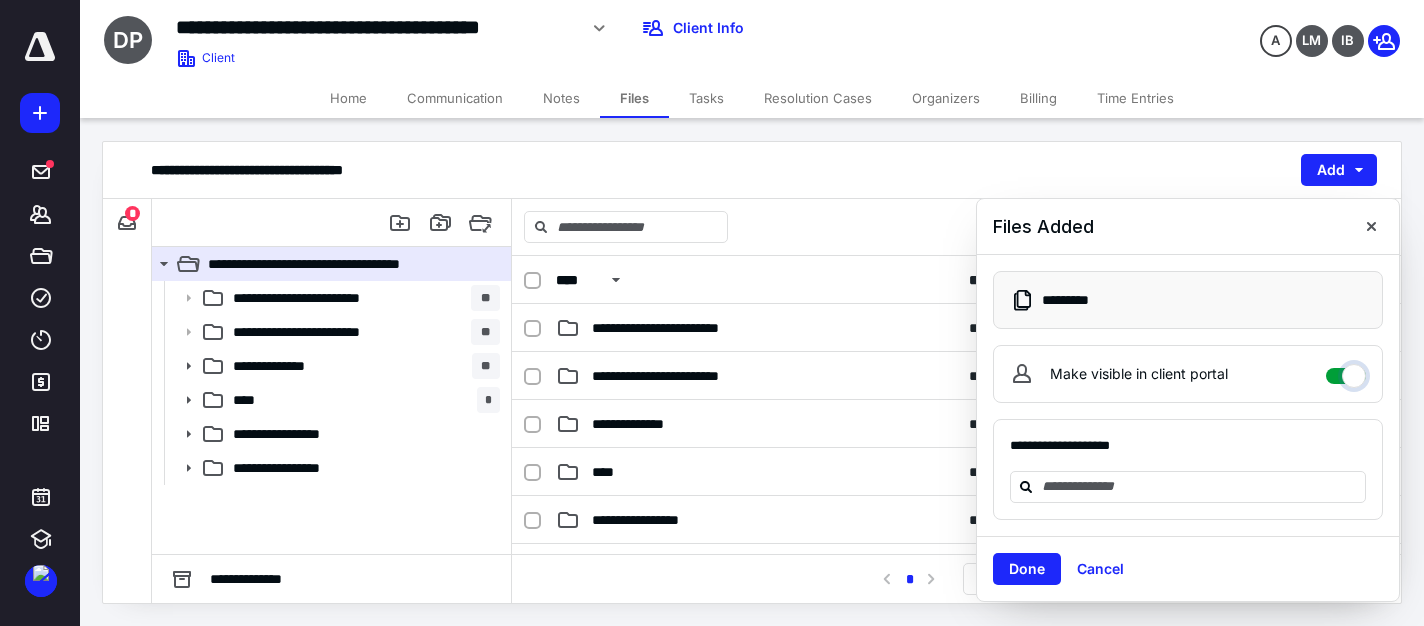 checkbox on "****" 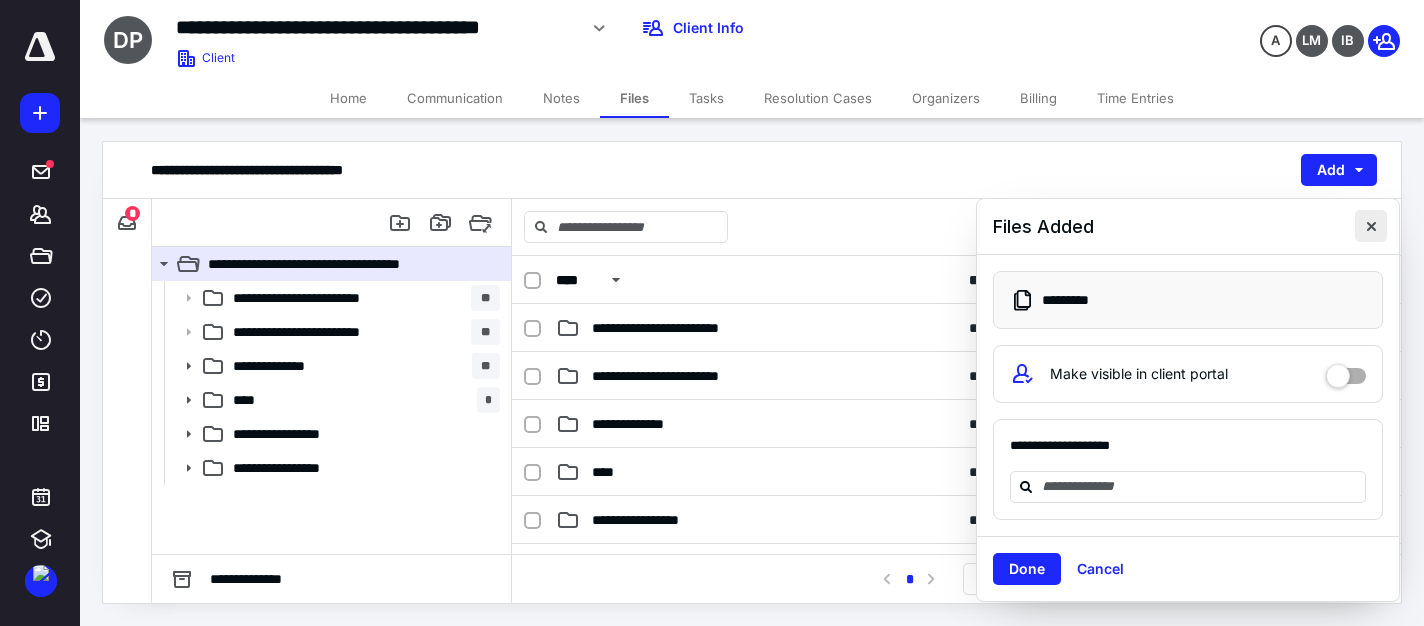 click at bounding box center (1371, 226) 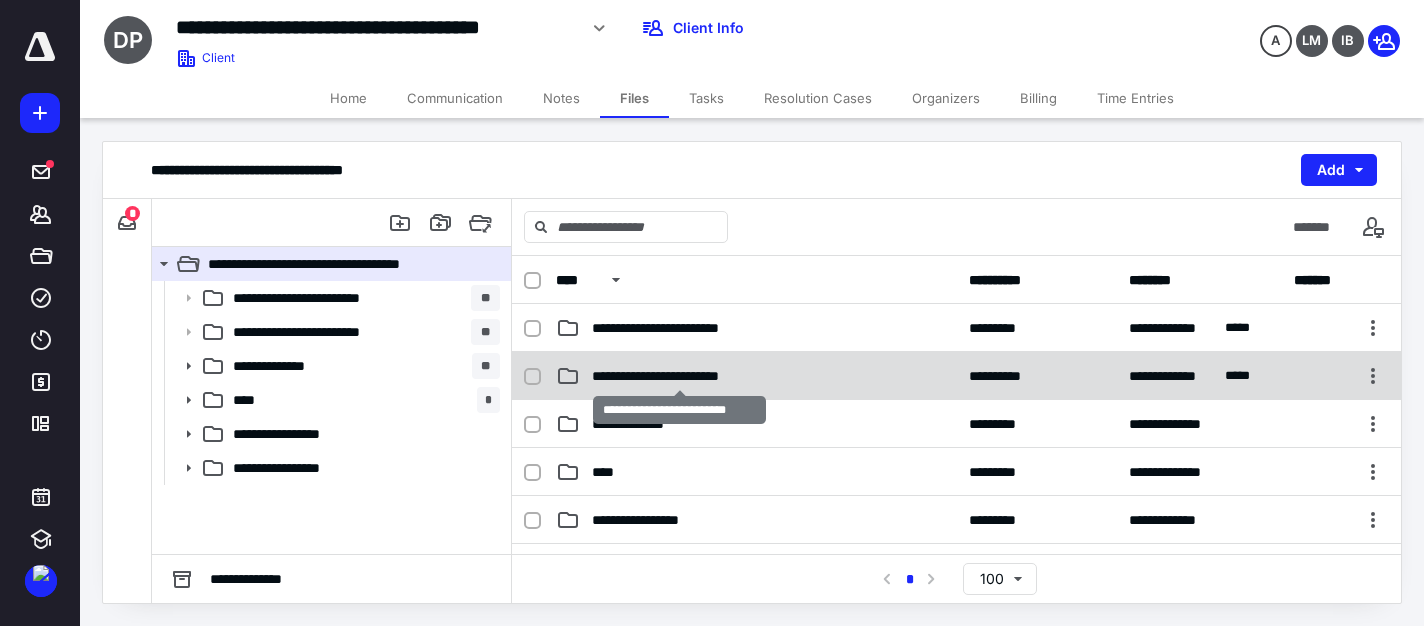 click on "**********" at bounding box center (679, 376) 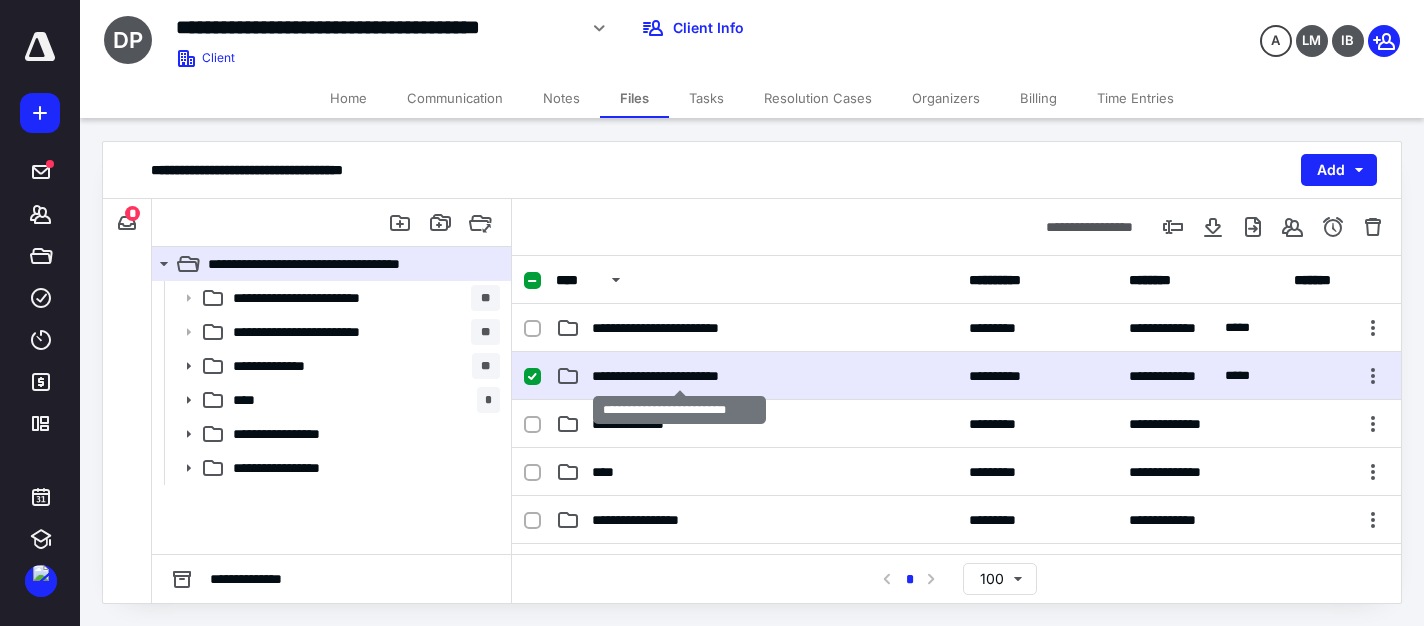 click on "**********" at bounding box center [679, 376] 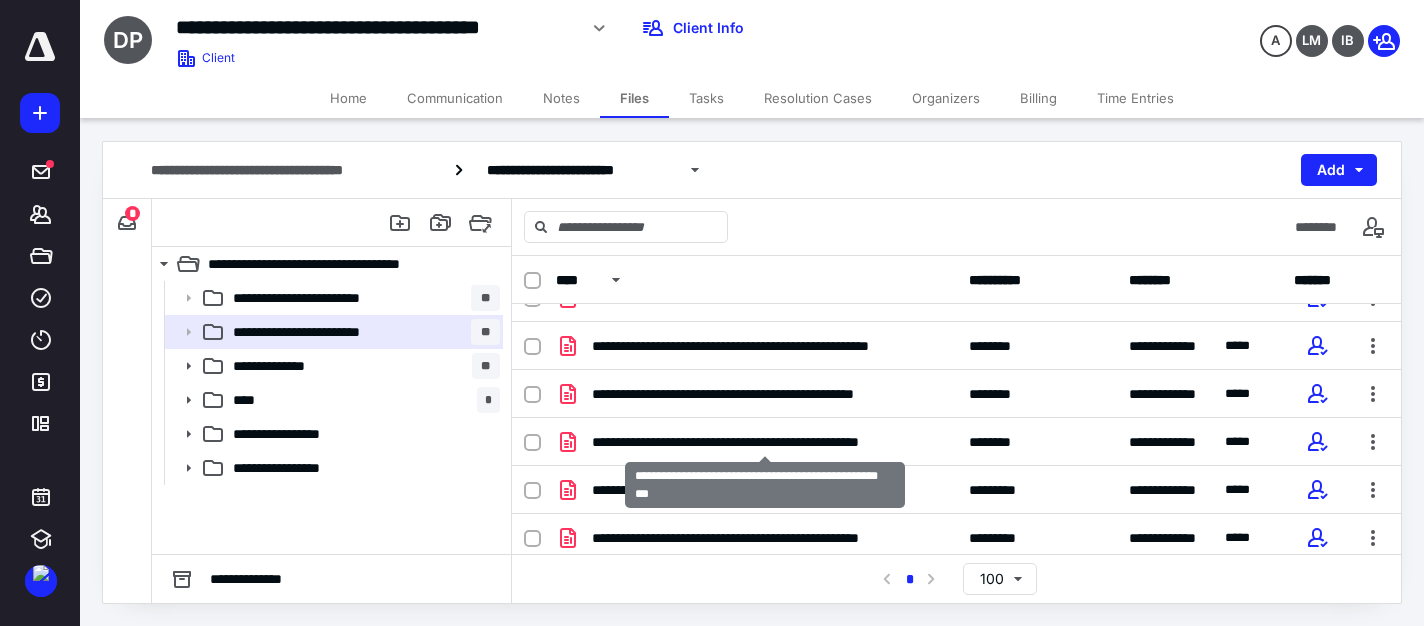 scroll, scrollTop: 418, scrollLeft: 0, axis: vertical 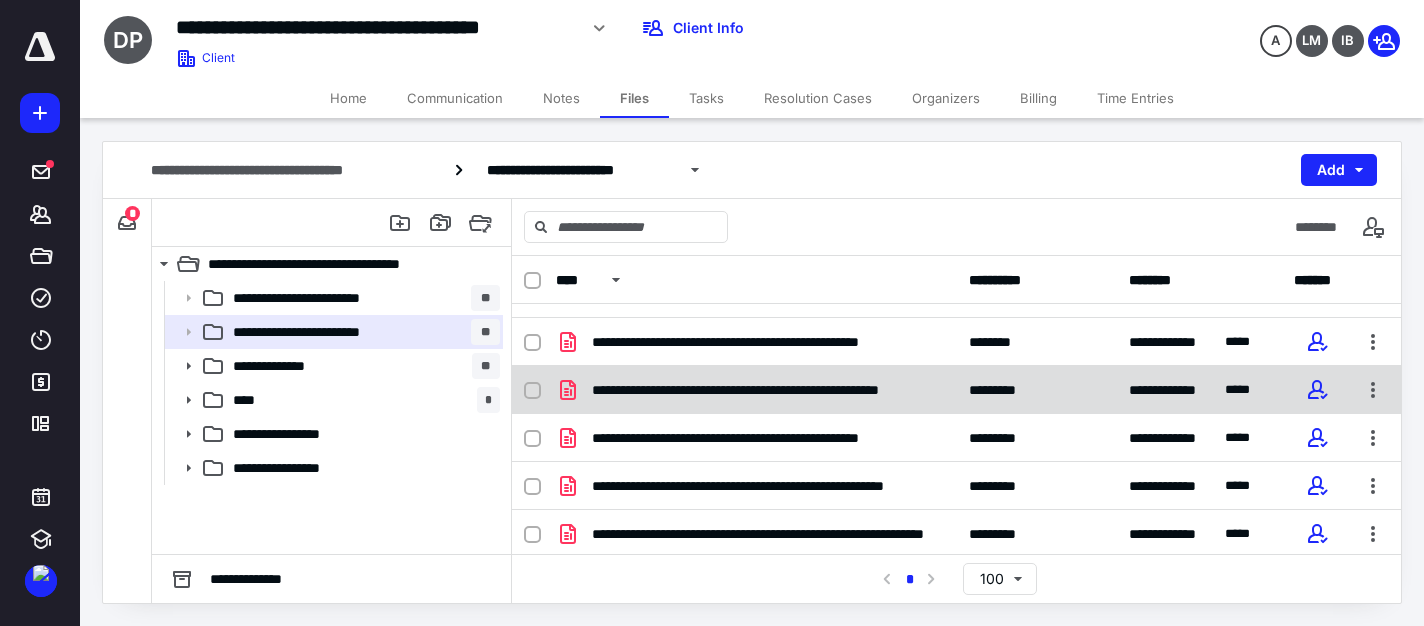 click 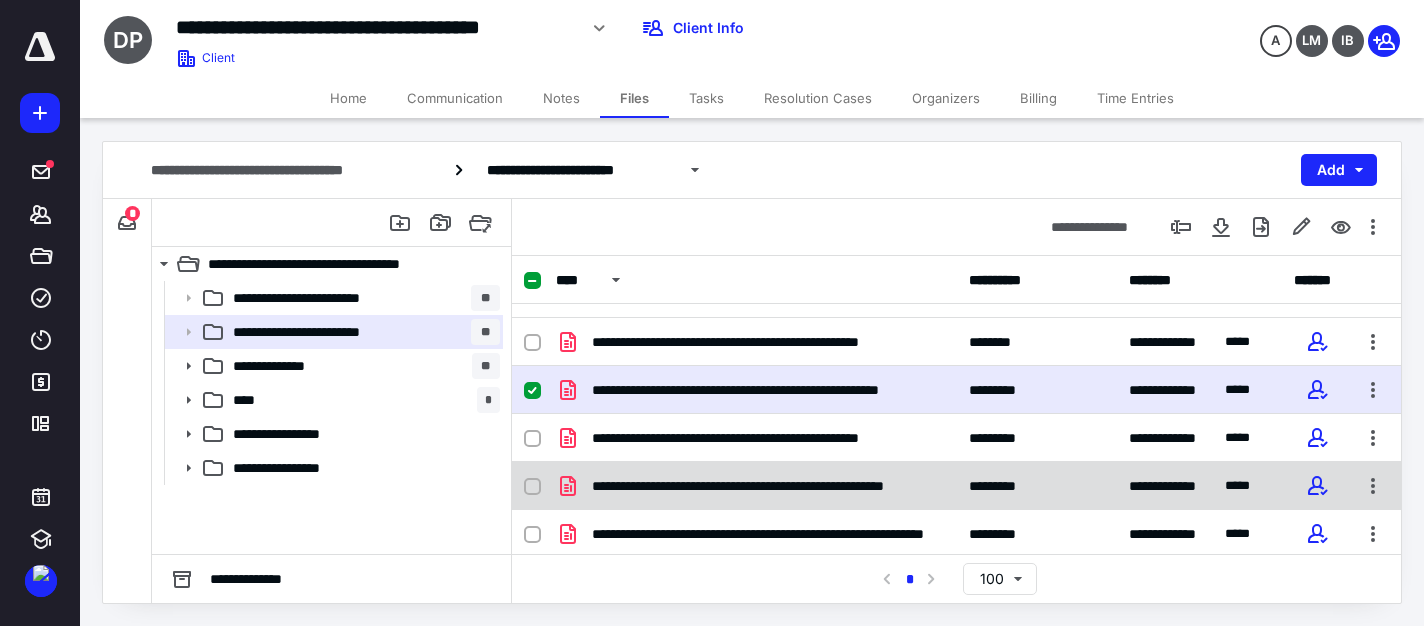 click 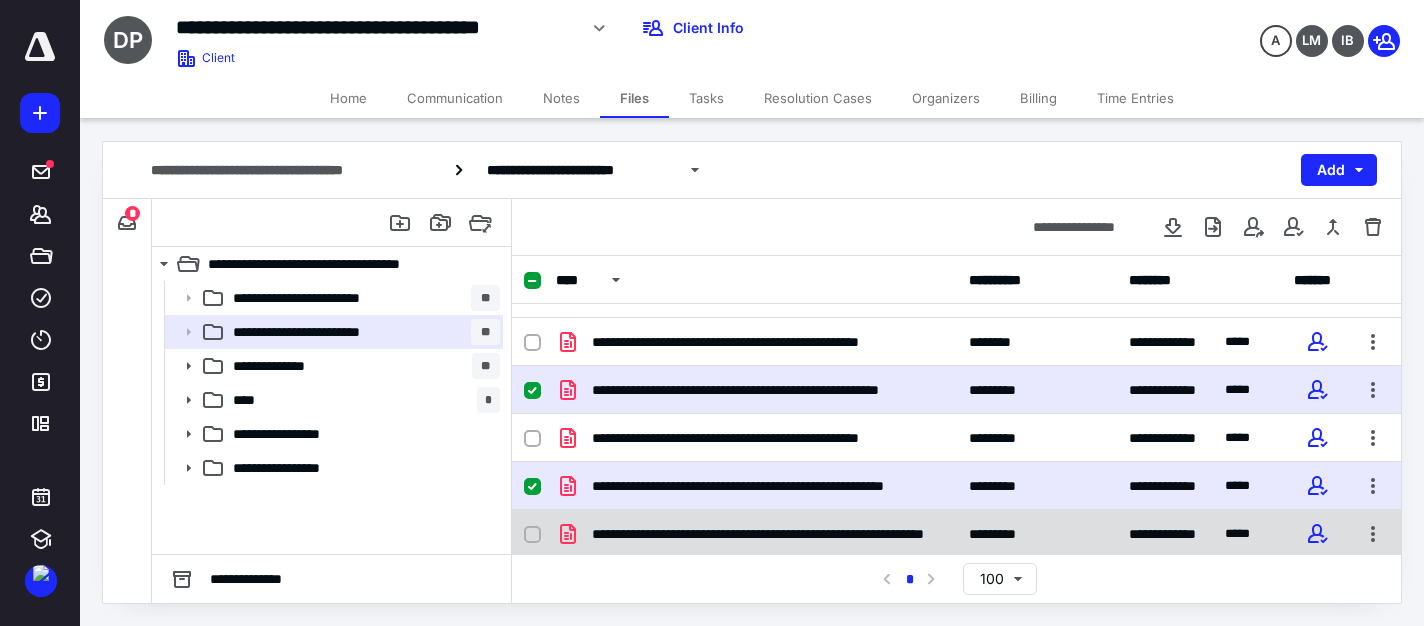 click at bounding box center [532, 535] 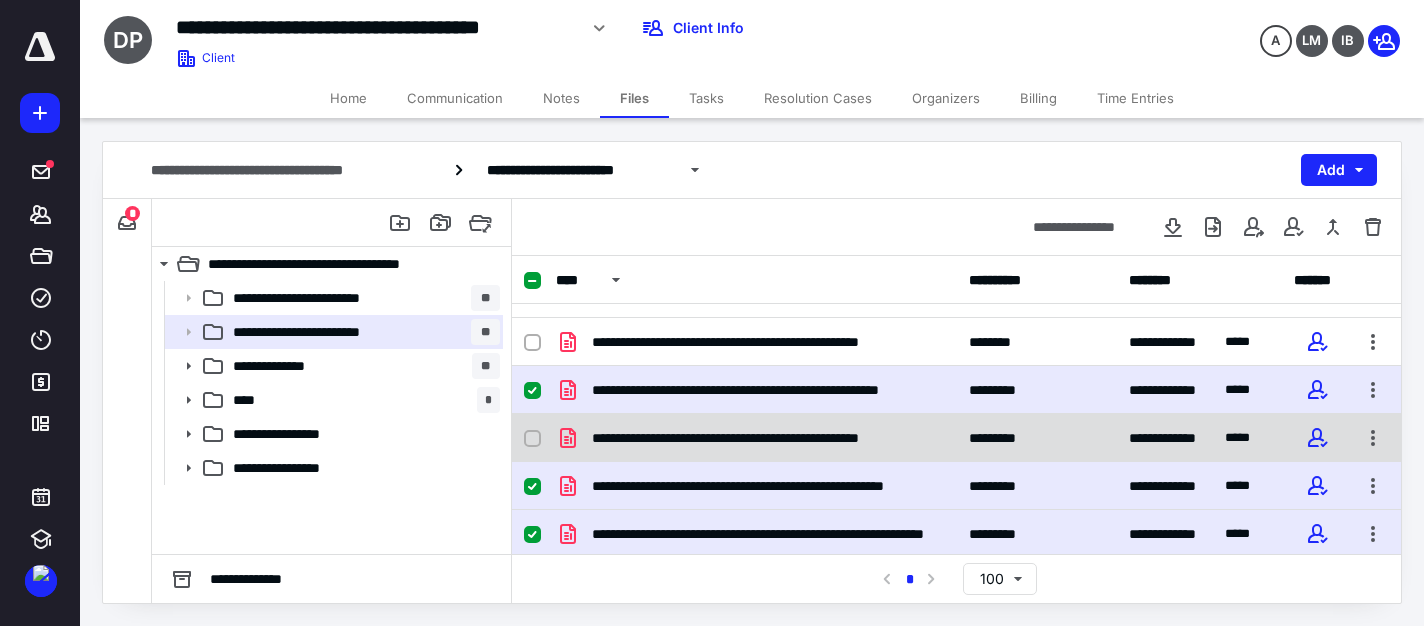 scroll, scrollTop: 518, scrollLeft: 0, axis: vertical 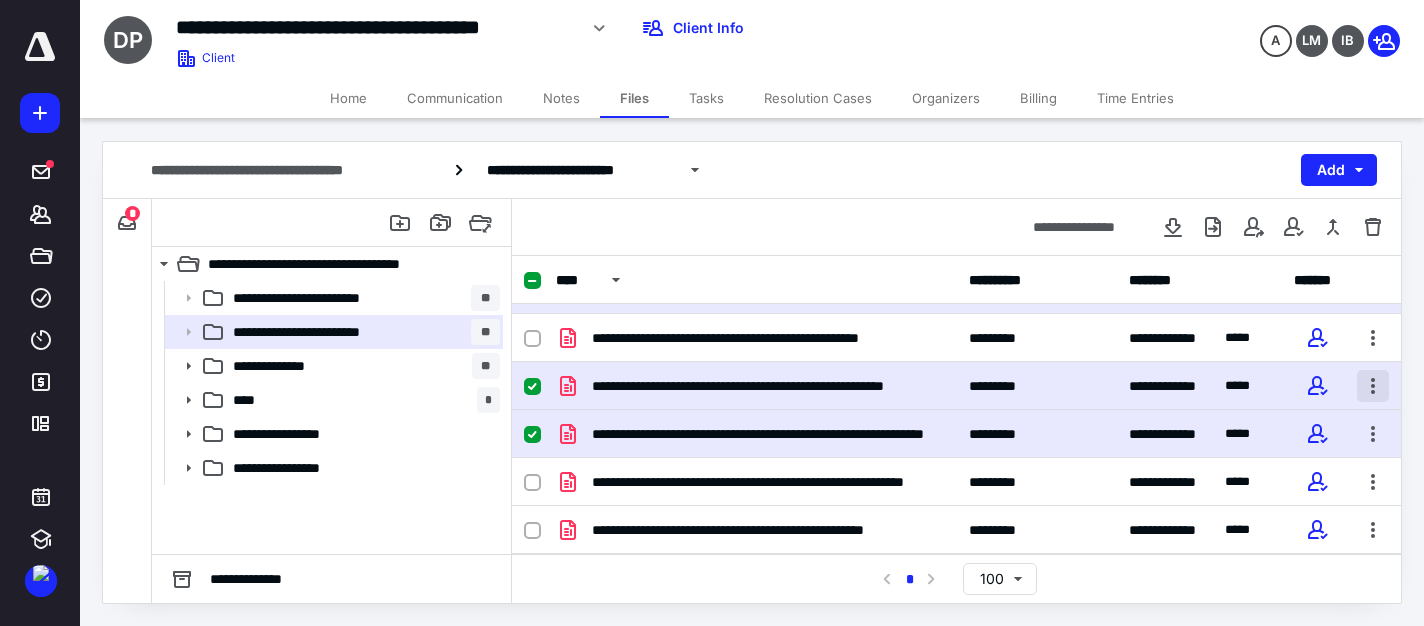 click at bounding box center [1373, 386] 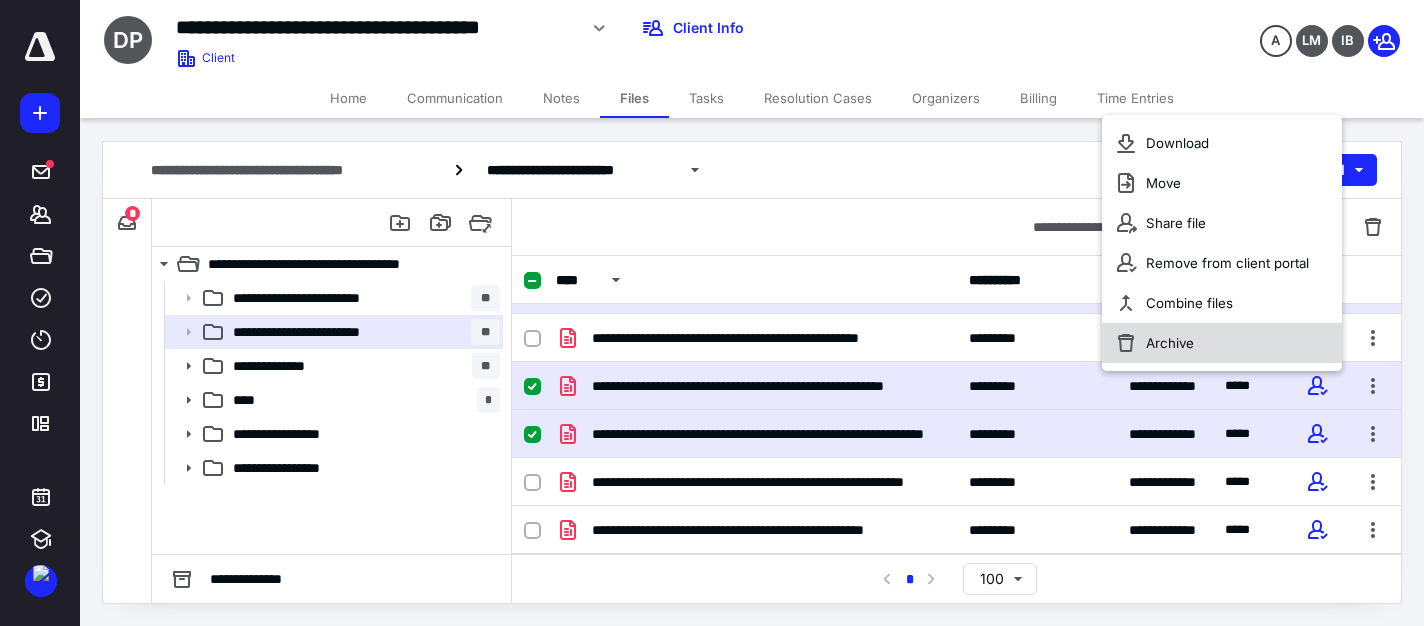 click on "Archive" at bounding box center [1222, 343] 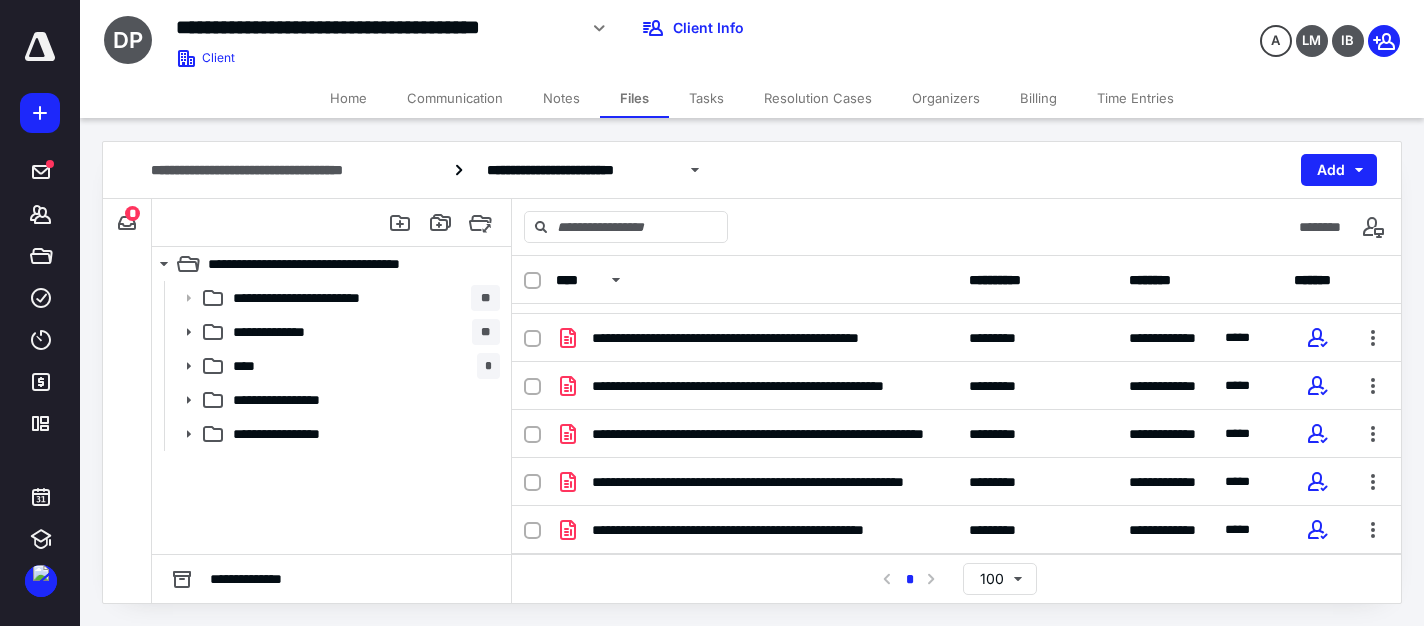 checkbox on "false" 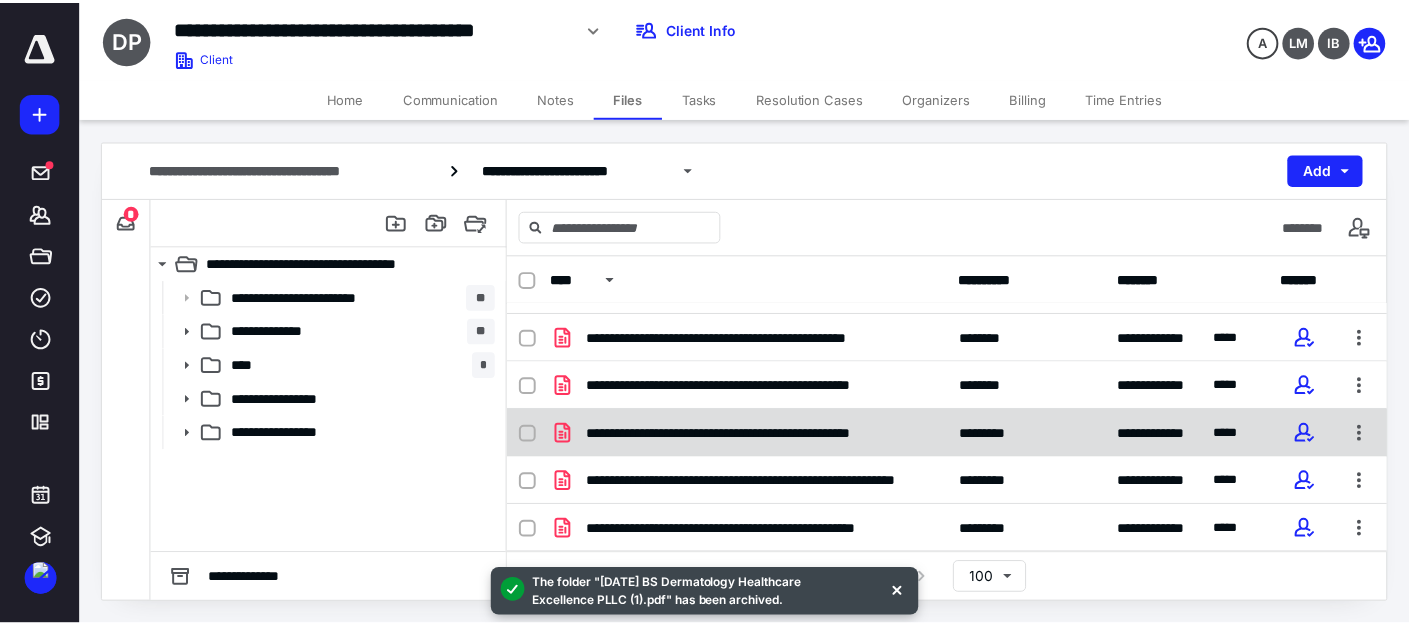scroll, scrollTop: 374, scrollLeft: 0, axis: vertical 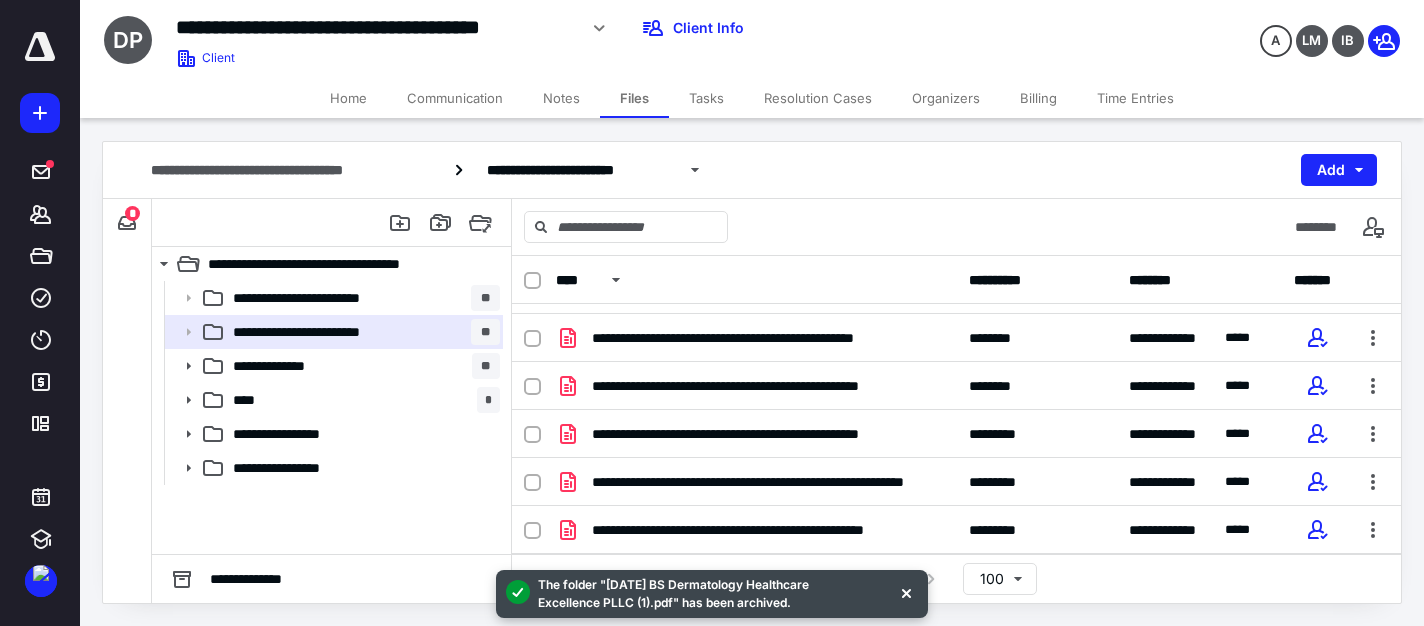 click on "Tasks" at bounding box center [706, 98] 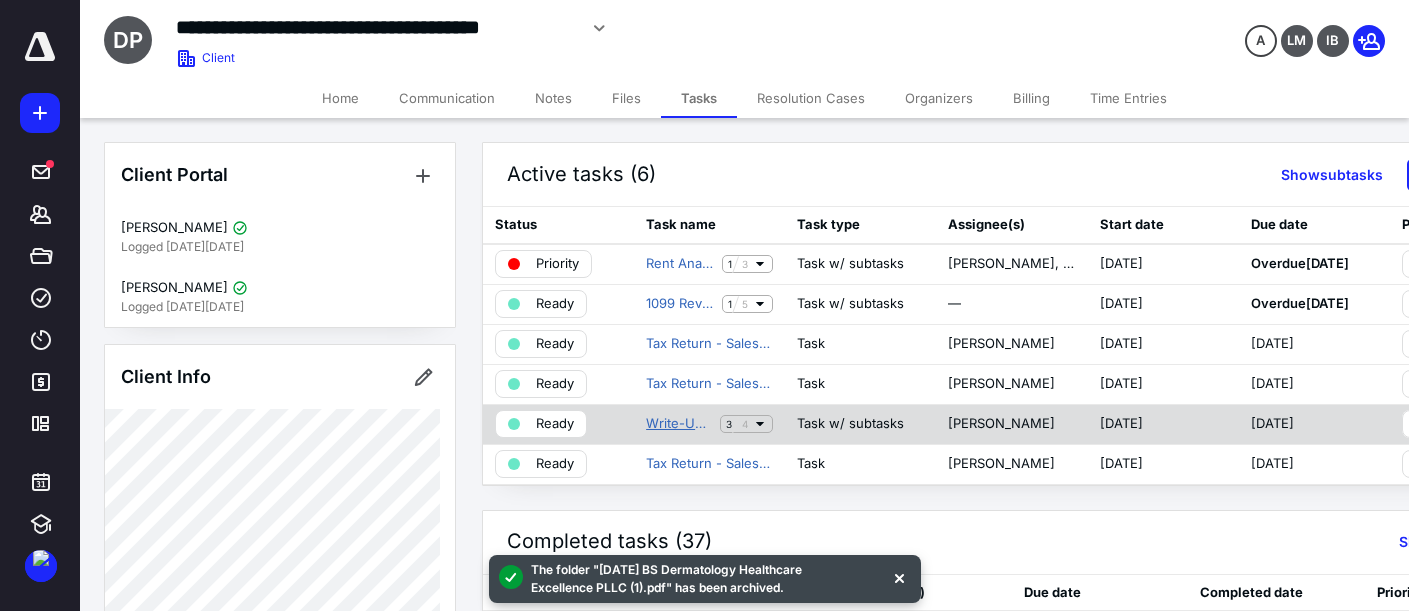 click on "Write-Up - Monthly June" at bounding box center (679, 424) 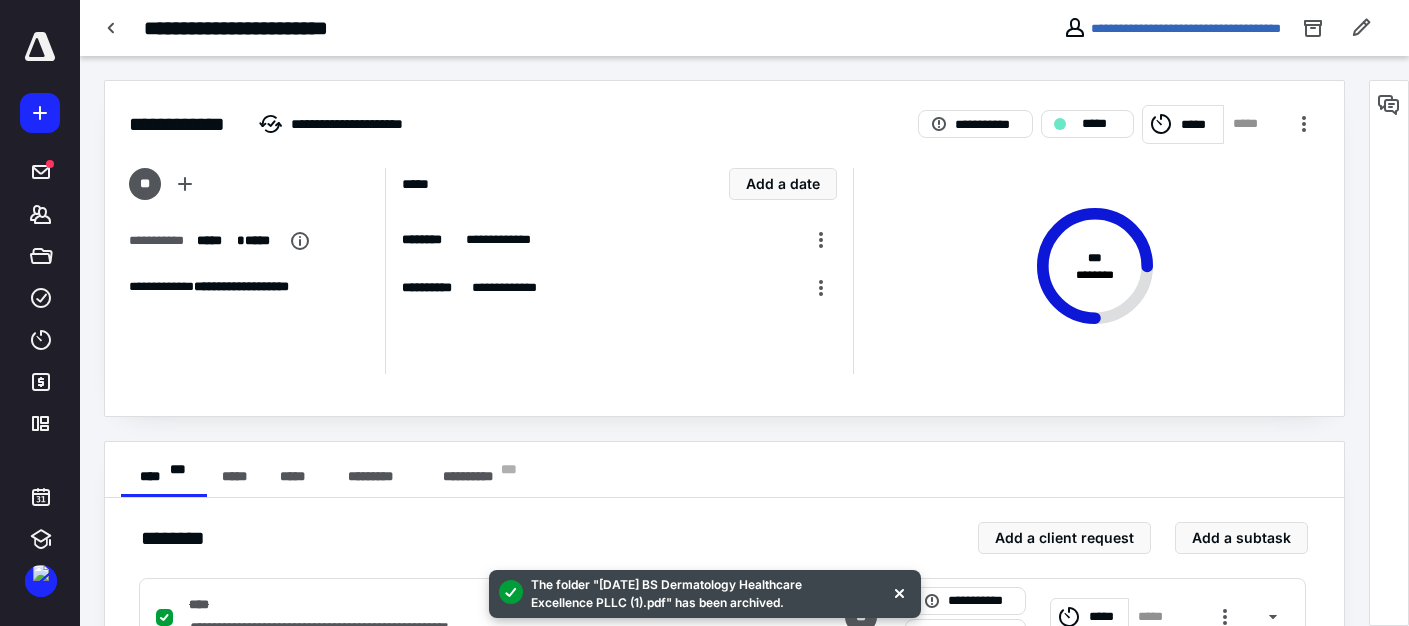 scroll, scrollTop: 361, scrollLeft: 0, axis: vertical 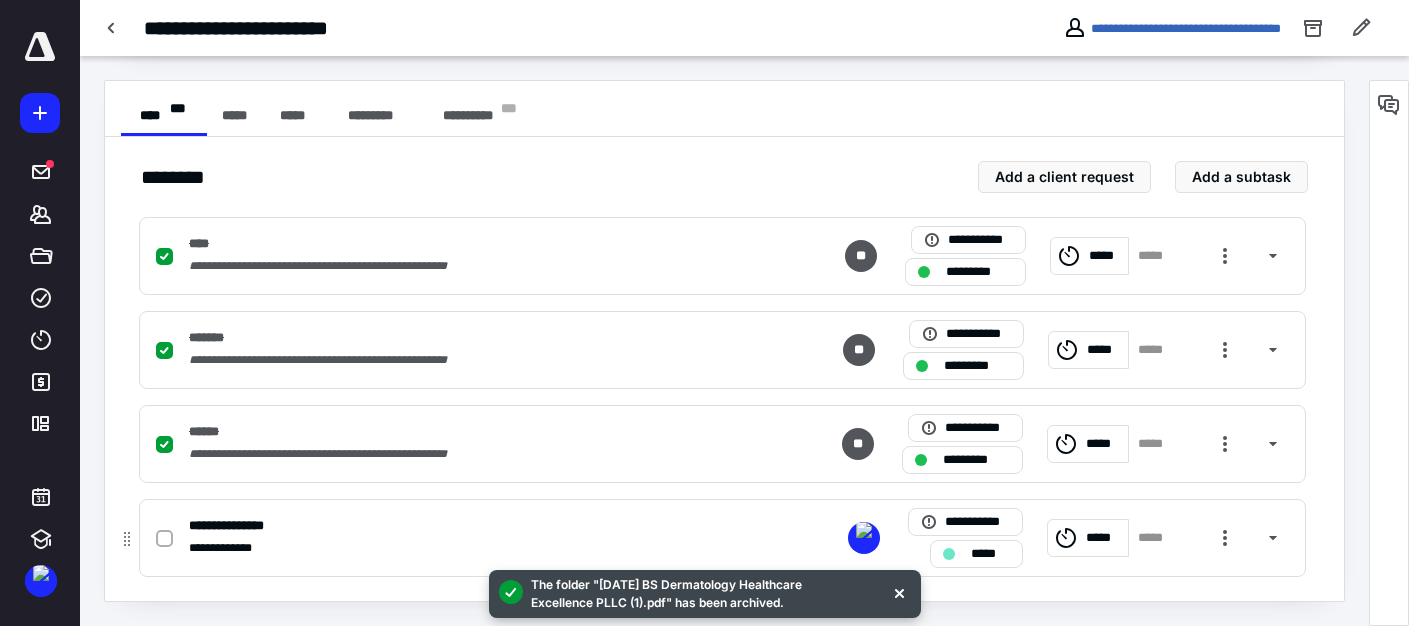 click at bounding box center (164, 539) 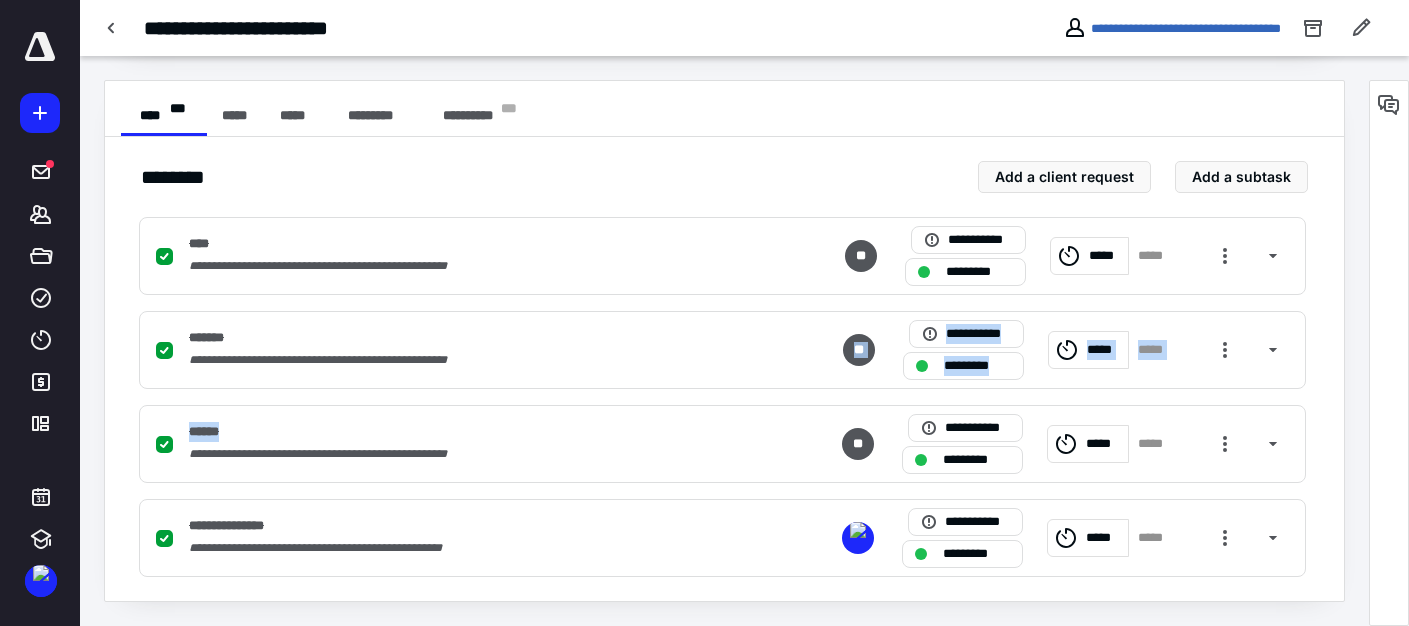 drag, startPoint x: 626, startPoint y: 351, endPoint x: 634, endPoint y: 394, distance: 43.737854 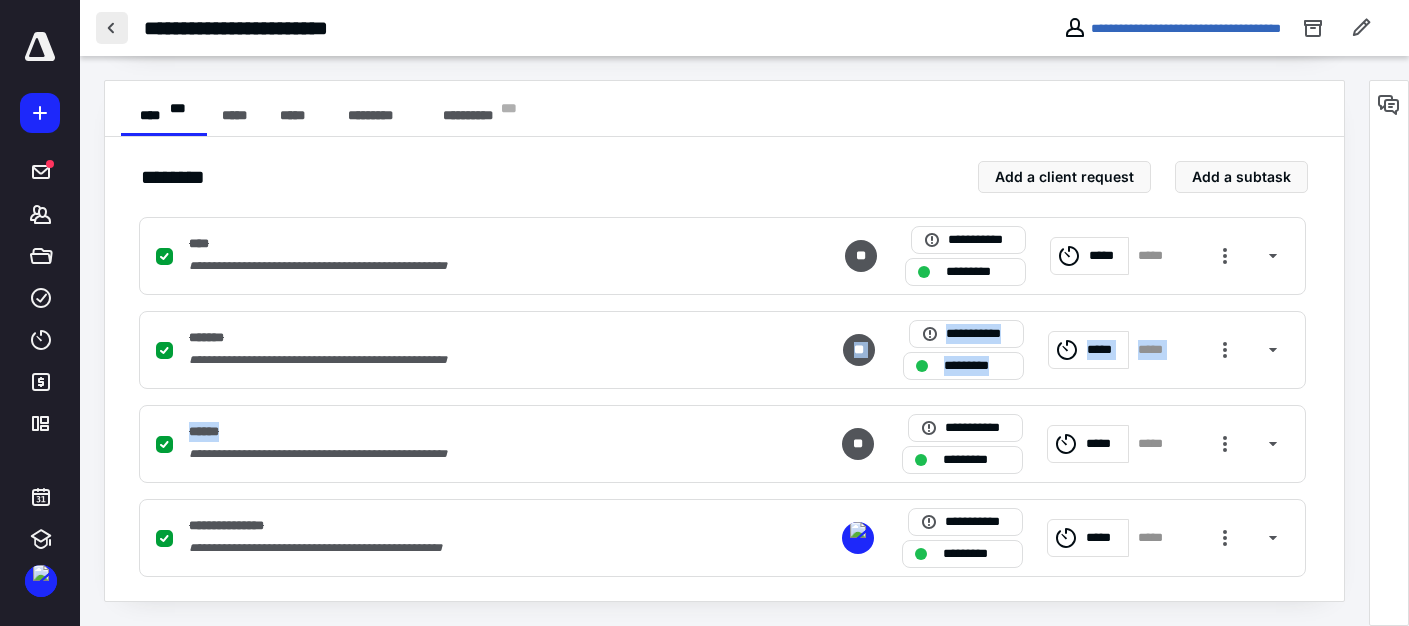click at bounding box center (112, 28) 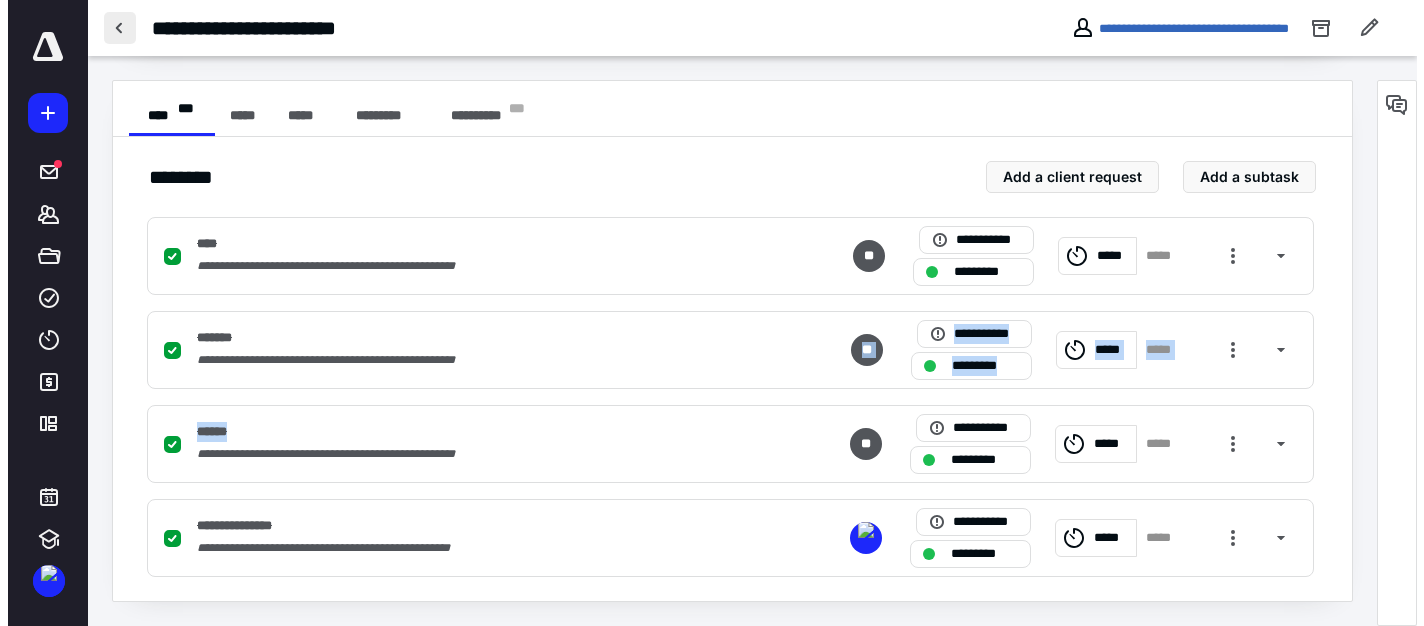 scroll, scrollTop: 0, scrollLeft: 0, axis: both 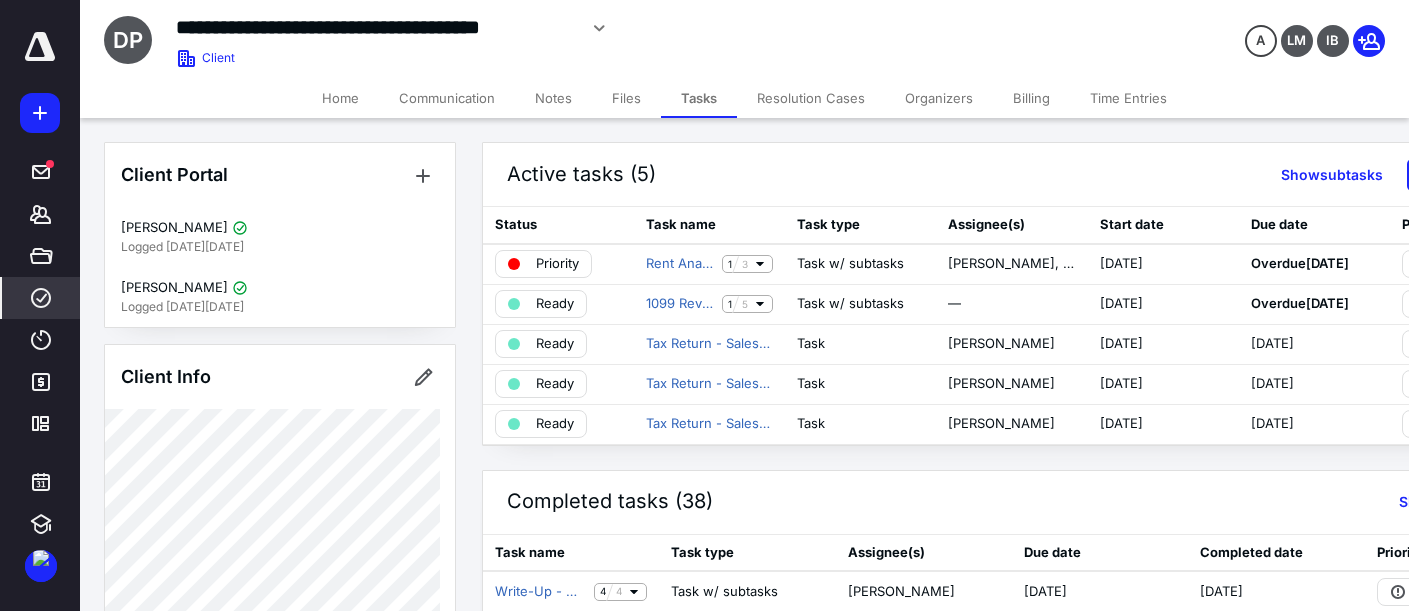 click 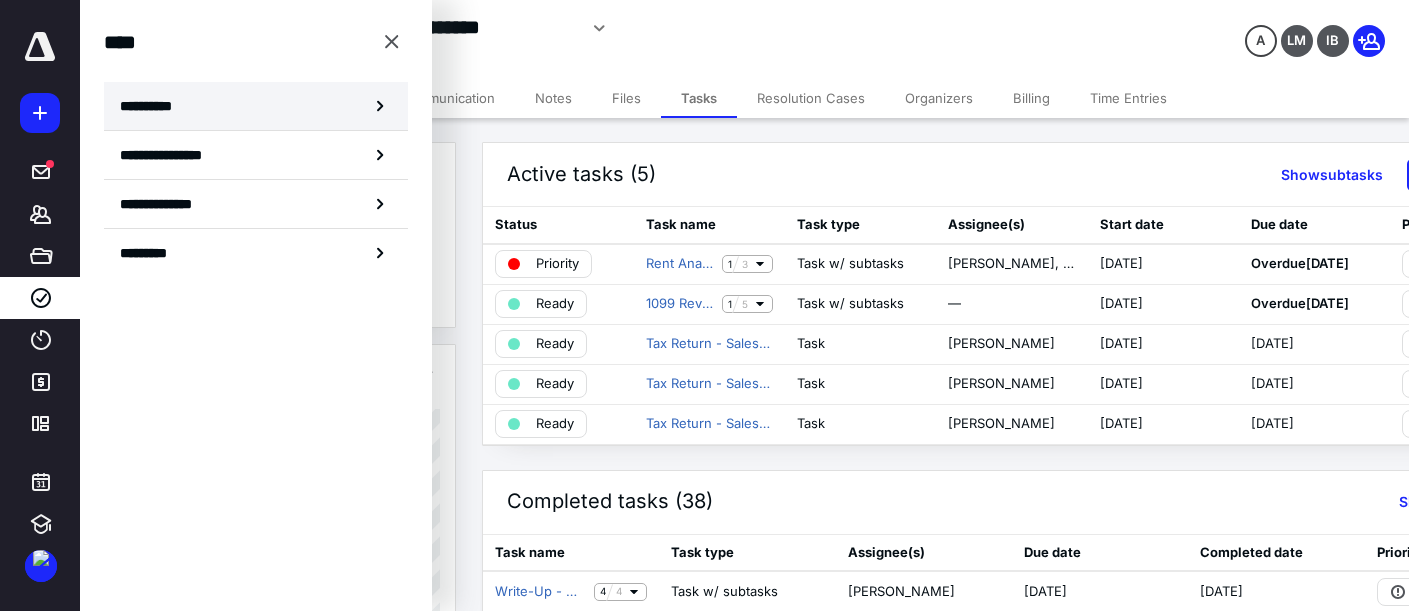 click on "**********" at bounding box center (256, 106) 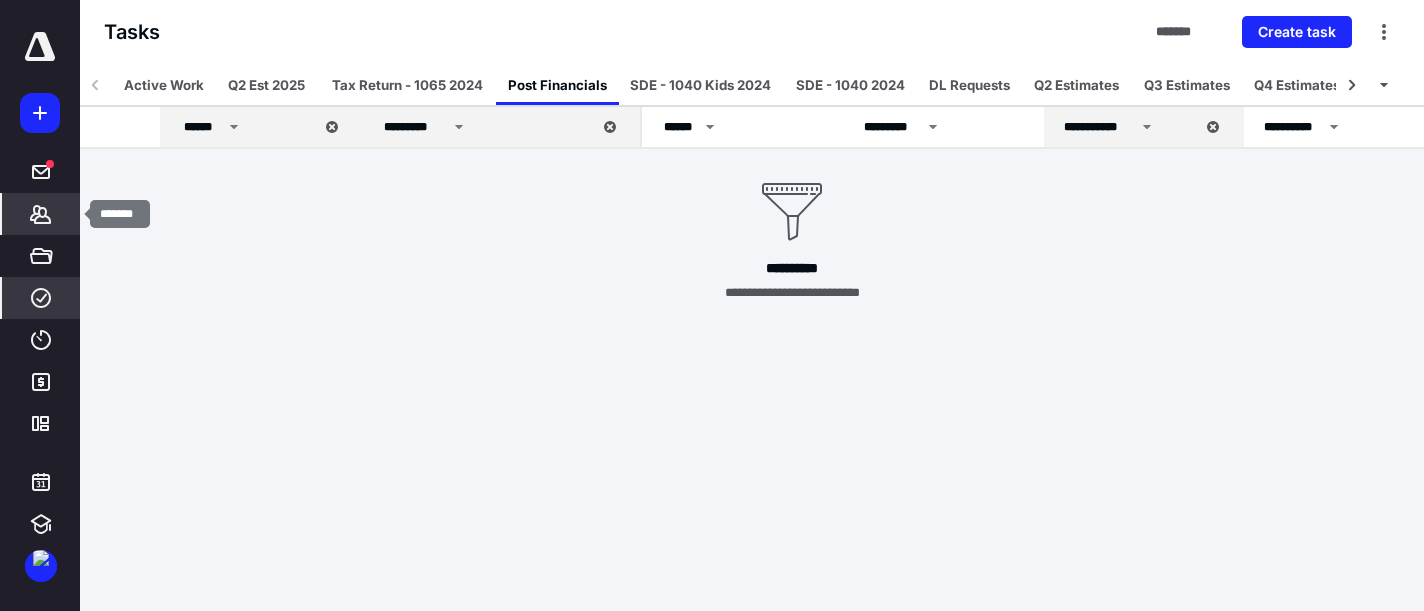 click on "*******" at bounding box center (41, 214) 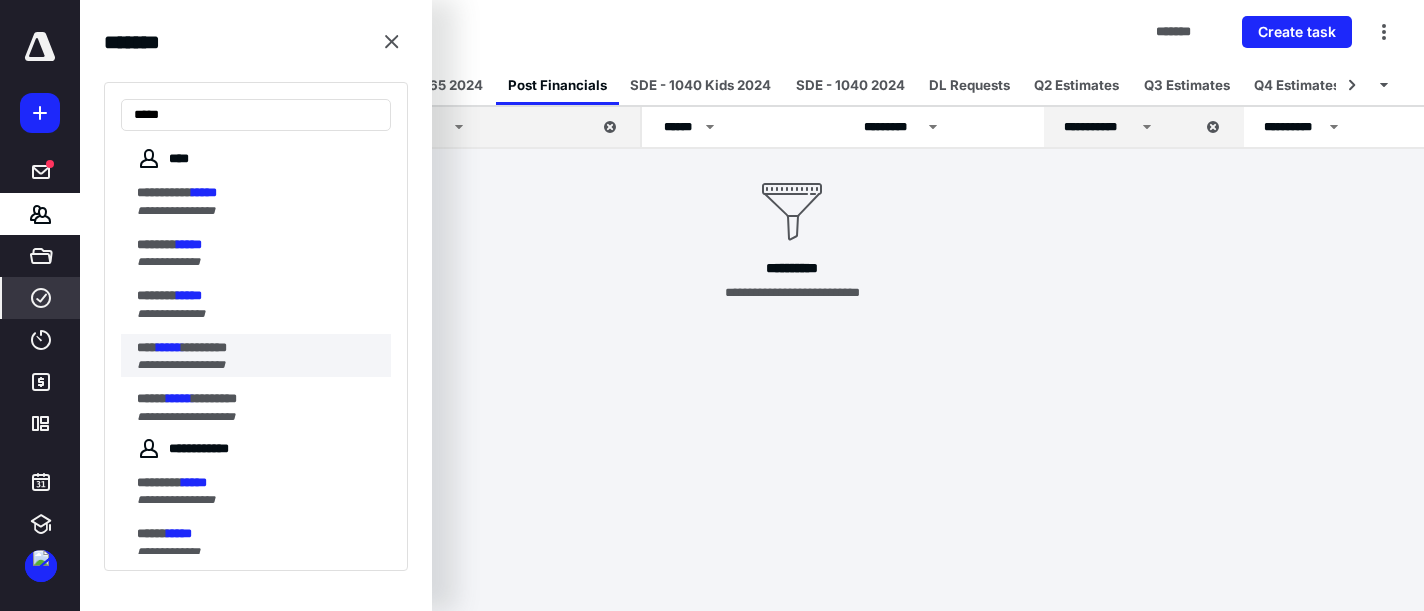 type on "*****" 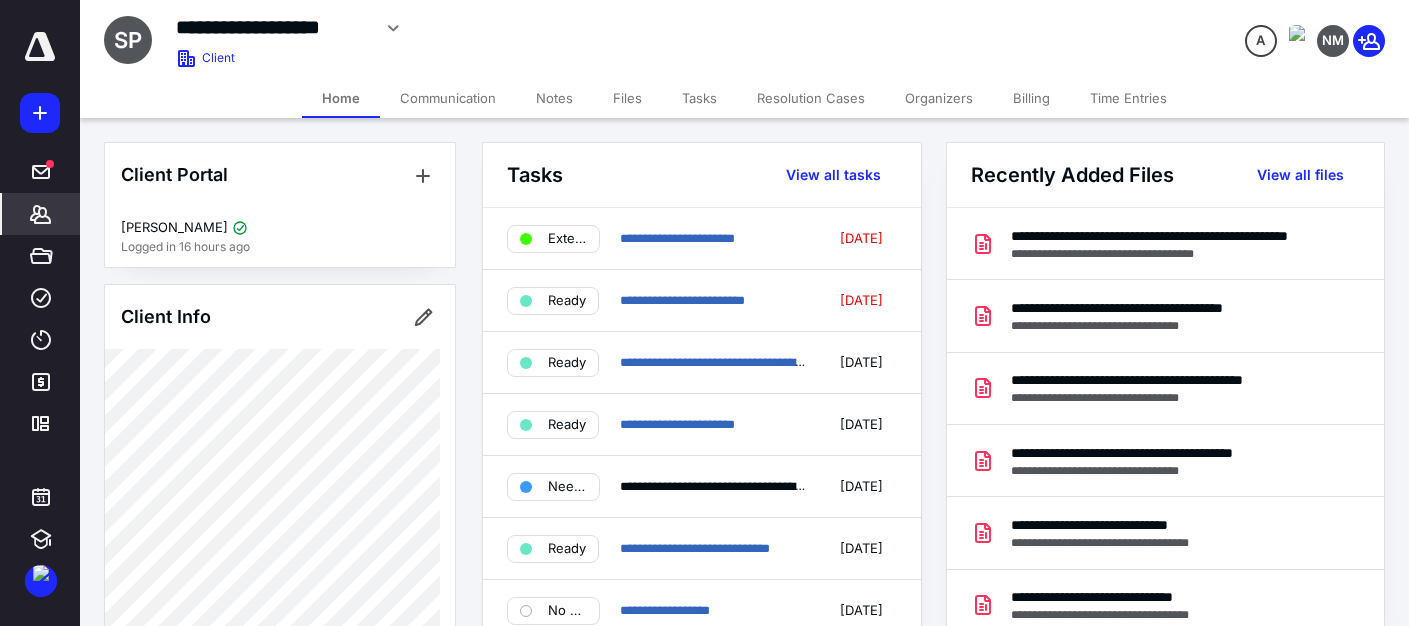 click on "Communication" at bounding box center (448, 98) 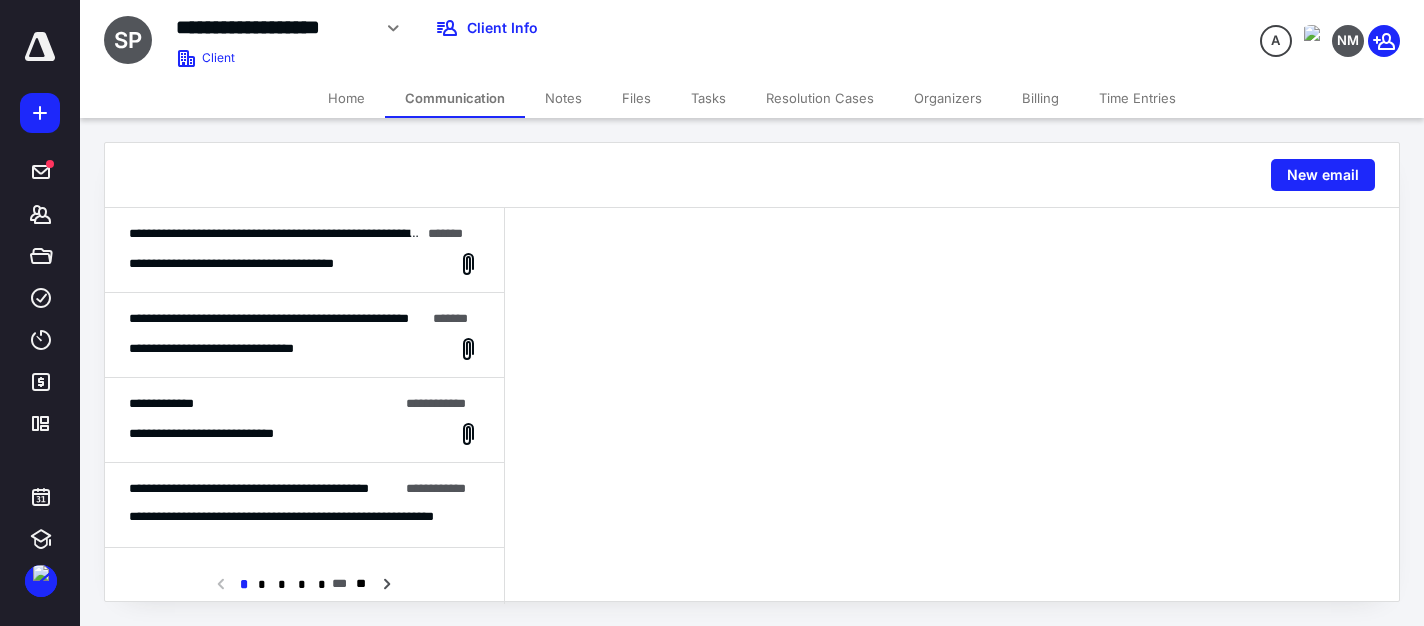click on "**********" at bounding box center (271, 264) 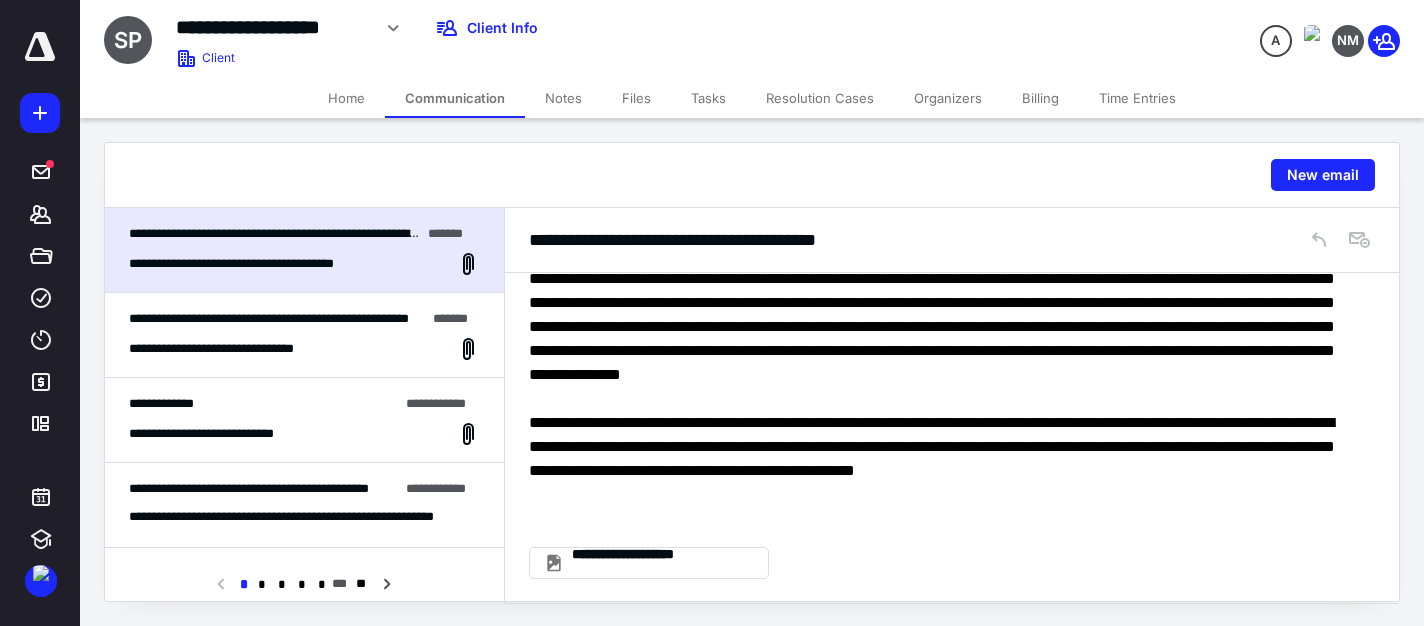 scroll, scrollTop: 0, scrollLeft: 0, axis: both 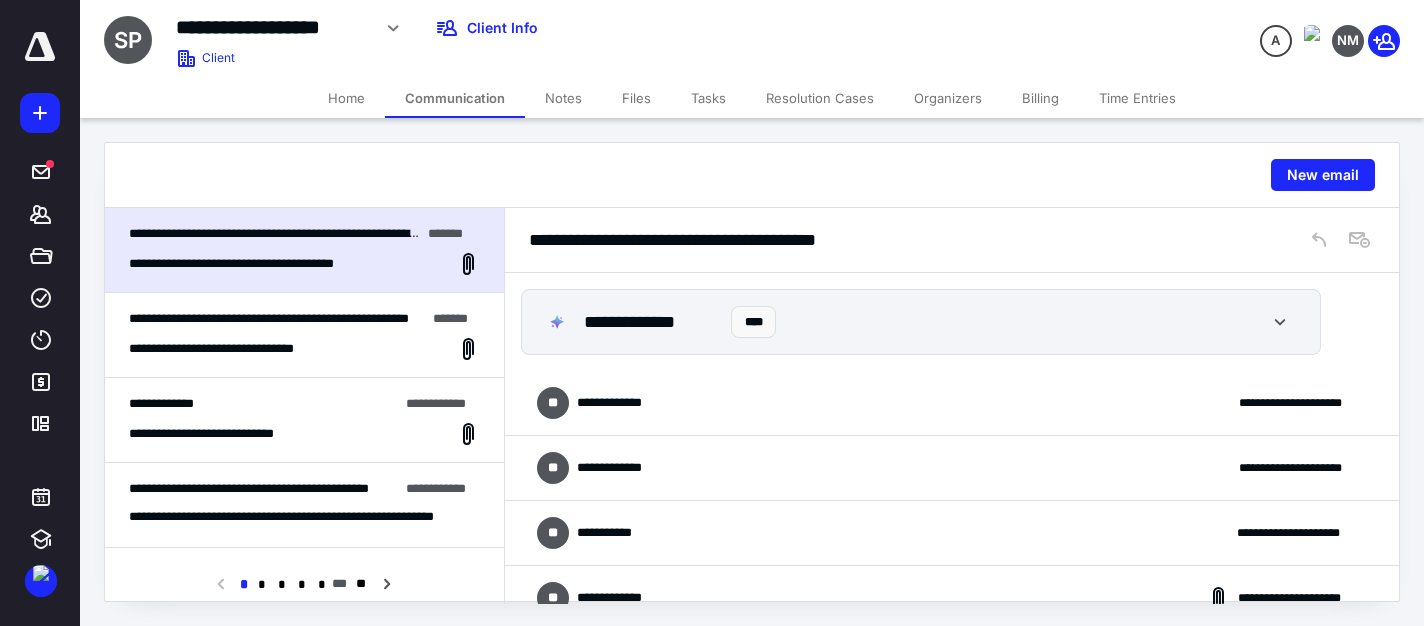 click on "**********" at bounding box center (952, 403) 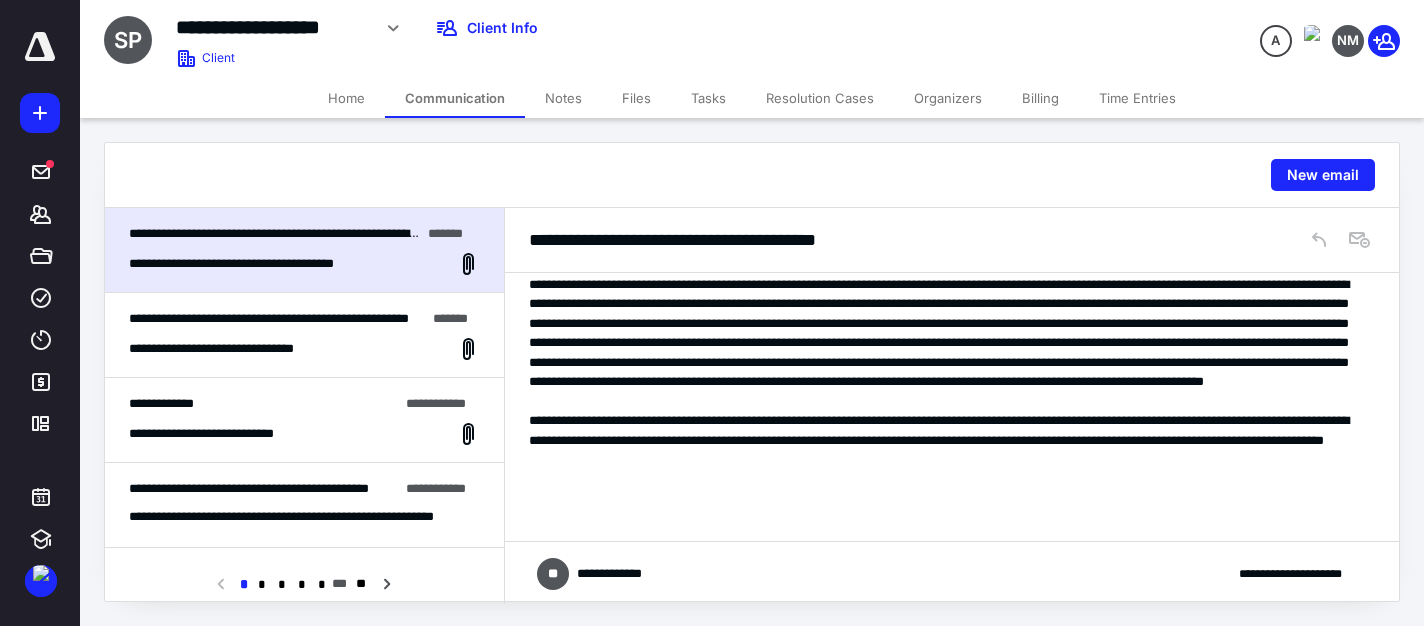 scroll, scrollTop: 900, scrollLeft: 0, axis: vertical 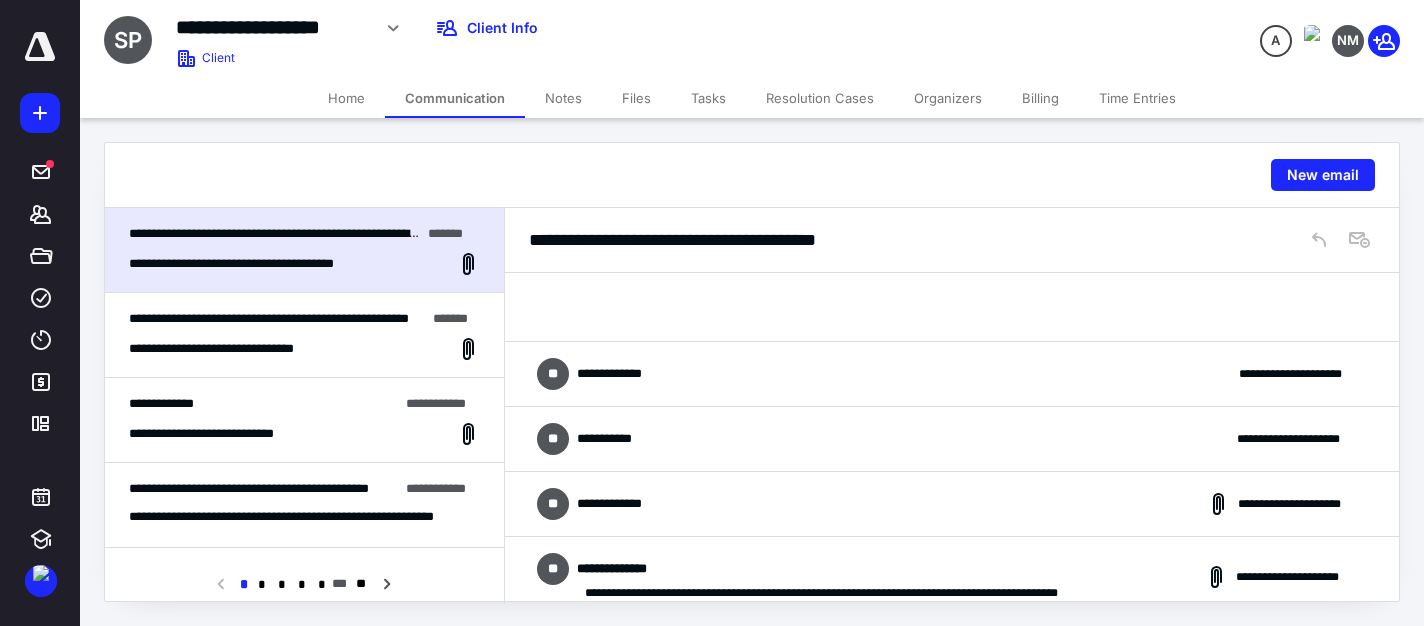 click on "**********" at bounding box center [952, 374] 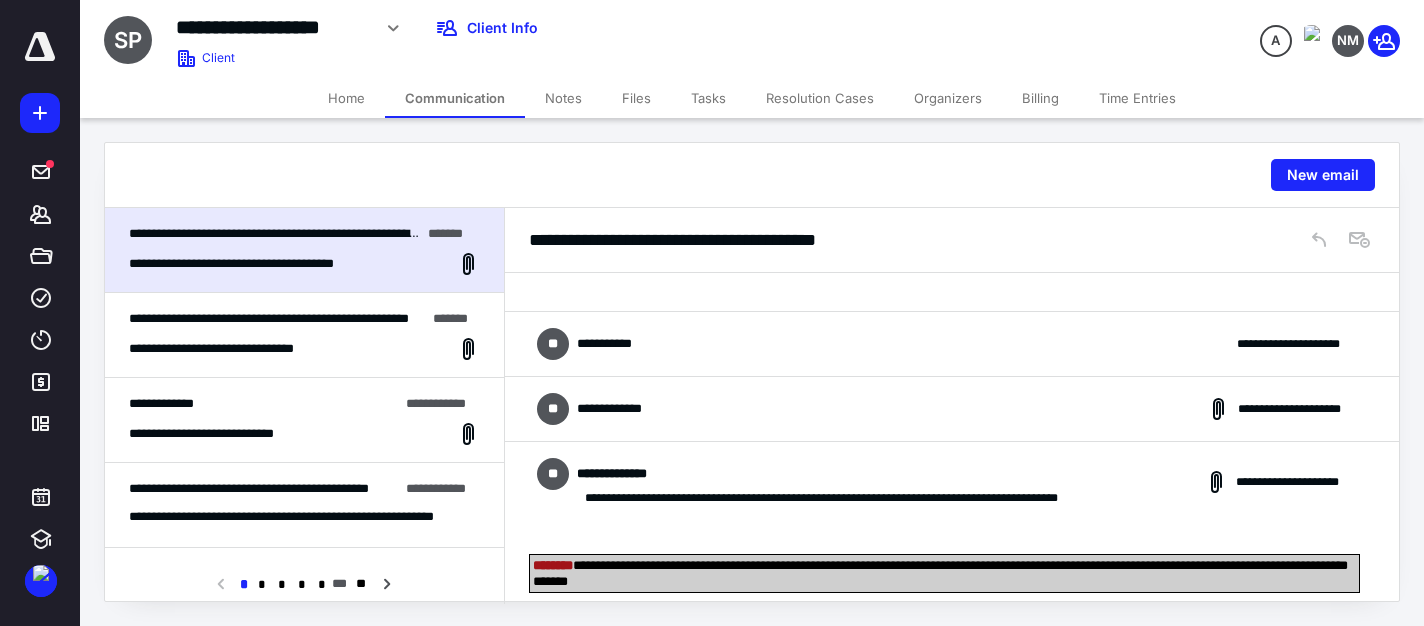 scroll, scrollTop: 1700, scrollLeft: 0, axis: vertical 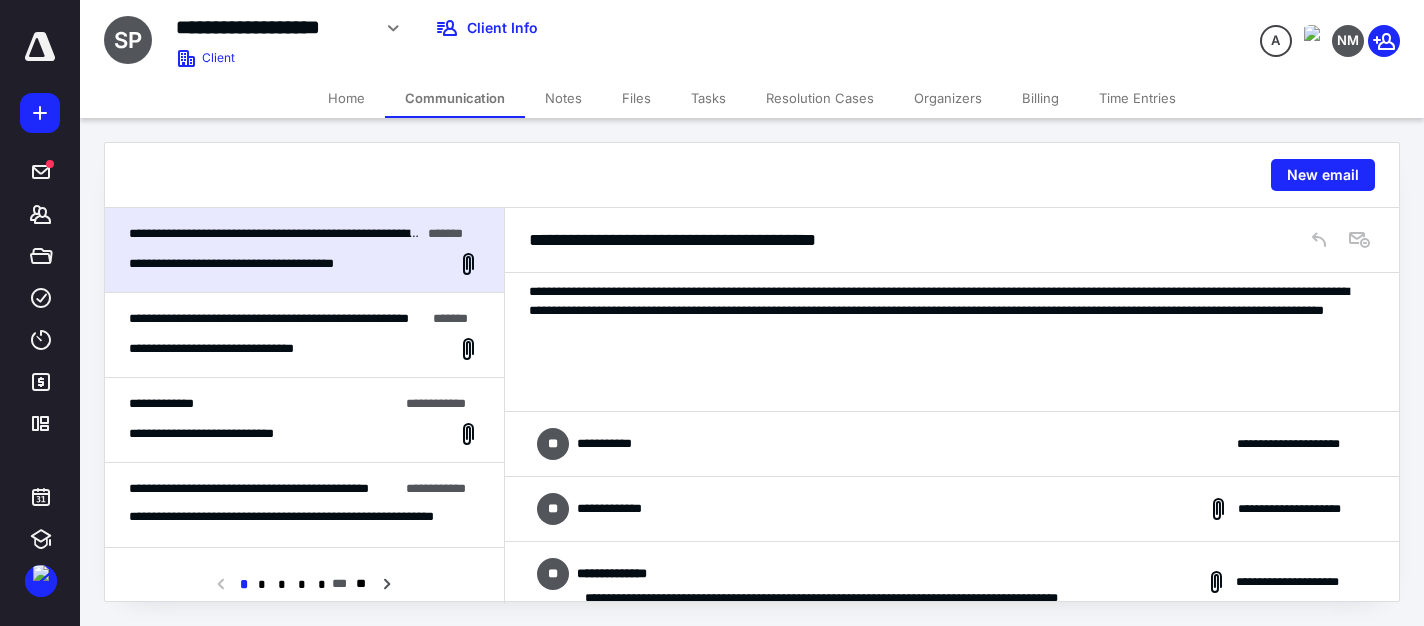 click on "**********" at bounding box center (952, 444) 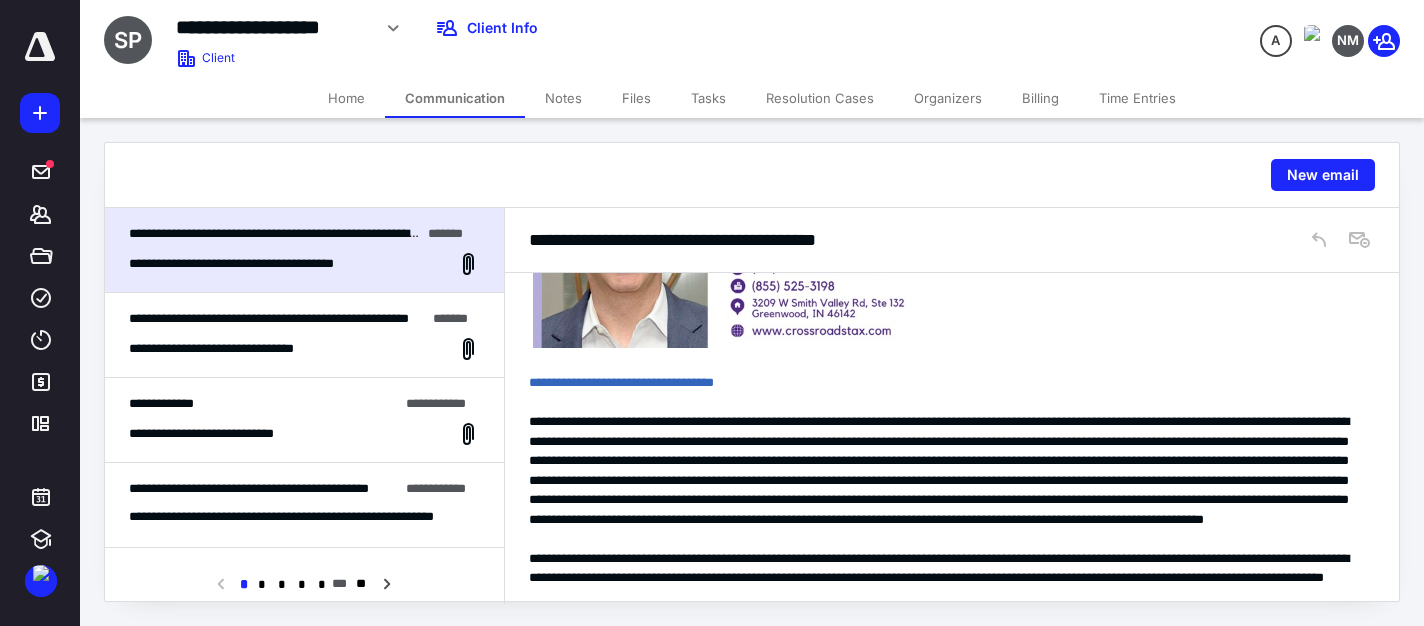 scroll, scrollTop: 3100, scrollLeft: 0, axis: vertical 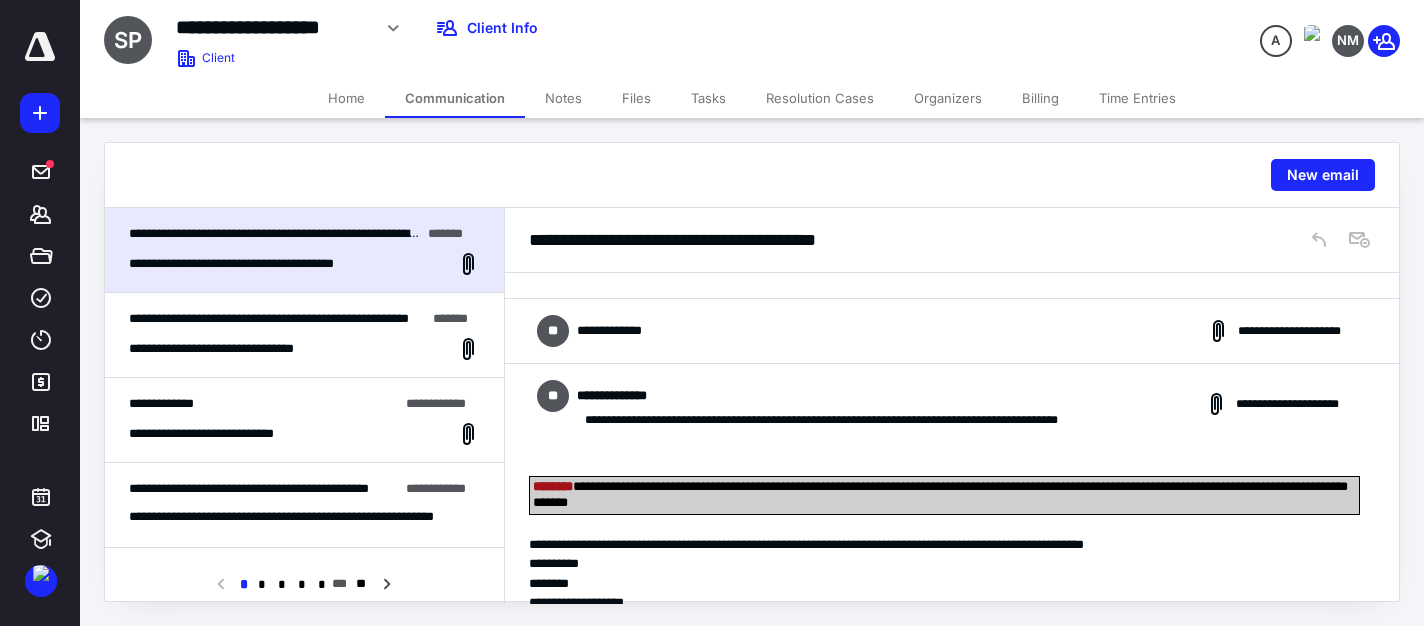 click on "**********" at bounding box center [952, 331] 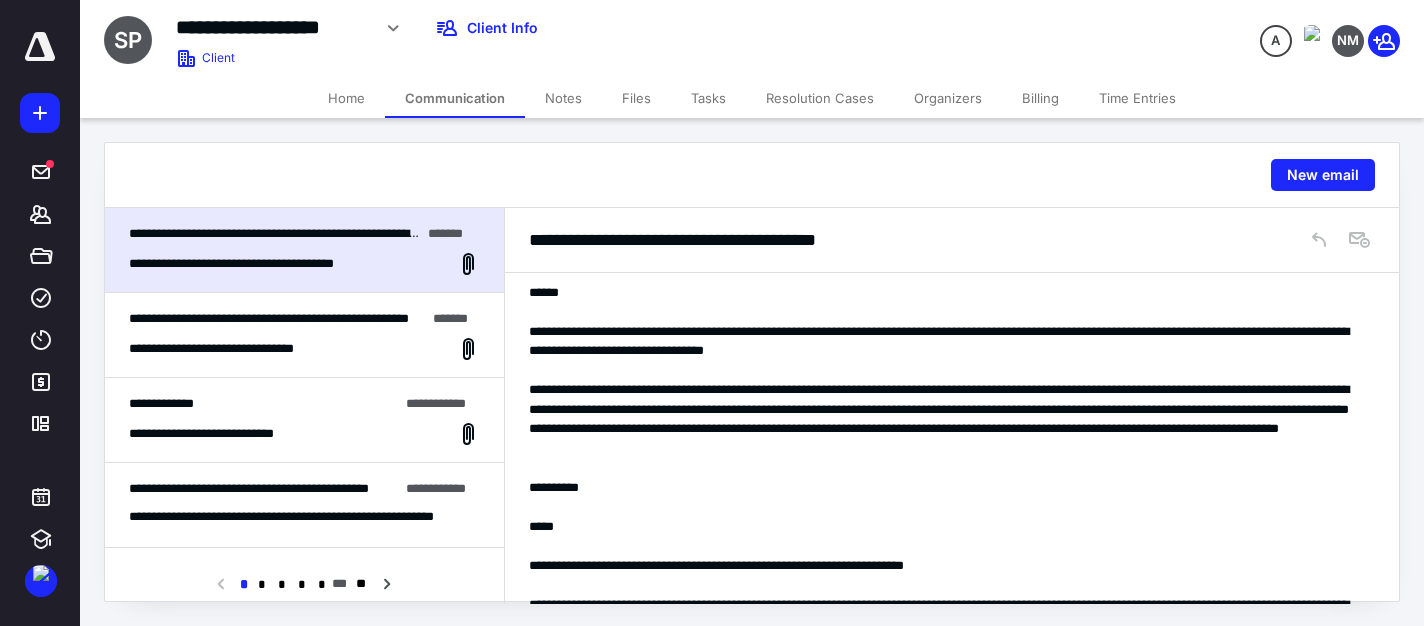 scroll, scrollTop: 2100, scrollLeft: 0, axis: vertical 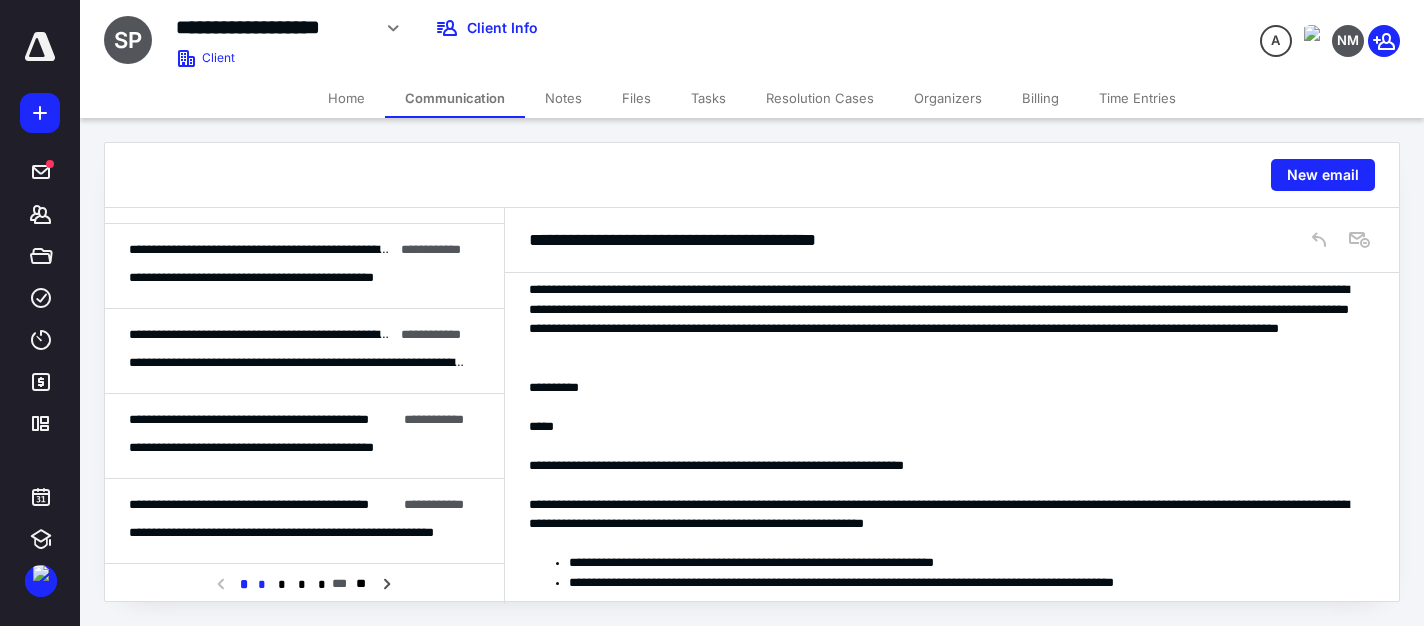 click on "*" at bounding box center (262, 585) 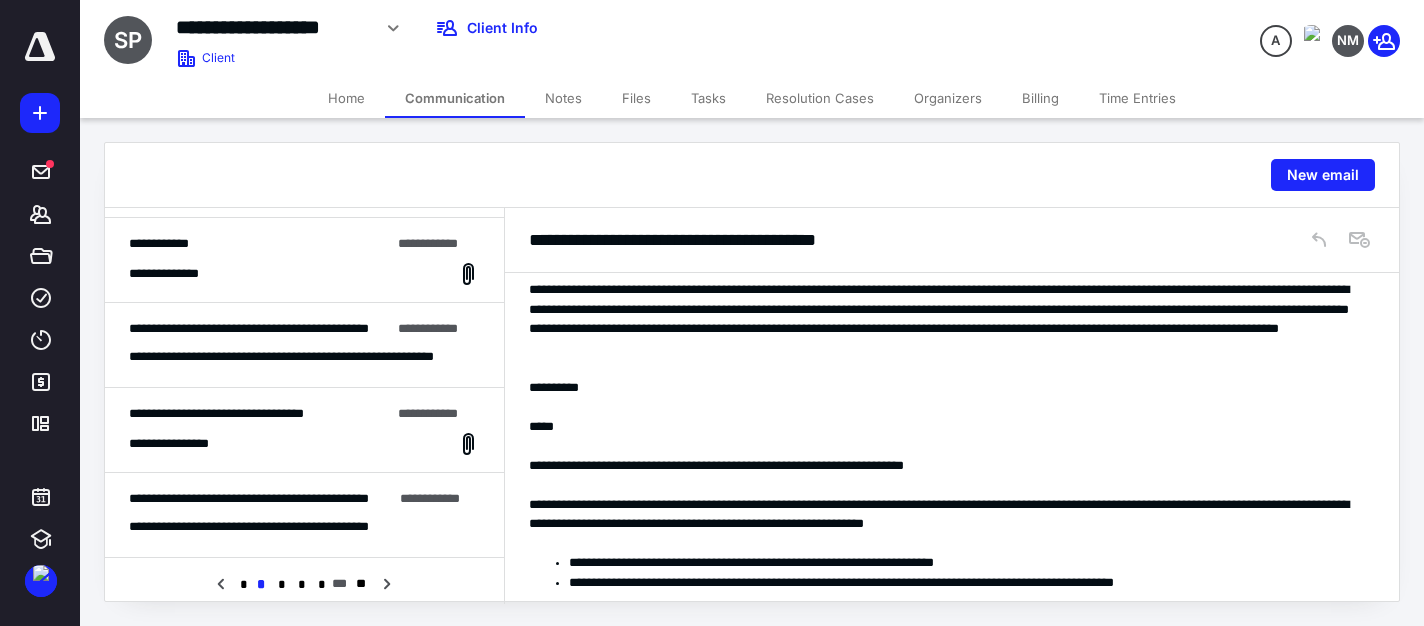 scroll, scrollTop: 300, scrollLeft: 0, axis: vertical 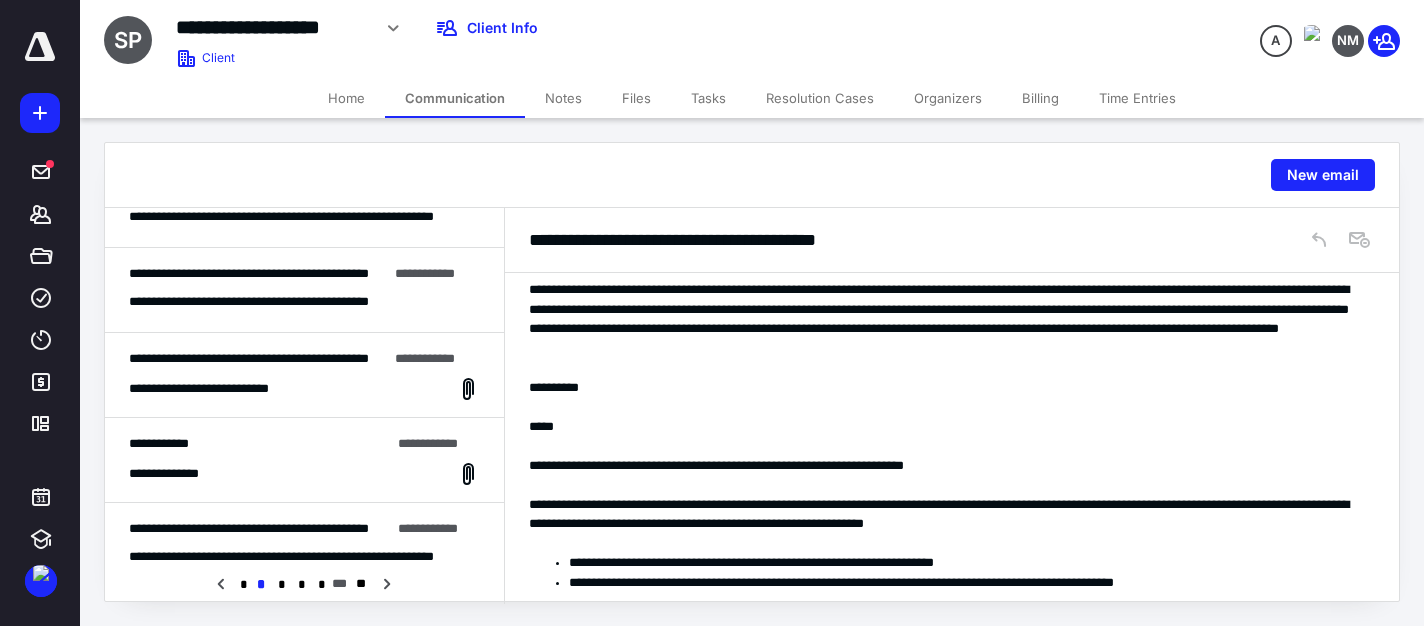 click on "**********" at bounding box center [304, 460] 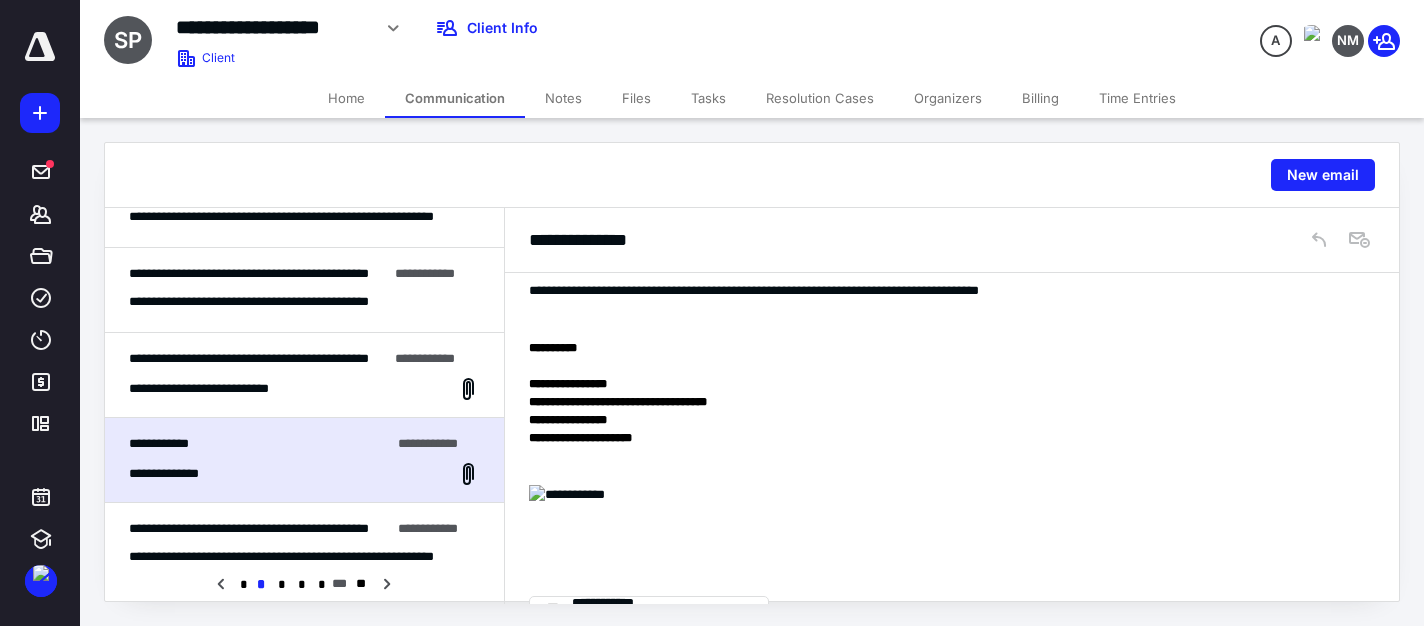 scroll, scrollTop: 349, scrollLeft: 0, axis: vertical 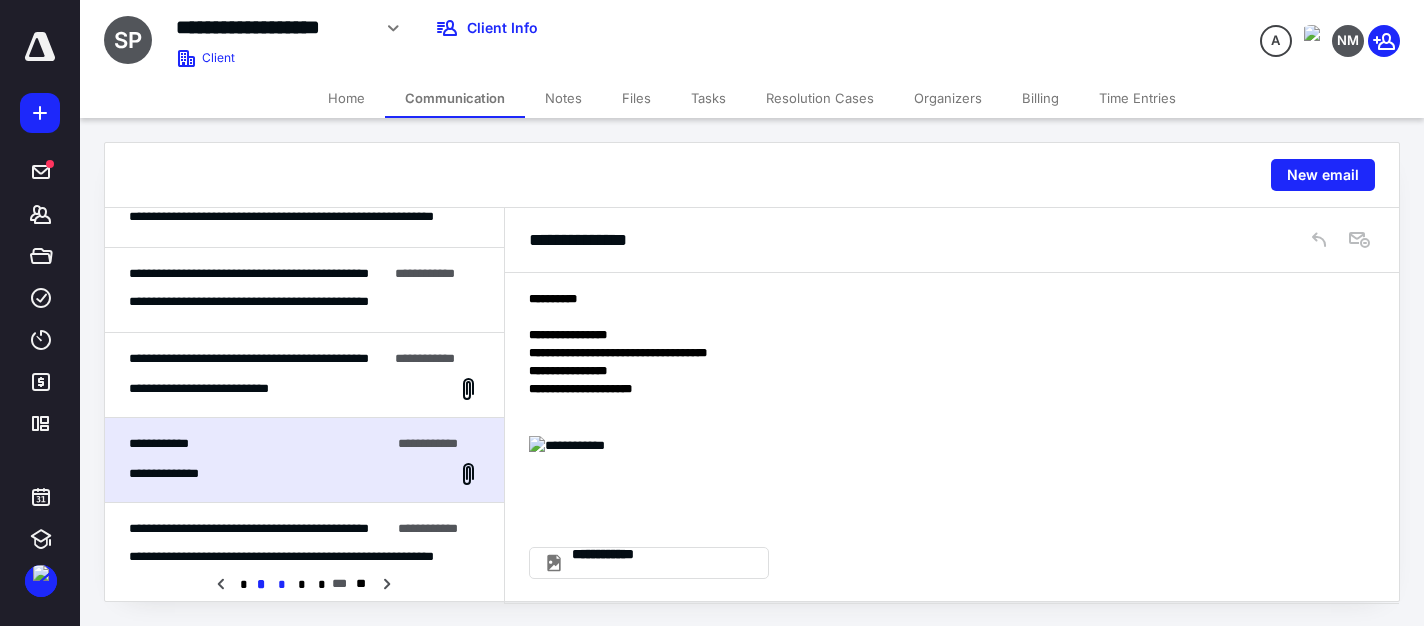 click on "*" at bounding box center [282, 585] 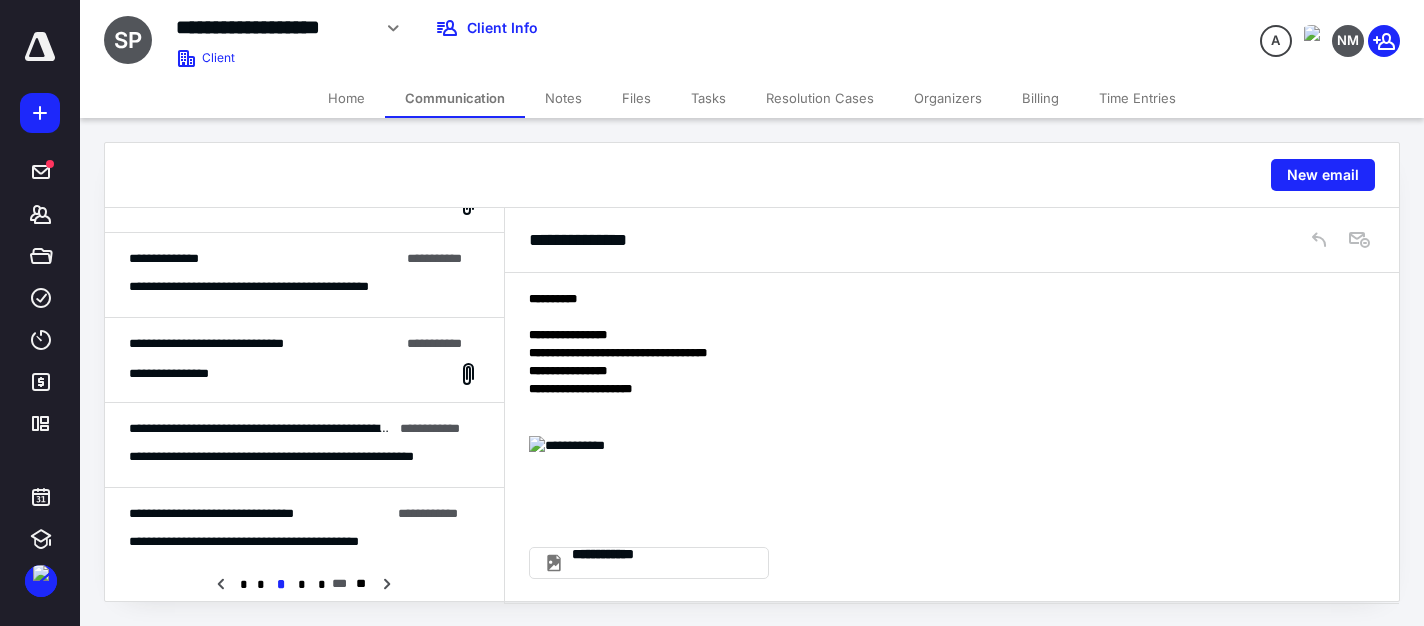 scroll, scrollTop: 0, scrollLeft: 0, axis: both 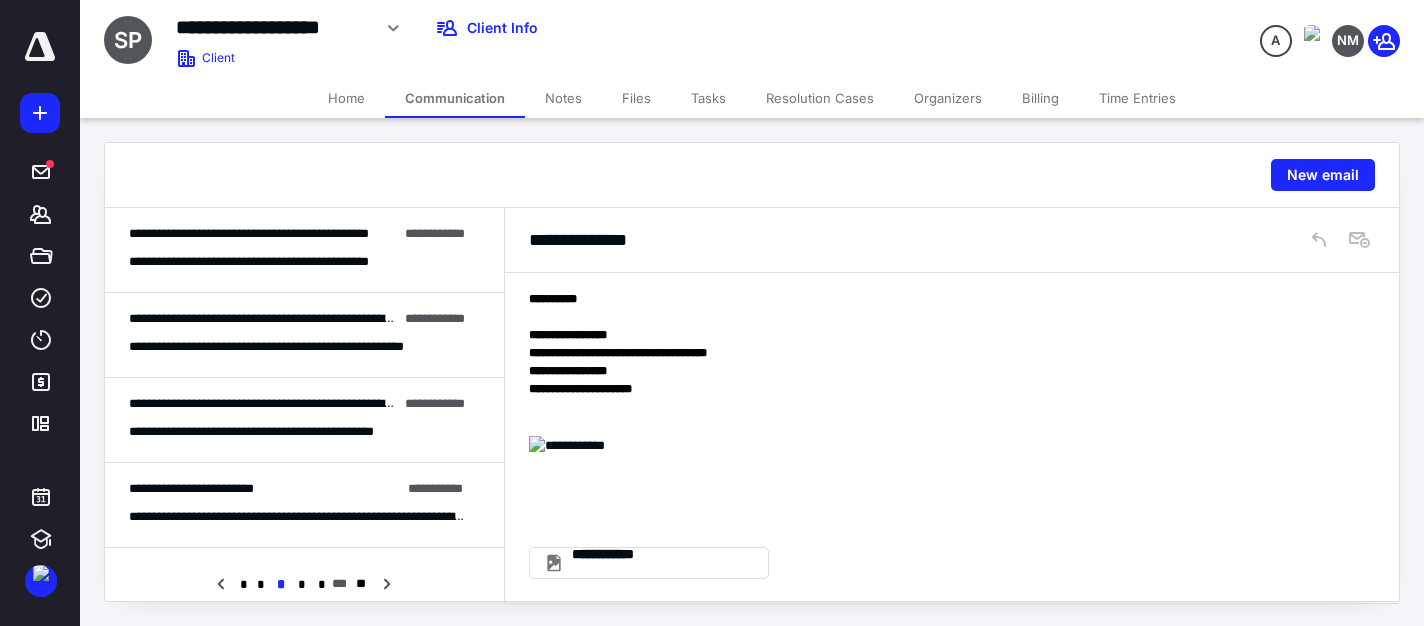 click on "Home" at bounding box center (346, 98) 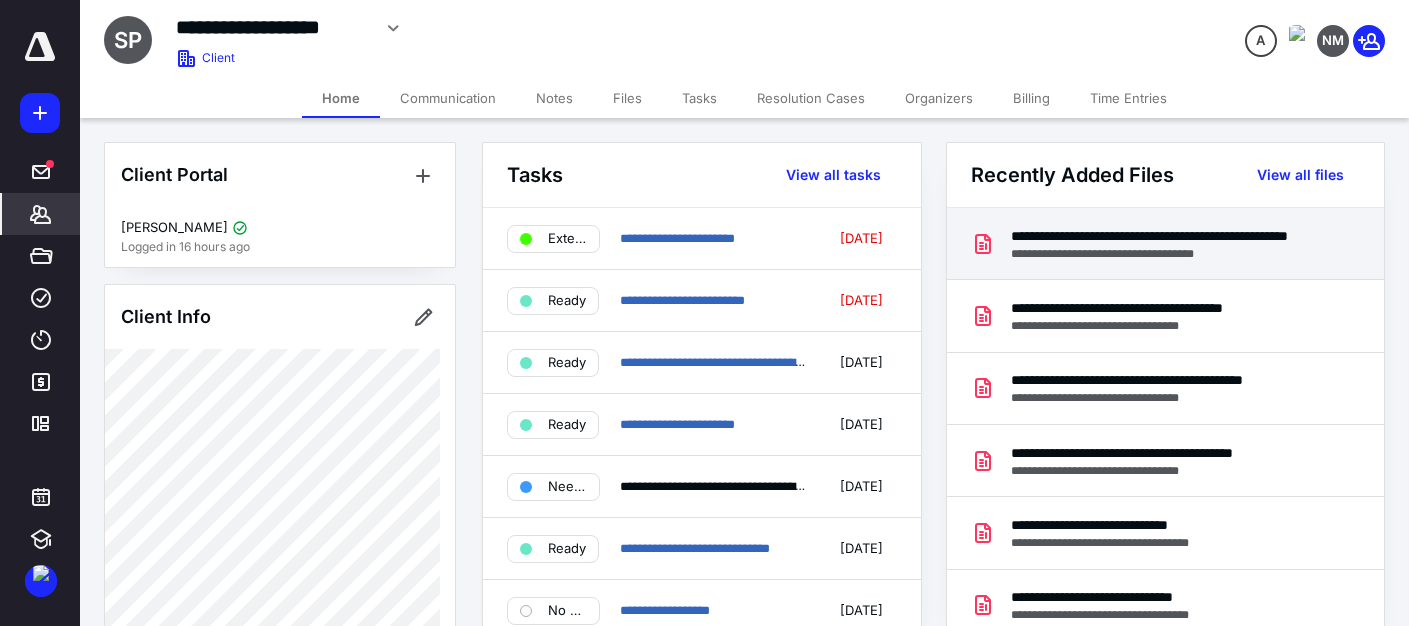 click on "**********" at bounding box center [1167, 254] 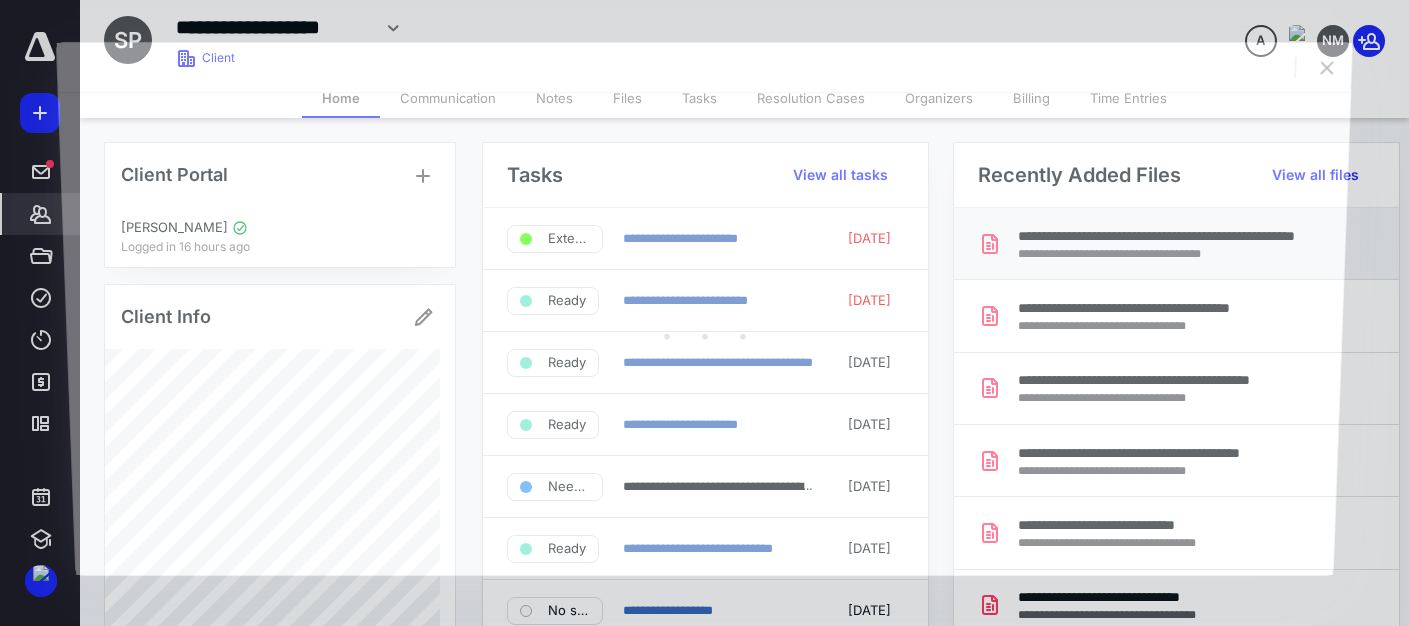 click at bounding box center [705, 333] 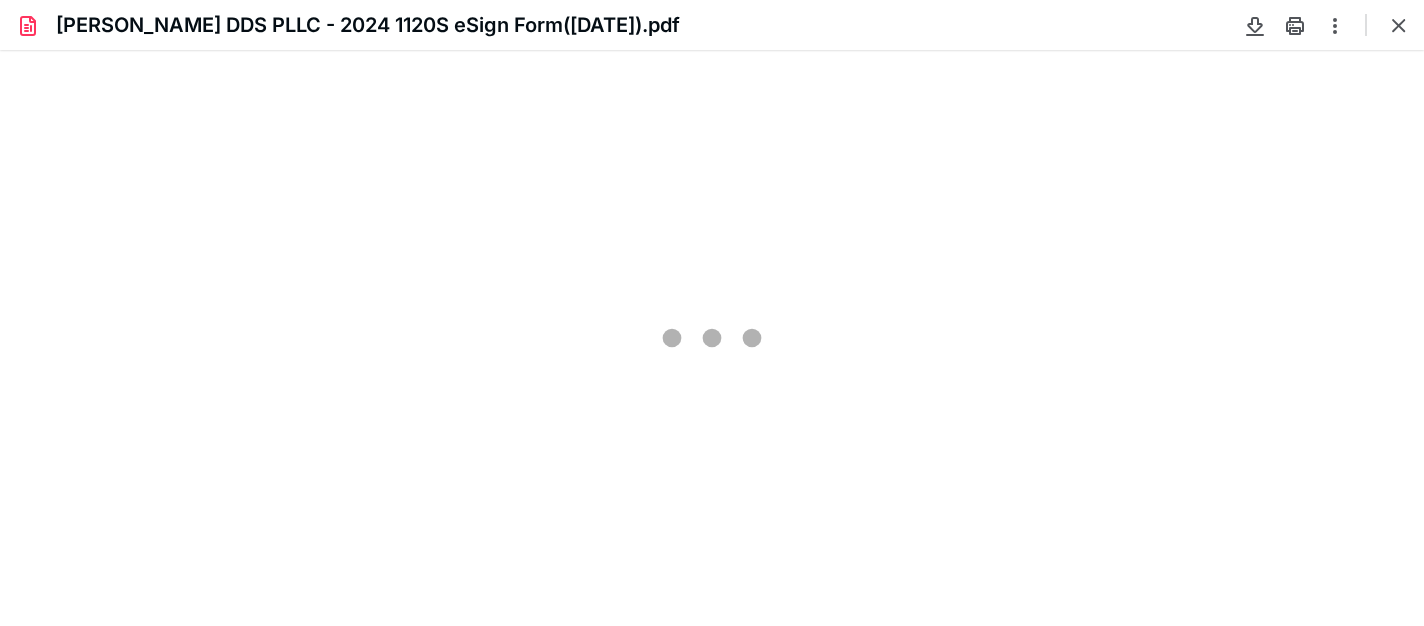 scroll, scrollTop: 0, scrollLeft: 0, axis: both 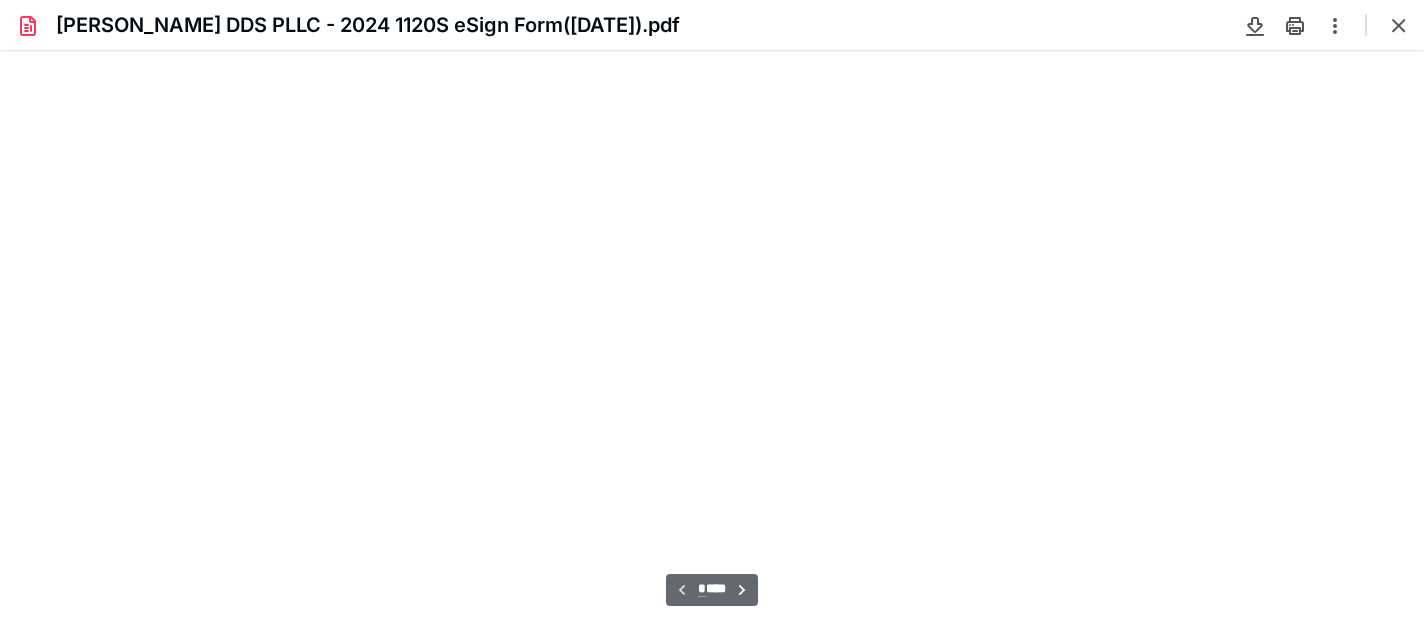 type on "228" 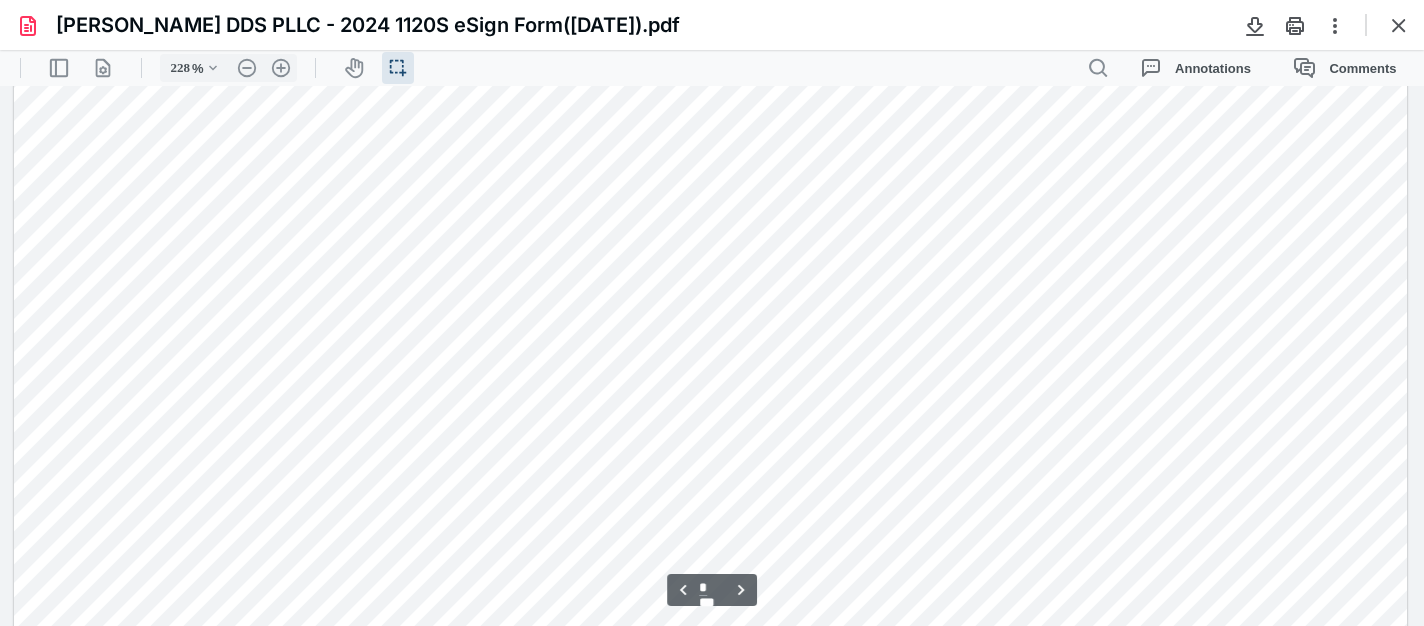 scroll, scrollTop: 6445, scrollLeft: 0, axis: vertical 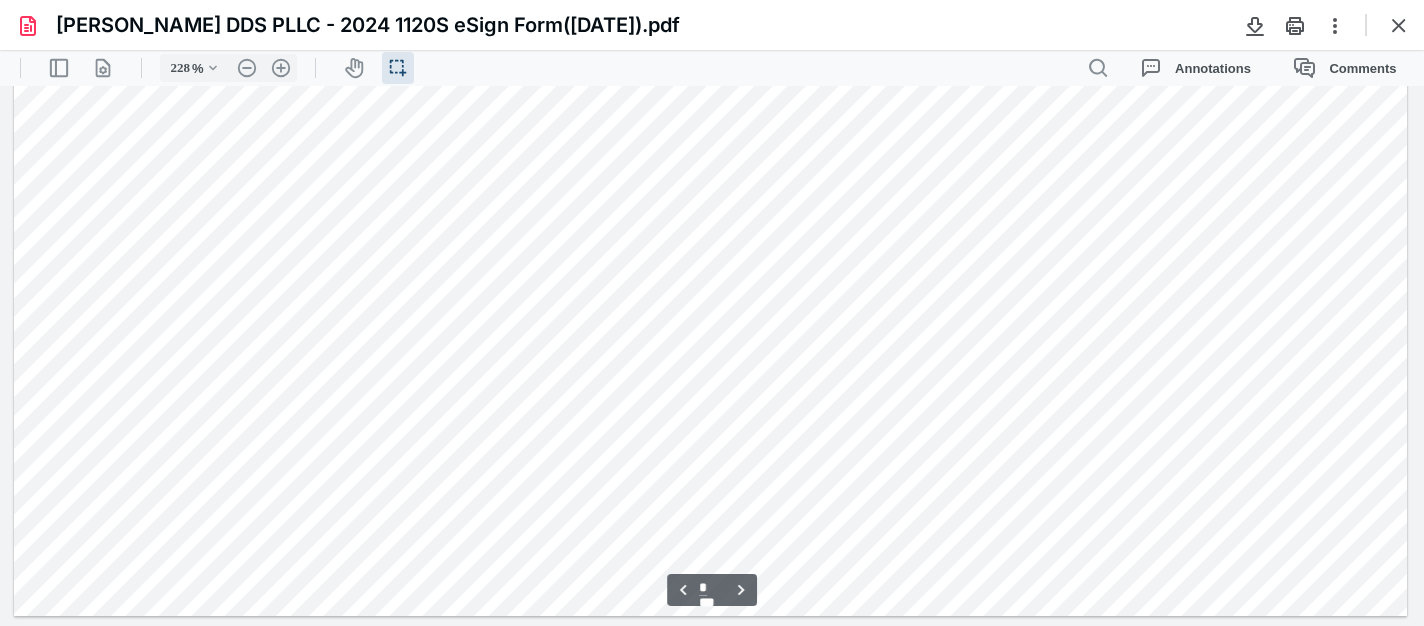 type on "*" 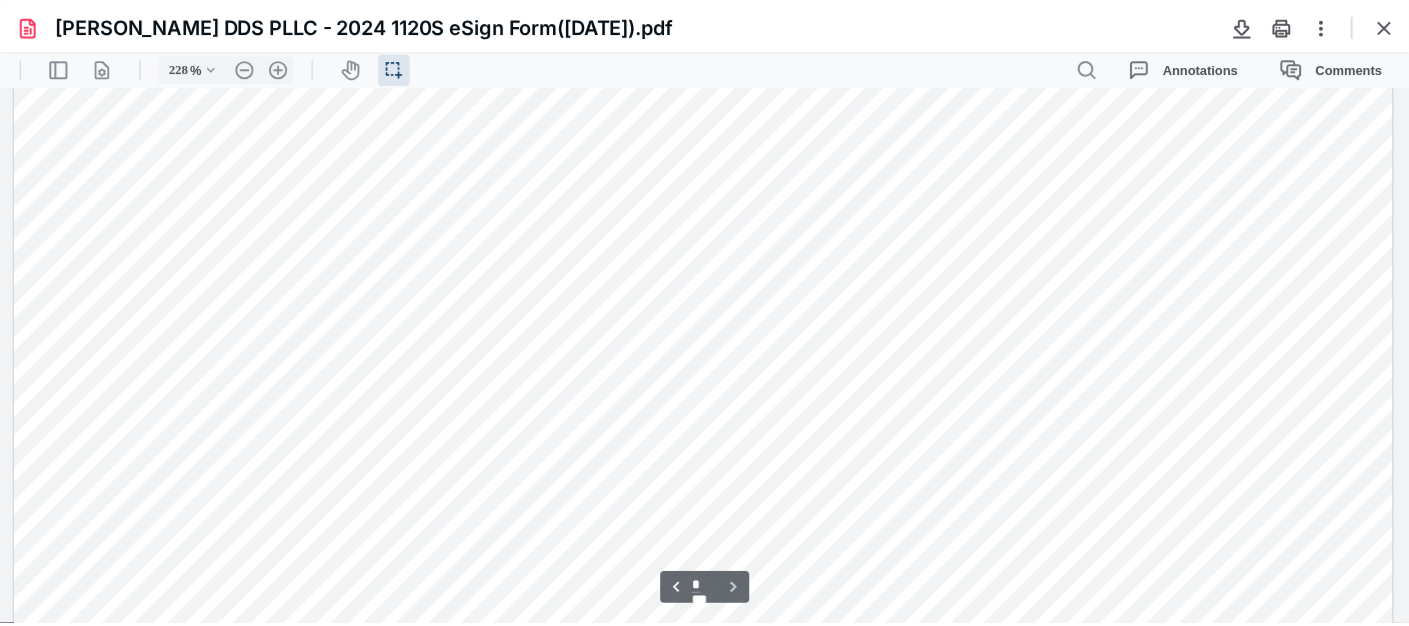 scroll, scrollTop: 8565, scrollLeft: 0, axis: vertical 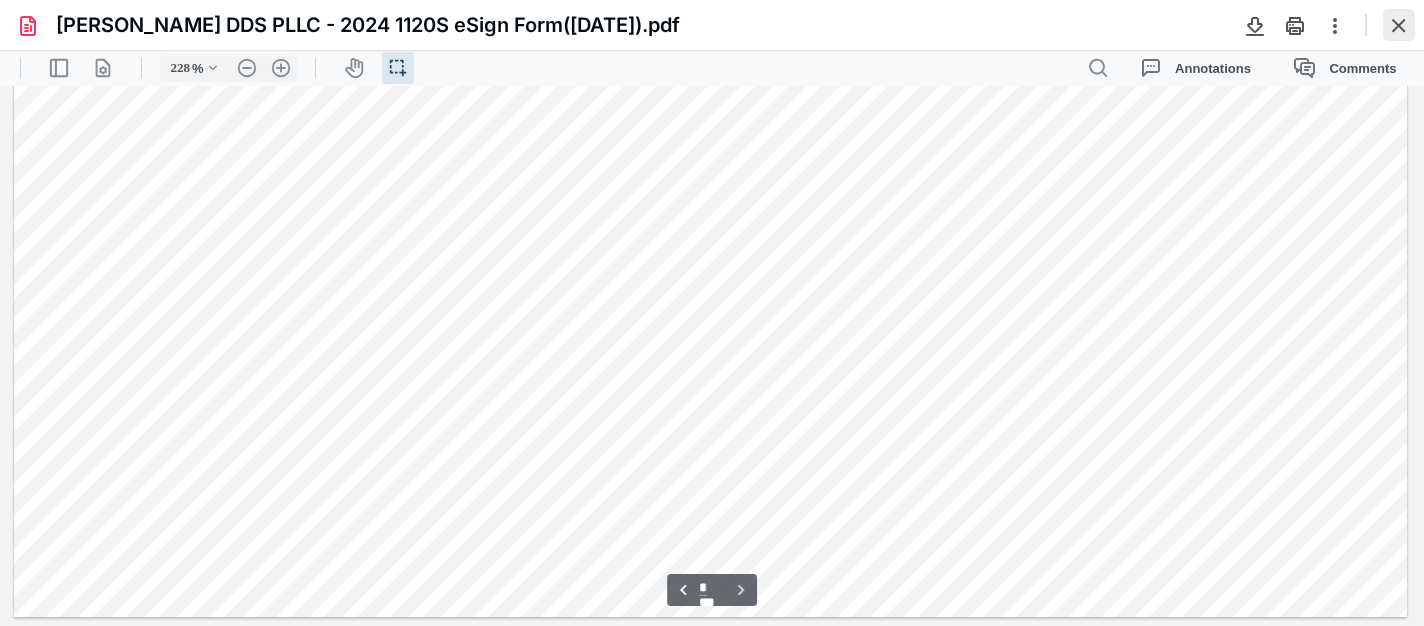 click at bounding box center (1399, 25) 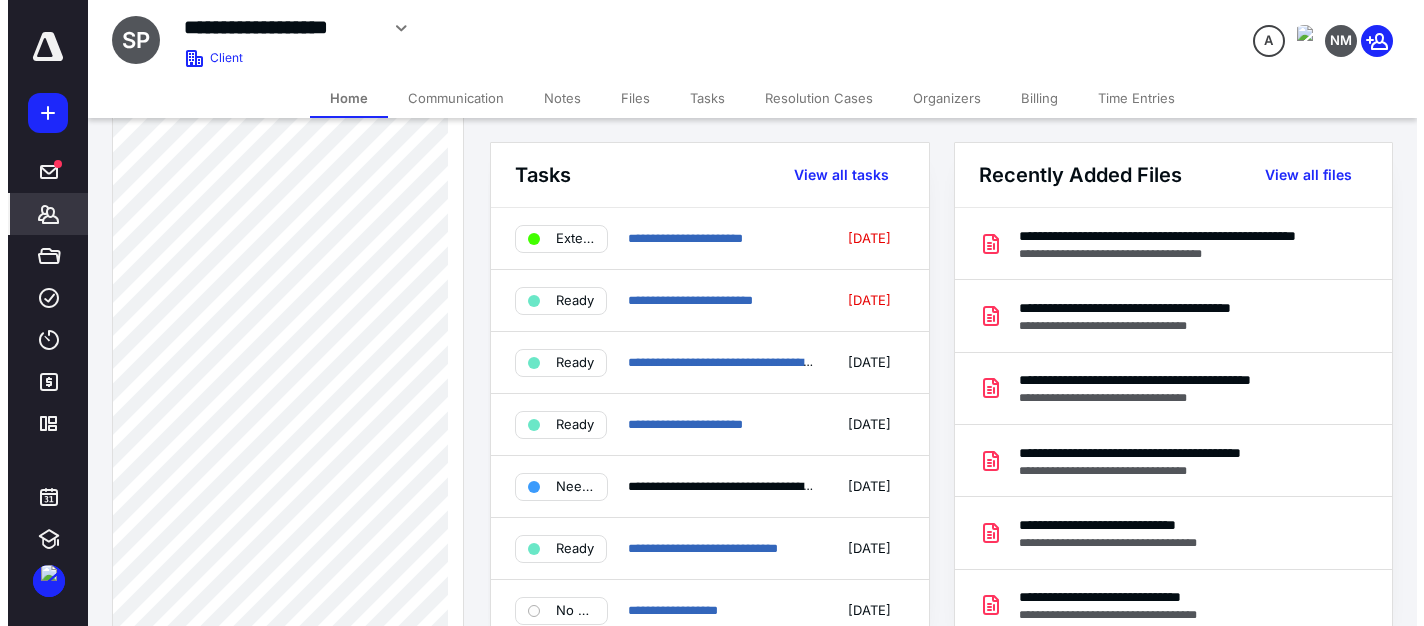 scroll, scrollTop: 1579, scrollLeft: 0, axis: vertical 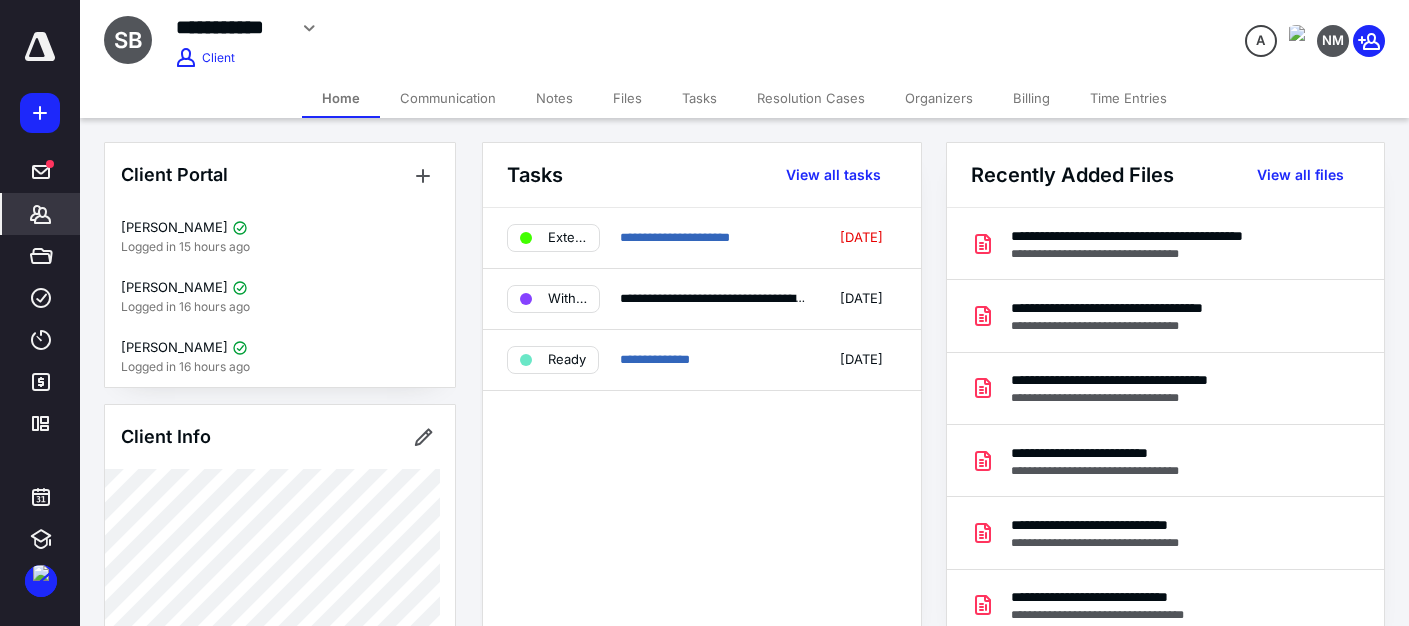 click on "Communication" at bounding box center (448, 98) 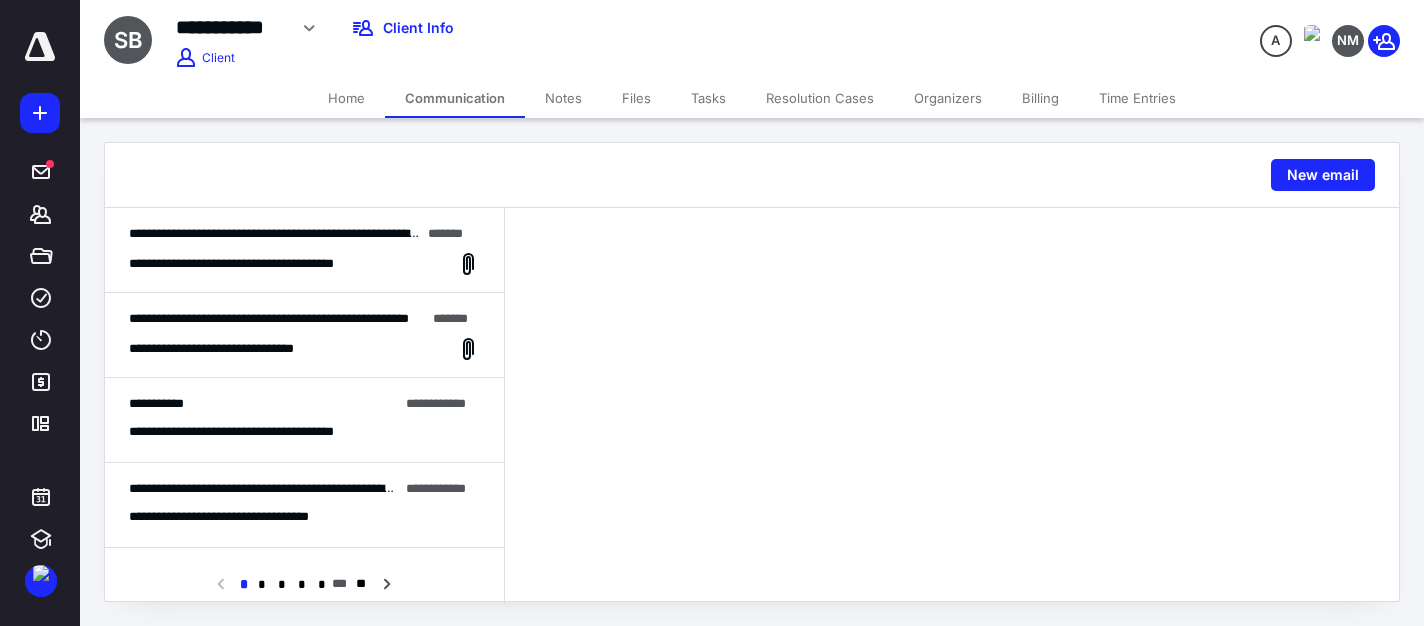 click on "**********" at bounding box center [304, 250] 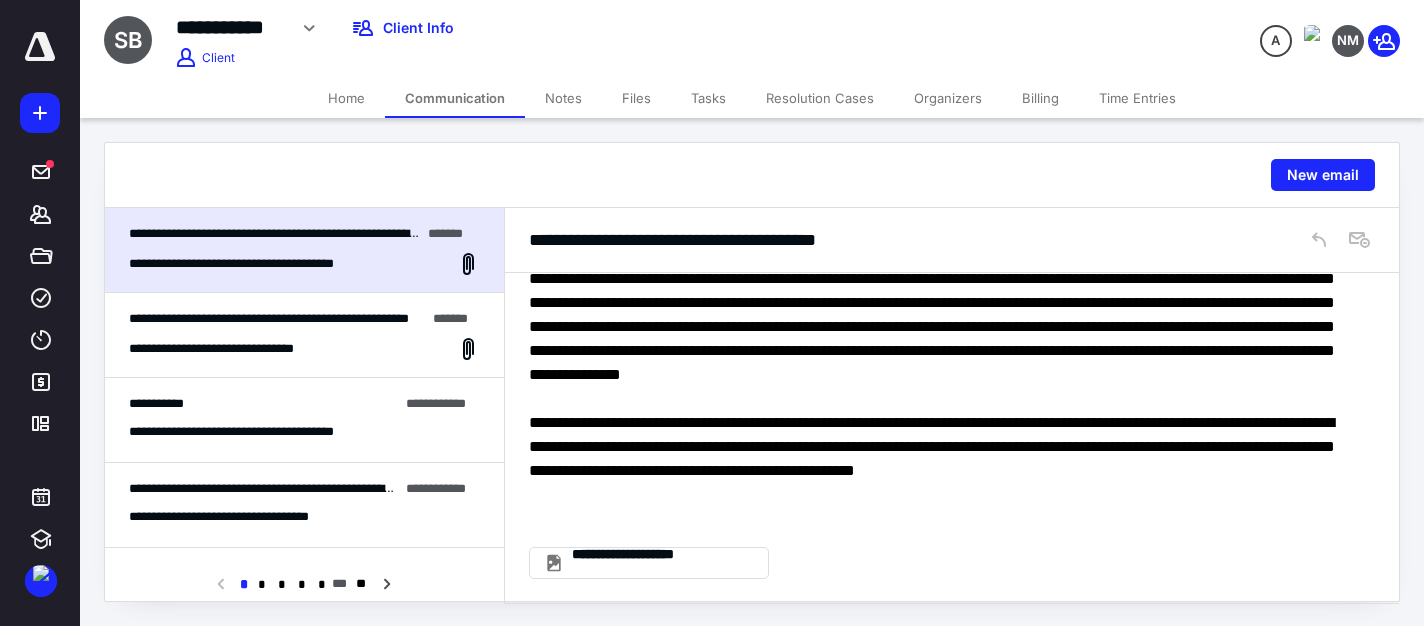 scroll, scrollTop: 0, scrollLeft: 0, axis: both 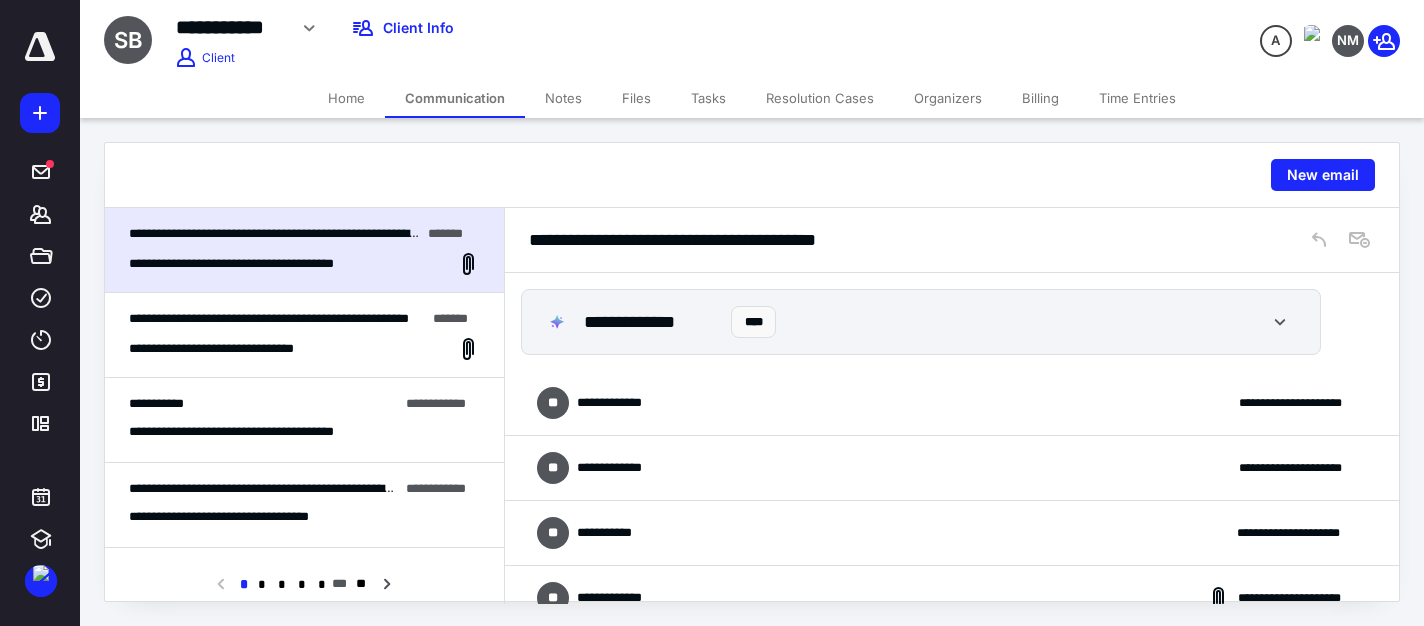click on "**********" at bounding box center [952, 403] 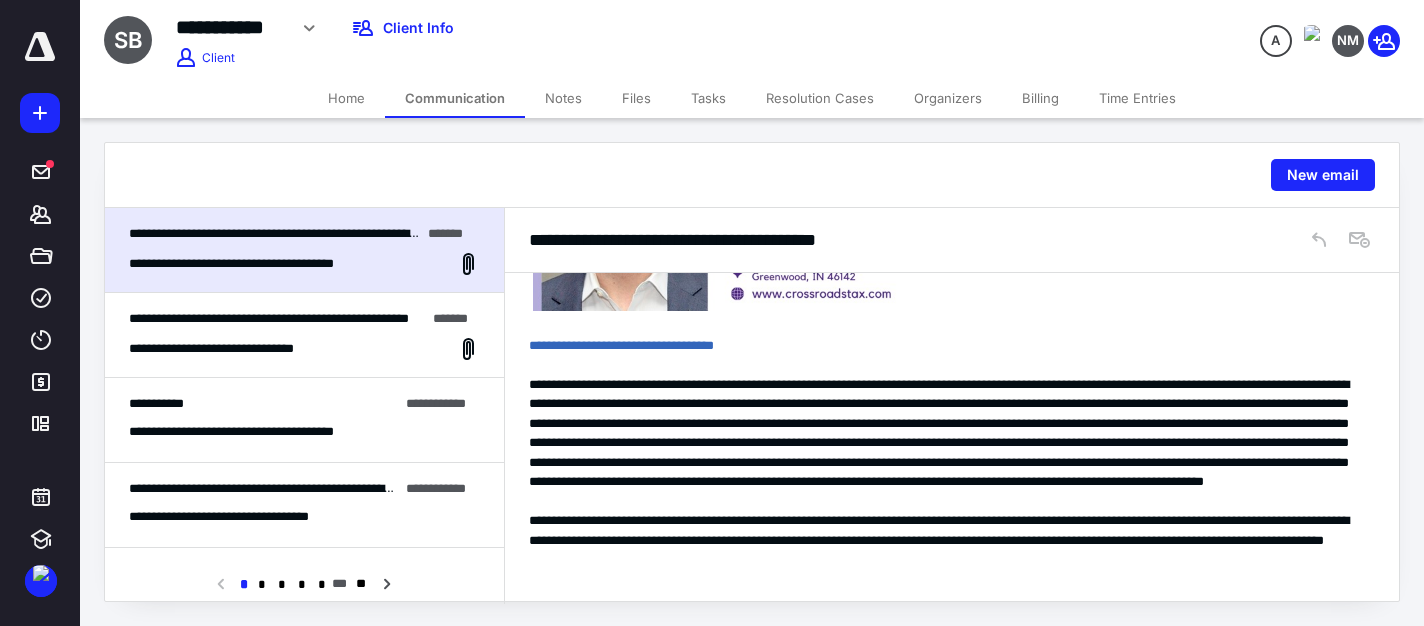 scroll, scrollTop: 900, scrollLeft: 0, axis: vertical 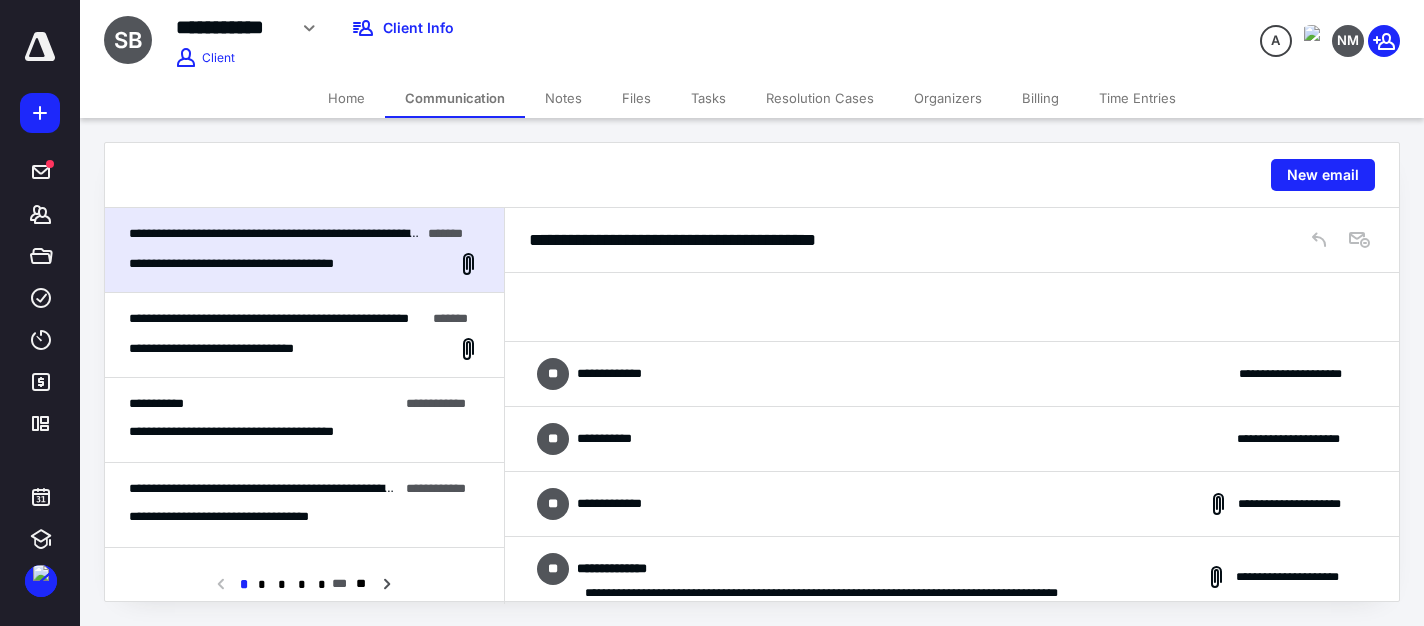 click on "**********" at bounding box center (952, 374) 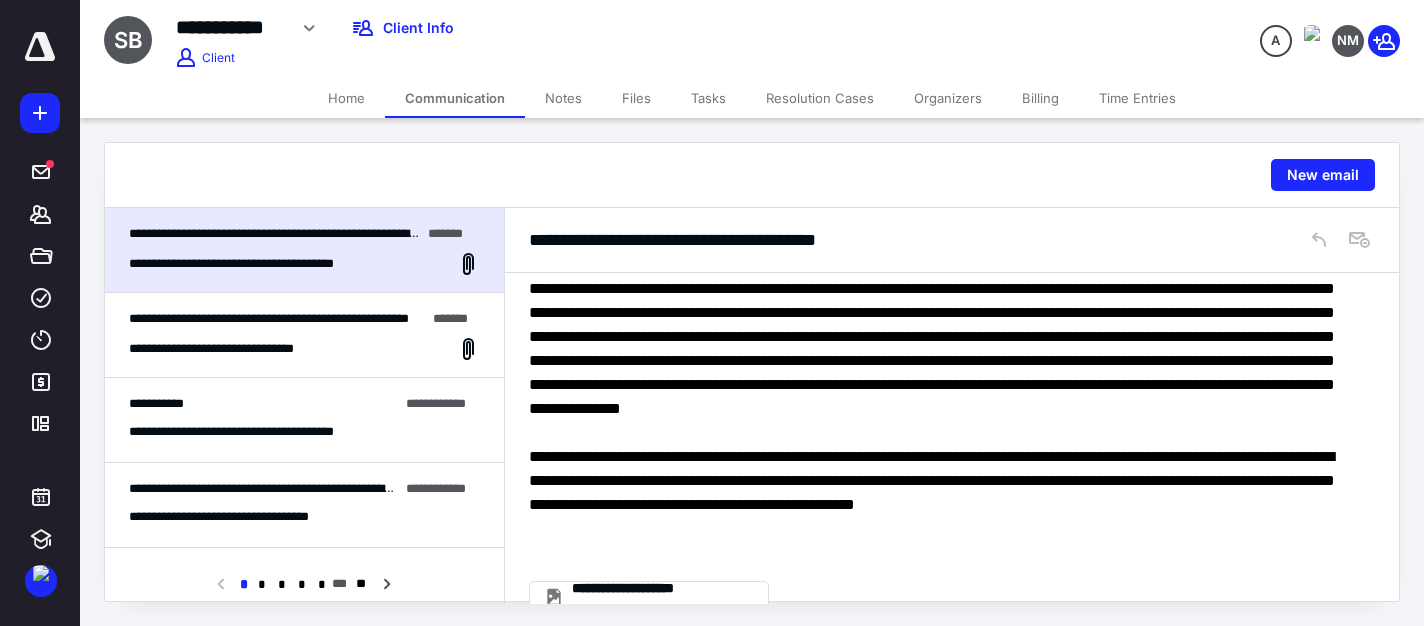 scroll, scrollTop: 2734, scrollLeft: 0, axis: vertical 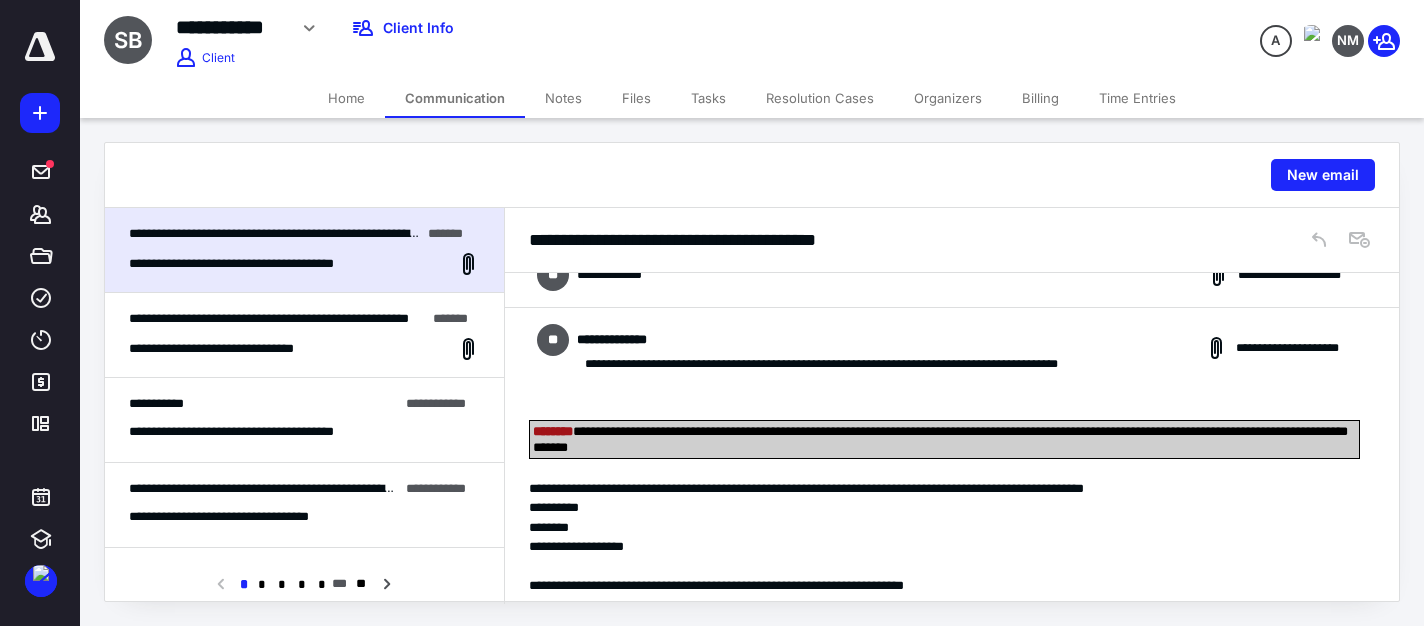 click on "Home" at bounding box center (346, 98) 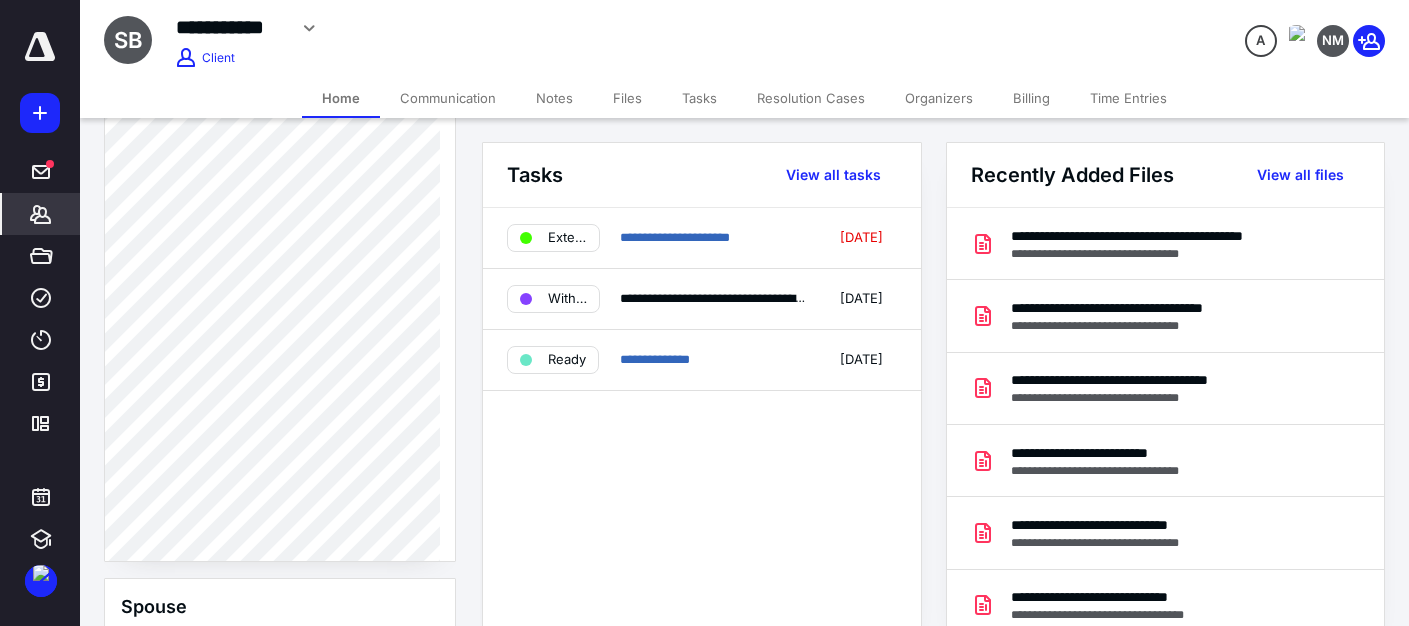 scroll, scrollTop: 1798, scrollLeft: 0, axis: vertical 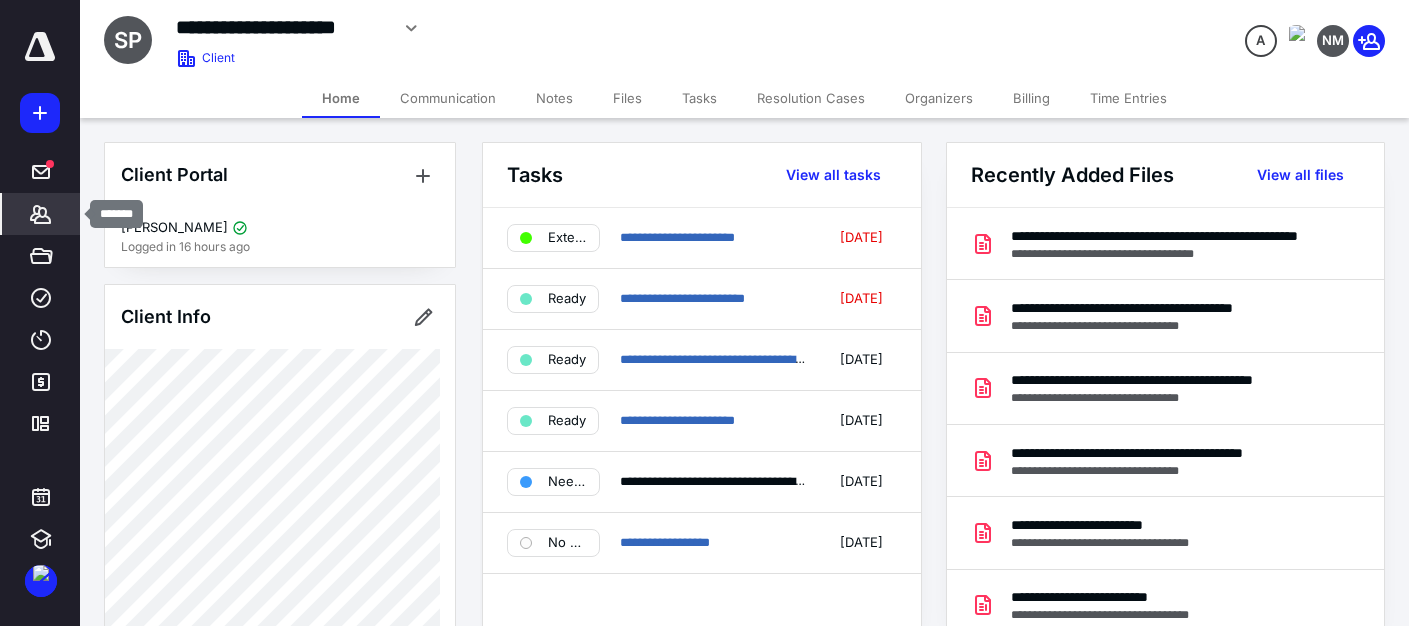 click 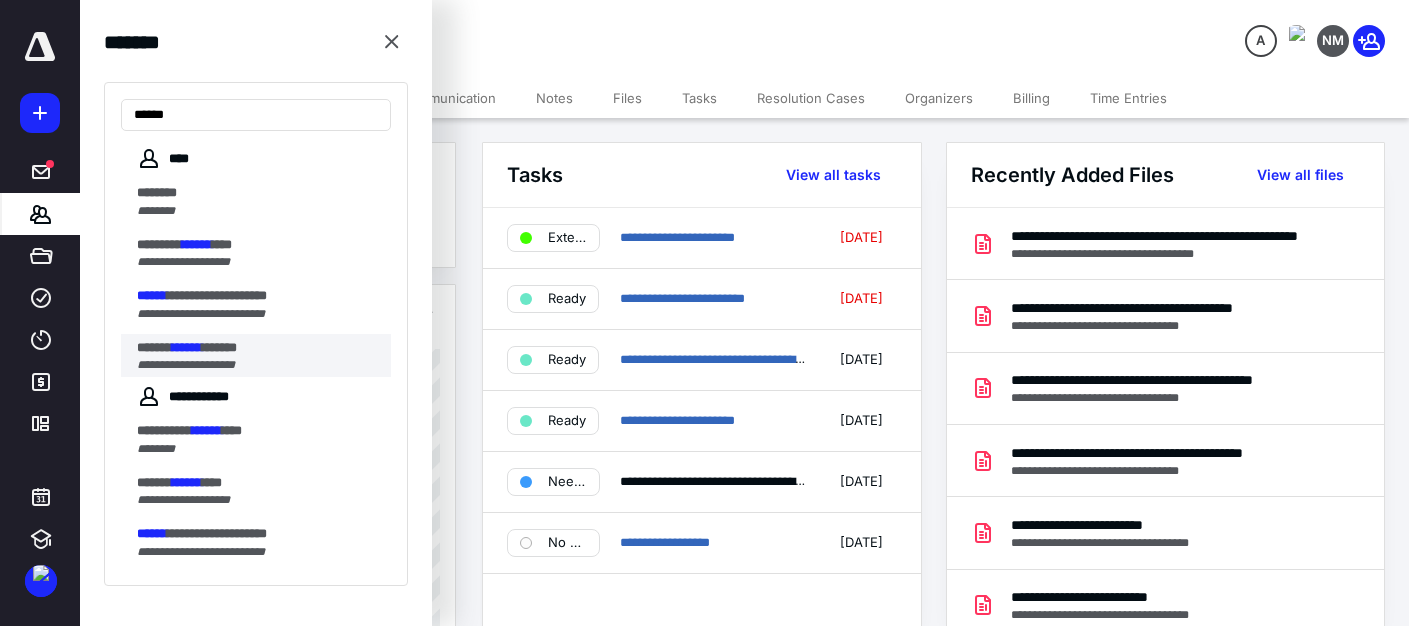 type on "******" 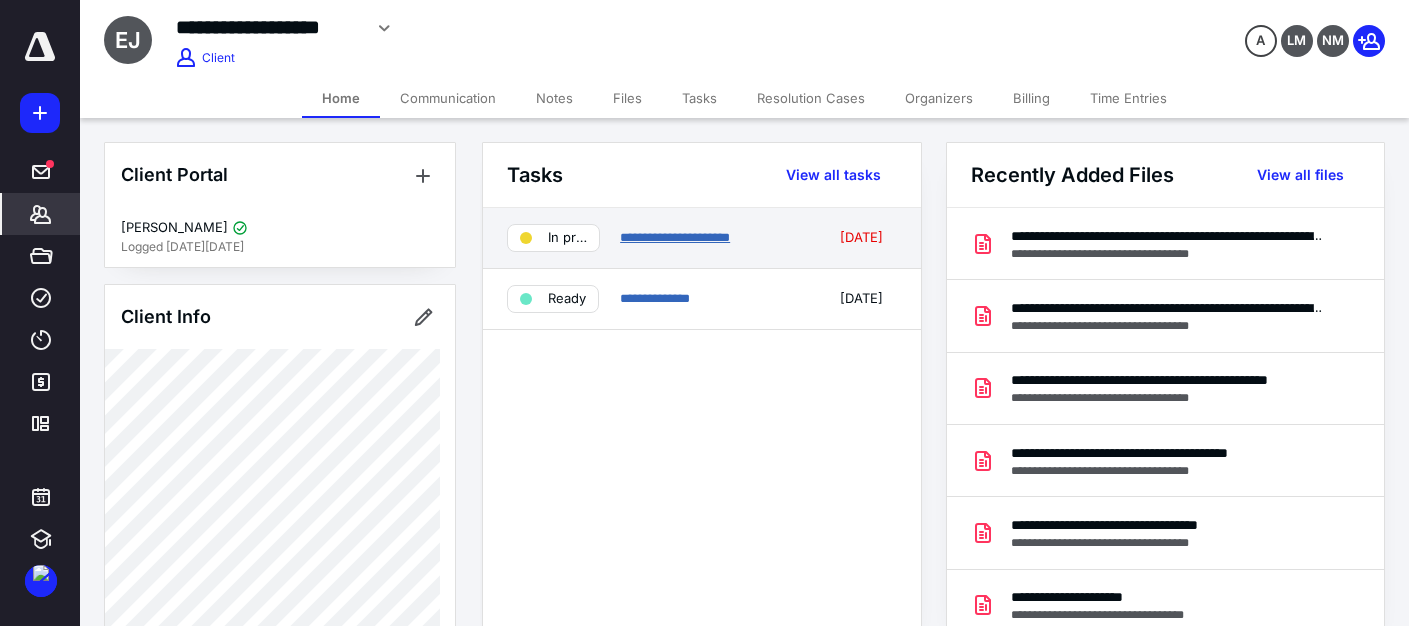 click on "**********" at bounding box center [675, 237] 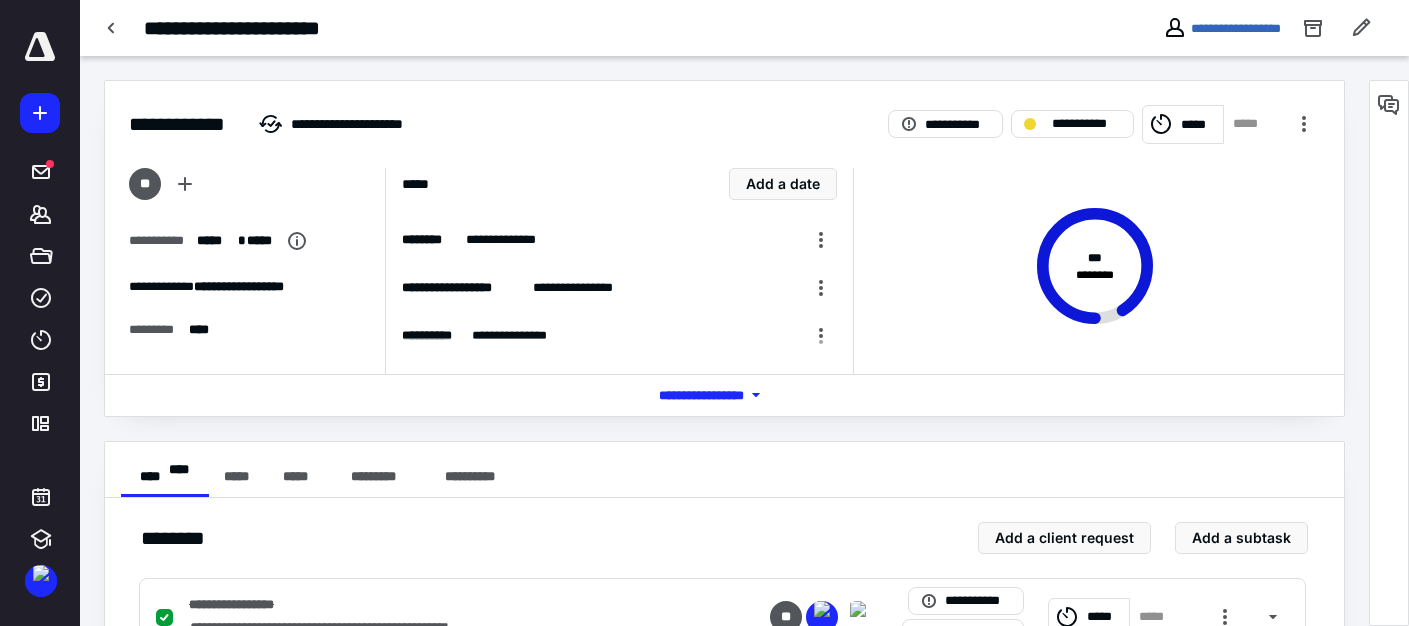 scroll, scrollTop: 1019, scrollLeft: 0, axis: vertical 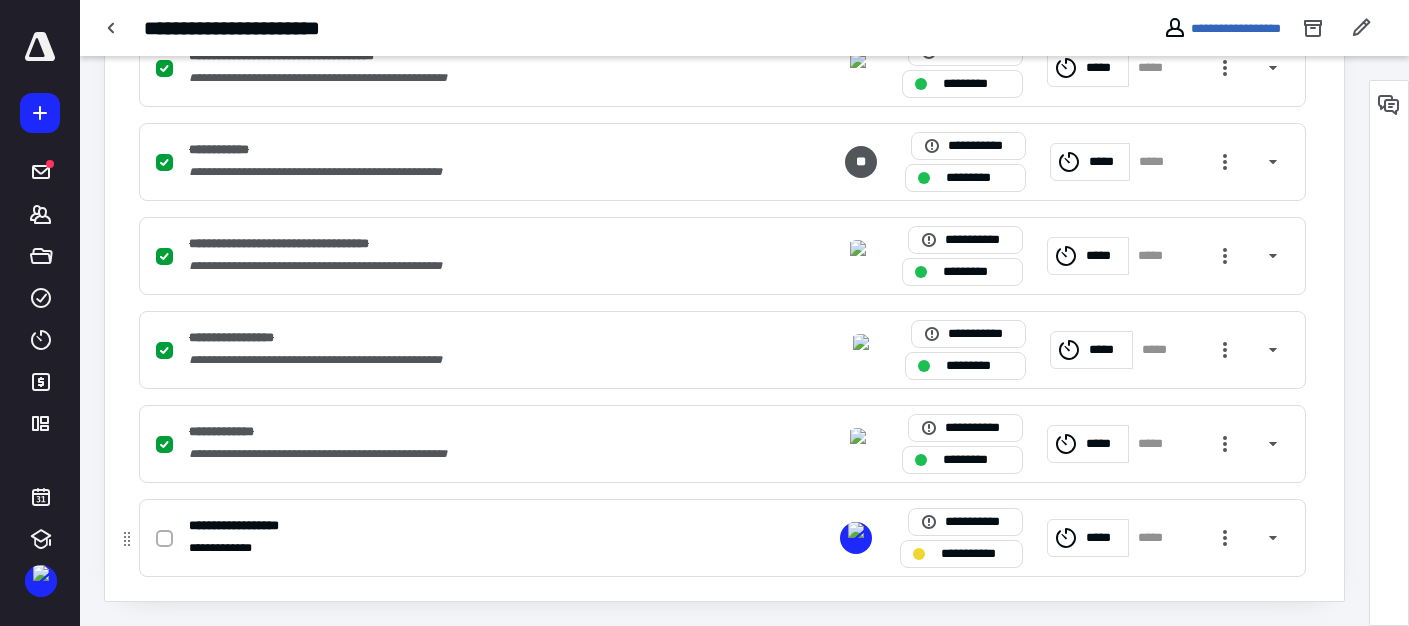 click 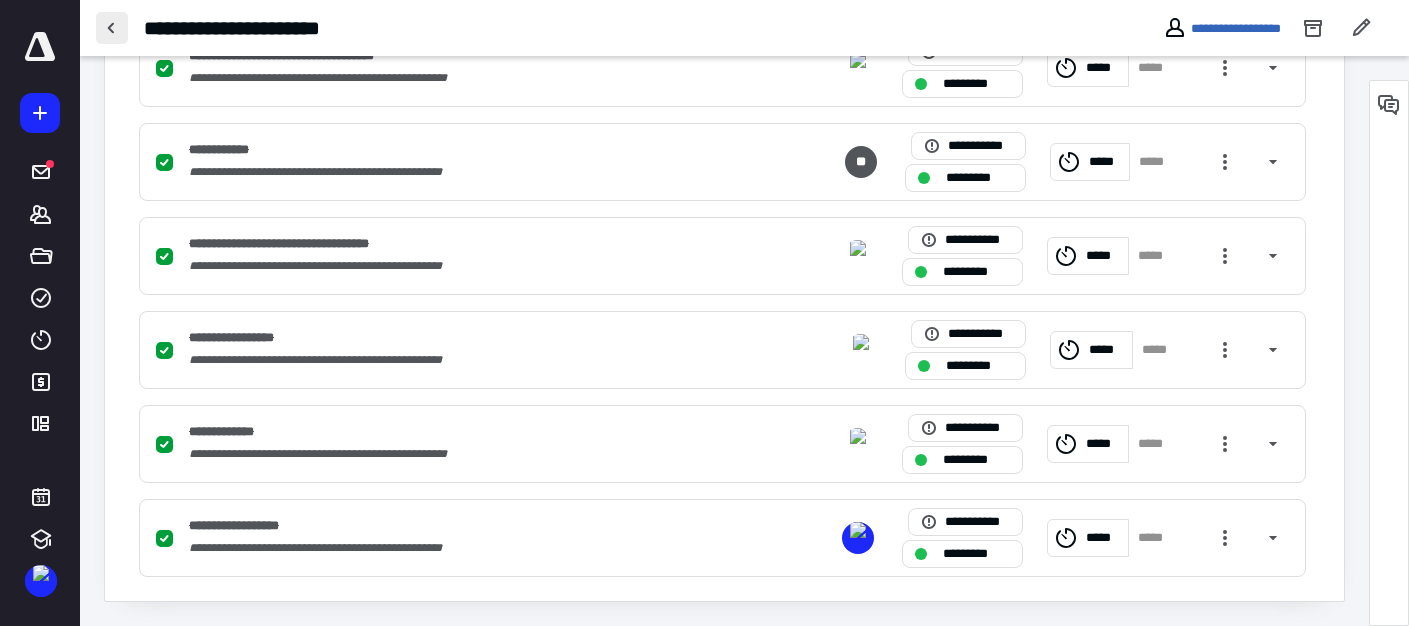 click at bounding box center [112, 28] 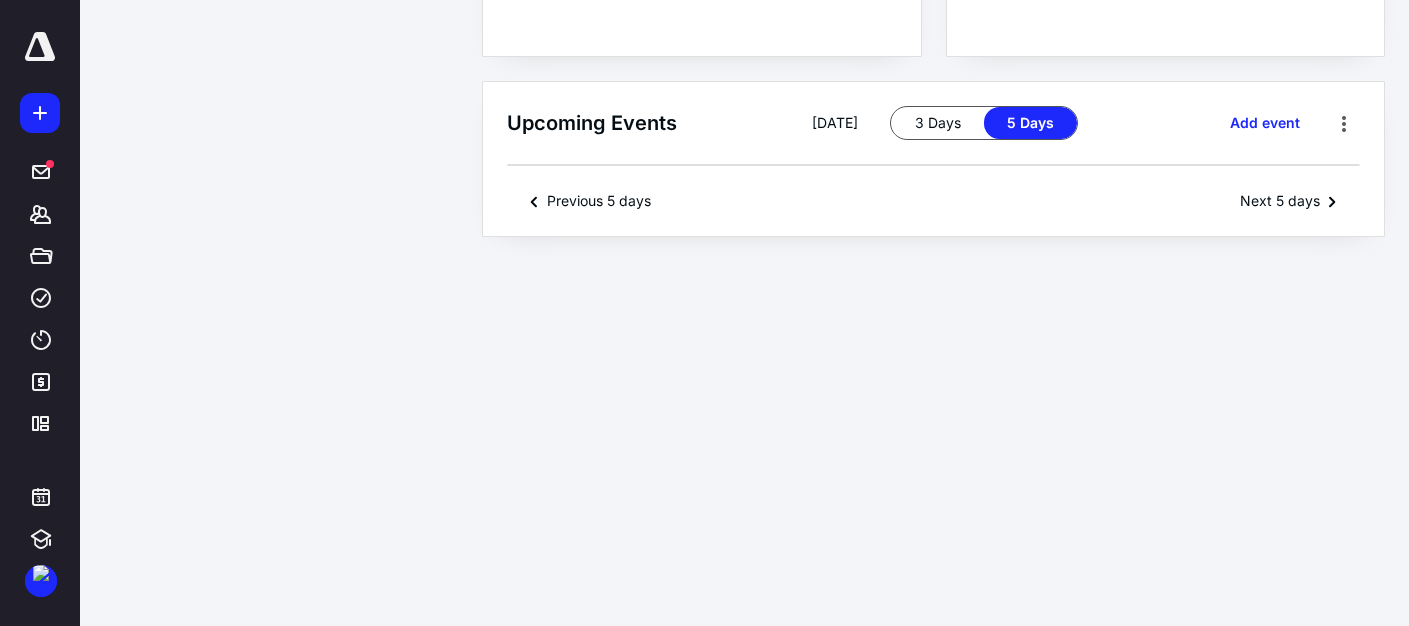 scroll, scrollTop: 0, scrollLeft: 0, axis: both 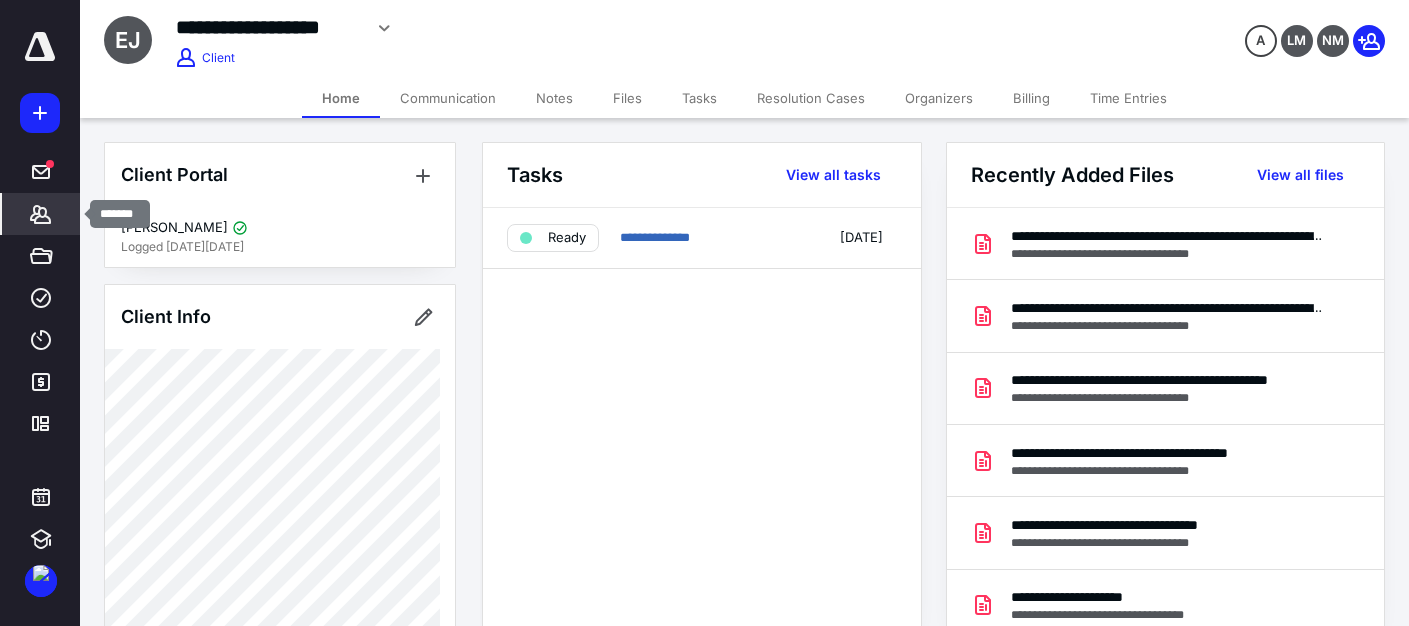 click 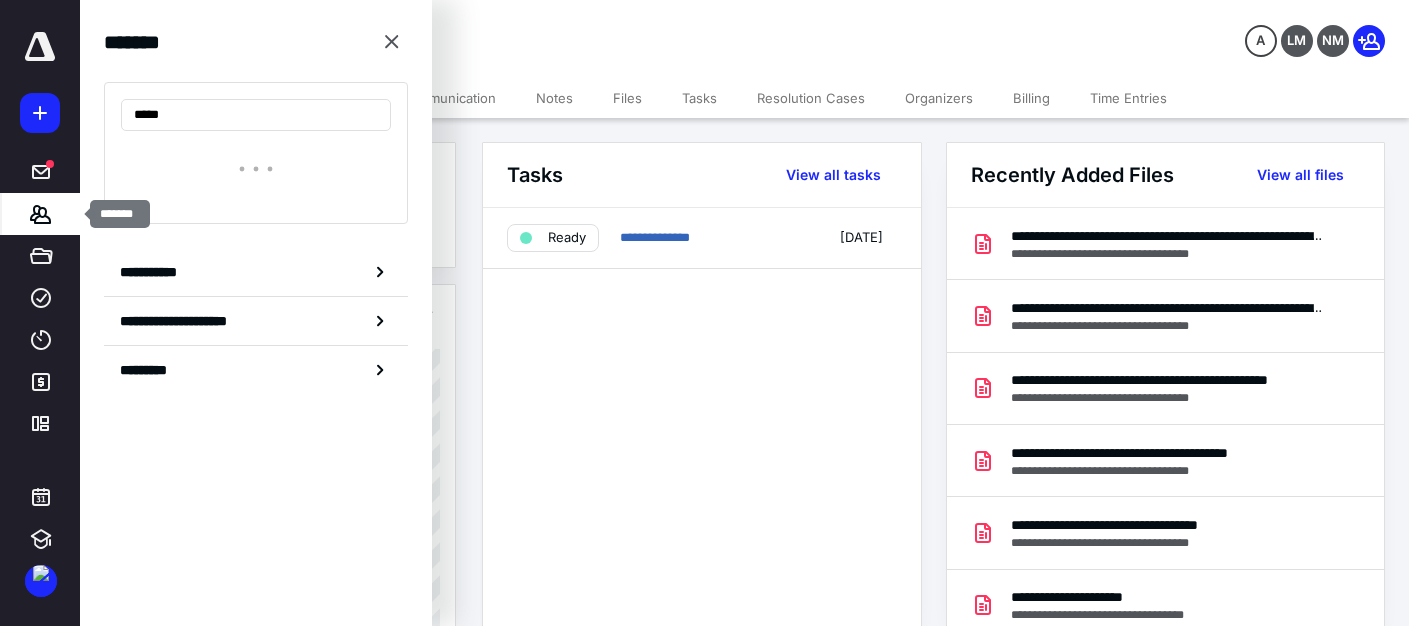 type on "******" 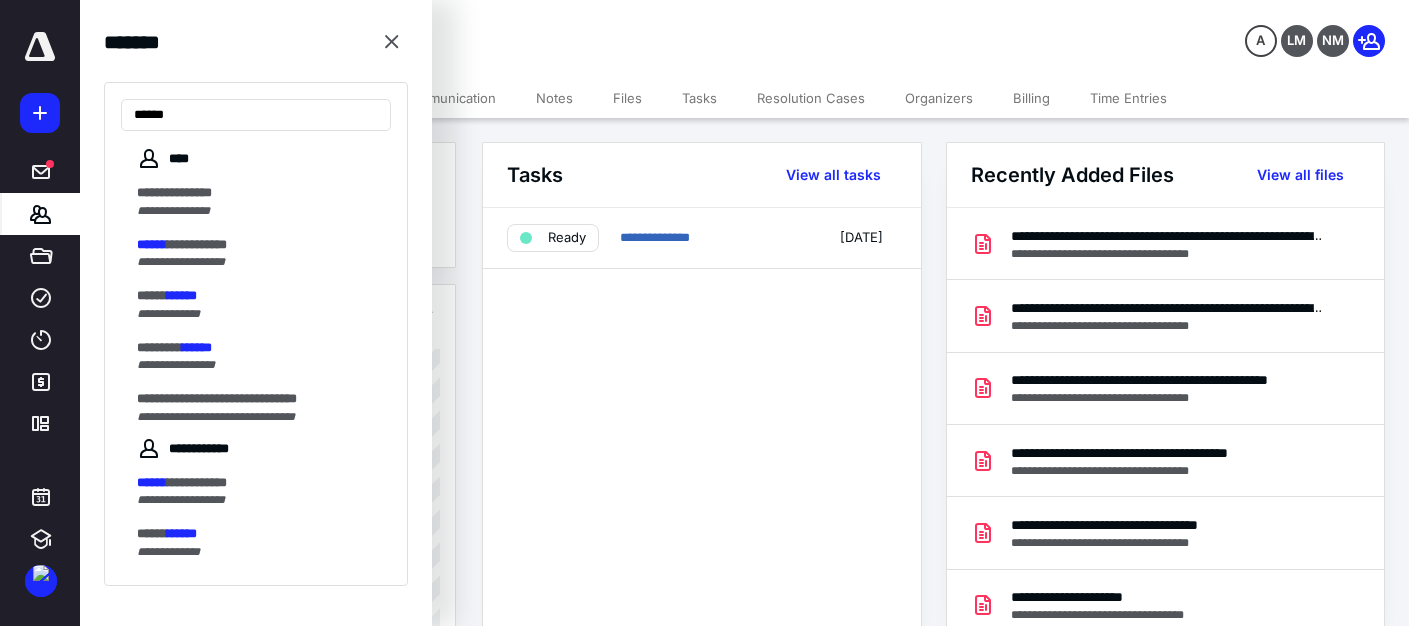 click on "**********" at bounding box center (197, 244) 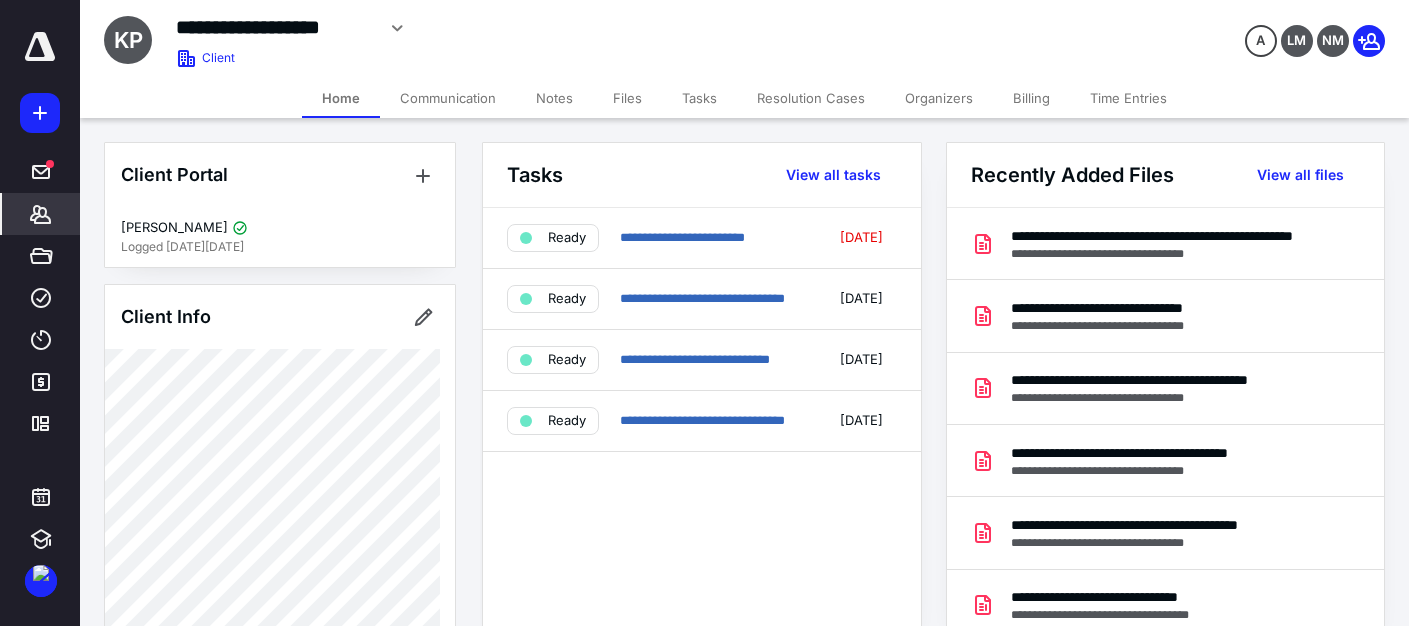 click on "Tasks" at bounding box center [699, 98] 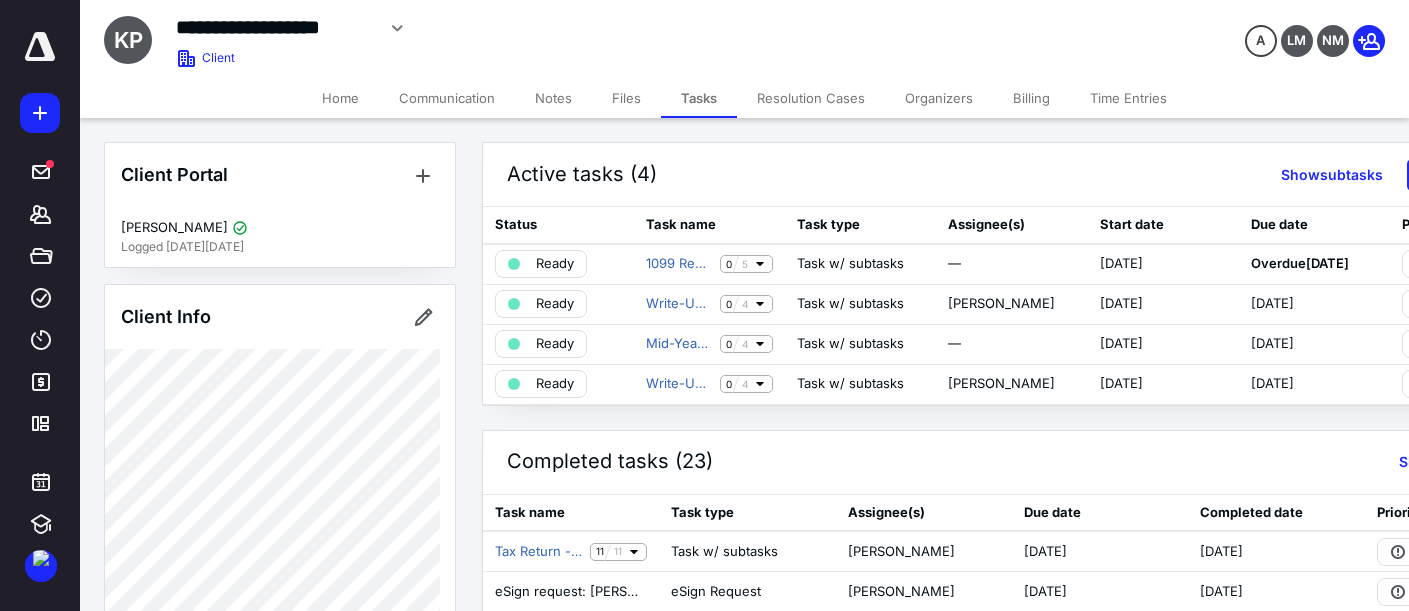 click on "Home Communication Notes Files Tasks Resolution Cases Organizers Billing Time Entries" at bounding box center [744, 98] 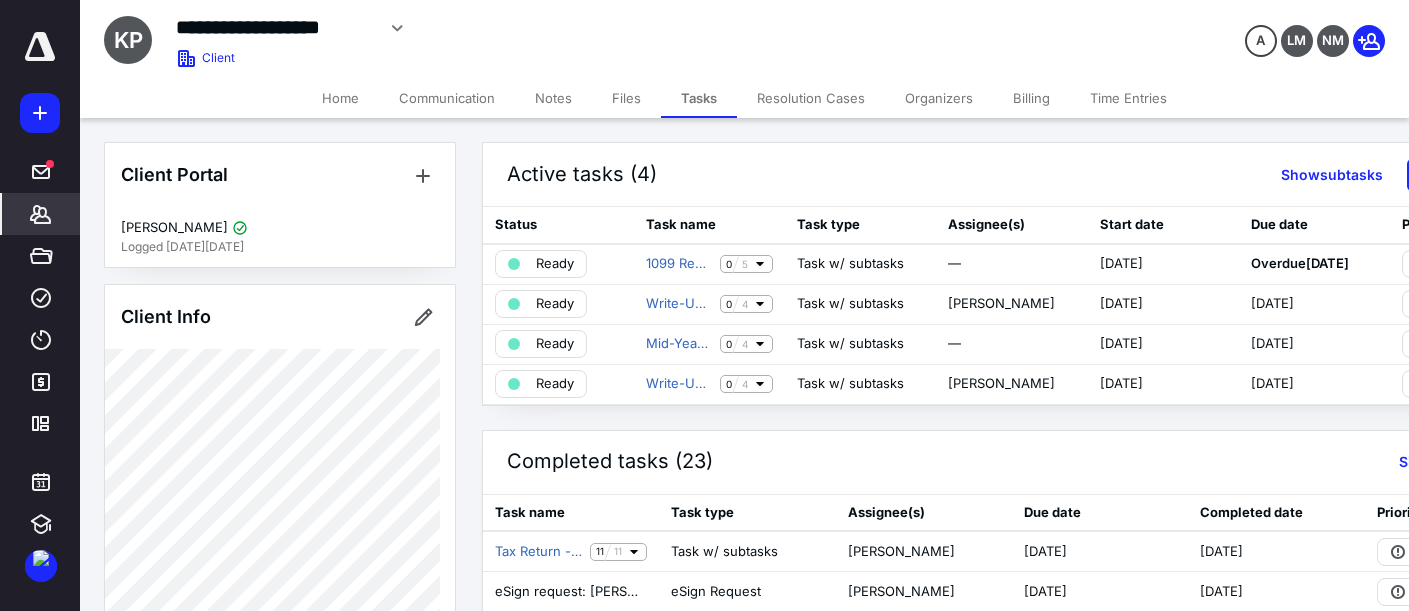 click on "*******" at bounding box center [41, 214] 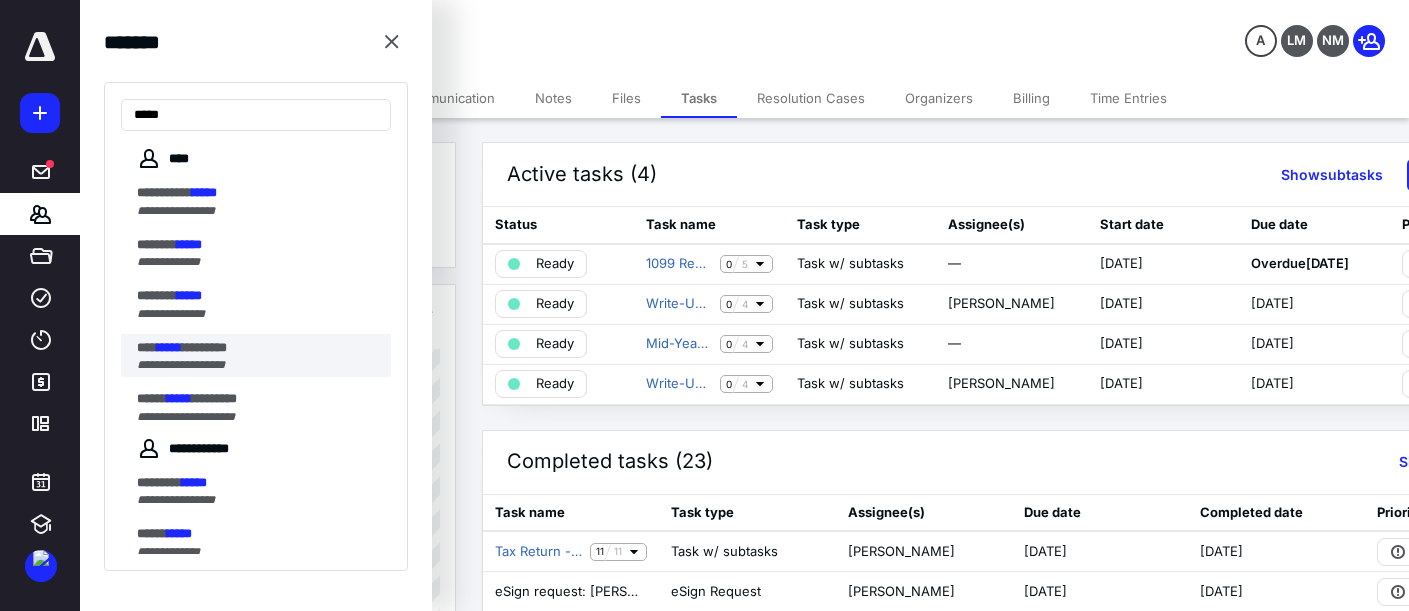type on "*****" 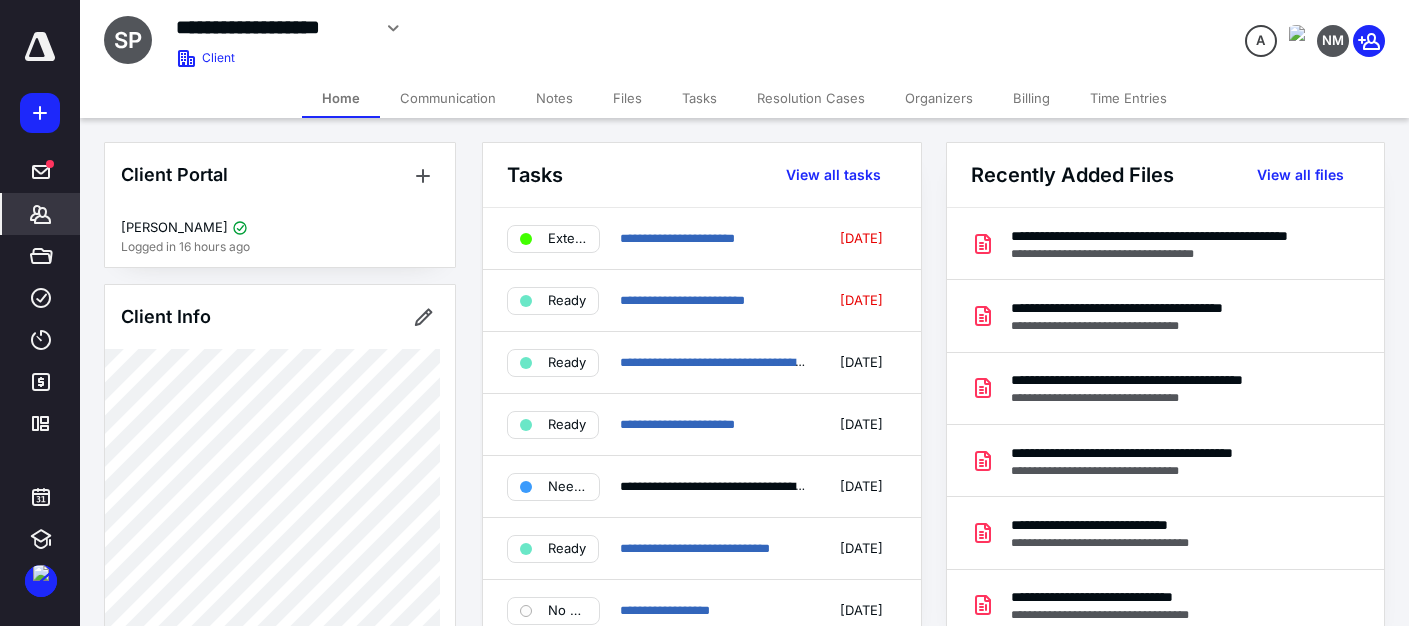 click on "Files" at bounding box center (627, 98) 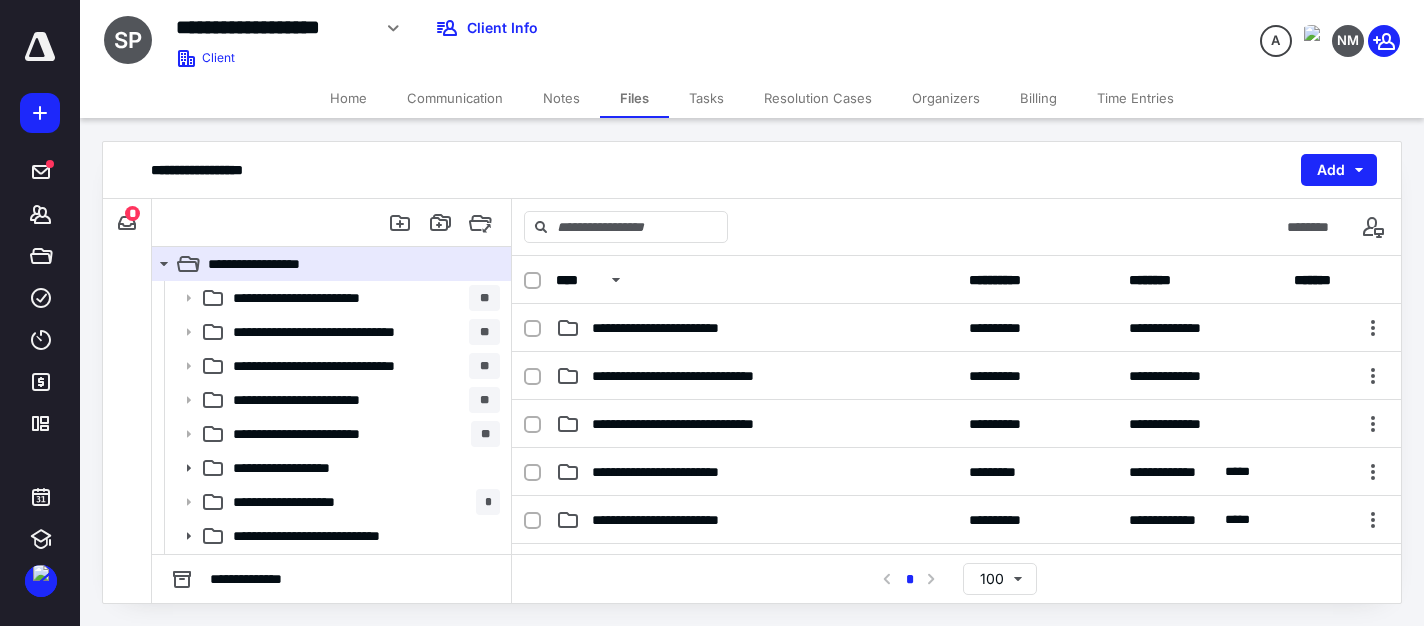 click on "Tasks" at bounding box center (706, 98) 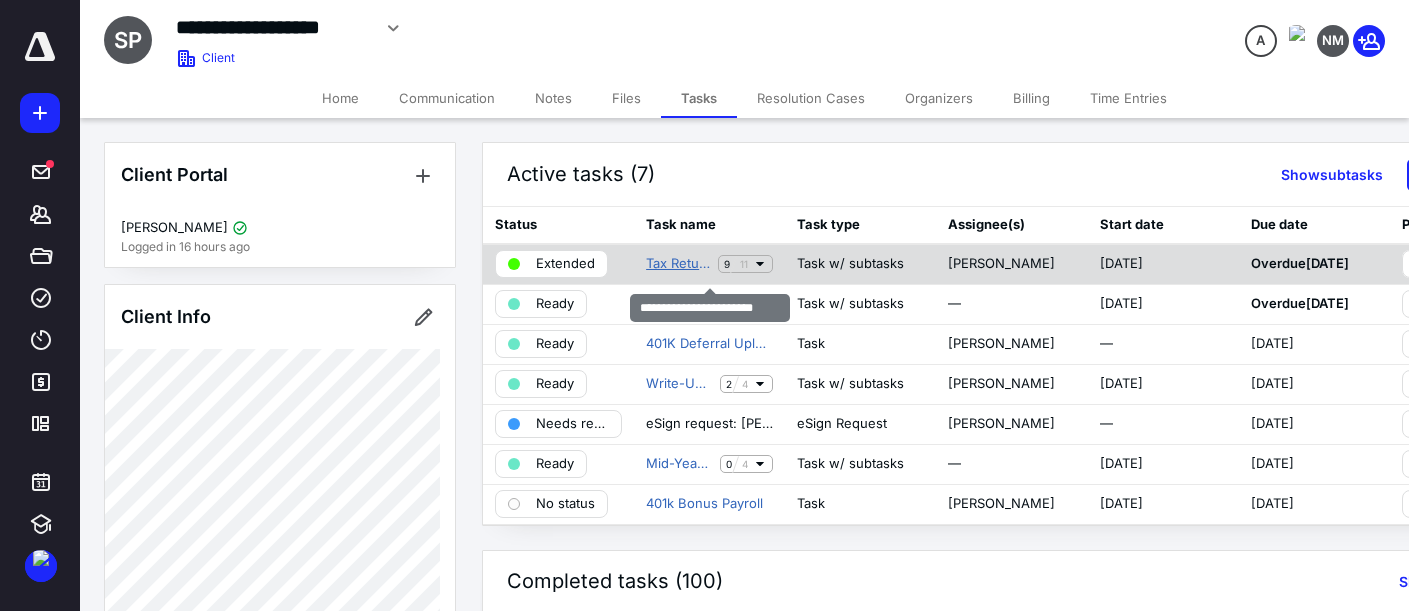click on "Tax Return - 1120S 2024" at bounding box center [678, 264] 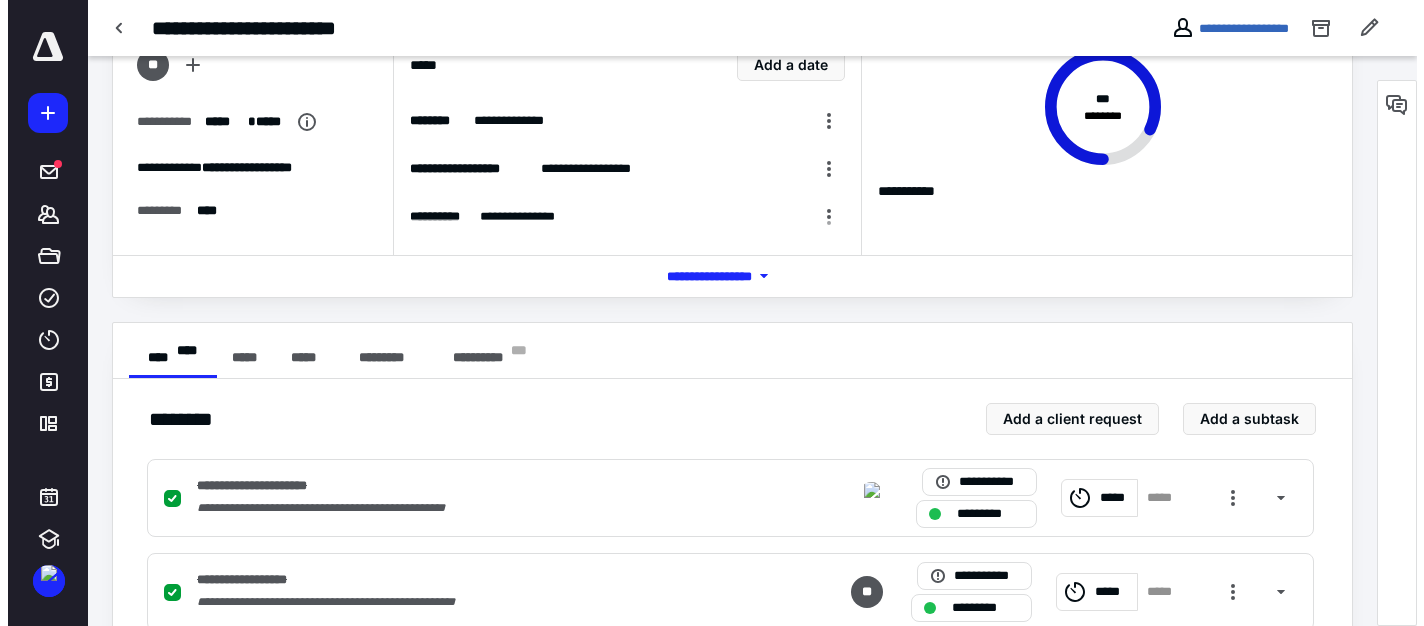 scroll, scrollTop: 0, scrollLeft: 0, axis: both 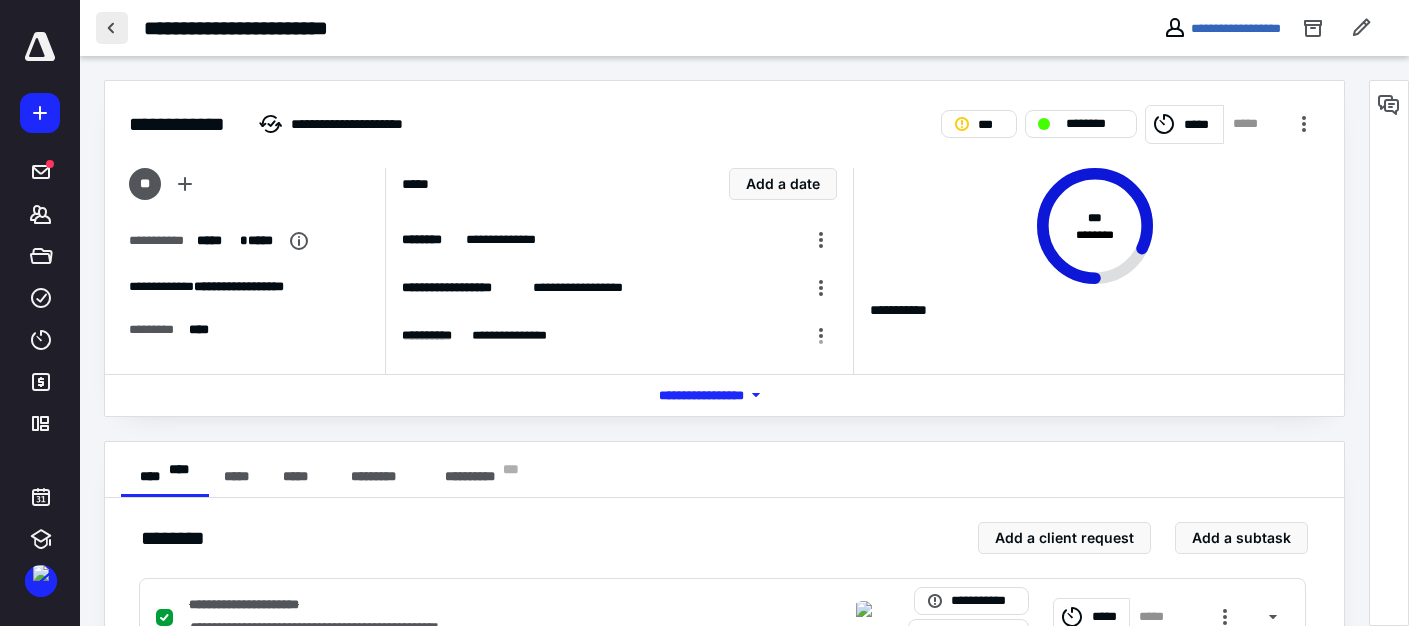 click at bounding box center (112, 28) 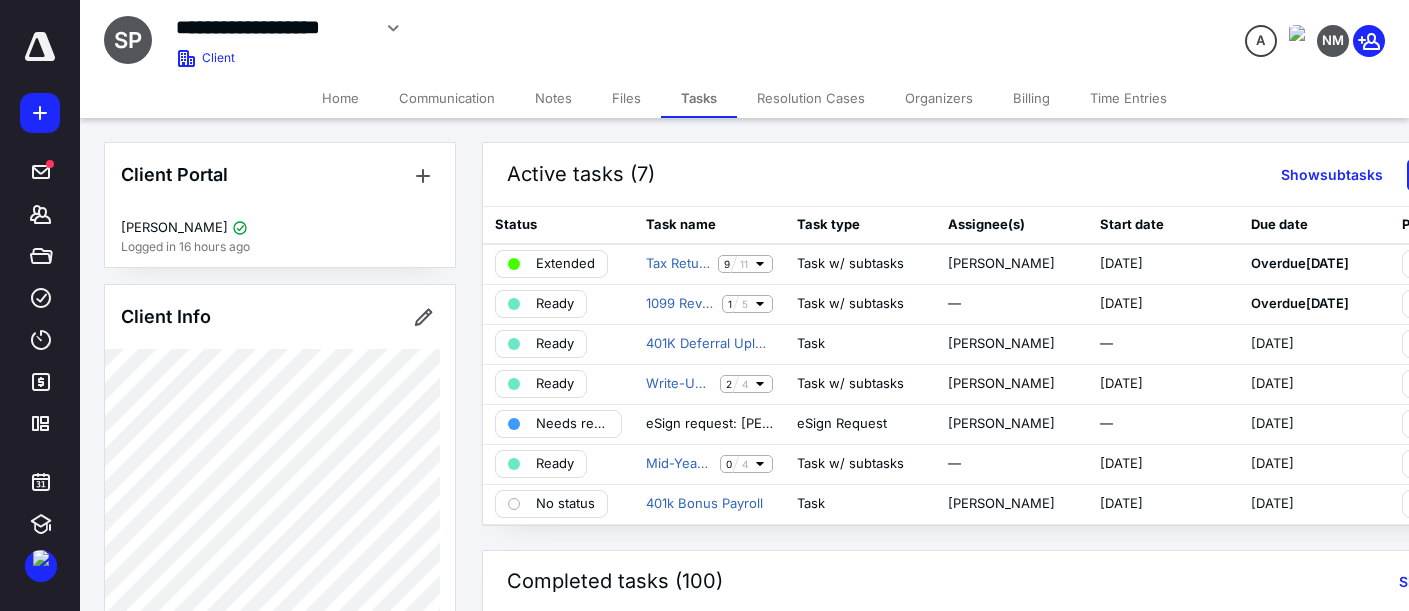 click on "Files" at bounding box center [626, 98] 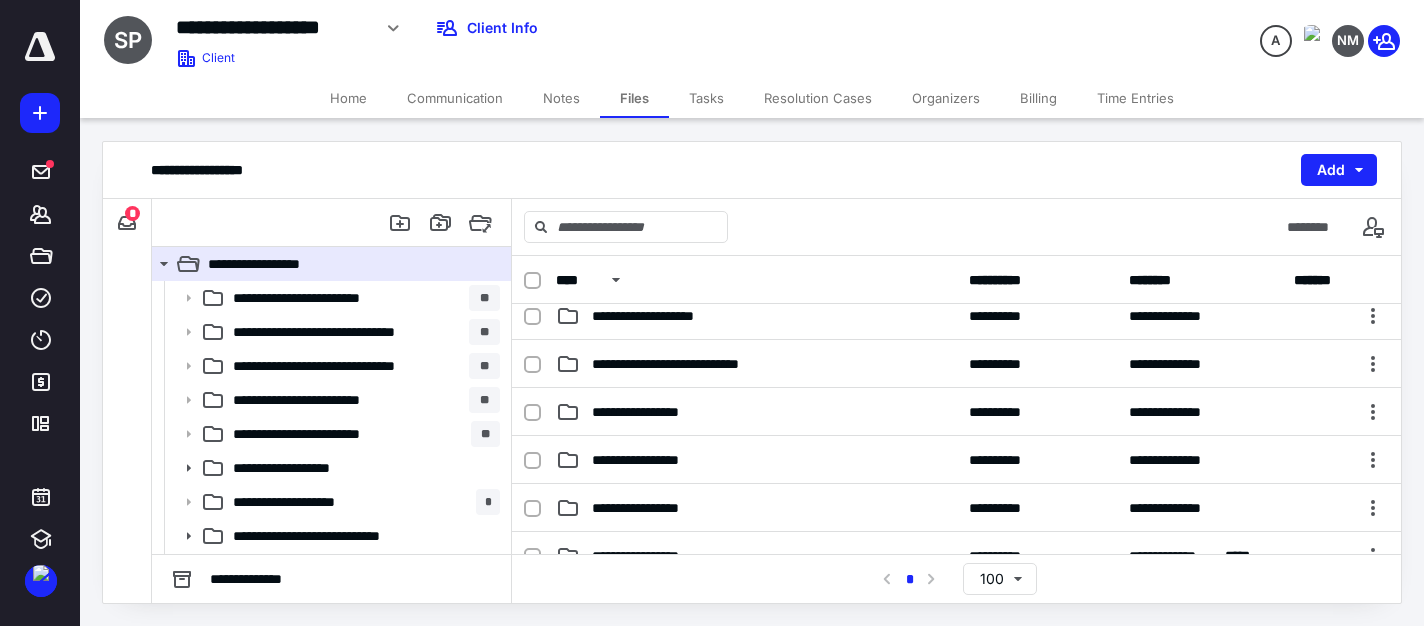 scroll, scrollTop: 500, scrollLeft: 0, axis: vertical 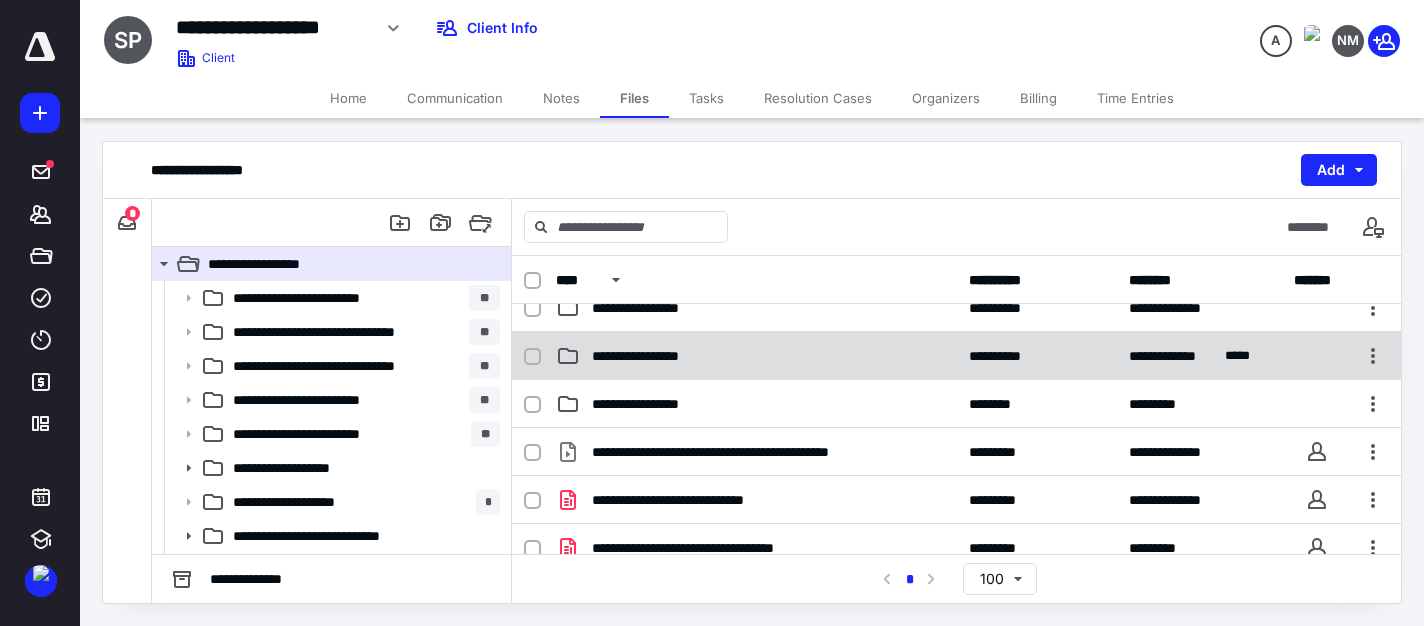click on "**********" at bounding box center (756, 356) 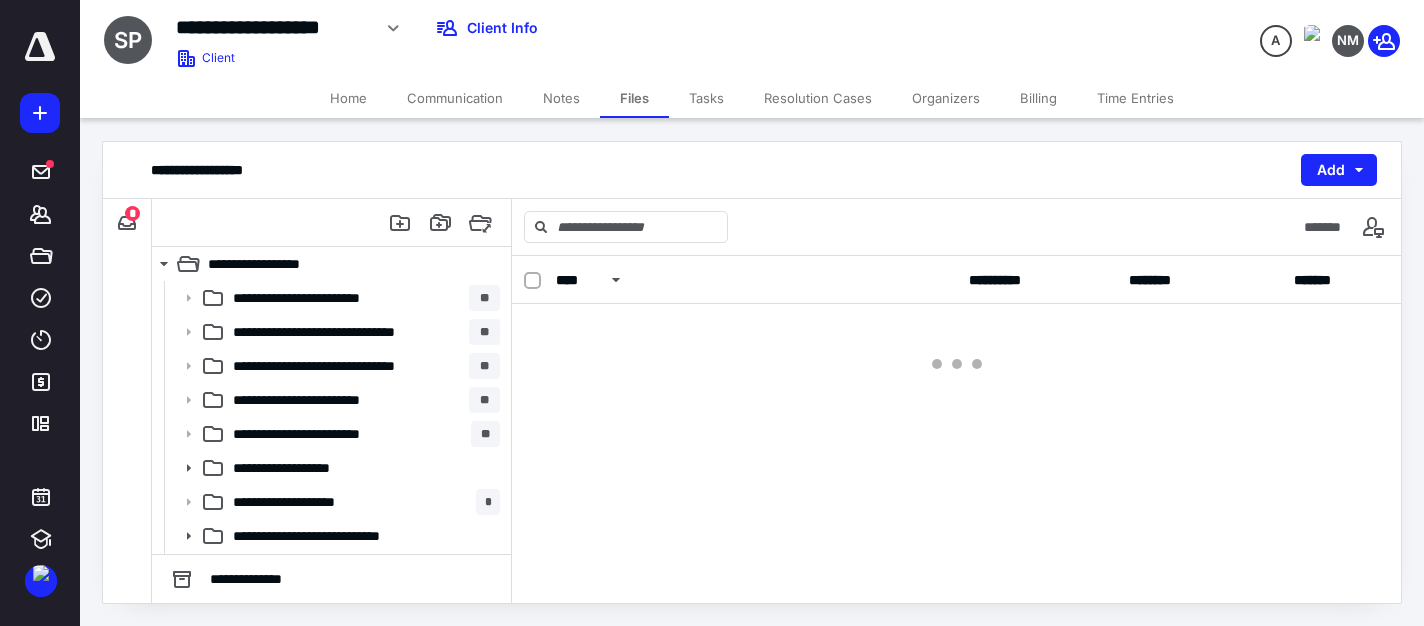 scroll, scrollTop: 0, scrollLeft: 0, axis: both 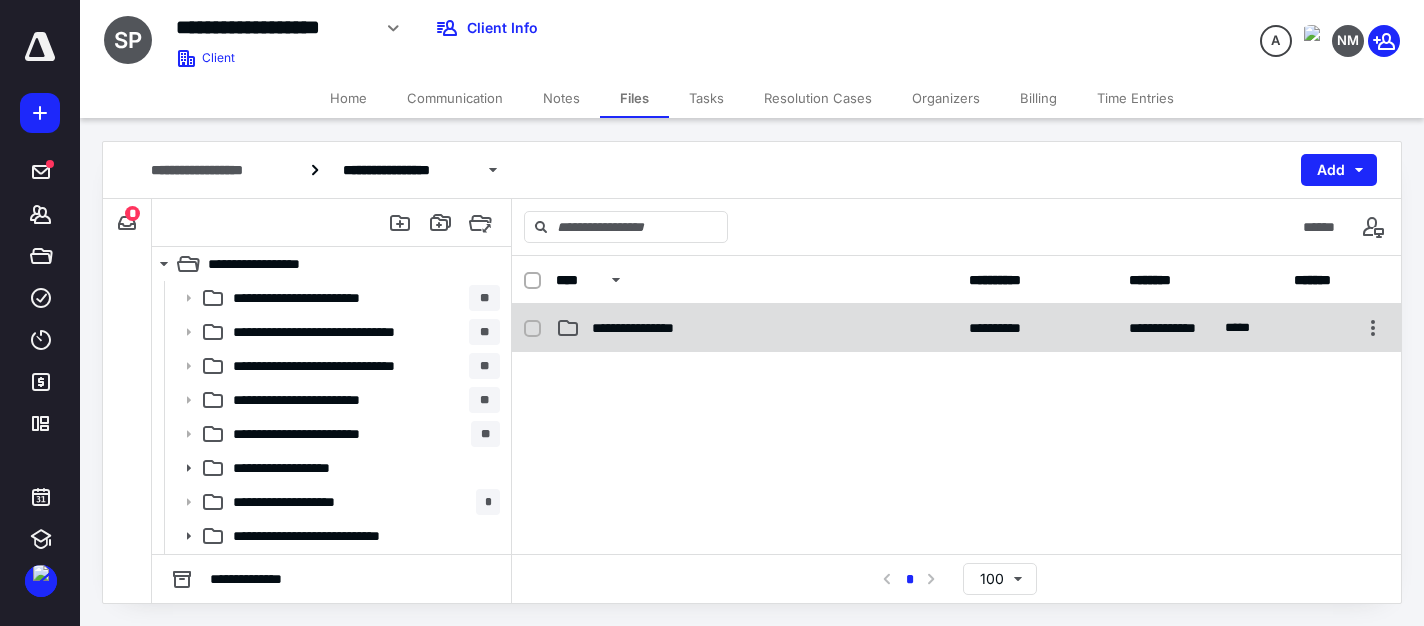 click on "**********" at bounding box center [650, 328] 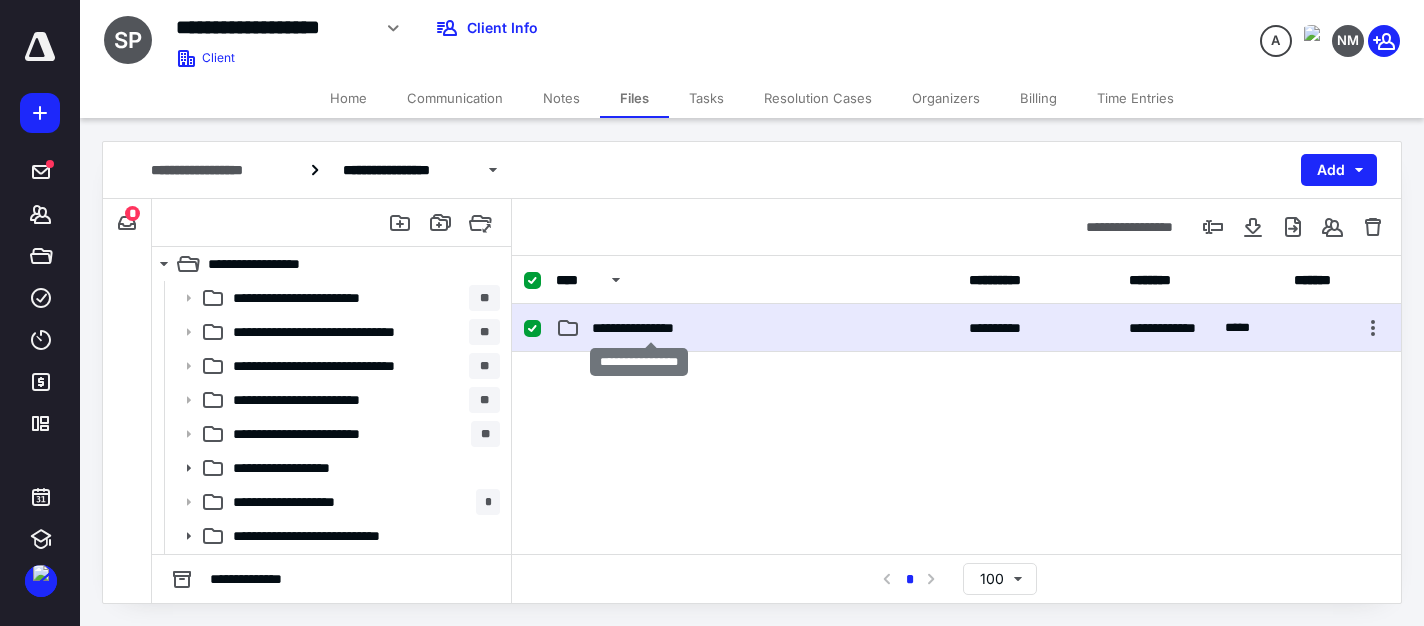 click on "**********" at bounding box center [650, 328] 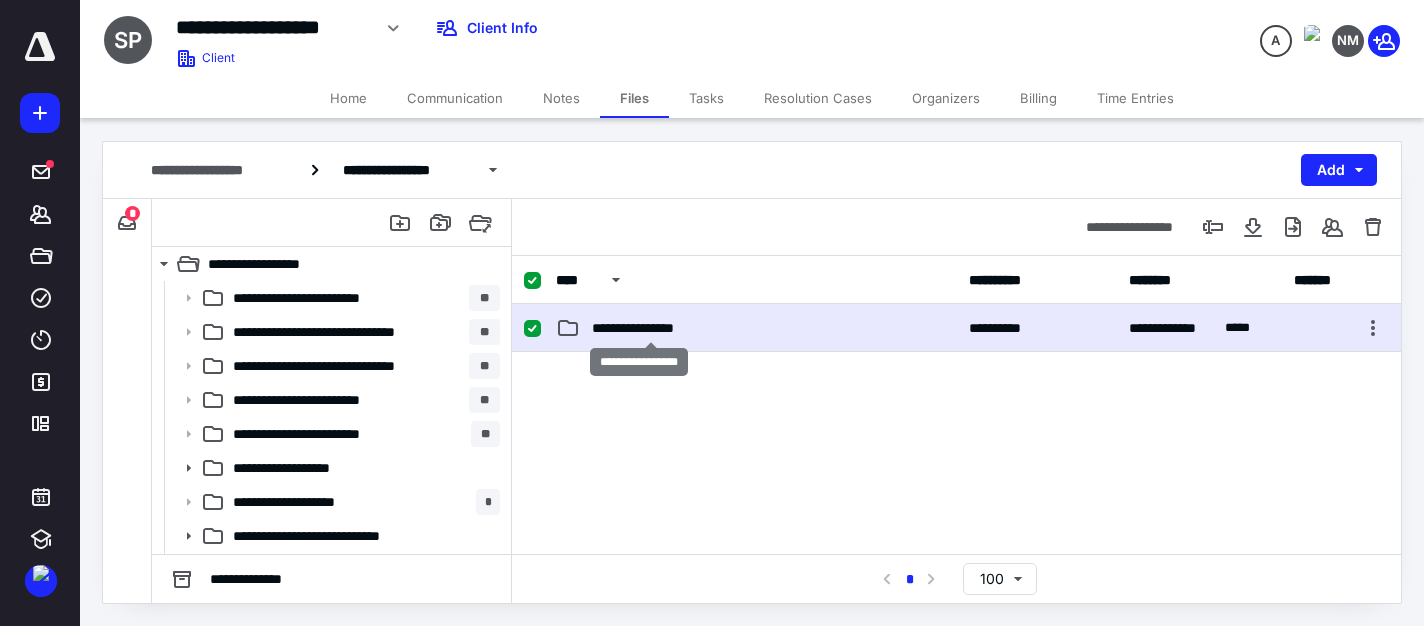 checkbox on "false" 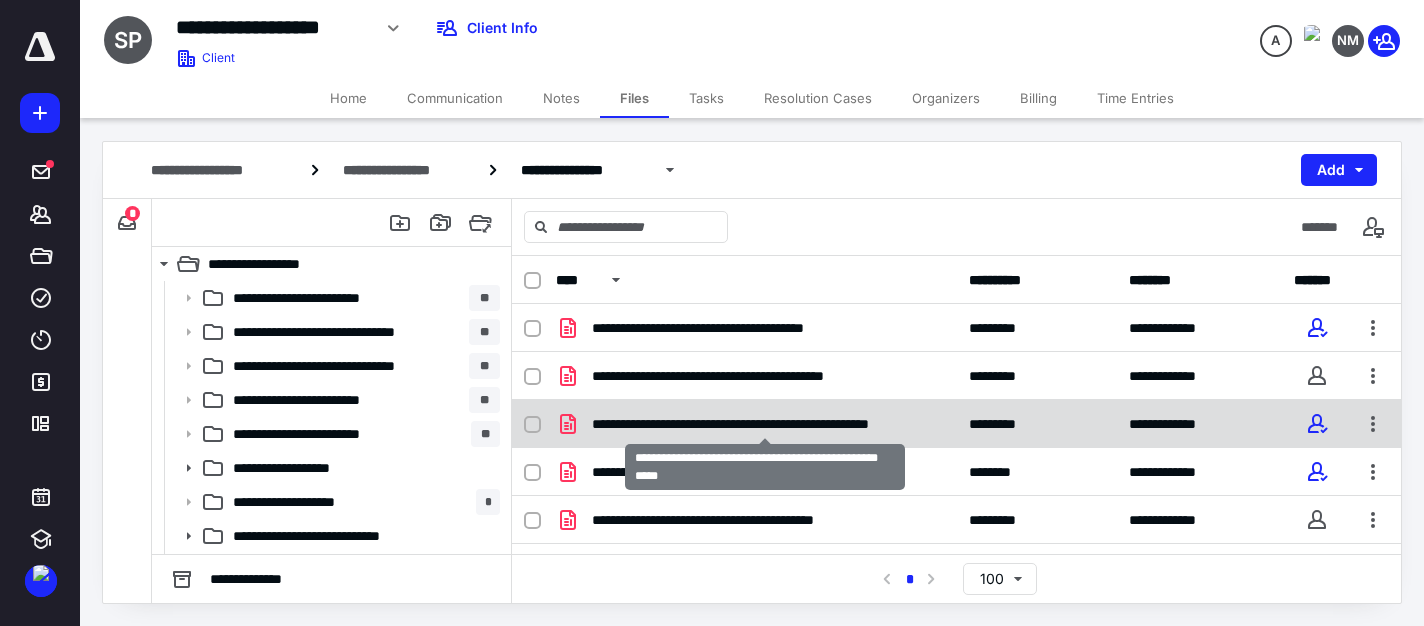 click on "**********" at bounding box center [764, 424] 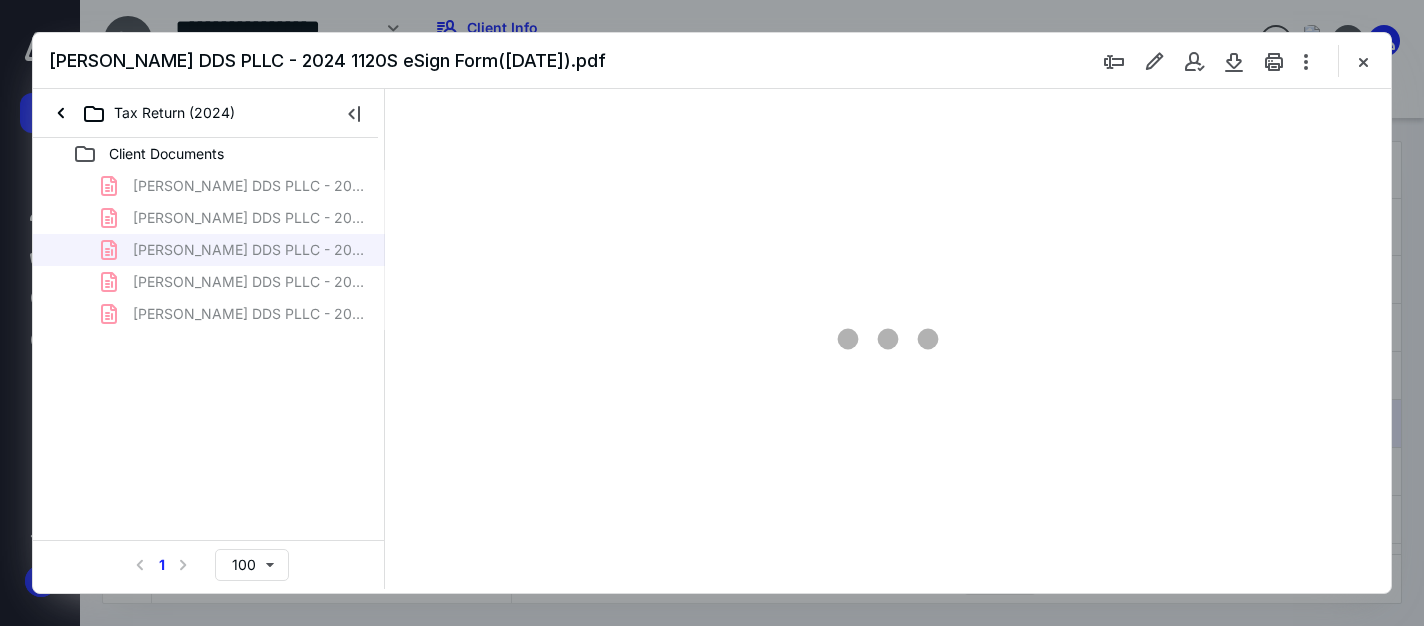 scroll, scrollTop: 0, scrollLeft: 0, axis: both 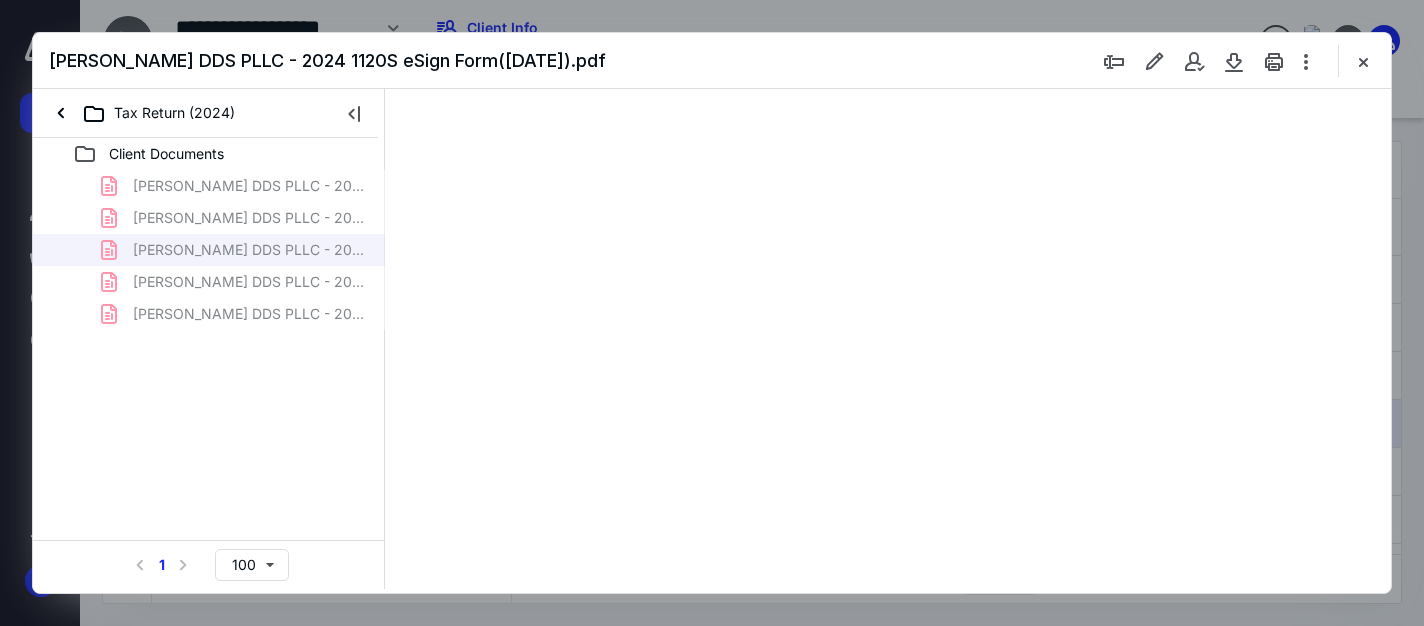 type on "161" 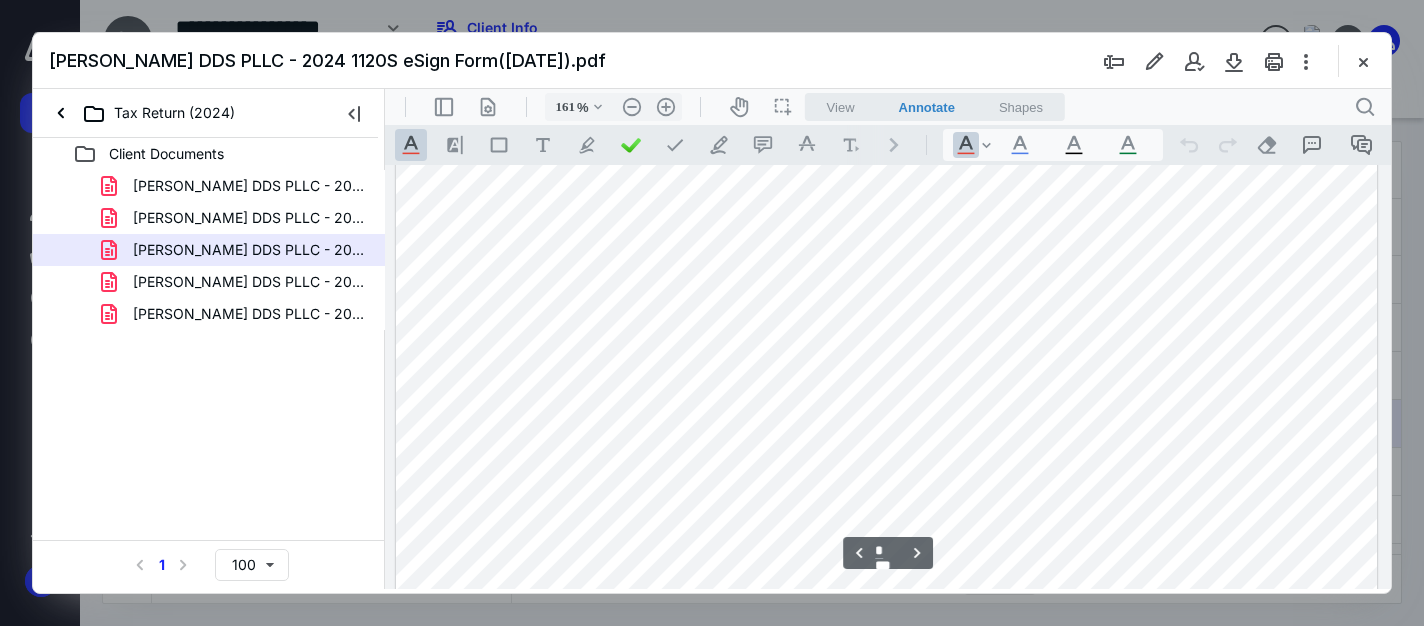 scroll, scrollTop: 4482, scrollLeft: 0, axis: vertical 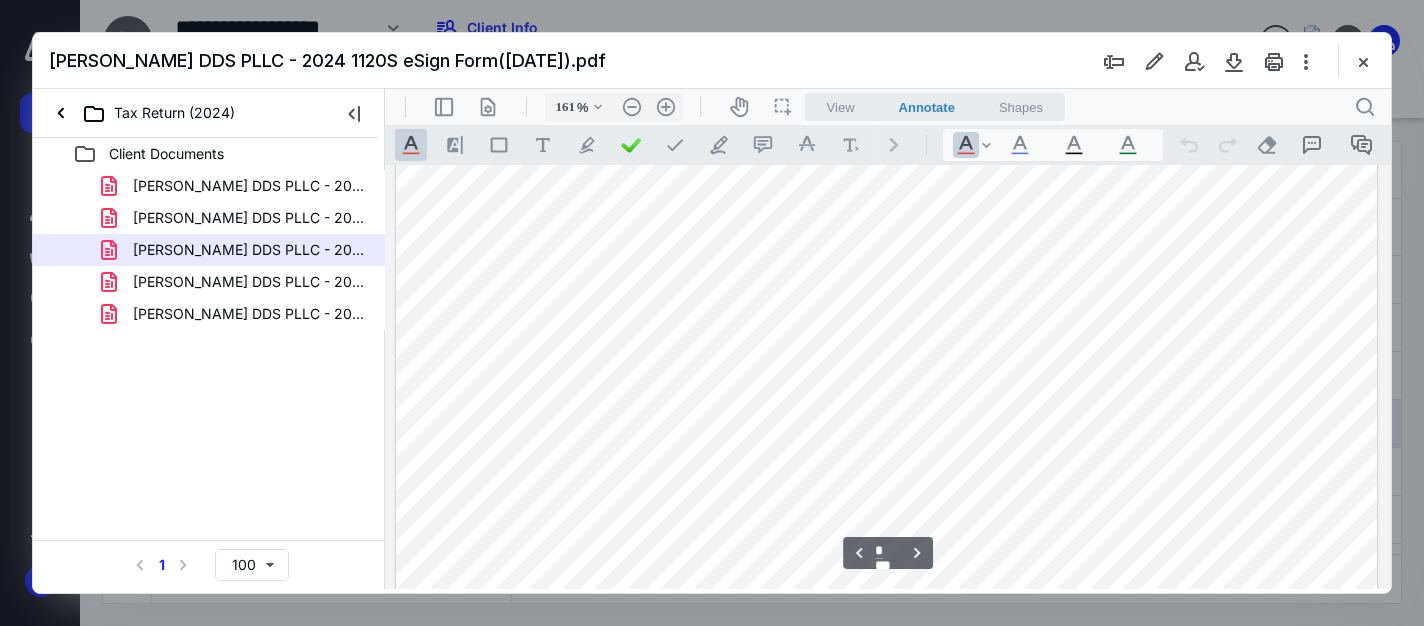 type on "*" 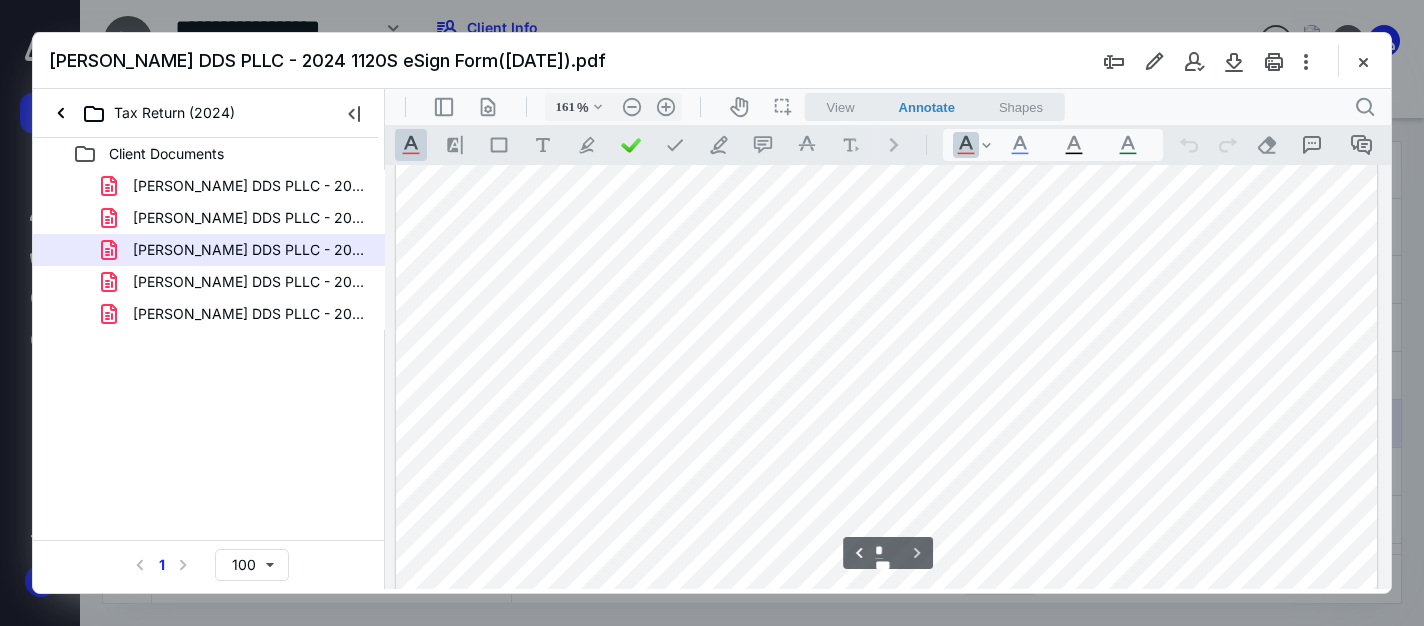 scroll, scrollTop: 5682, scrollLeft: 0, axis: vertical 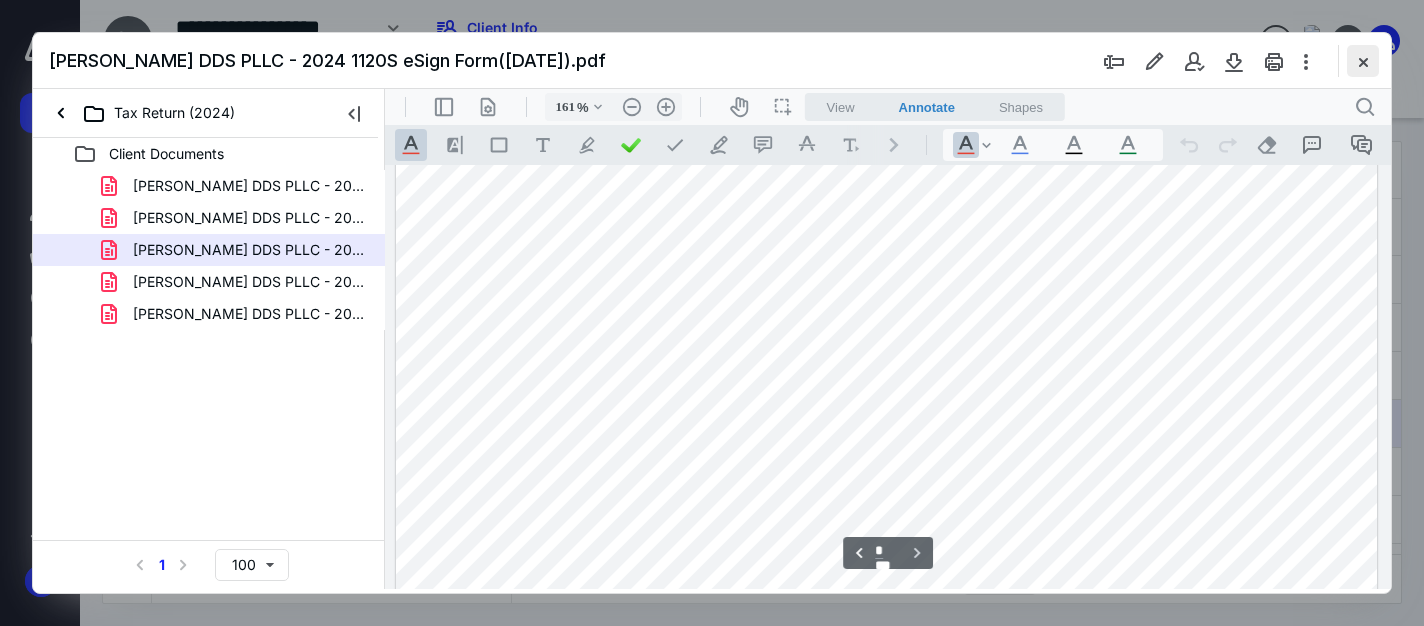 click at bounding box center [1363, 61] 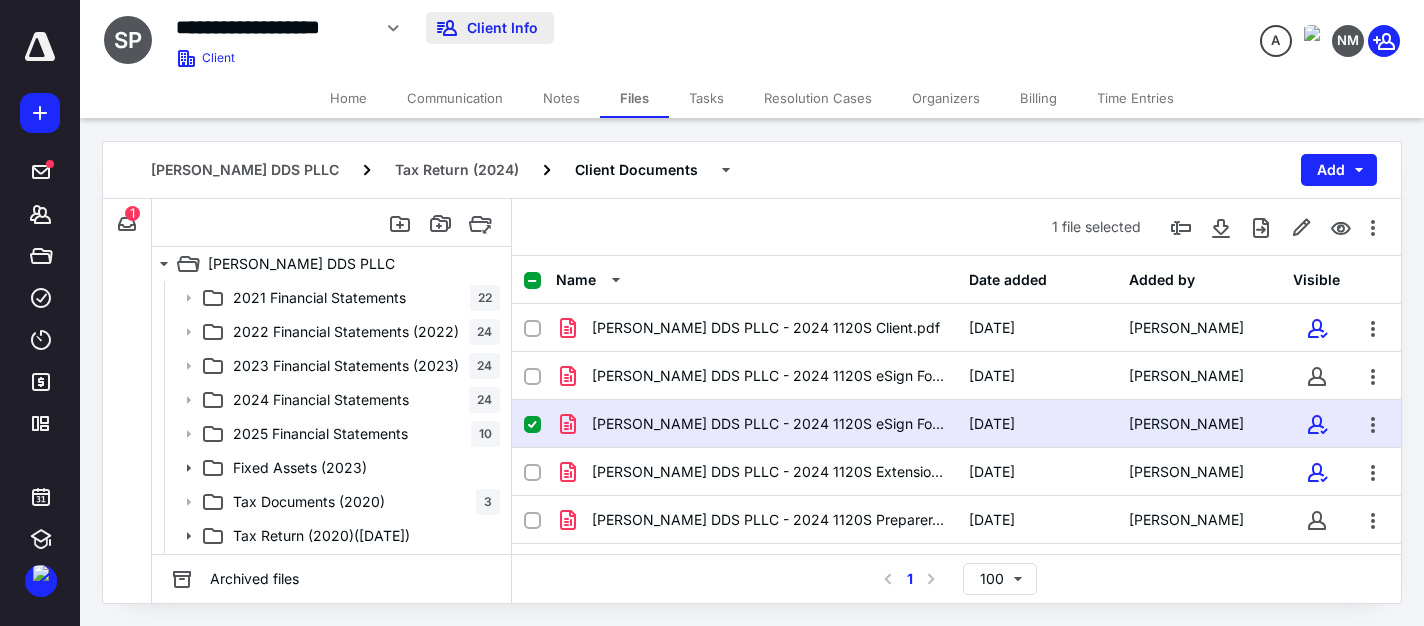 click on "Client Info" at bounding box center [490, 28] 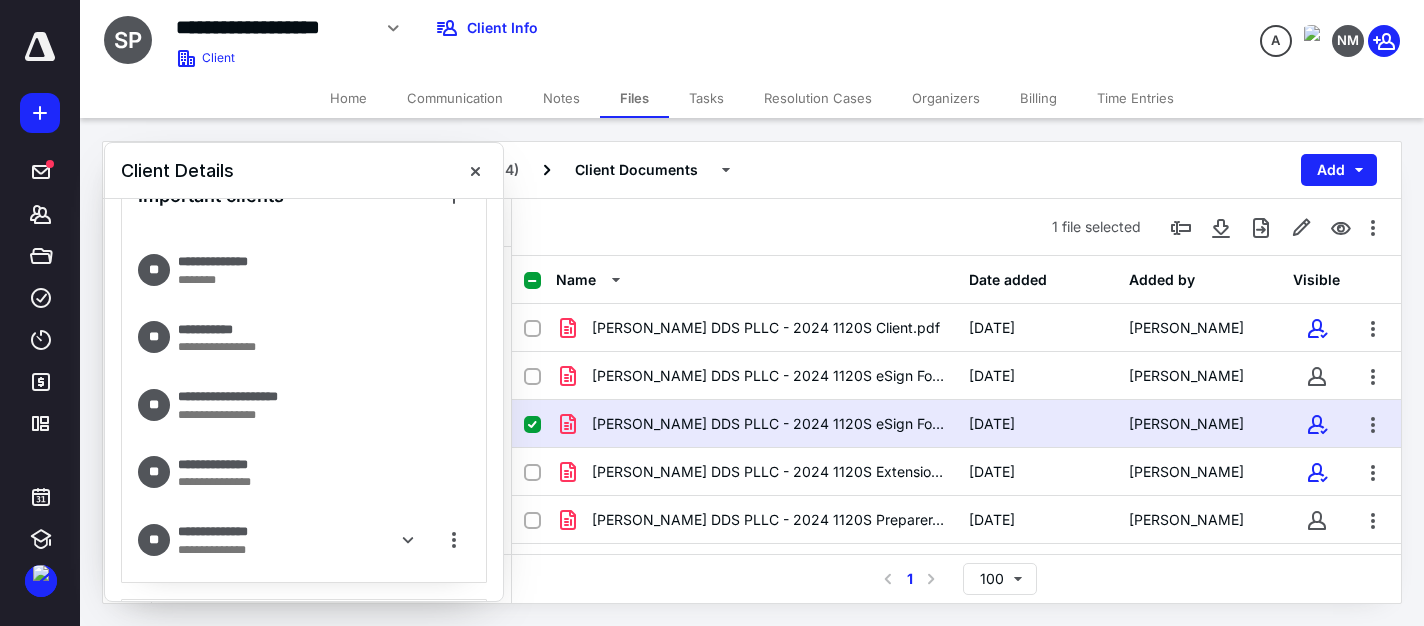 scroll, scrollTop: 1369, scrollLeft: 0, axis: vertical 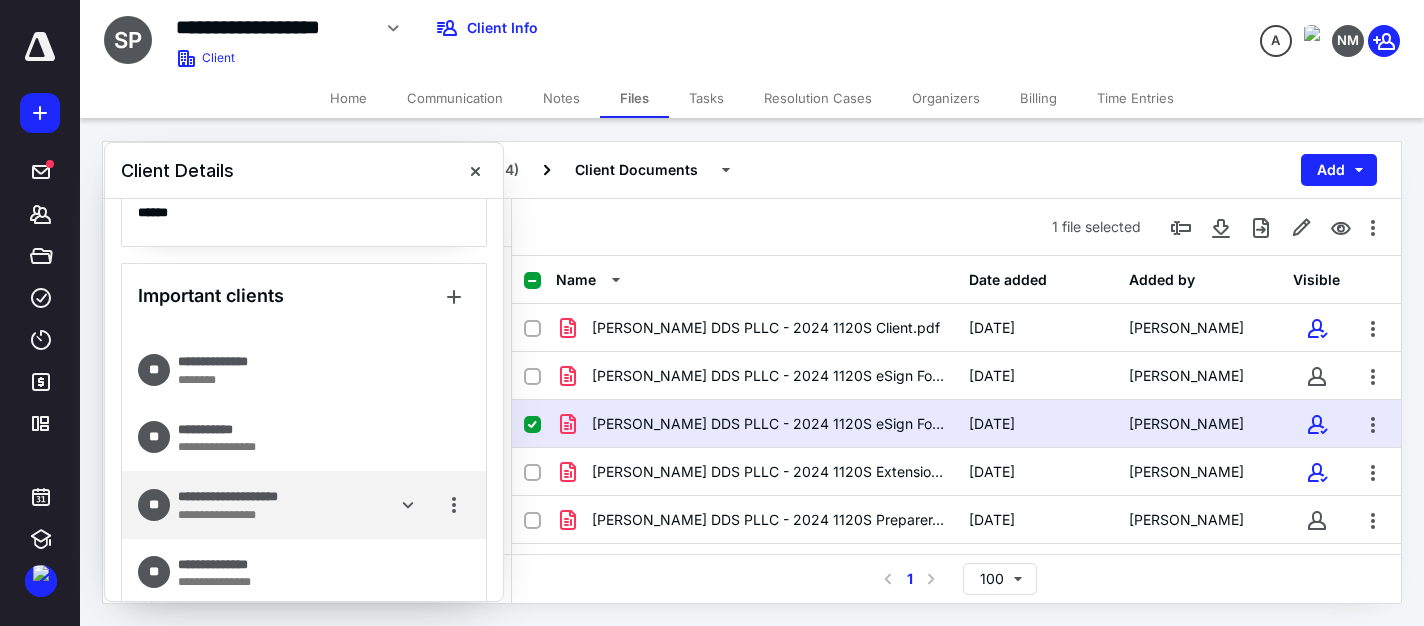 click on "**********" at bounding box center (247, 497) 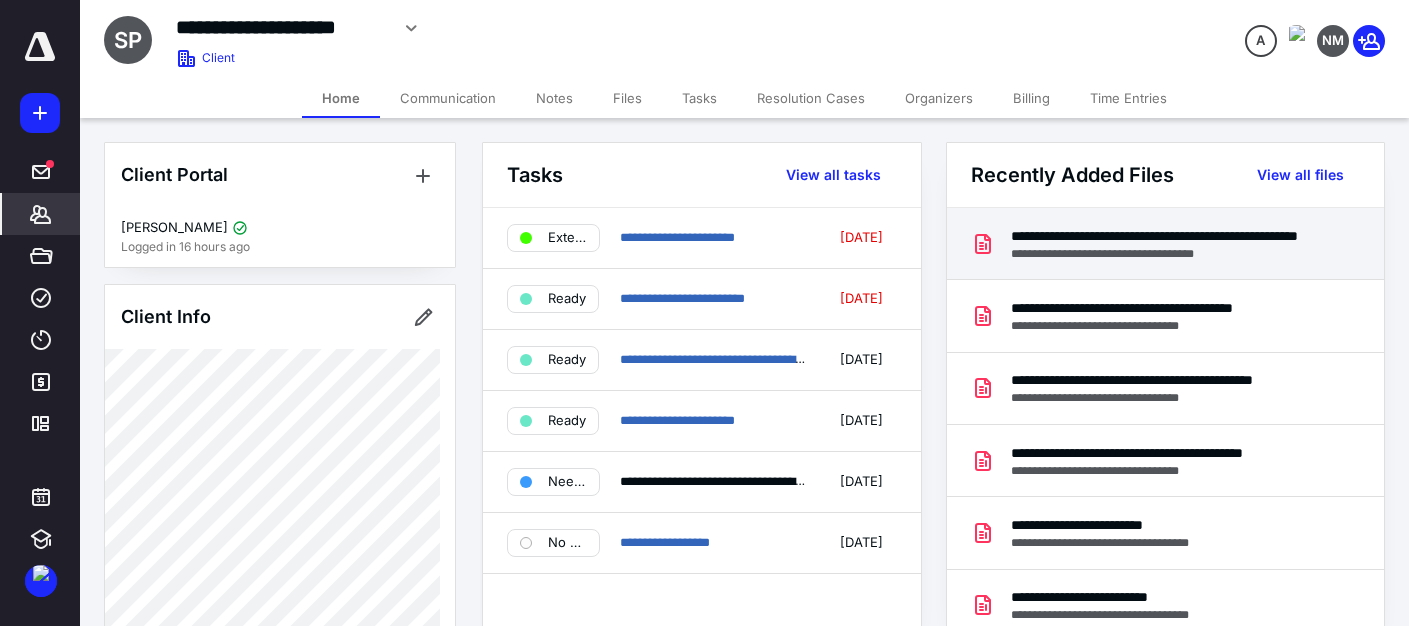 click on "**********" at bounding box center (1167, 236) 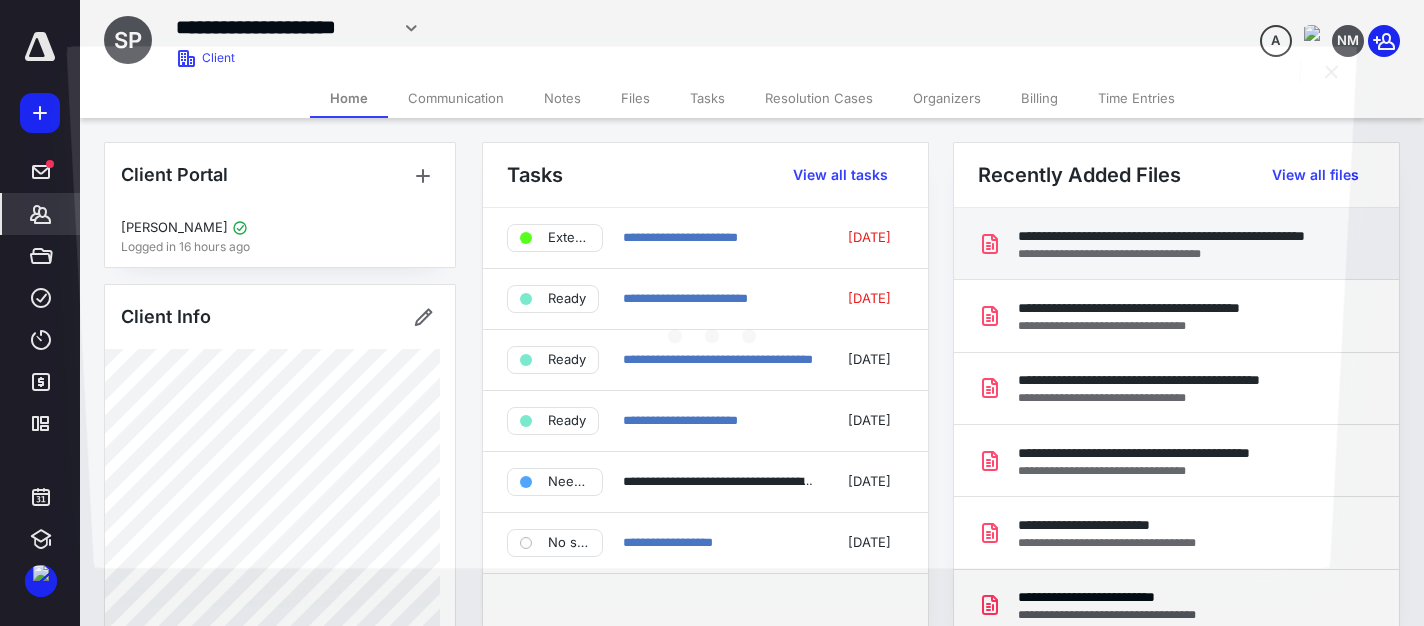 click at bounding box center [712, 331] 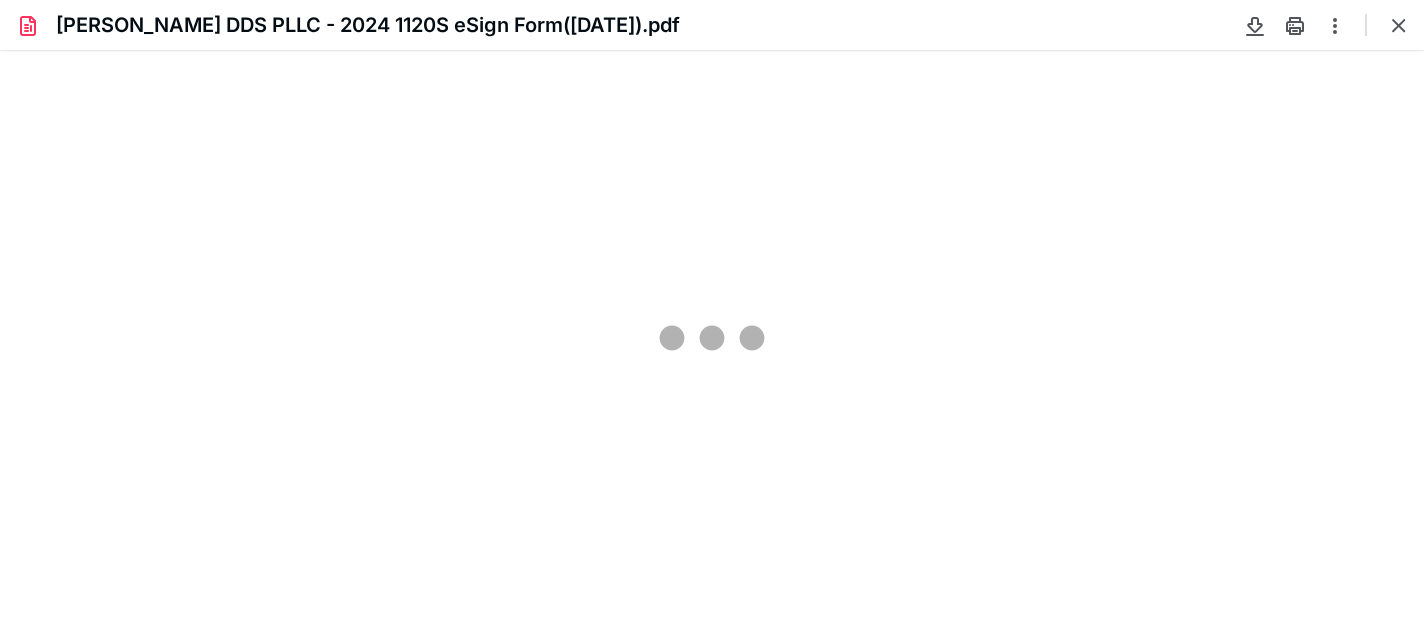 scroll, scrollTop: 0, scrollLeft: 0, axis: both 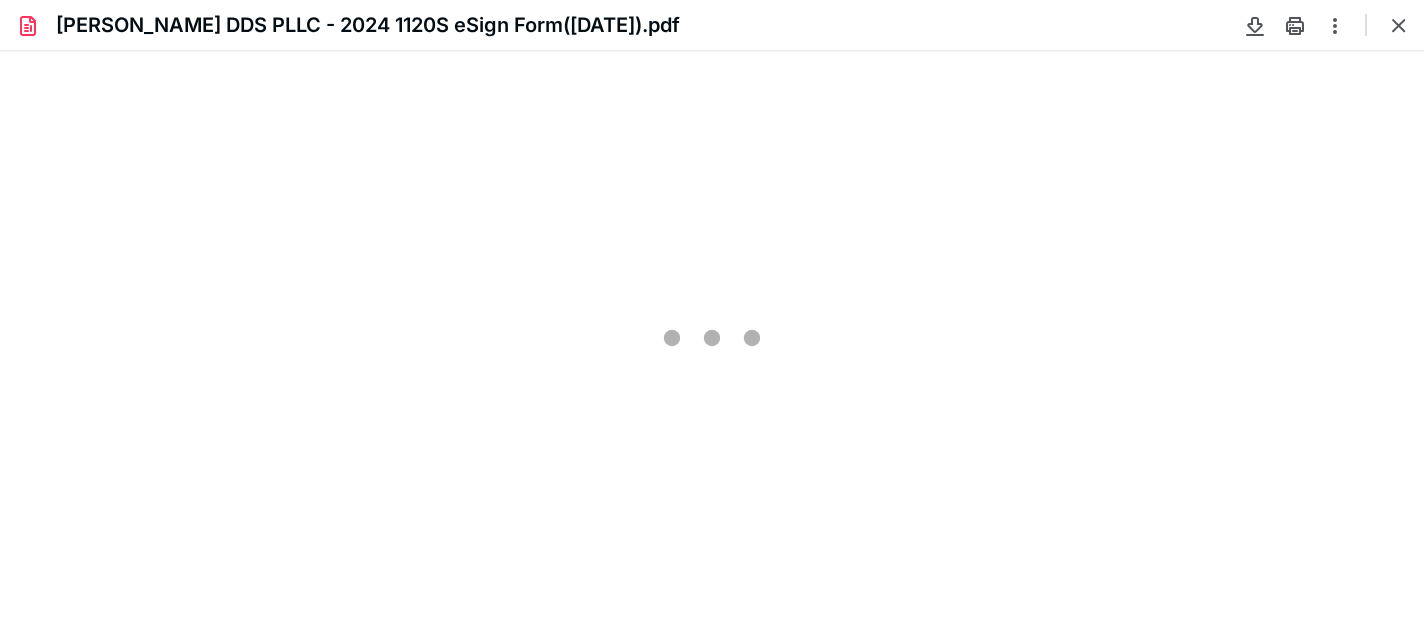 type on "228" 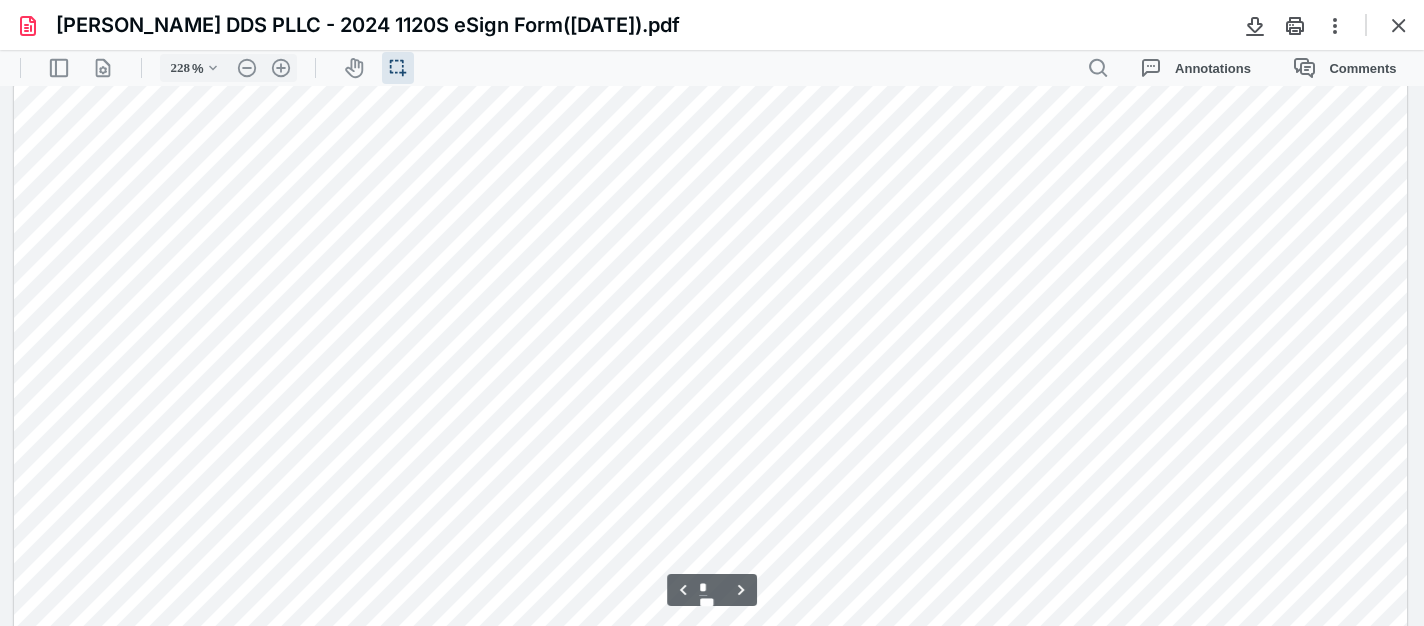 scroll, scrollTop: 6445, scrollLeft: 0, axis: vertical 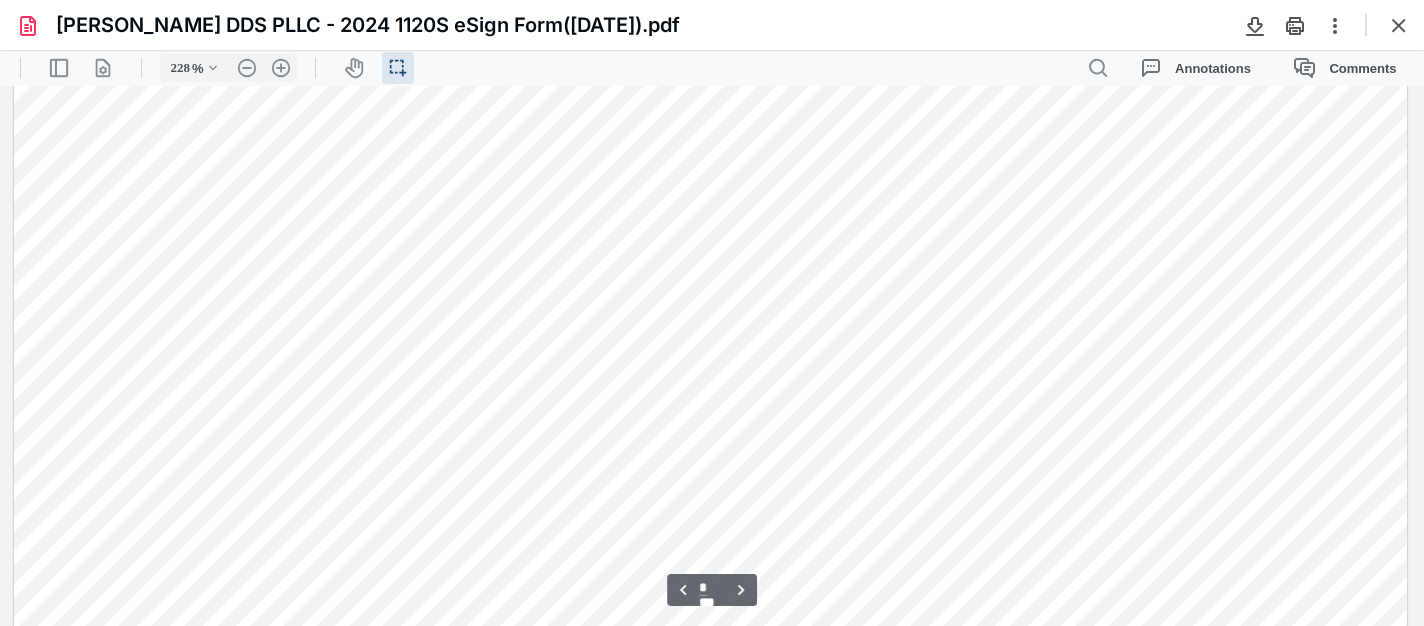 type on "*" 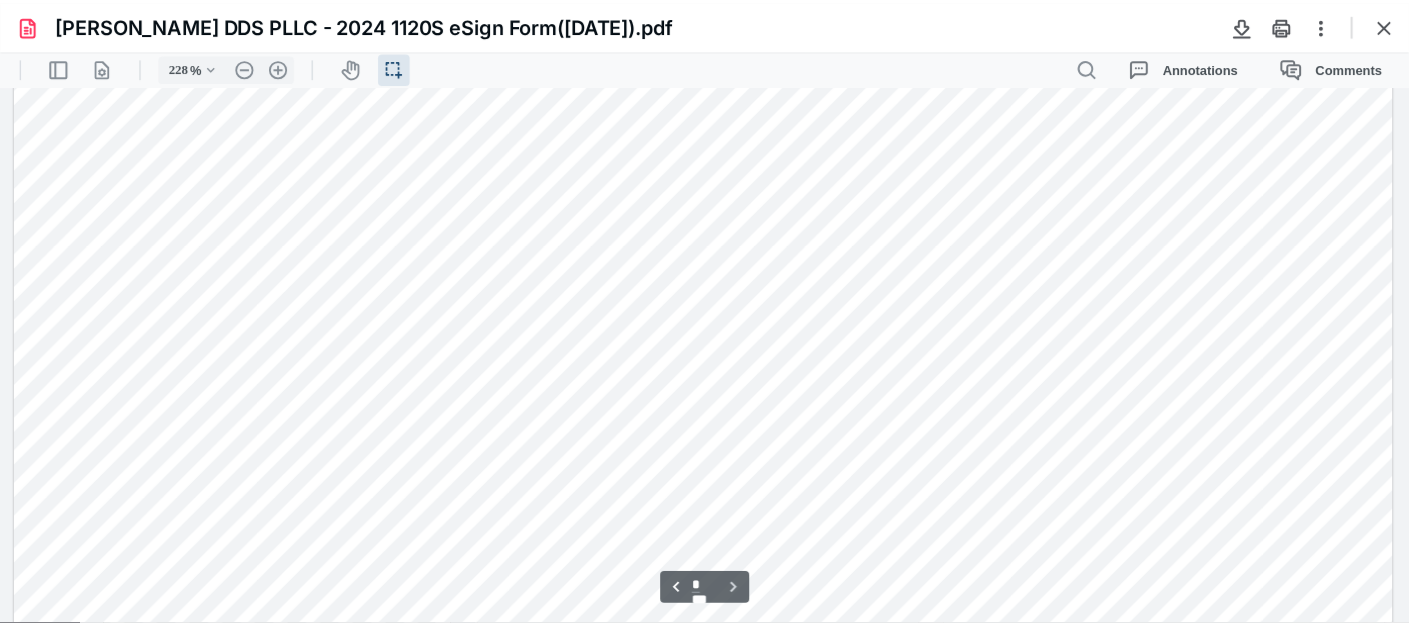 scroll, scrollTop: 8345, scrollLeft: 0, axis: vertical 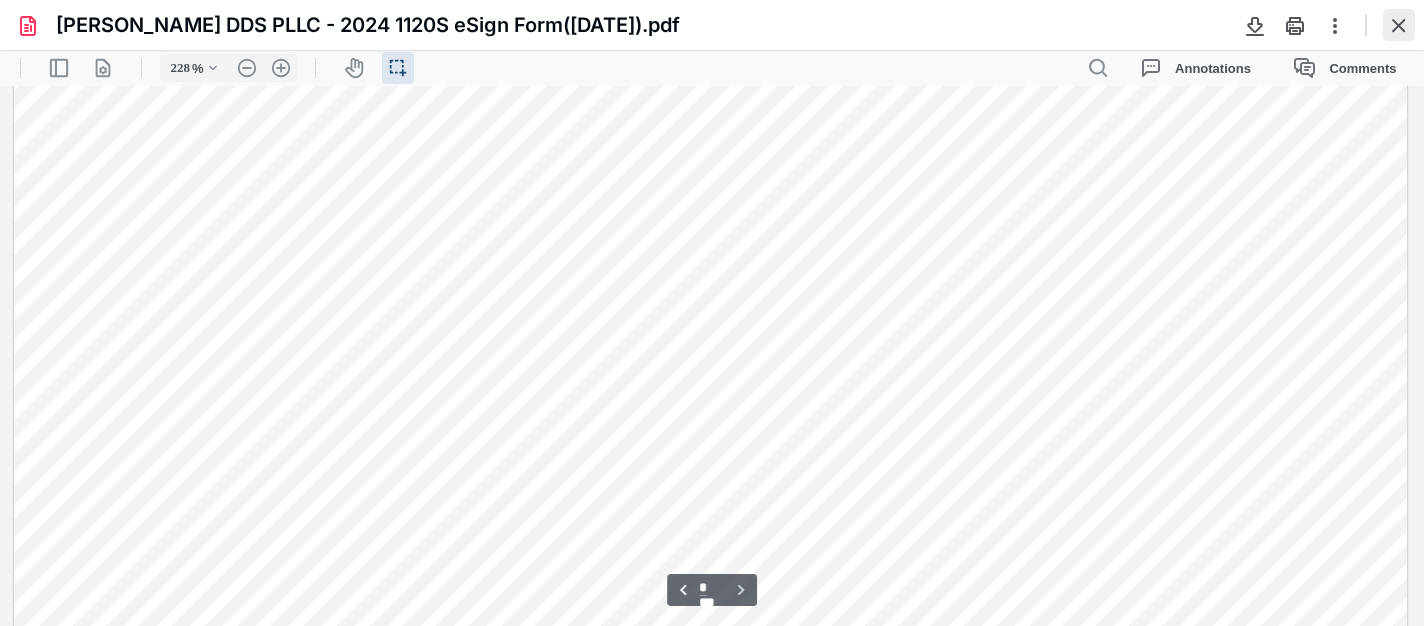 click at bounding box center (1399, 25) 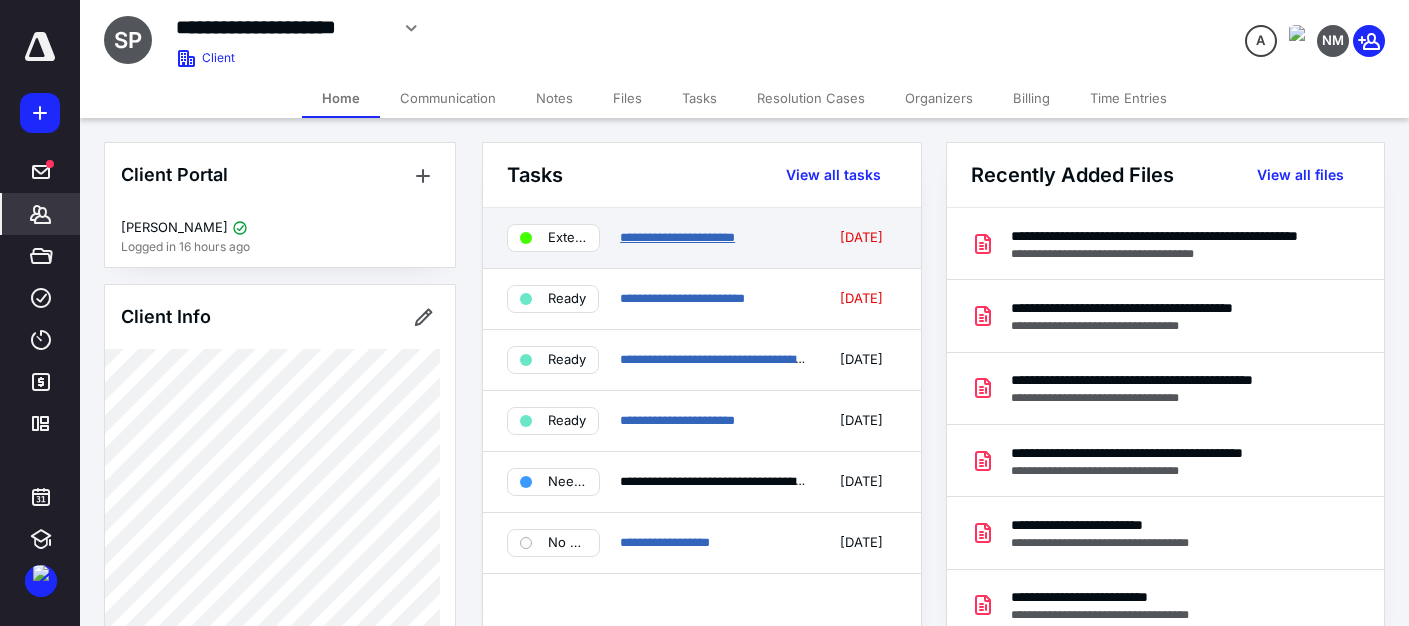 click on "**********" at bounding box center [677, 237] 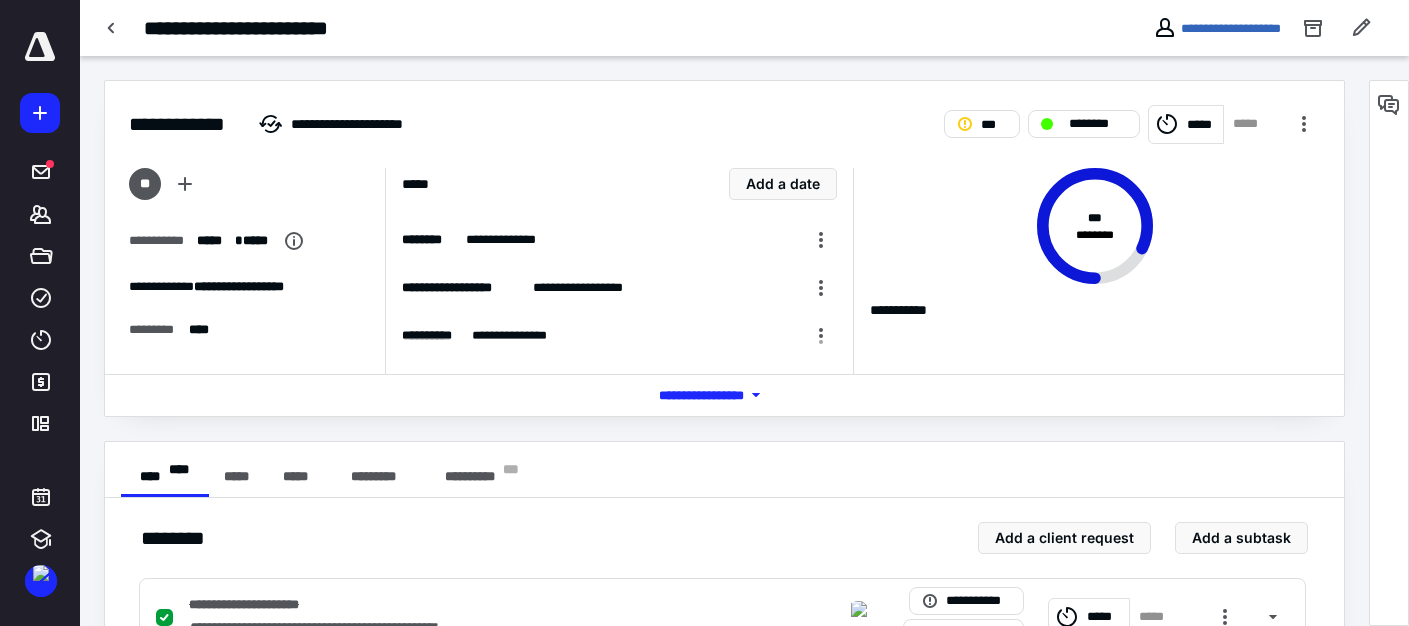 scroll, scrollTop: 1019, scrollLeft: 0, axis: vertical 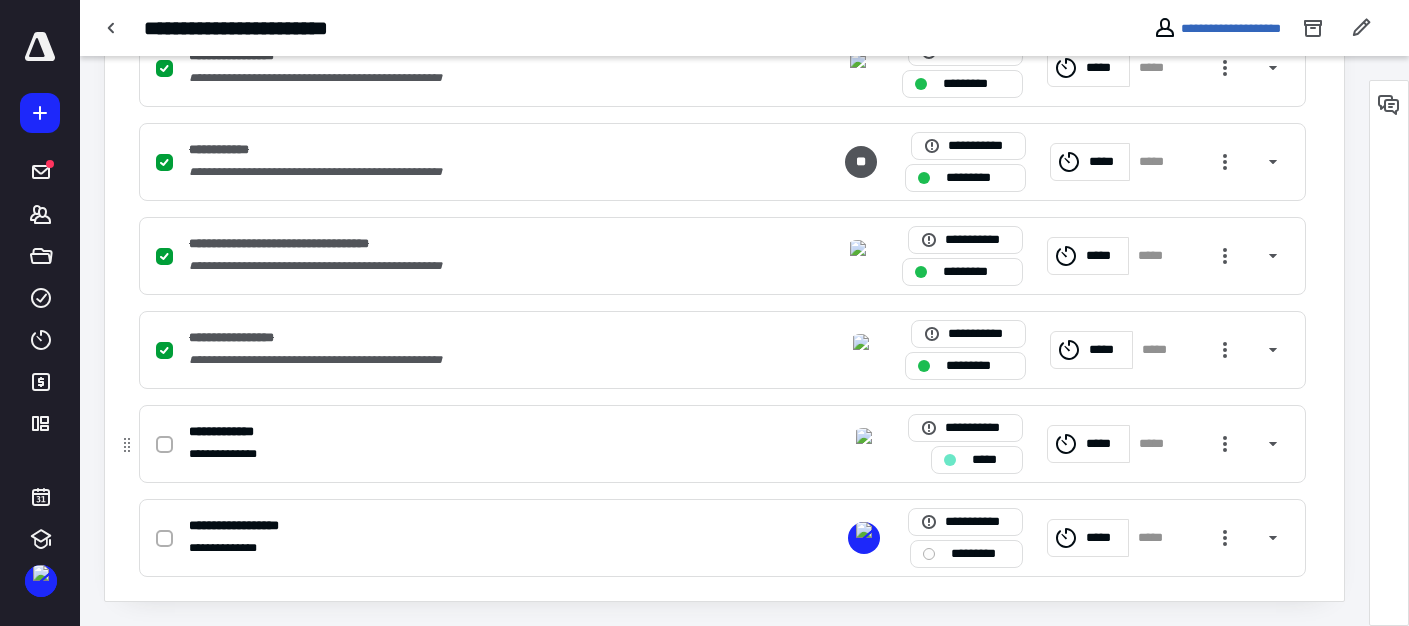 click 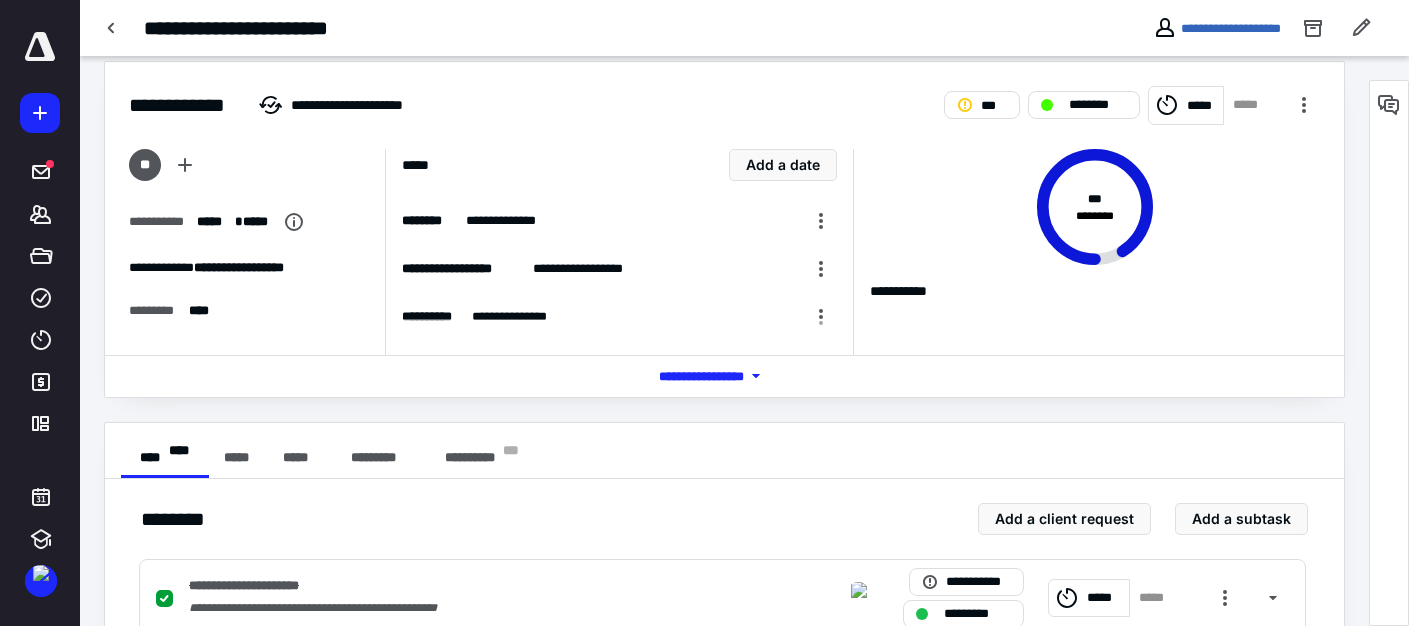 scroll, scrollTop: 0, scrollLeft: 0, axis: both 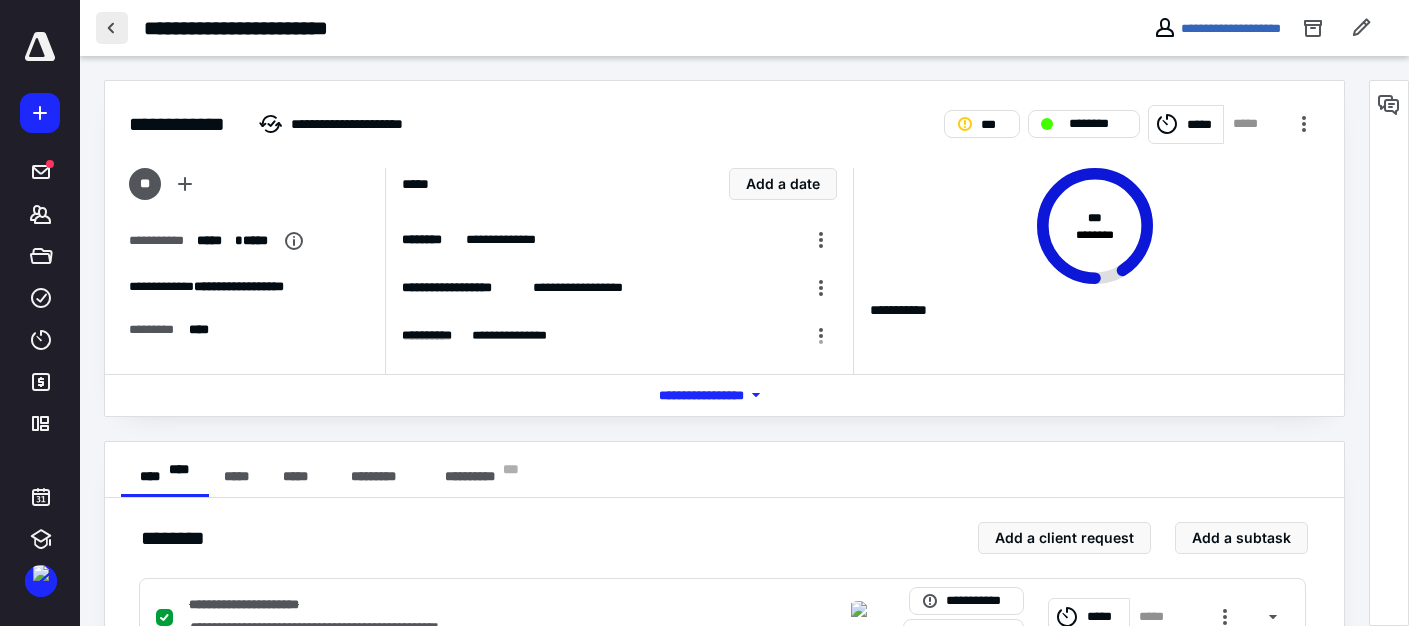 click at bounding box center (112, 28) 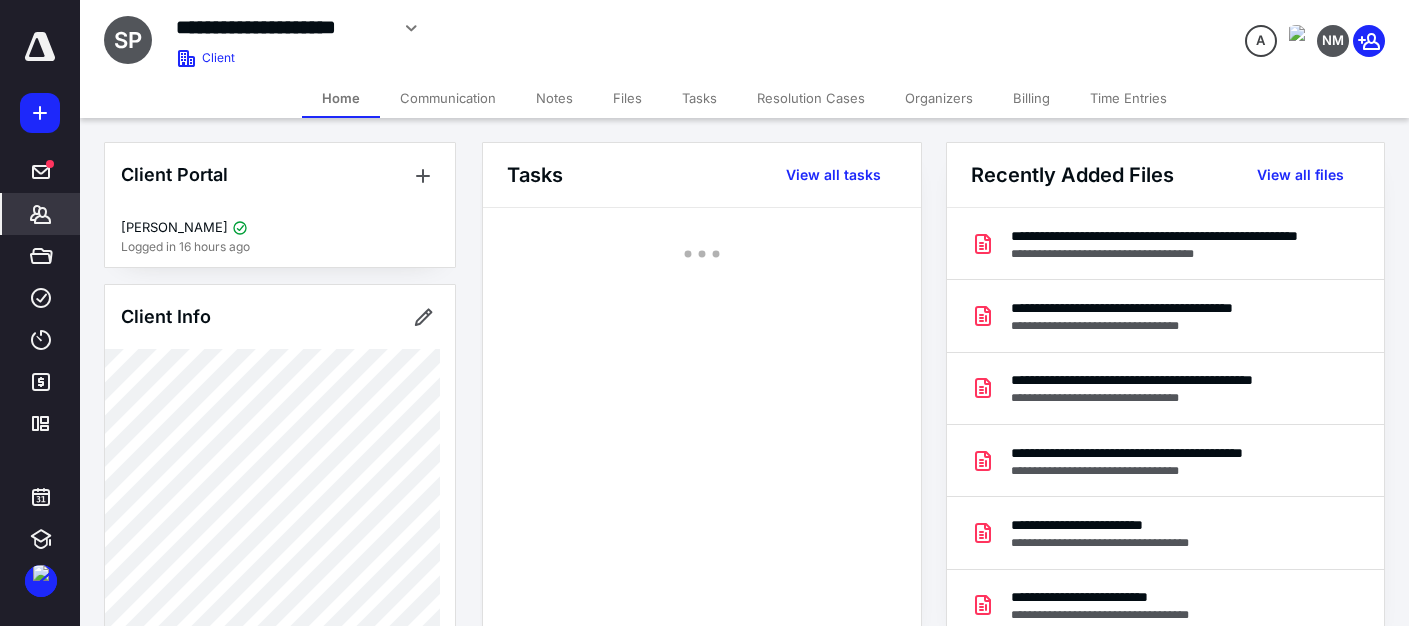 click on "*******" at bounding box center (41, 214) 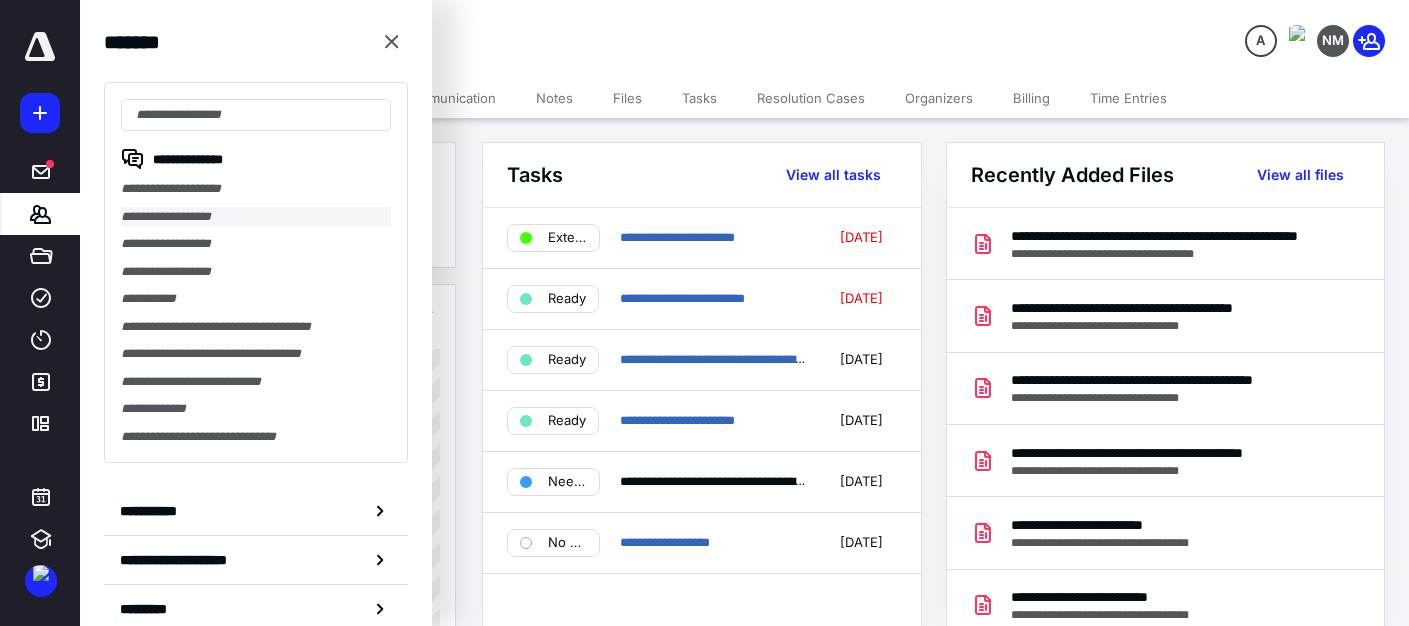 click on "**********" at bounding box center [256, 217] 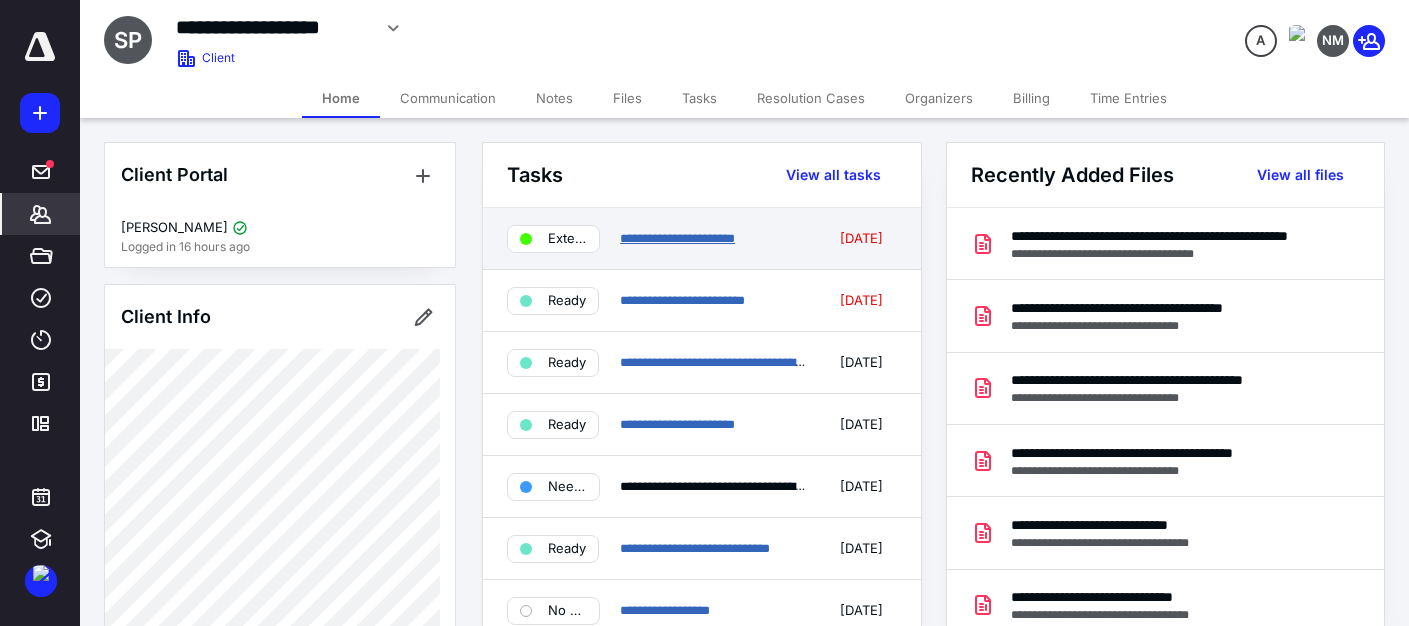 click on "**********" at bounding box center (677, 238) 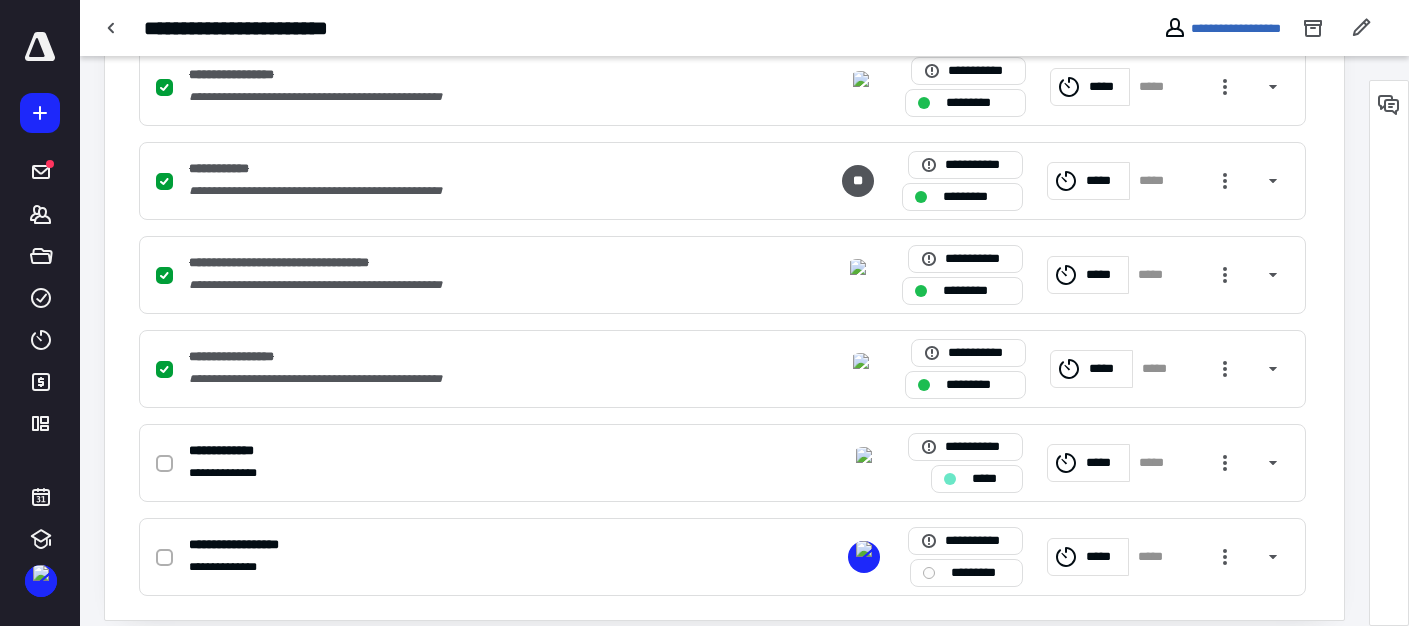 scroll, scrollTop: 1019, scrollLeft: 0, axis: vertical 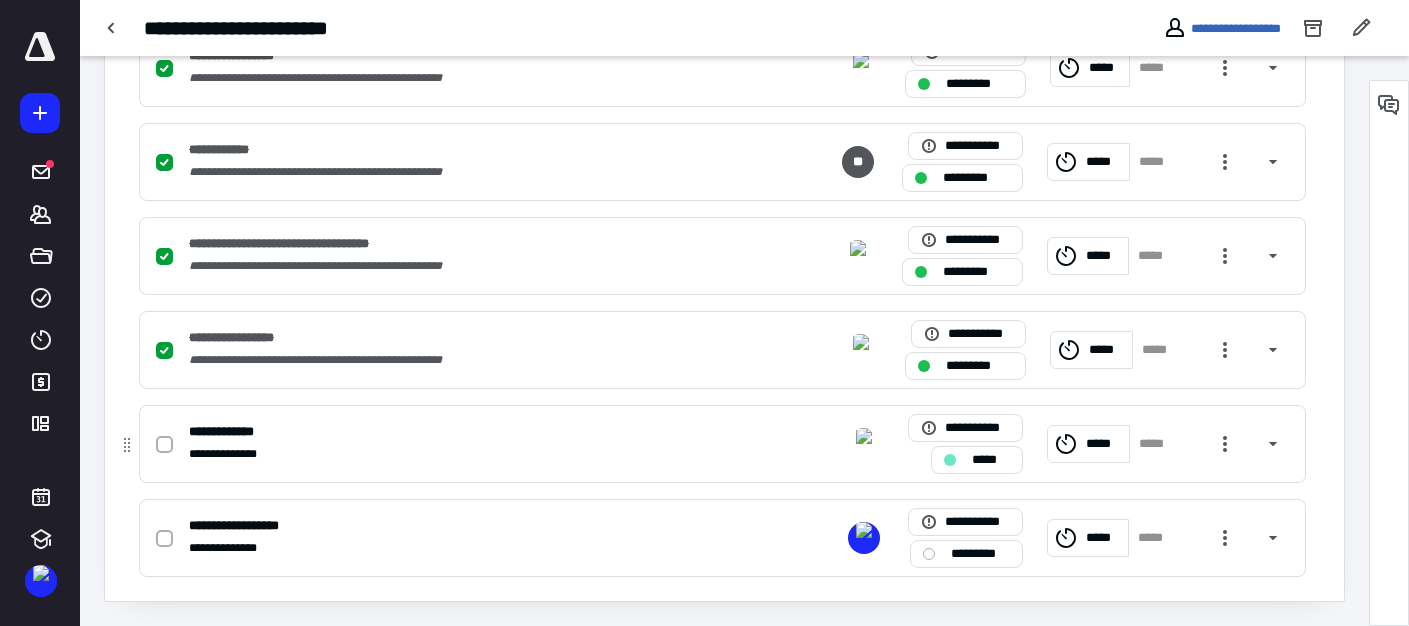 click 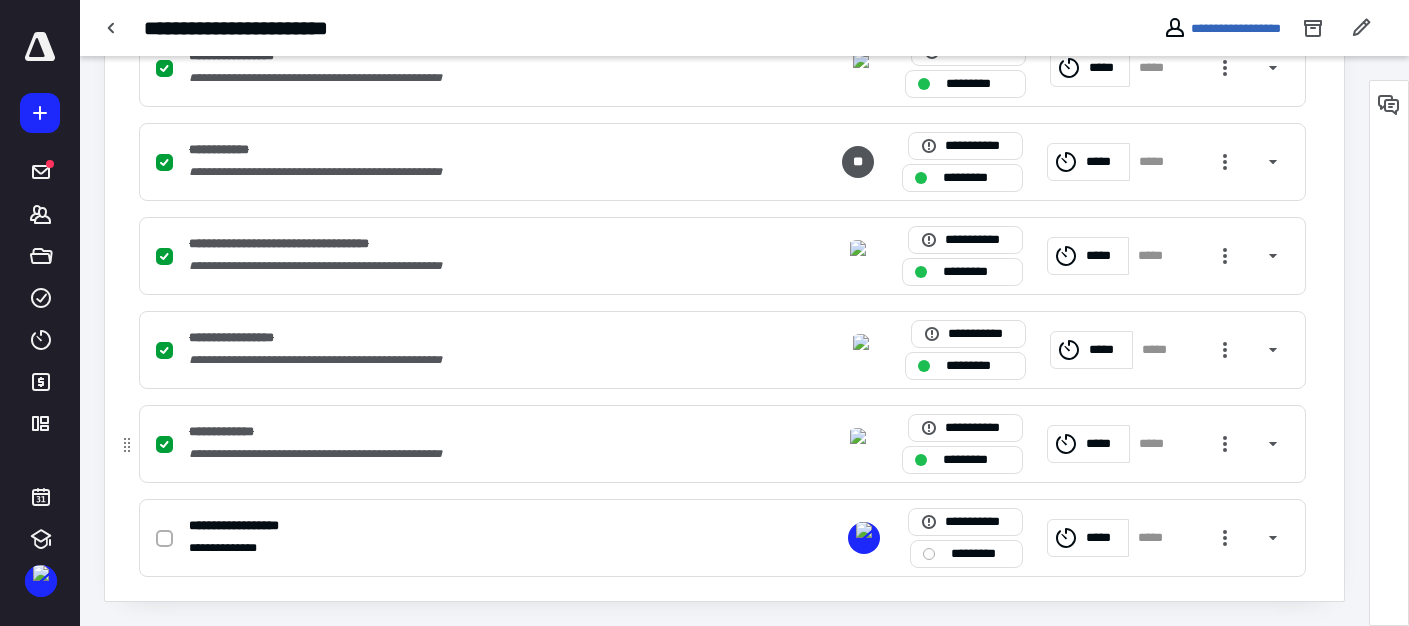 scroll, scrollTop: 0, scrollLeft: 0, axis: both 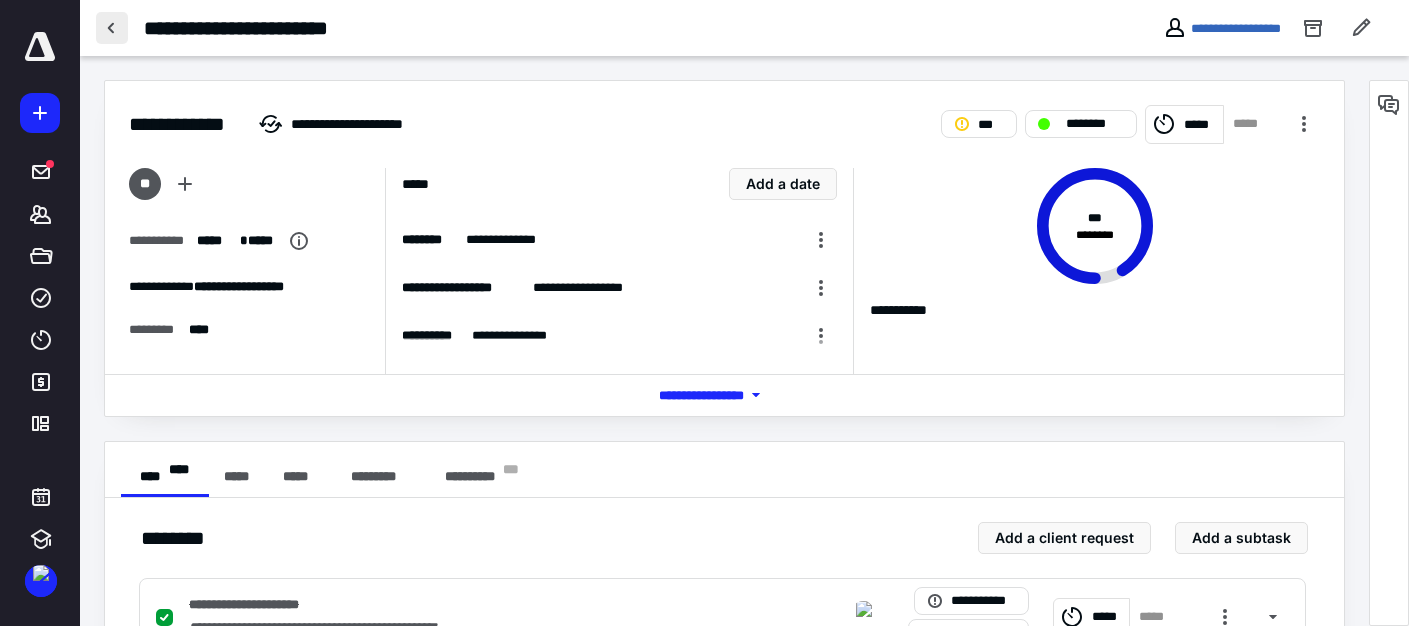click at bounding box center [112, 28] 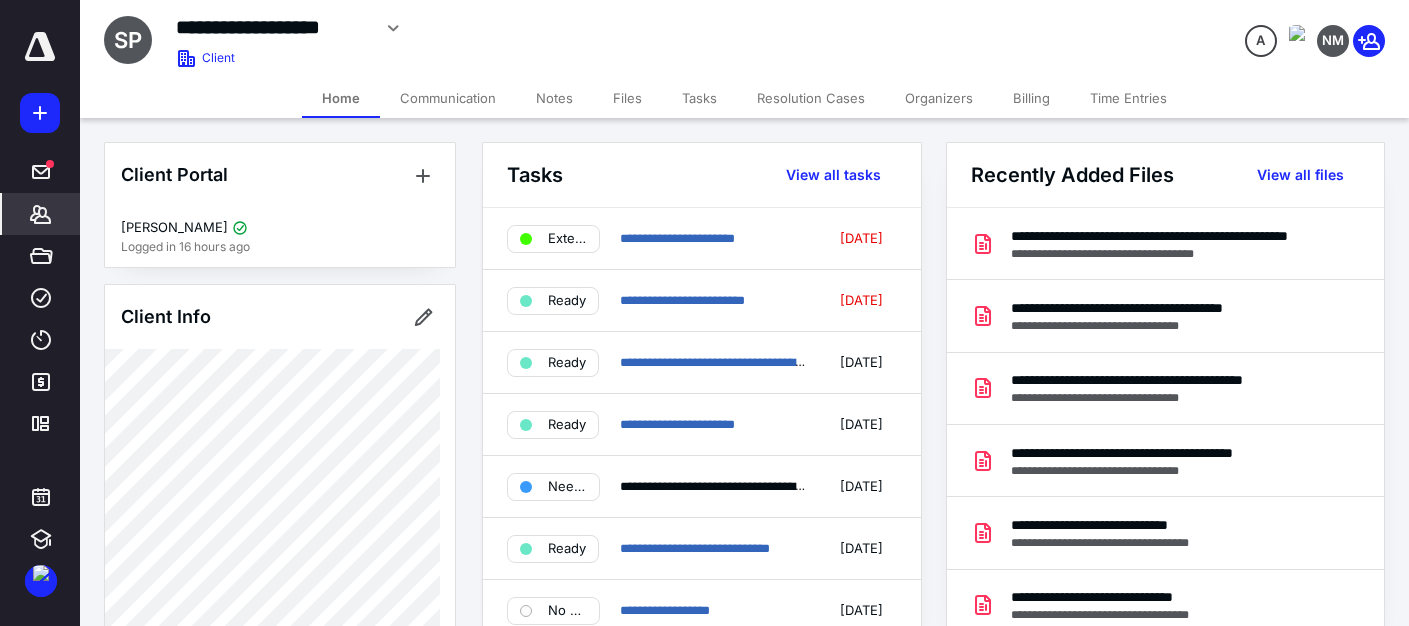 click on "Home Communication Notes Files Tasks Resolution Cases Organizers Billing Time Entries" at bounding box center [744, 98] 